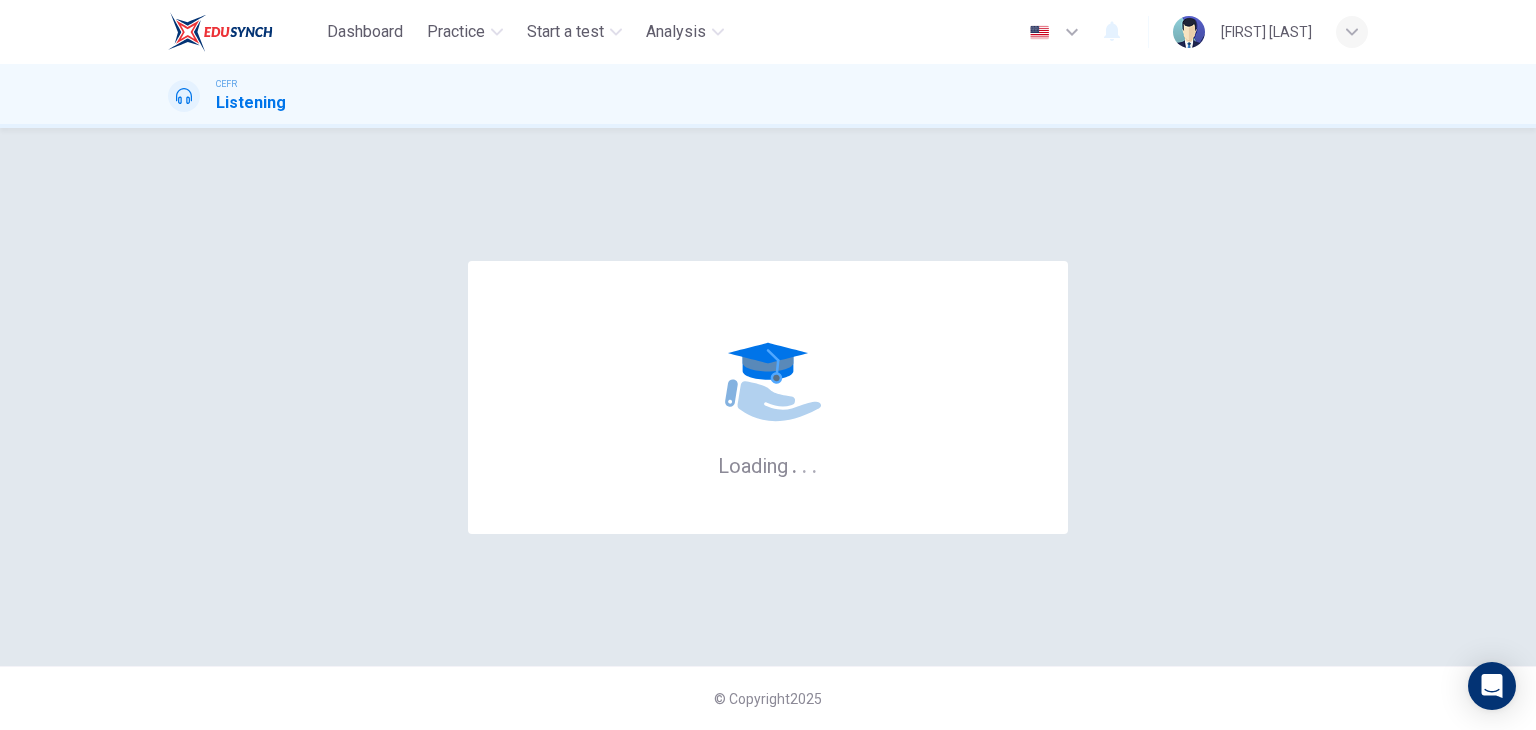 scroll, scrollTop: 0, scrollLeft: 0, axis: both 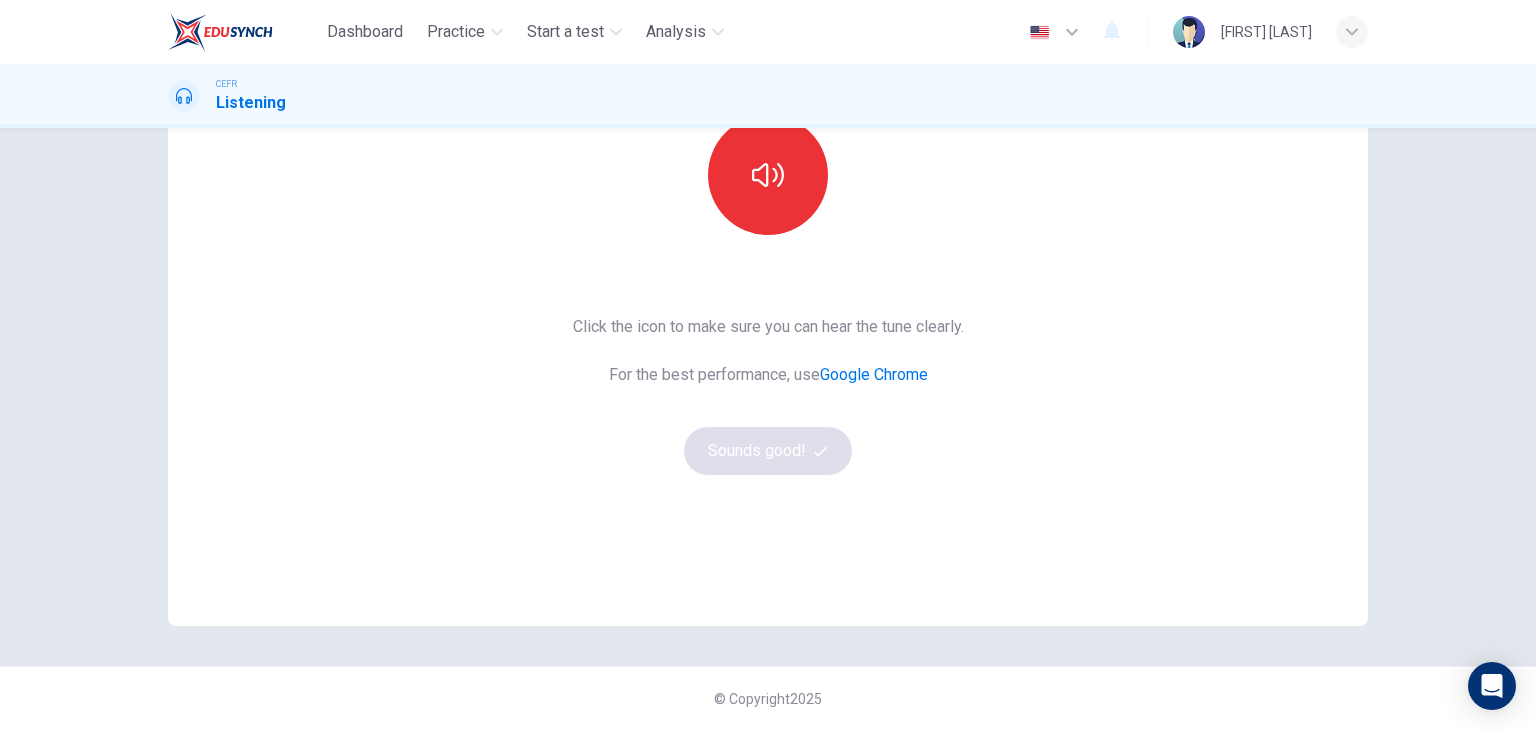 click at bounding box center [220, 32] 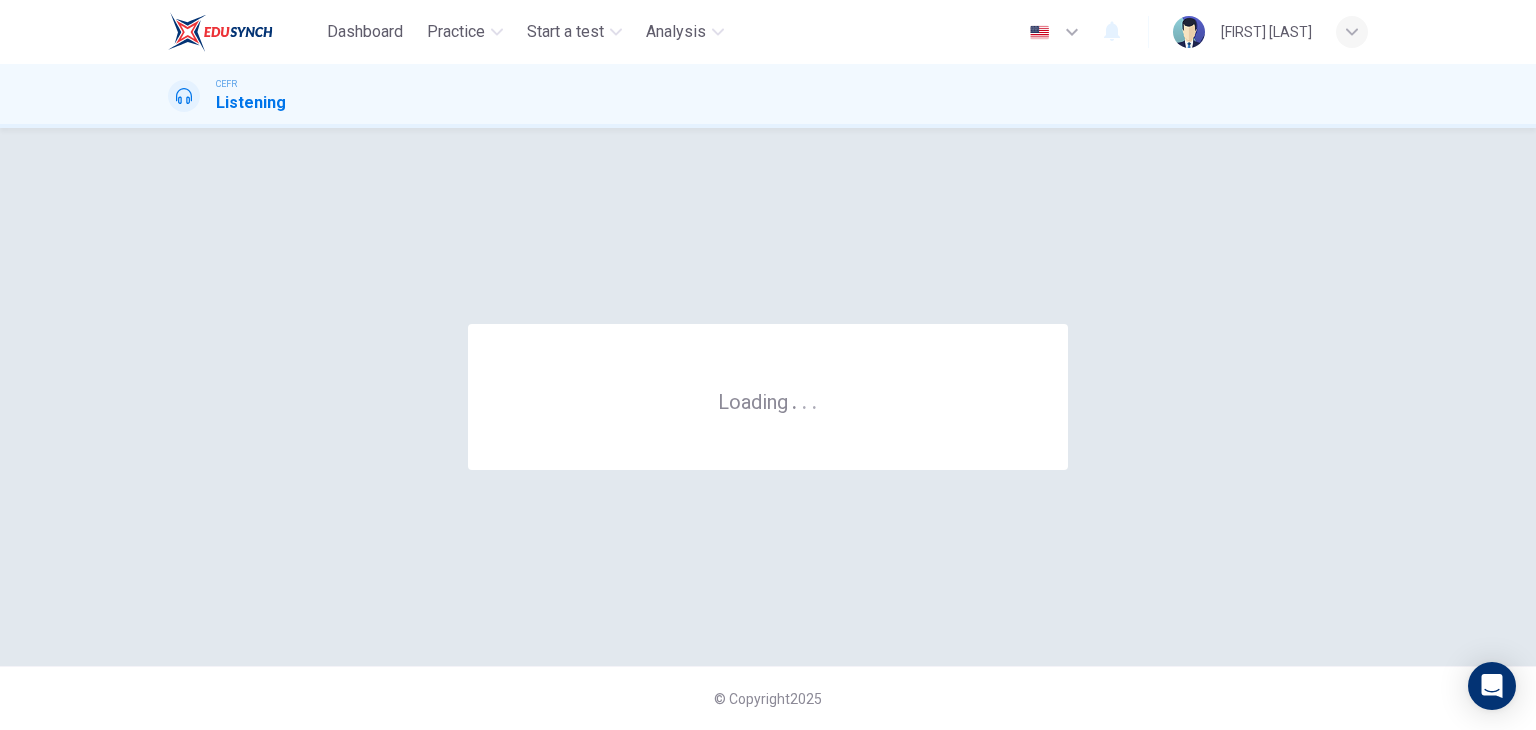 scroll, scrollTop: 0, scrollLeft: 0, axis: both 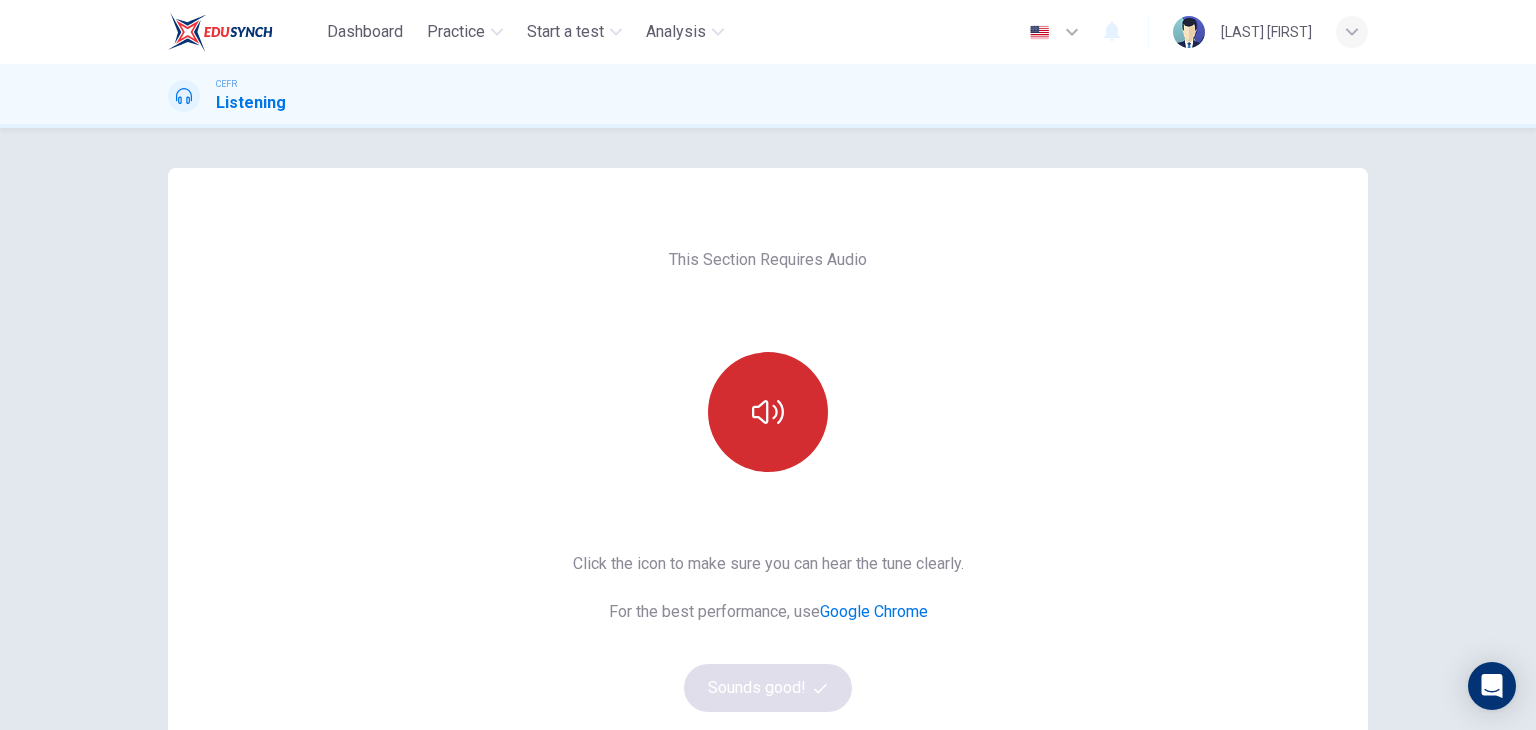 click at bounding box center (768, 412) 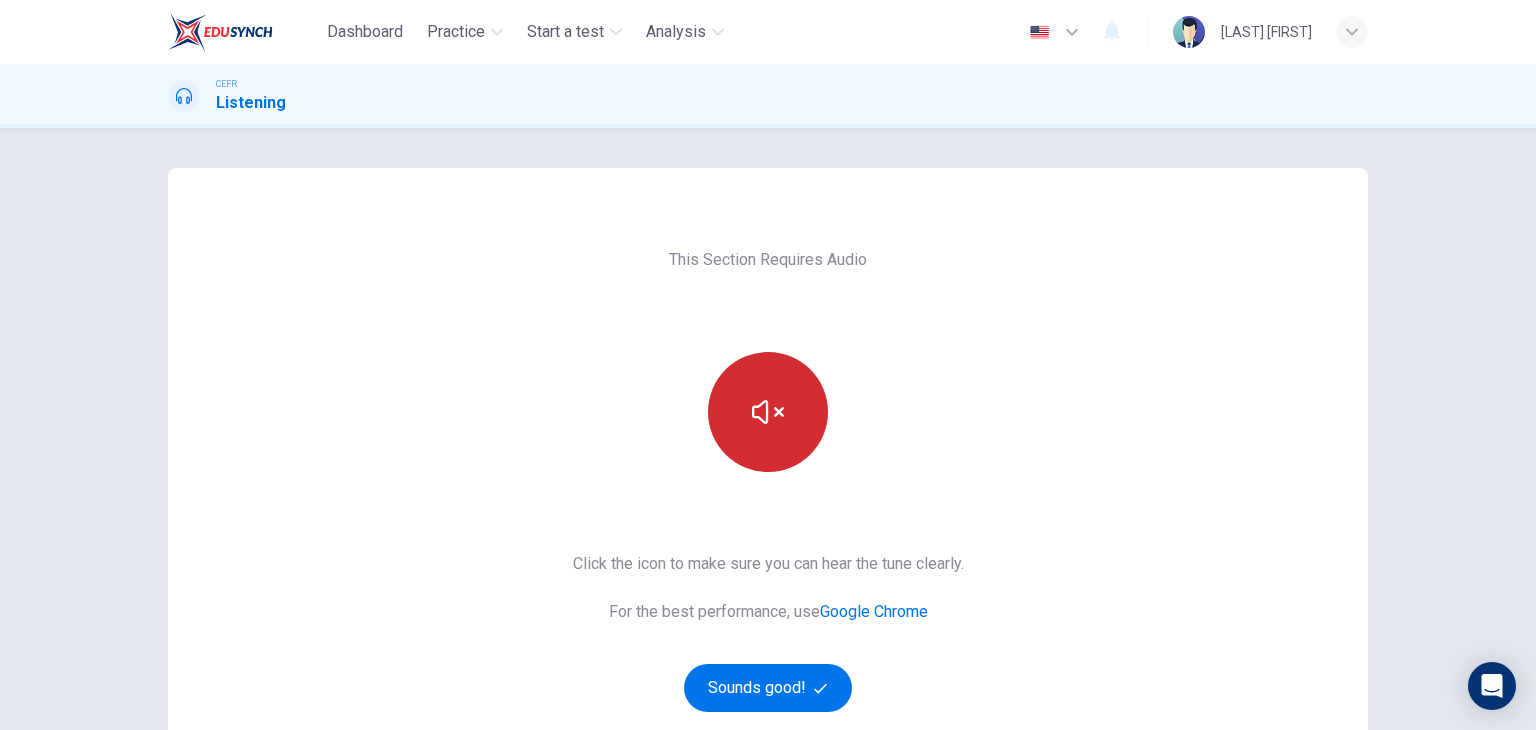 click at bounding box center (768, 412) 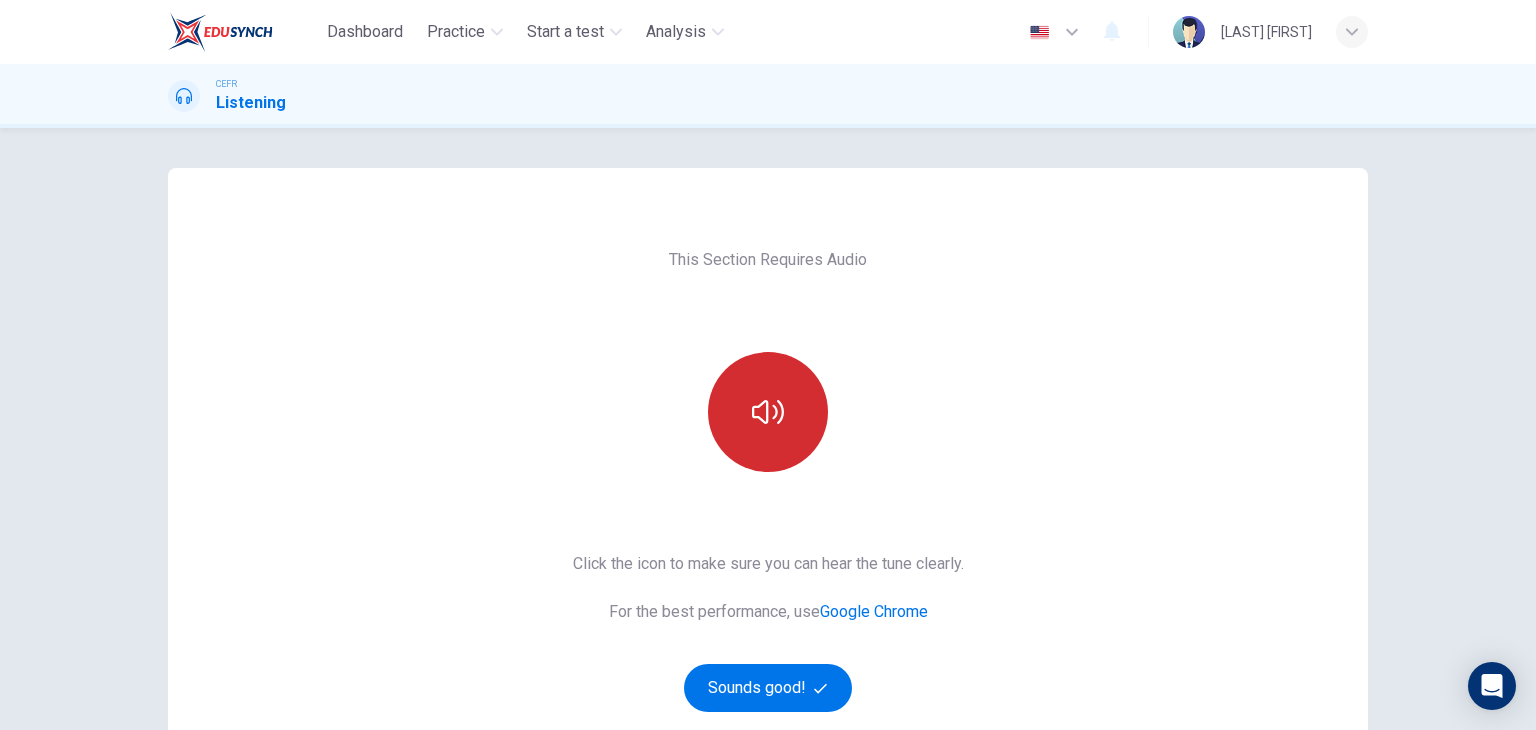 click at bounding box center [768, 412] 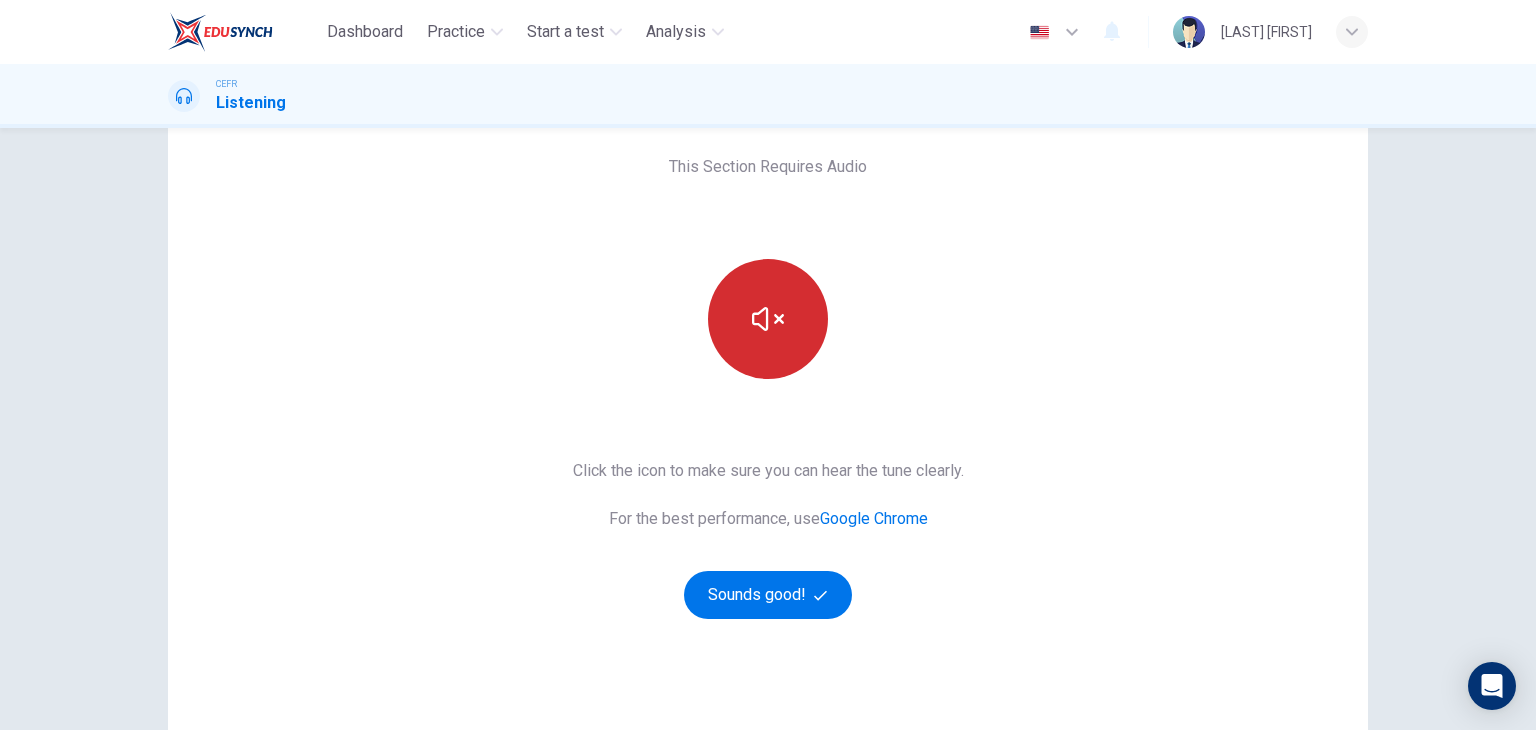 scroll, scrollTop: 100, scrollLeft: 0, axis: vertical 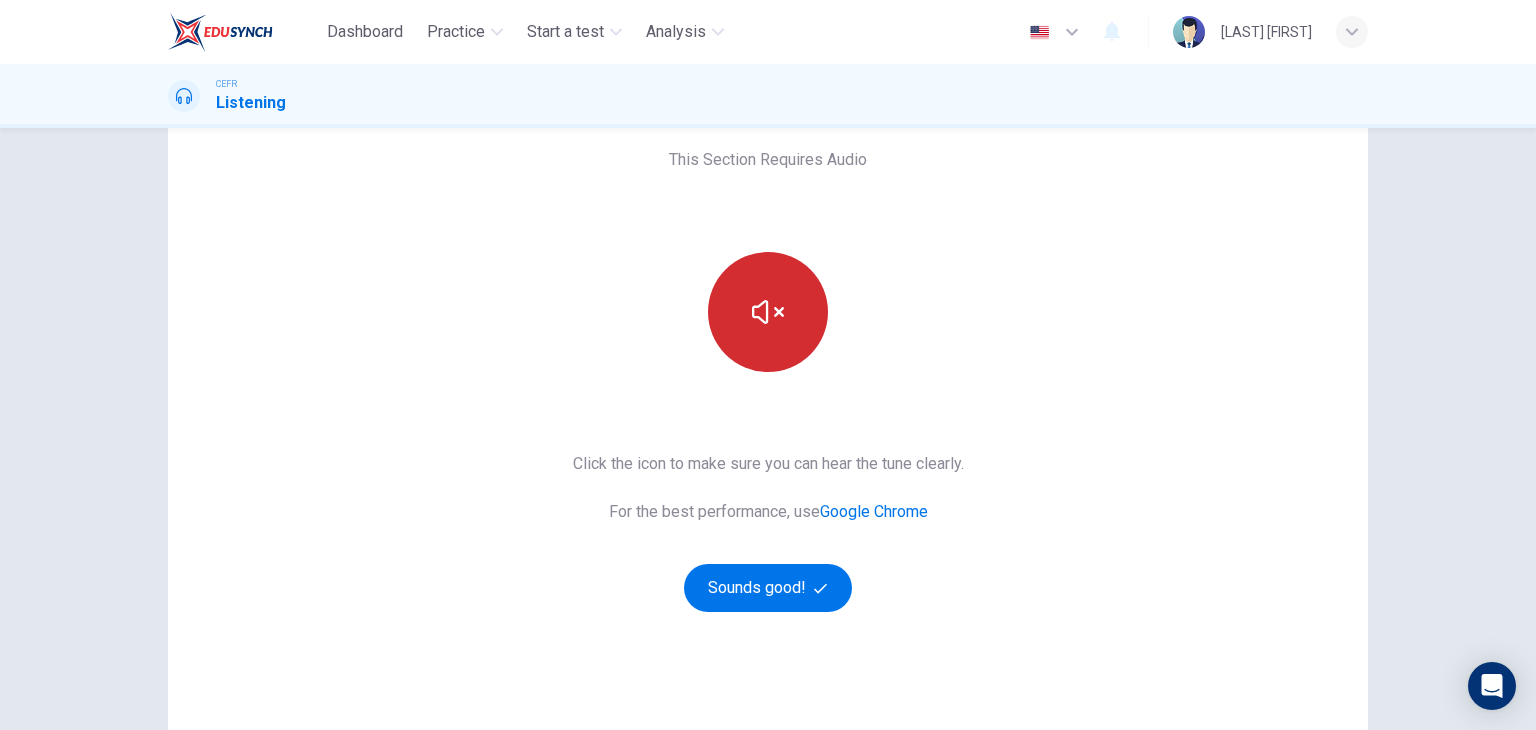 click at bounding box center [768, 312] 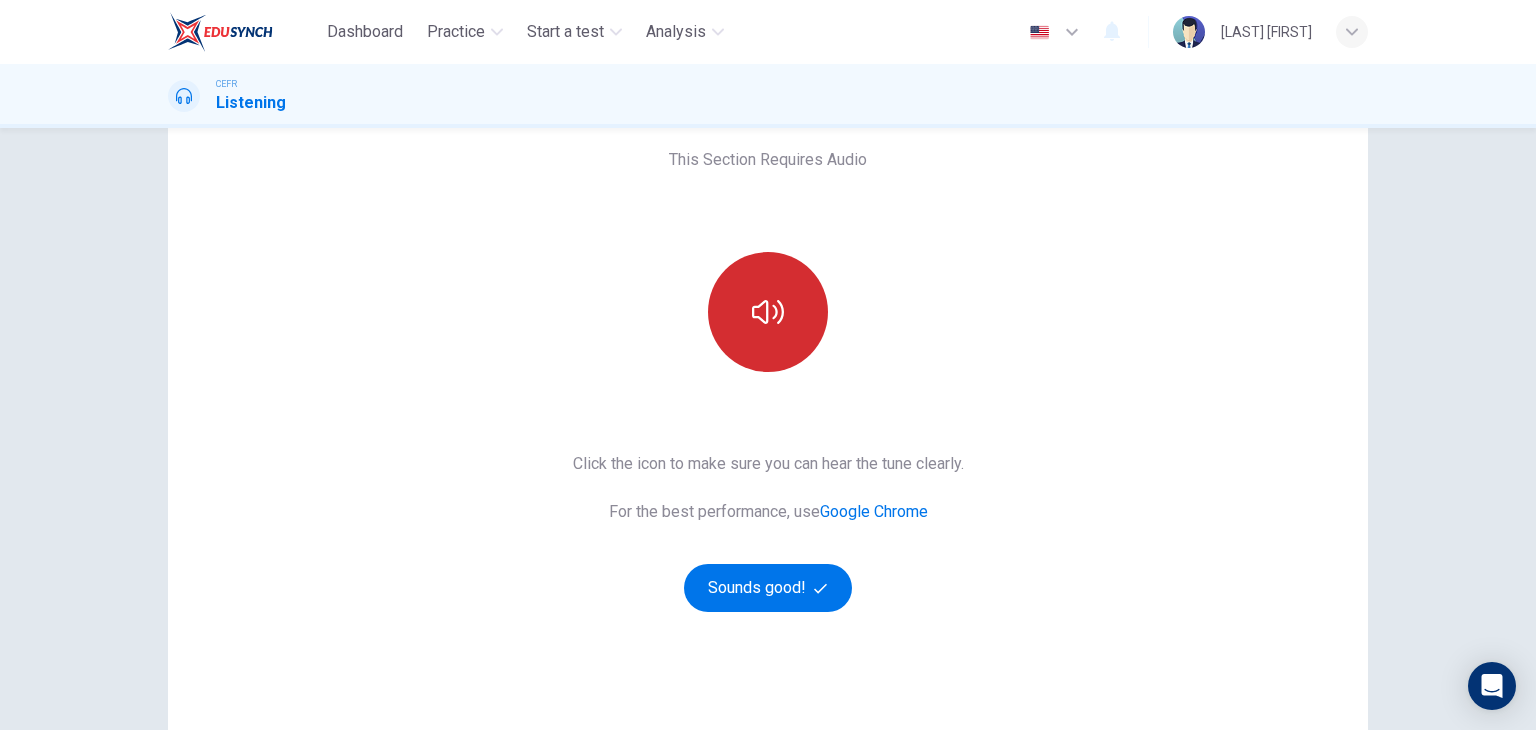 click at bounding box center (768, 312) 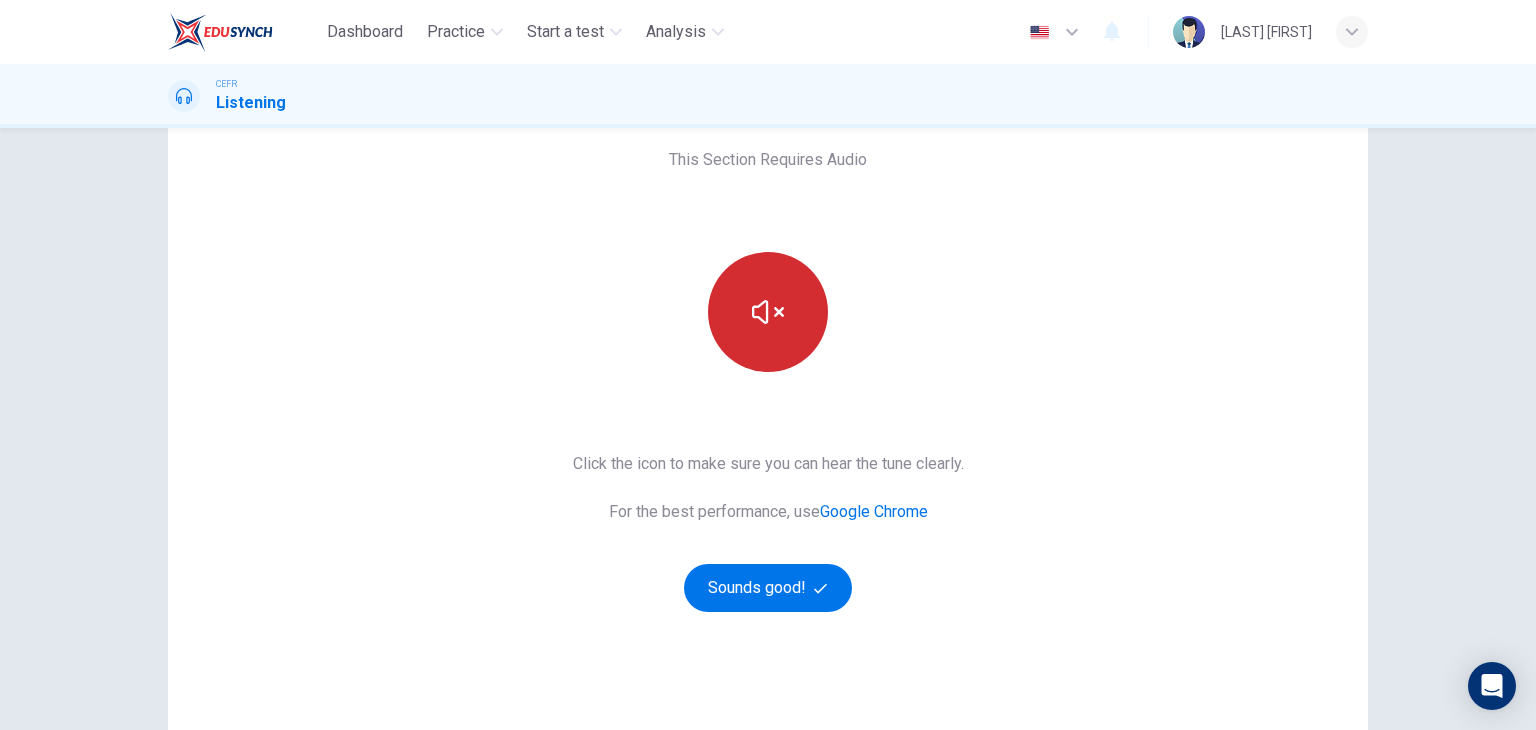 click at bounding box center (768, 312) 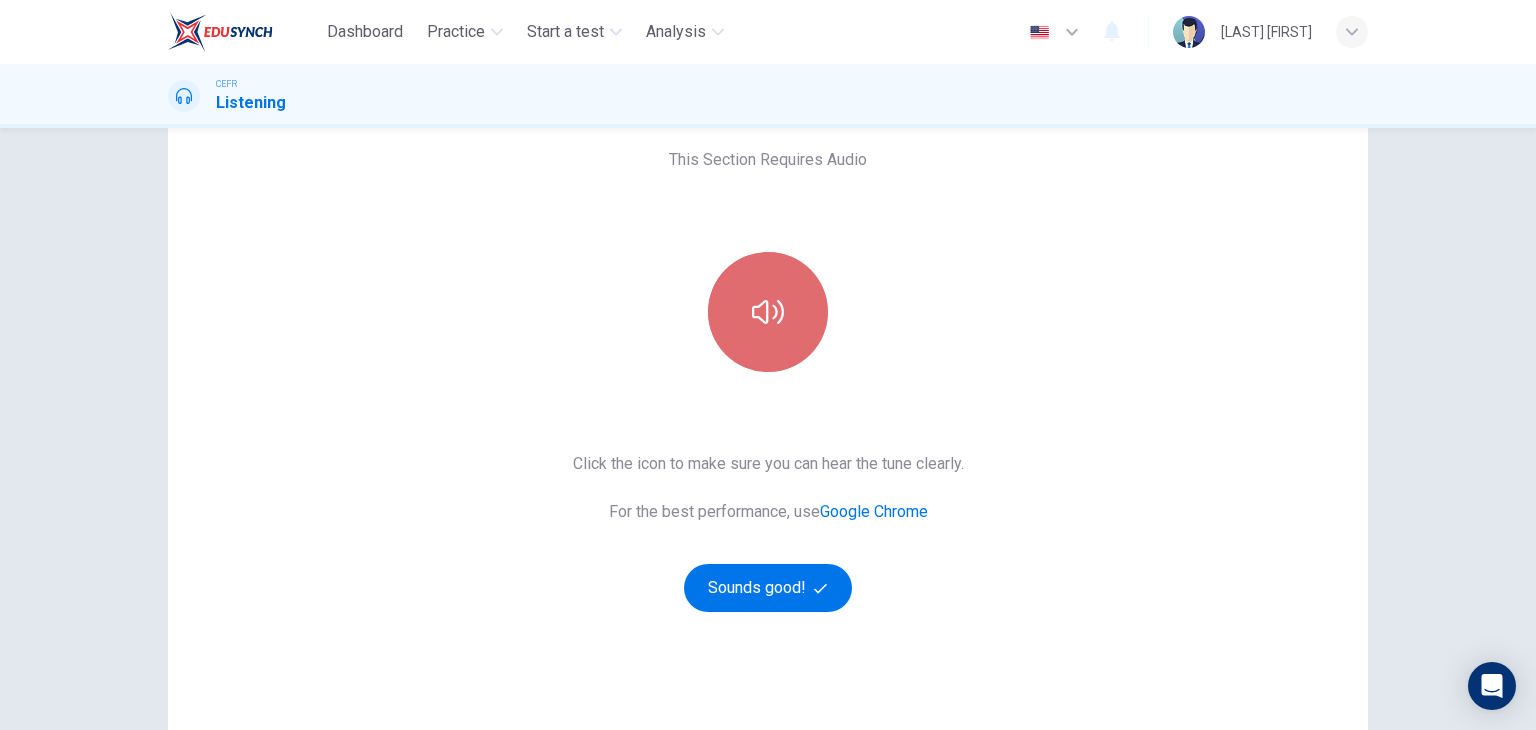 click at bounding box center [768, 312] 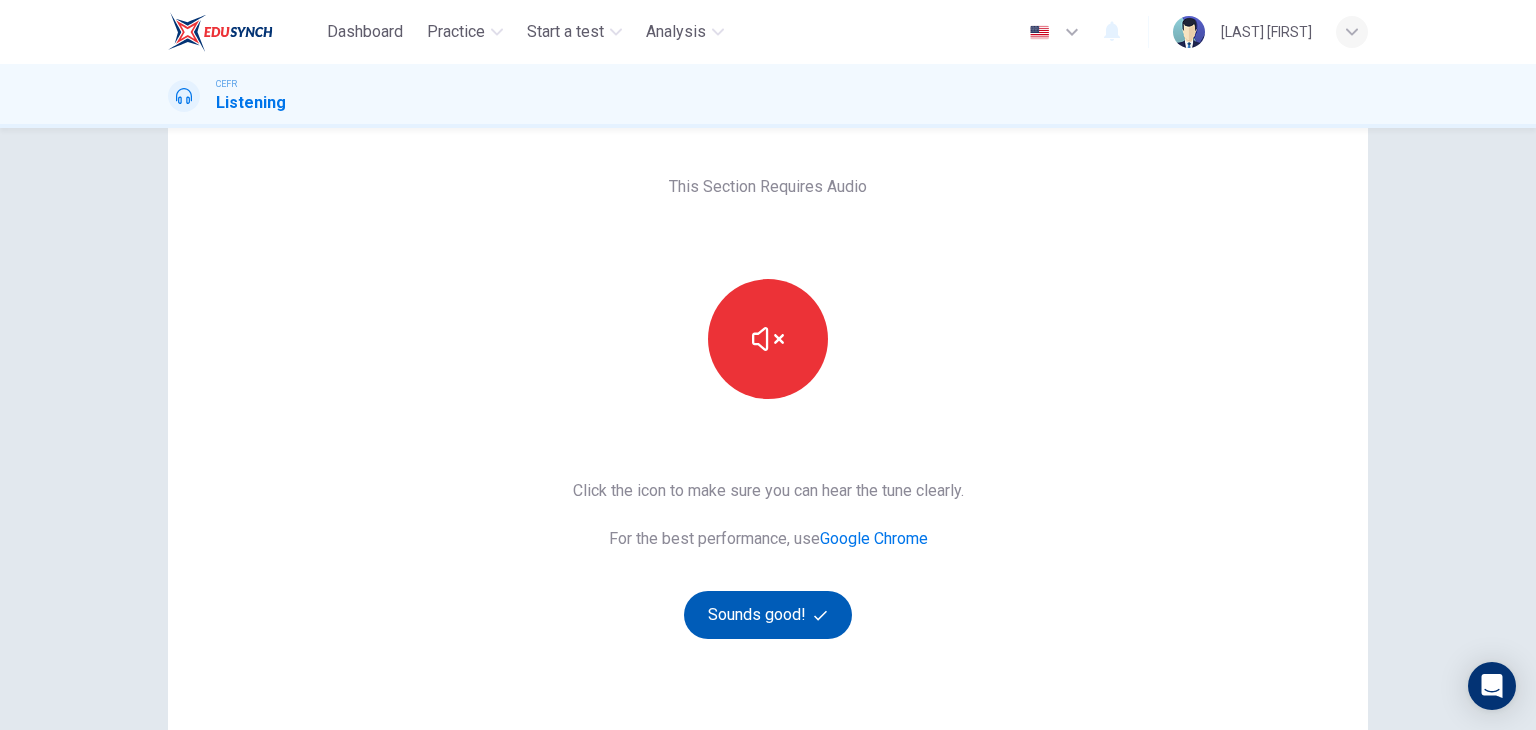scroll, scrollTop: 237, scrollLeft: 0, axis: vertical 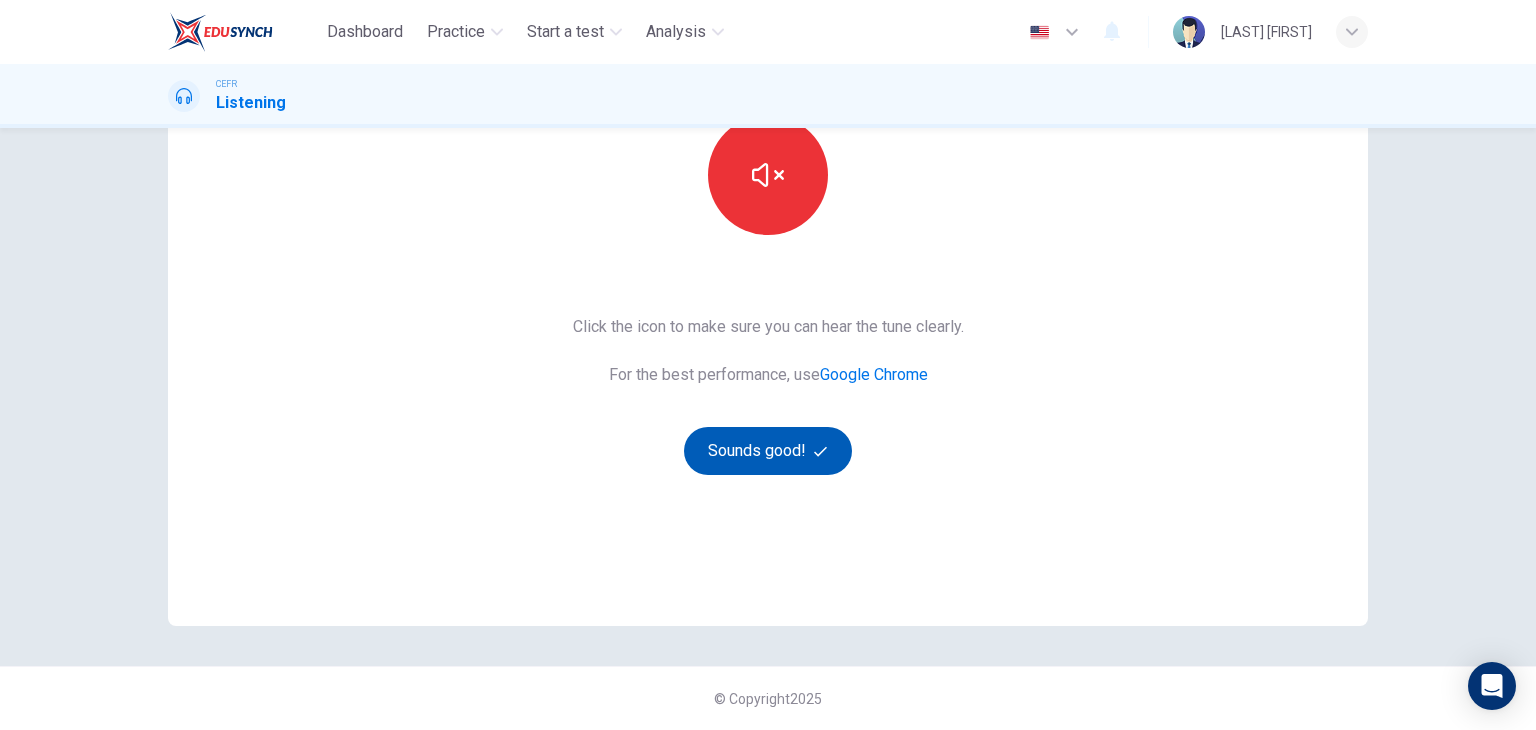 click on "Sounds good!" at bounding box center (768, 451) 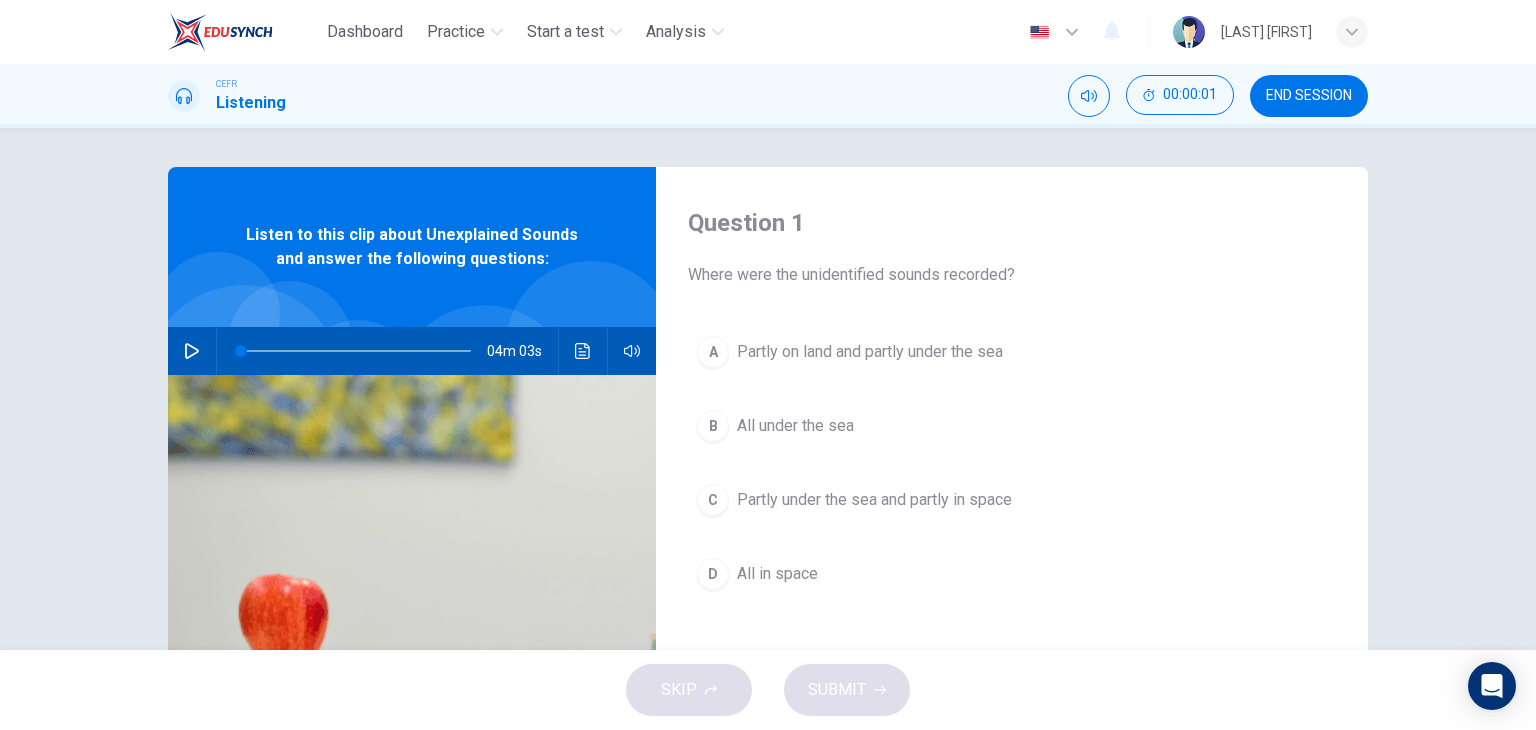 scroll, scrollTop: 0, scrollLeft: 0, axis: both 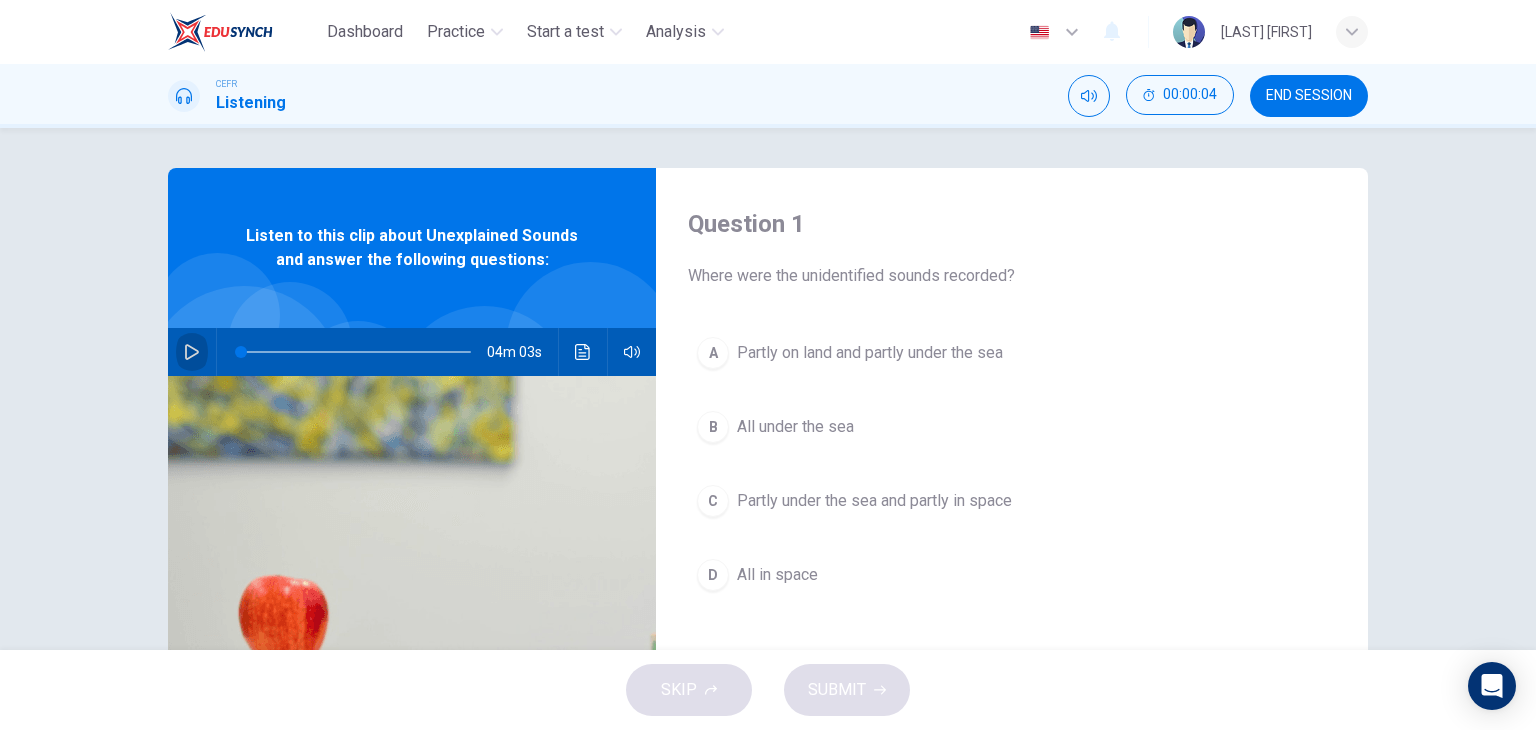 click at bounding box center [192, 352] 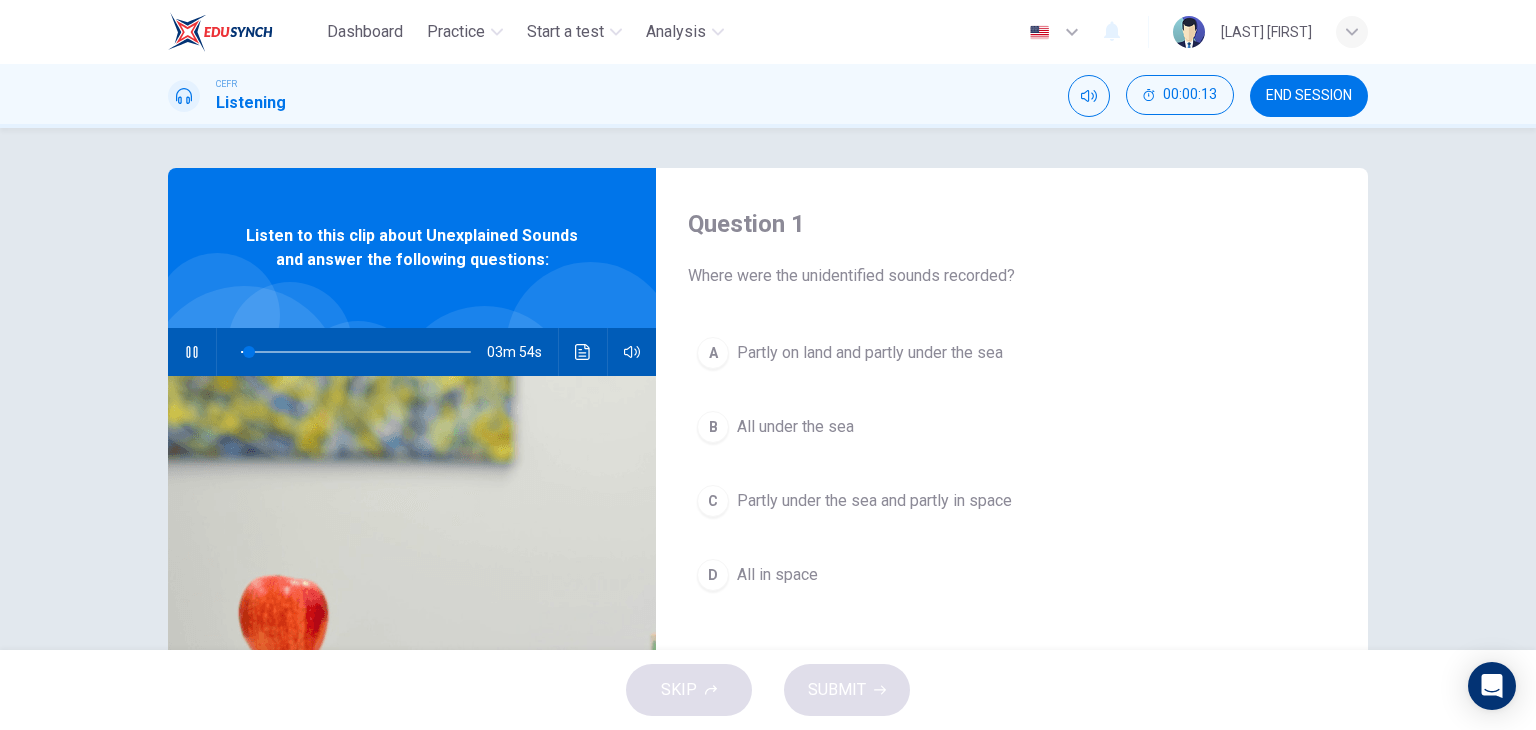 type 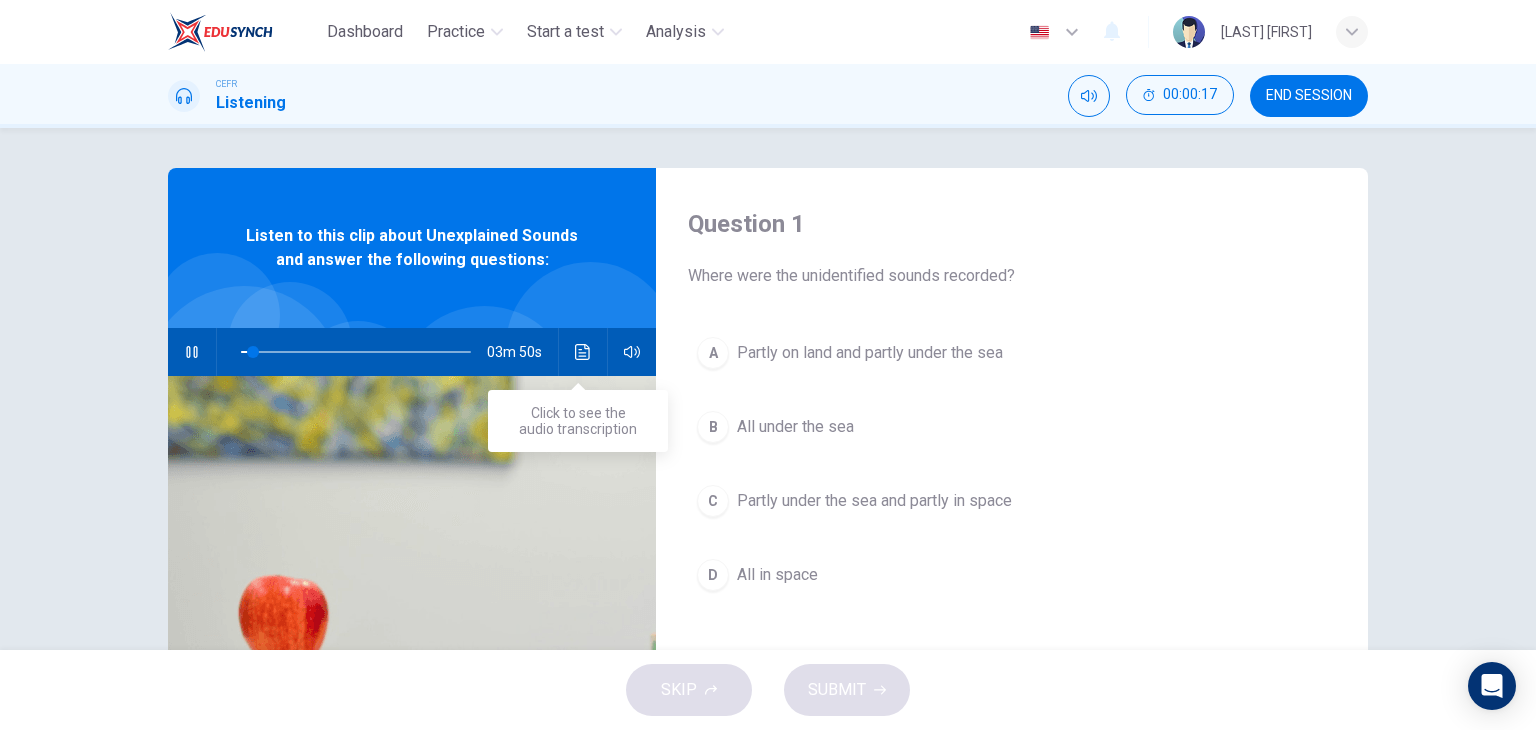 click at bounding box center [583, 352] 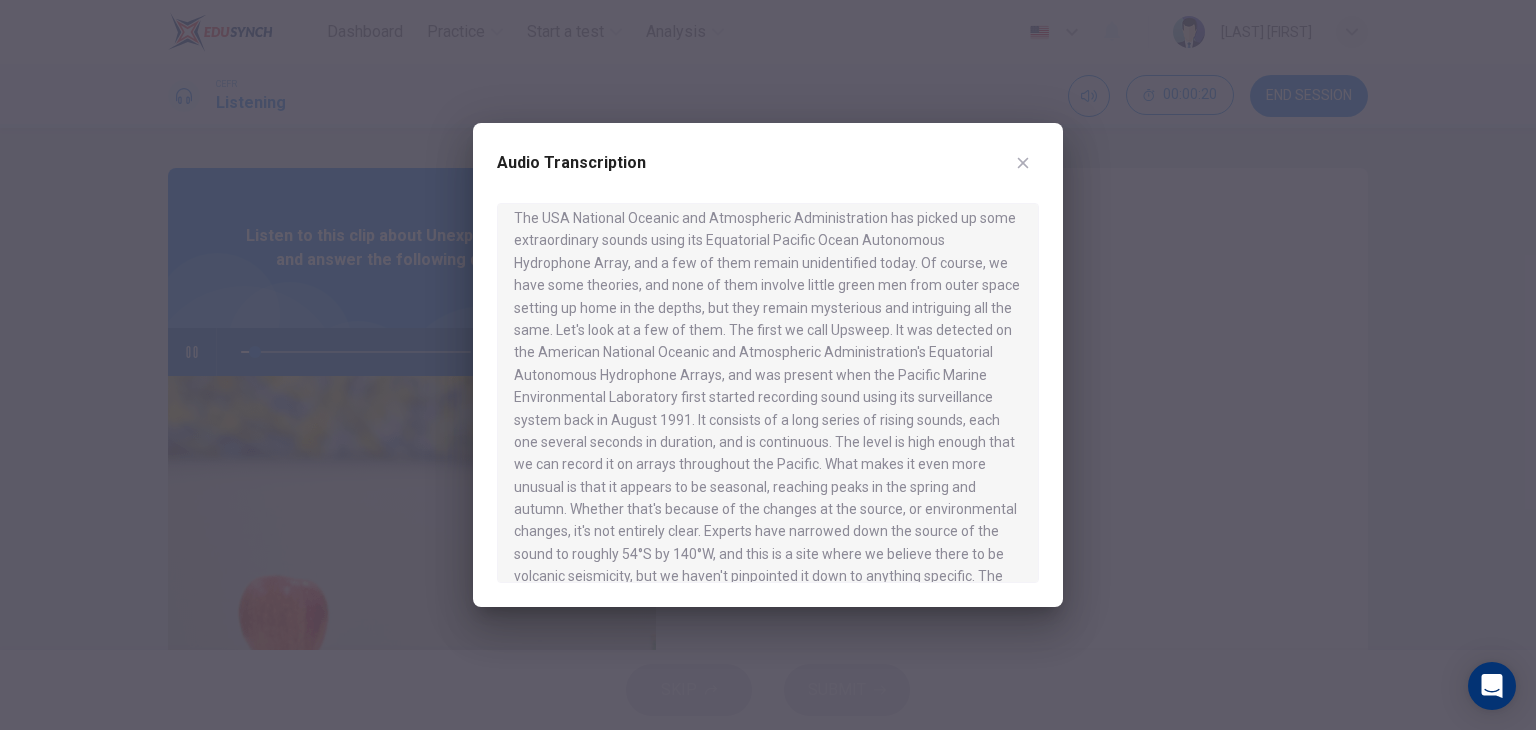 scroll, scrollTop: 0, scrollLeft: 0, axis: both 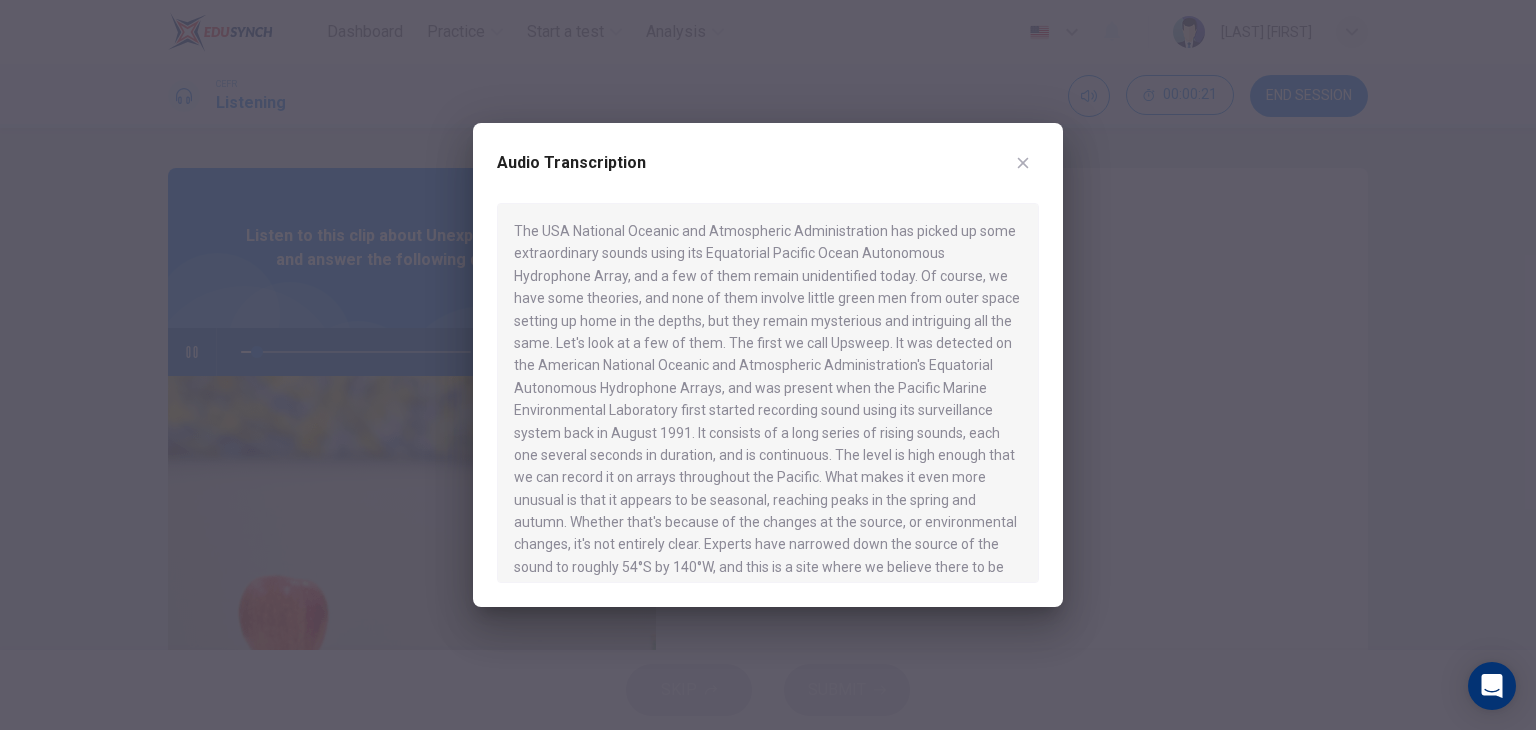 click at bounding box center [1023, 163] 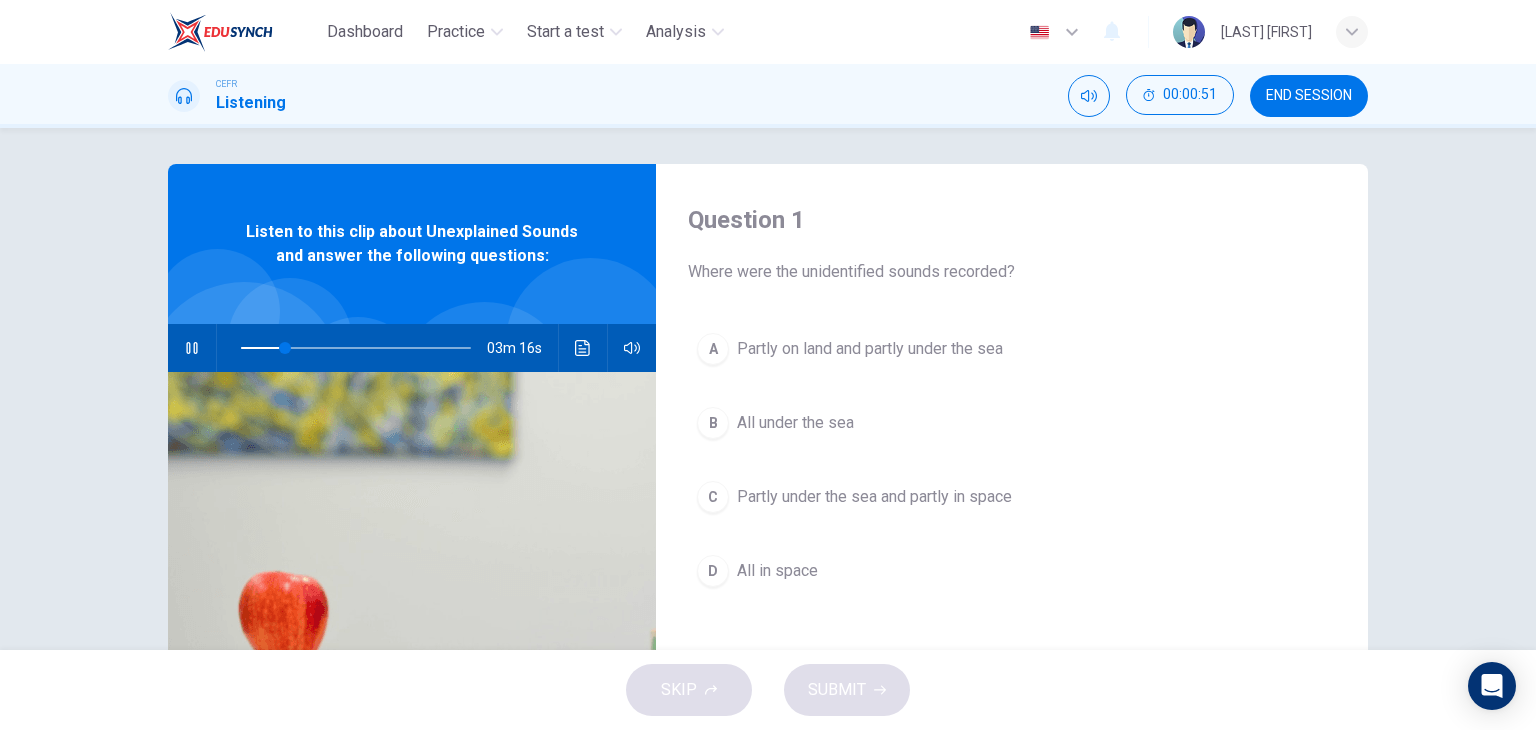 scroll, scrollTop: 0, scrollLeft: 0, axis: both 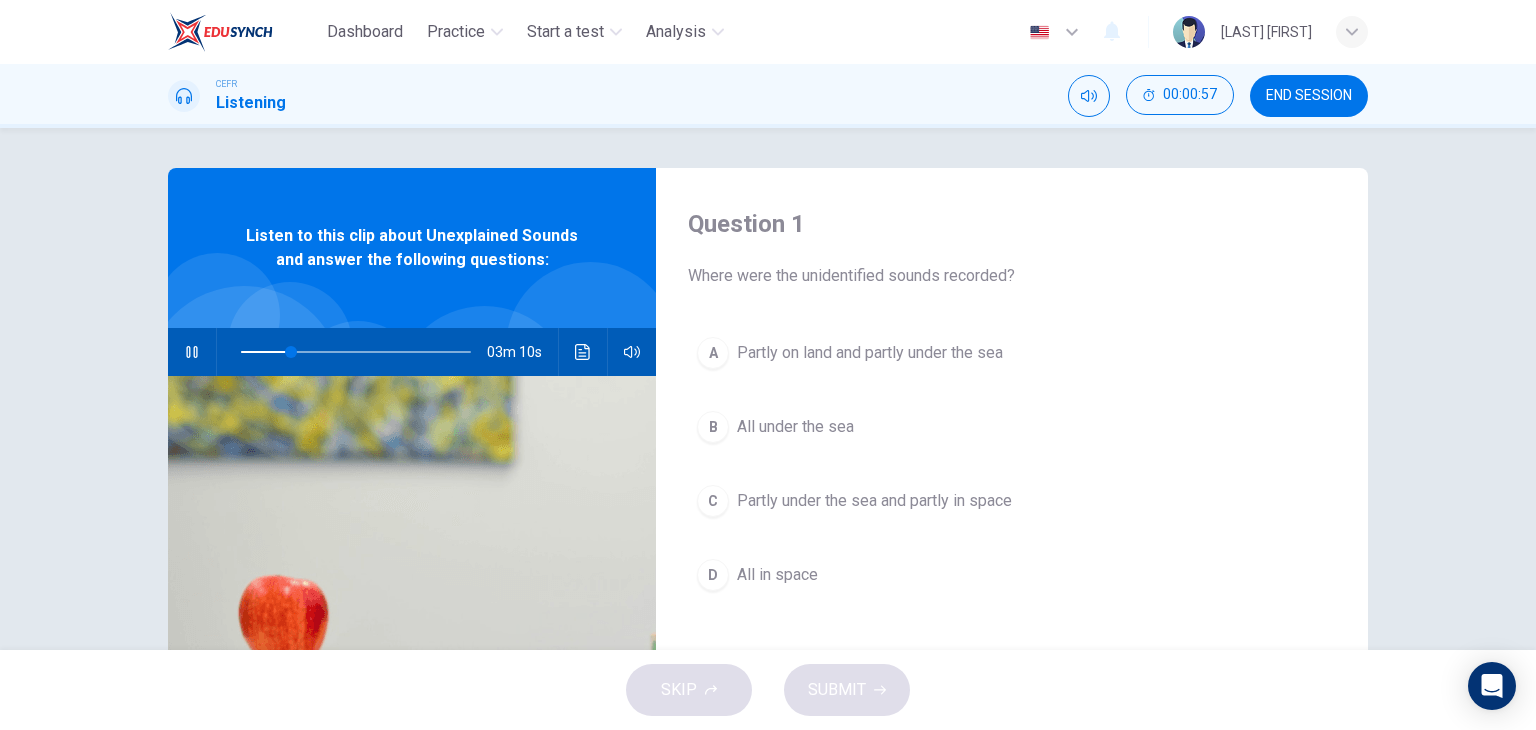 click on "03m 10s" at bounding box center [412, 352] 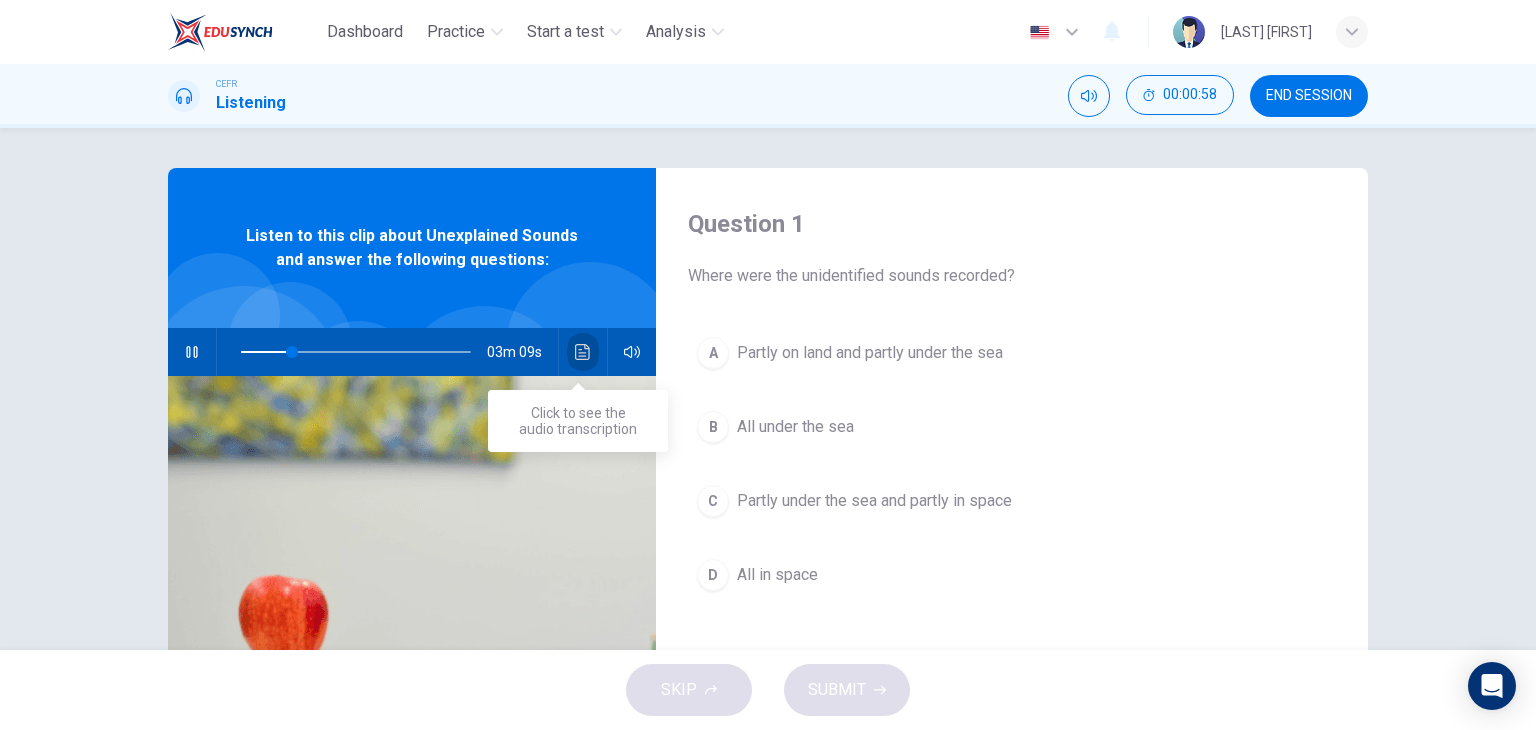 click at bounding box center [583, 352] 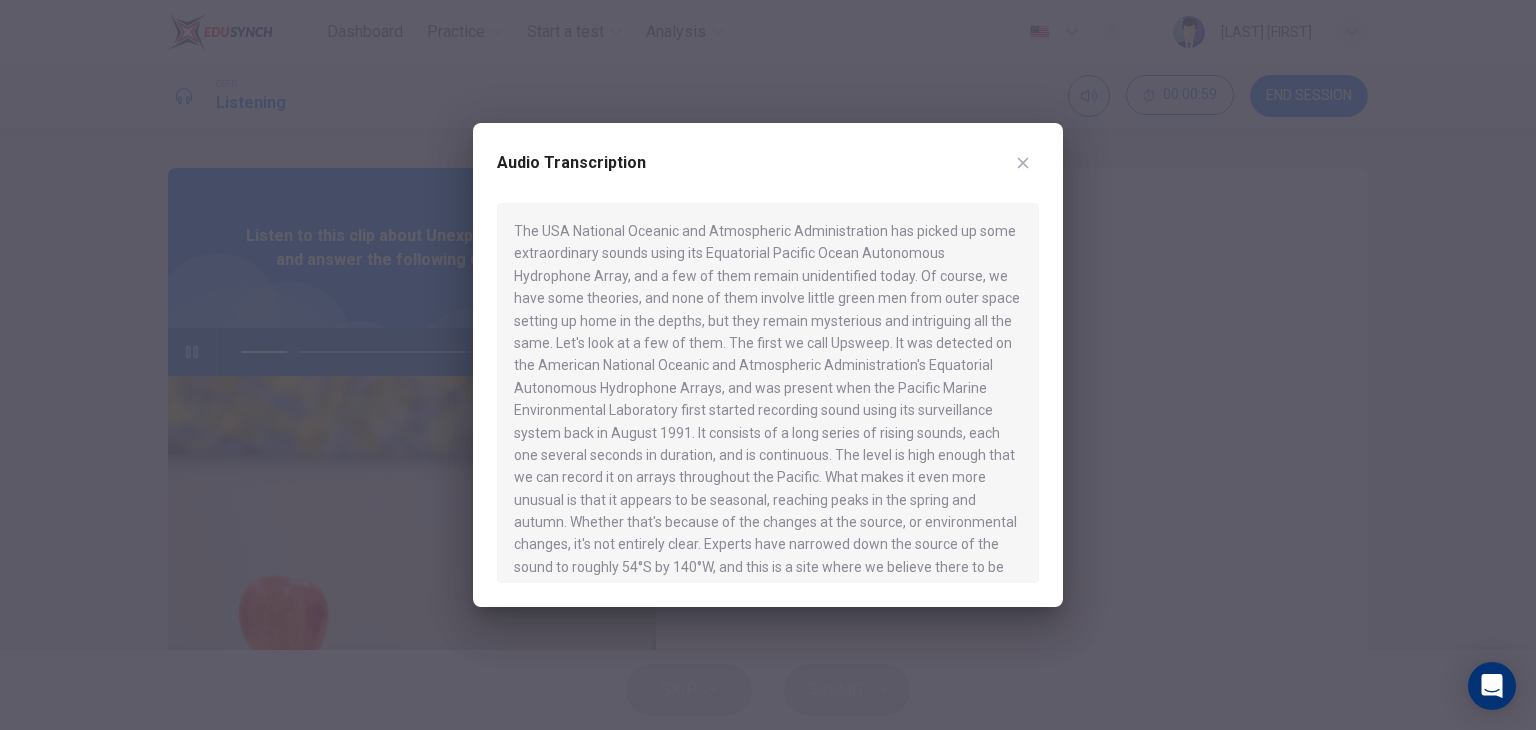 click at bounding box center [768, 365] 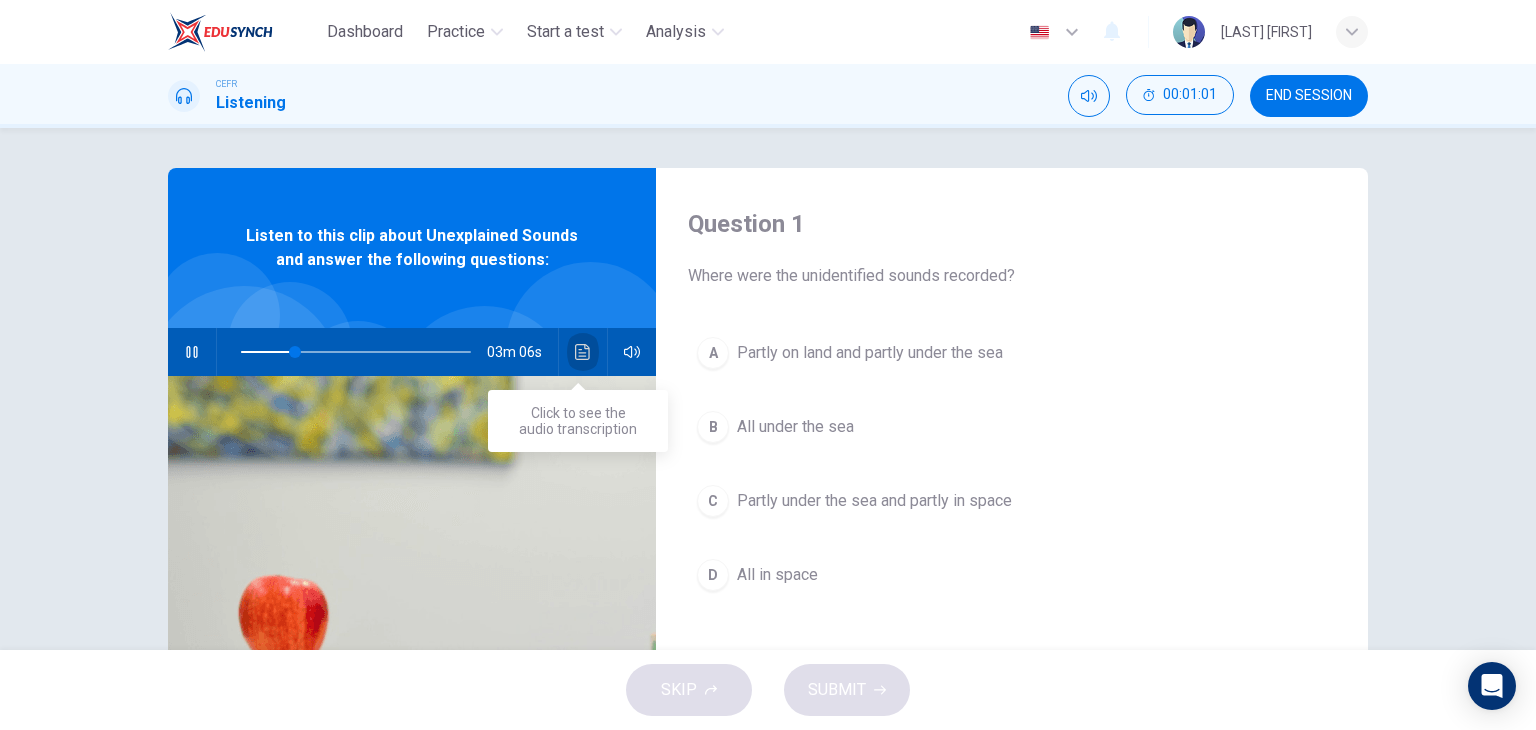 click at bounding box center [583, 352] 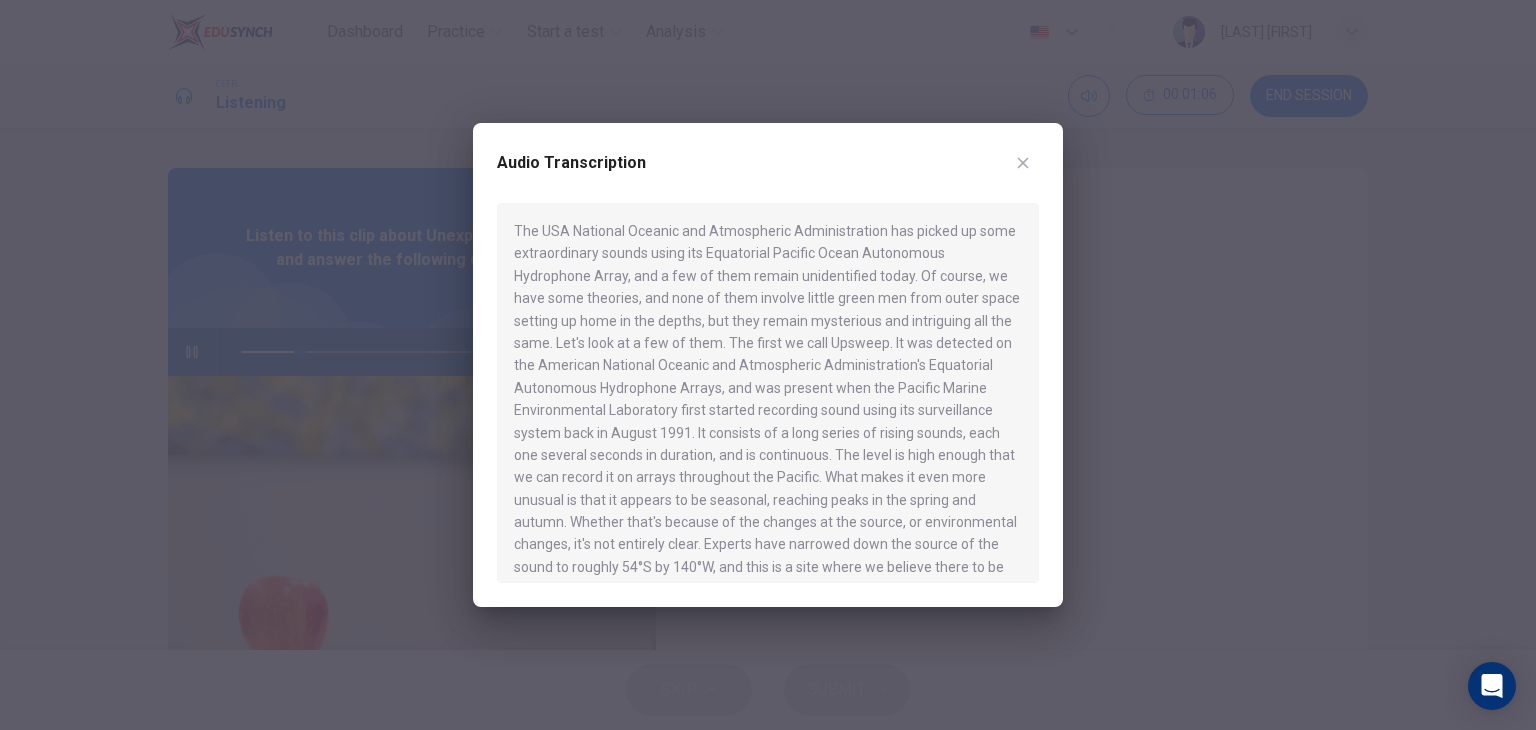 click at bounding box center [1023, 163] 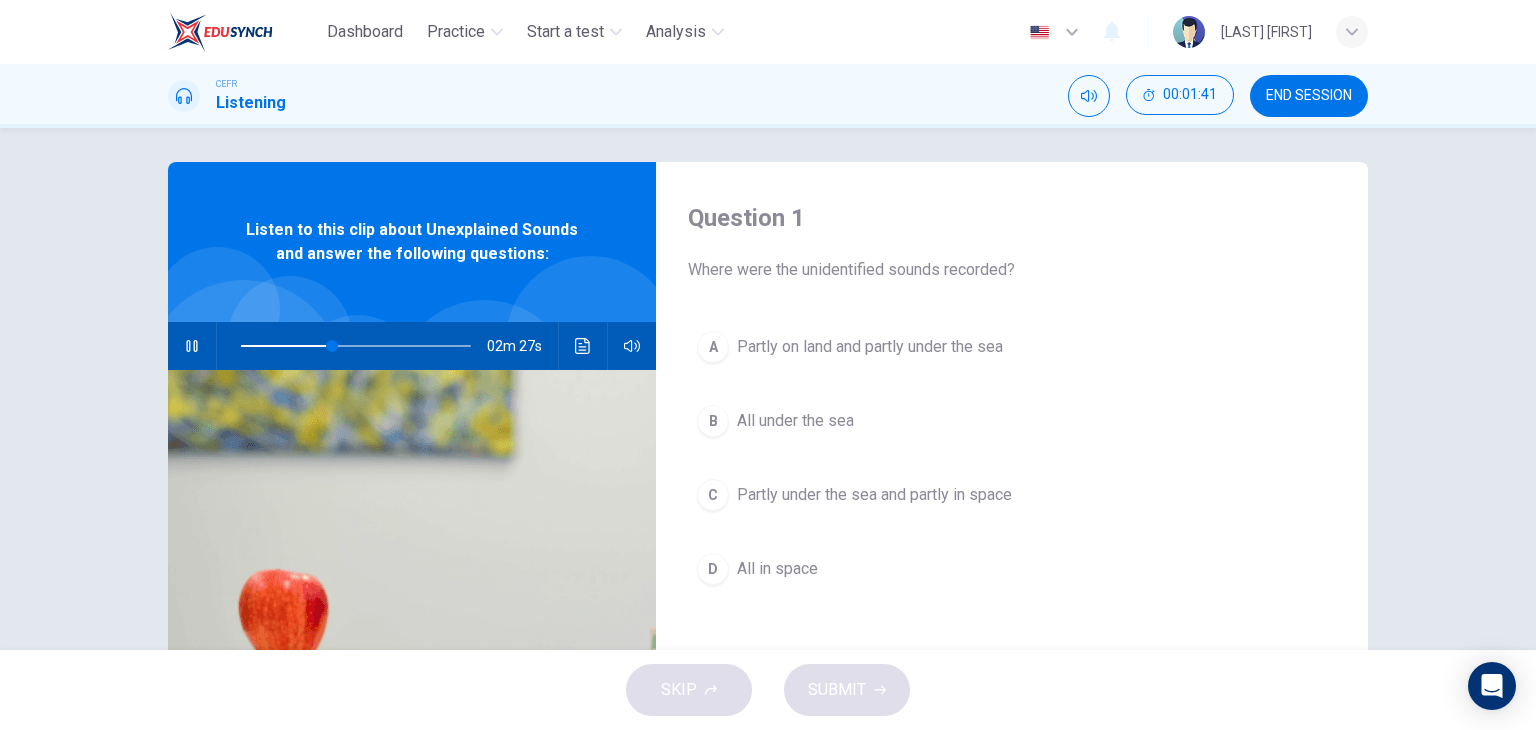 scroll, scrollTop: 0, scrollLeft: 0, axis: both 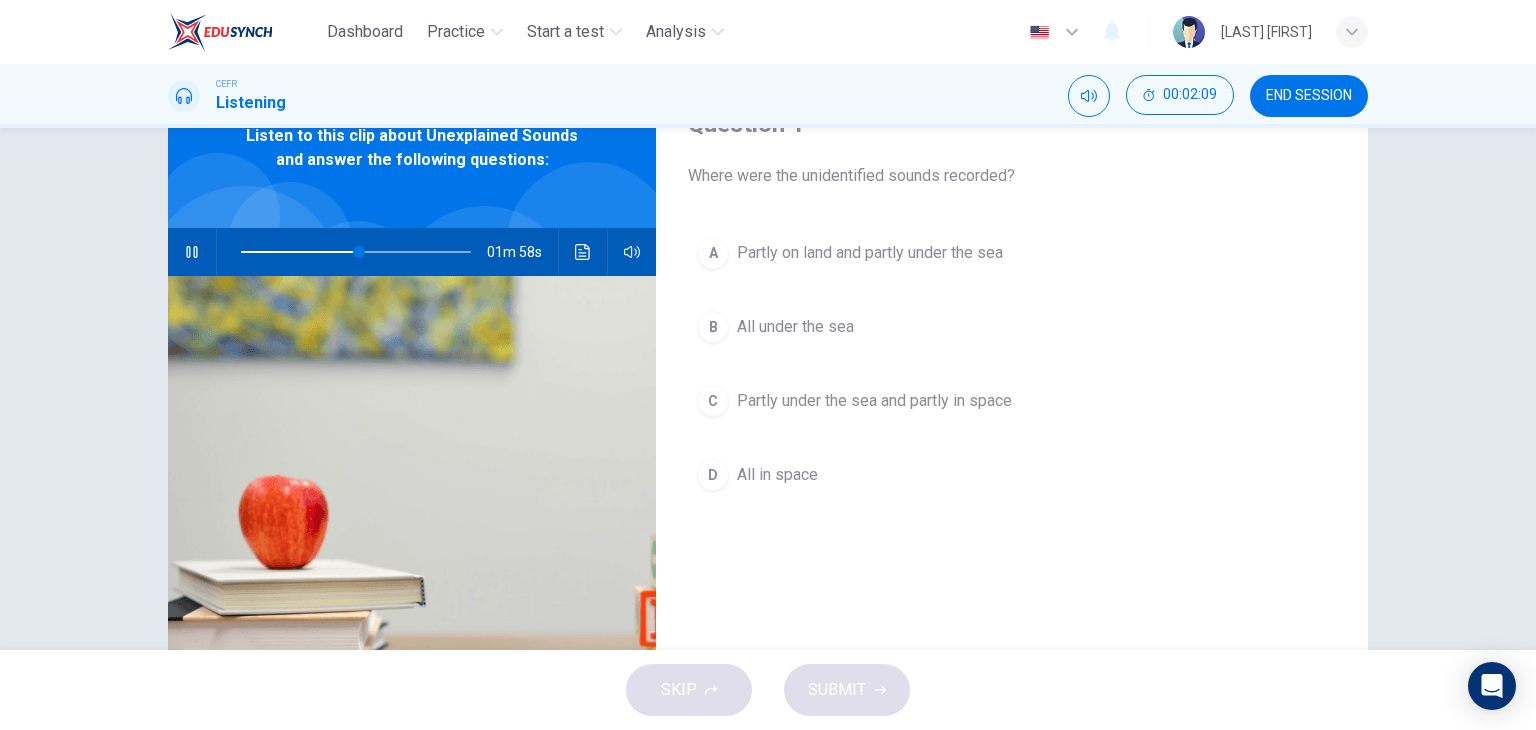 click at bounding box center [583, 252] 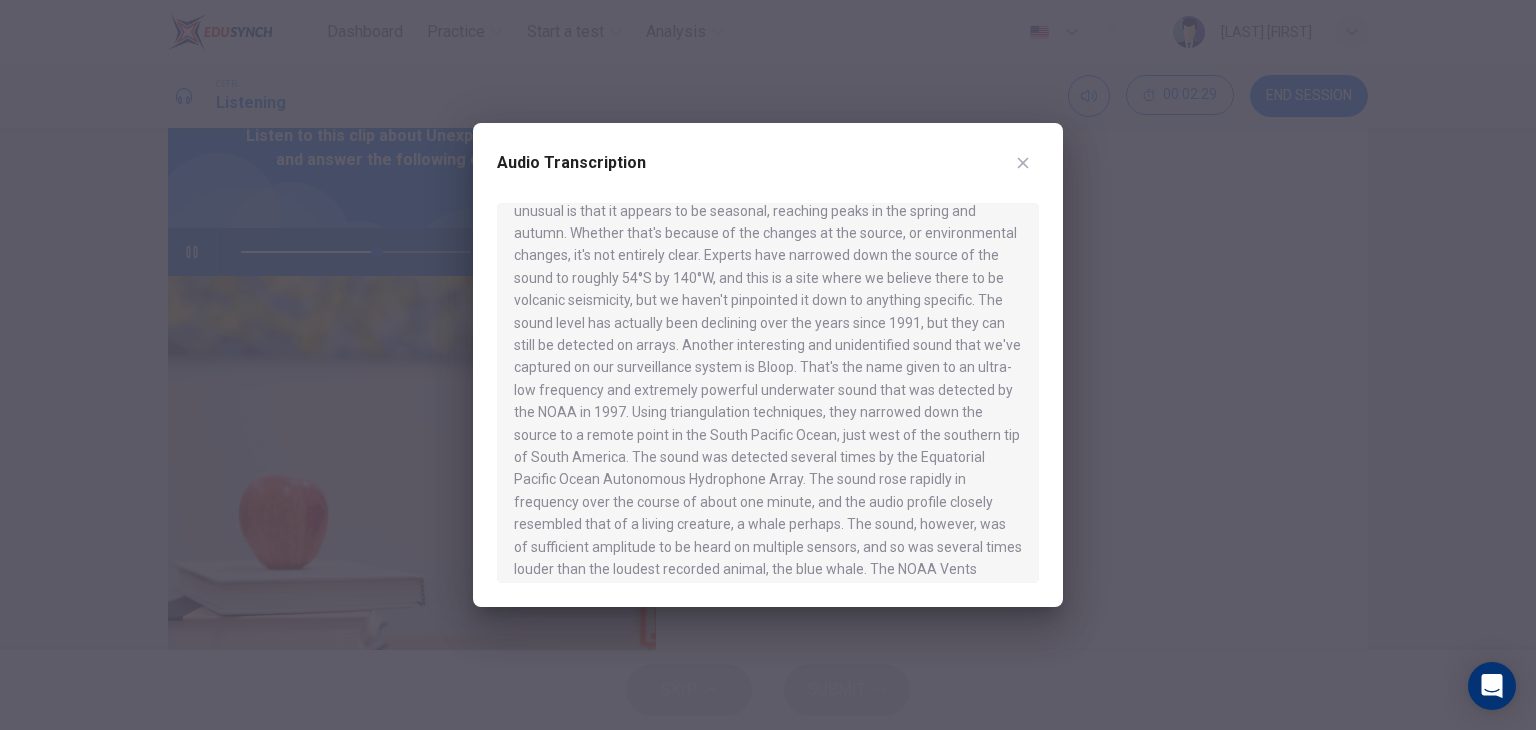 scroll, scrollTop: 300, scrollLeft: 0, axis: vertical 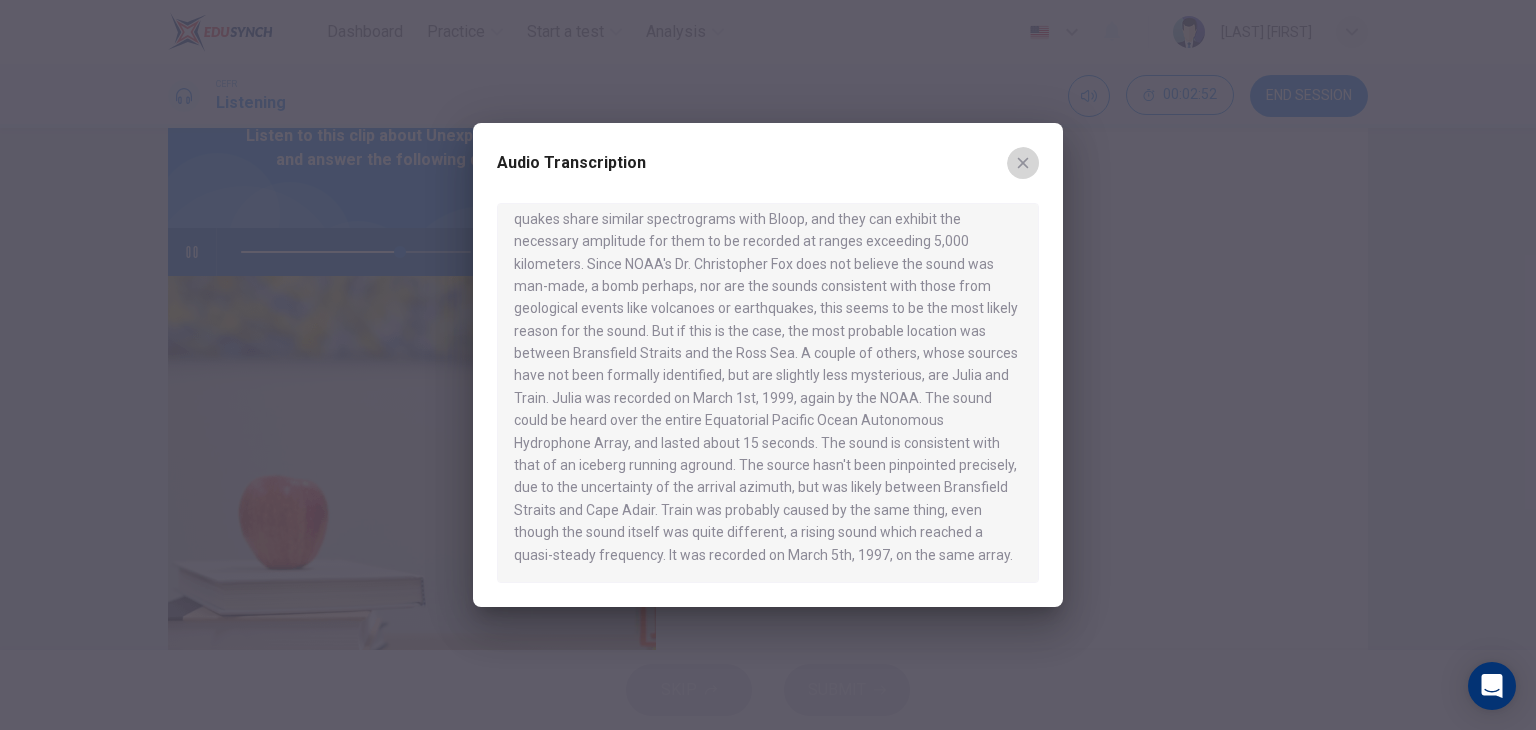 click at bounding box center [1023, 163] 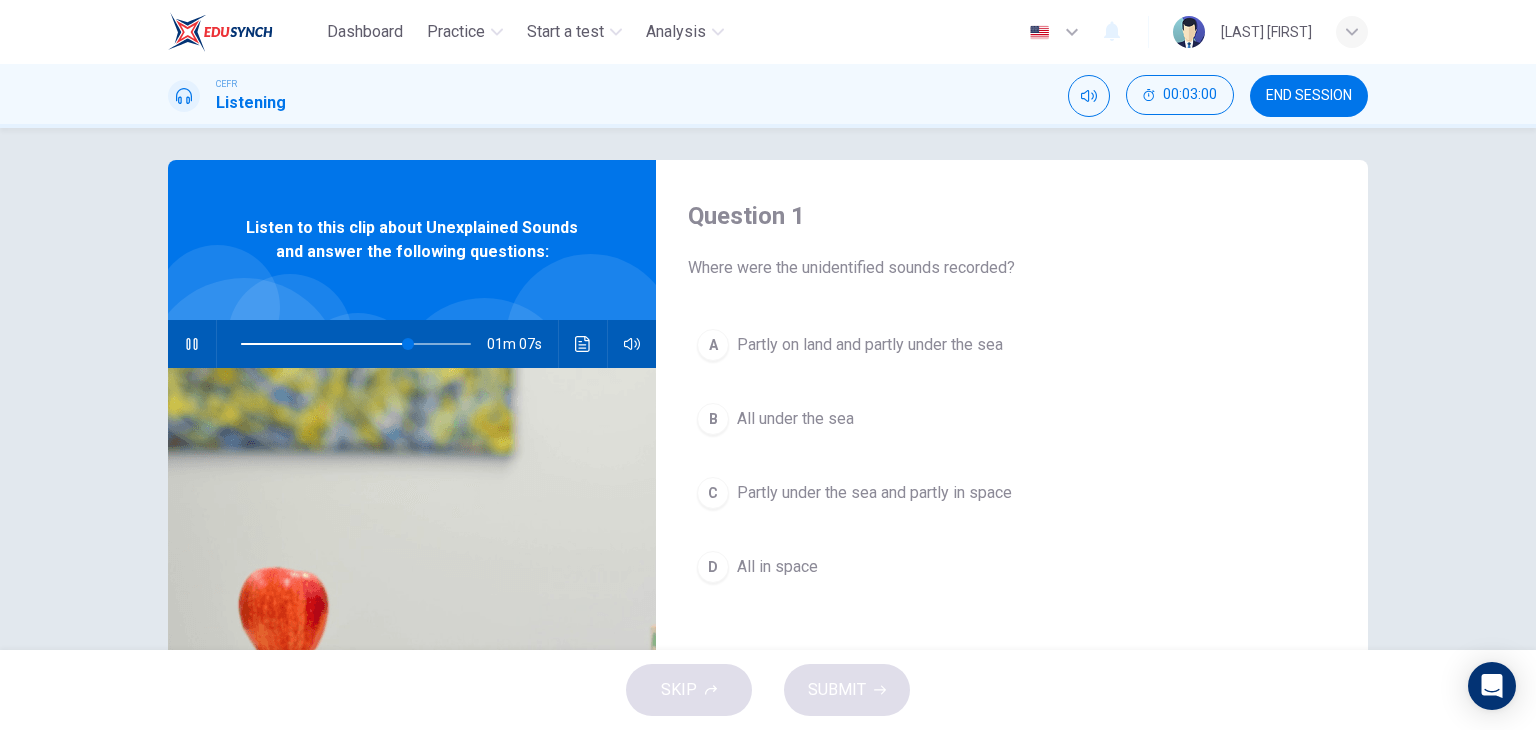 scroll, scrollTop: 0, scrollLeft: 0, axis: both 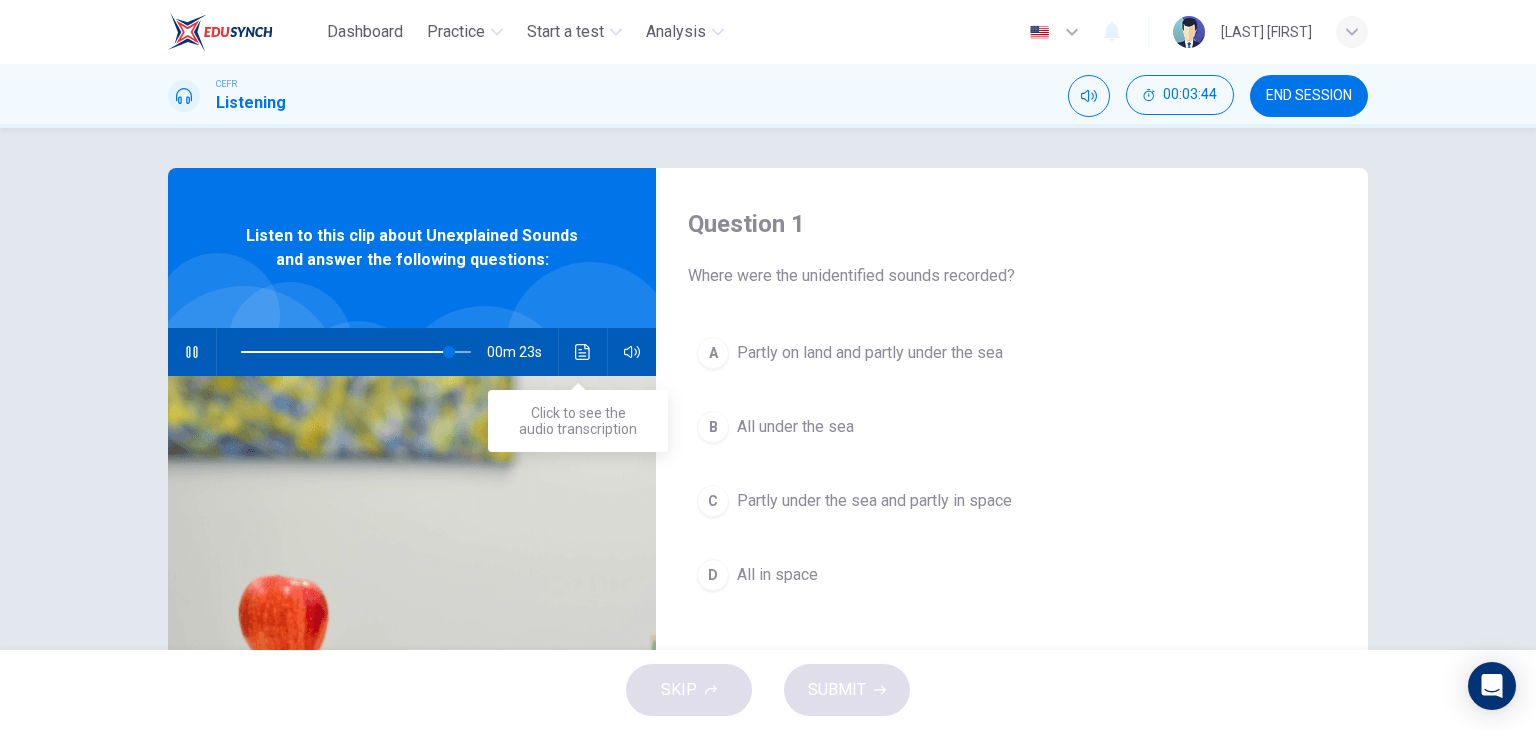 click at bounding box center (583, 352) 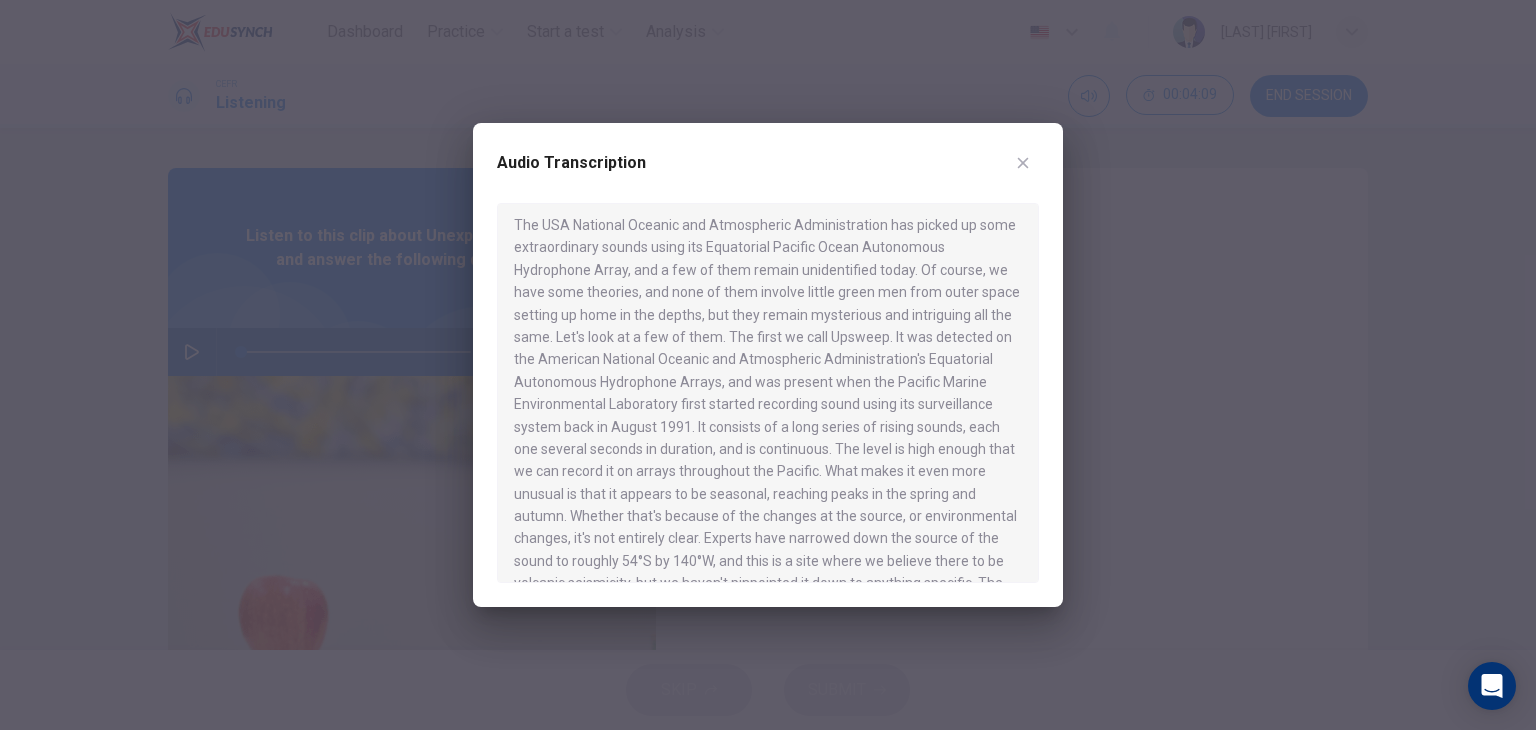 scroll, scrollTop: 0, scrollLeft: 0, axis: both 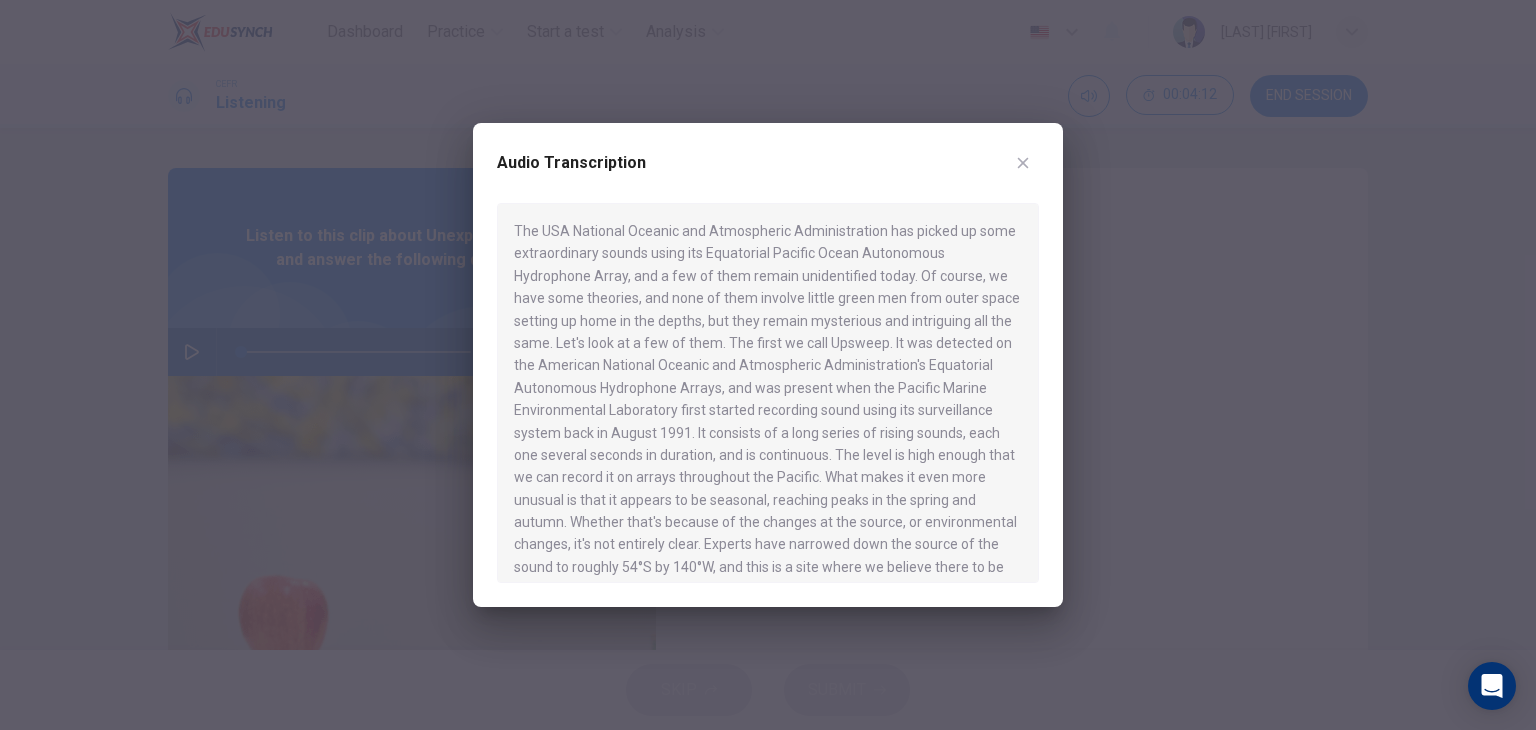 click at bounding box center (768, 365) 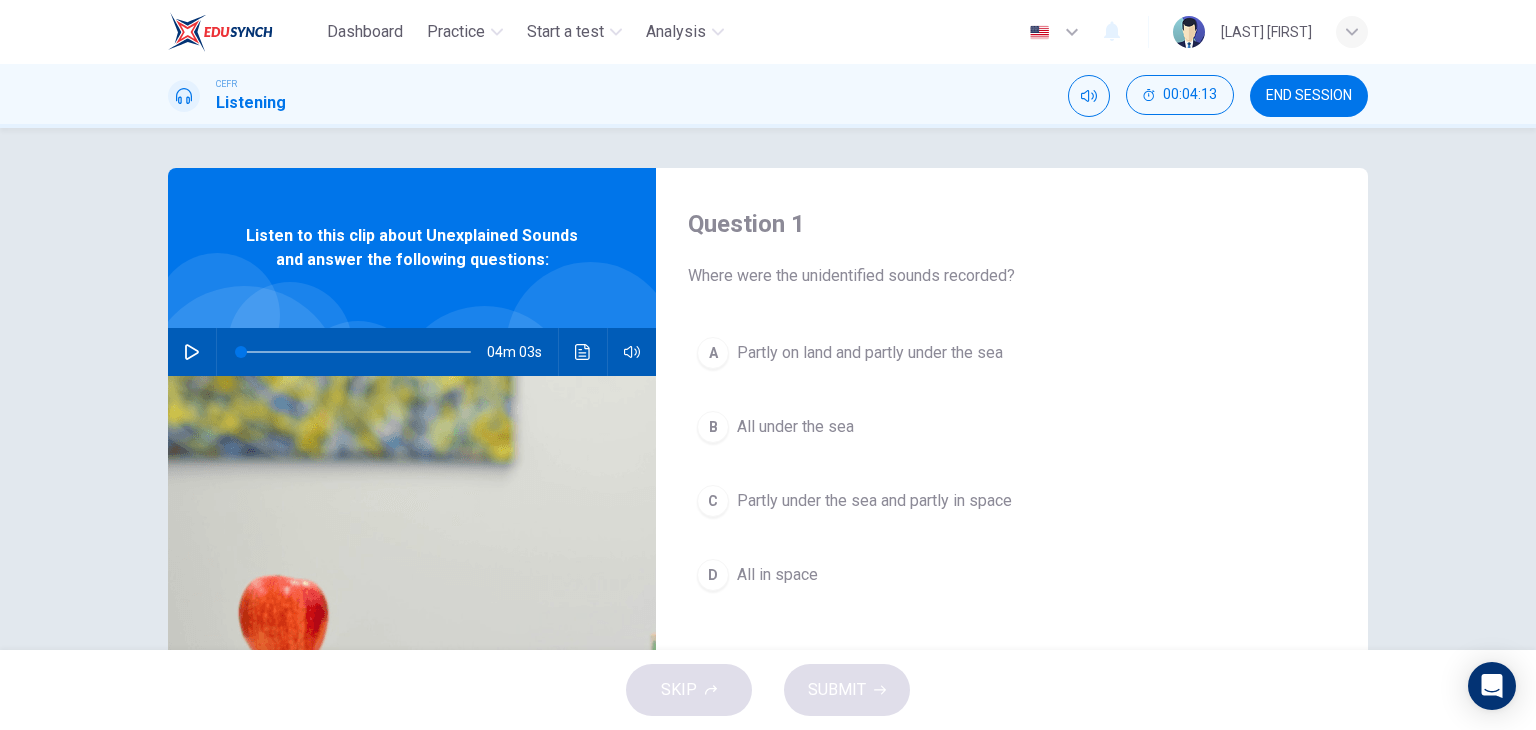 click on "Partly on land and partly under the sea" at bounding box center (870, 353) 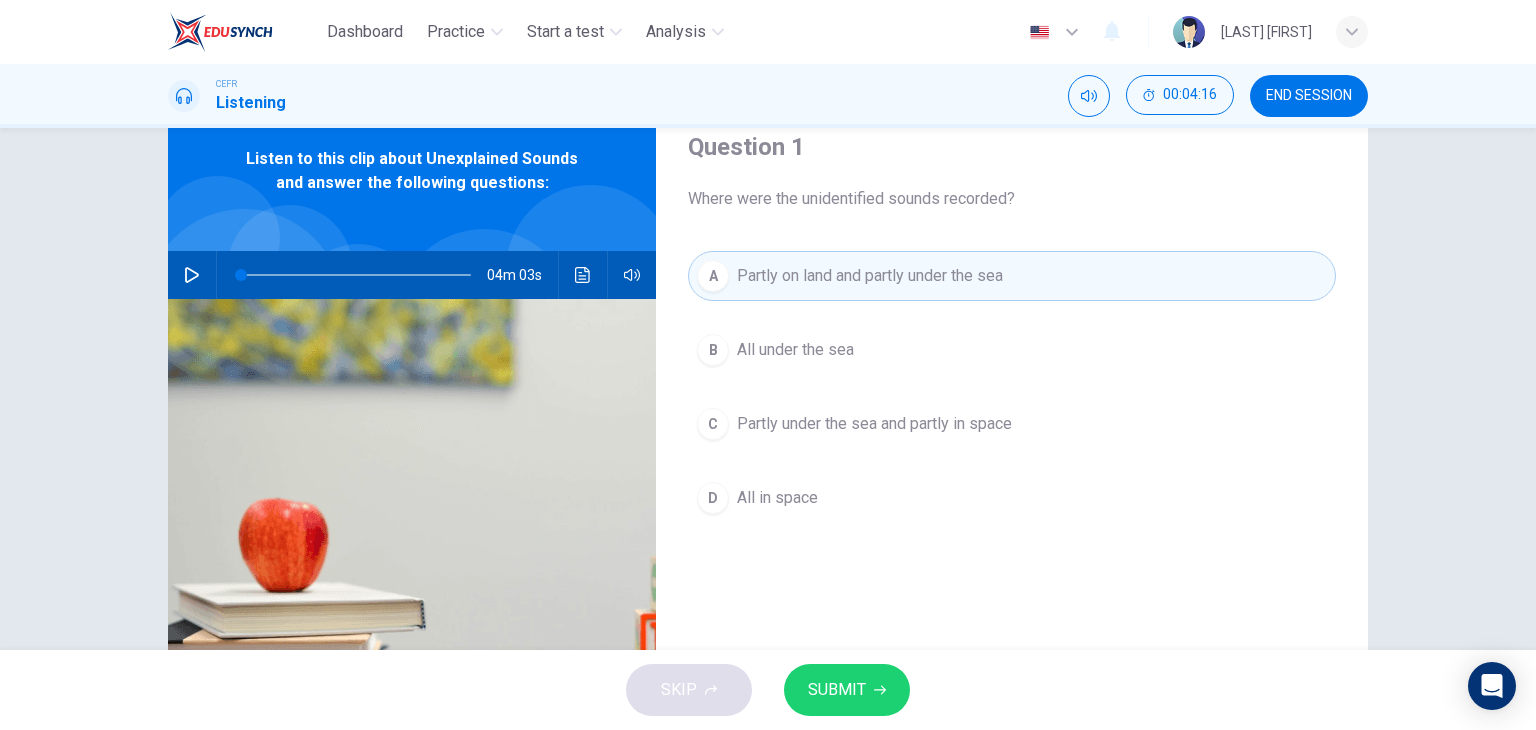 scroll, scrollTop: 53, scrollLeft: 0, axis: vertical 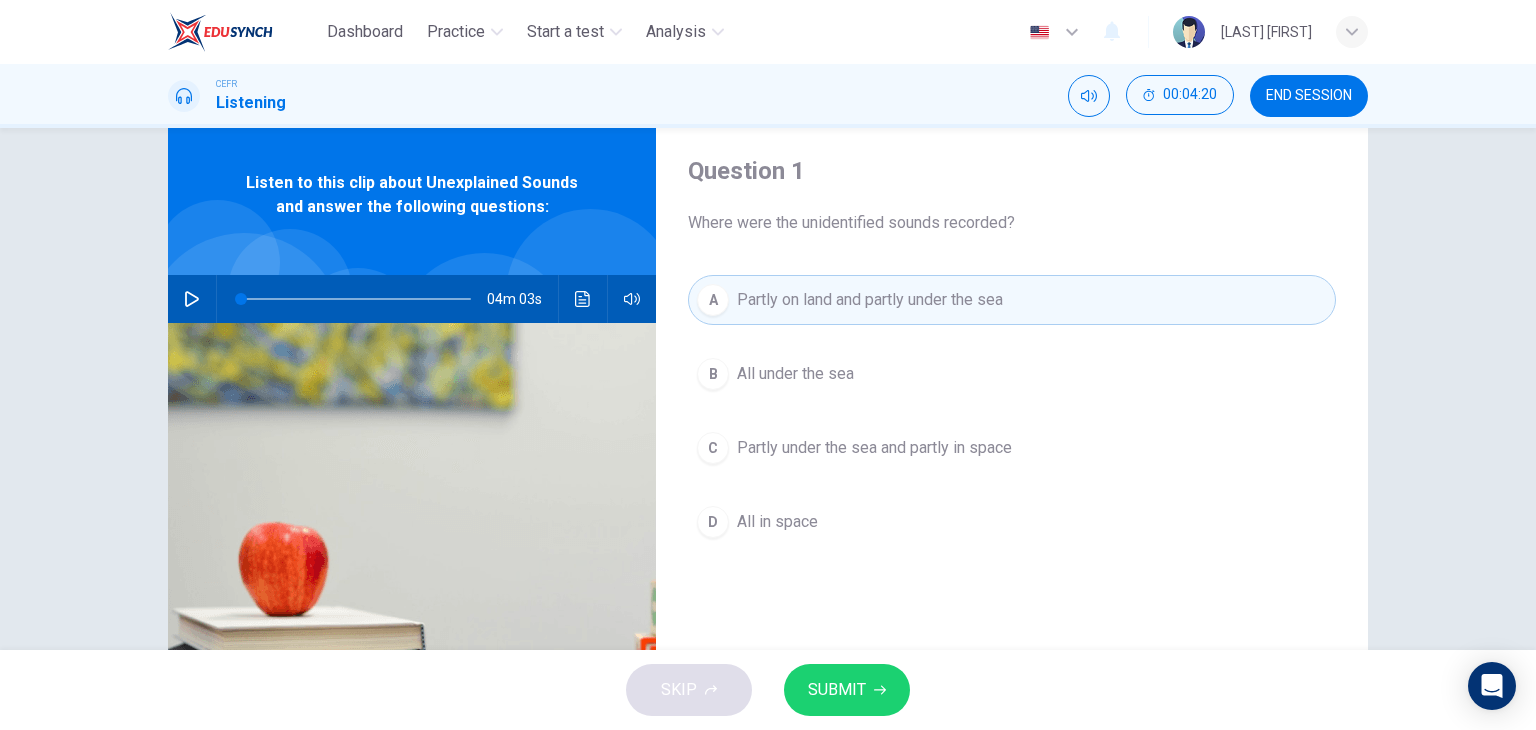 click on "SUBMIT" at bounding box center [847, 690] 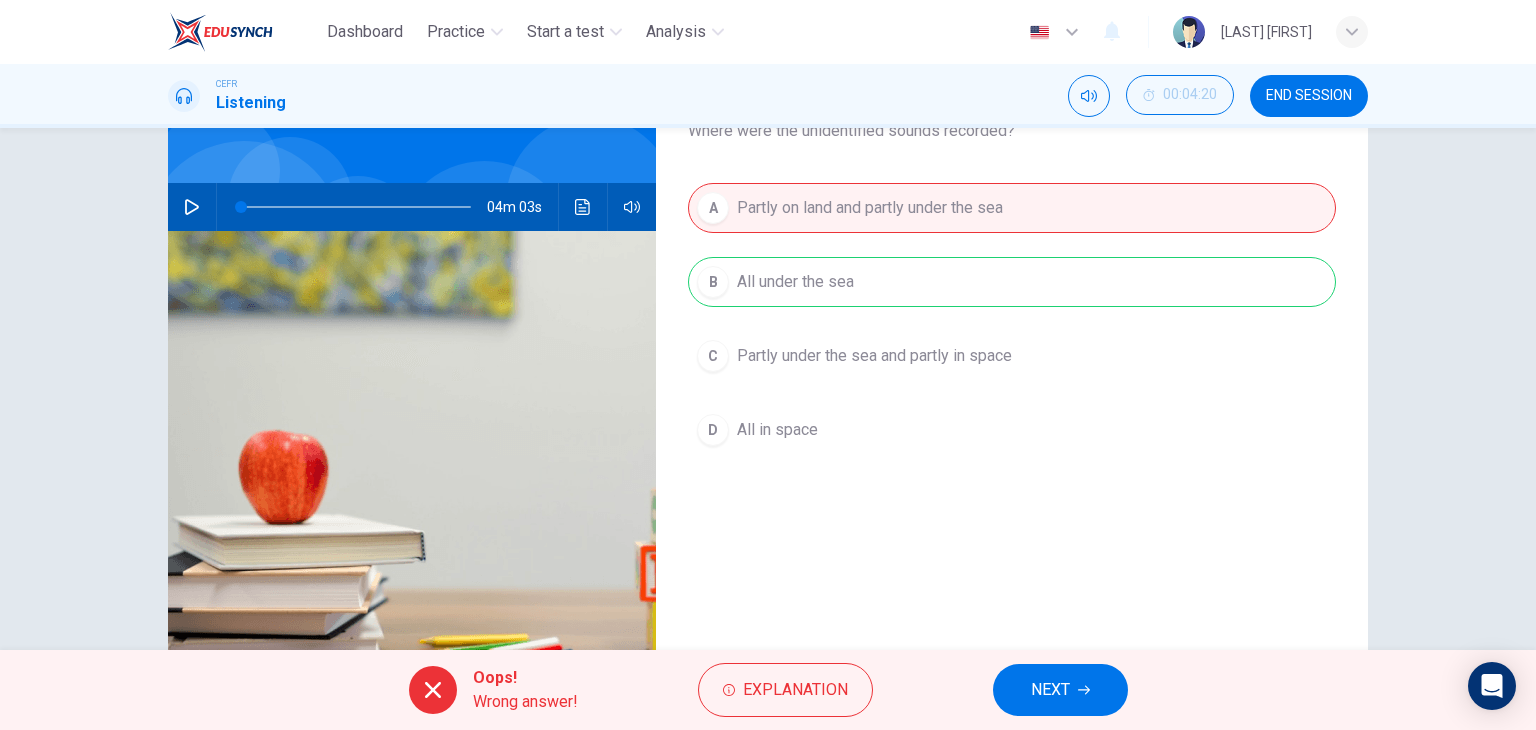 scroll, scrollTop: 153, scrollLeft: 0, axis: vertical 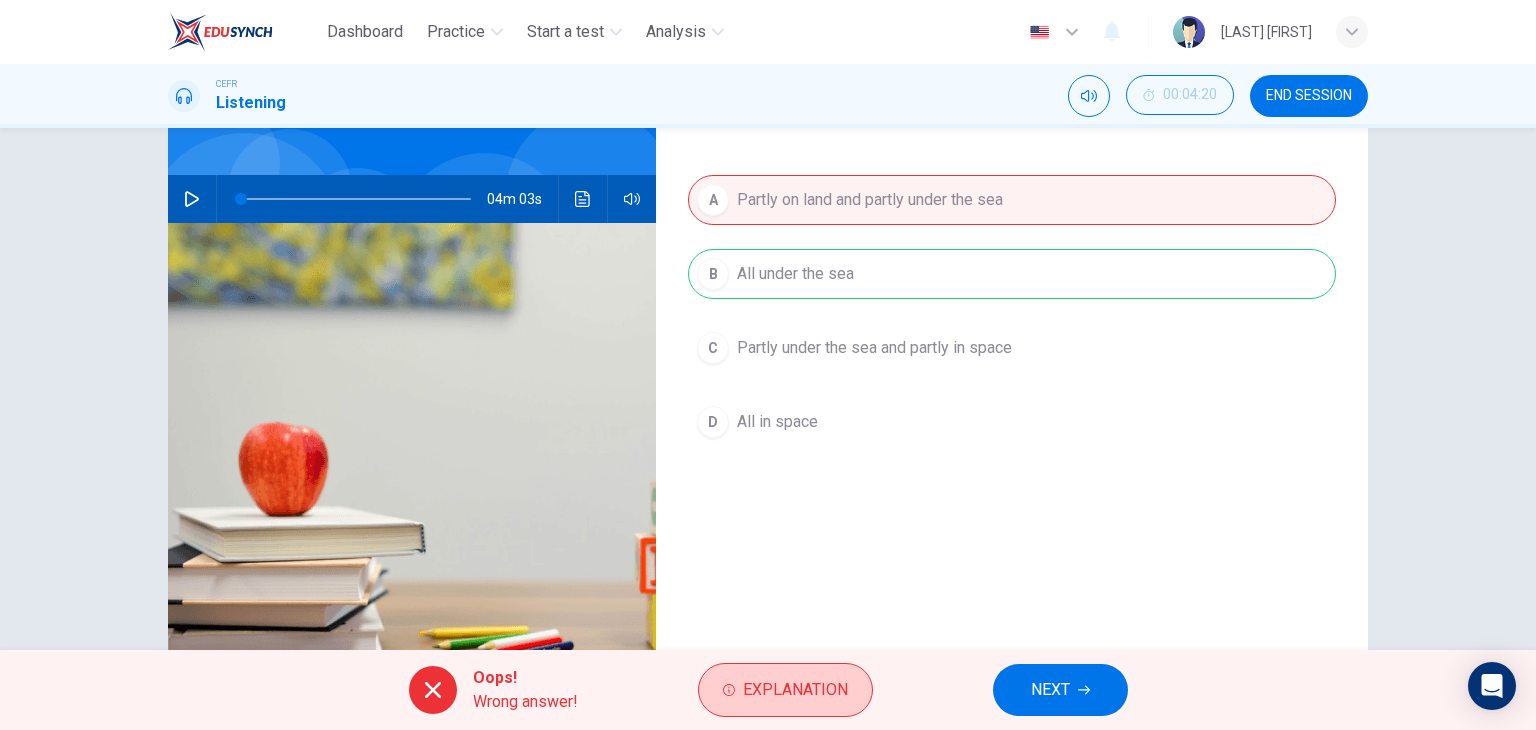 click on "Explanation" at bounding box center [785, 690] 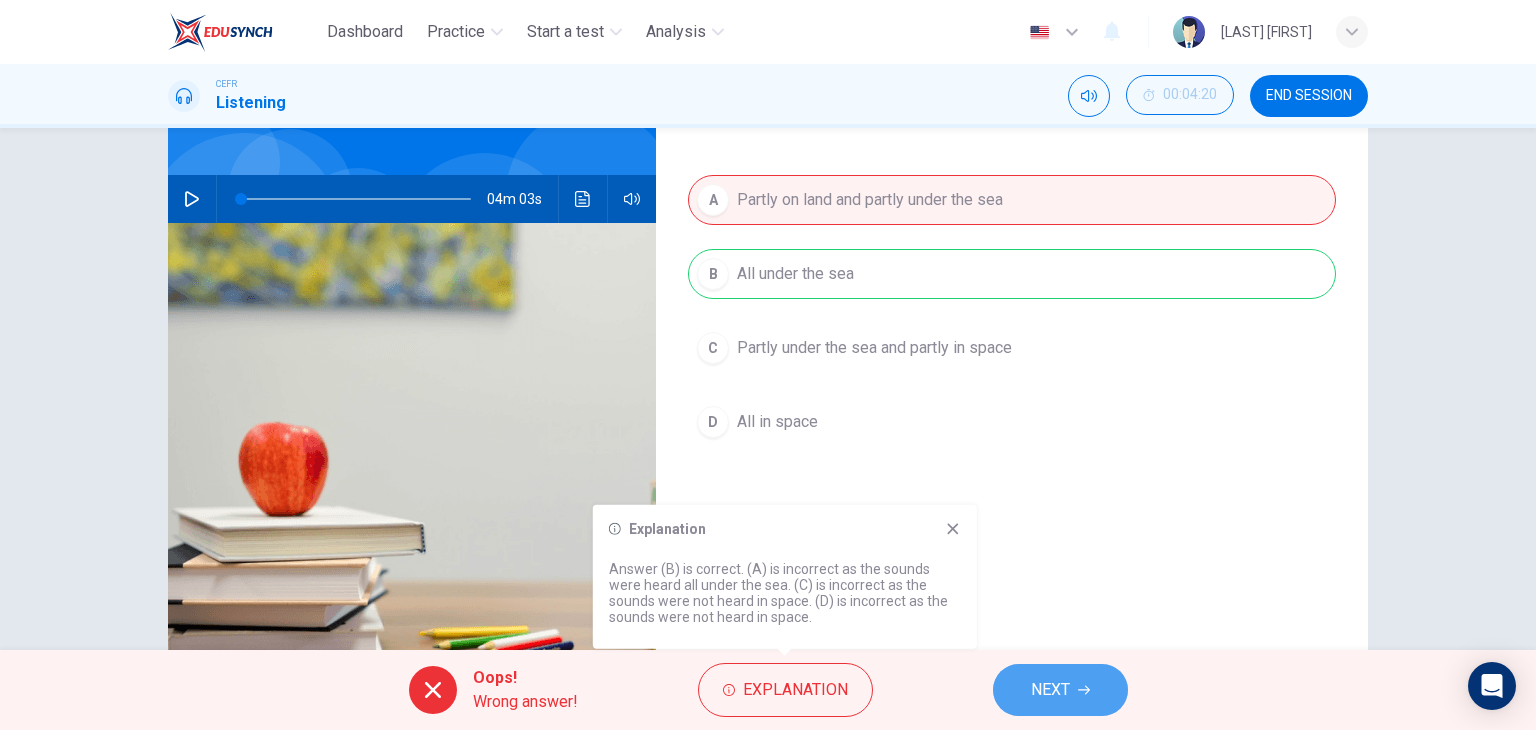 click on "NEXT" at bounding box center (1050, 690) 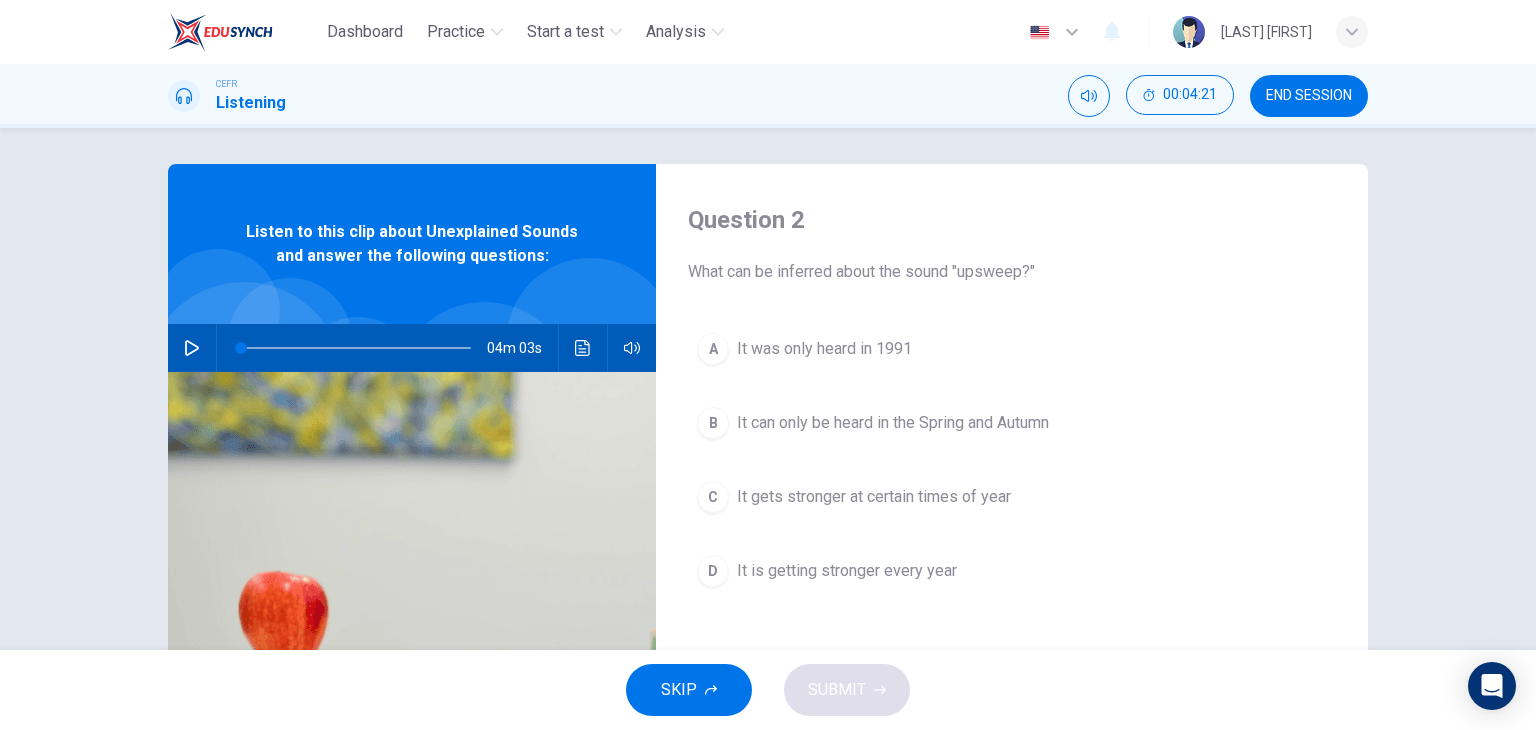 scroll, scrollTop: 0, scrollLeft: 0, axis: both 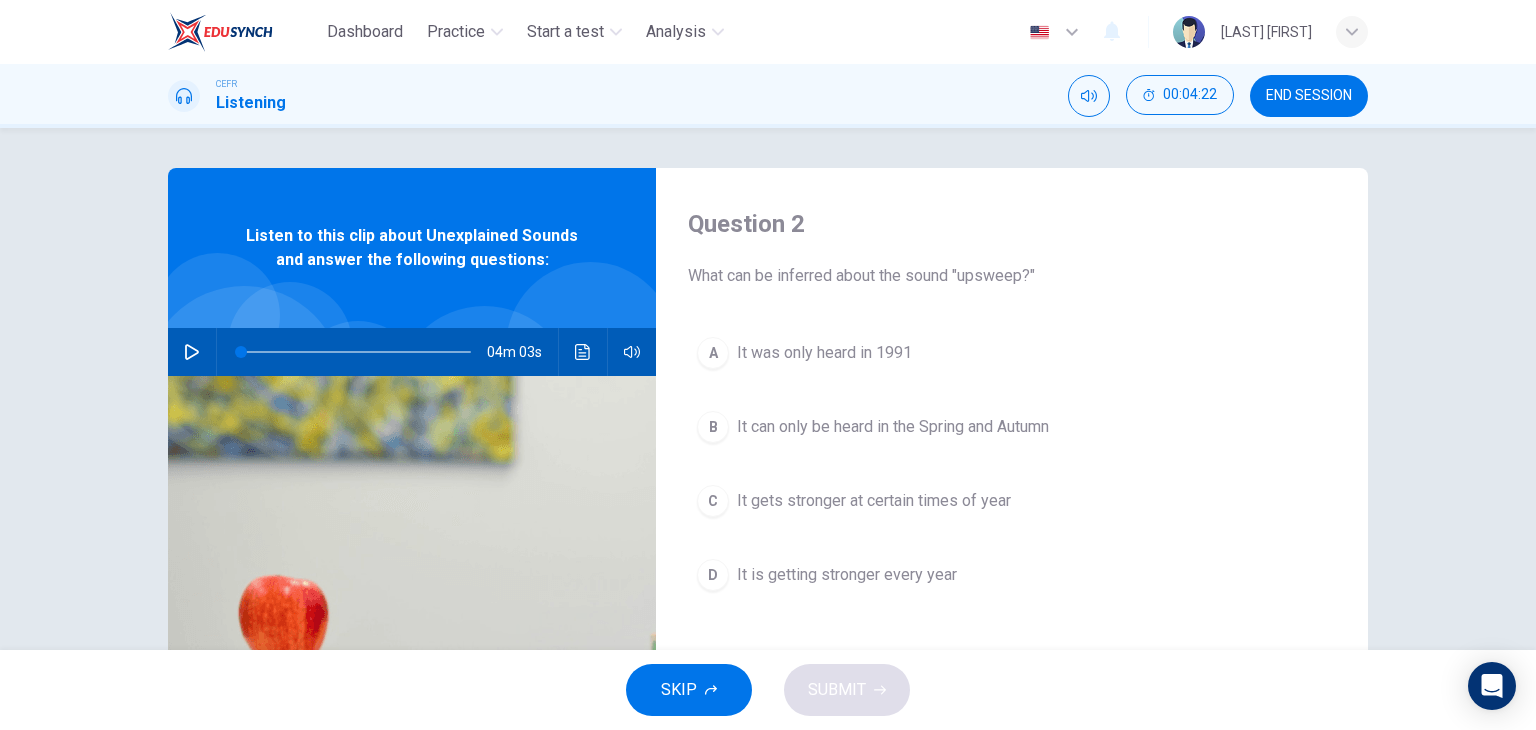 click at bounding box center (192, 352) 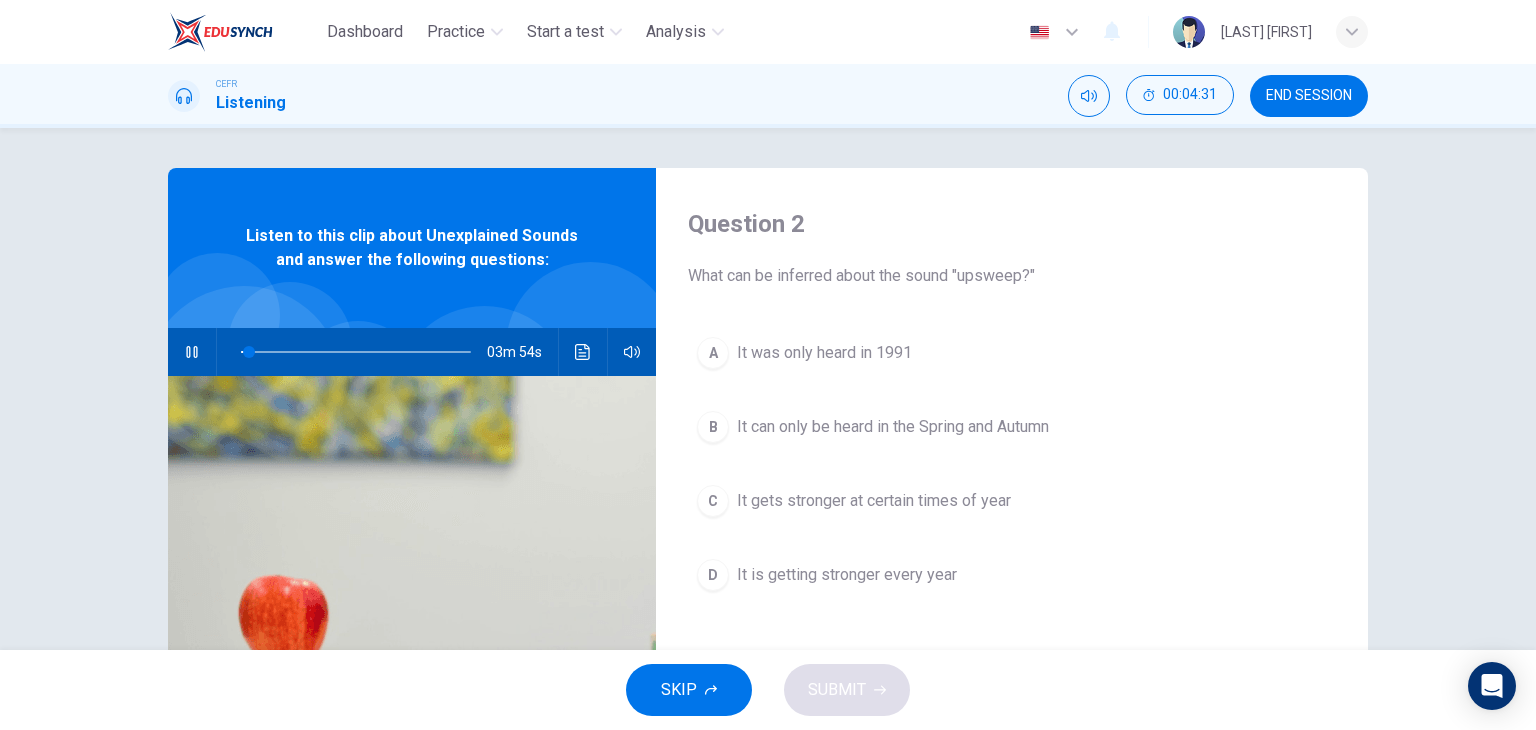 click at bounding box center [192, 352] 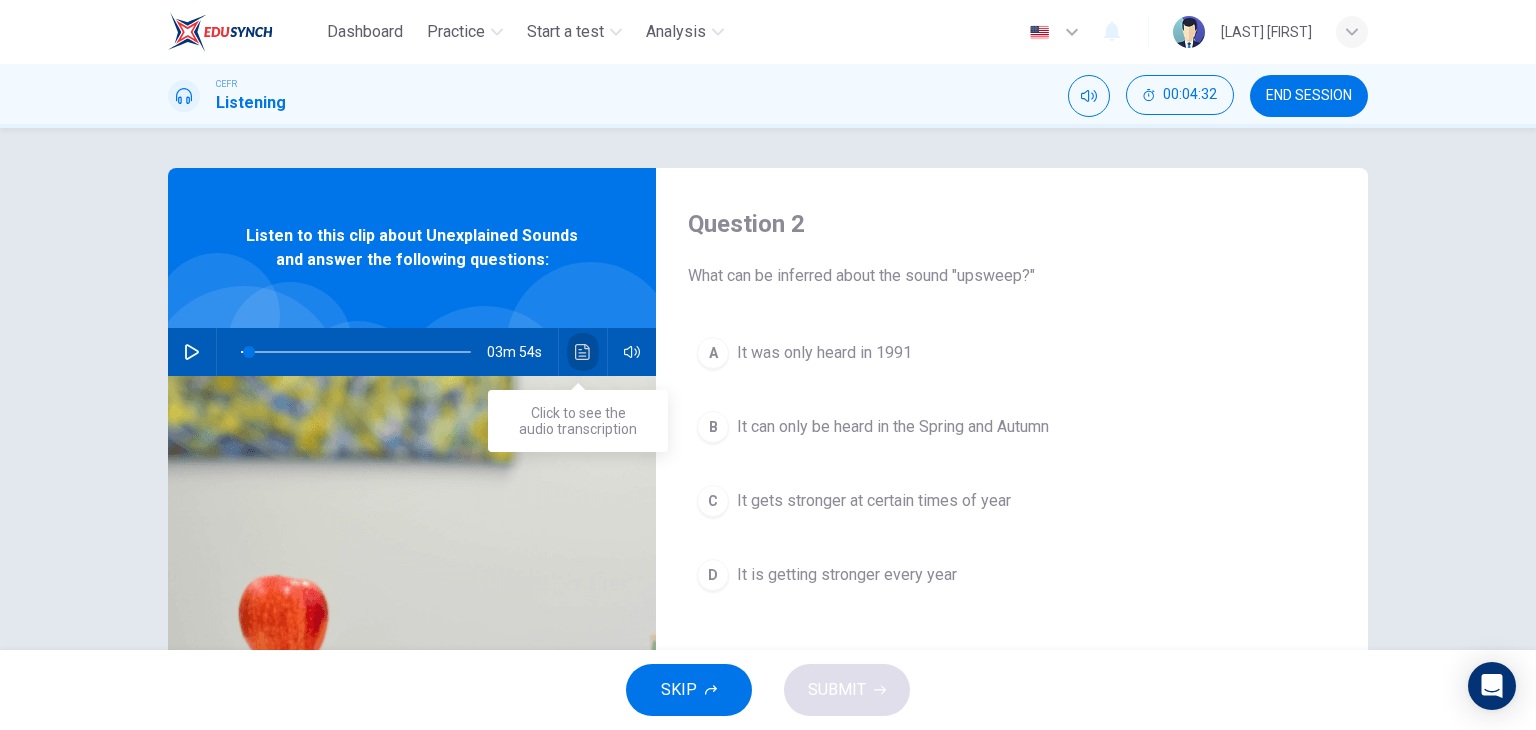 click at bounding box center (583, 352) 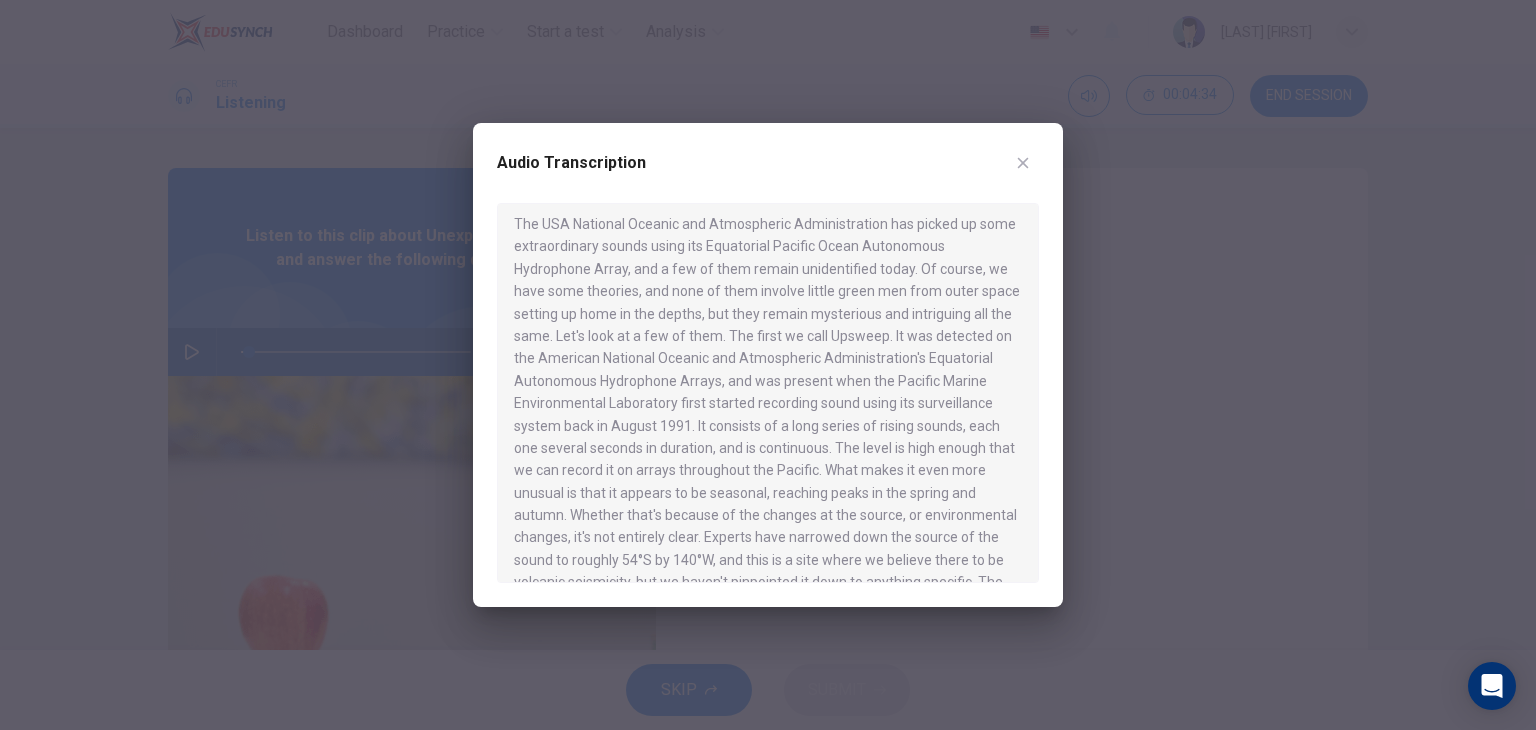 scroll, scrollTop: 0, scrollLeft: 0, axis: both 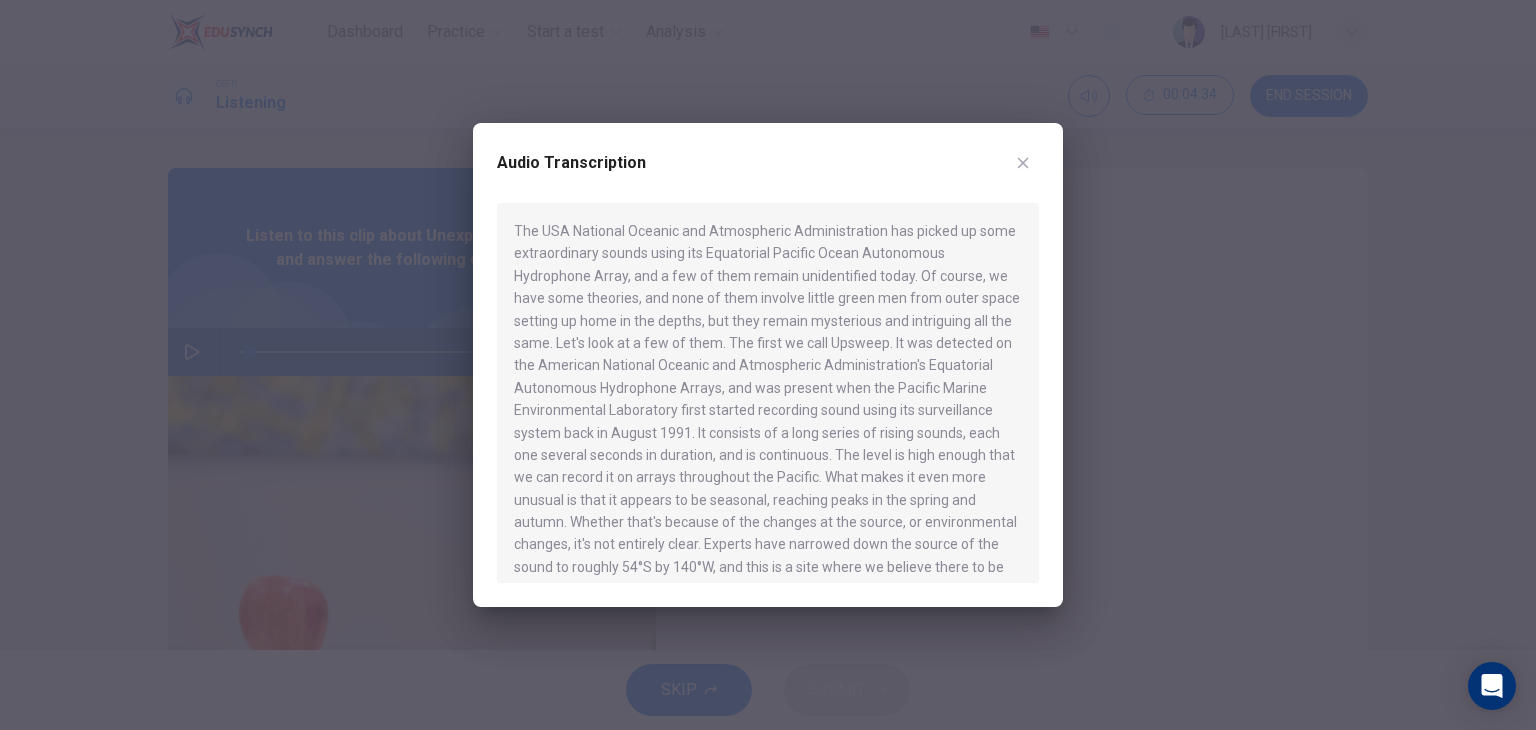 click on "Audio Transcription" at bounding box center (768, 175) 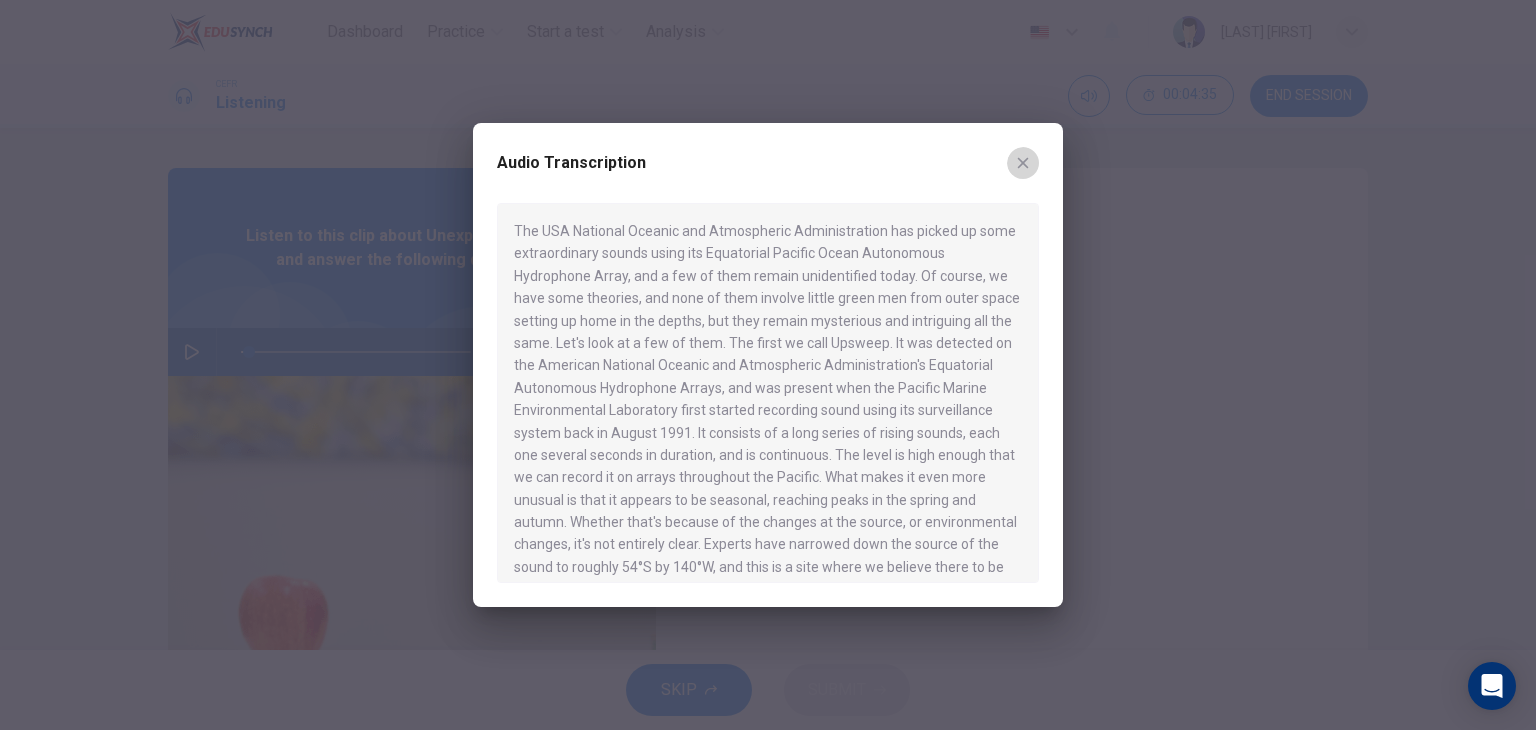 click at bounding box center [1023, 163] 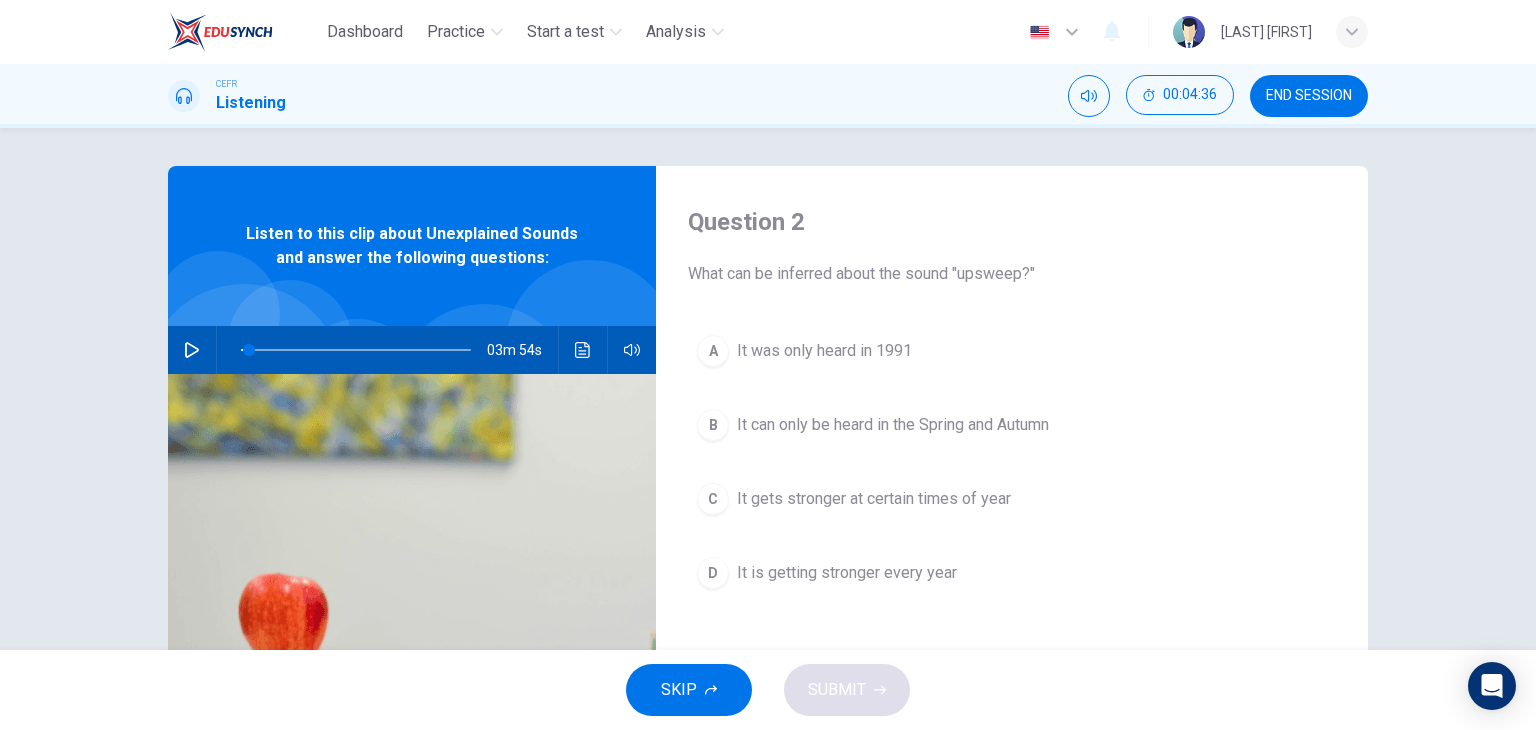 scroll, scrollTop: 0, scrollLeft: 0, axis: both 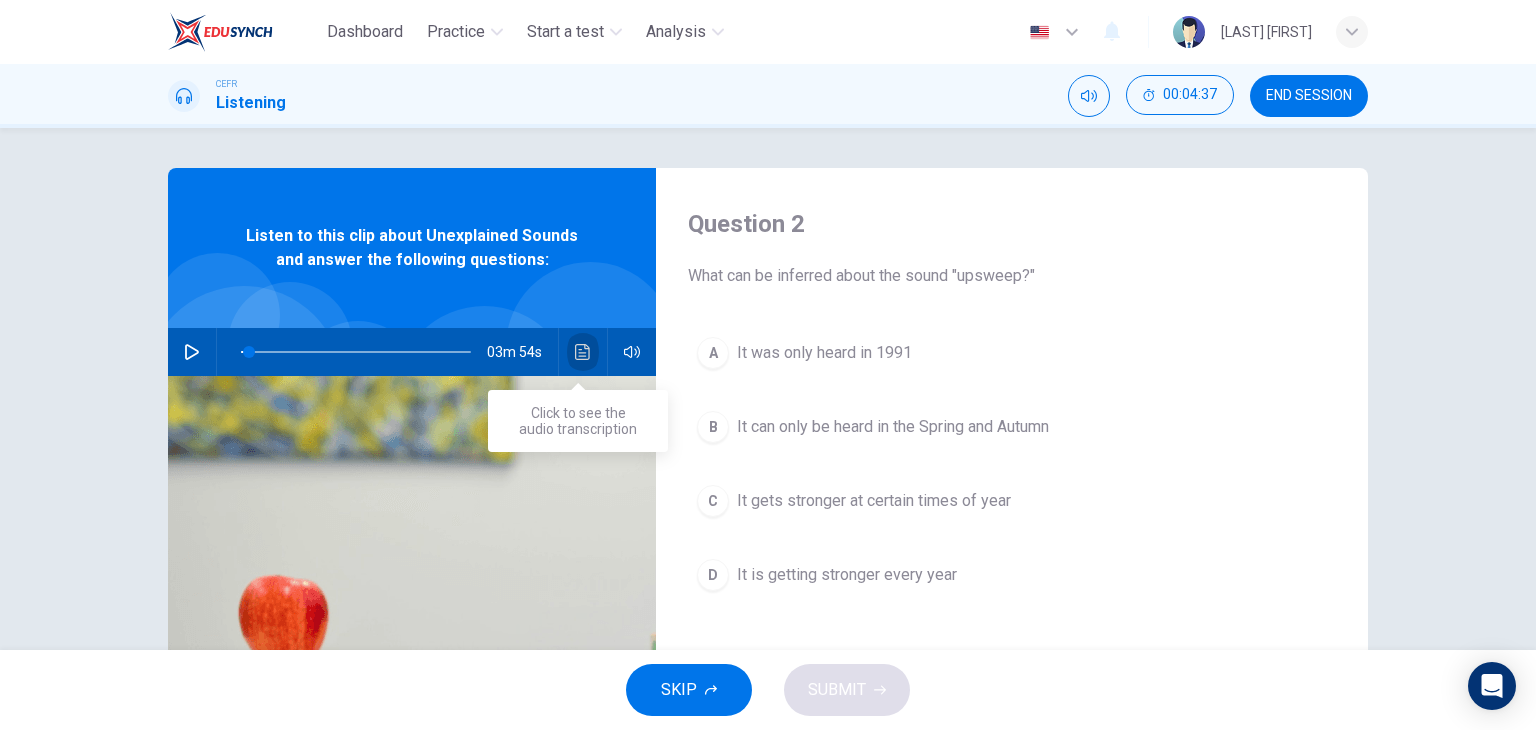 click at bounding box center [583, 352] 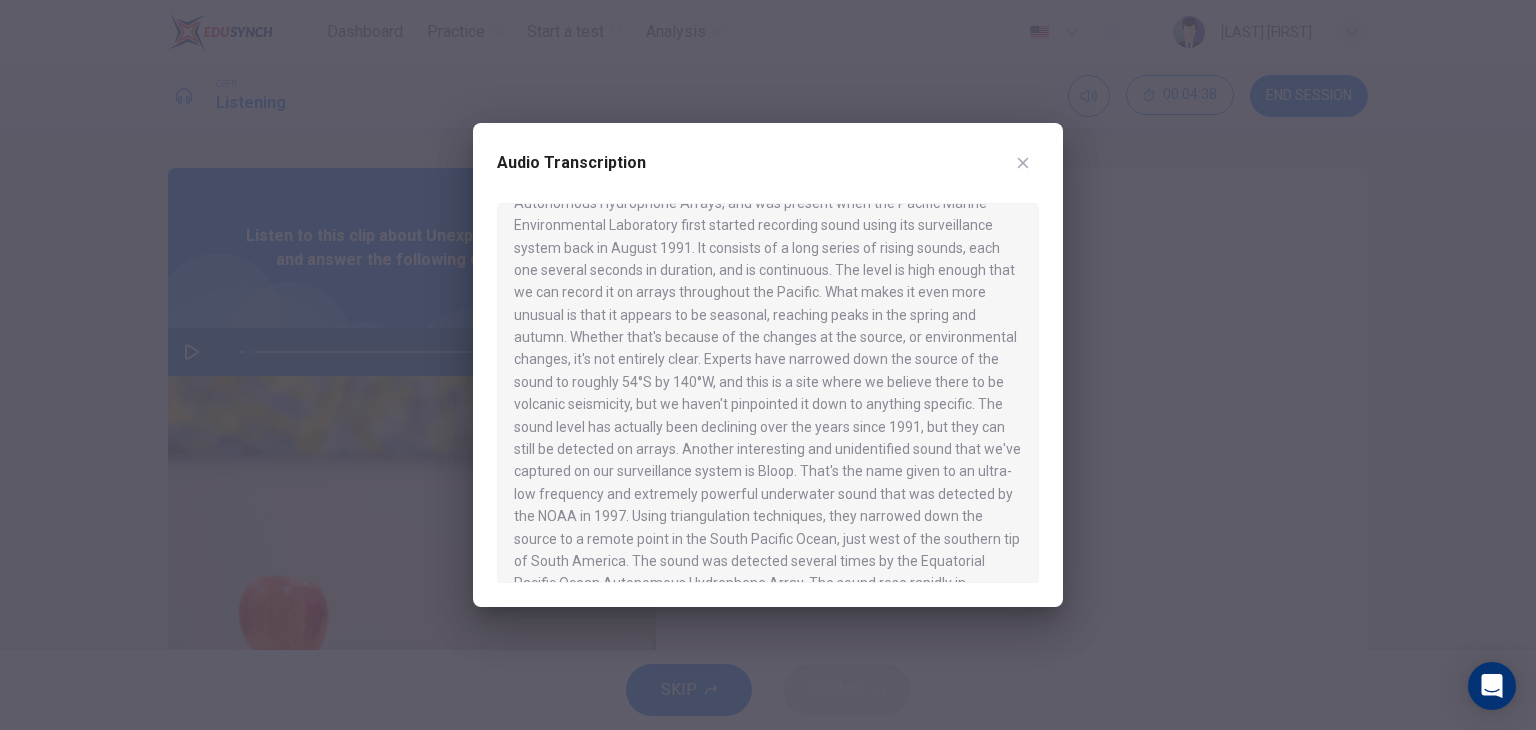 scroll, scrollTop: 200, scrollLeft: 0, axis: vertical 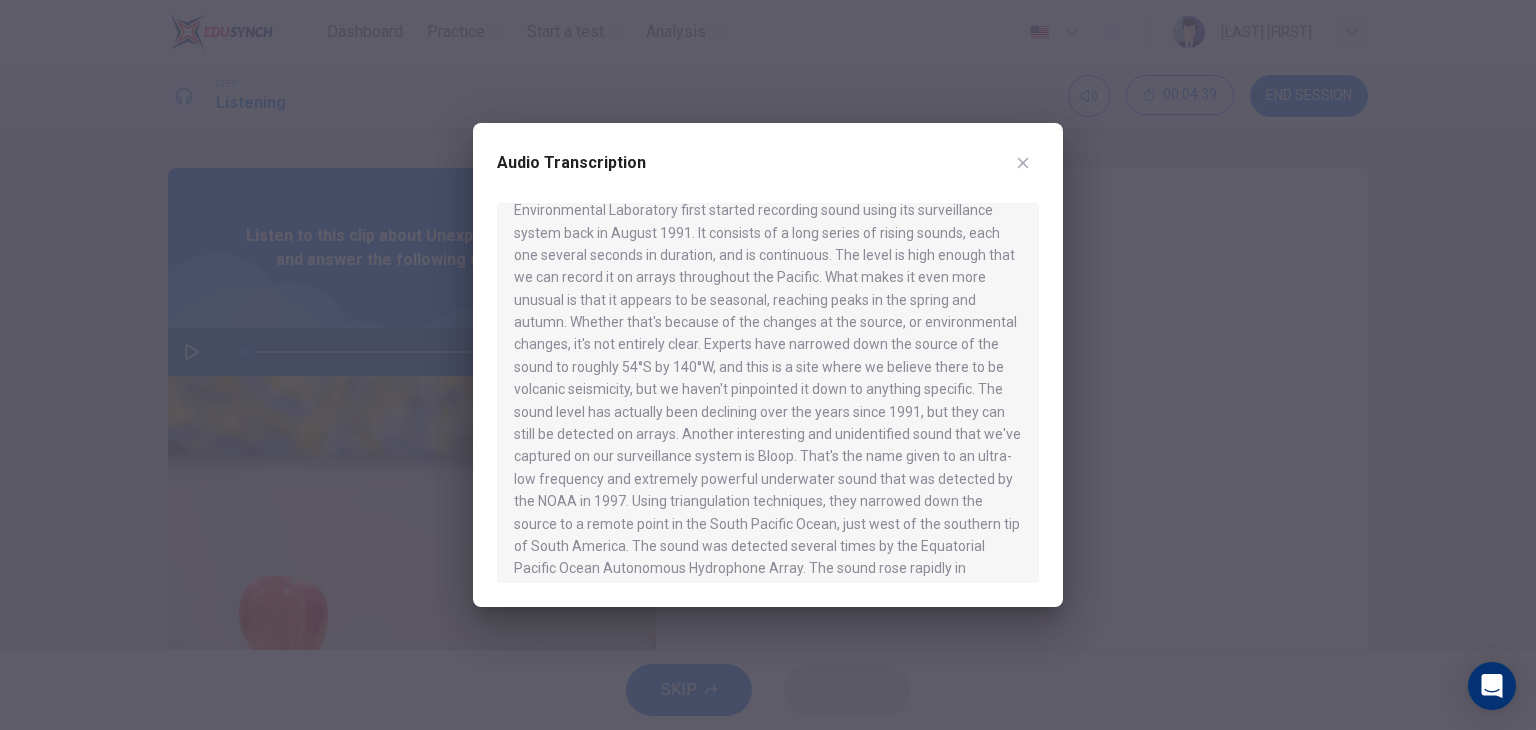 click at bounding box center (768, 365) 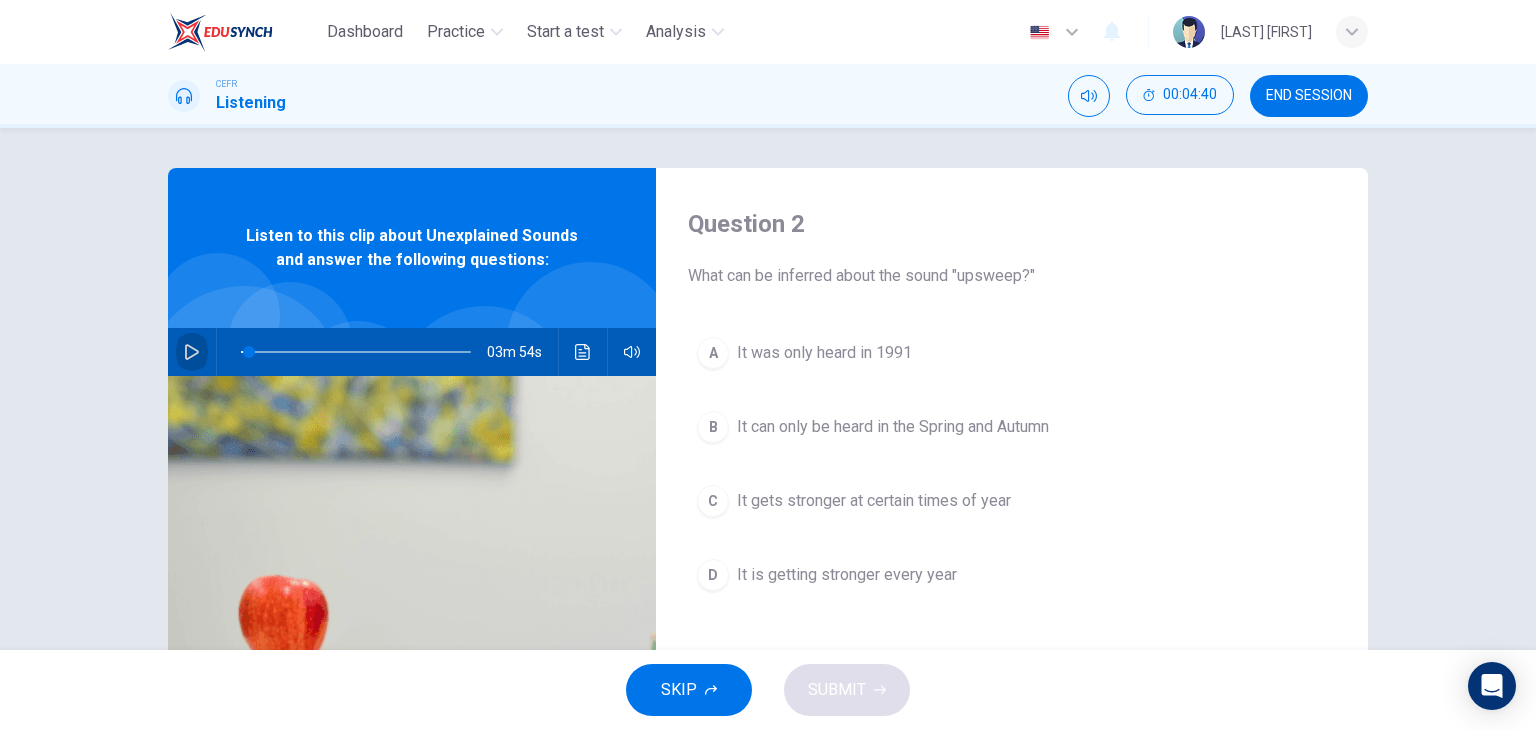 click at bounding box center [192, 352] 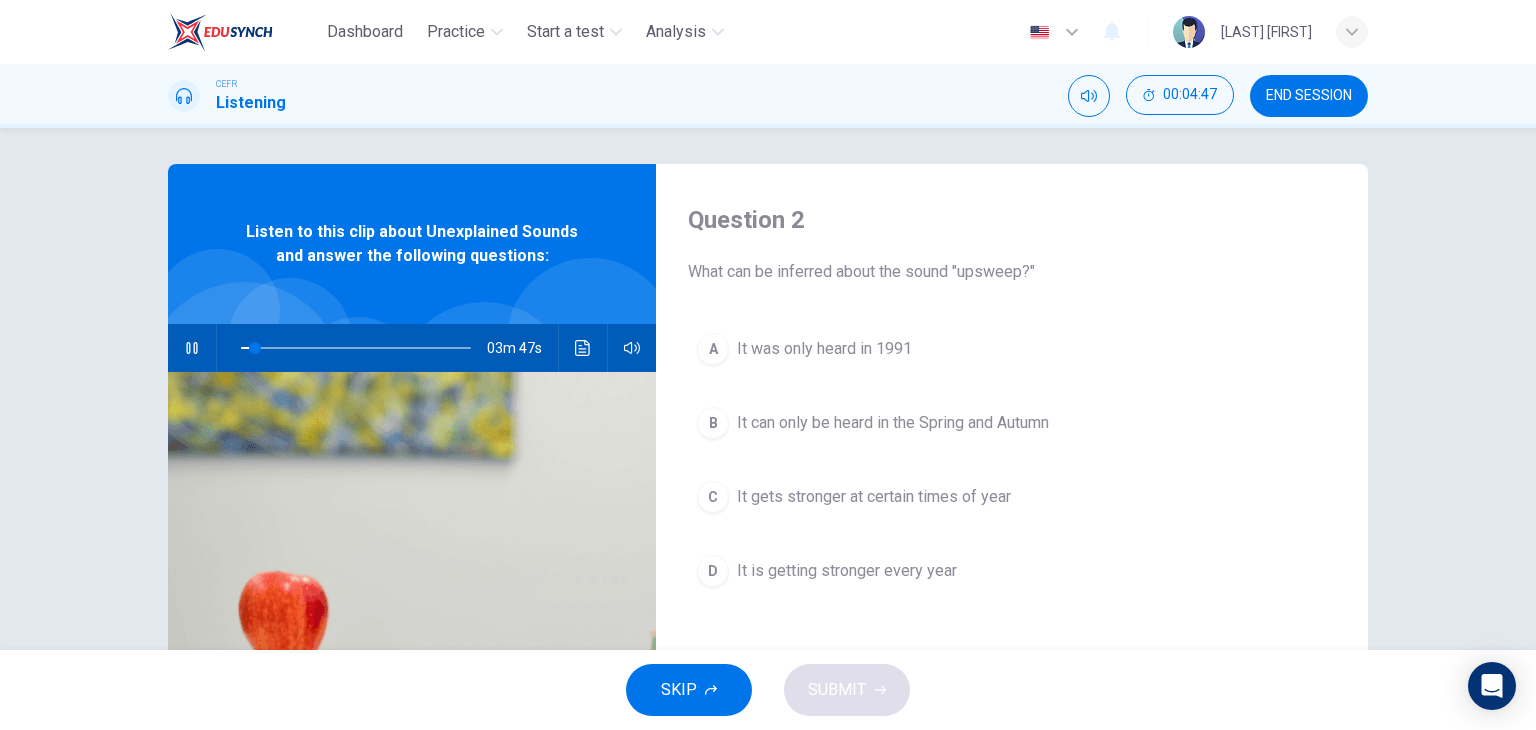 scroll, scrollTop: 0, scrollLeft: 0, axis: both 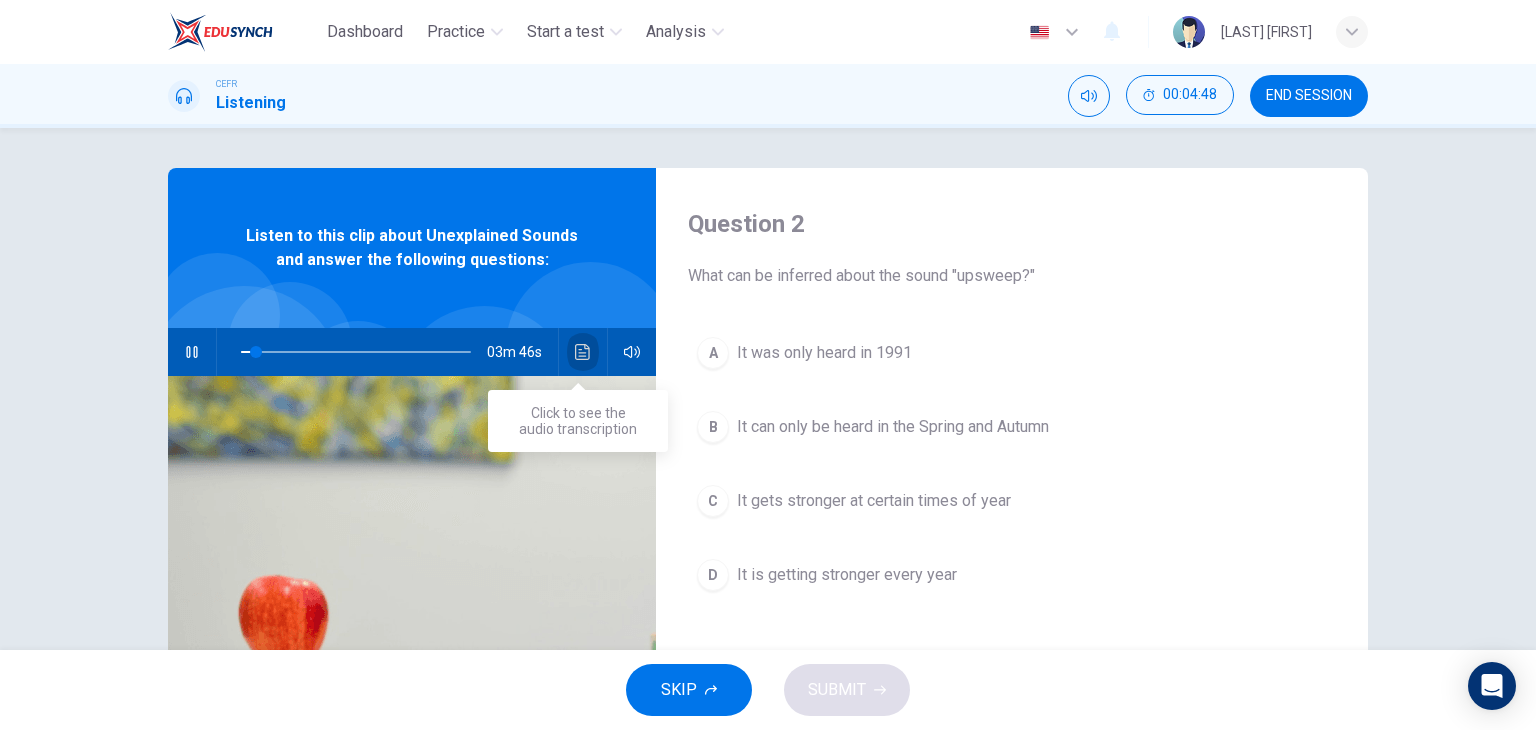 click at bounding box center (583, 352) 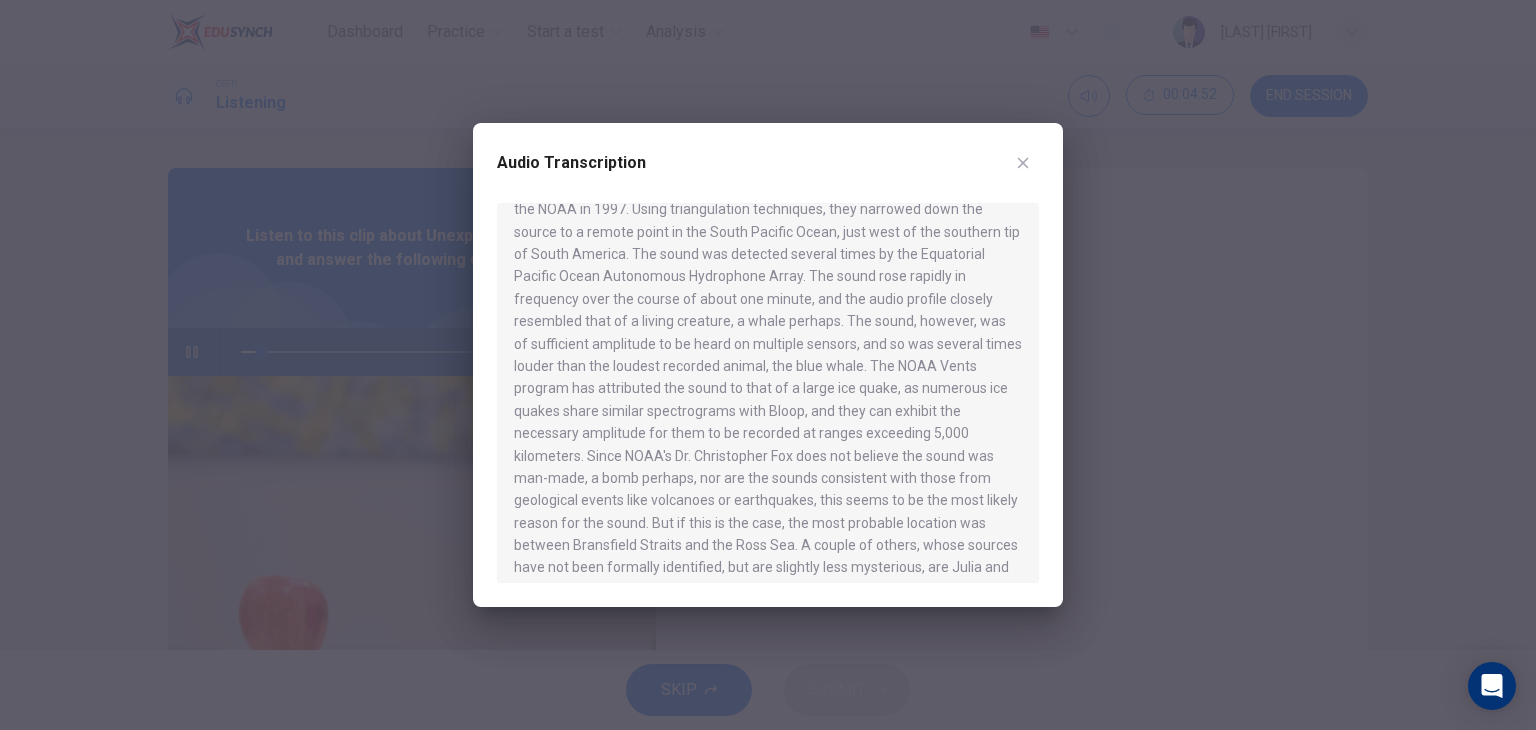 scroll, scrollTop: 500, scrollLeft: 0, axis: vertical 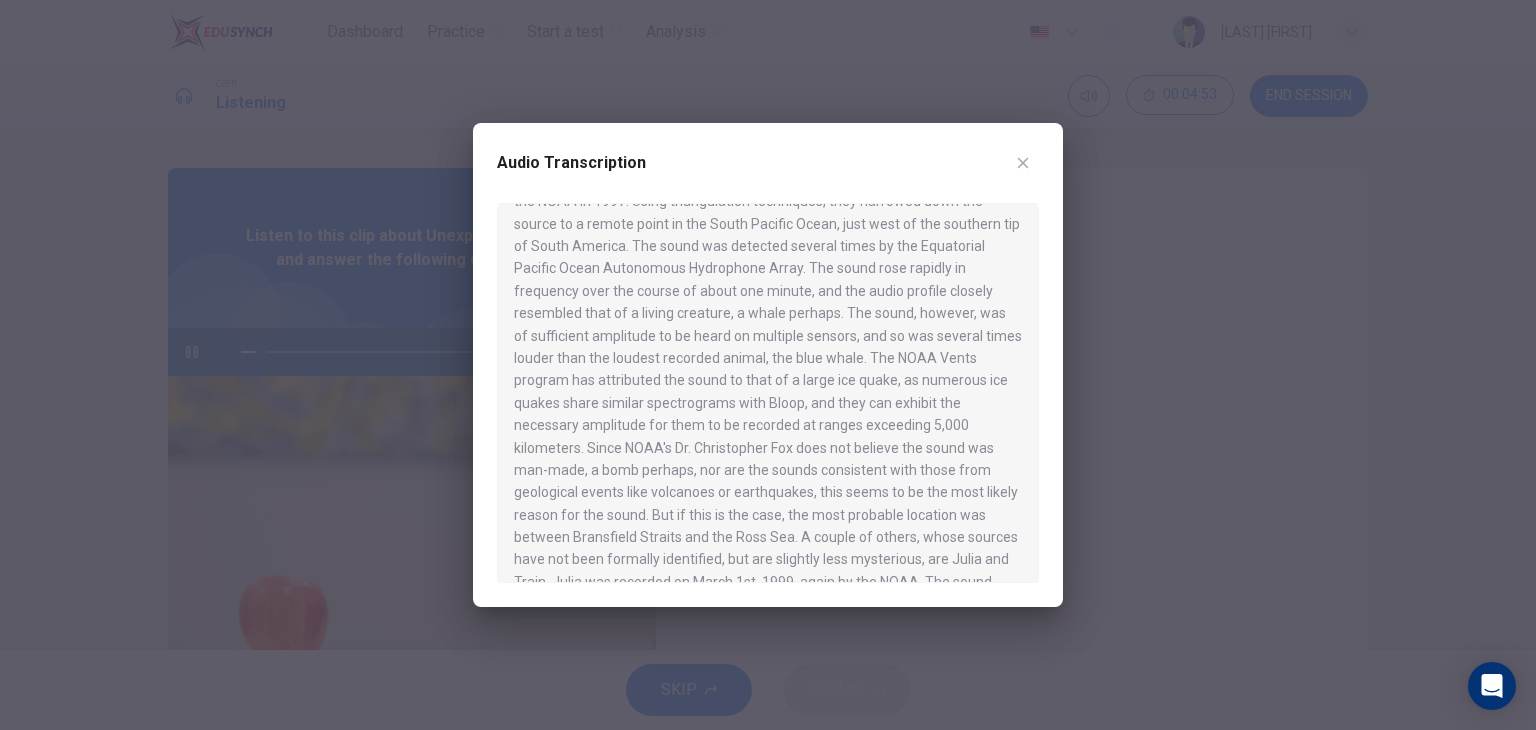 click at bounding box center (768, 365) 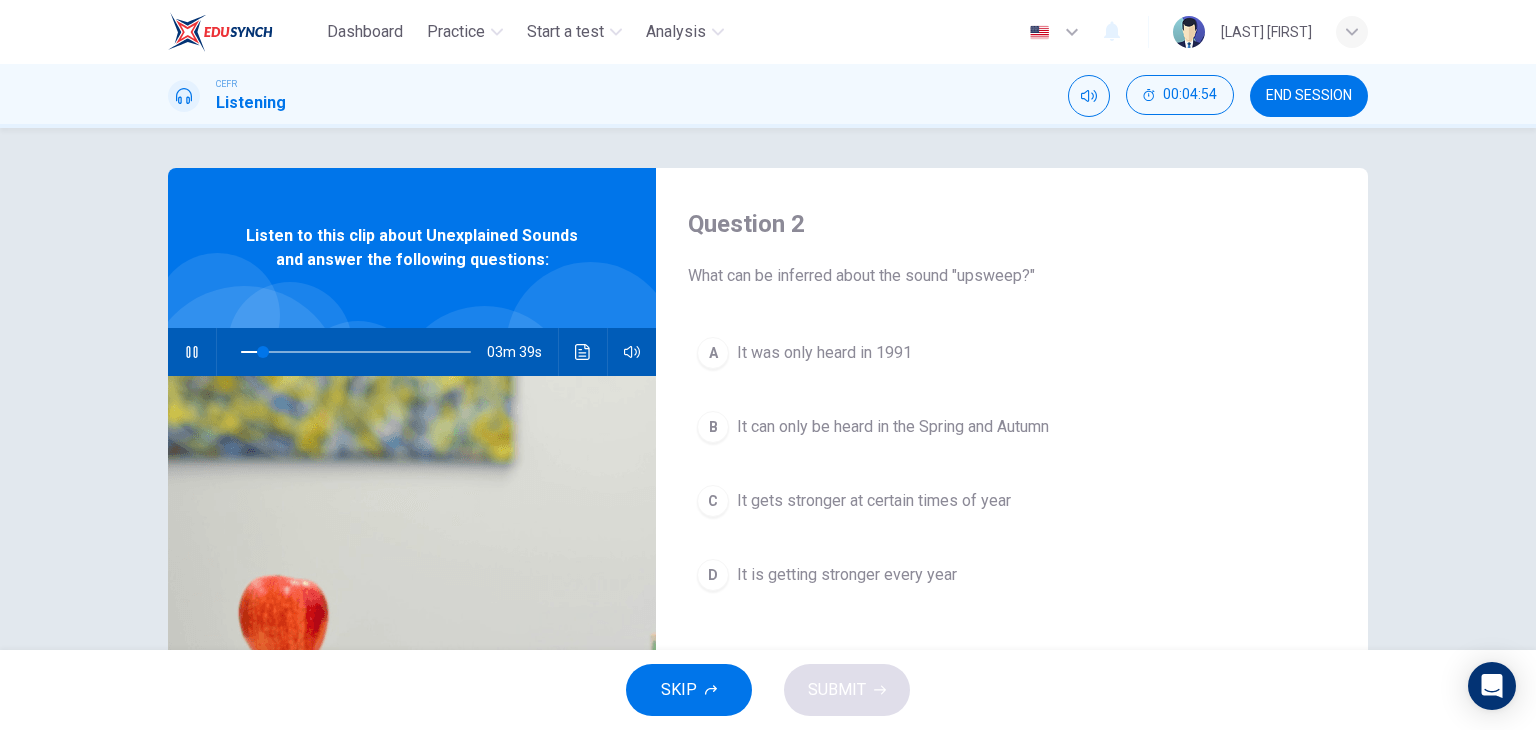 click on "03m 39s" at bounding box center (412, 352) 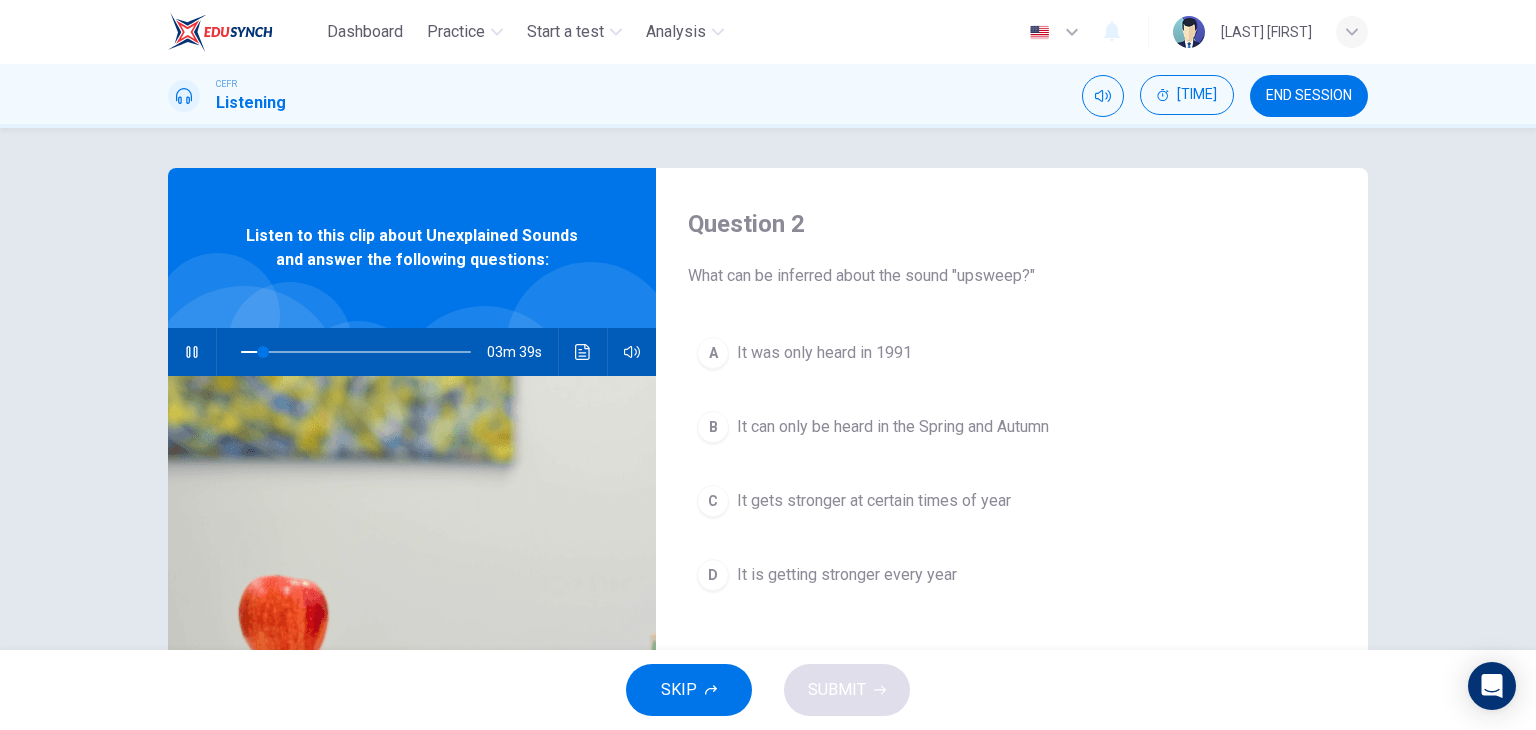 click at bounding box center [582, 352] 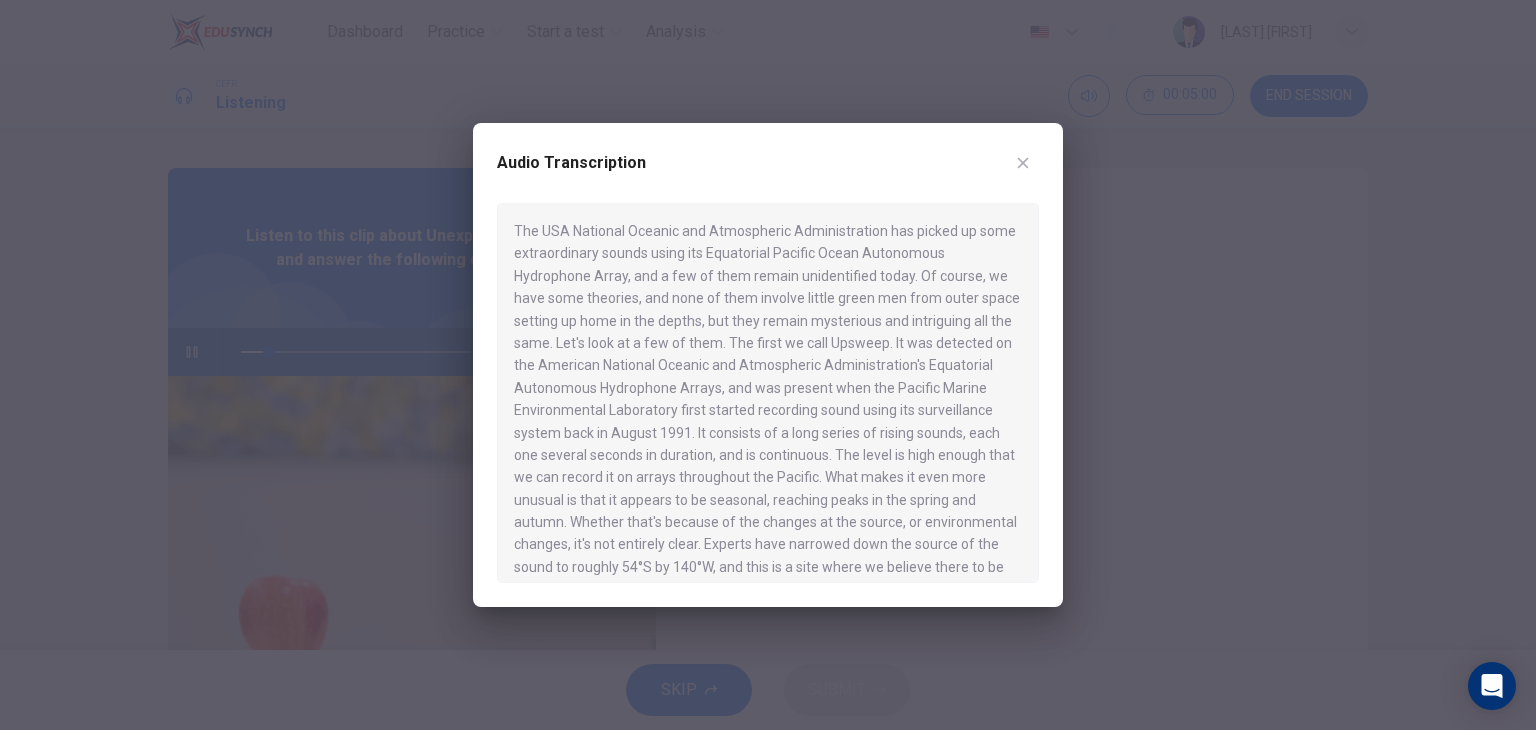 click at bounding box center [768, 365] 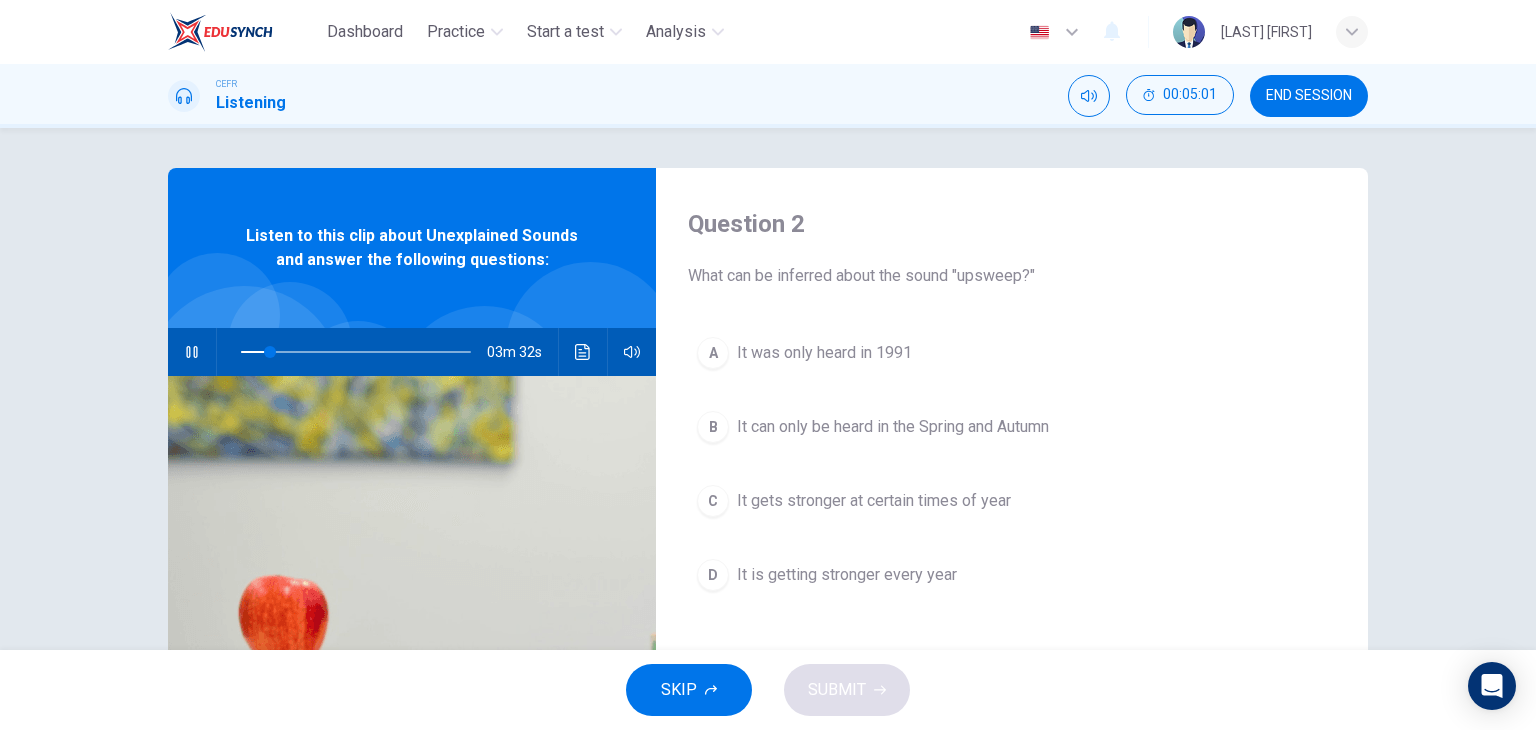 click at bounding box center [583, 352] 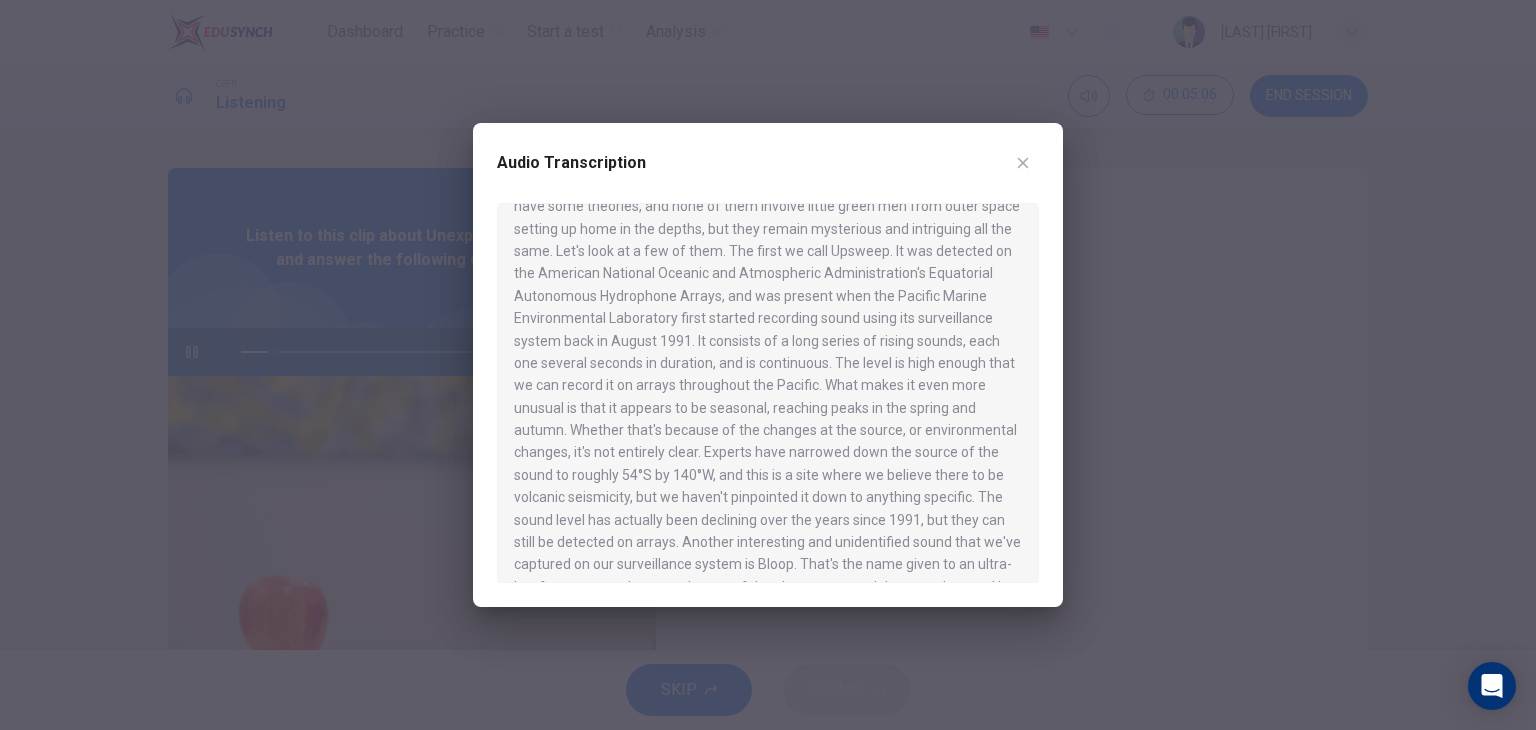 scroll, scrollTop: 100, scrollLeft: 0, axis: vertical 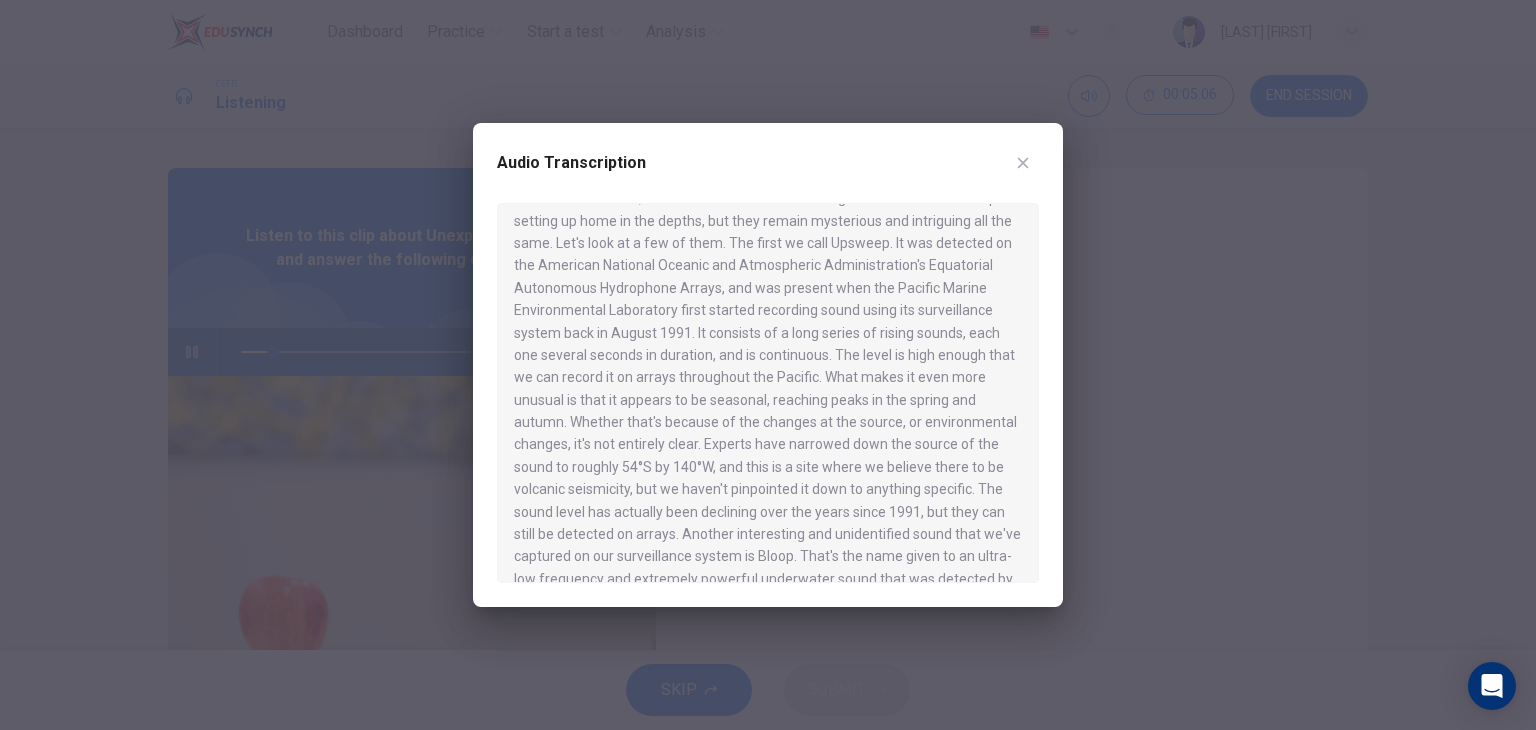 click at bounding box center (768, 365) 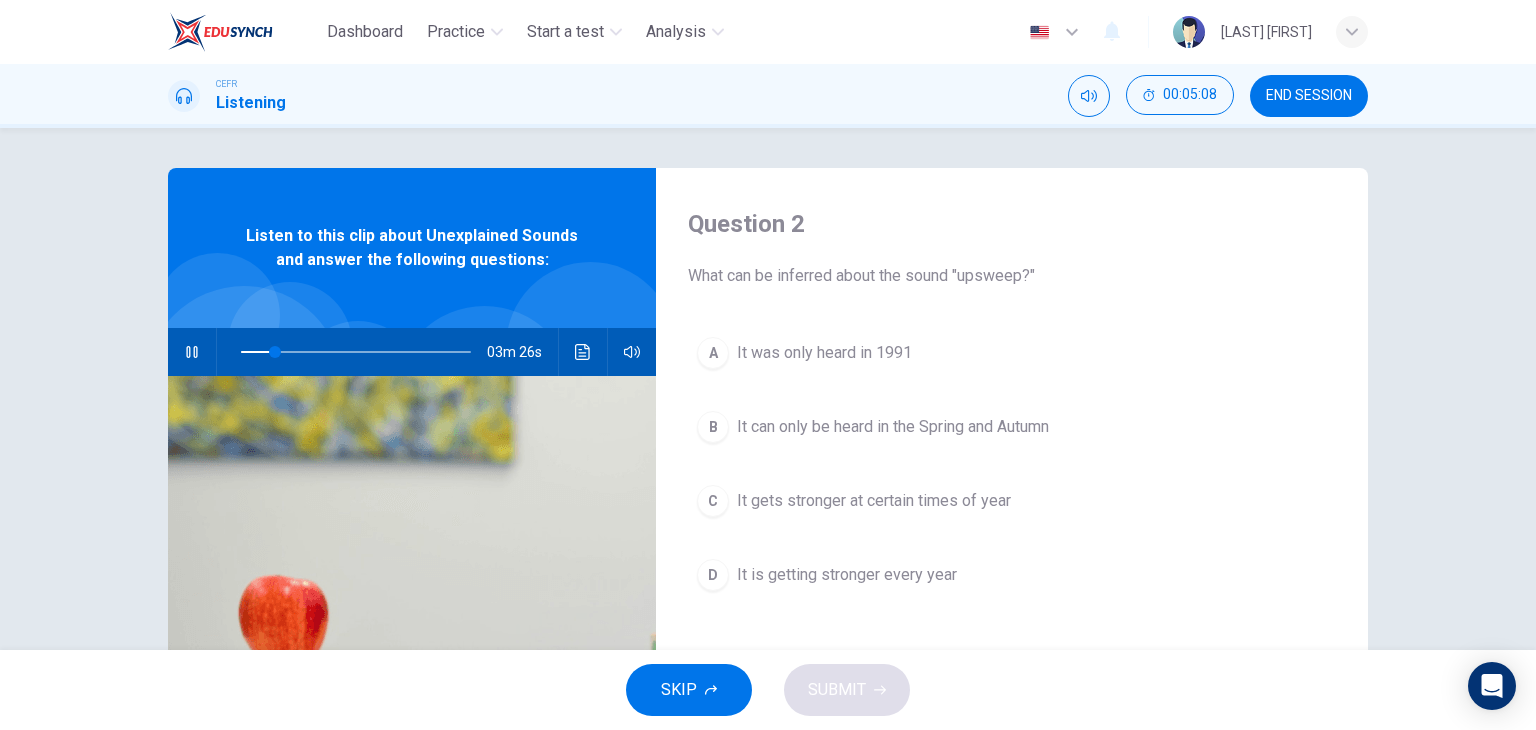 click on "03m 26s" at bounding box center [412, 352] 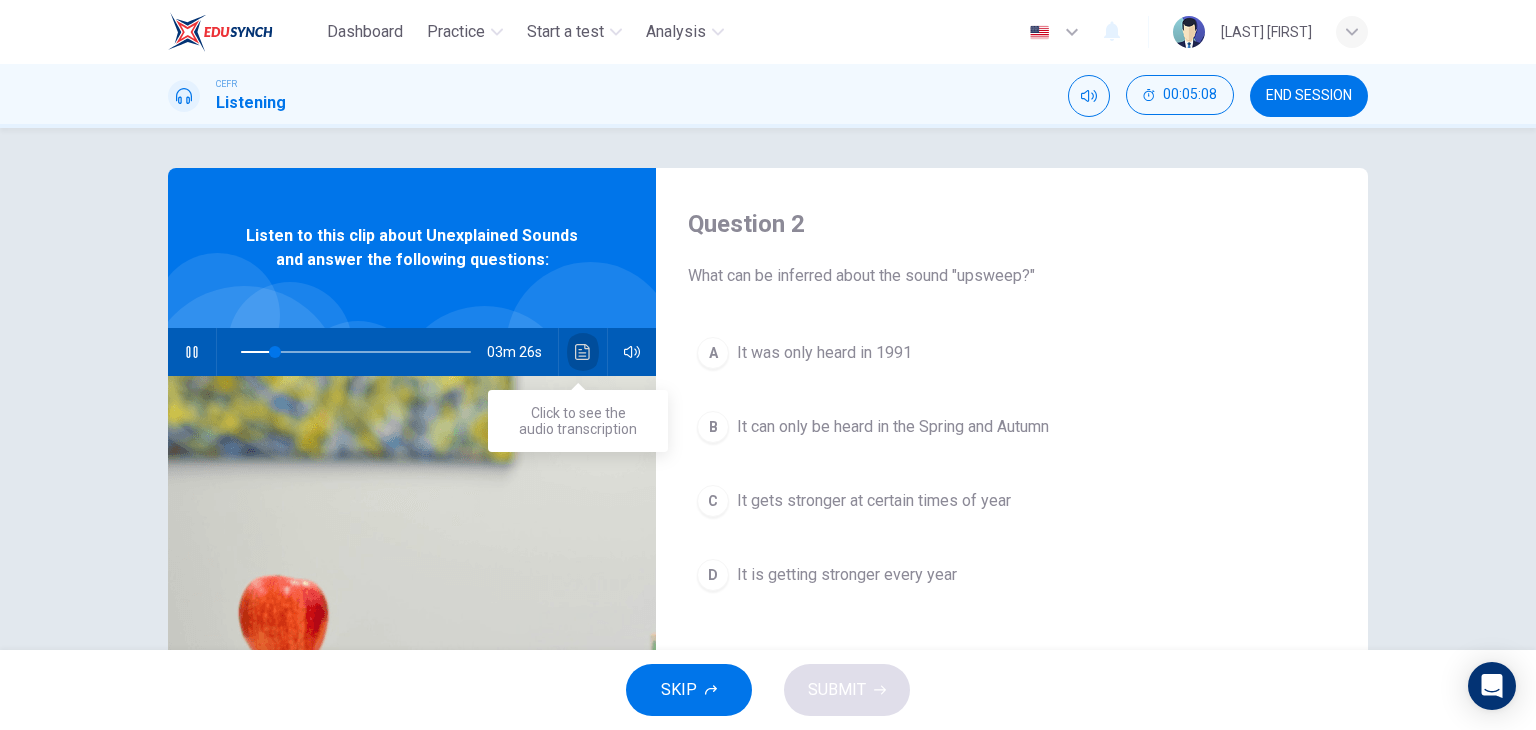 click at bounding box center [583, 352] 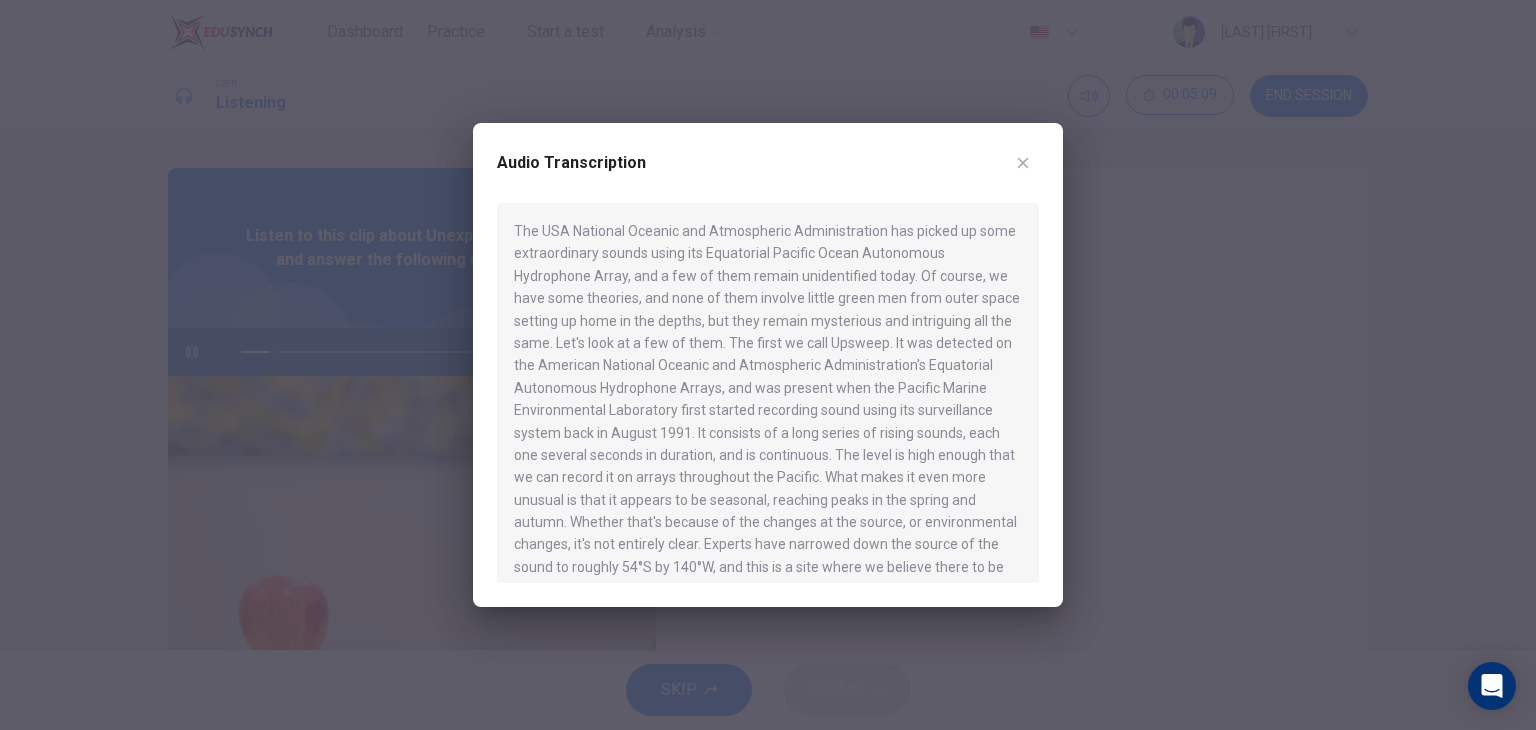 click at bounding box center [768, 365] 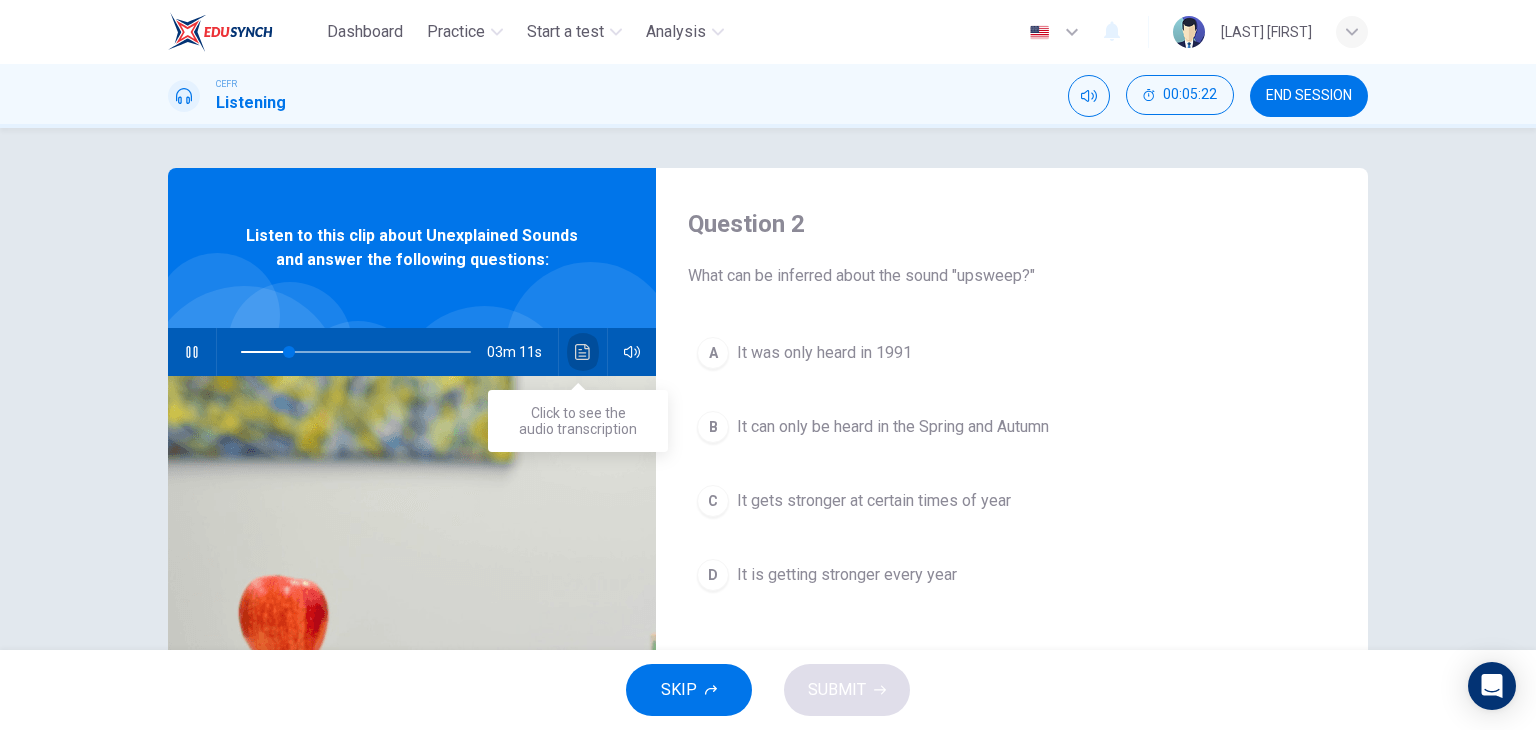 click at bounding box center (583, 352) 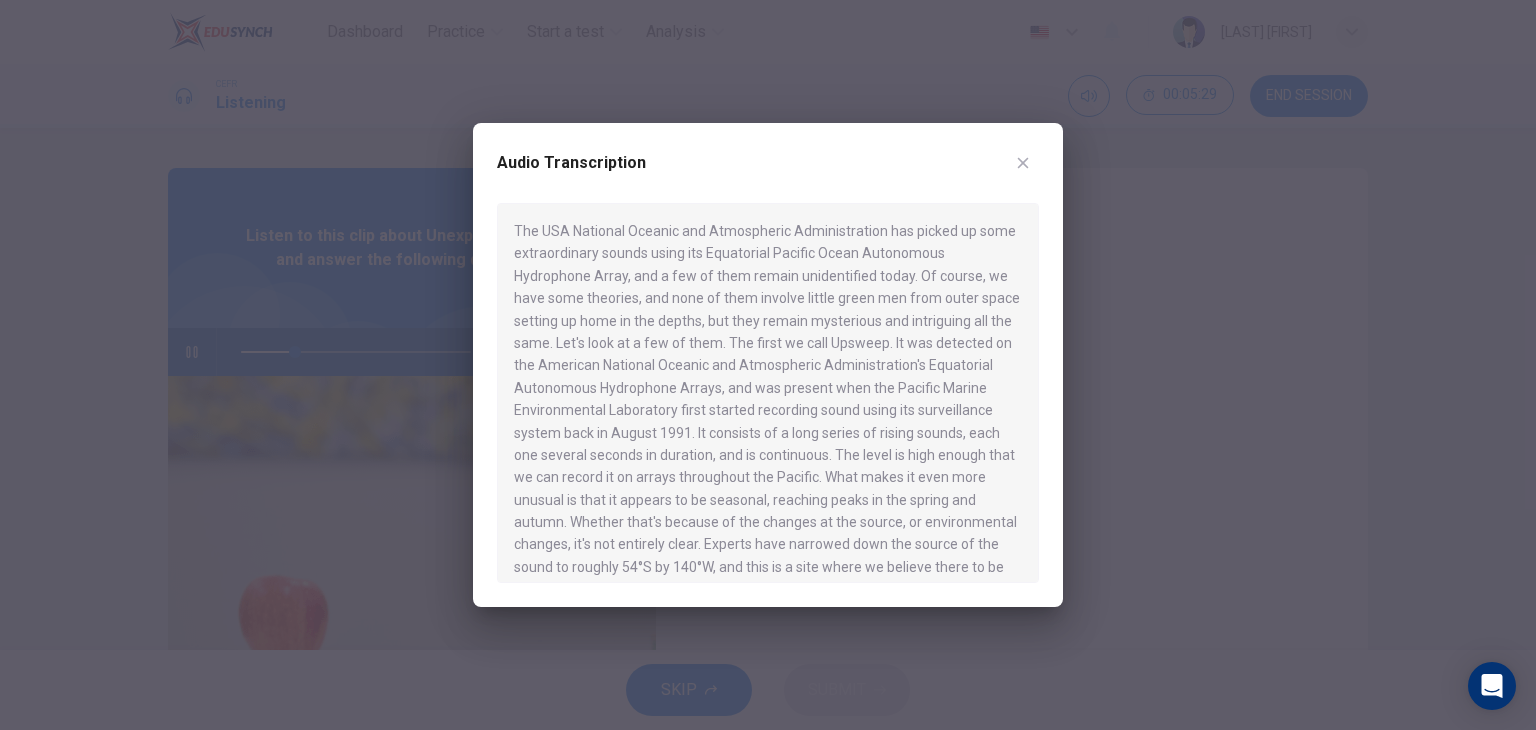 click at bounding box center [768, 365] 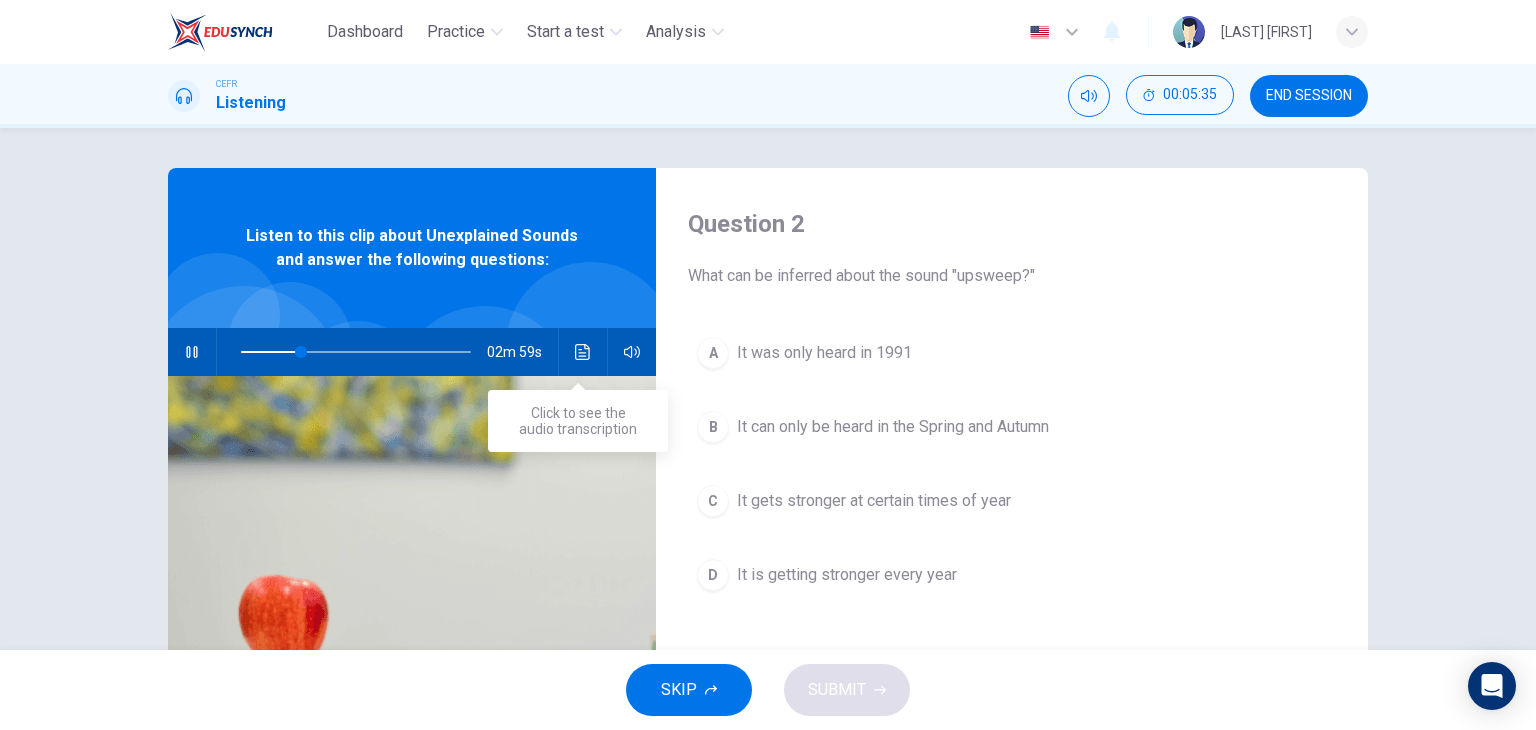 click at bounding box center [583, 352] 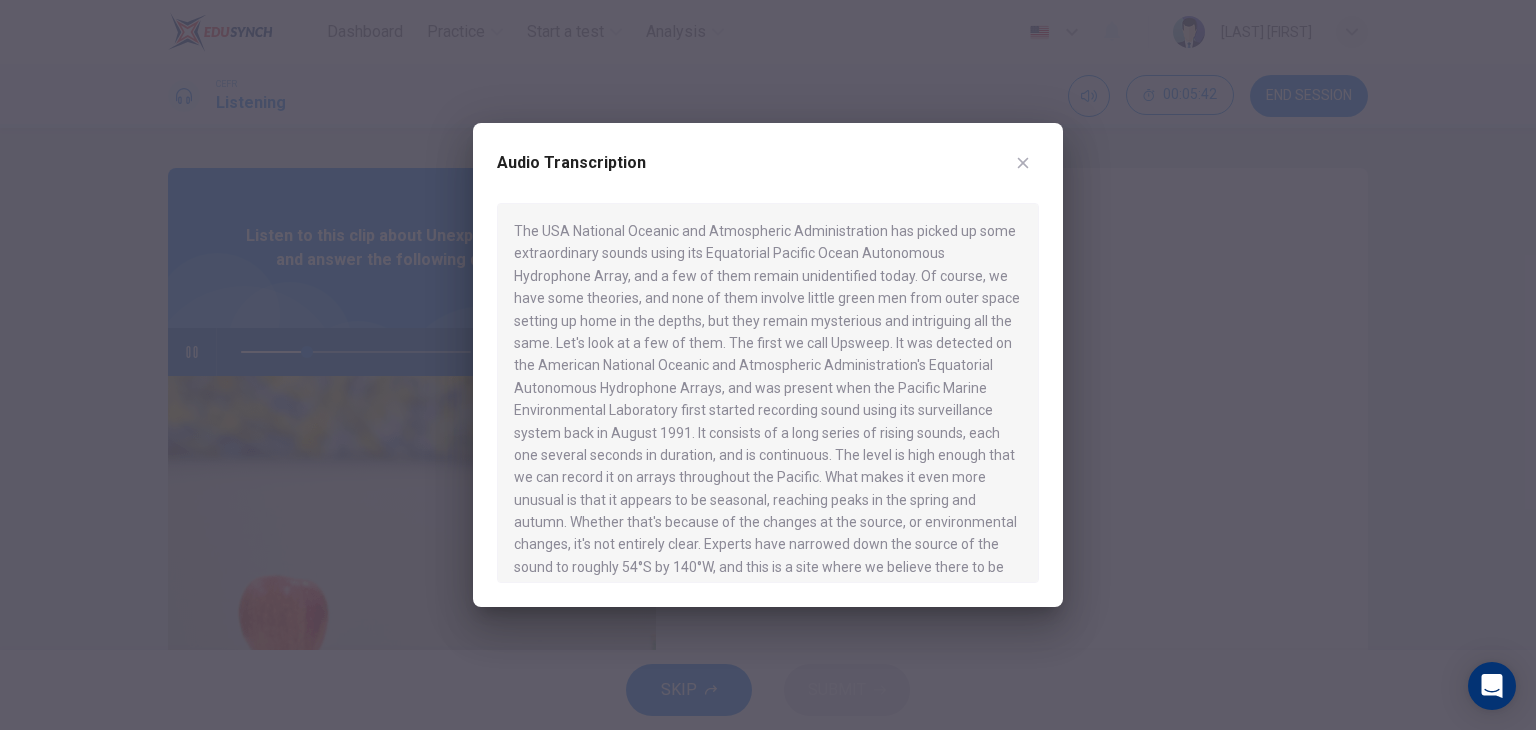 click at bounding box center [768, 365] 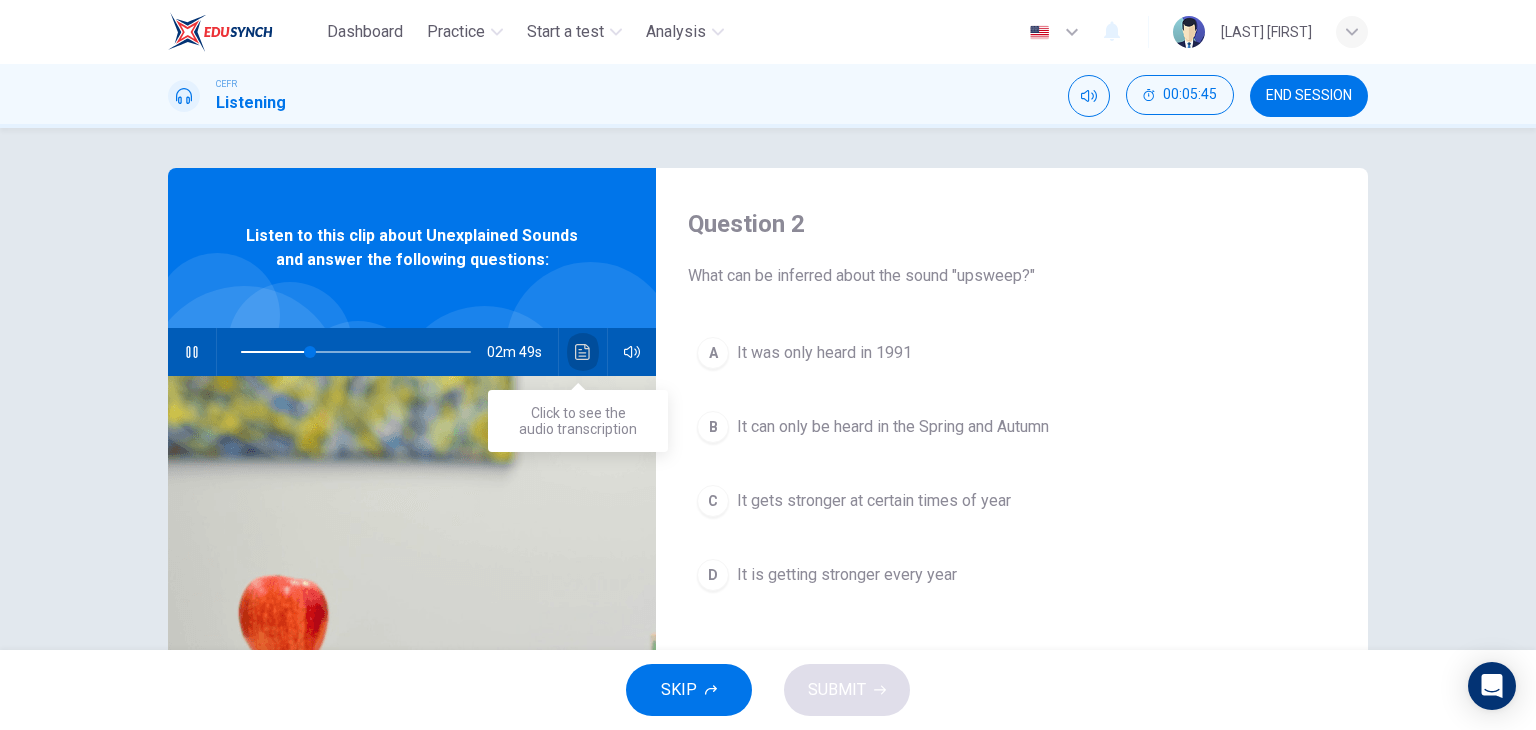 click at bounding box center [583, 352] 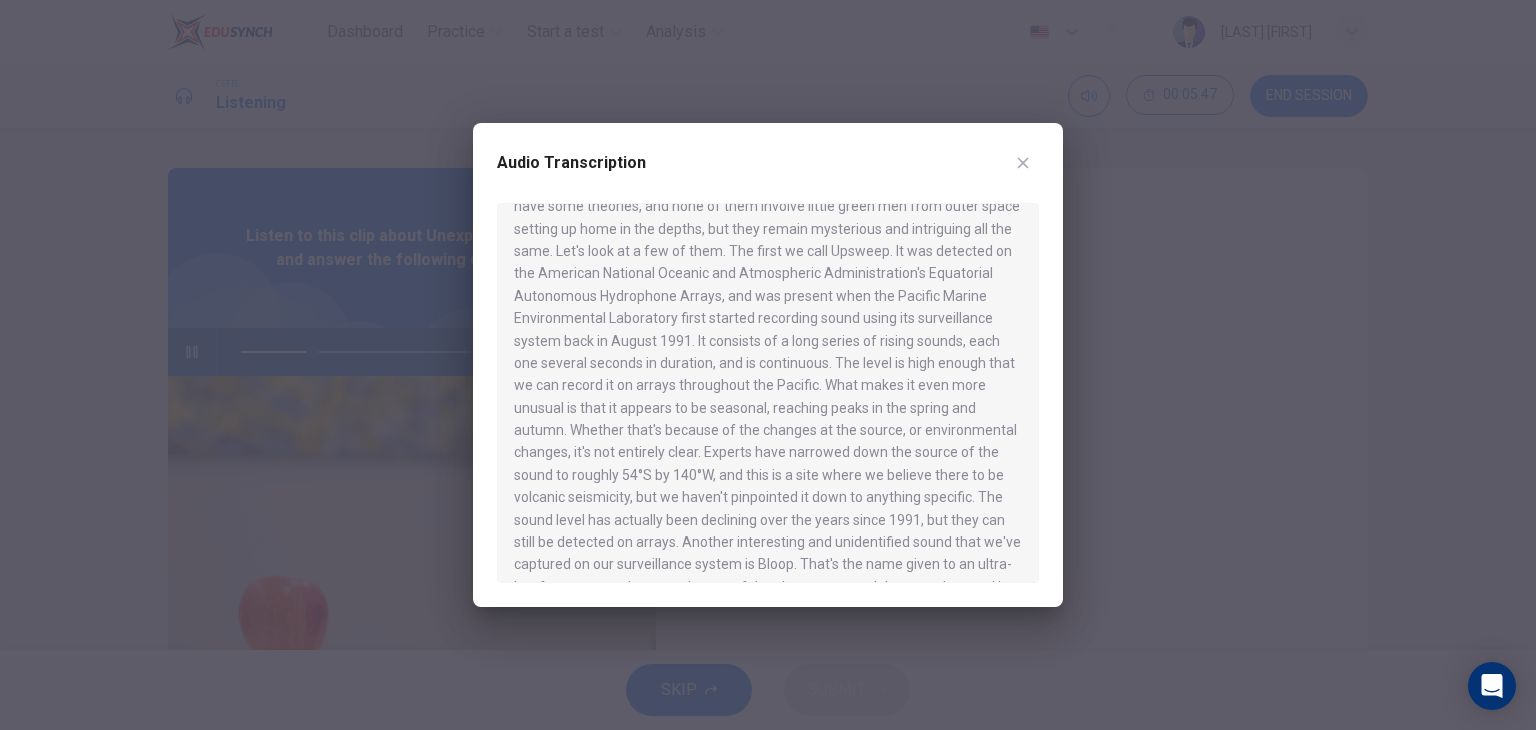 scroll, scrollTop: 100, scrollLeft: 0, axis: vertical 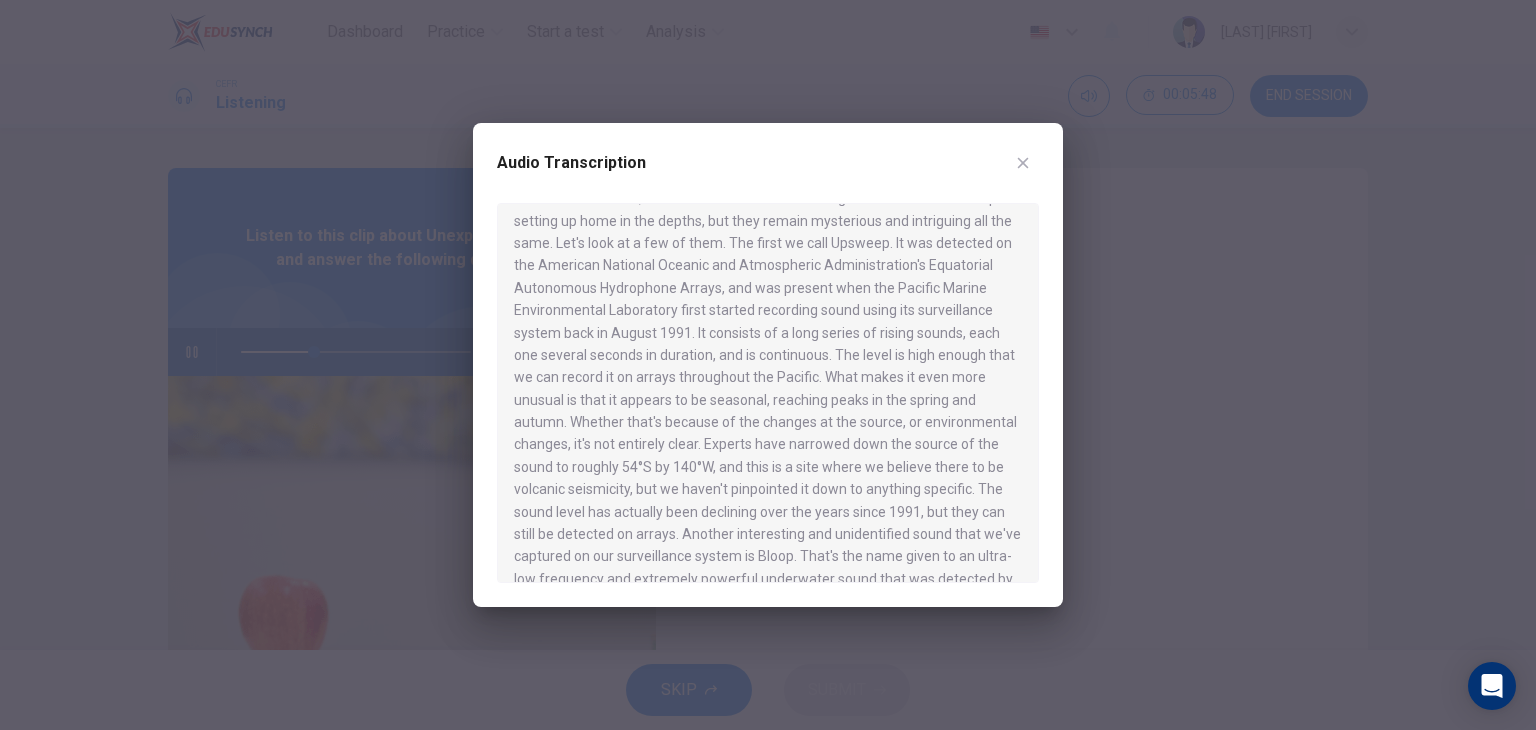 click at bounding box center (768, 365) 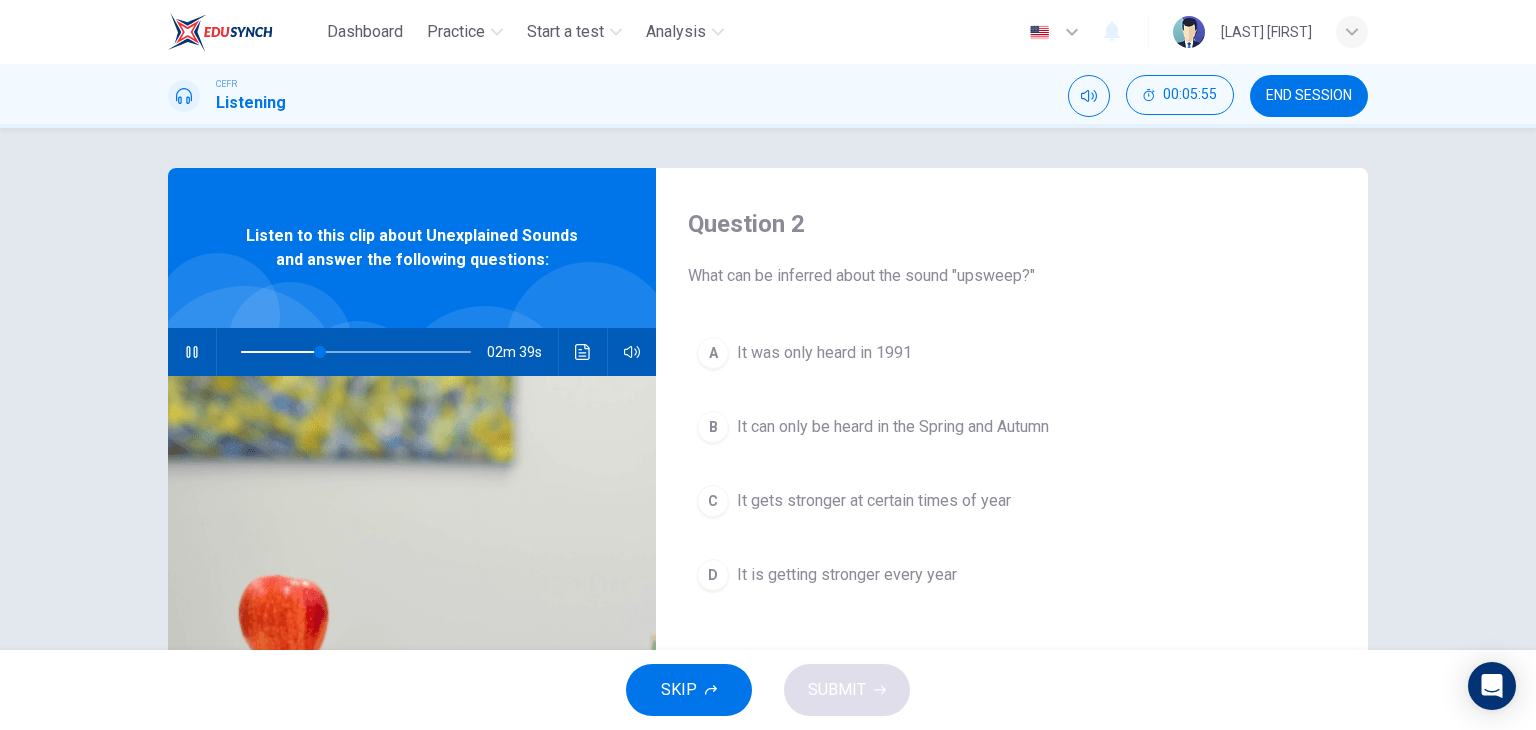 click at bounding box center (582, 352) 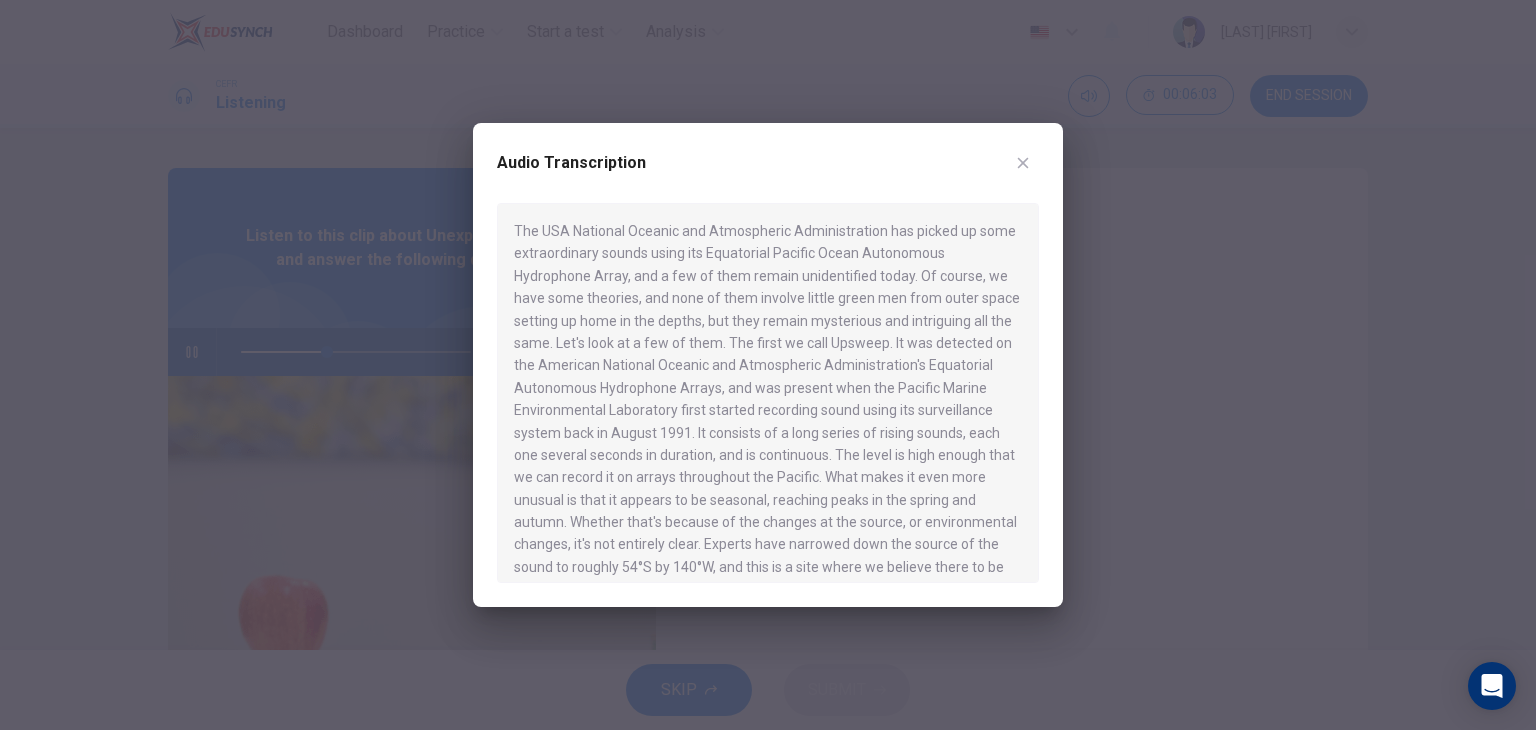 click at bounding box center (768, 365) 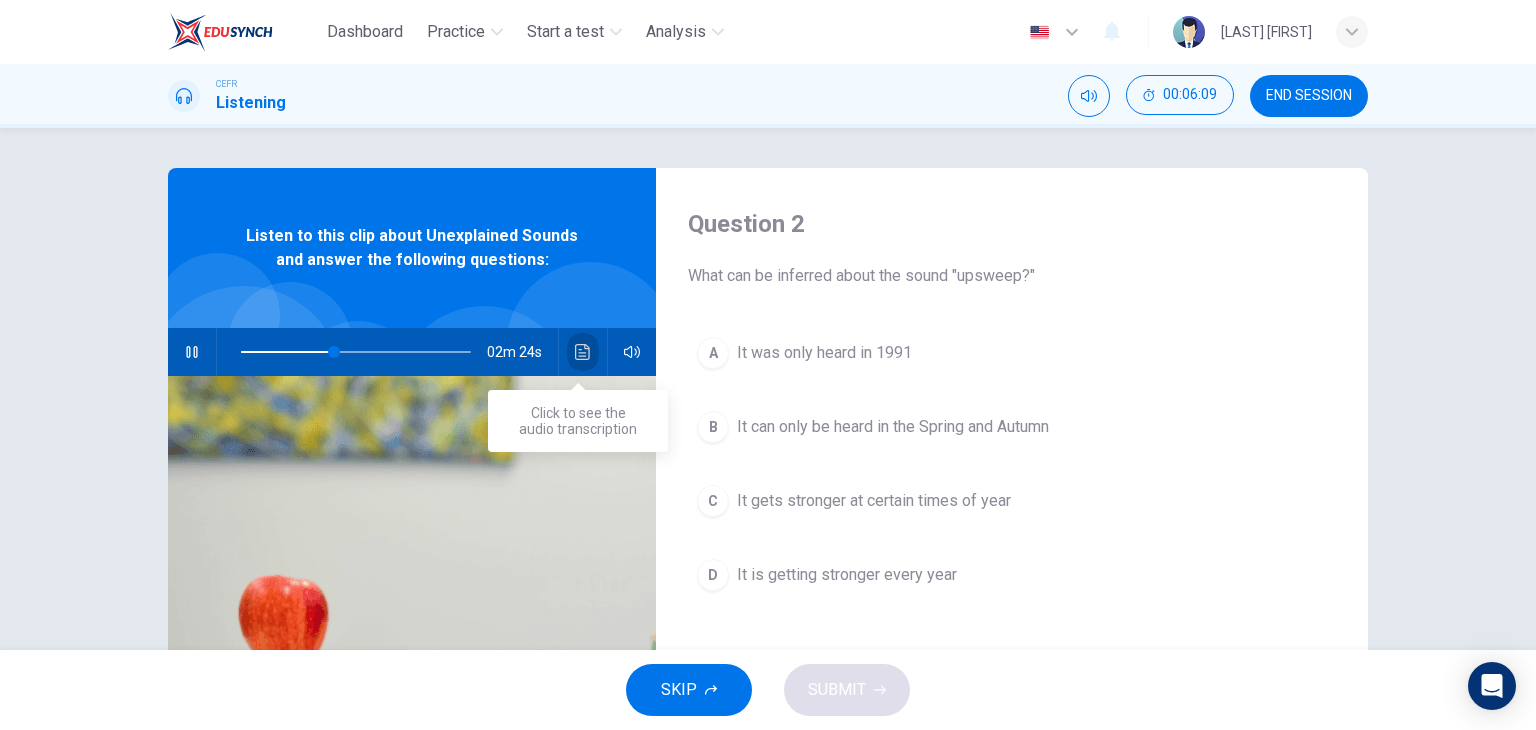 click at bounding box center (583, 352) 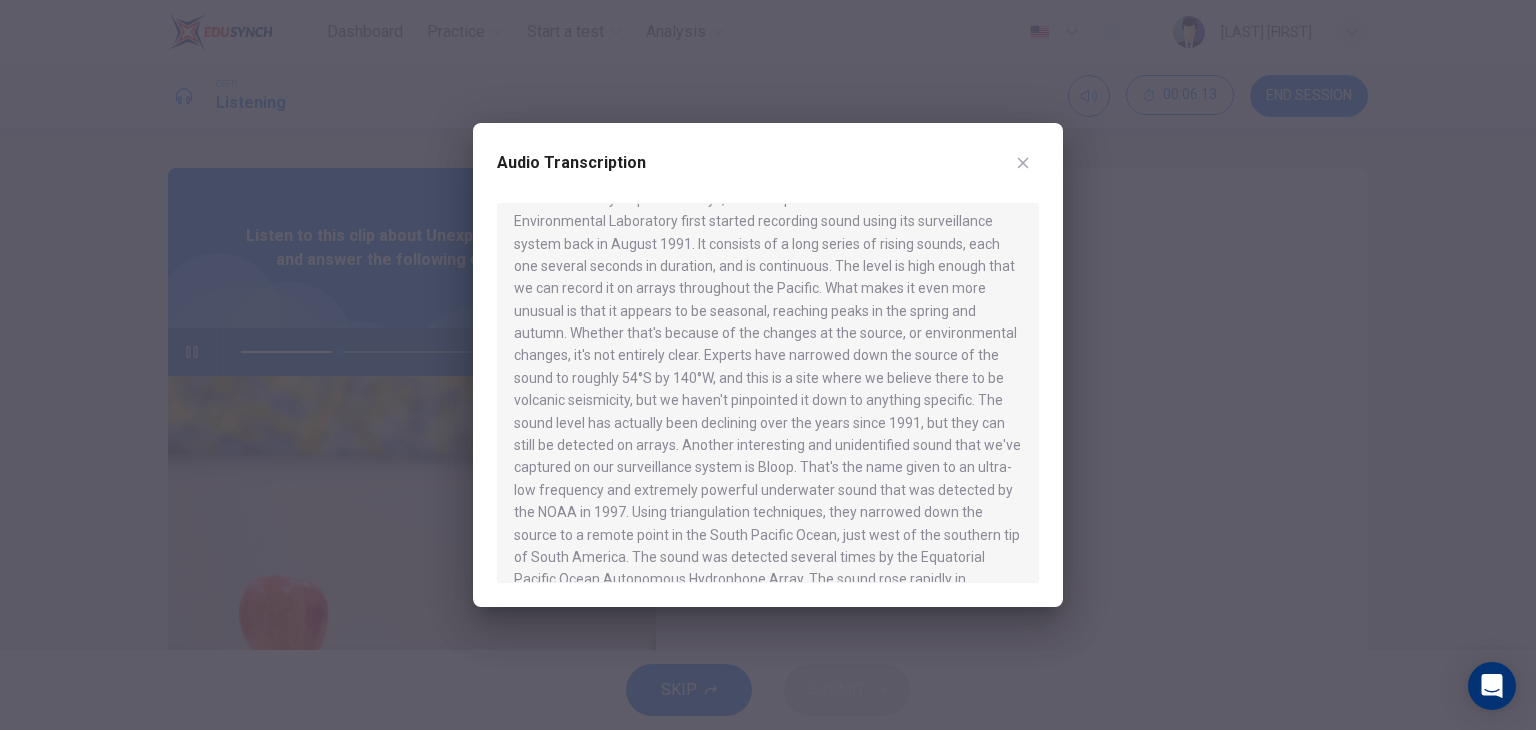 scroll, scrollTop: 200, scrollLeft: 0, axis: vertical 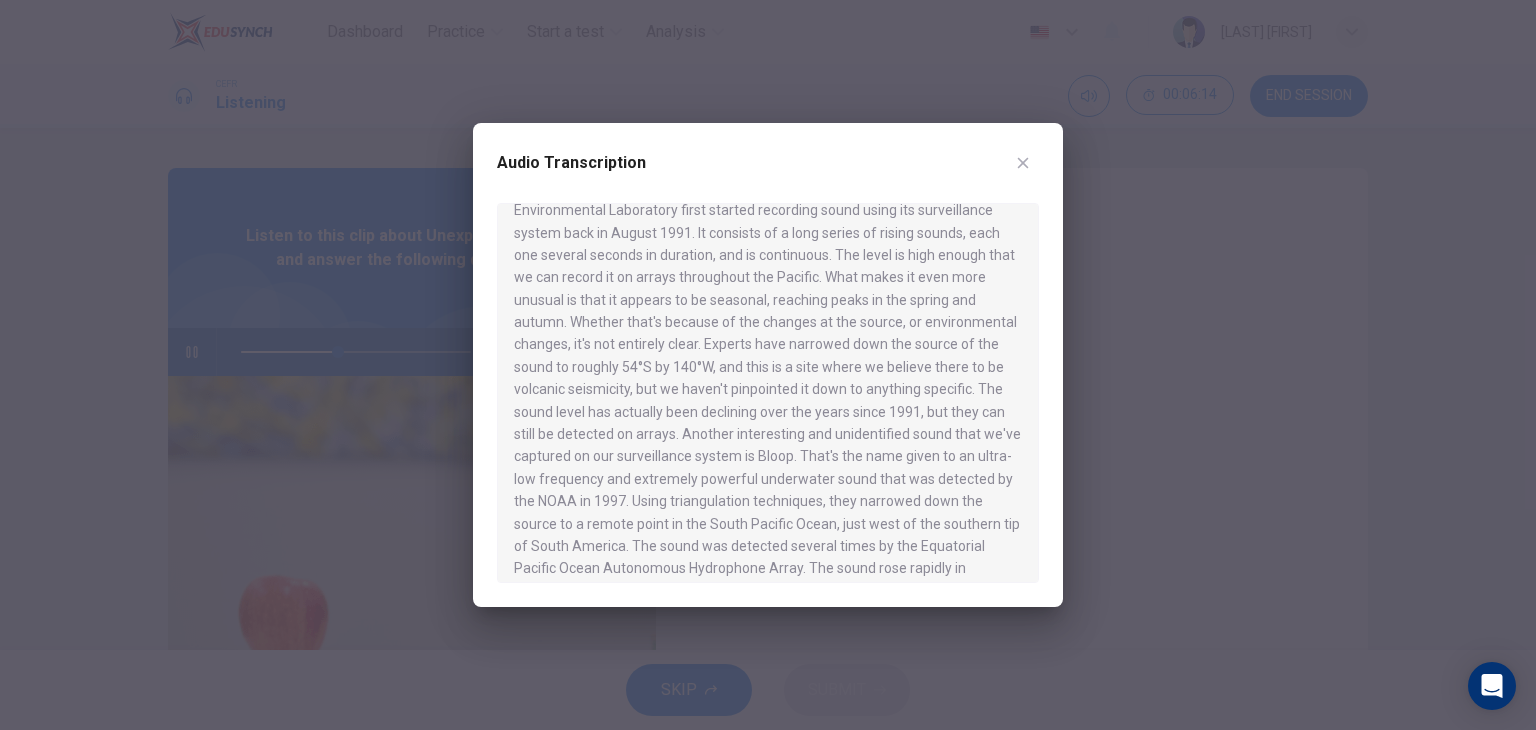 click at bounding box center [768, 365] 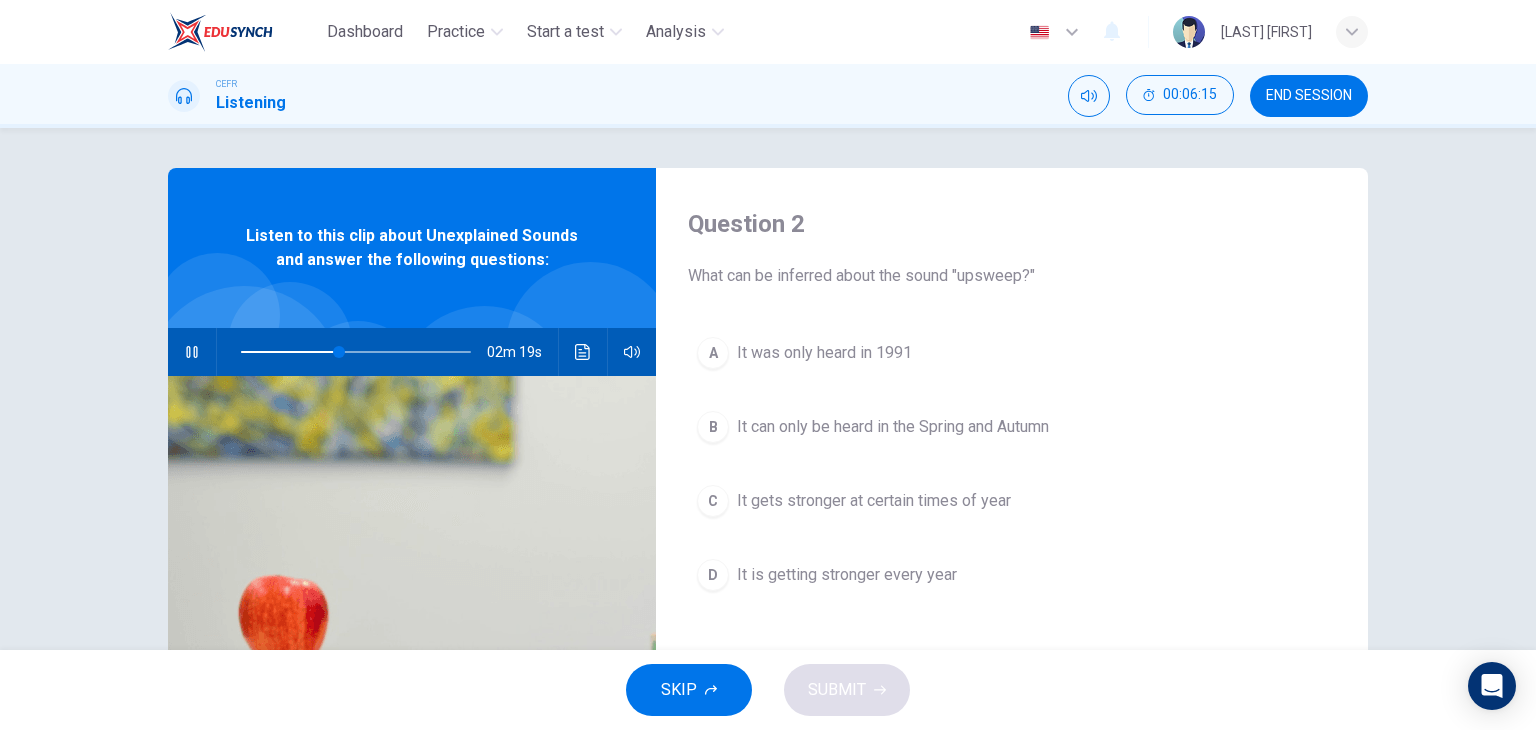 click at bounding box center [192, 352] 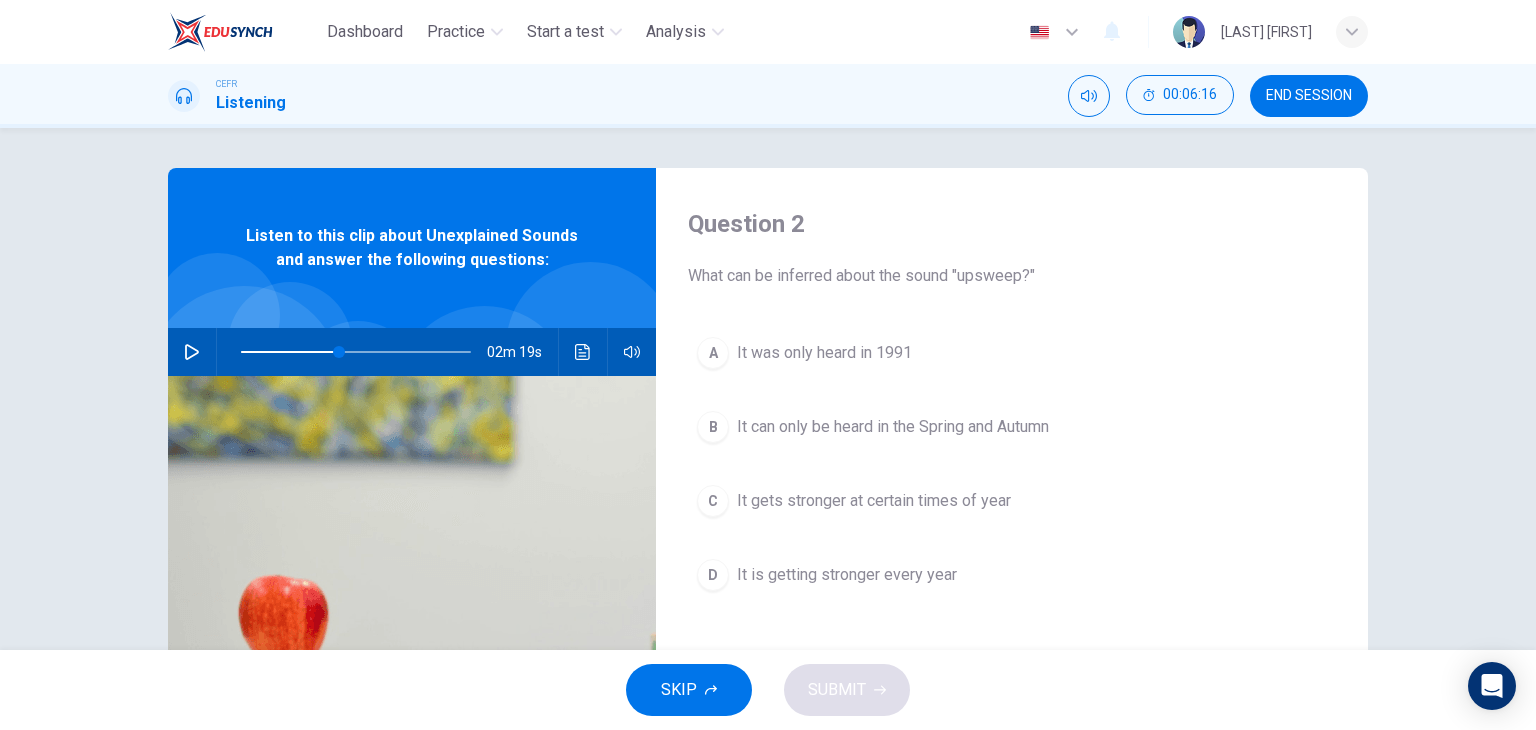 click on "C" at bounding box center (713, 353) 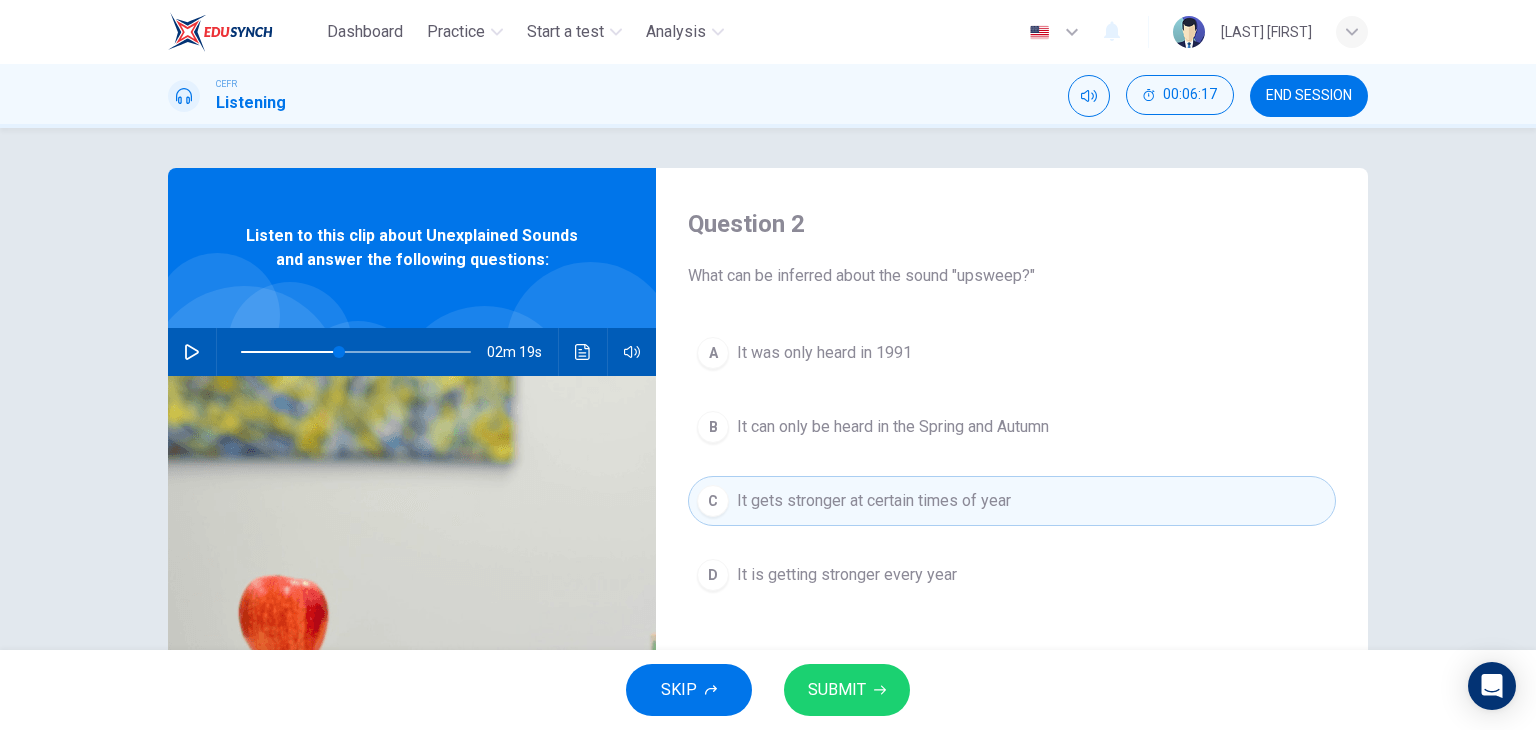 click at bounding box center (880, 690) 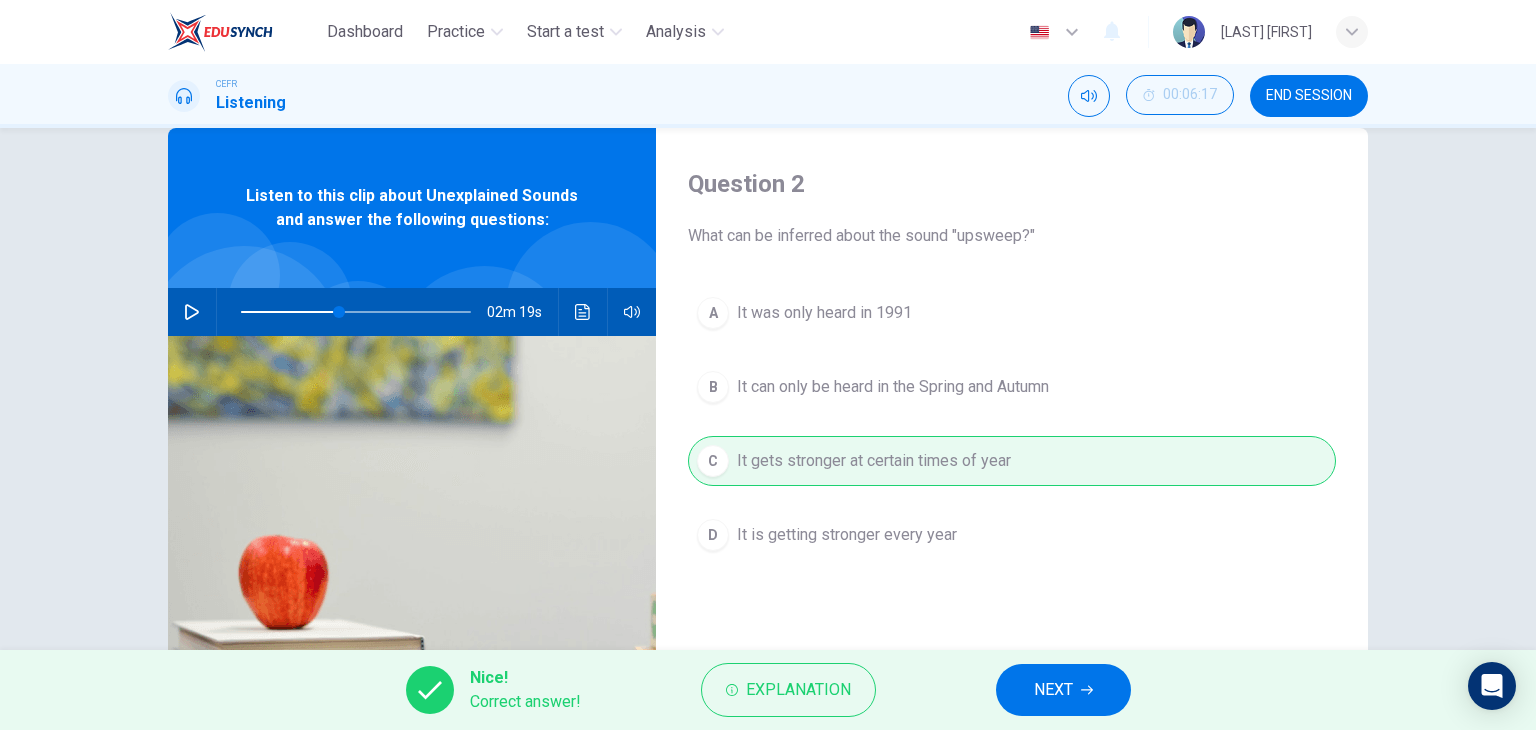 scroll, scrollTop: 0, scrollLeft: 0, axis: both 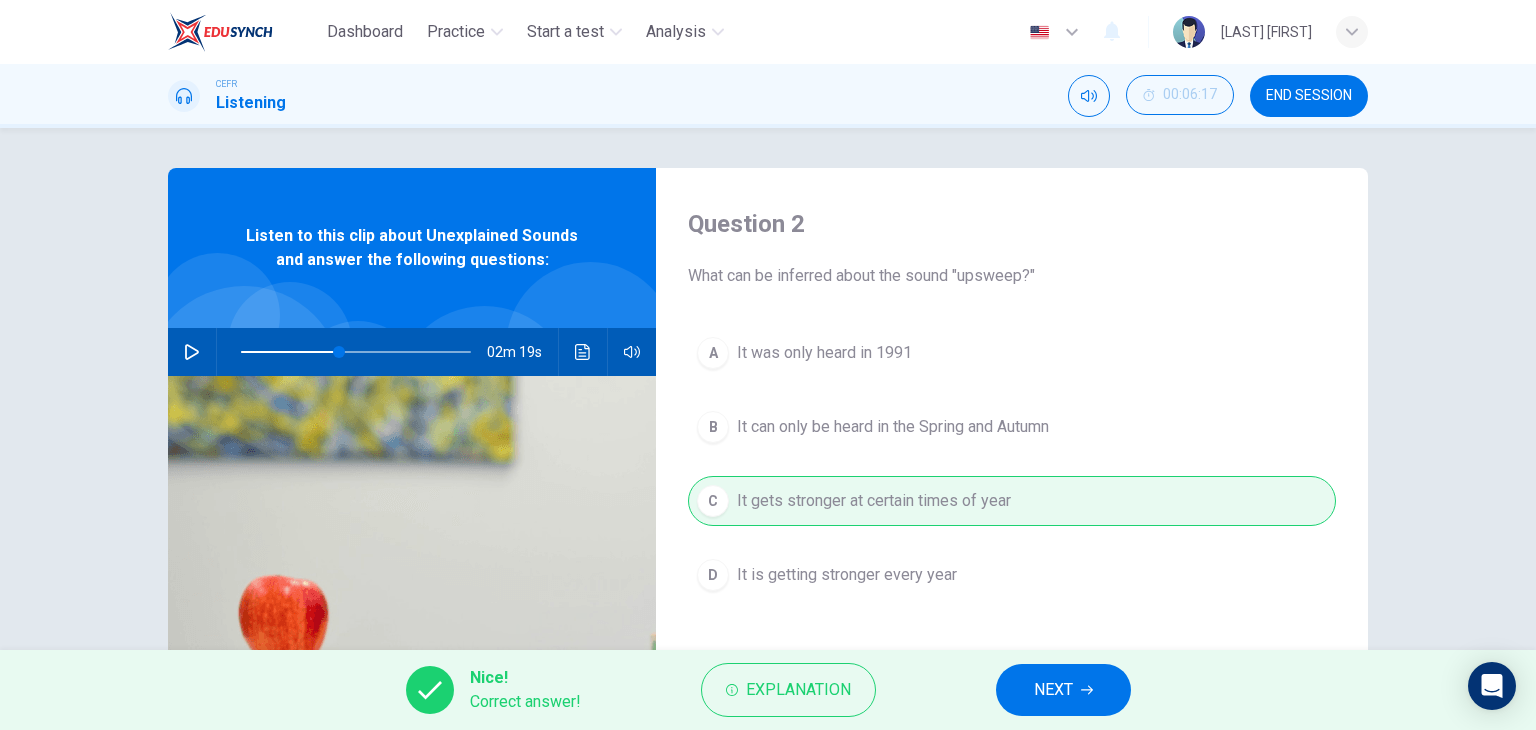 click on "NEXT" at bounding box center [1053, 690] 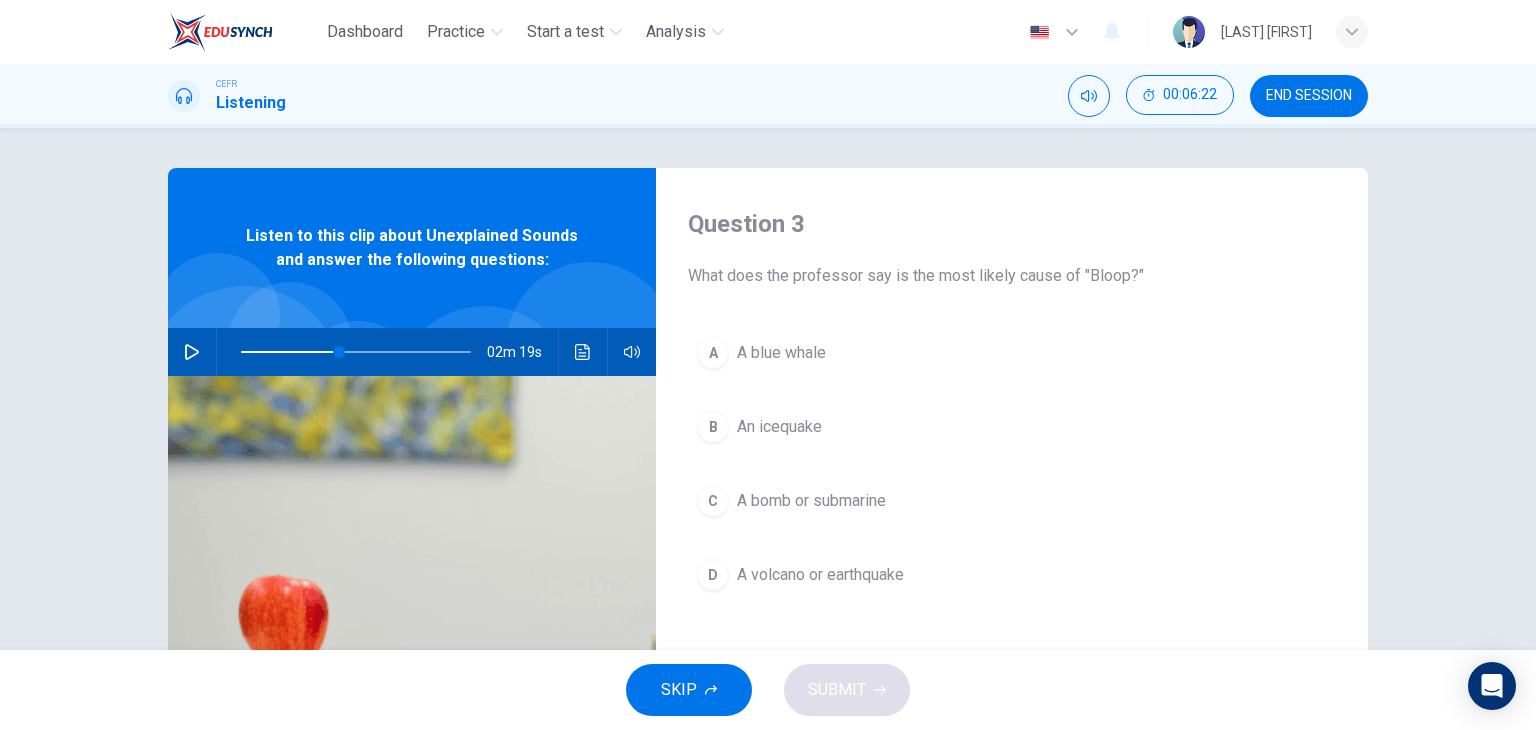 click on "B" at bounding box center (713, 353) 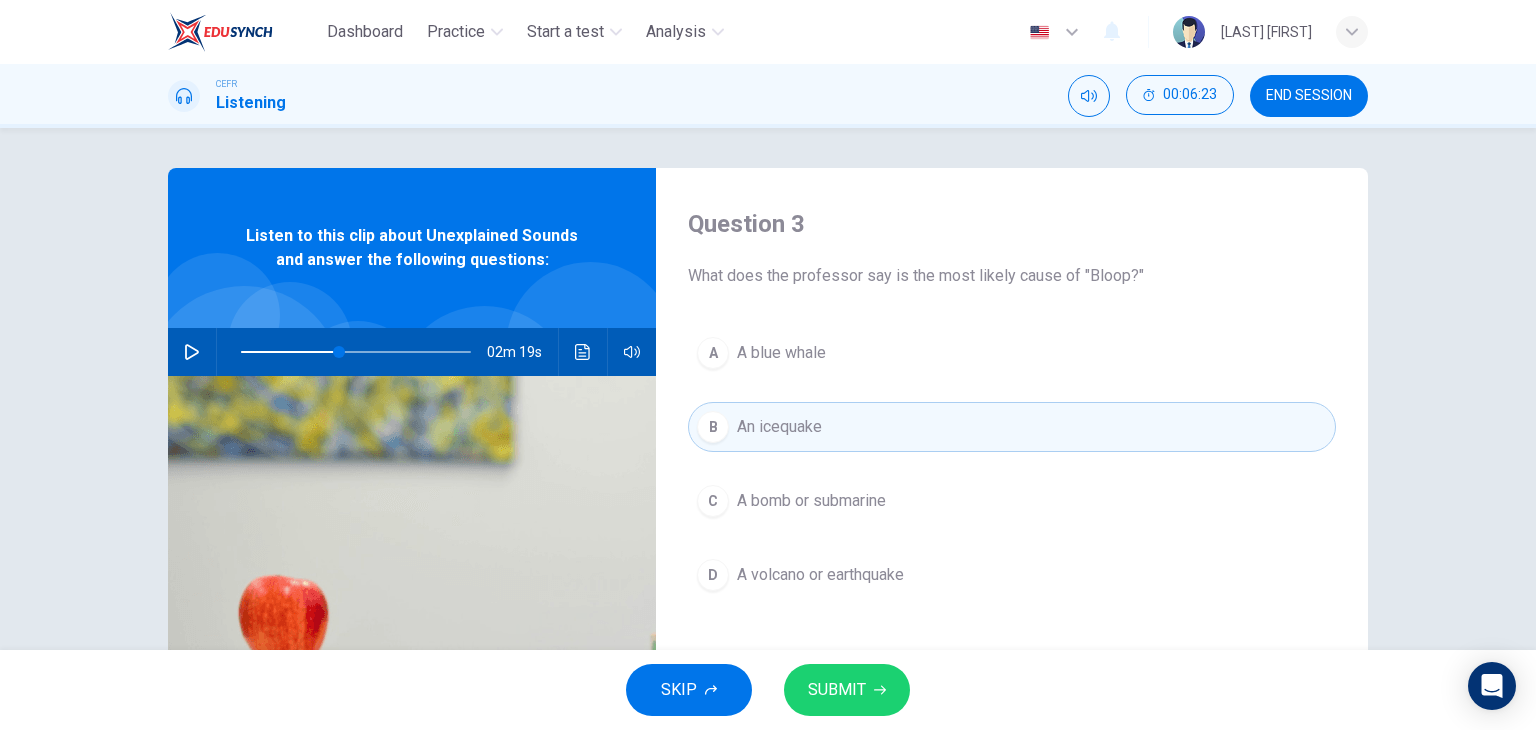 click at bounding box center (583, 352) 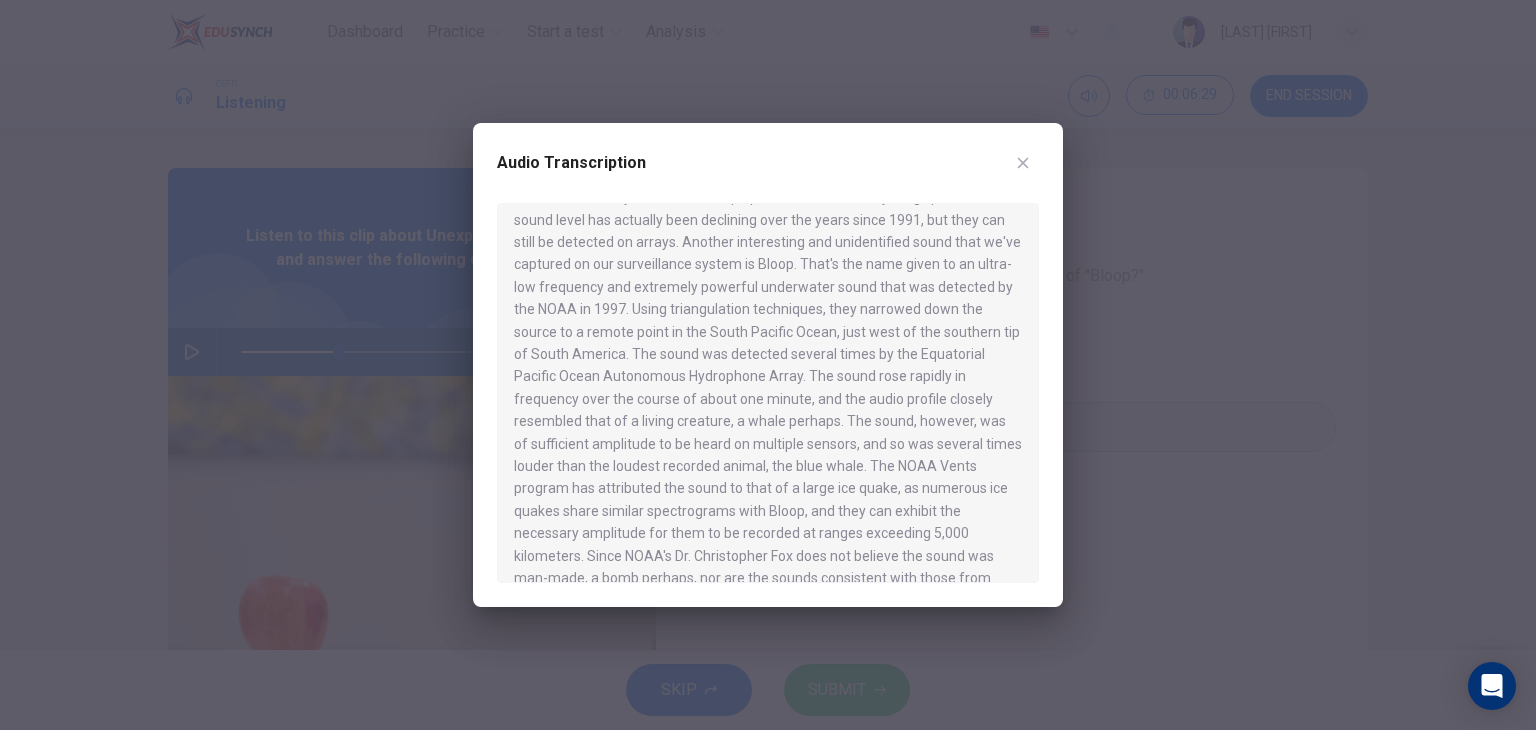 scroll, scrollTop: 400, scrollLeft: 0, axis: vertical 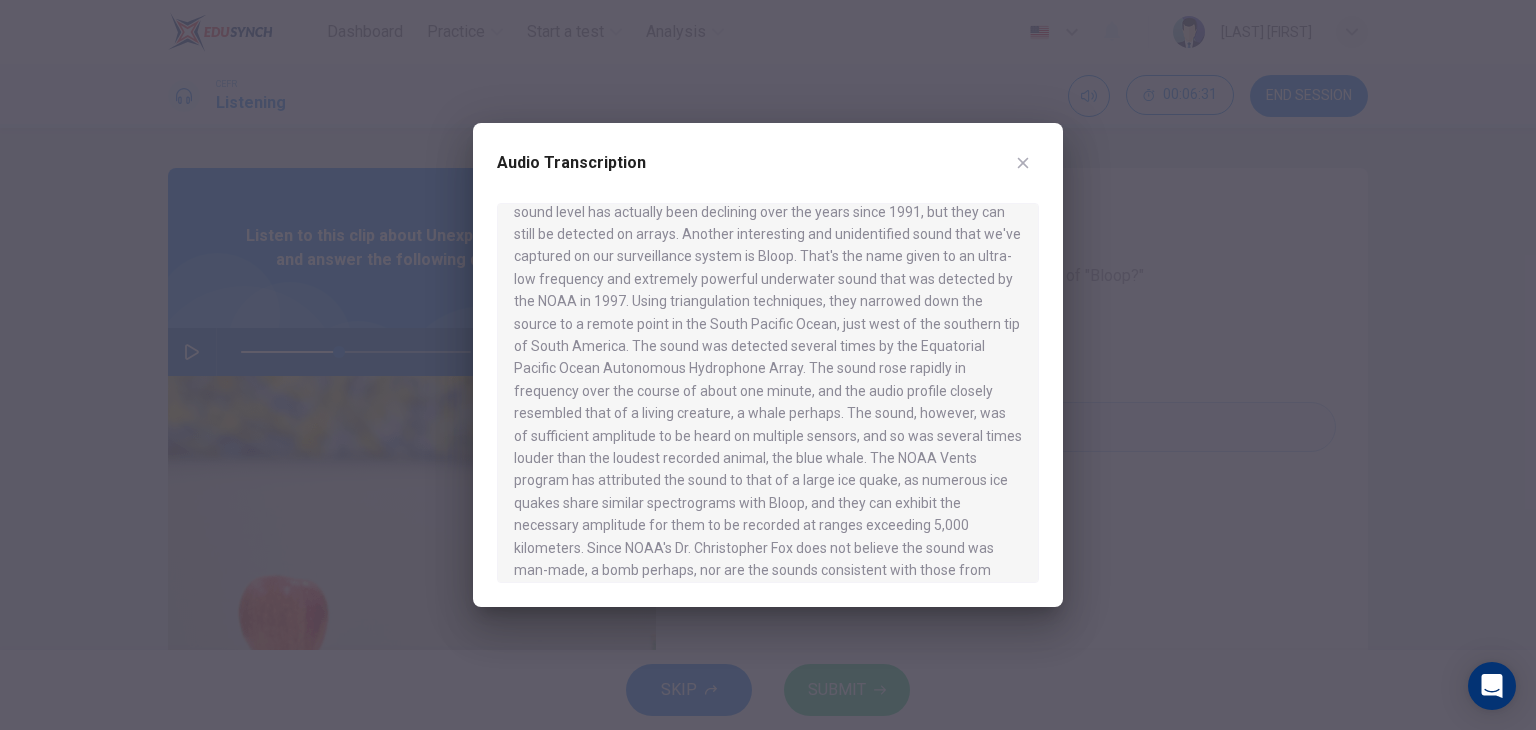 click at bounding box center [768, 365] 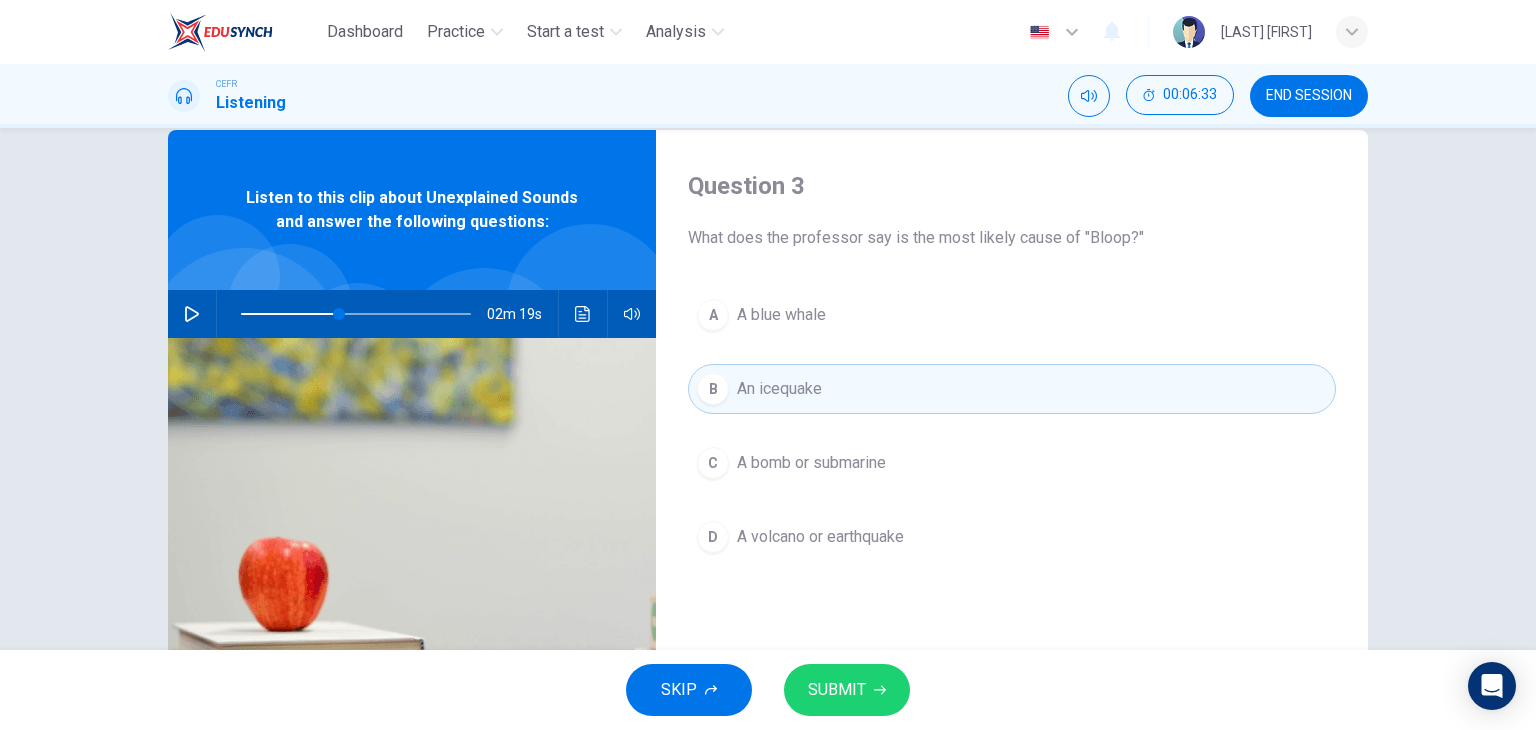 scroll, scrollTop: 100, scrollLeft: 0, axis: vertical 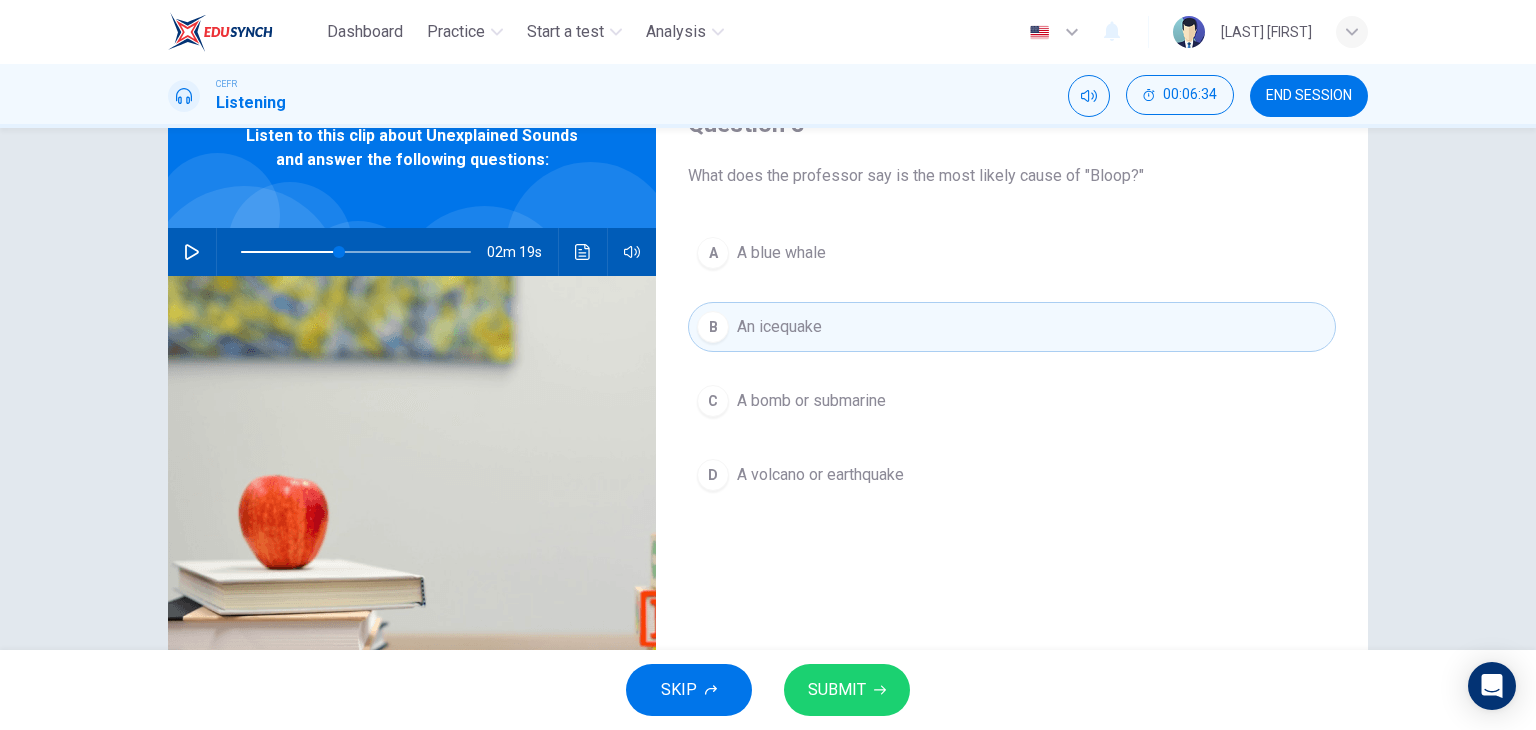 click on "SUBMIT" at bounding box center (847, 690) 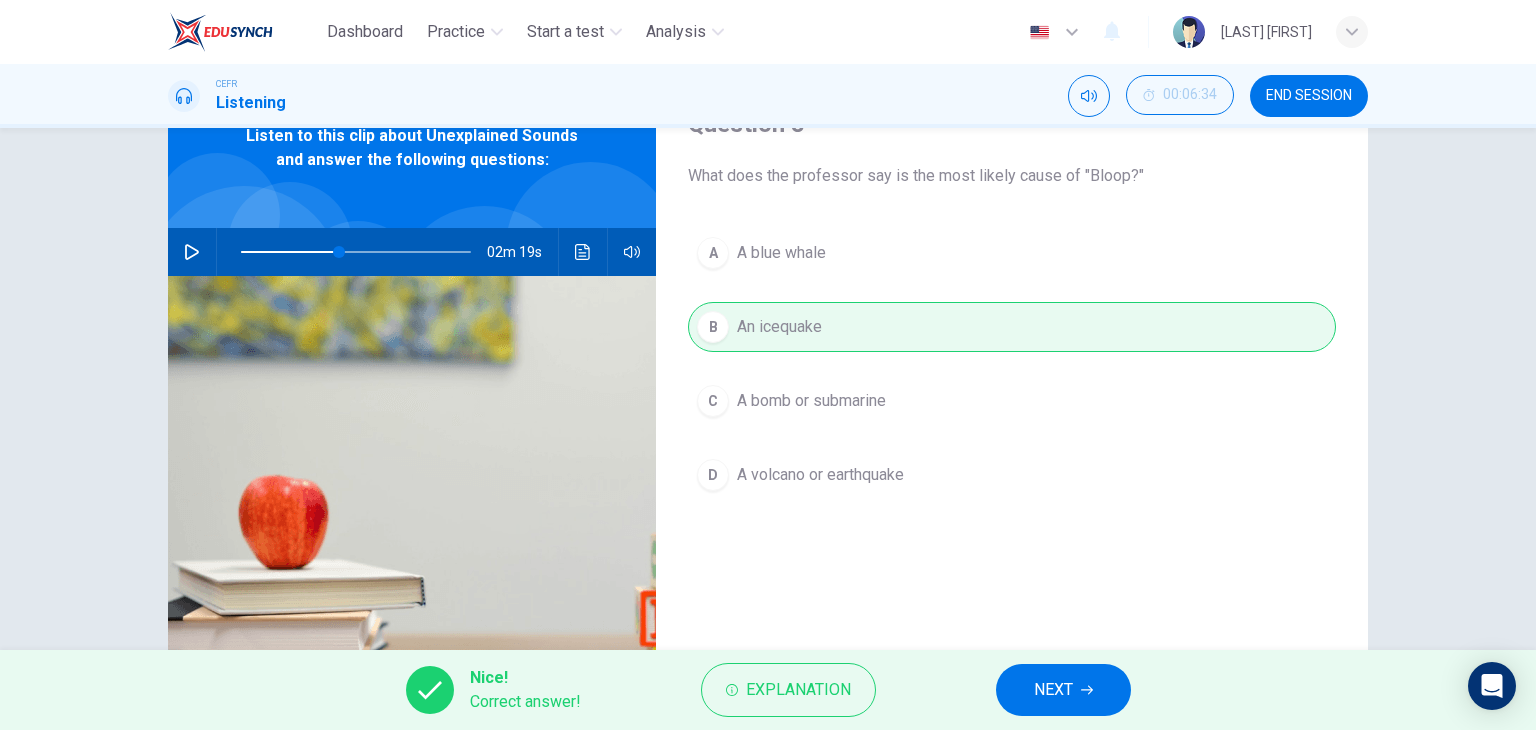 click on "NEXT" at bounding box center (1053, 690) 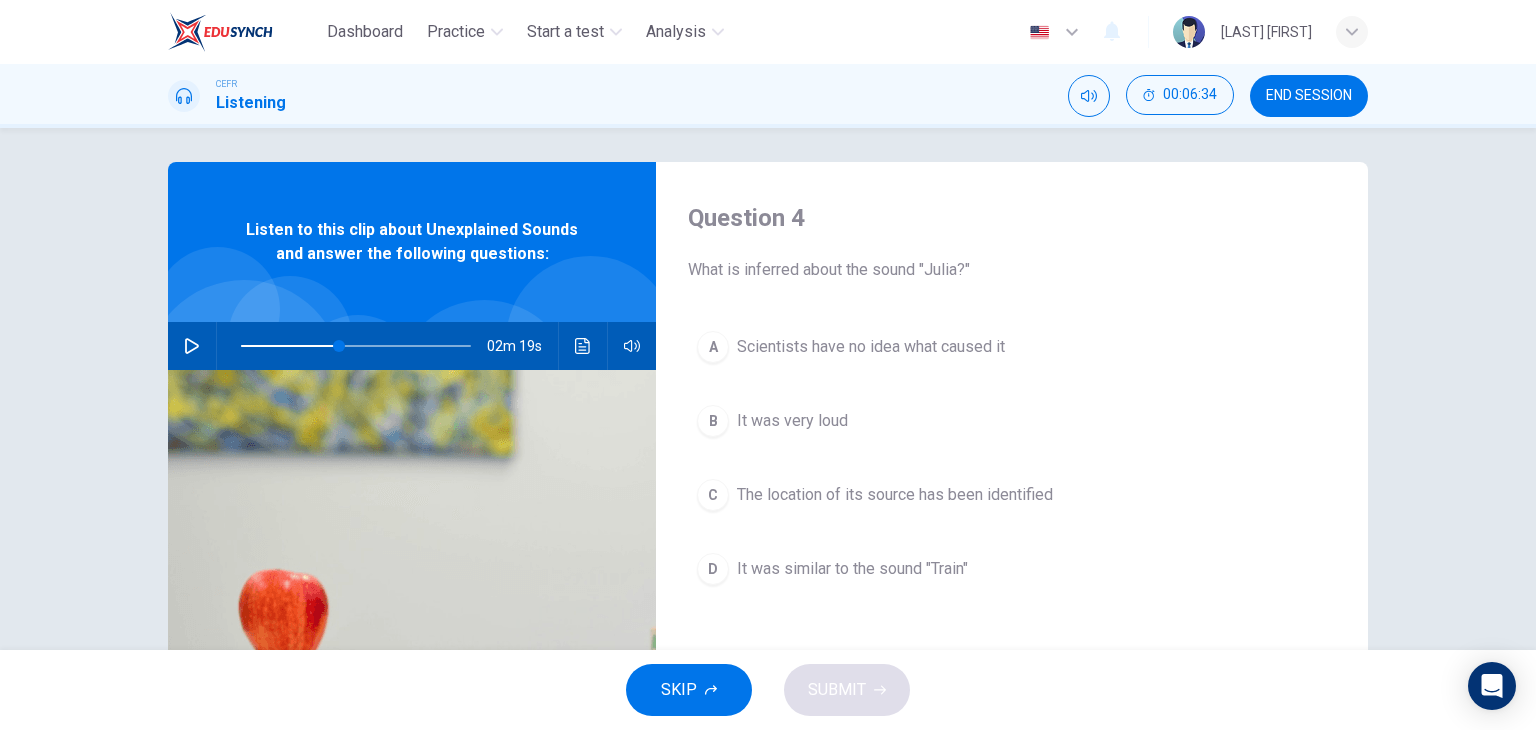 scroll, scrollTop: 0, scrollLeft: 0, axis: both 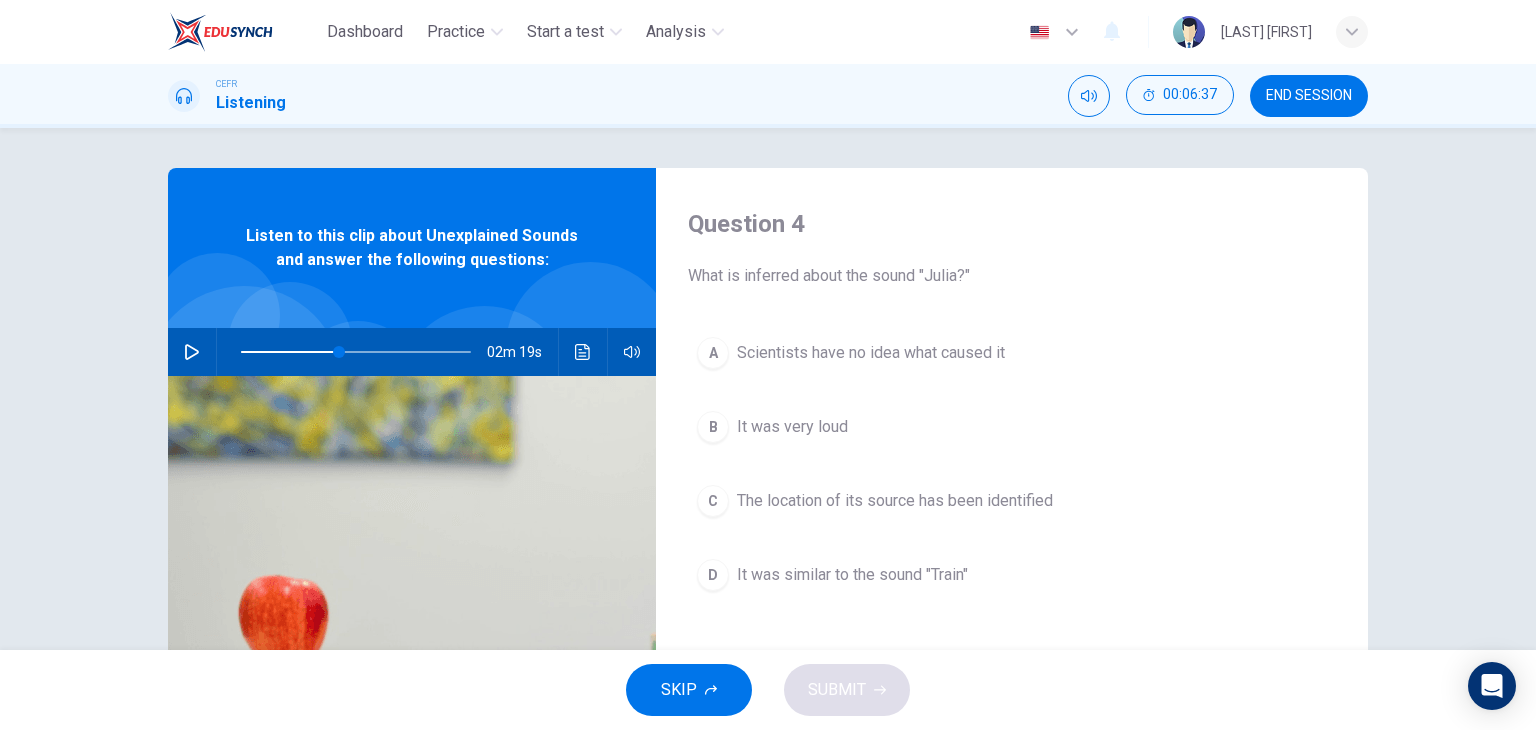 click at bounding box center (192, 352) 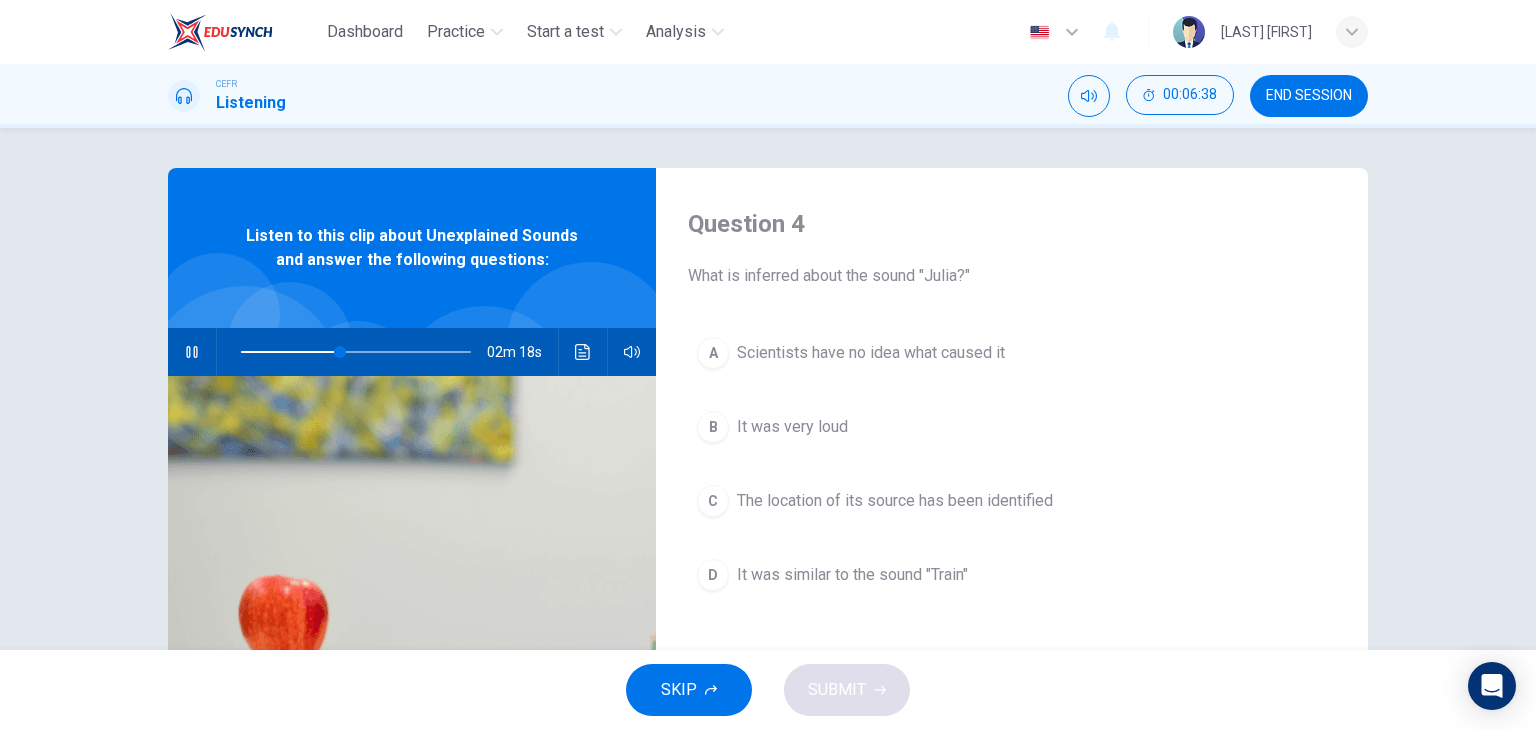 click at bounding box center [356, 352] 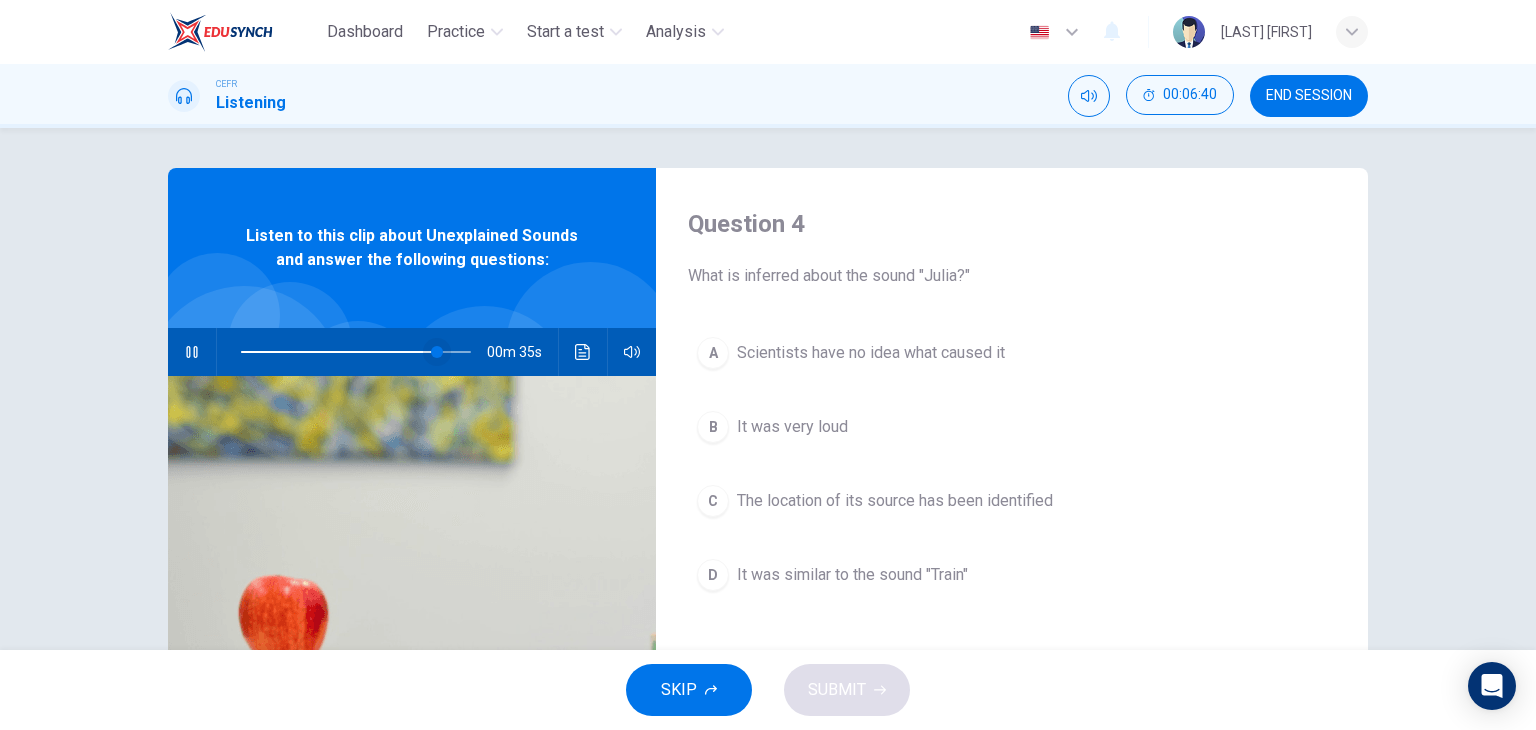 click at bounding box center [437, 352] 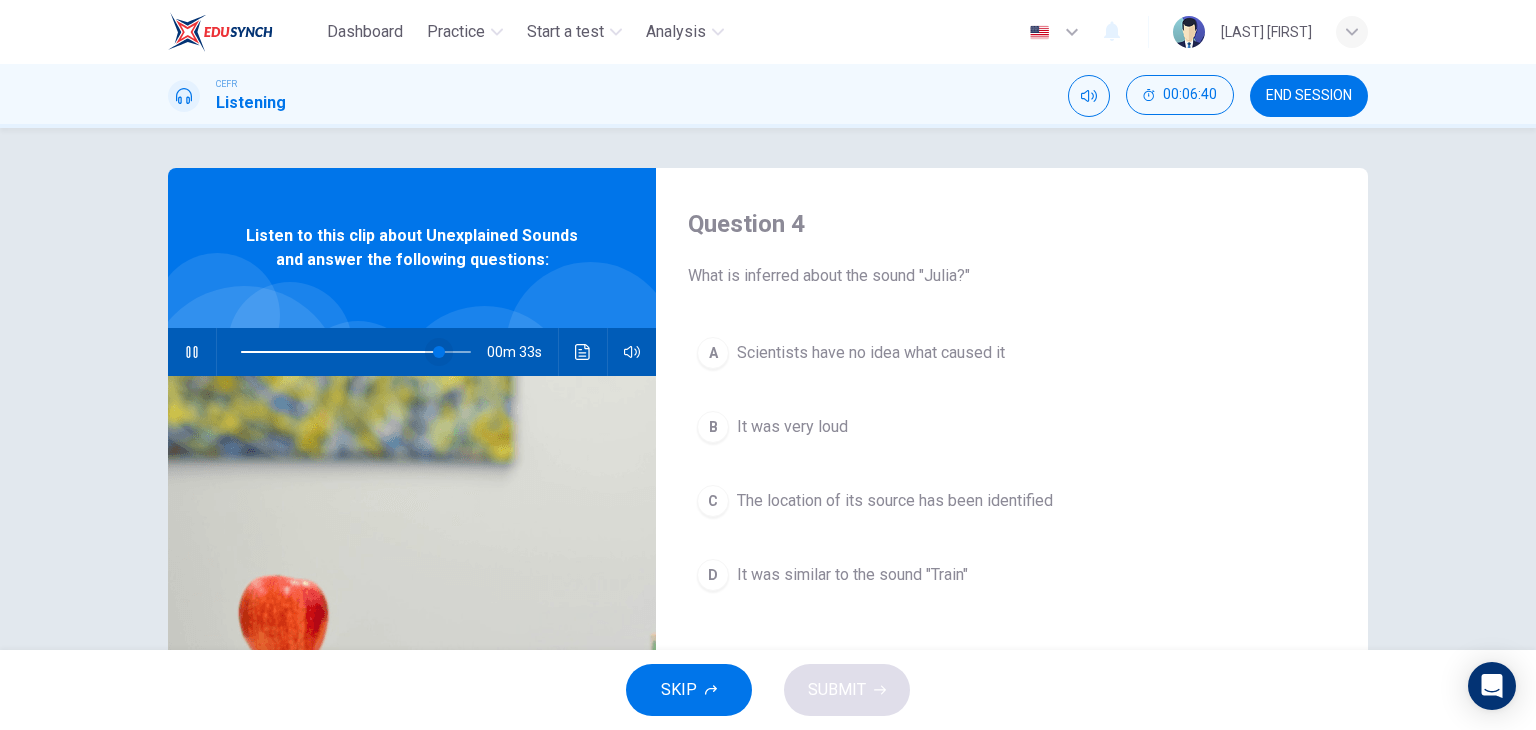 click at bounding box center [439, 352] 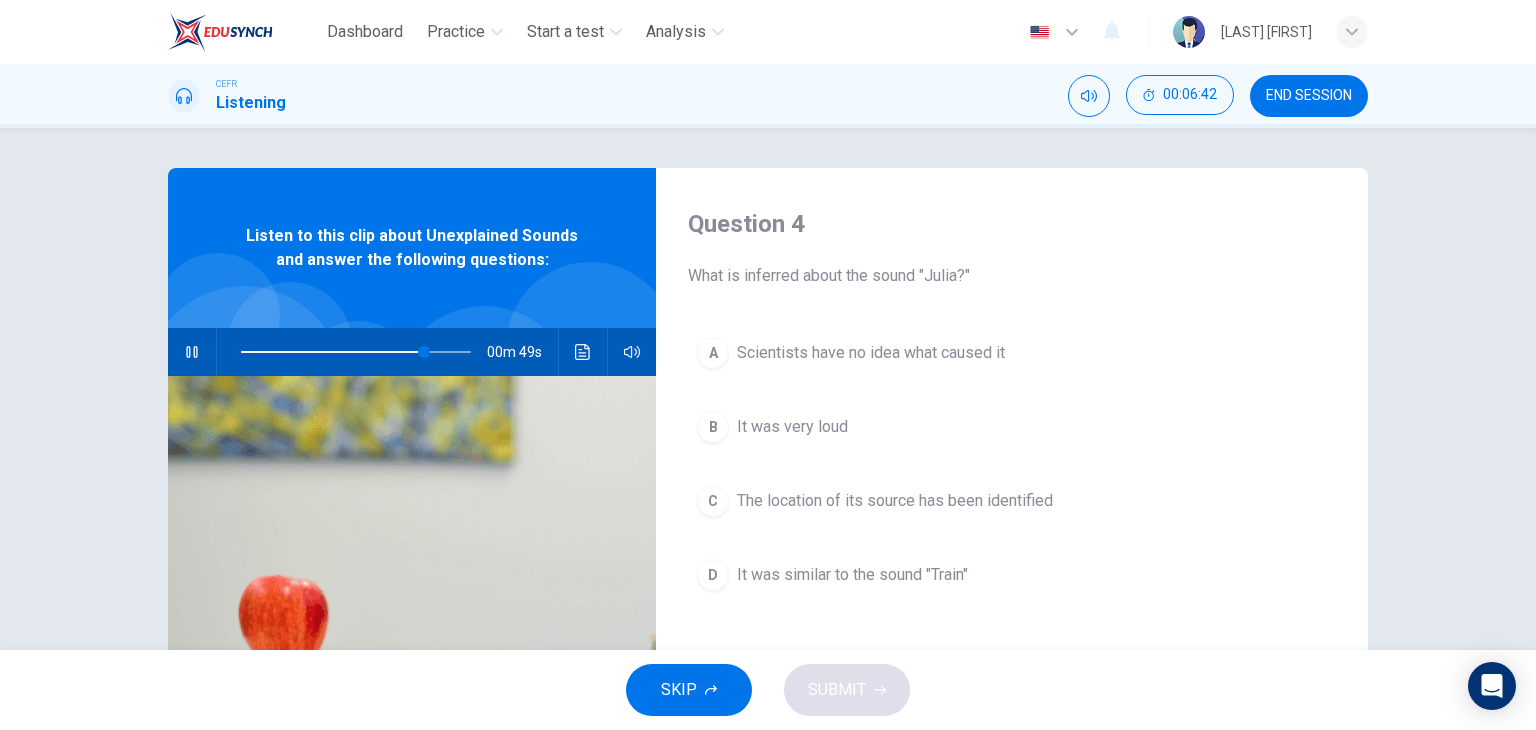 click at bounding box center (356, 352) 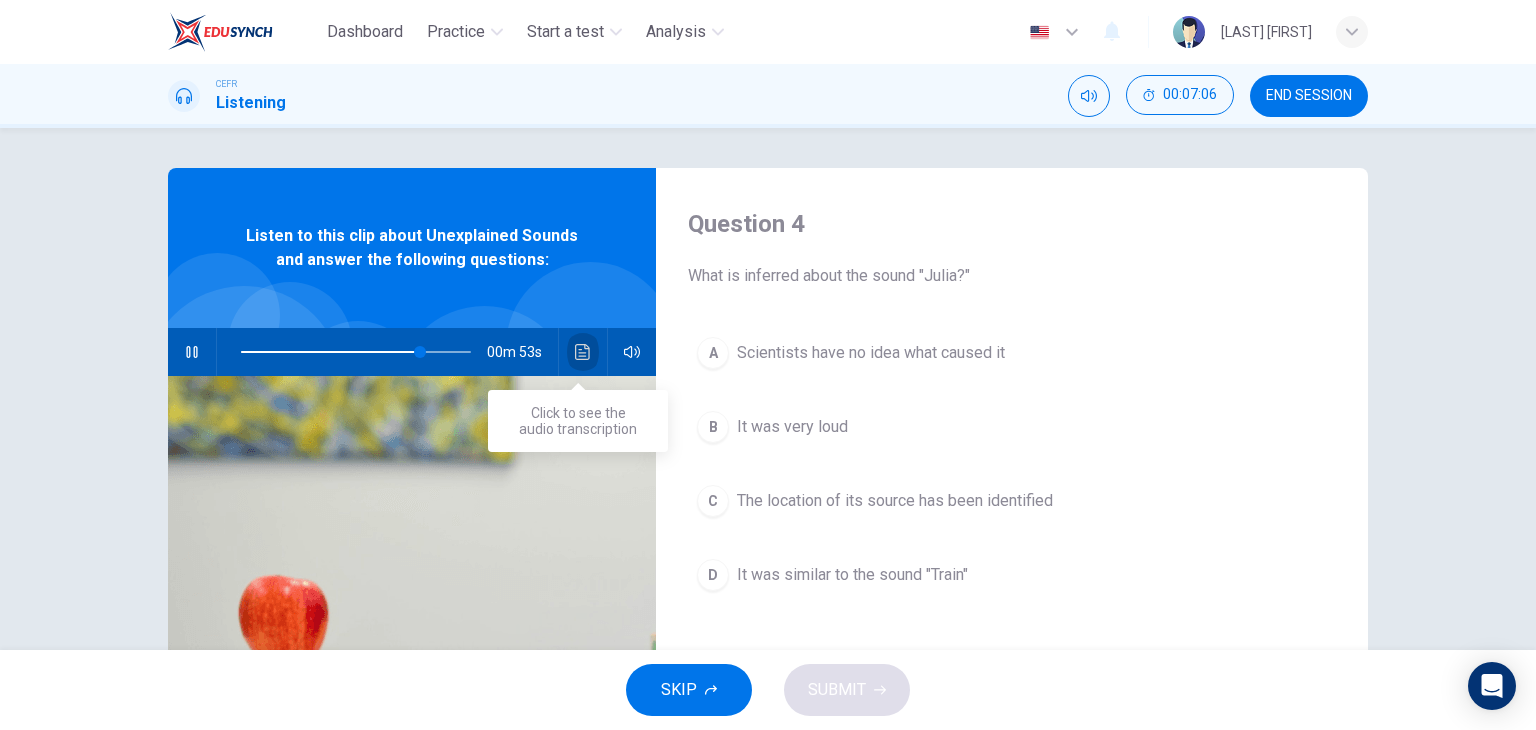click at bounding box center (583, 352) 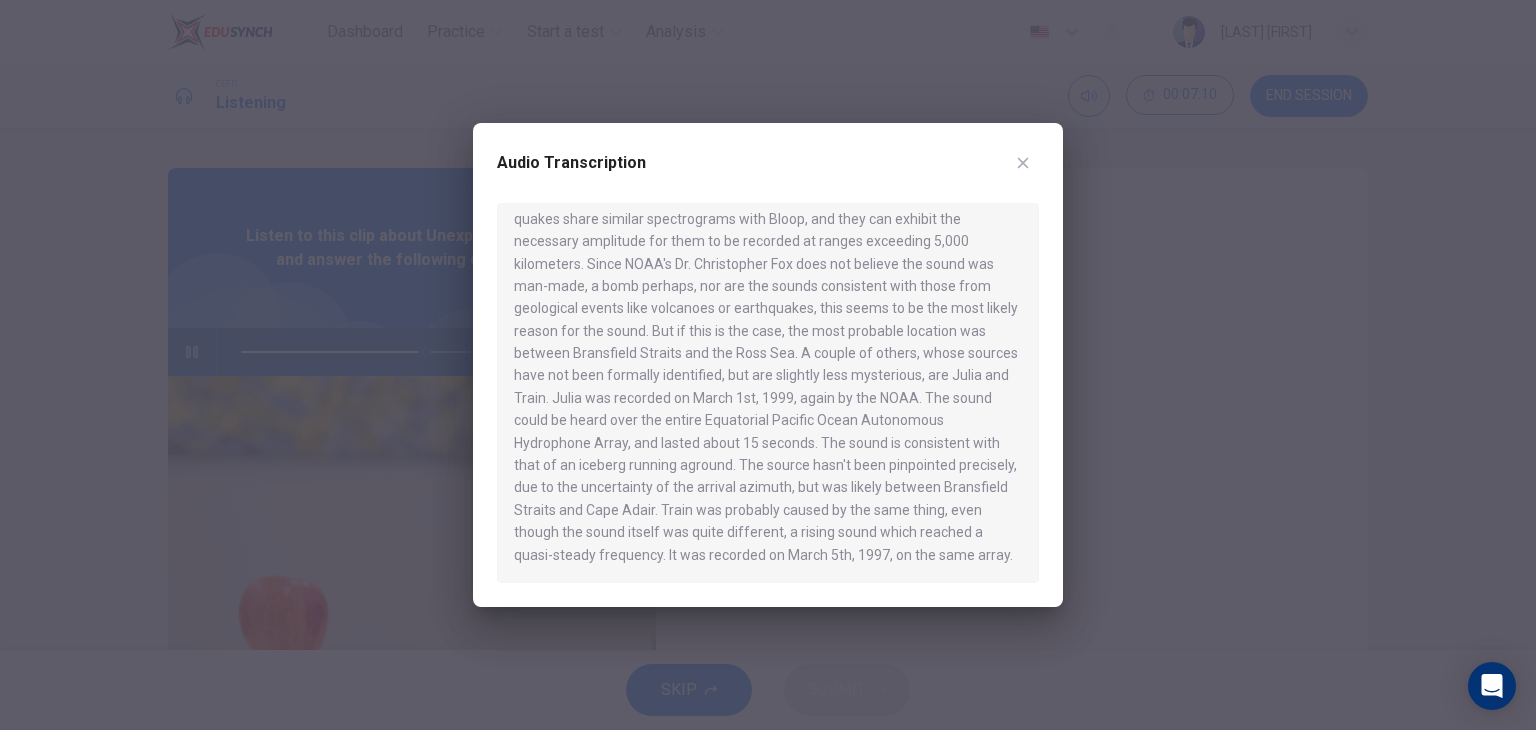 scroll, scrollTop: 700, scrollLeft: 0, axis: vertical 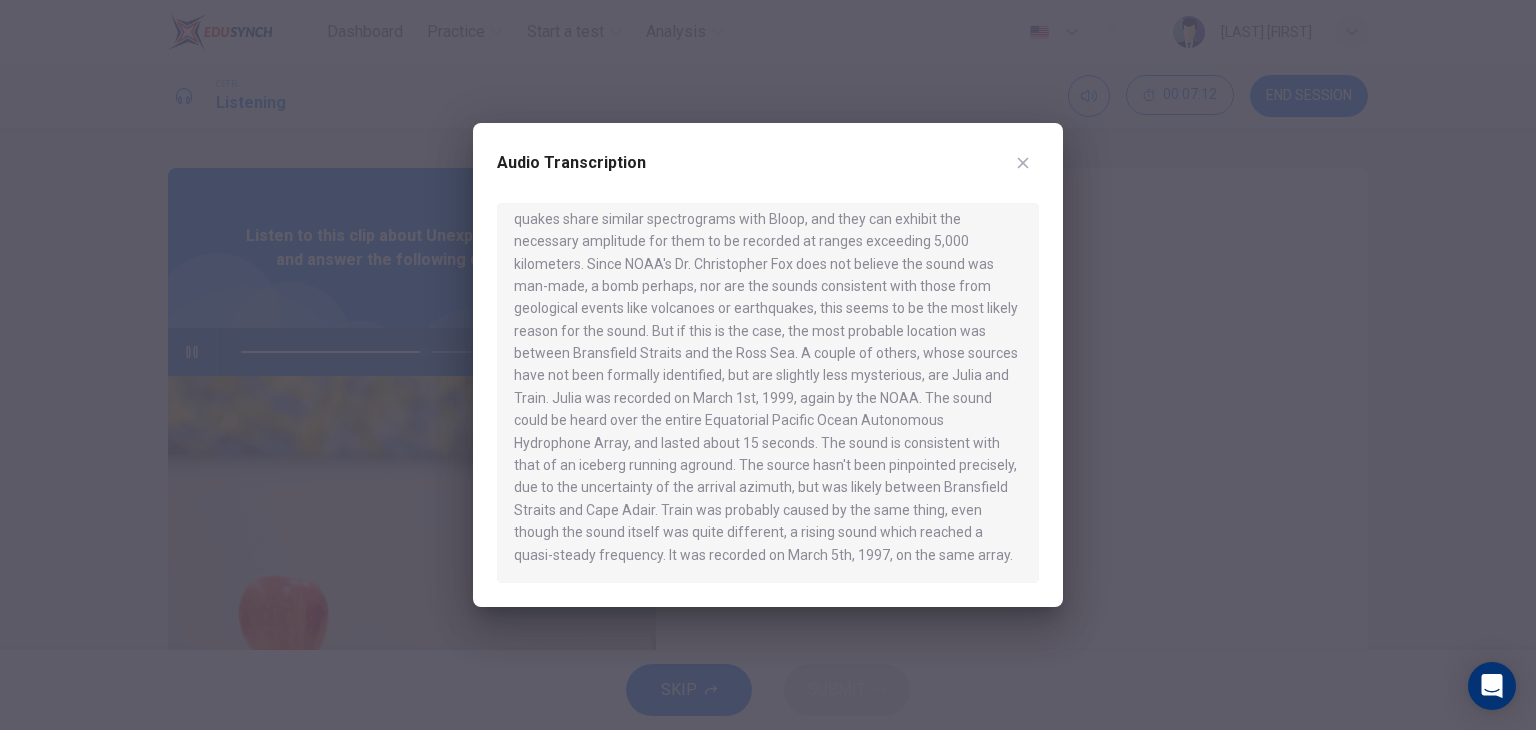 click at bounding box center (768, 365) 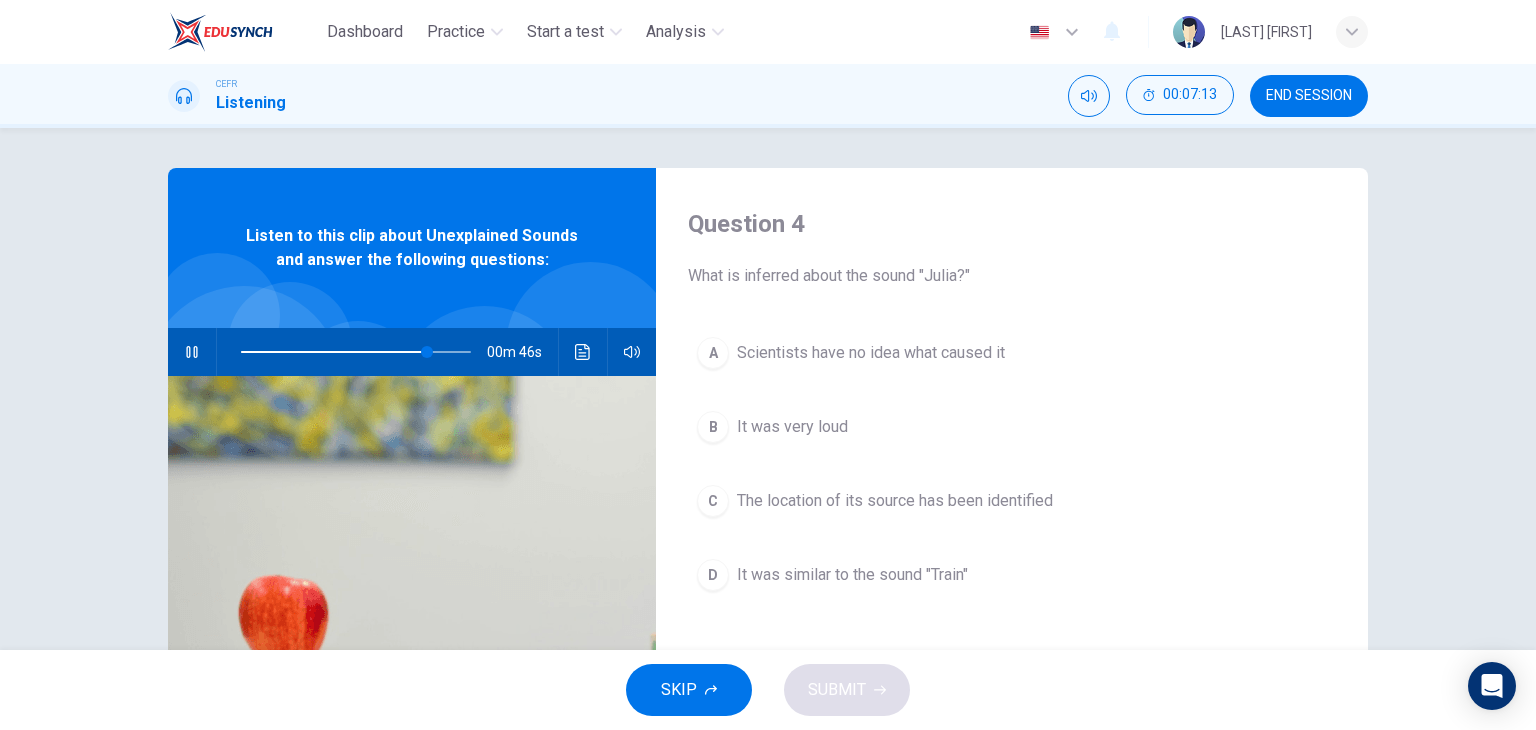 click at bounding box center (583, 352) 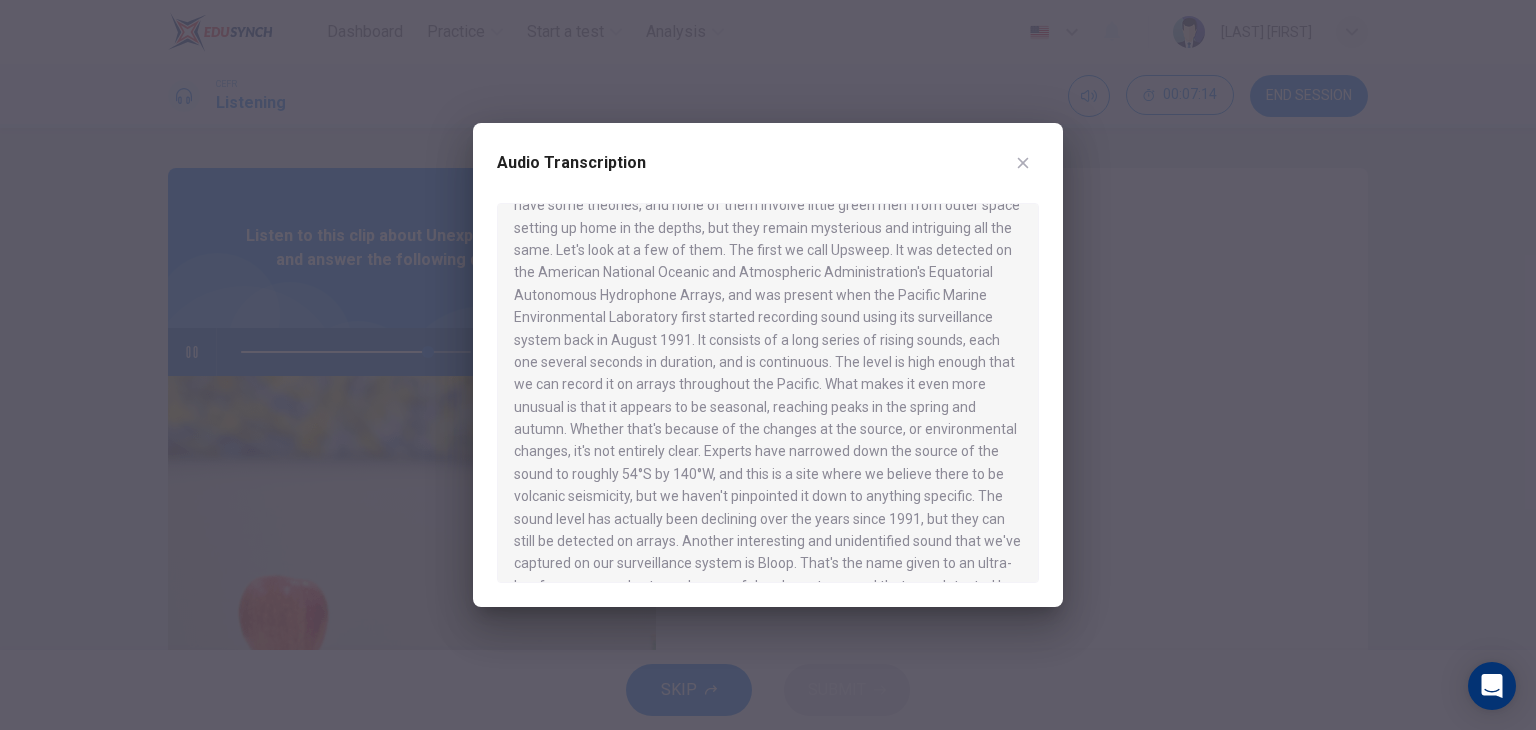 scroll, scrollTop: 100, scrollLeft: 0, axis: vertical 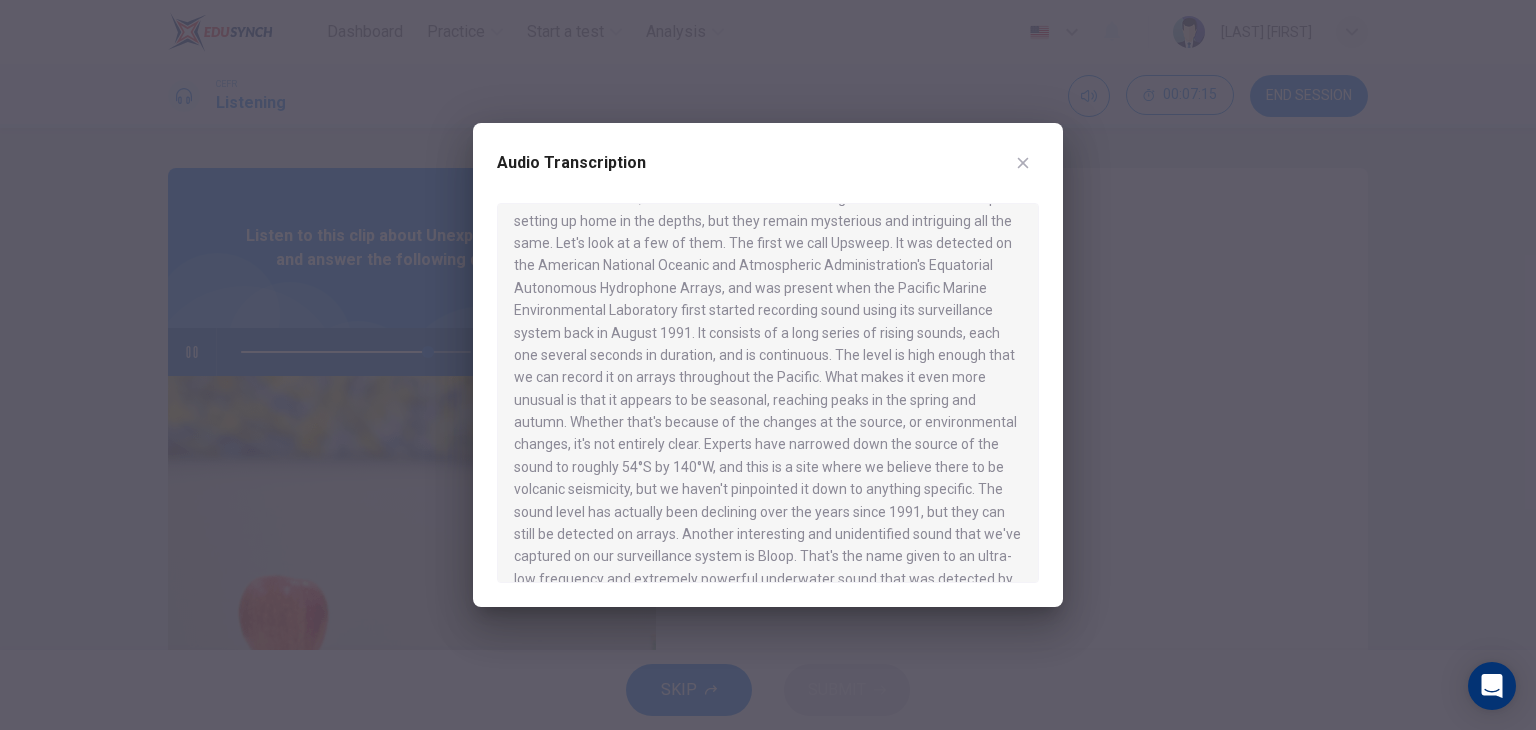 click at bounding box center (768, 365) 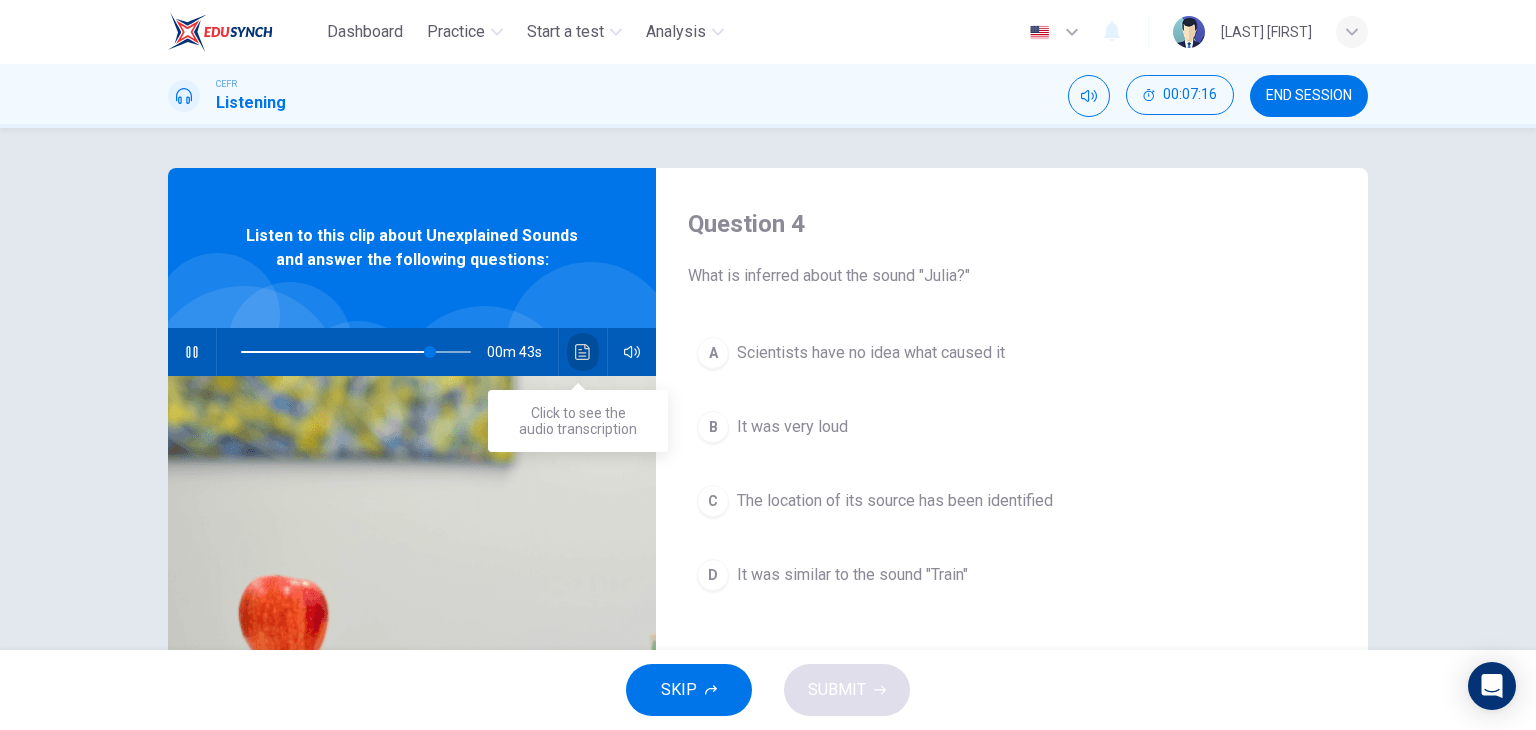 click at bounding box center [583, 352] 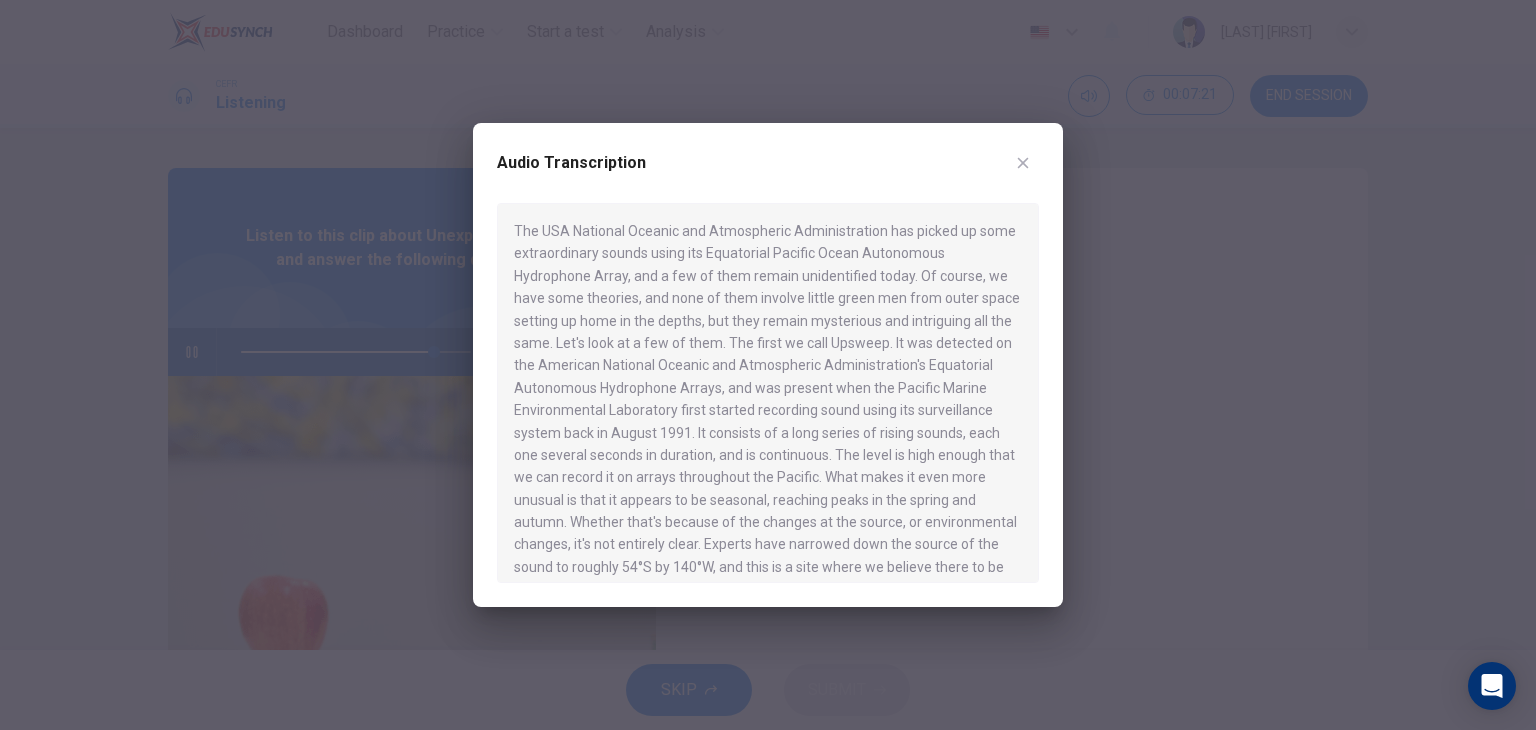 click at bounding box center [768, 365] 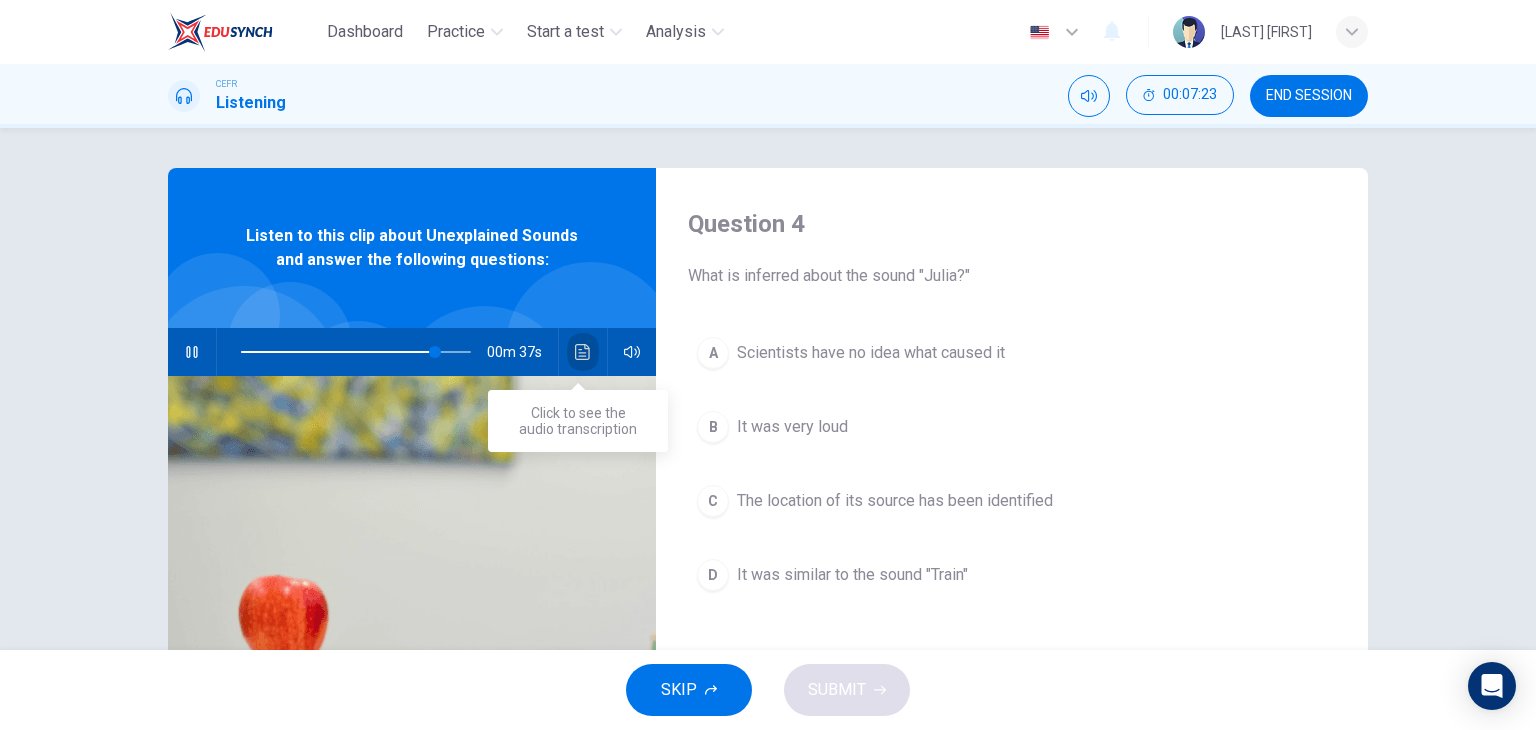click at bounding box center [583, 352] 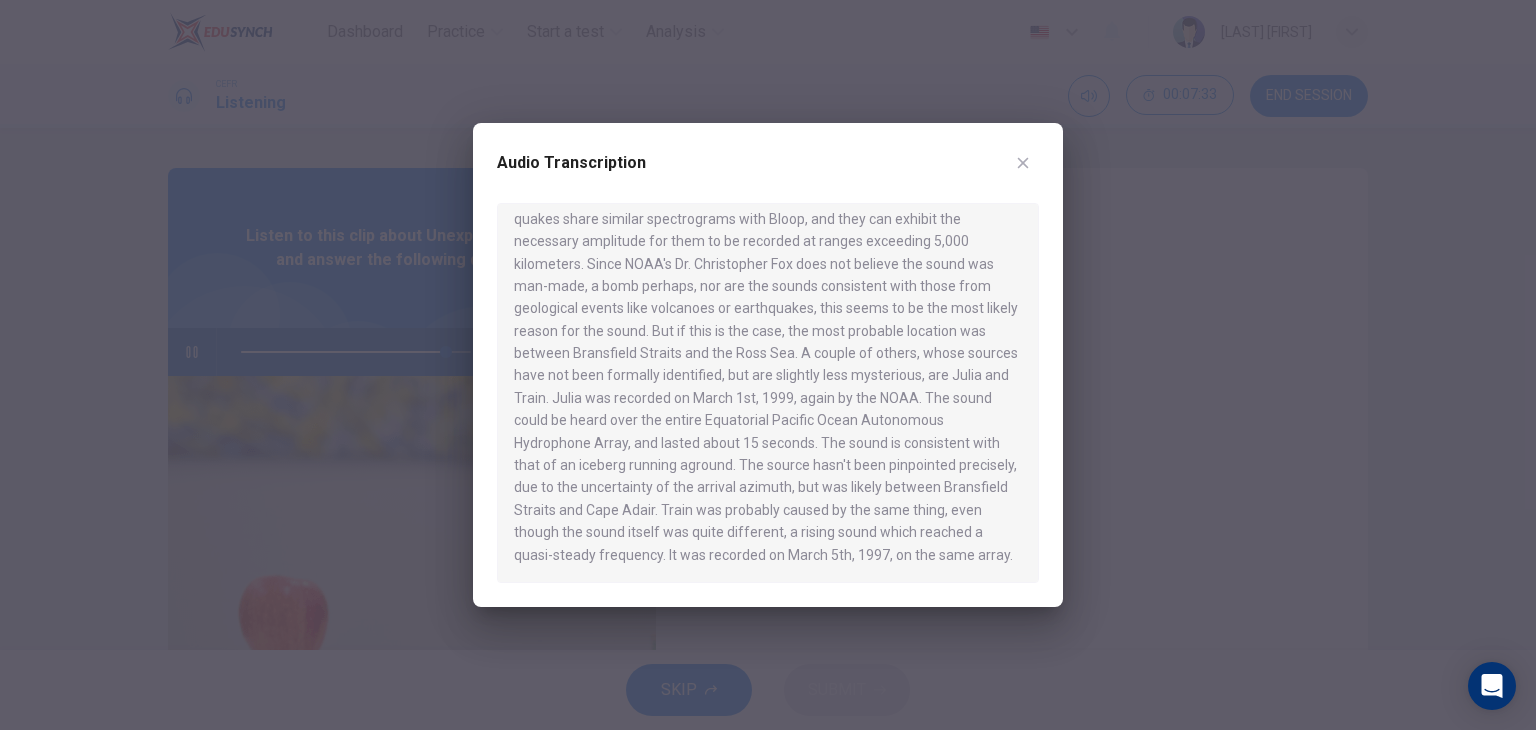 scroll, scrollTop: 700, scrollLeft: 0, axis: vertical 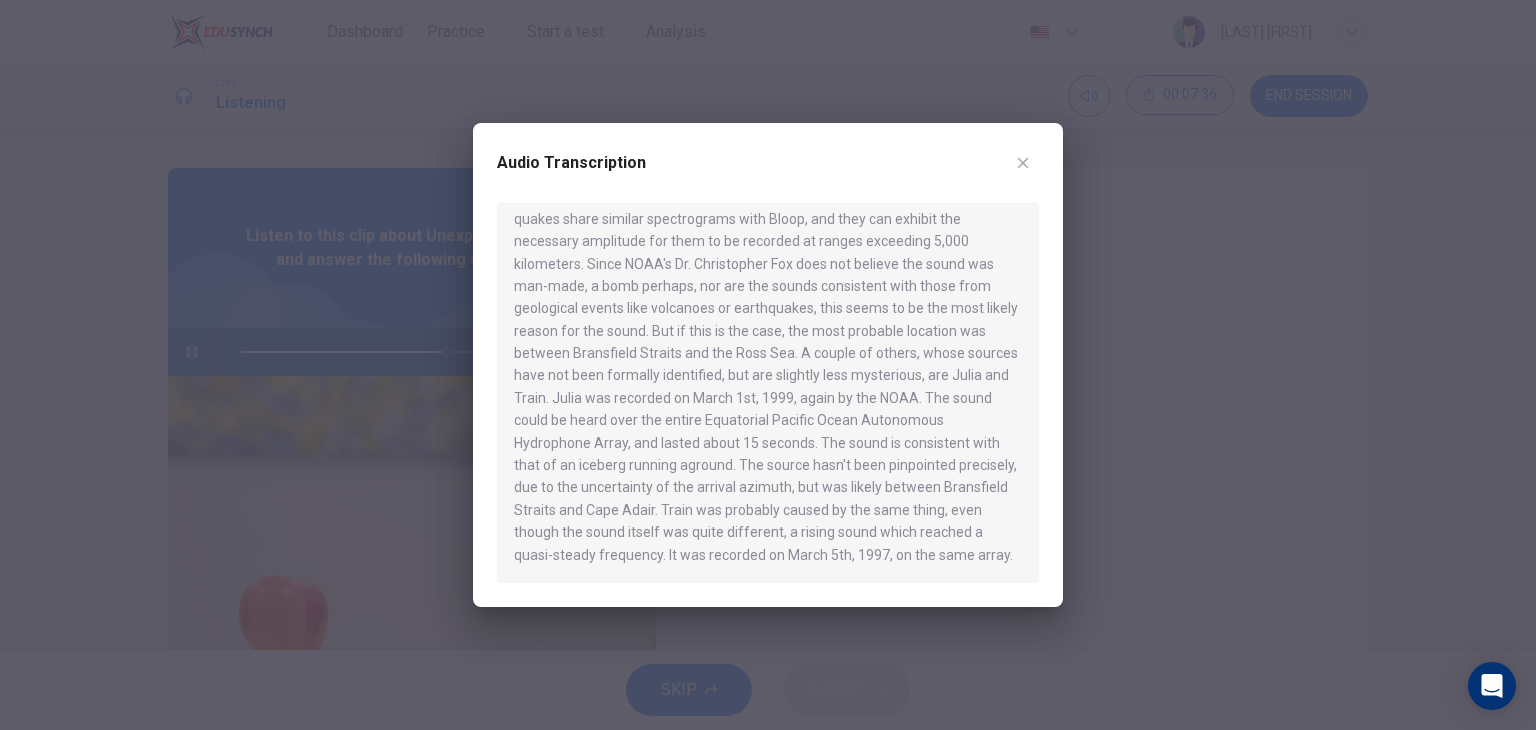 click at bounding box center [768, 365] 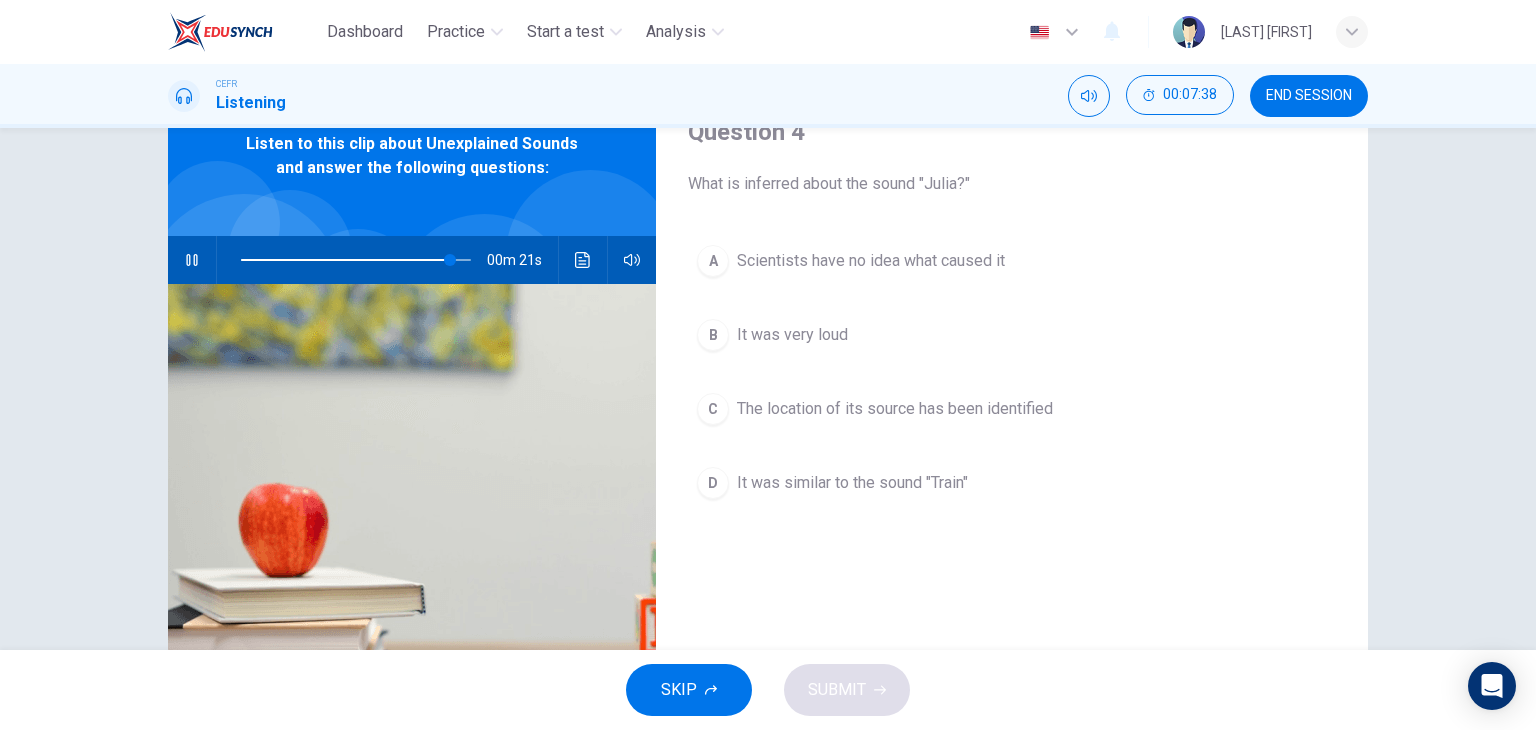 scroll, scrollTop: 100, scrollLeft: 0, axis: vertical 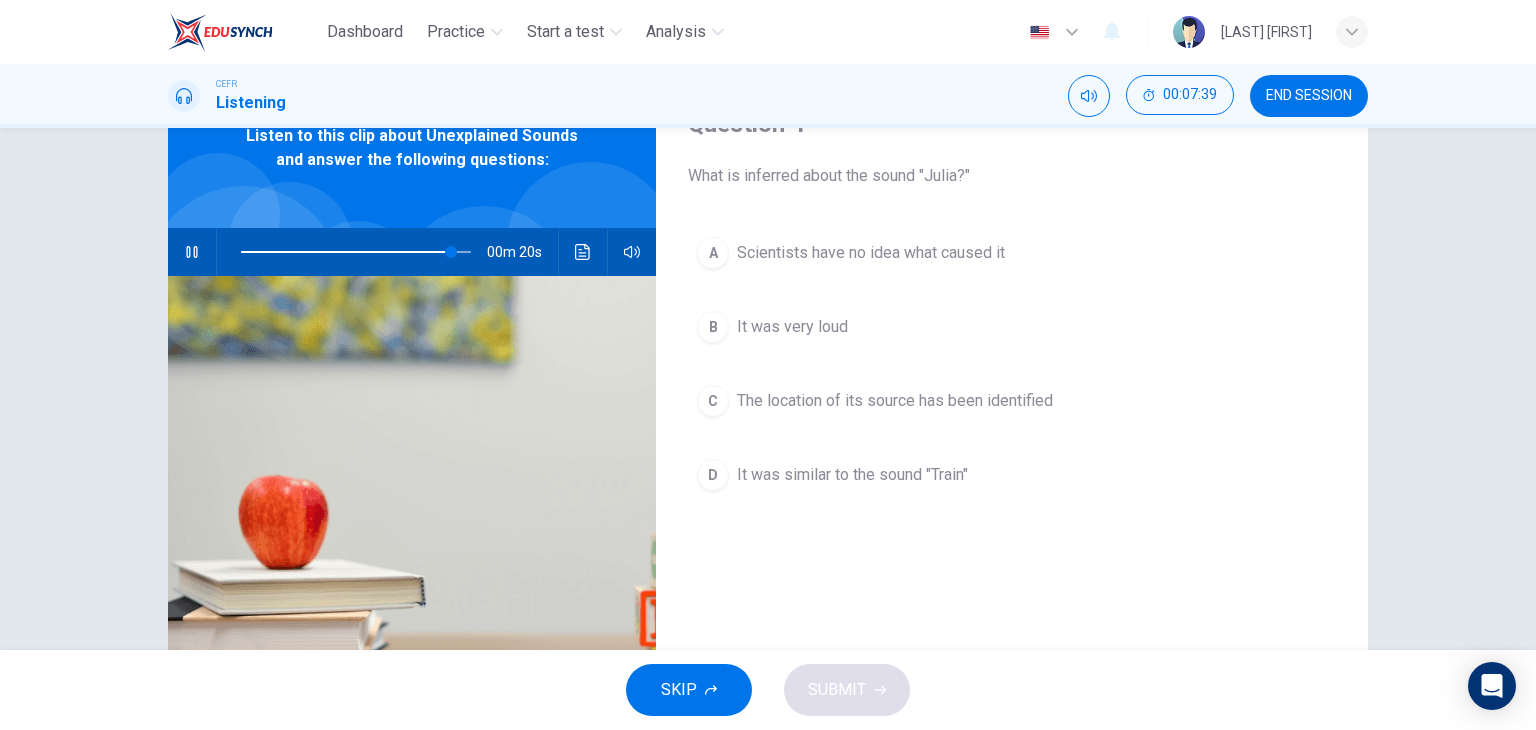click at bounding box center (583, 252) 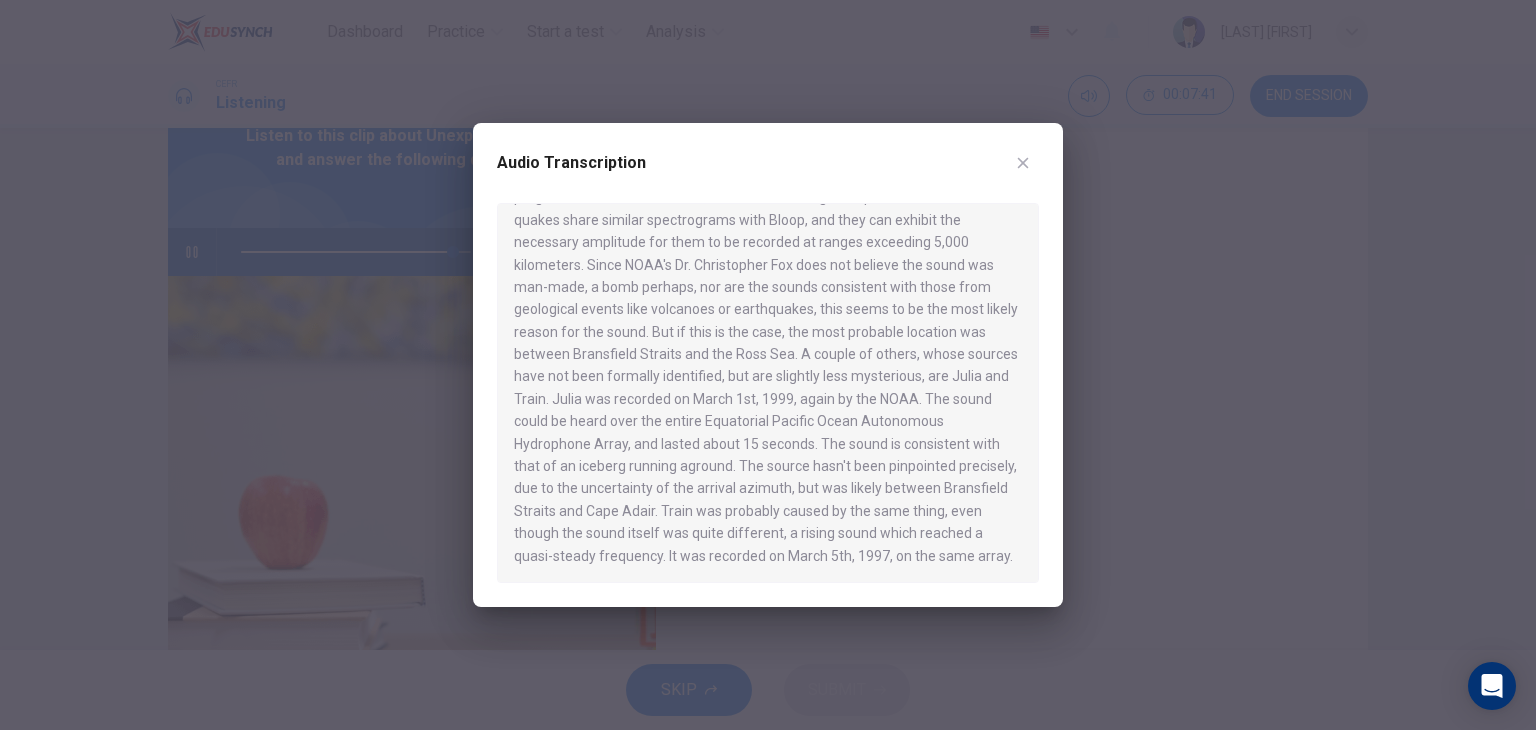 scroll, scrollTop: 706, scrollLeft: 0, axis: vertical 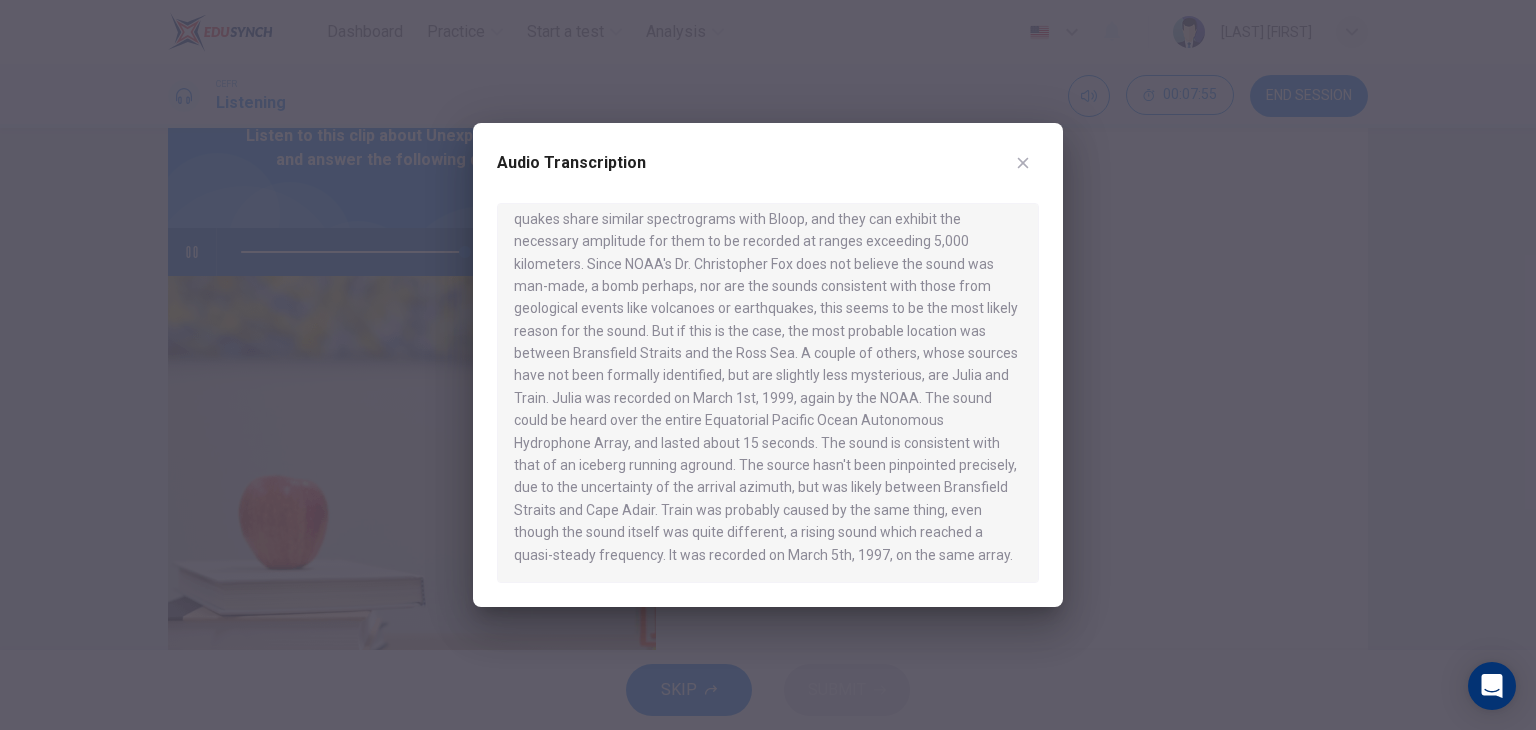 click at bounding box center (768, 365) 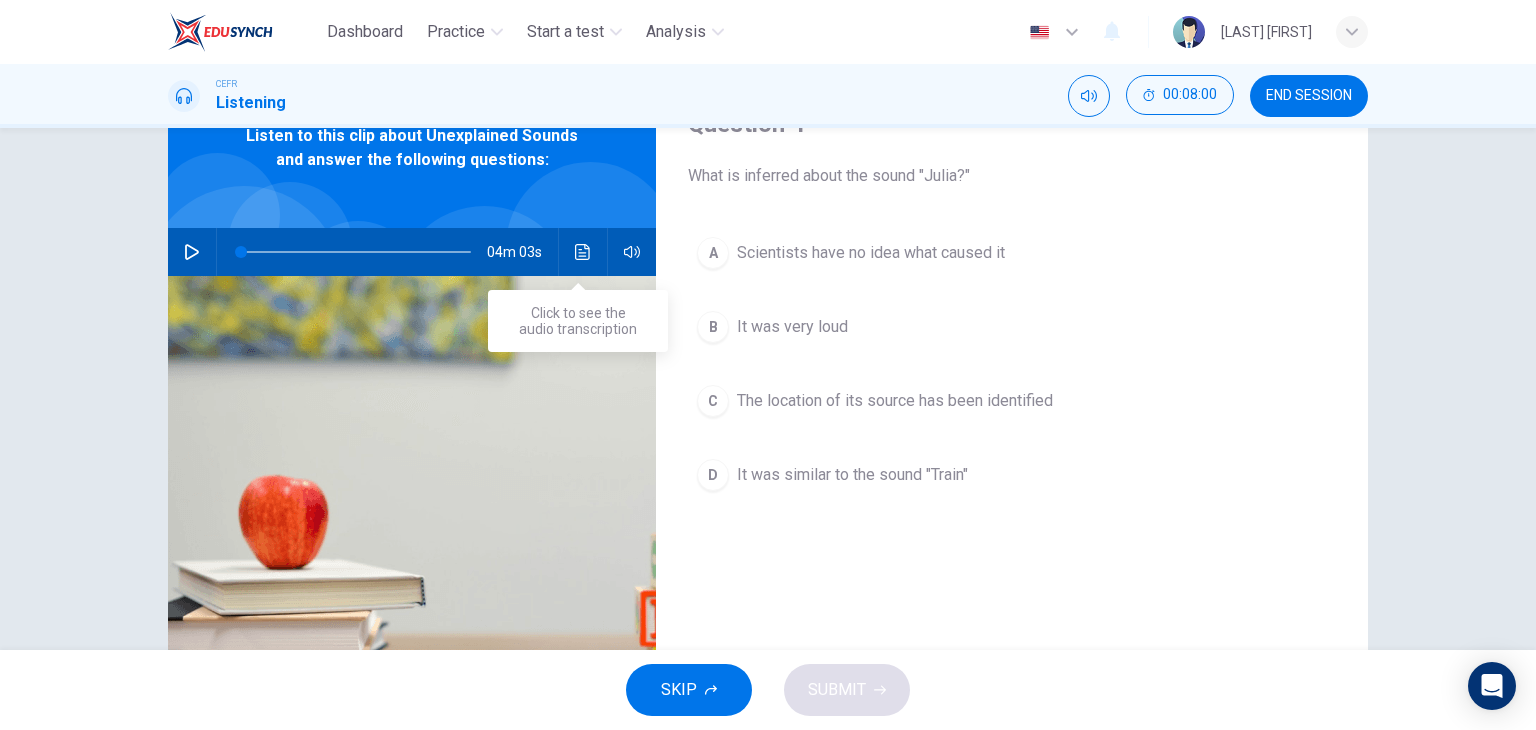 click at bounding box center (583, 252) 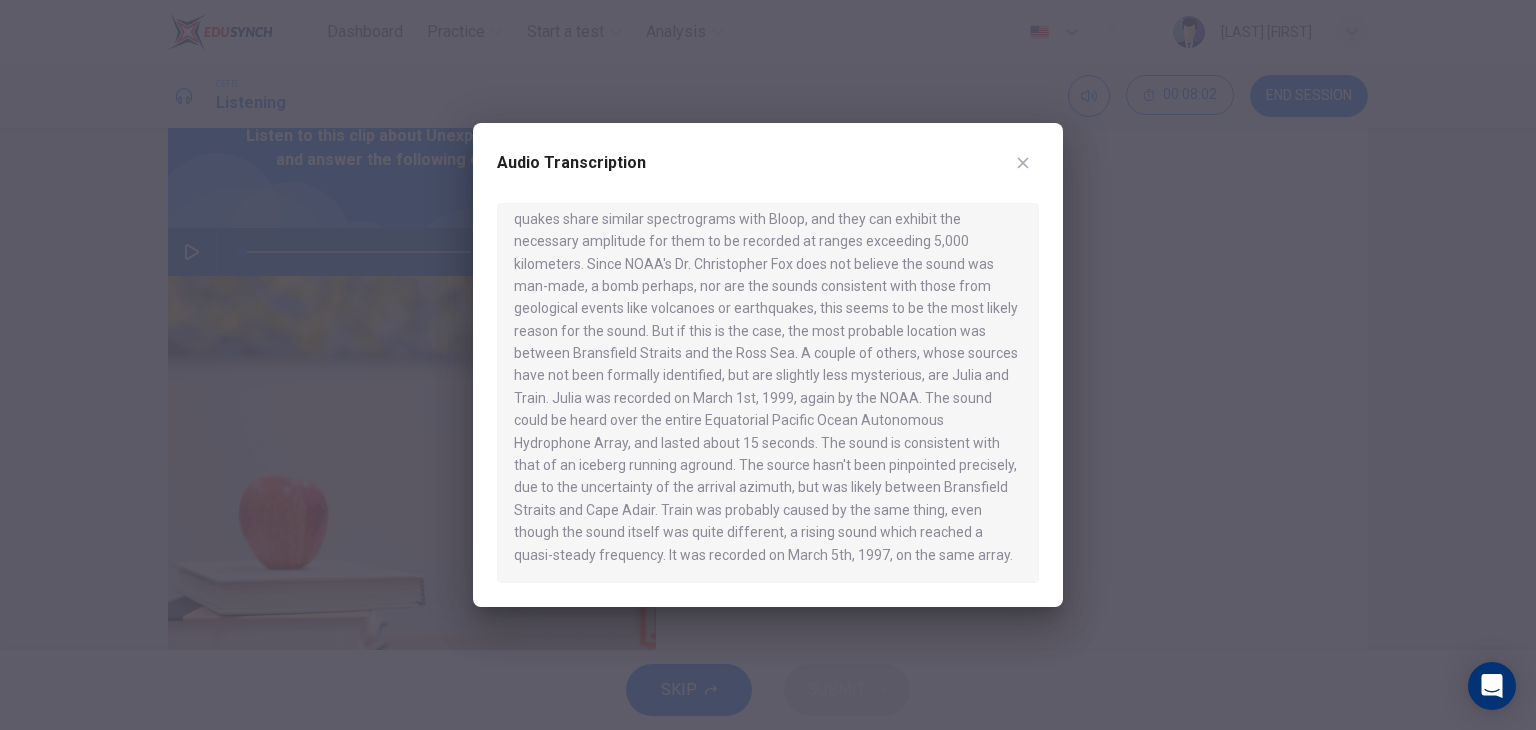 scroll, scrollTop: 706, scrollLeft: 0, axis: vertical 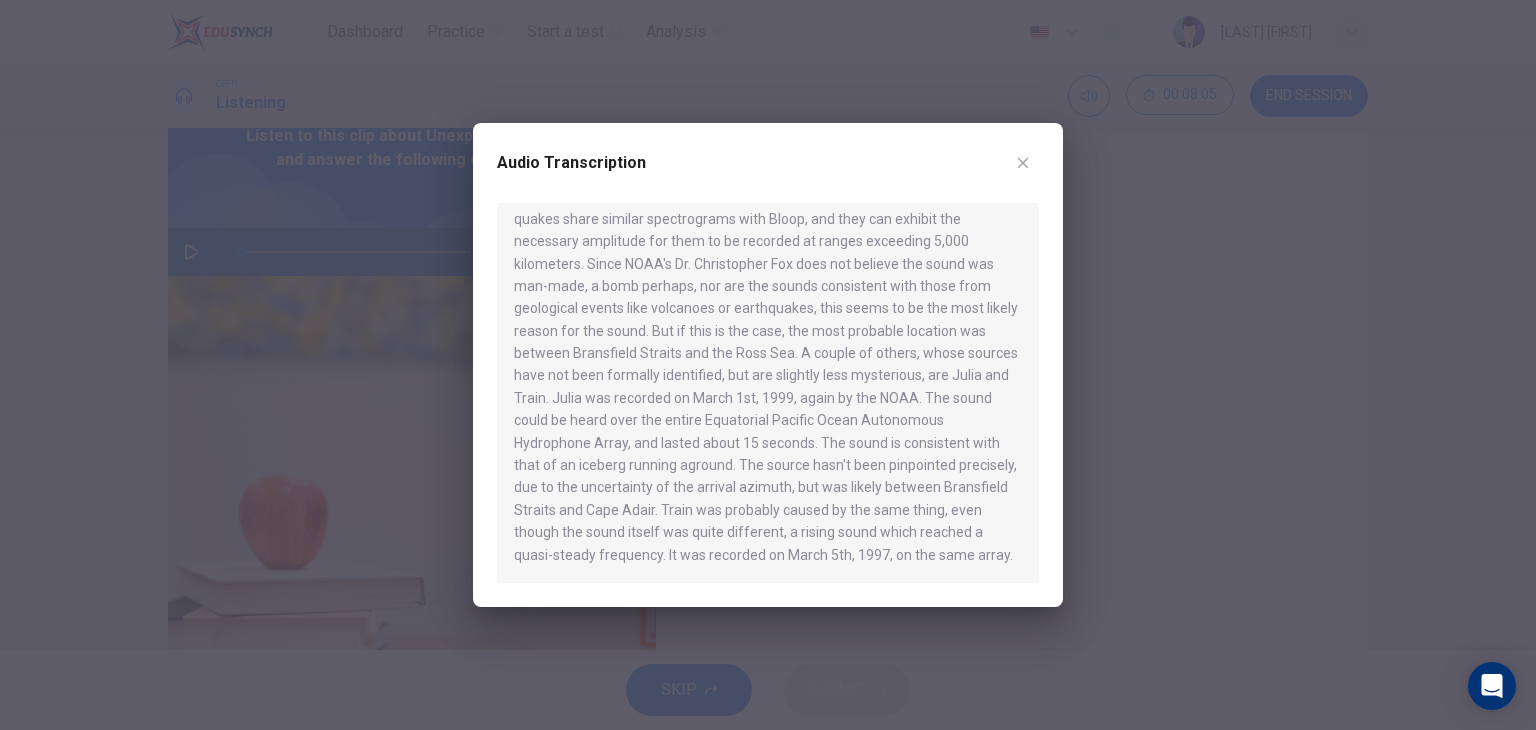 click at bounding box center (768, 365) 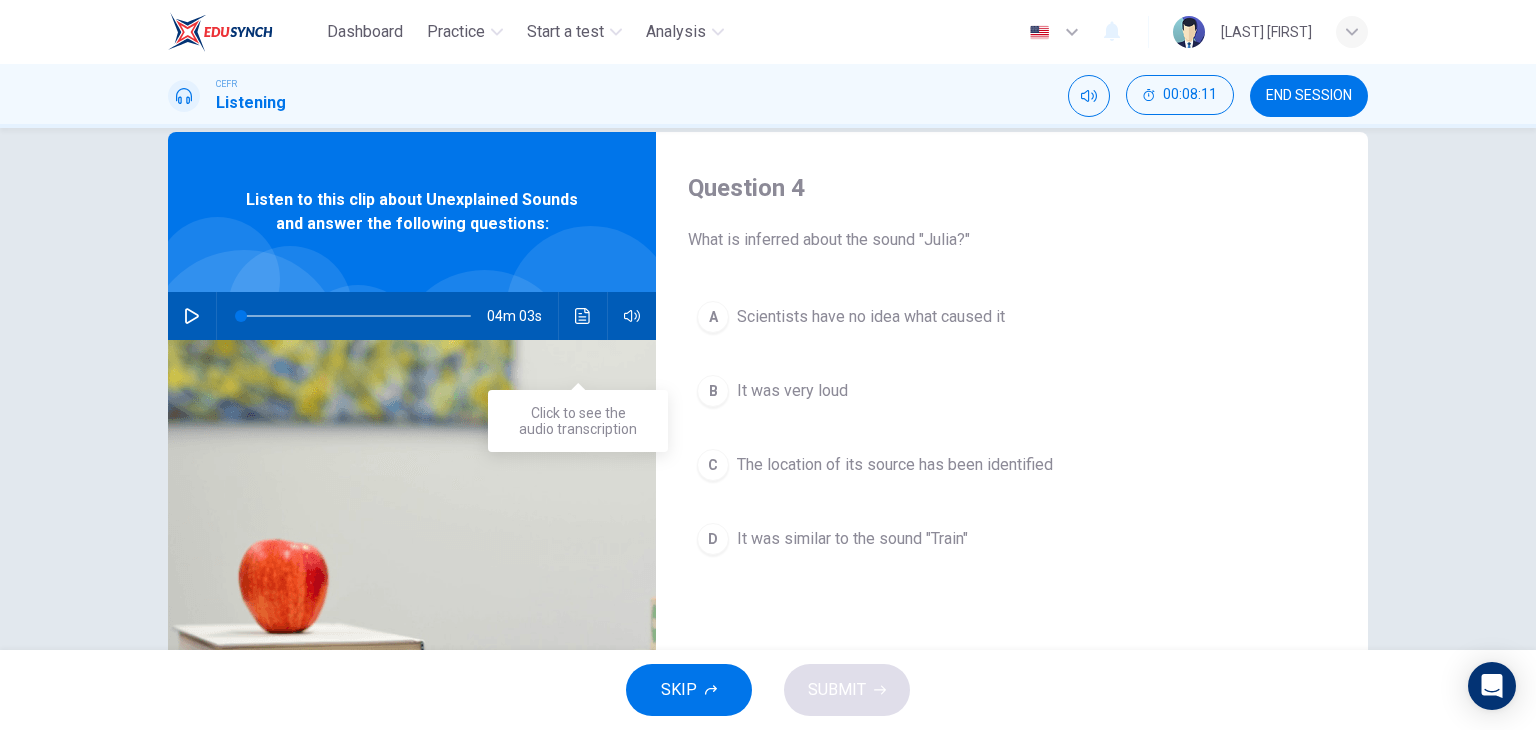 scroll, scrollTop: 100, scrollLeft: 0, axis: vertical 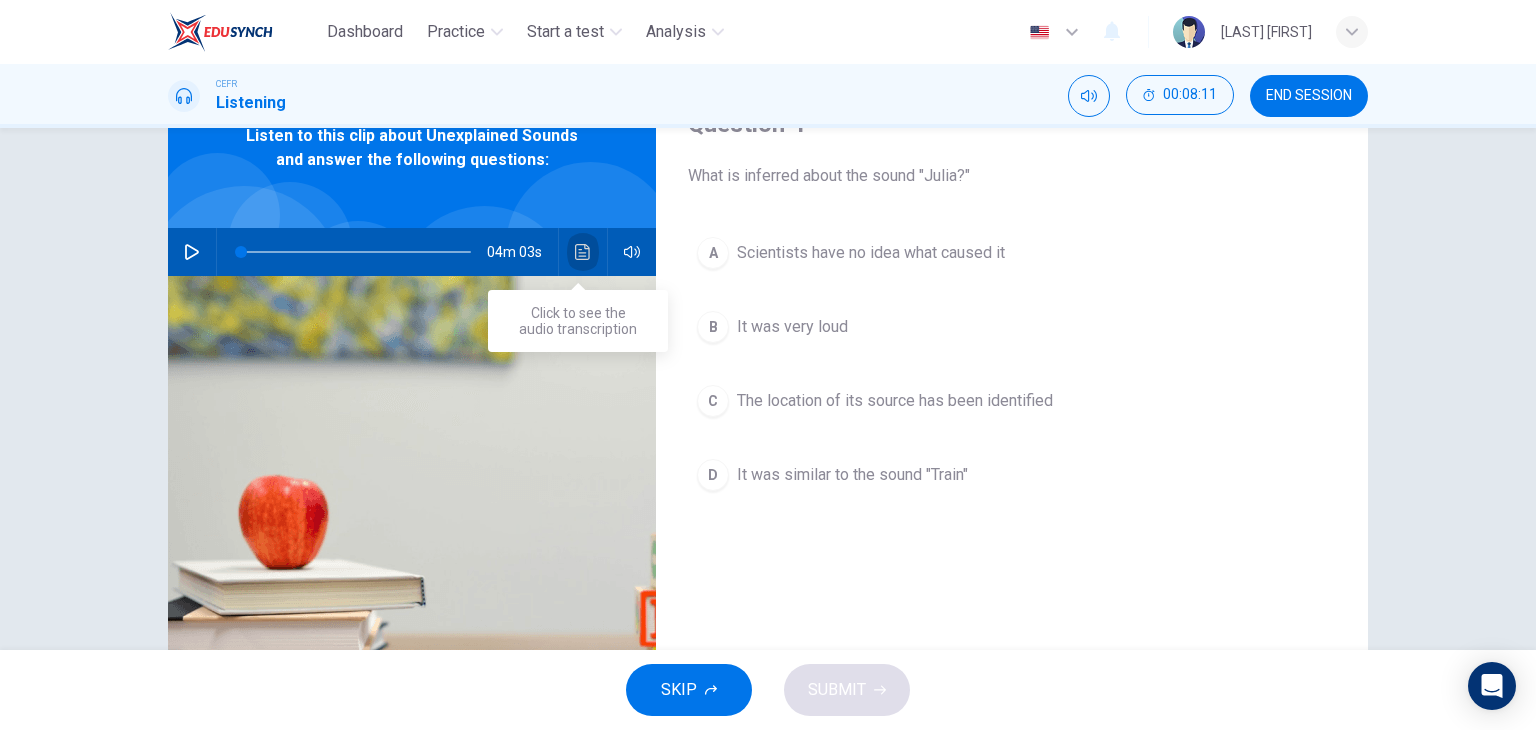 click at bounding box center (583, 252) 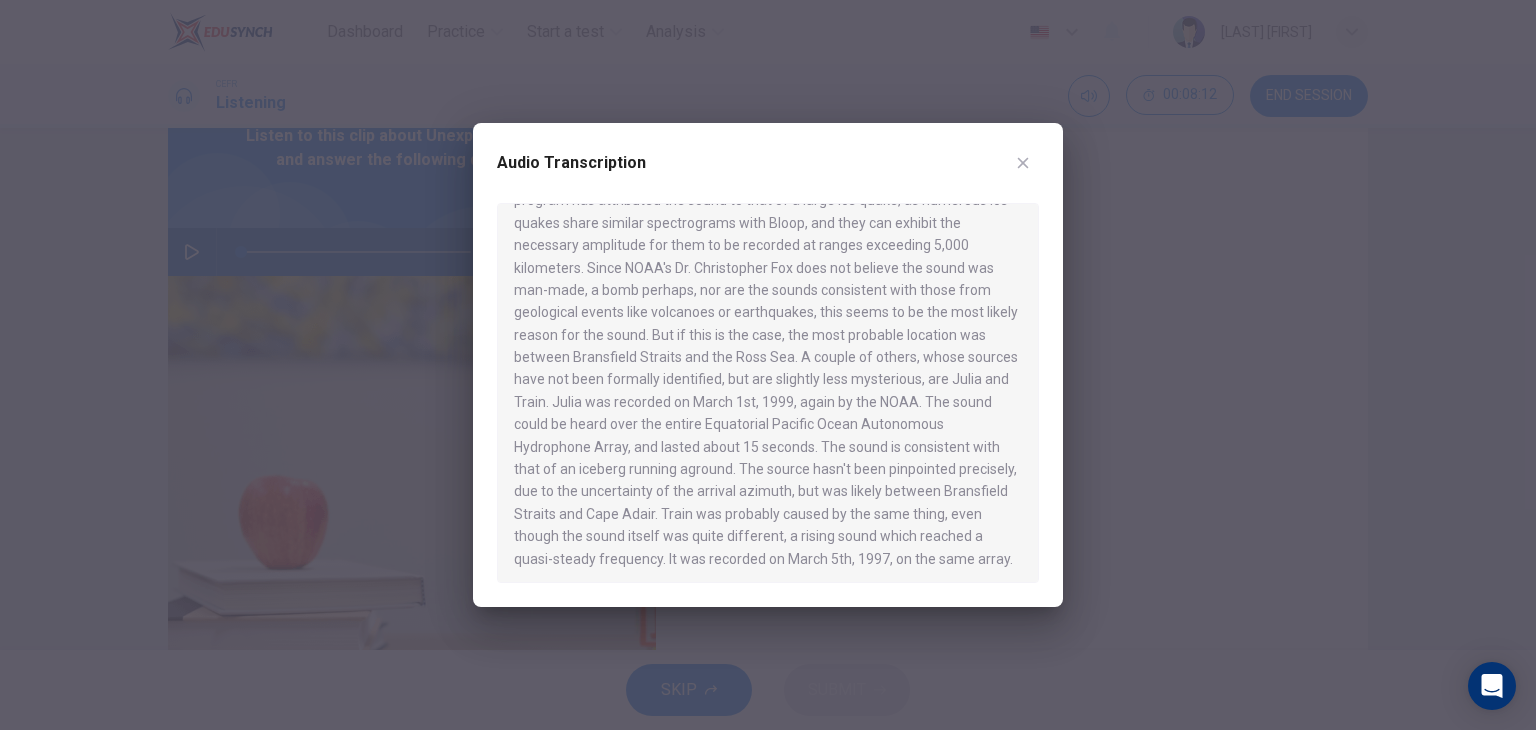 scroll, scrollTop: 706, scrollLeft: 0, axis: vertical 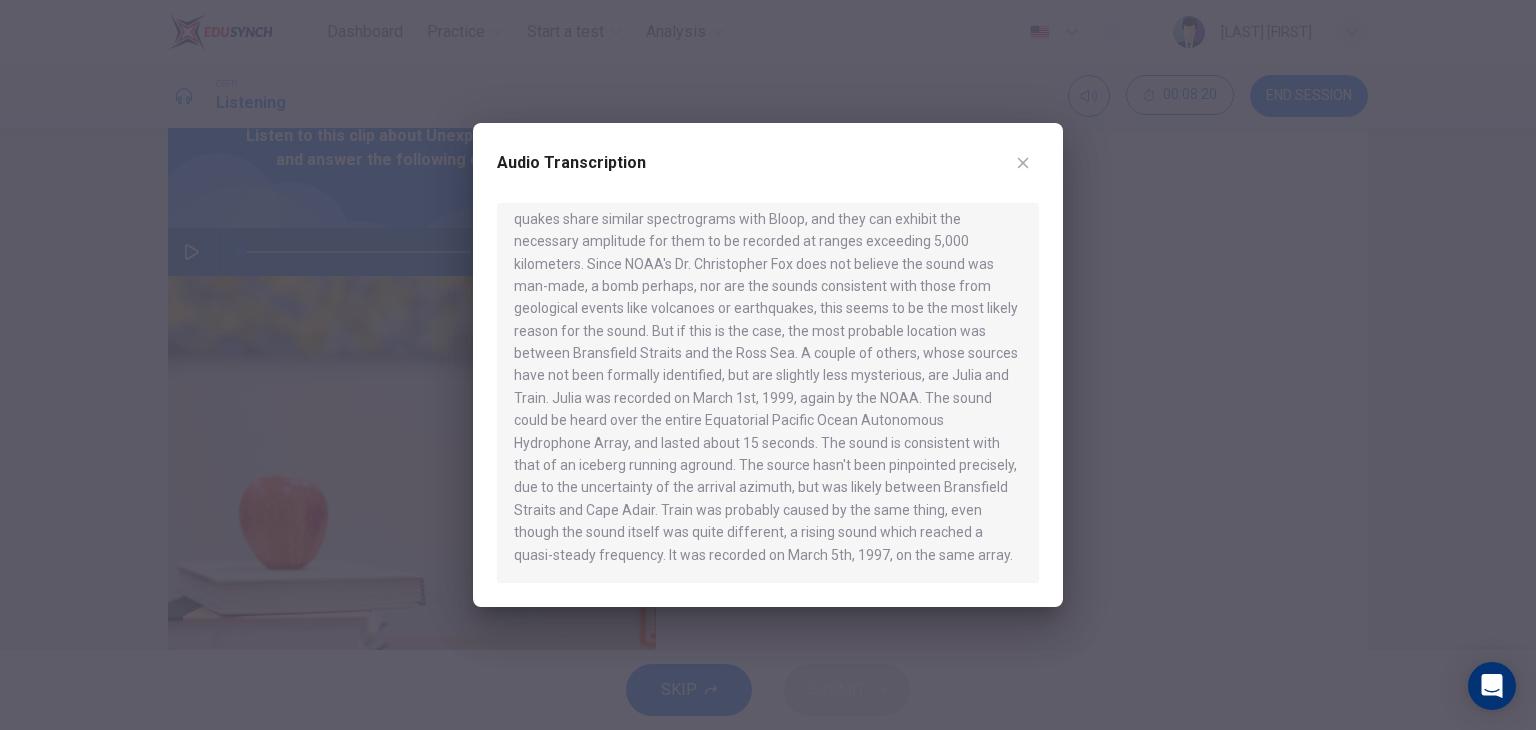 click at bounding box center [768, 365] 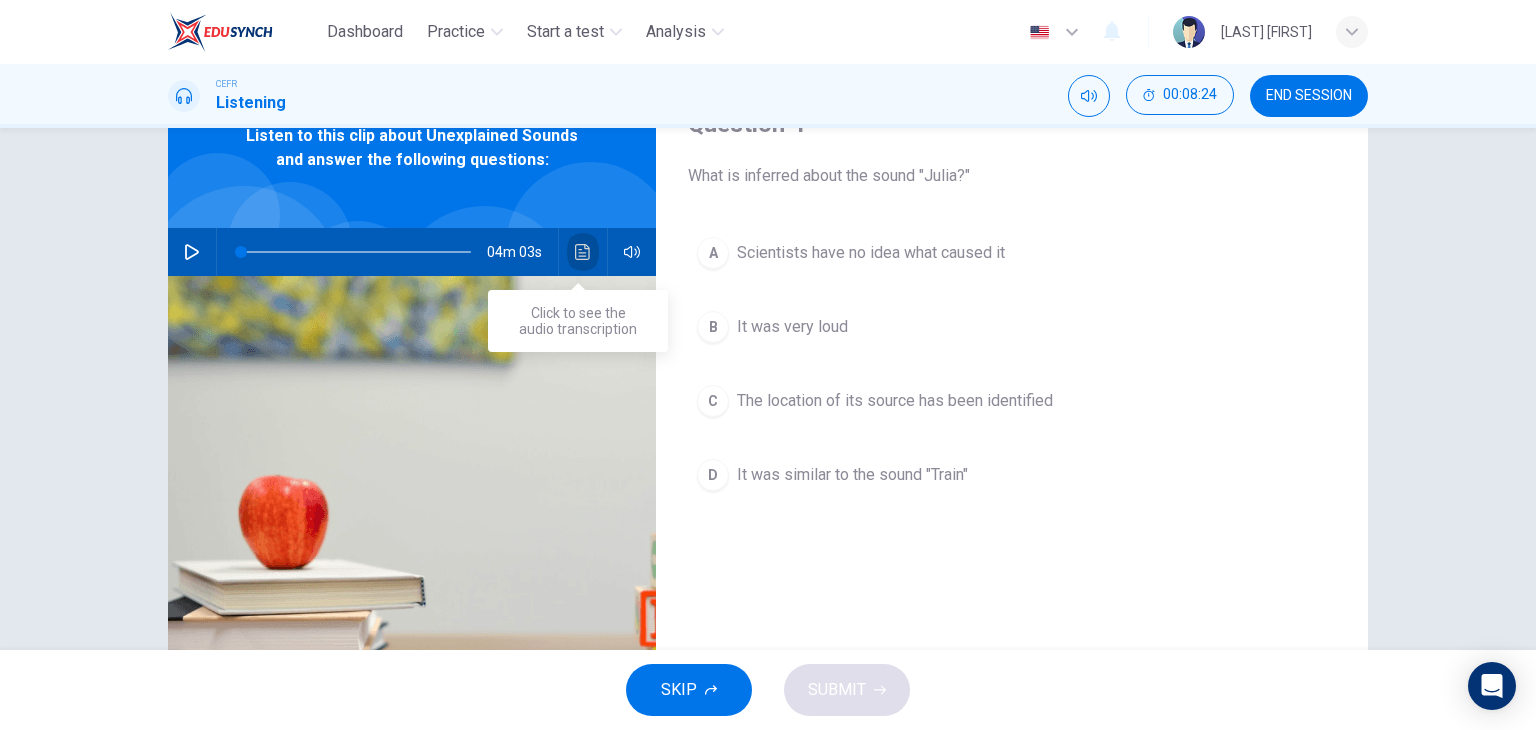 click at bounding box center (583, 252) 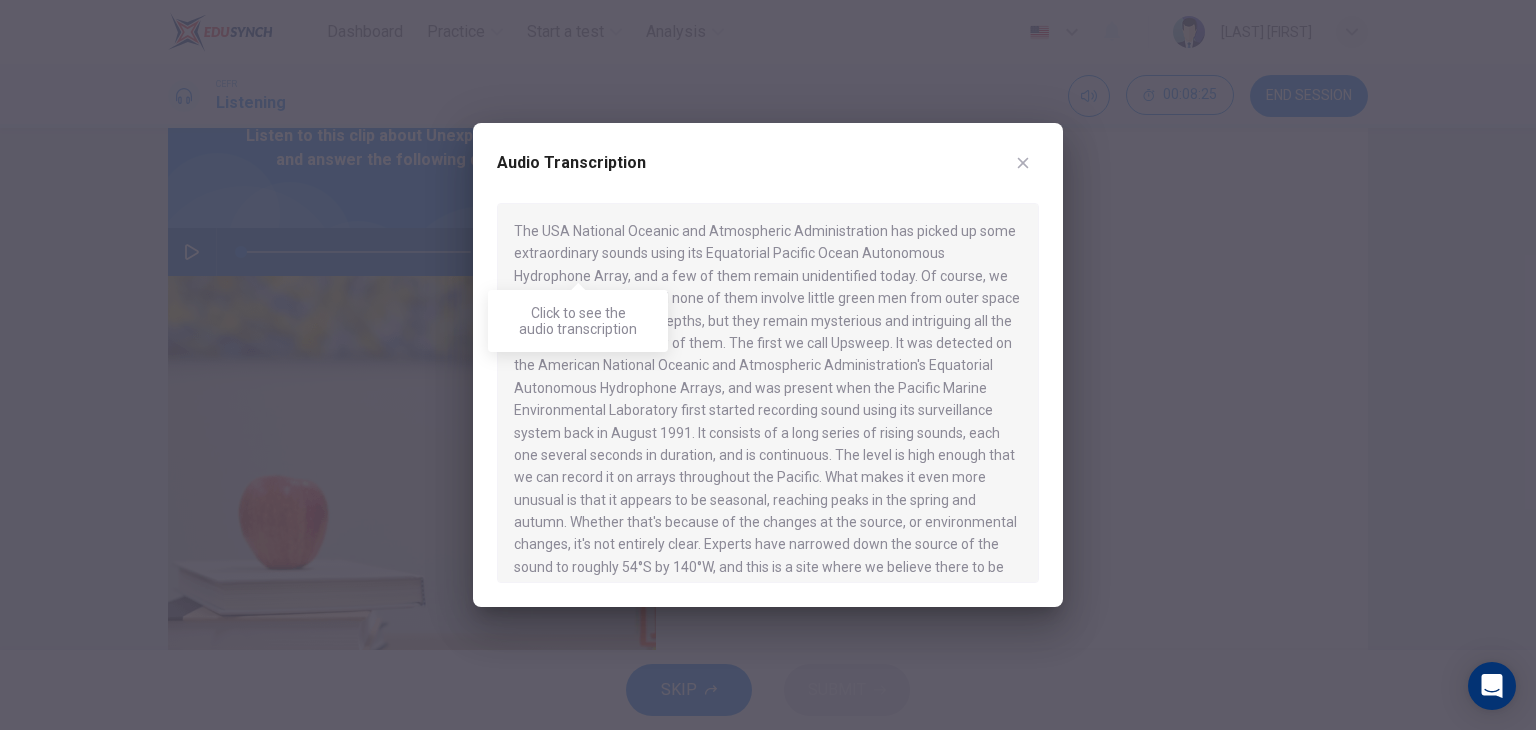 click at bounding box center [768, 365] 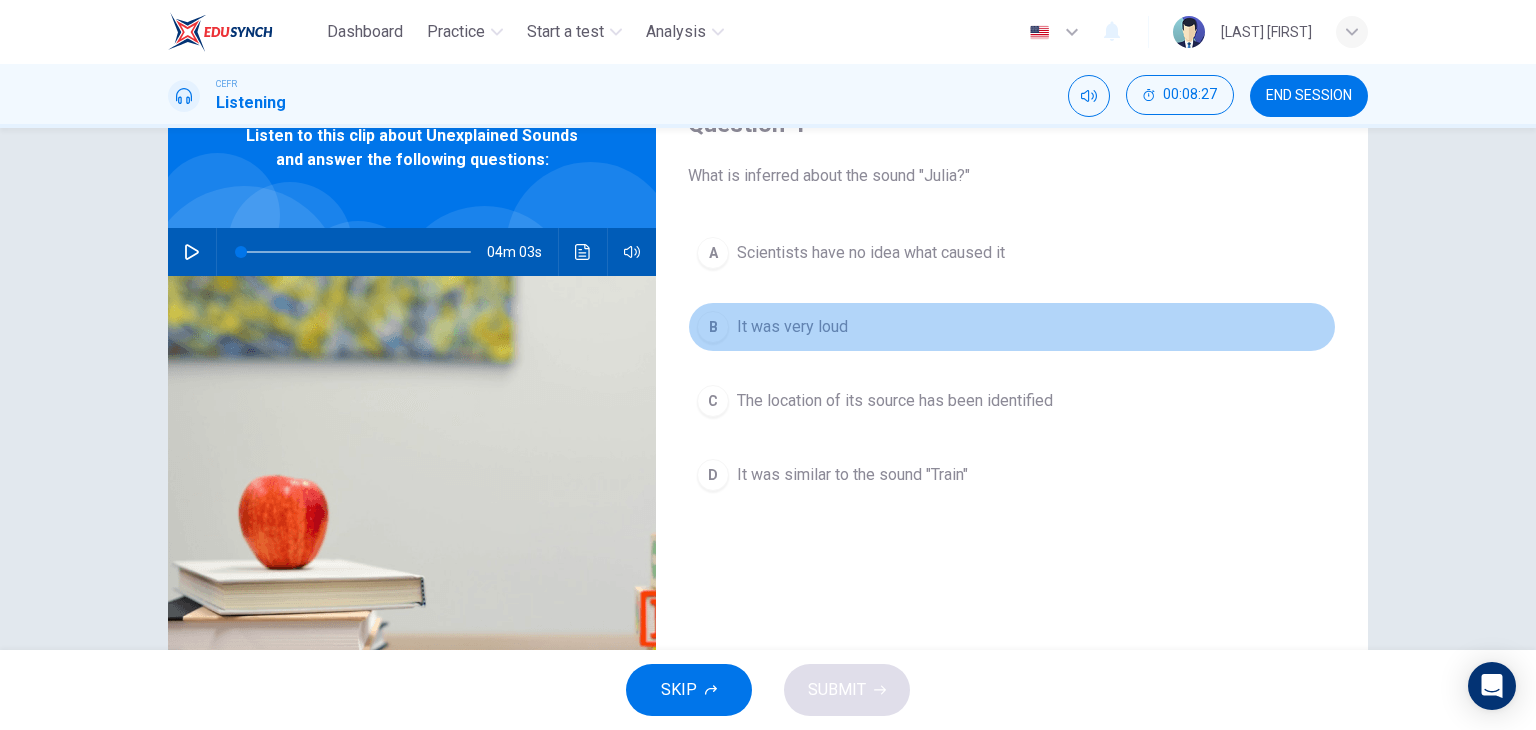 click on "B" at bounding box center (713, 253) 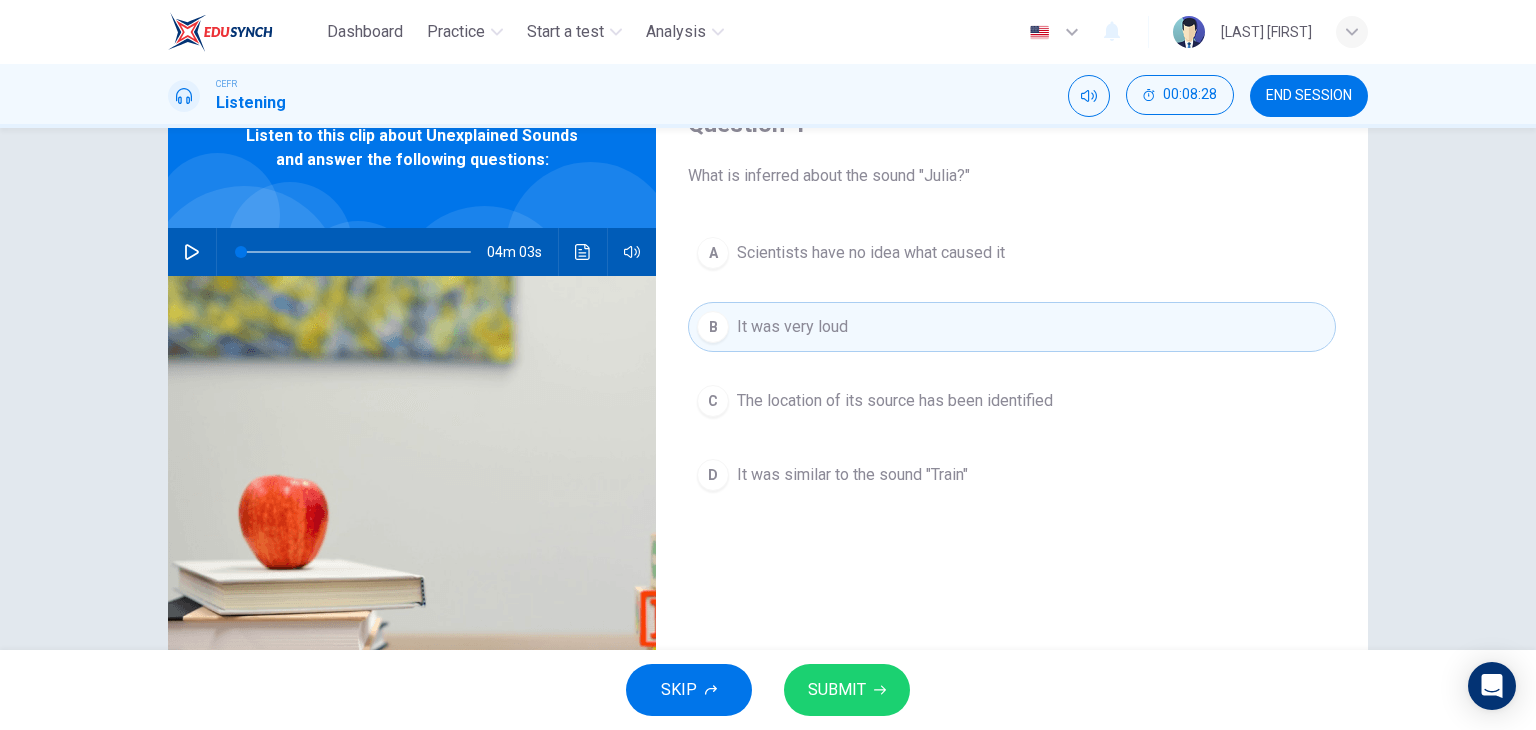 click on "SUBMIT" at bounding box center (837, 690) 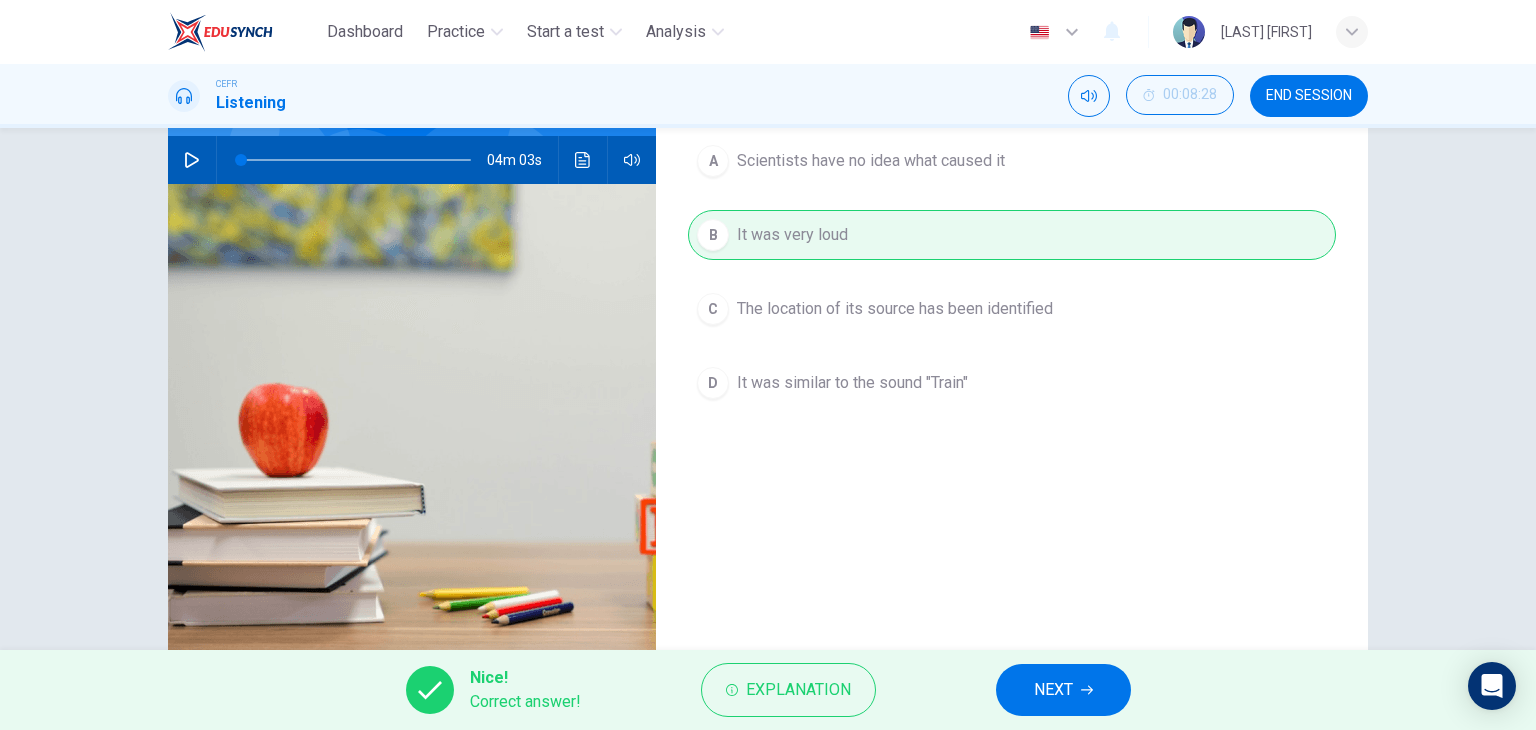 scroll, scrollTop: 200, scrollLeft: 0, axis: vertical 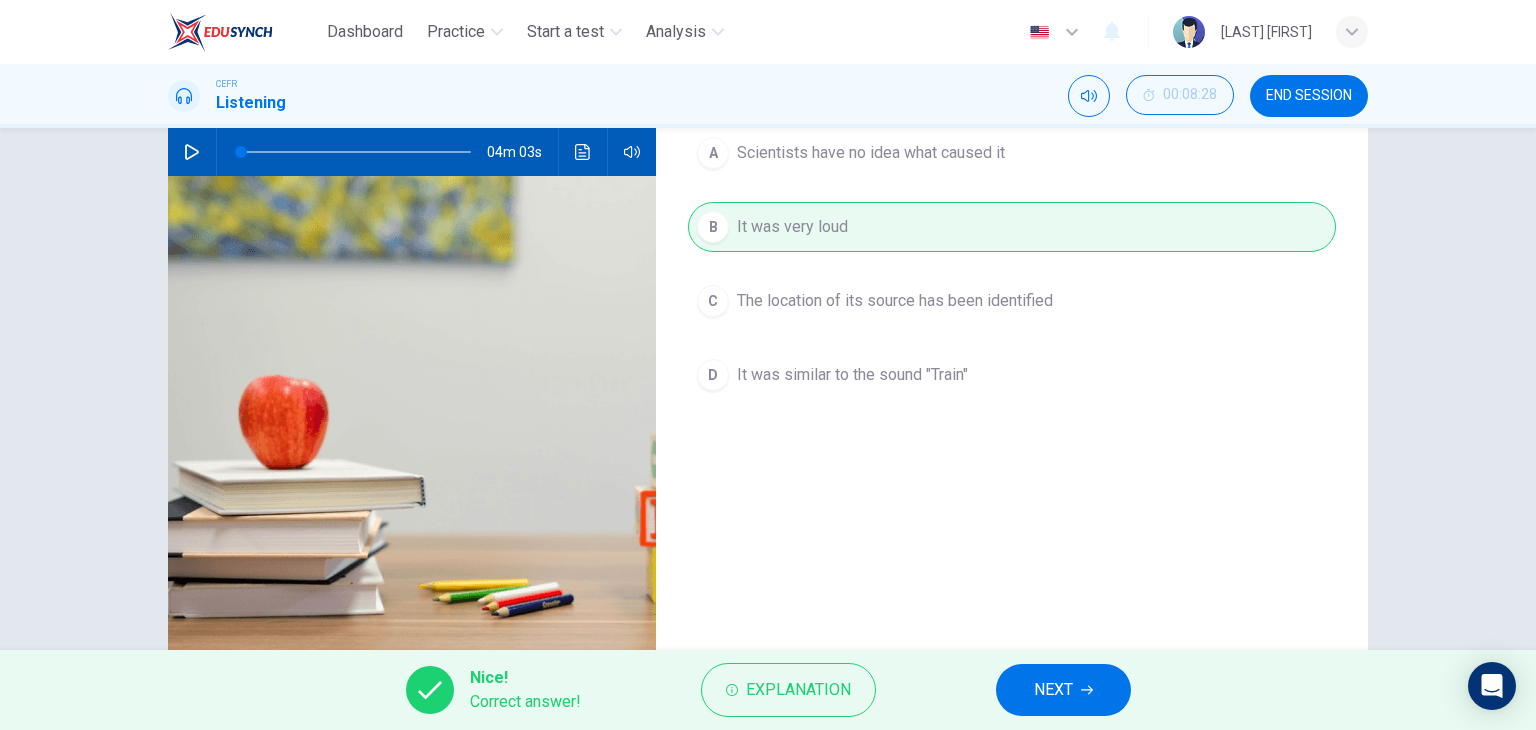 click at bounding box center [1087, 690] 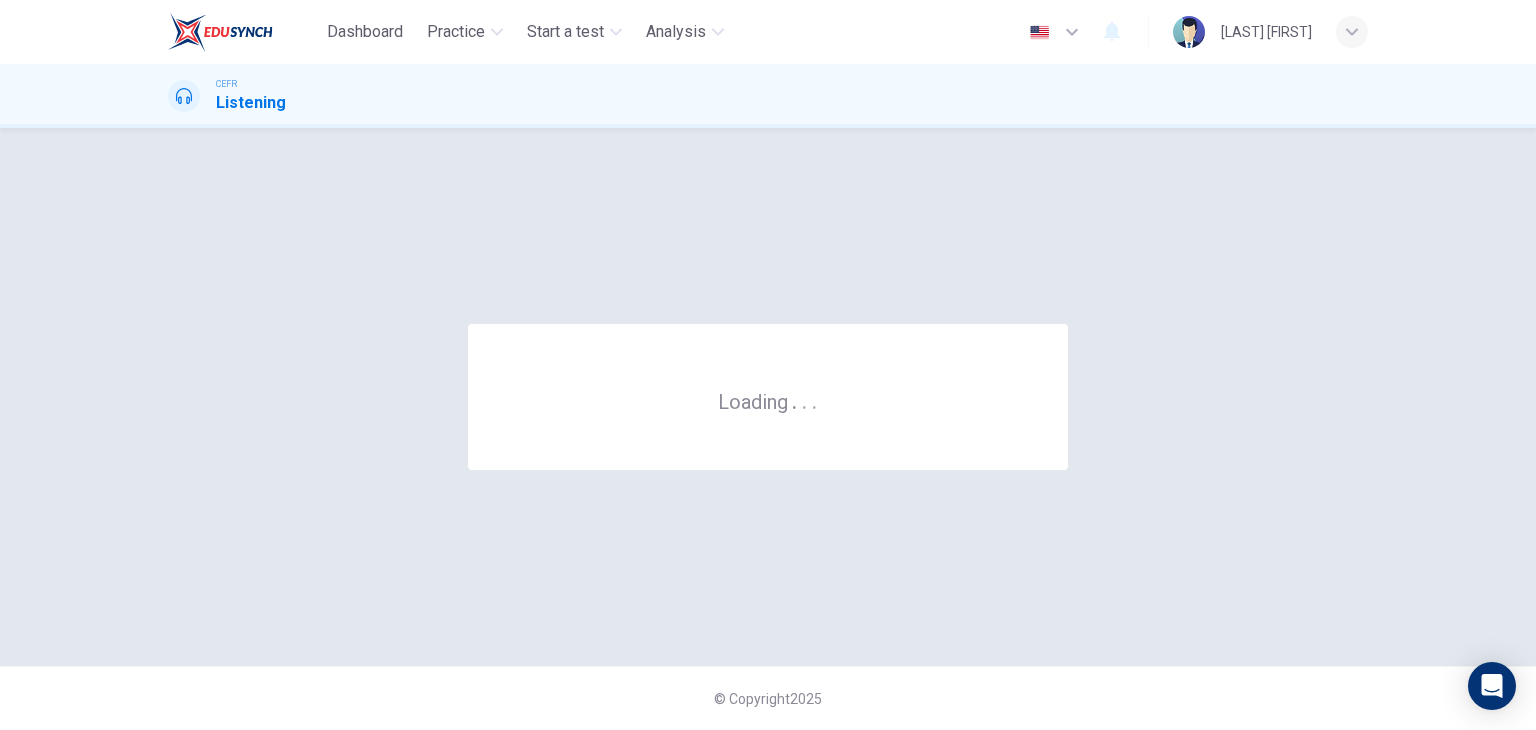 scroll, scrollTop: 0, scrollLeft: 0, axis: both 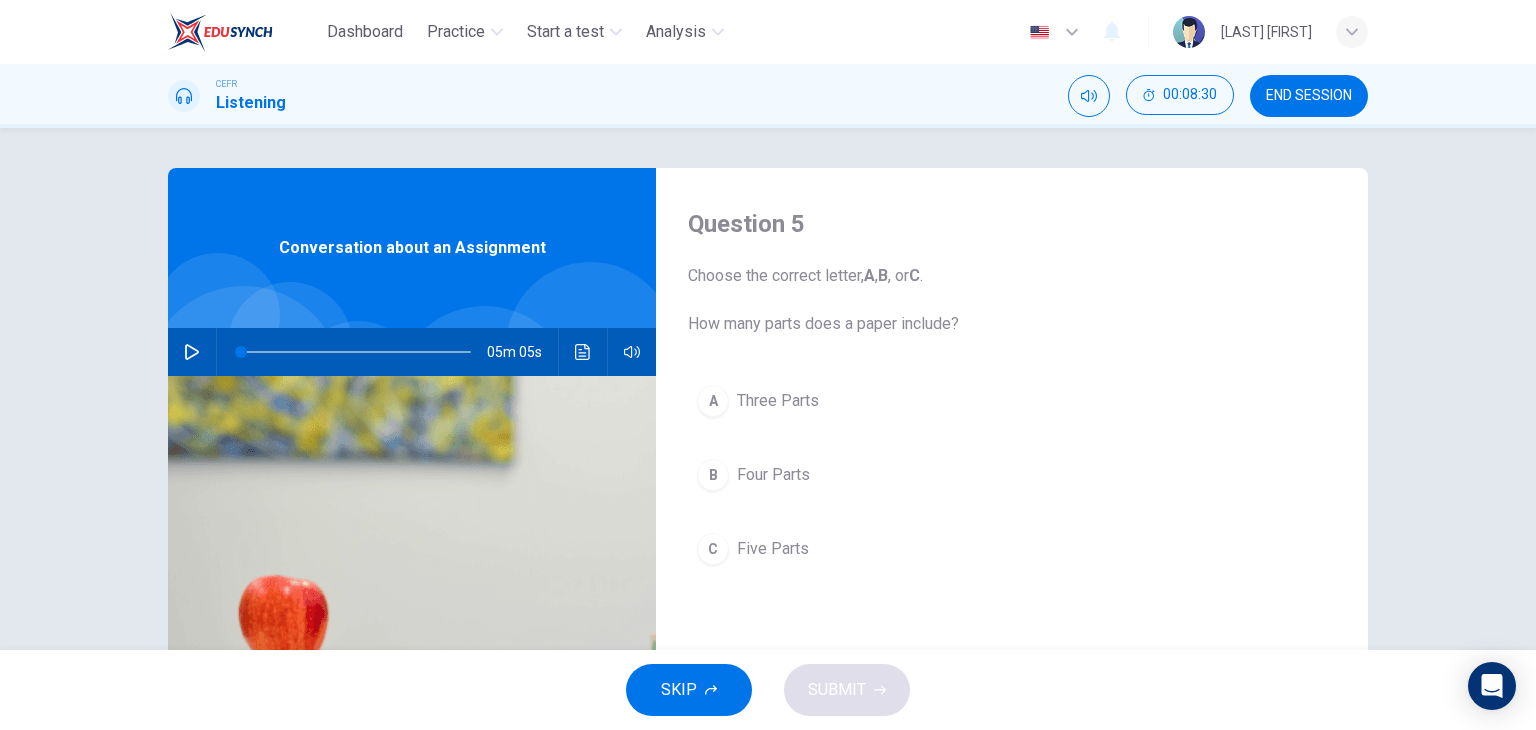 click at bounding box center (192, 352) 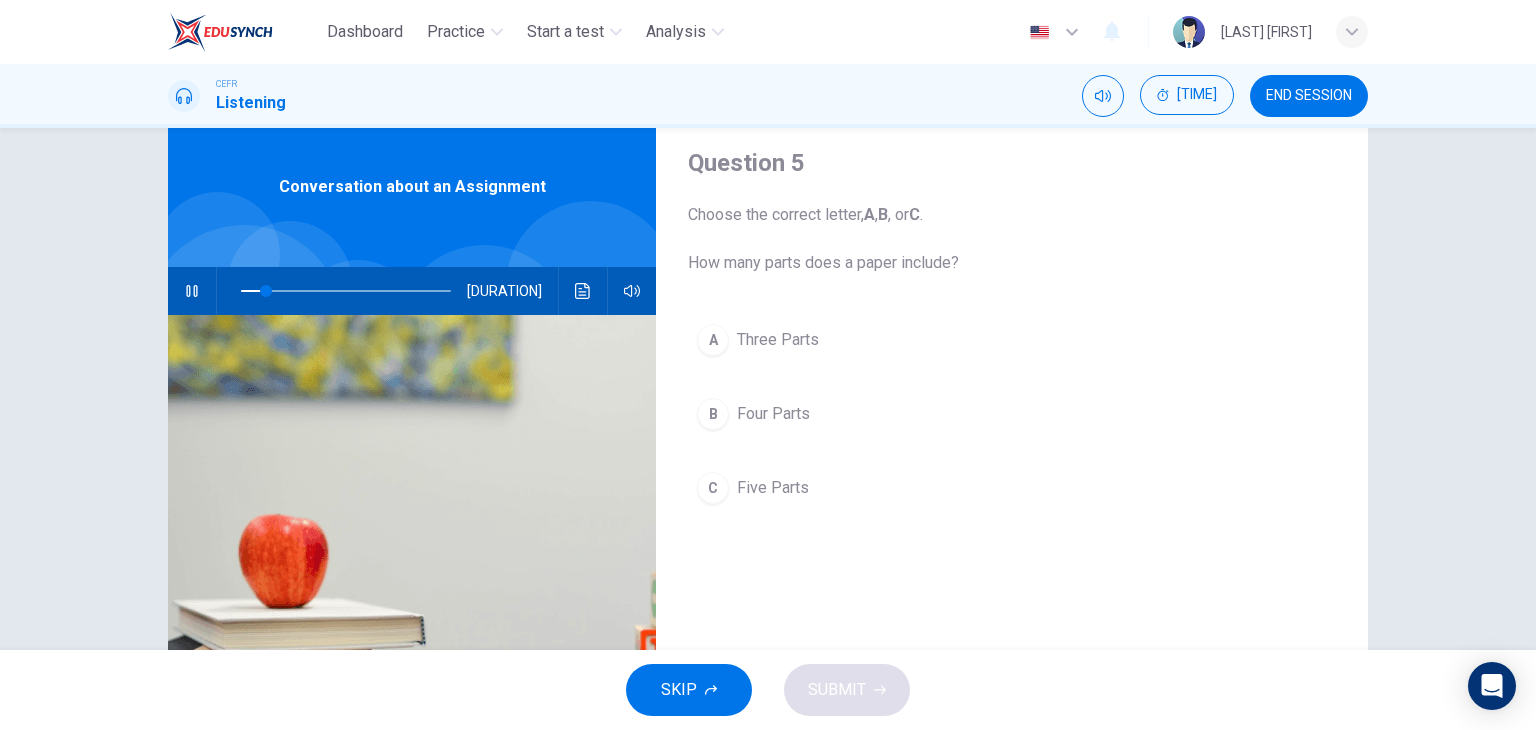 scroll, scrollTop: 0, scrollLeft: 0, axis: both 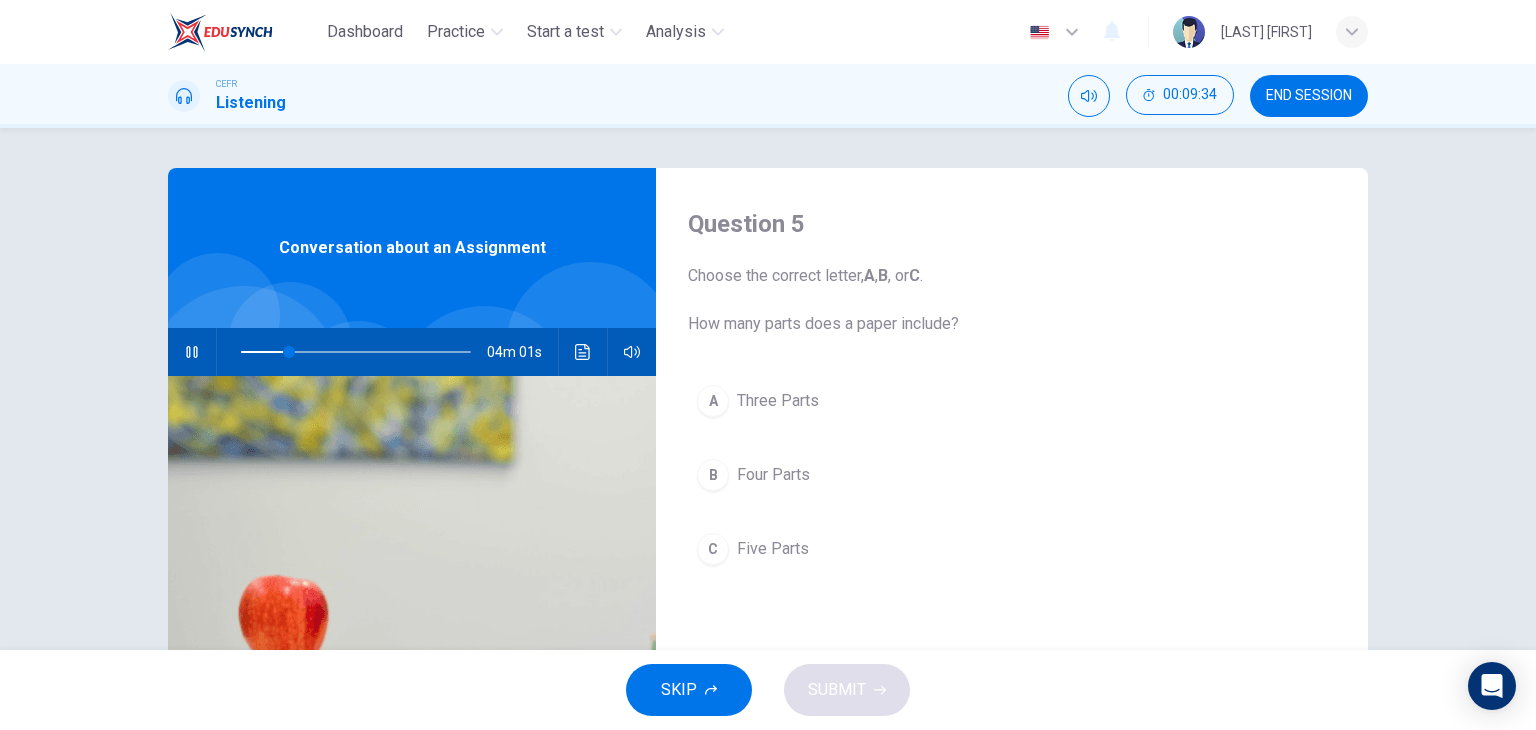 type 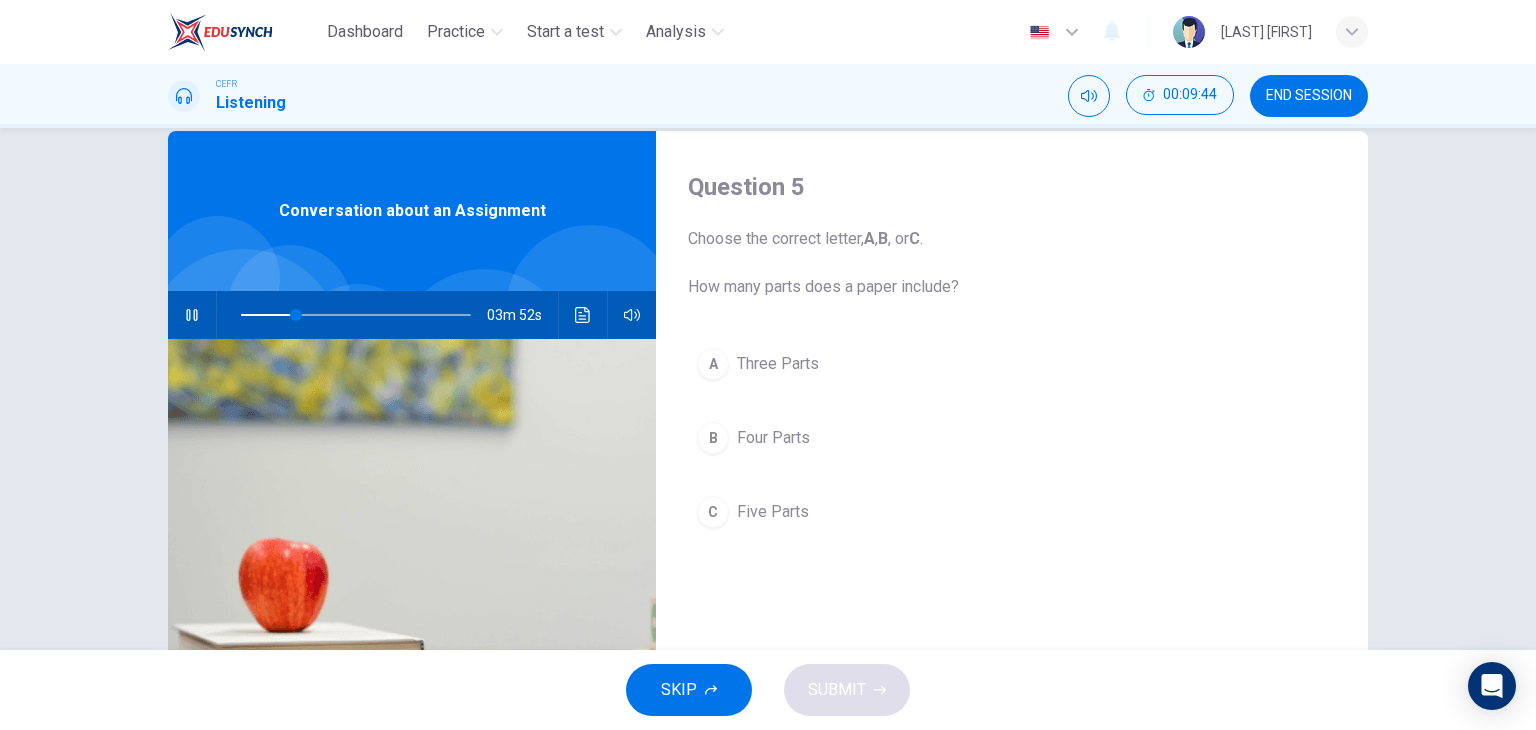 scroll, scrollTop: 100, scrollLeft: 0, axis: vertical 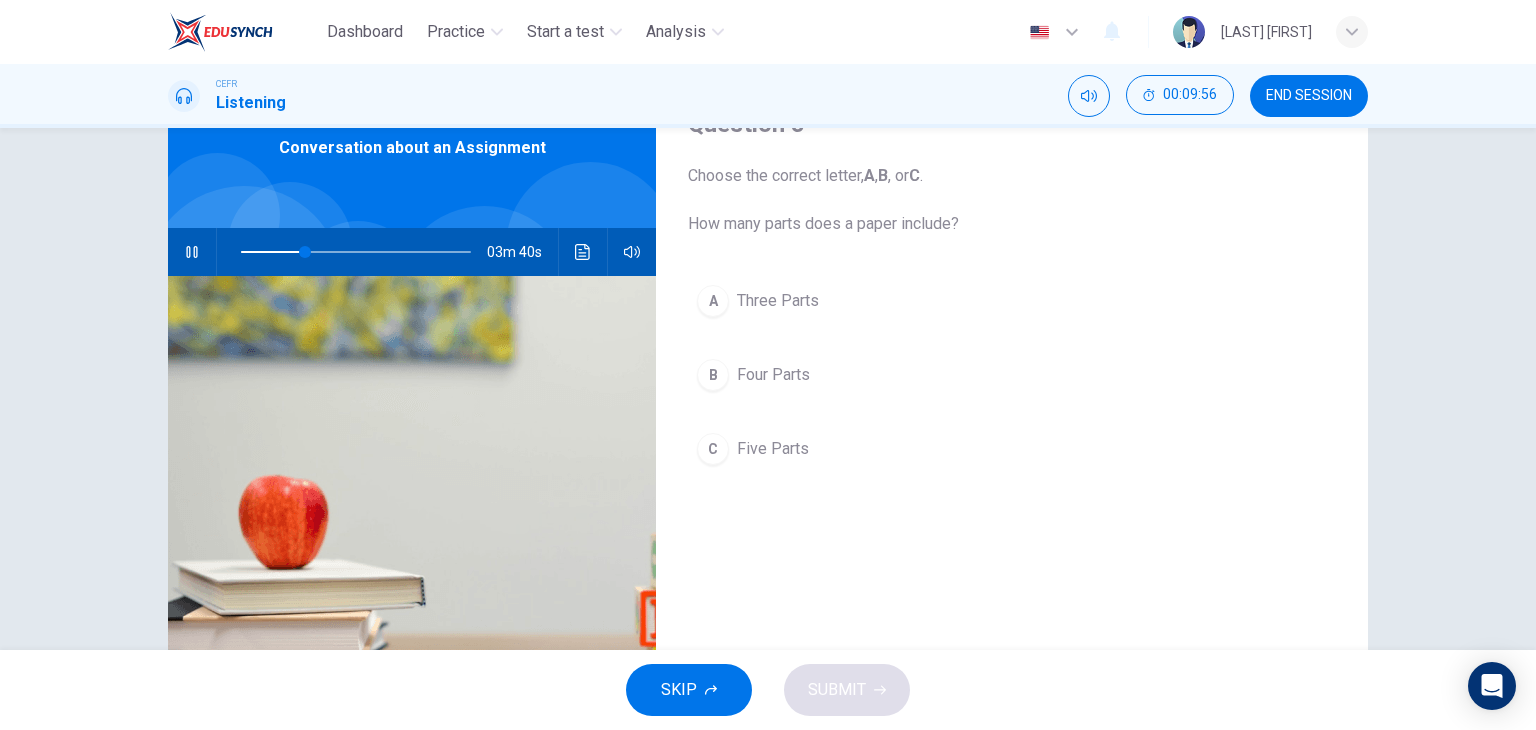 click on "Five Parts" at bounding box center [778, 301] 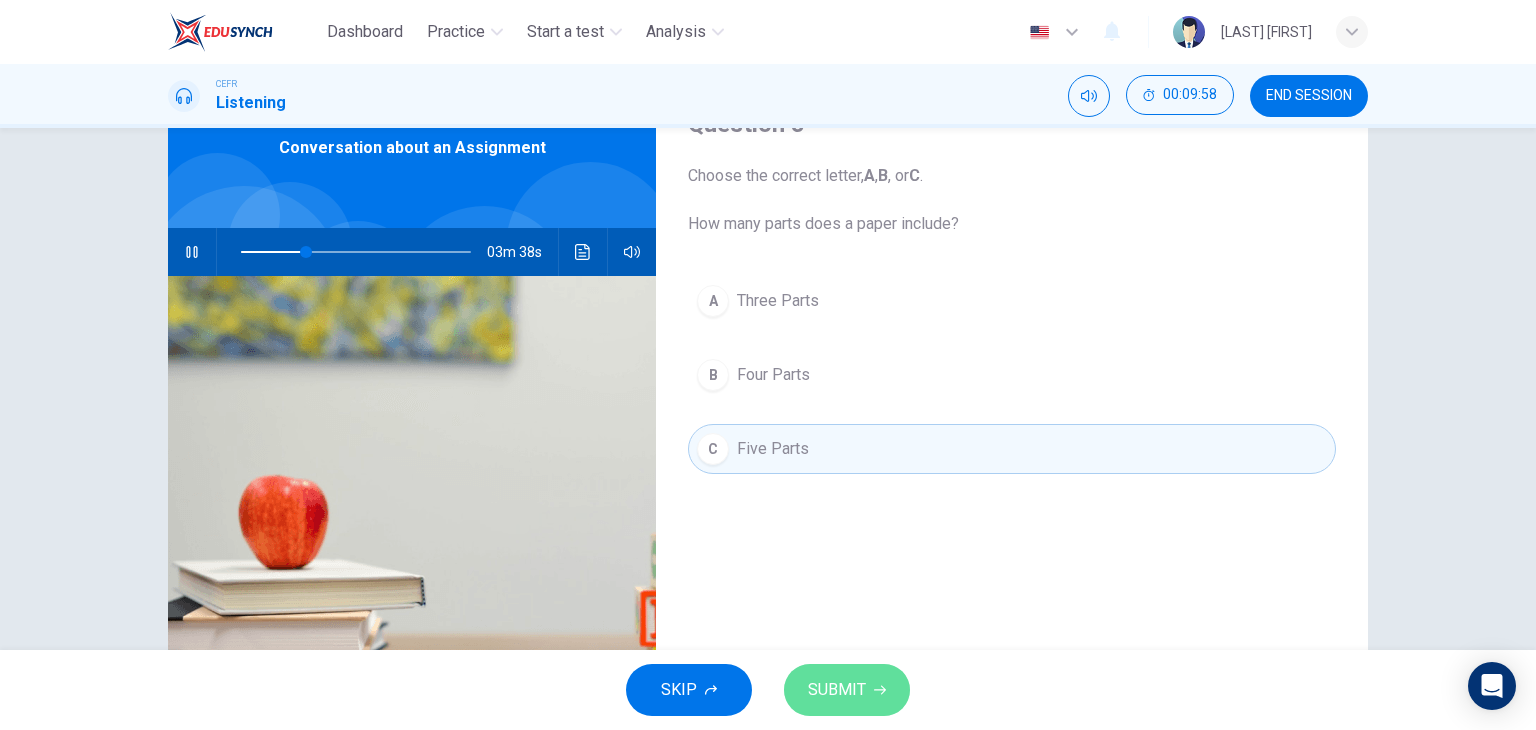click at bounding box center [880, 690] 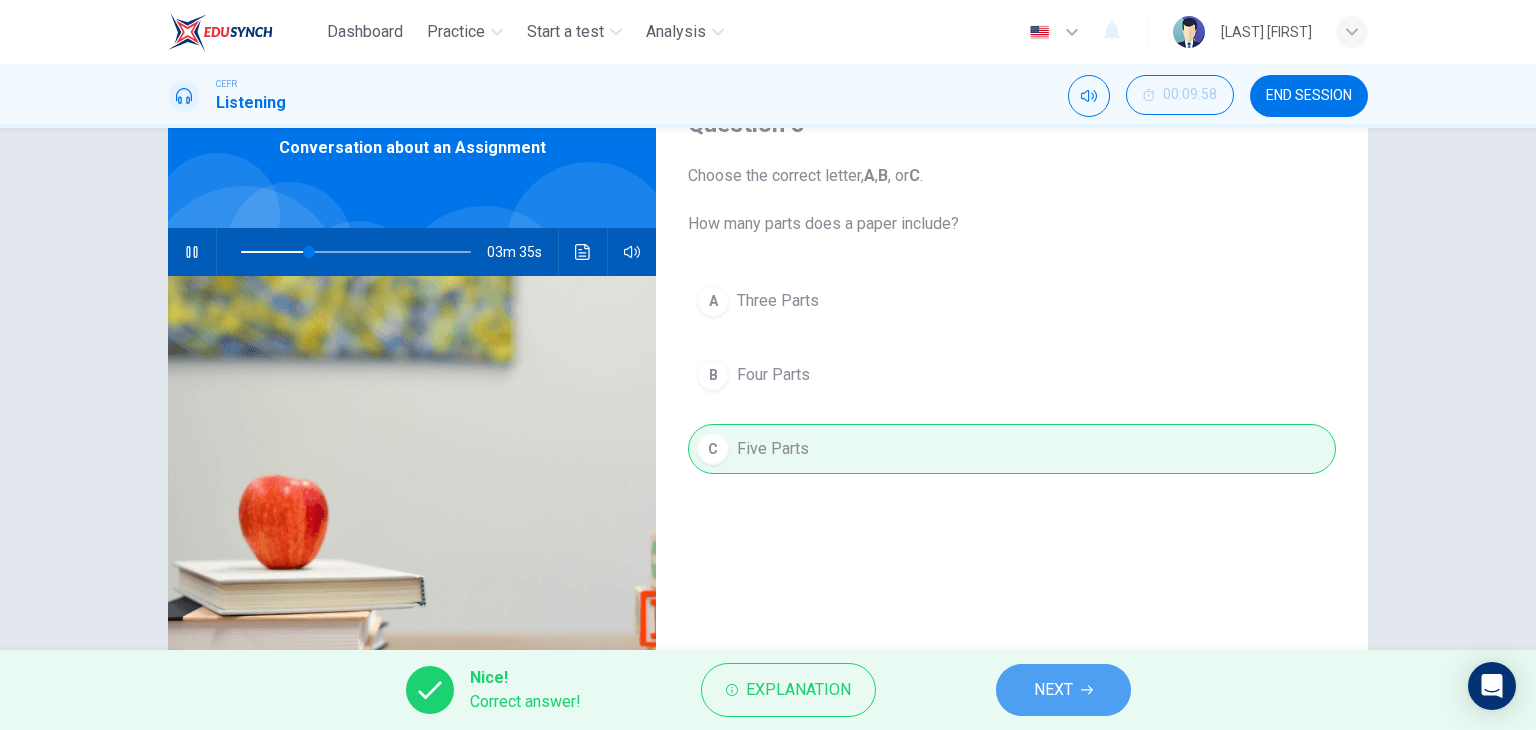 click on "NEXT" at bounding box center [1053, 690] 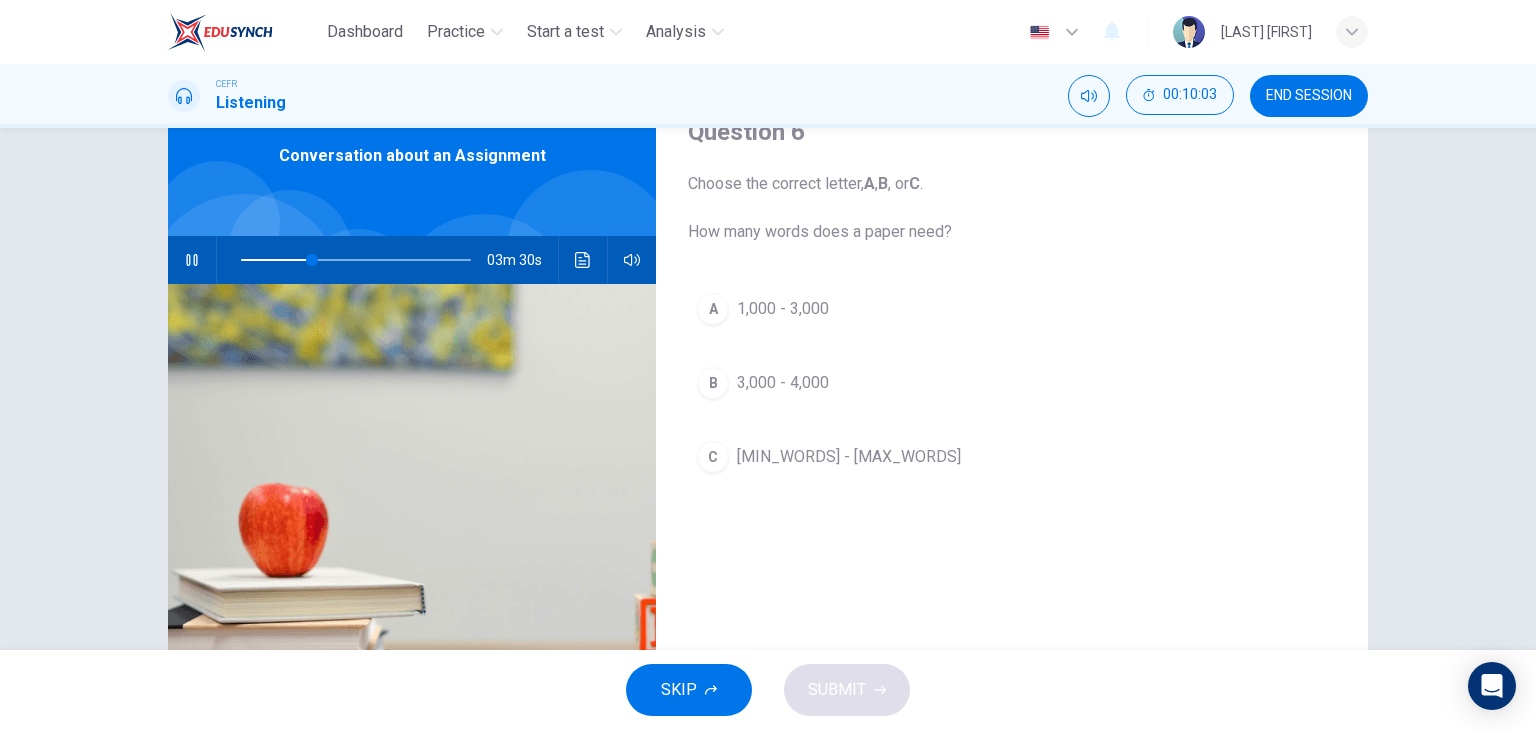 scroll, scrollTop: 100, scrollLeft: 0, axis: vertical 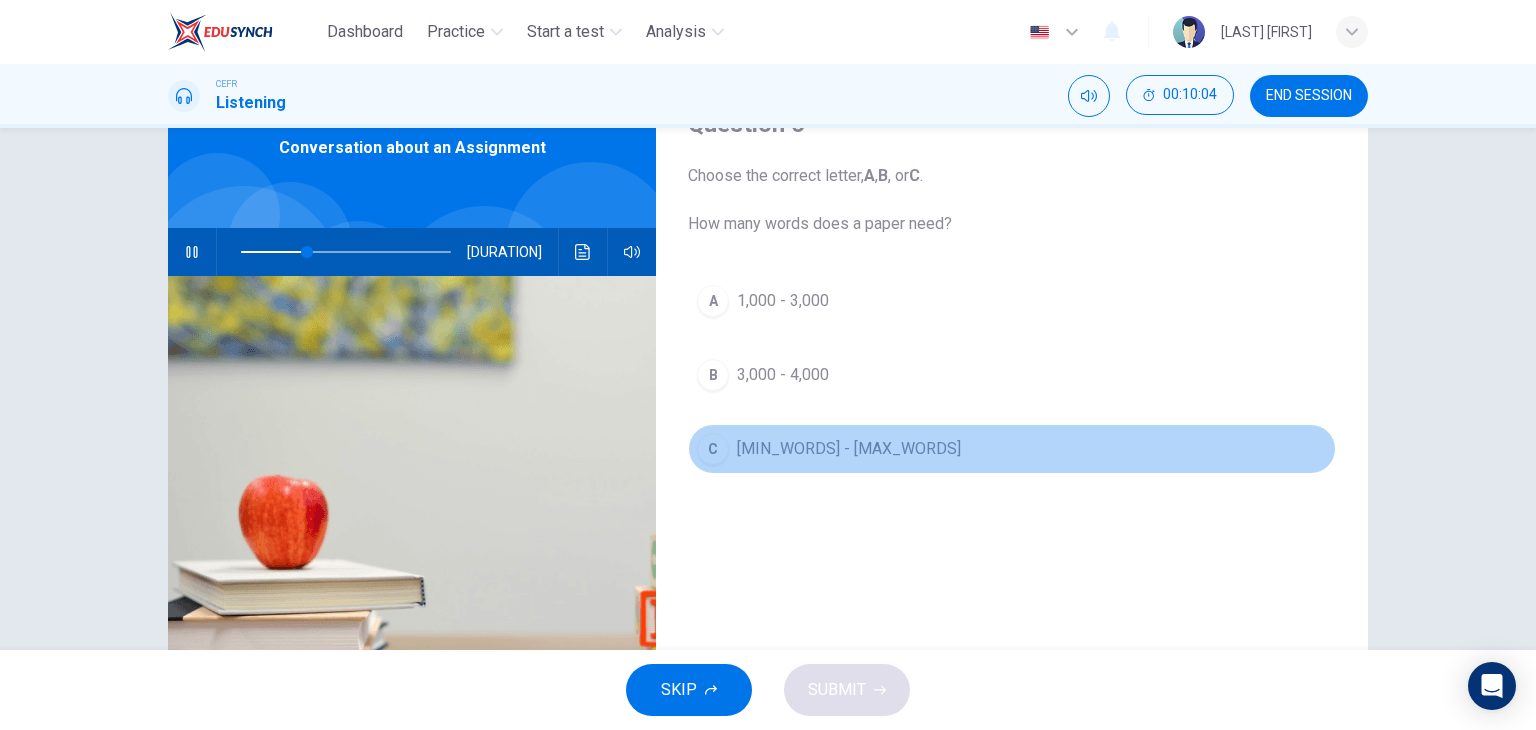 click on "3,000 - 5,000" at bounding box center [783, 301] 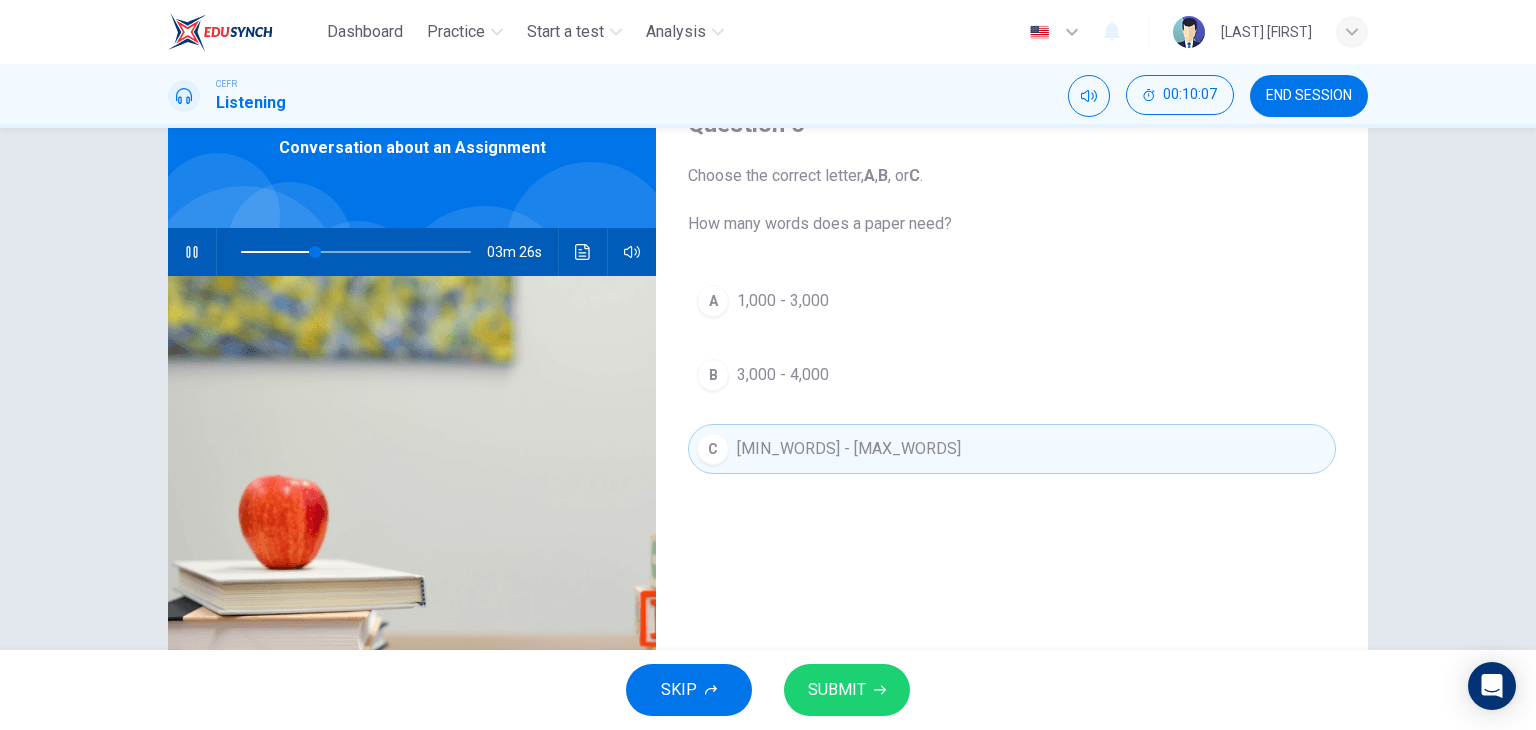 click on "SUBMIT" at bounding box center (847, 690) 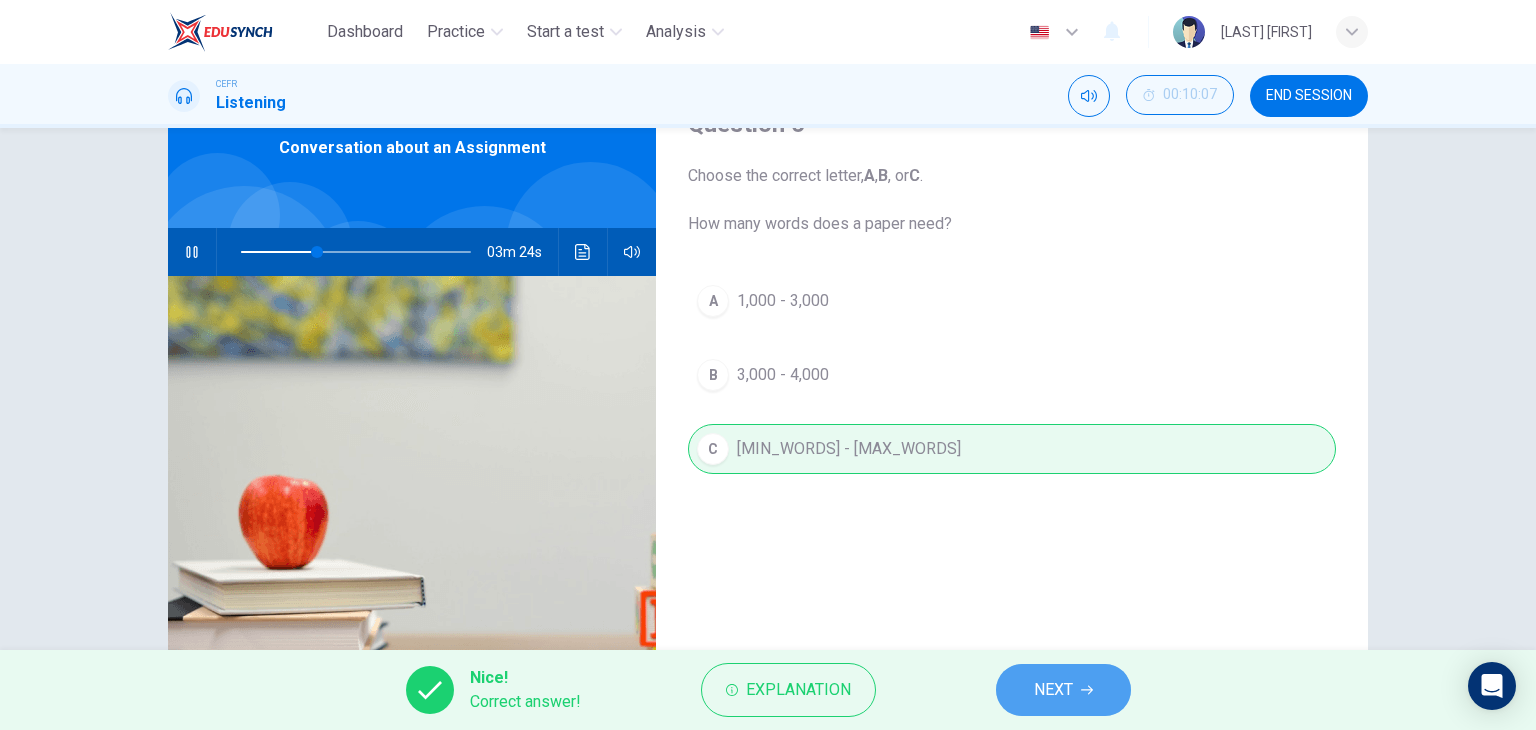 click on "NEXT" at bounding box center (1053, 690) 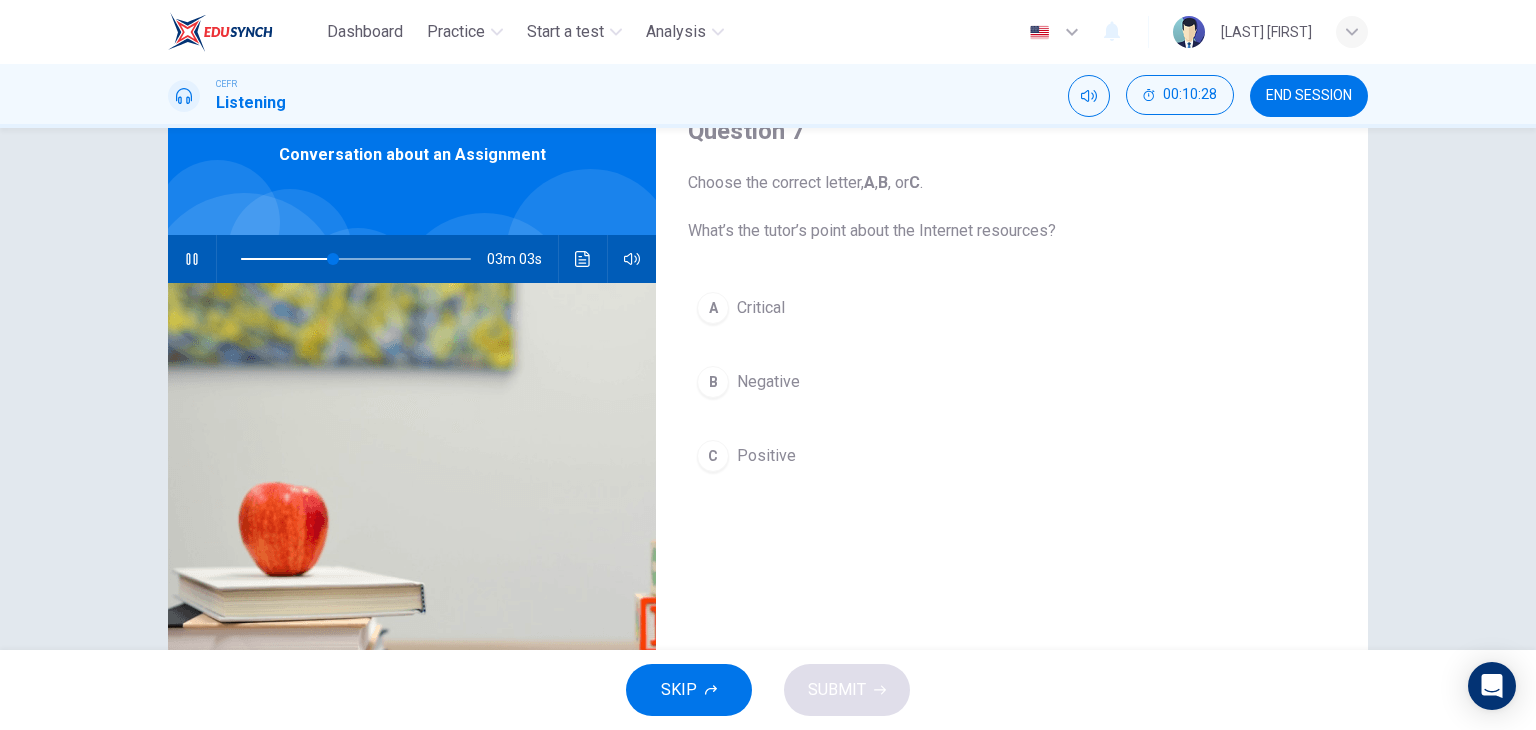 scroll, scrollTop: 100, scrollLeft: 0, axis: vertical 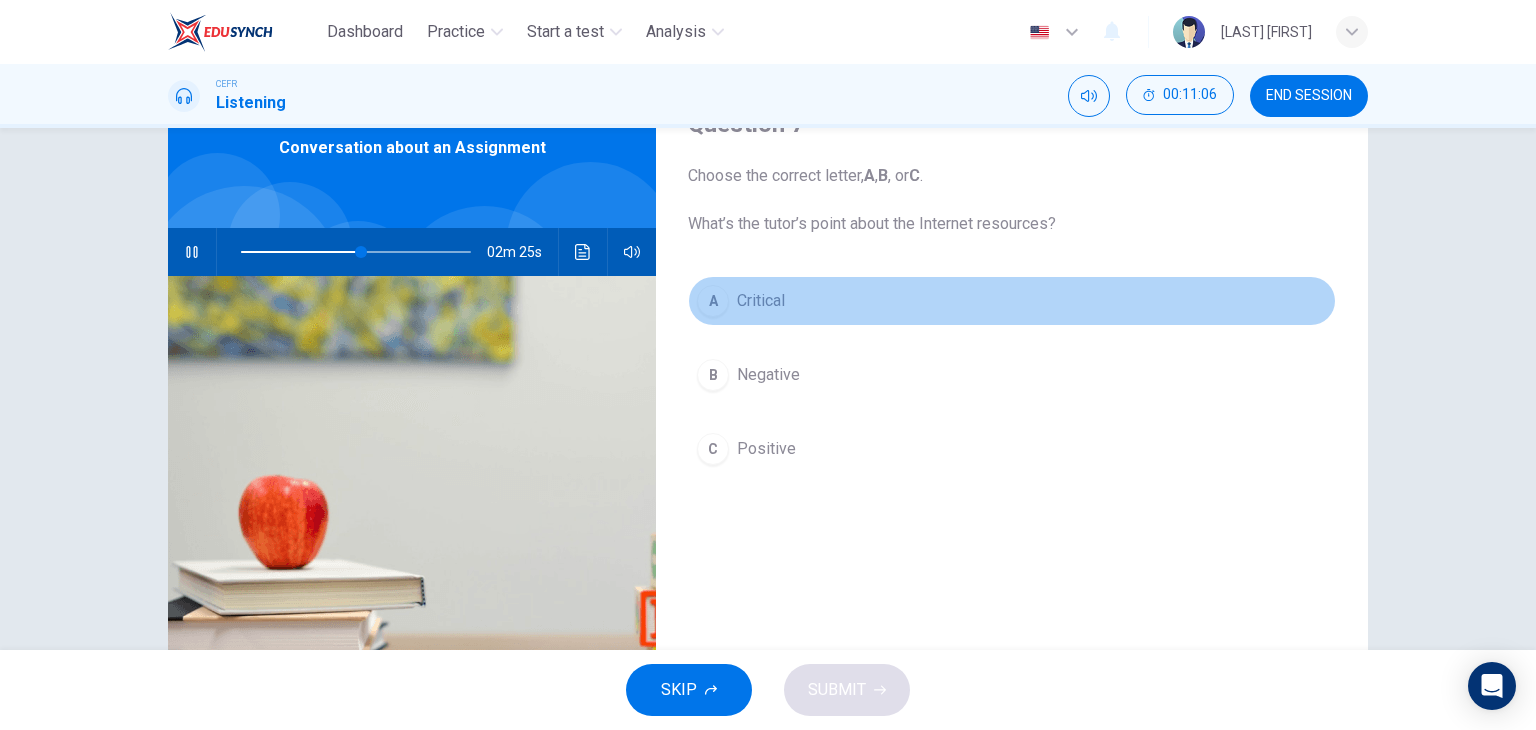 click on "Critical" at bounding box center (761, 301) 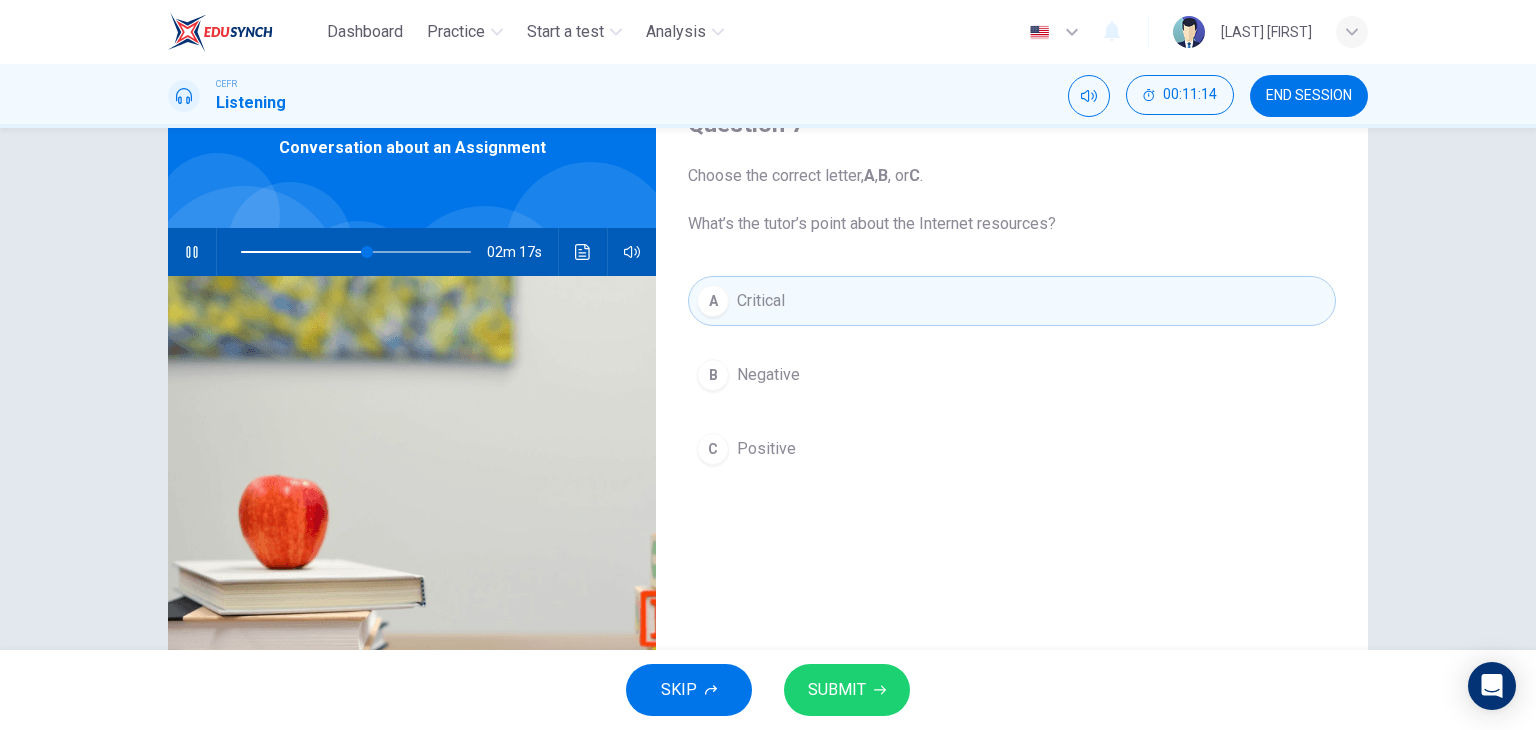 click on "SUBMIT" at bounding box center [847, 690] 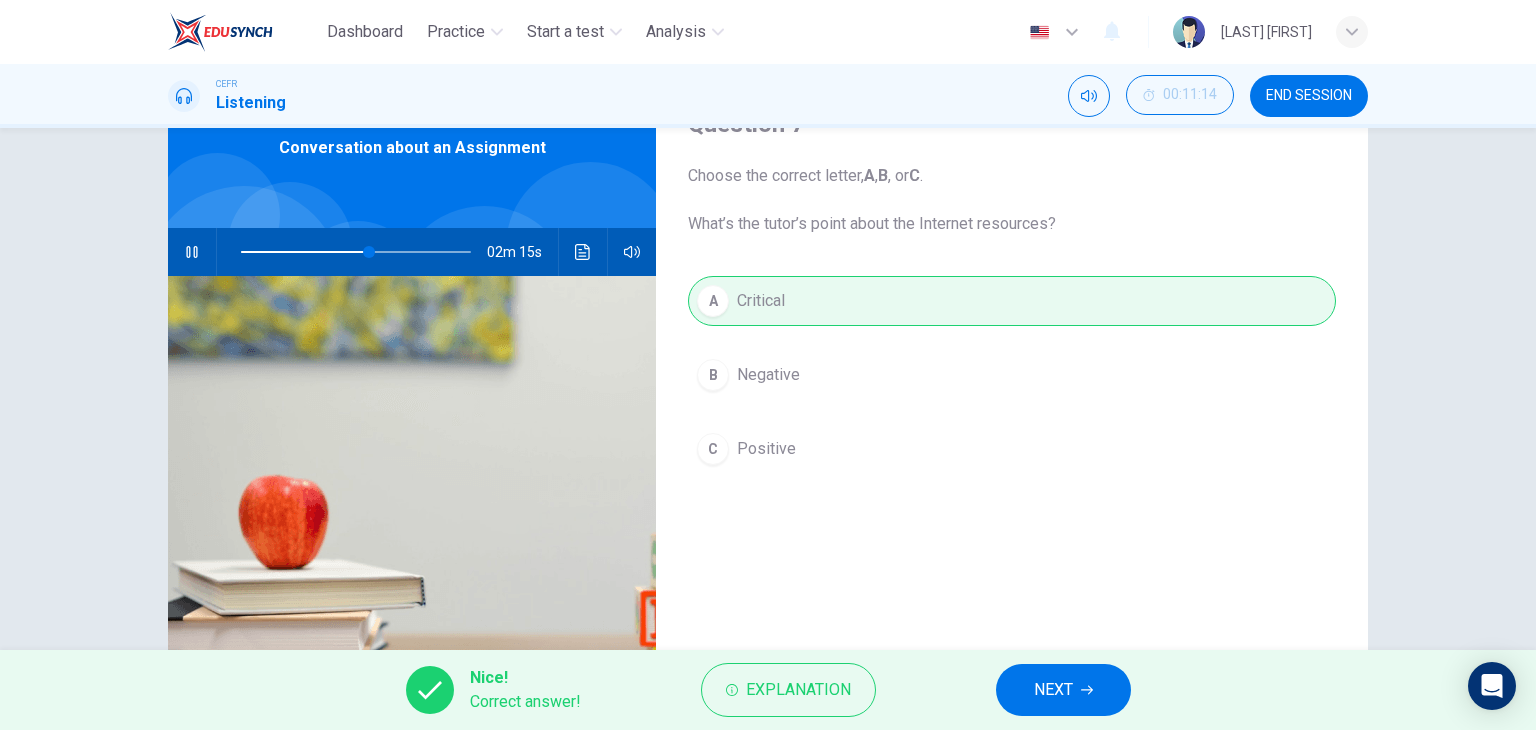 click on "NEXT" at bounding box center [1063, 690] 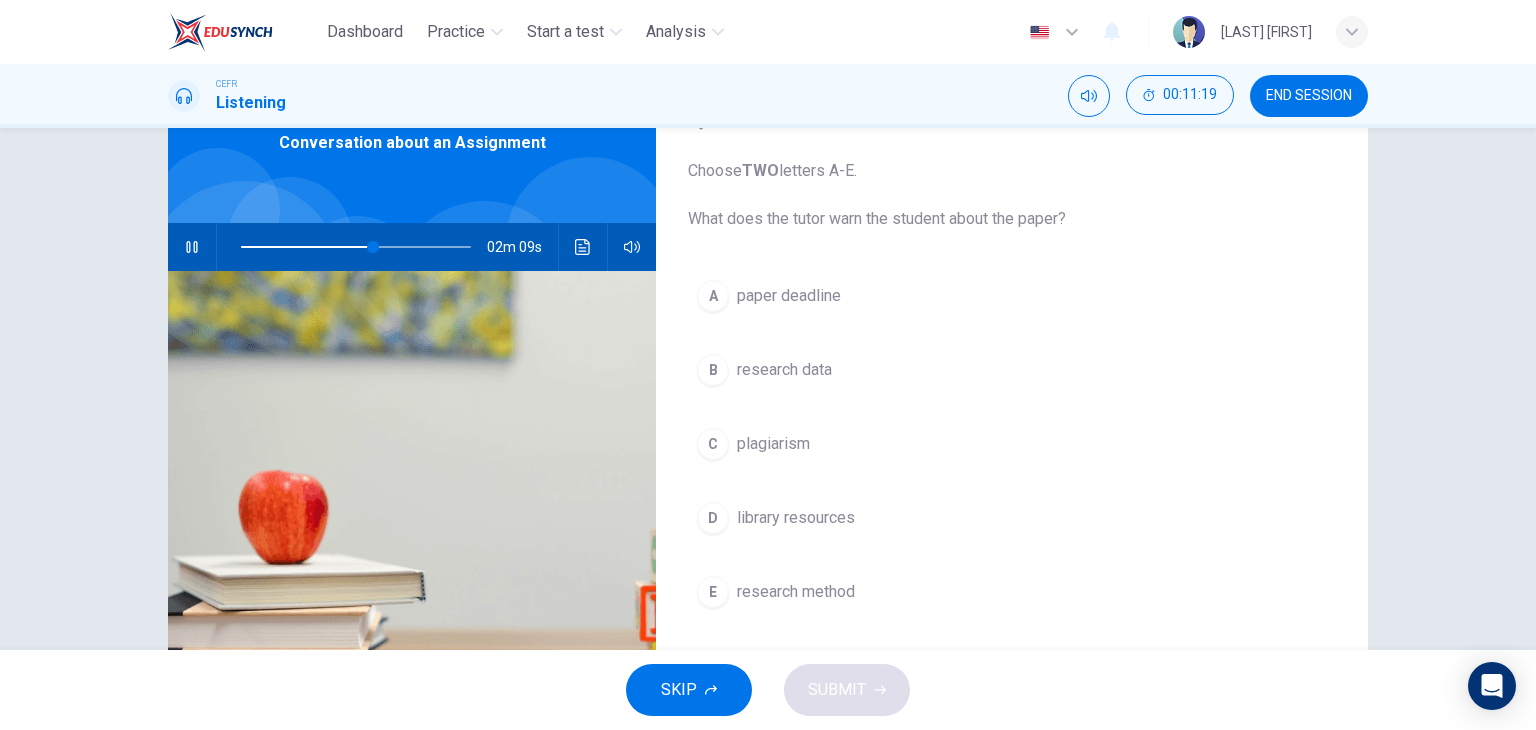 scroll, scrollTop: 100, scrollLeft: 0, axis: vertical 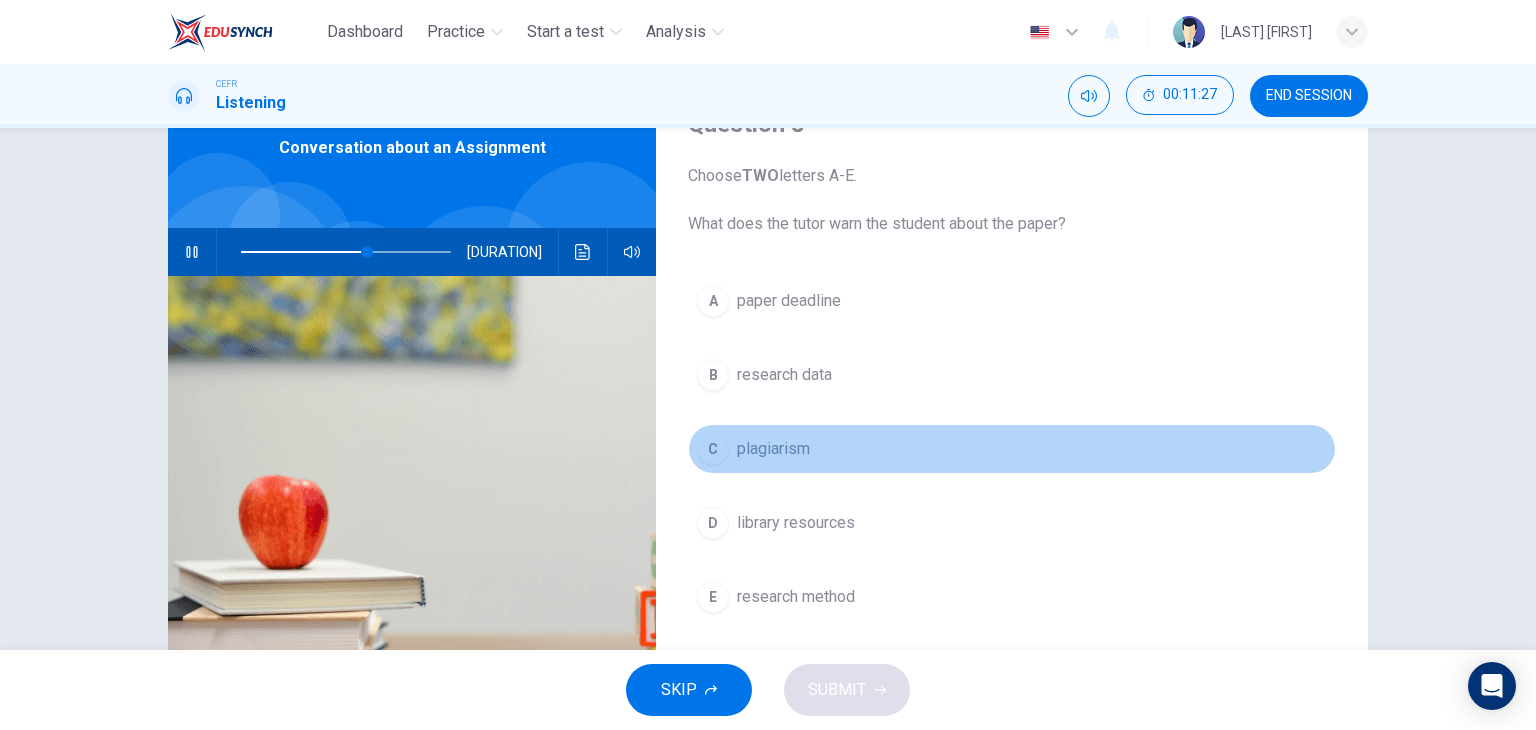 click on "C plagiarism" at bounding box center [1012, 449] 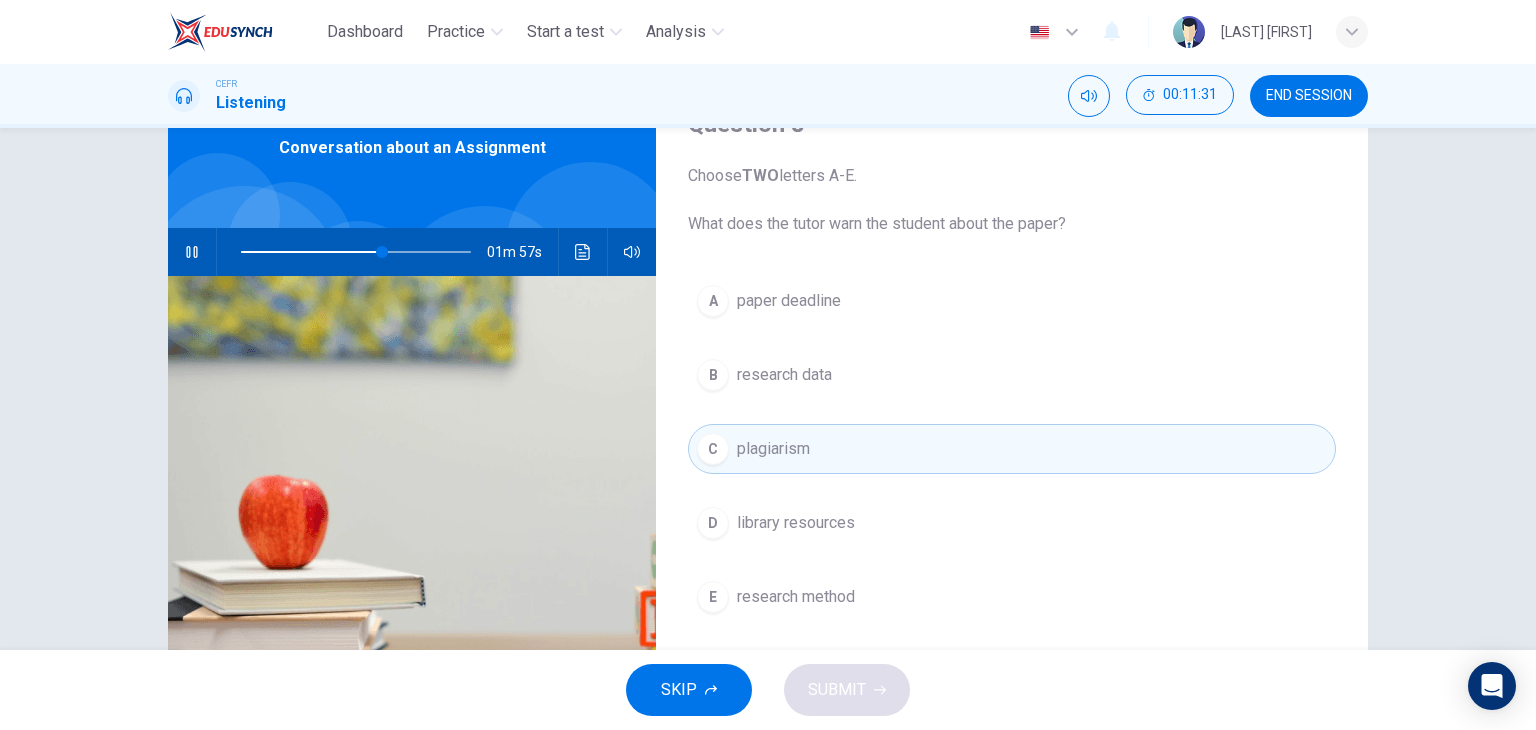 click on "paper deadline" at bounding box center (789, 301) 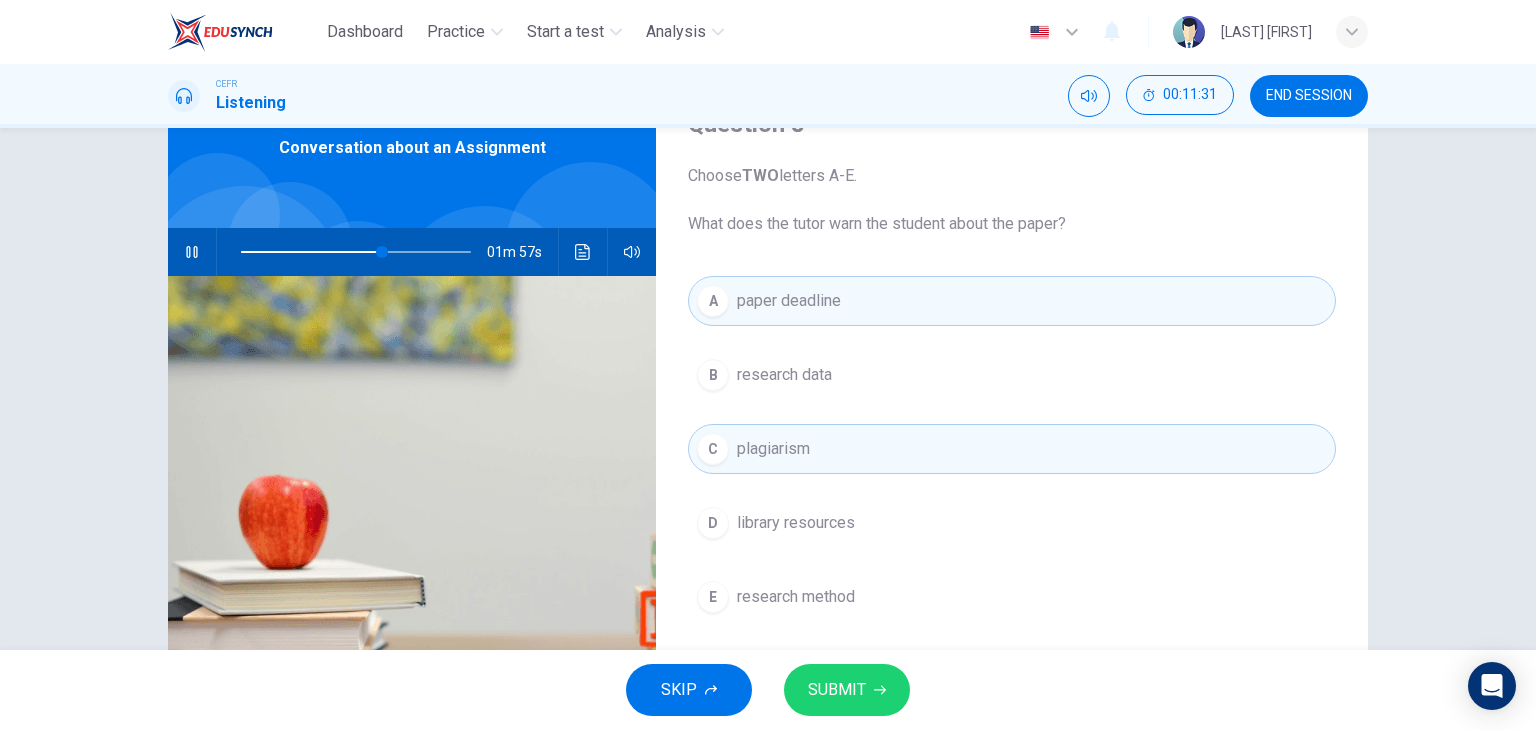 click on "A paper deadline" at bounding box center [1012, 301] 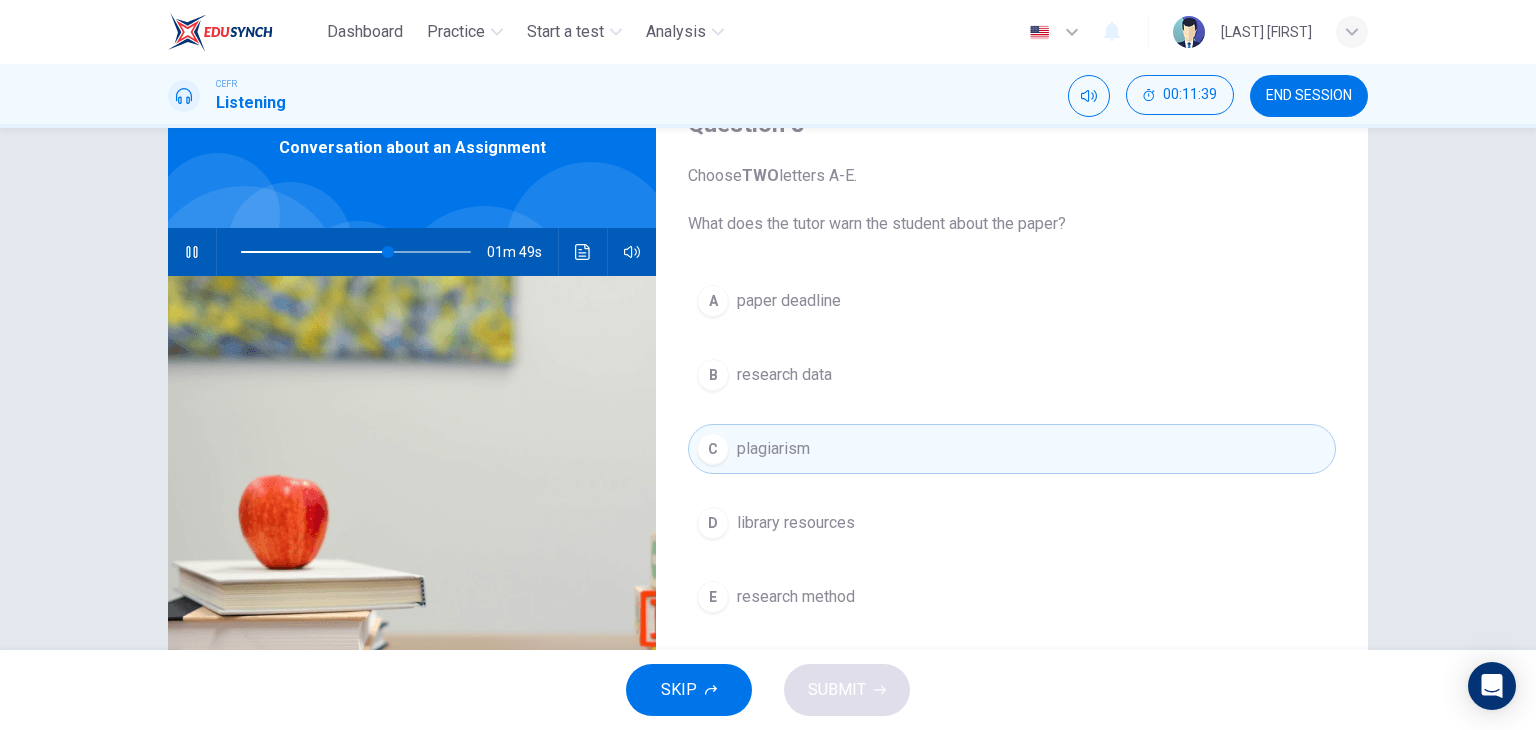 click on "paper deadline" at bounding box center [789, 301] 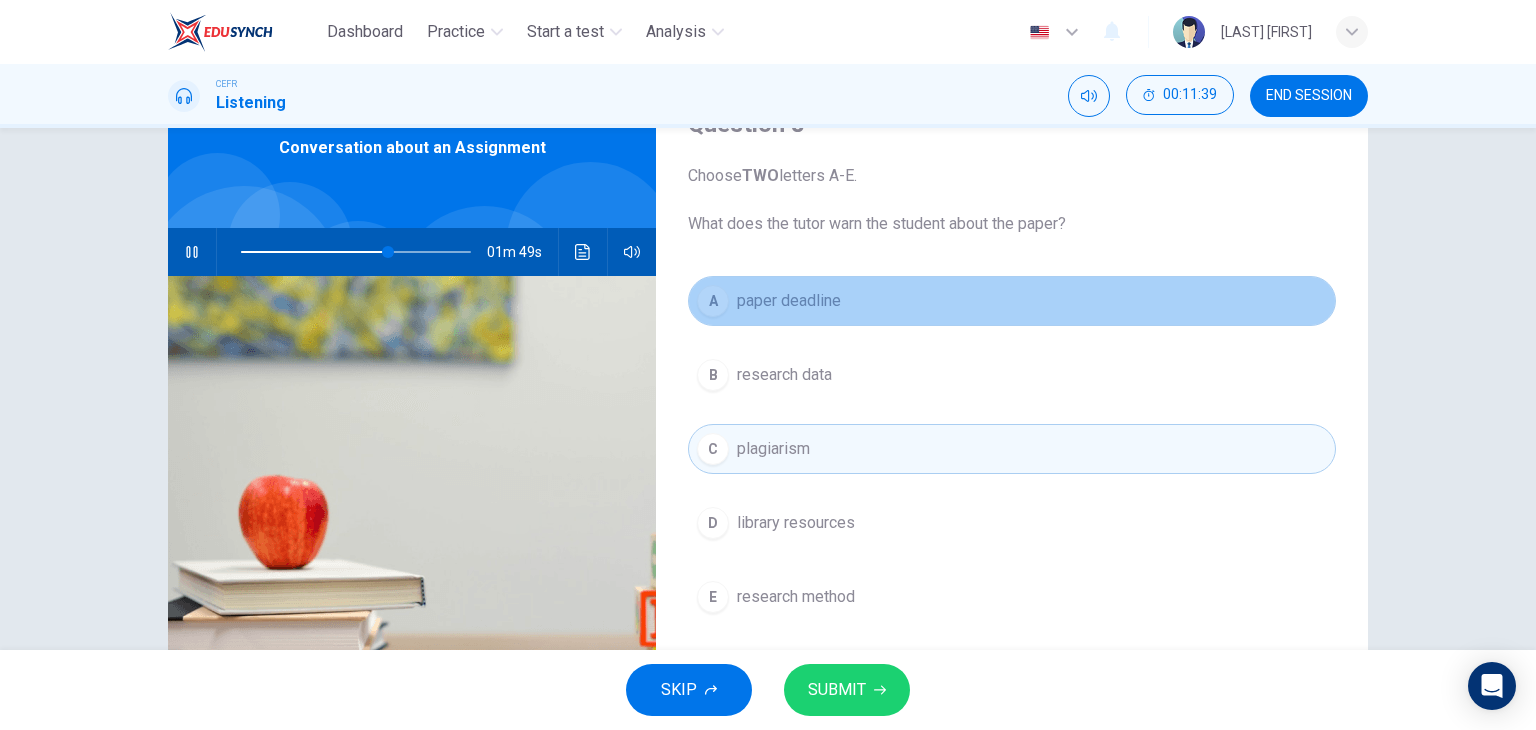 click on "paper deadline" at bounding box center (789, 301) 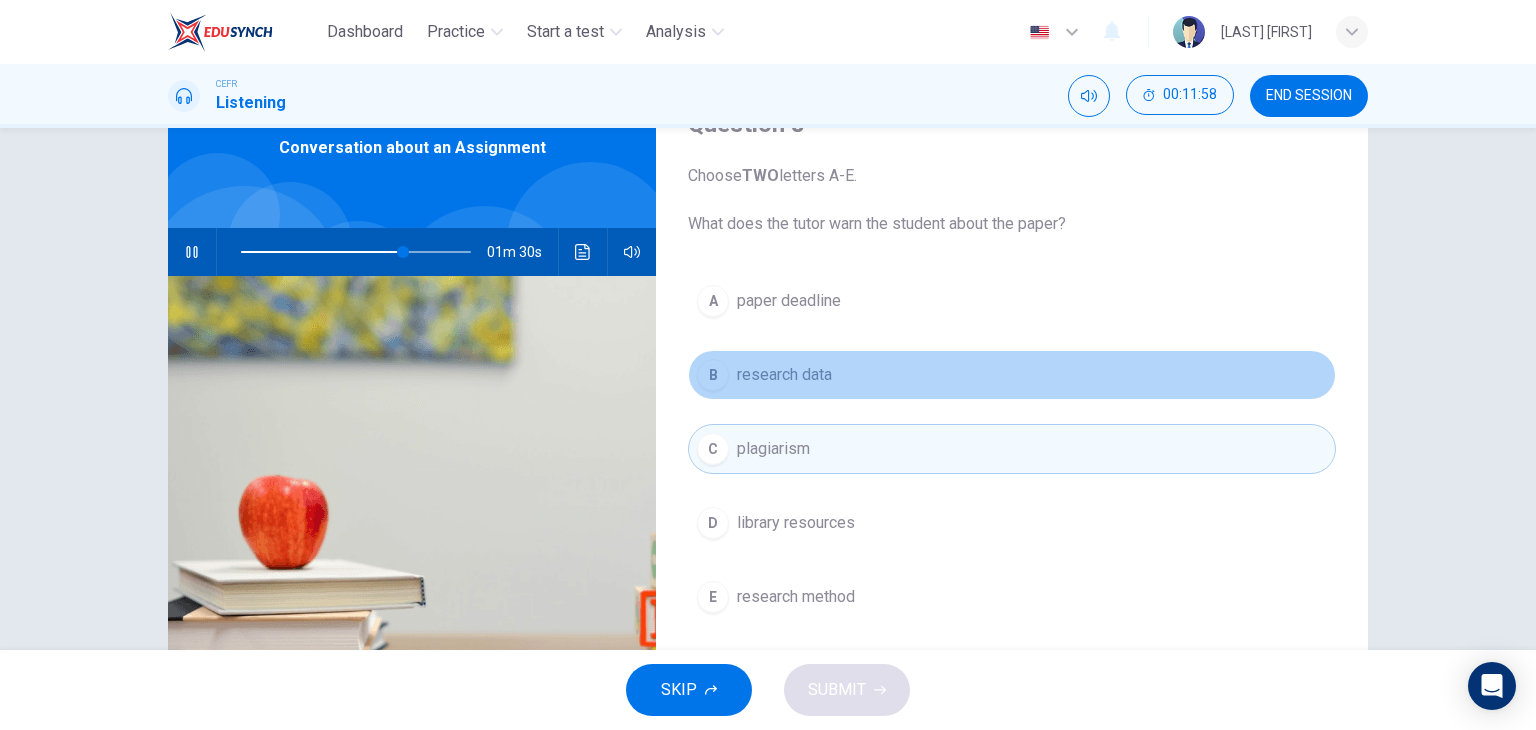 click on "research data" at bounding box center [789, 301] 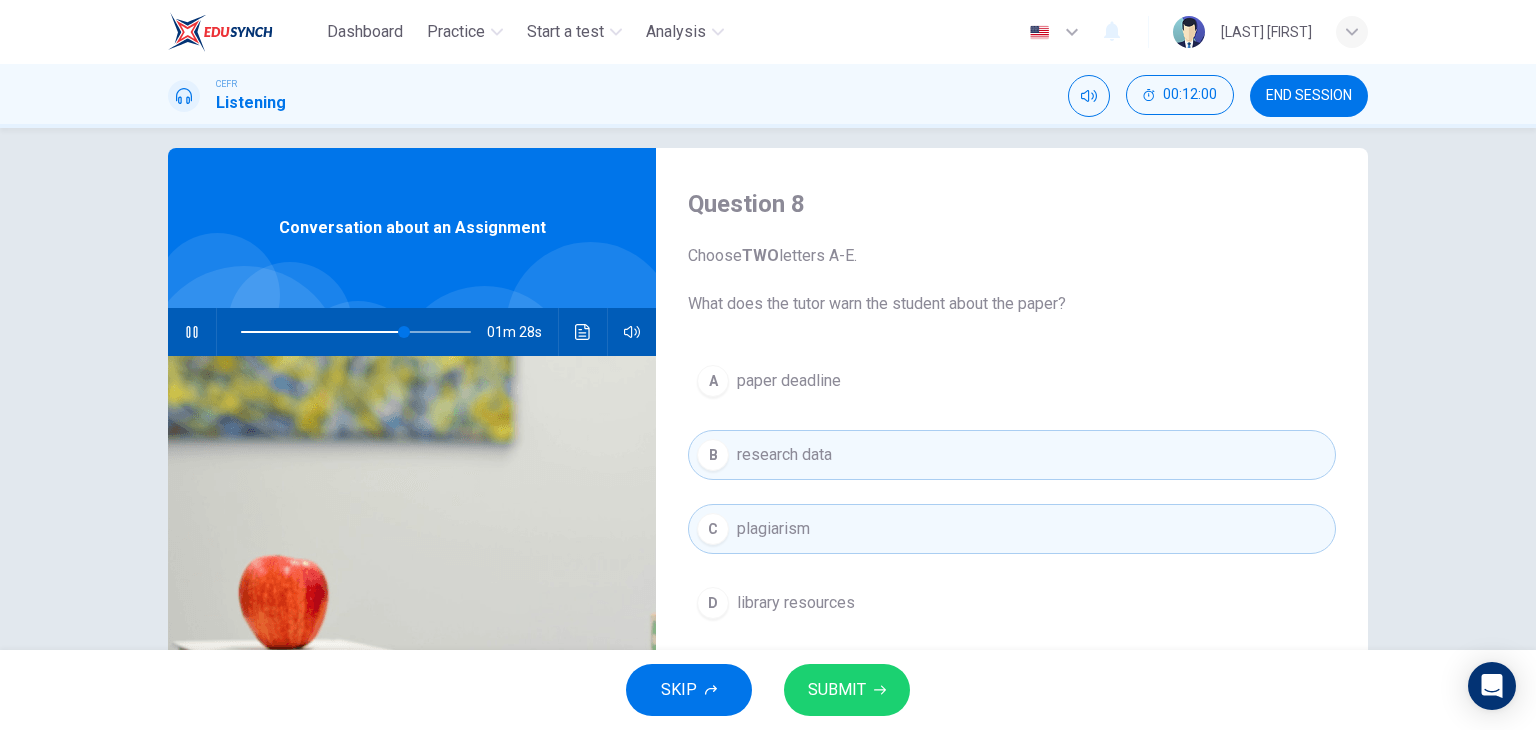 scroll, scrollTop: 0, scrollLeft: 0, axis: both 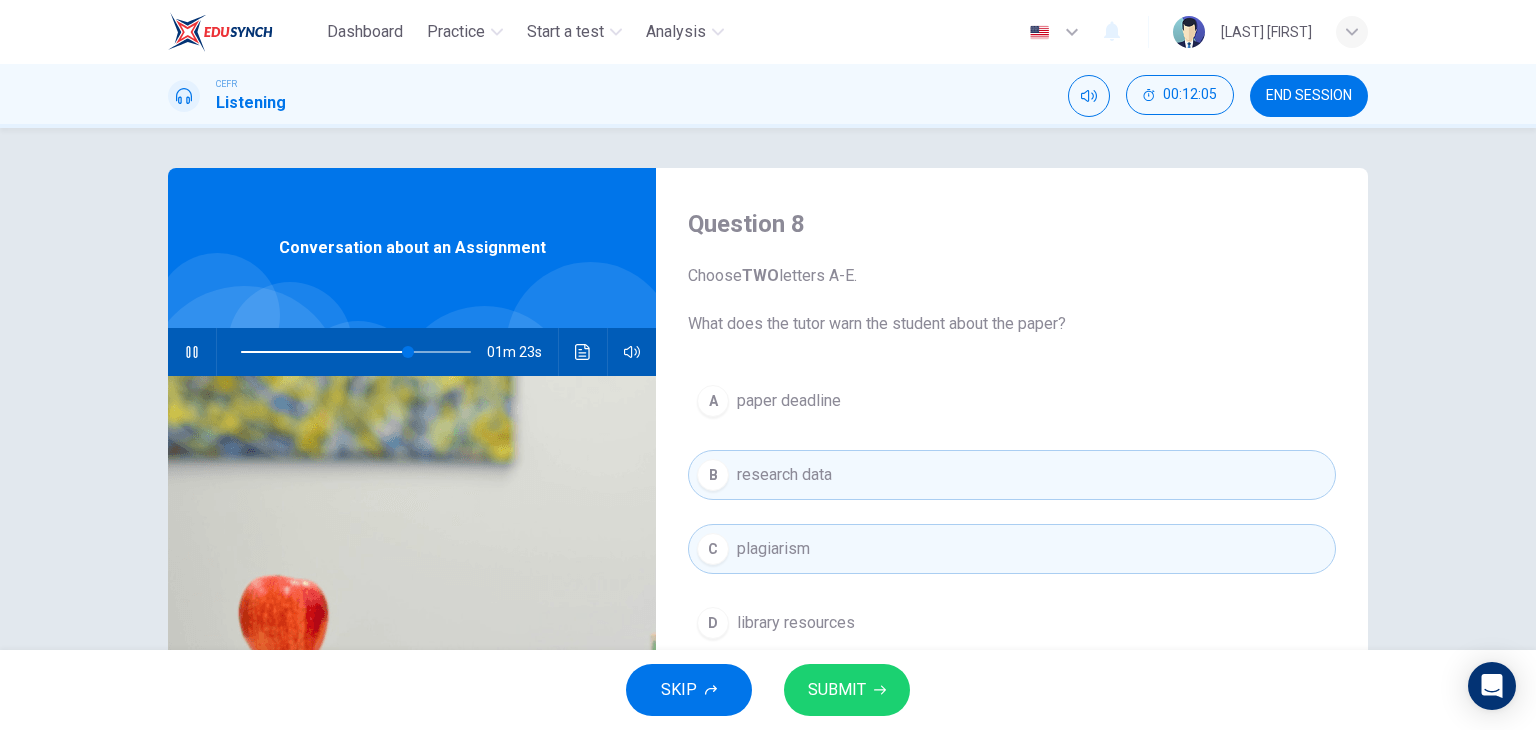 click on "SUBMIT" at bounding box center [847, 690] 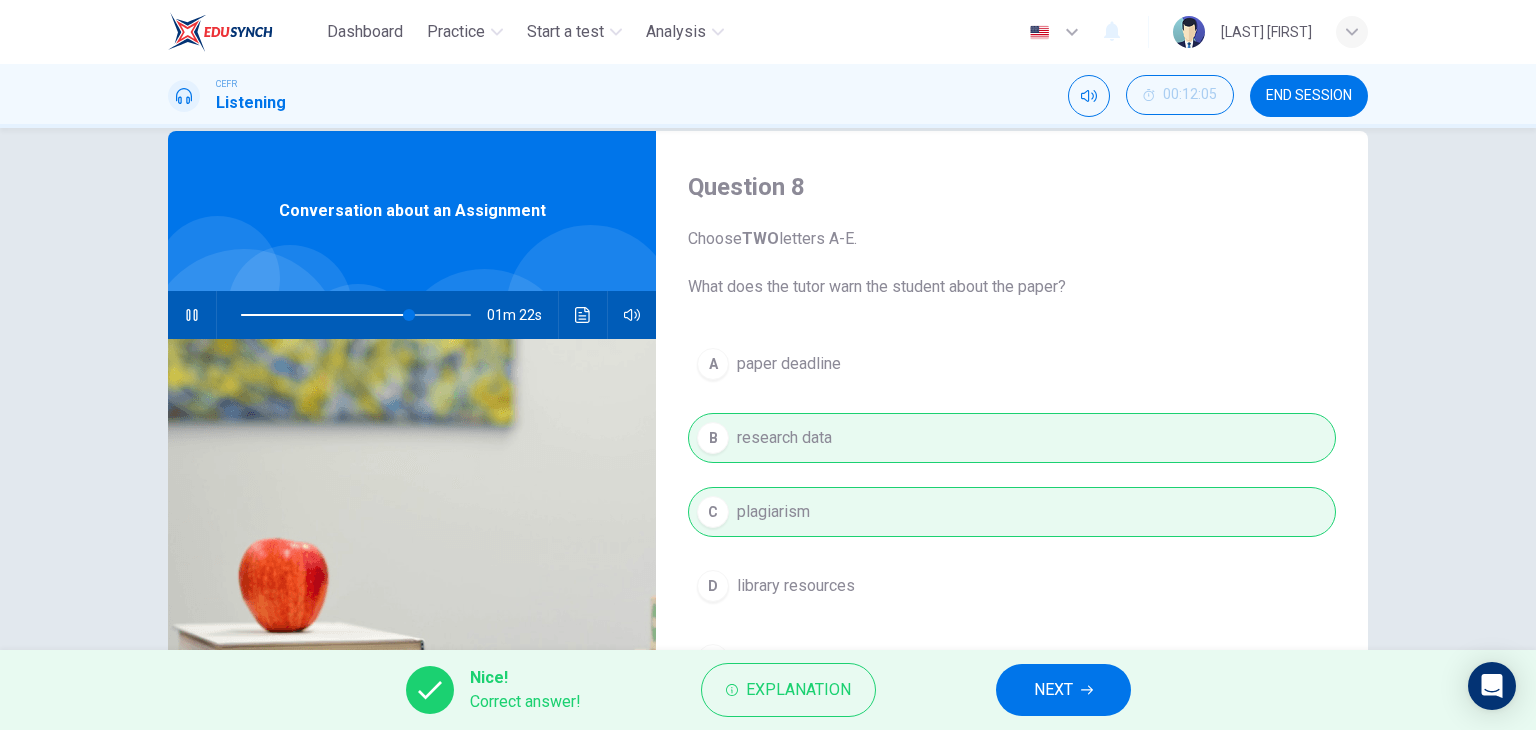 scroll, scrollTop: 200, scrollLeft: 0, axis: vertical 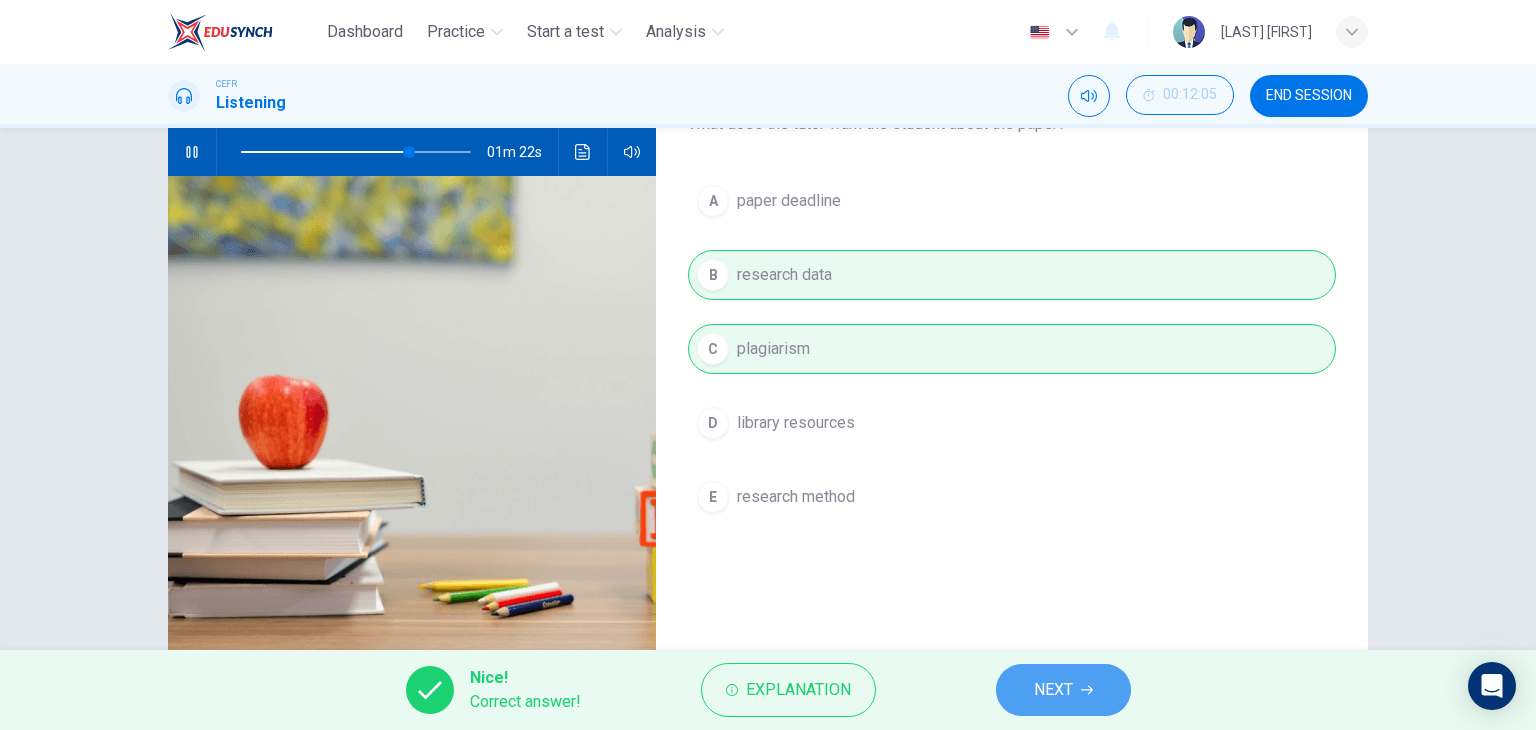 click on "NEXT" at bounding box center (1063, 690) 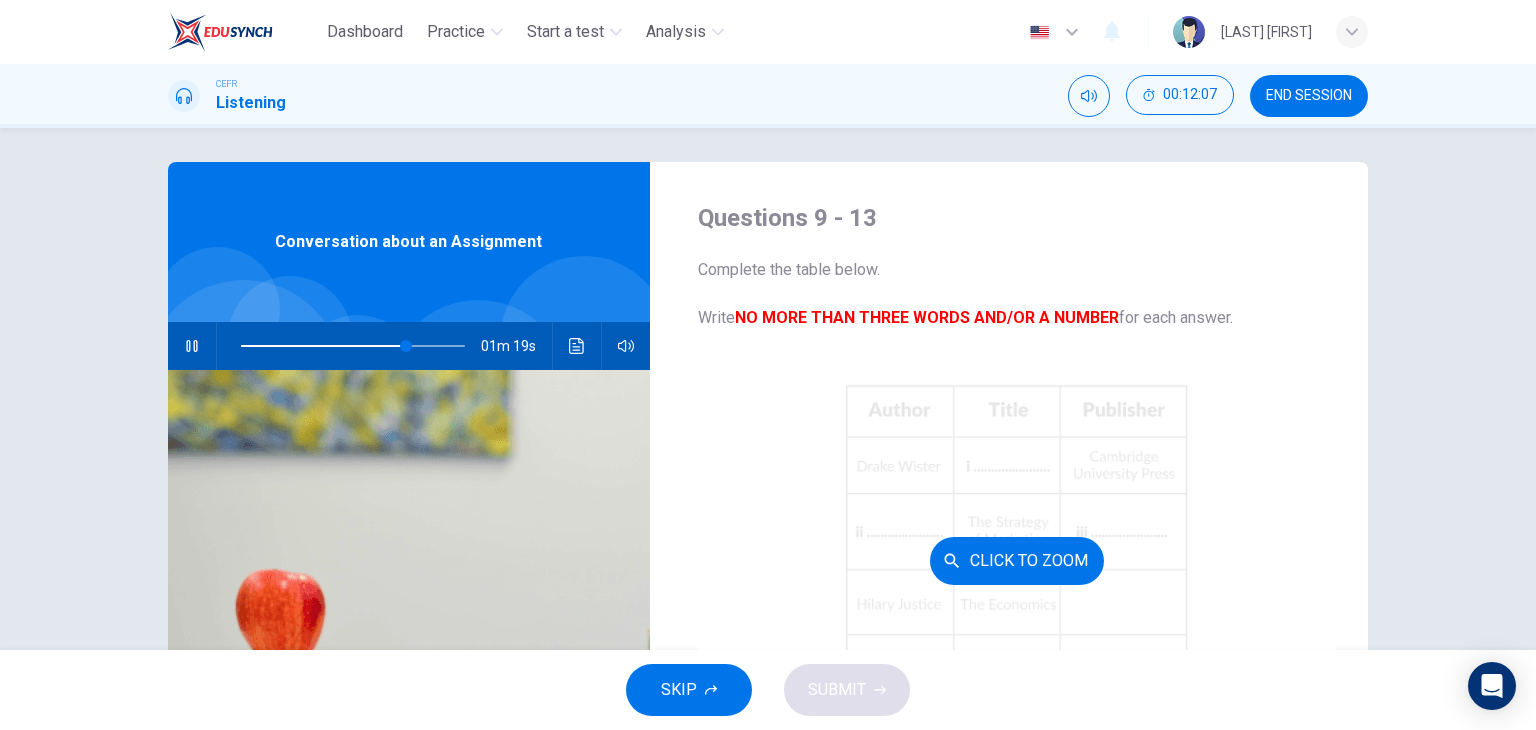 scroll, scrollTop: 0, scrollLeft: 0, axis: both 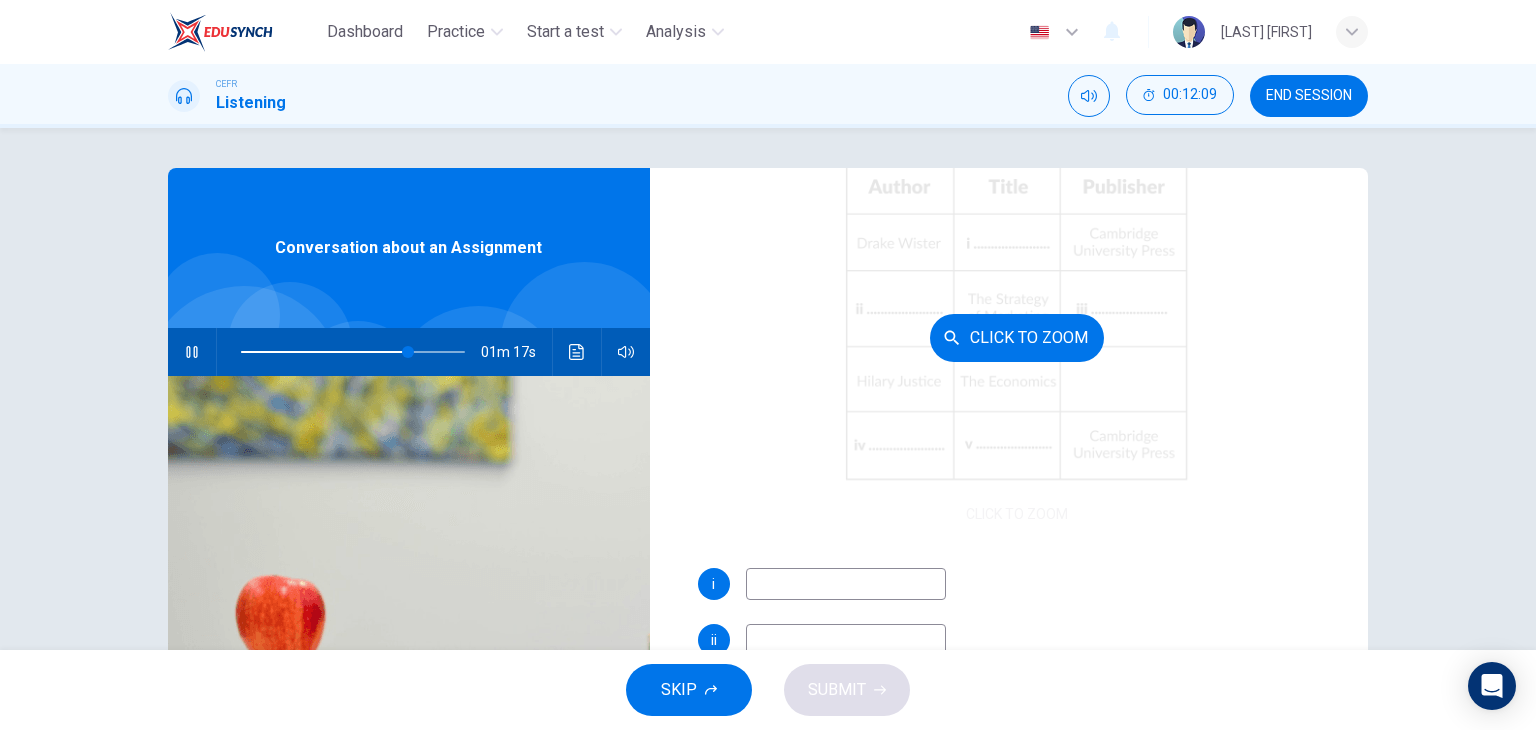 click on "Click to Zoom" at bounding box center [1017, 338] 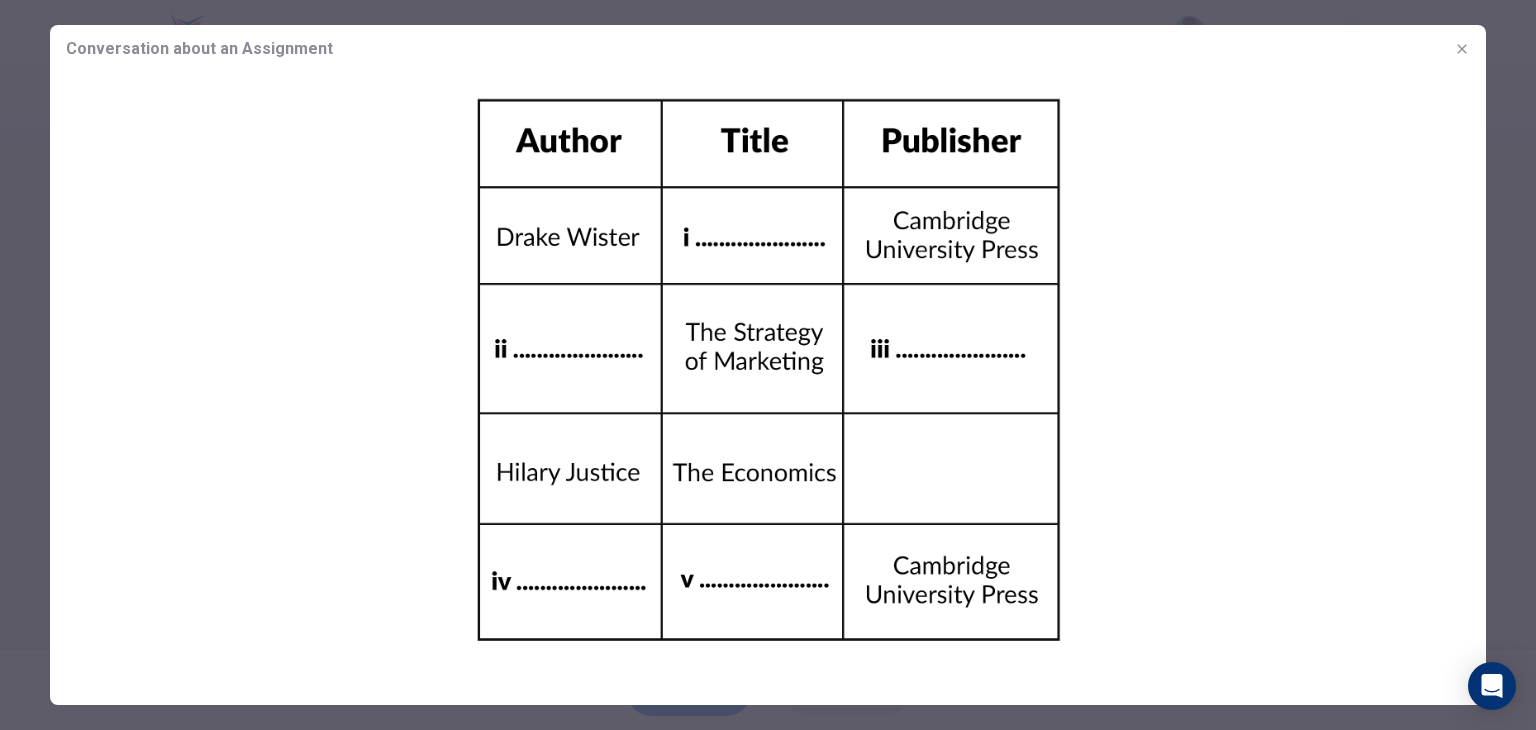 drag, startPoint x: 715, startPoint y: 234, endPoint x: 884, endPoint y: 230, distance: 169.04733 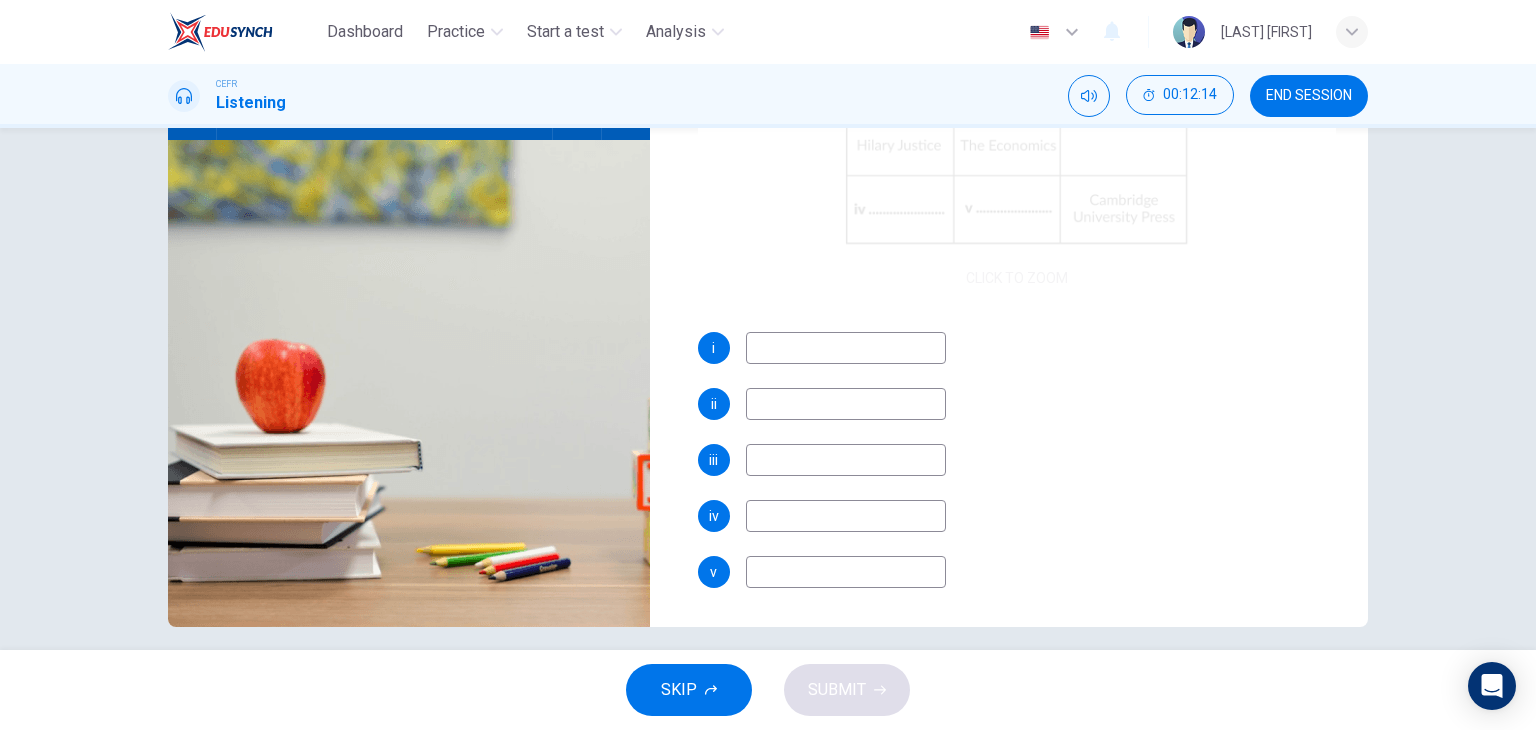 scroll, scrollTop: 253, scrollLeft: 0, axis: vertical 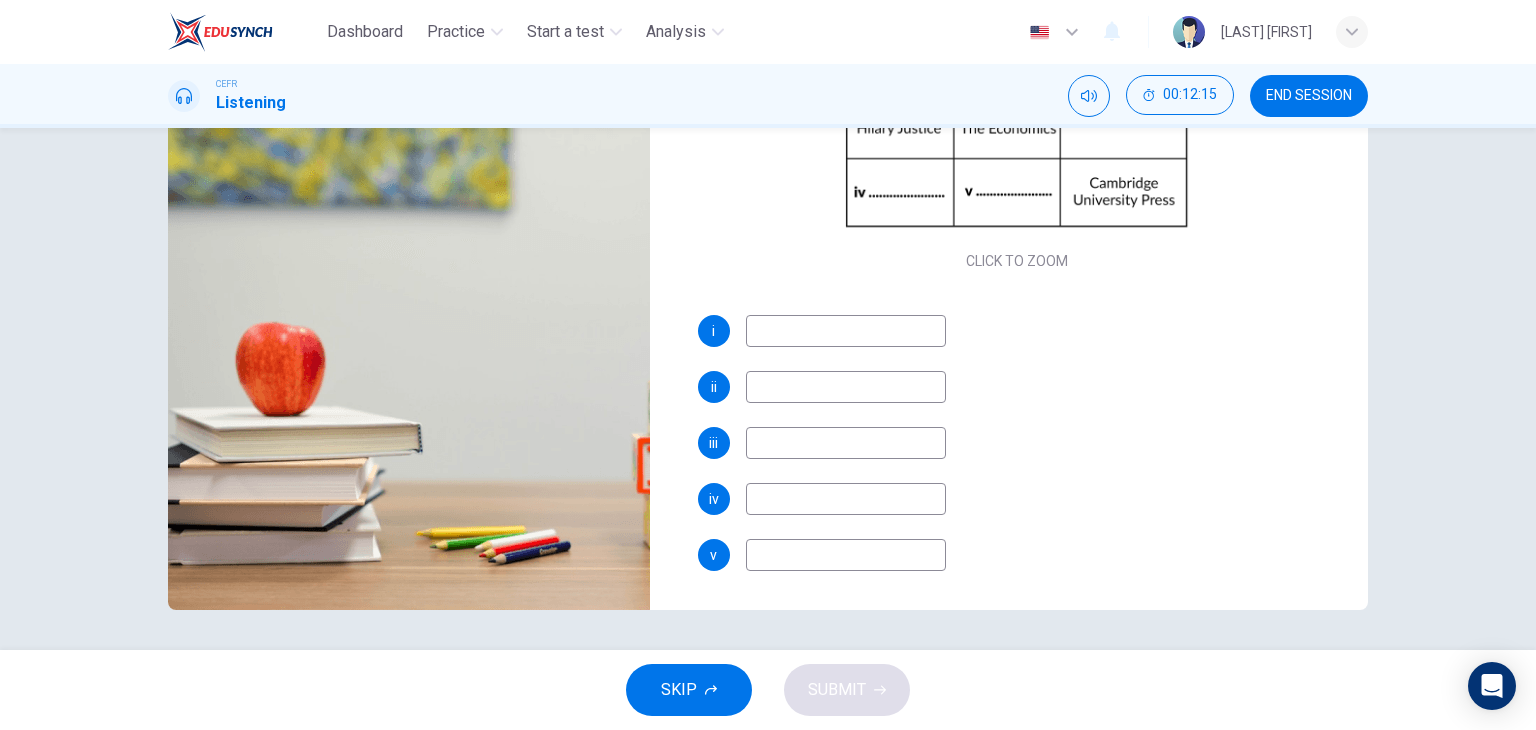 click at bounding box center (846, 331) 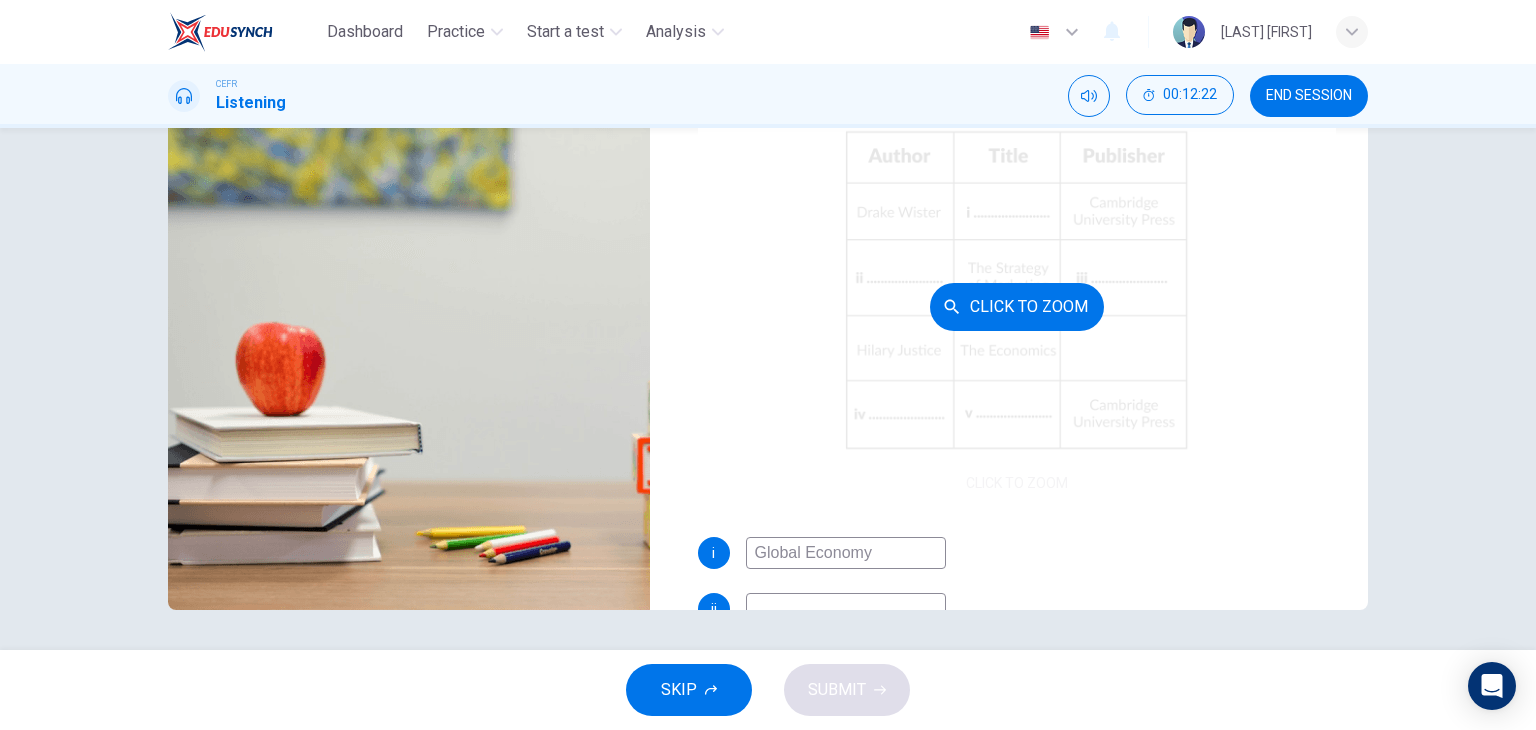 scroll, scrollTop: 0, scrollLeft: 0, axis: both 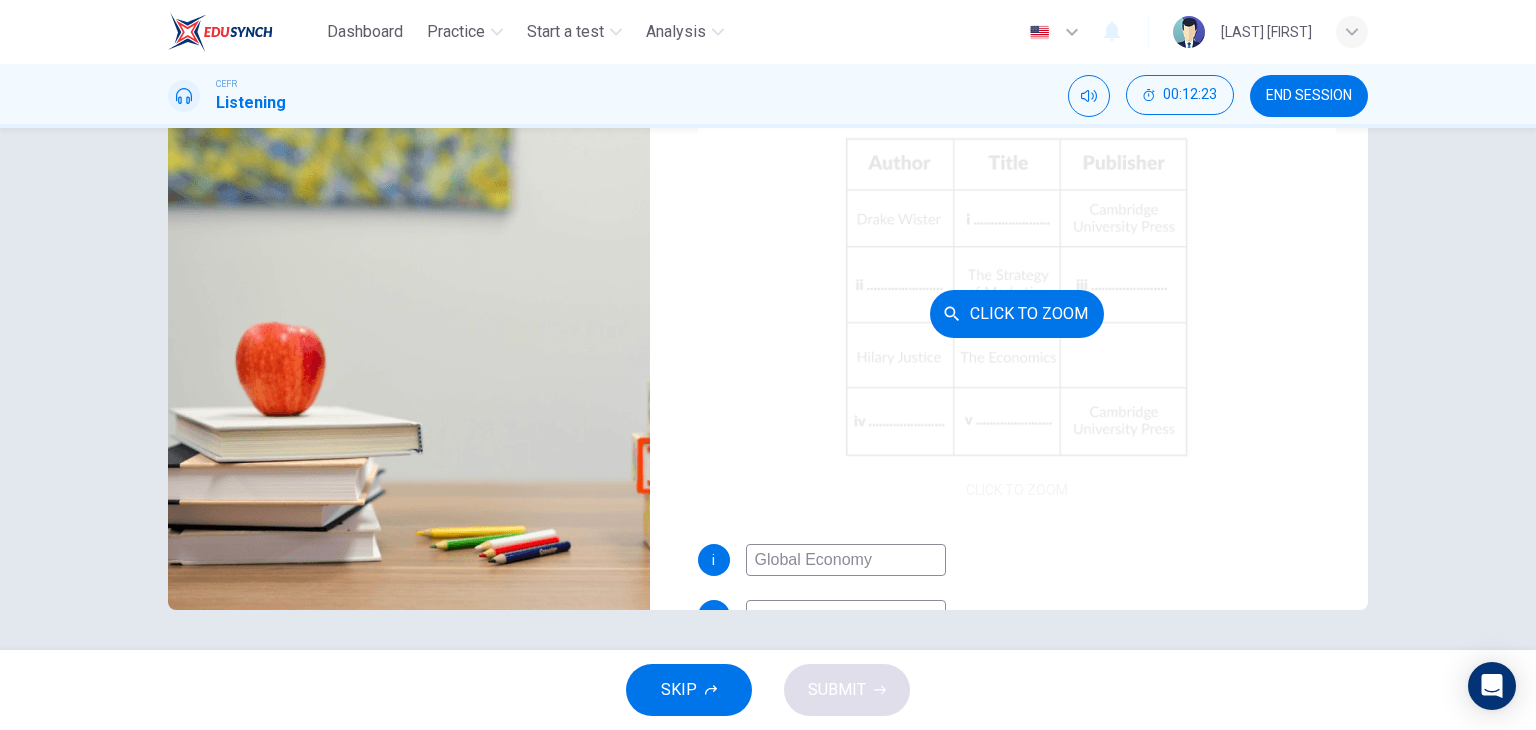 type on "Global Economy" 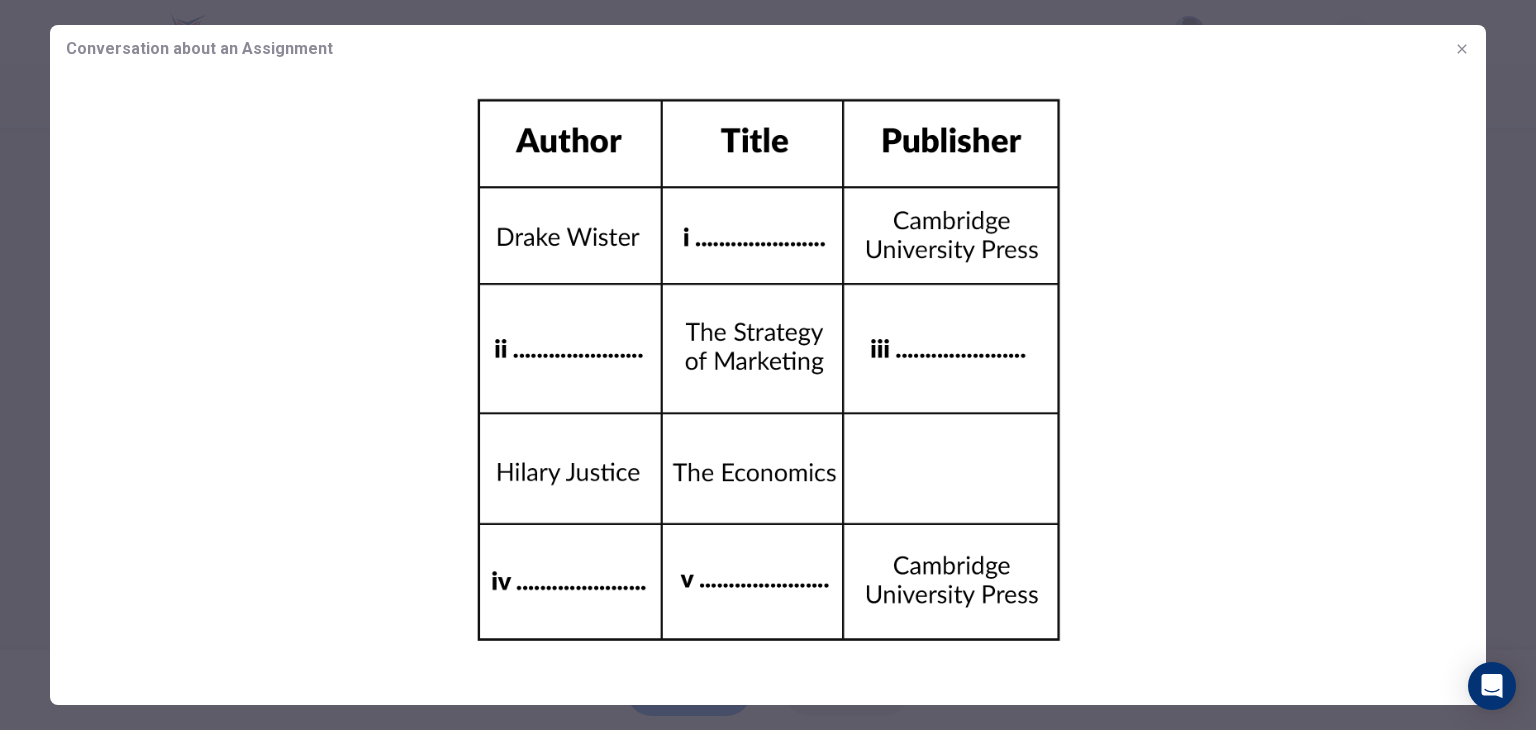 click at bounding box center (1462, 49) 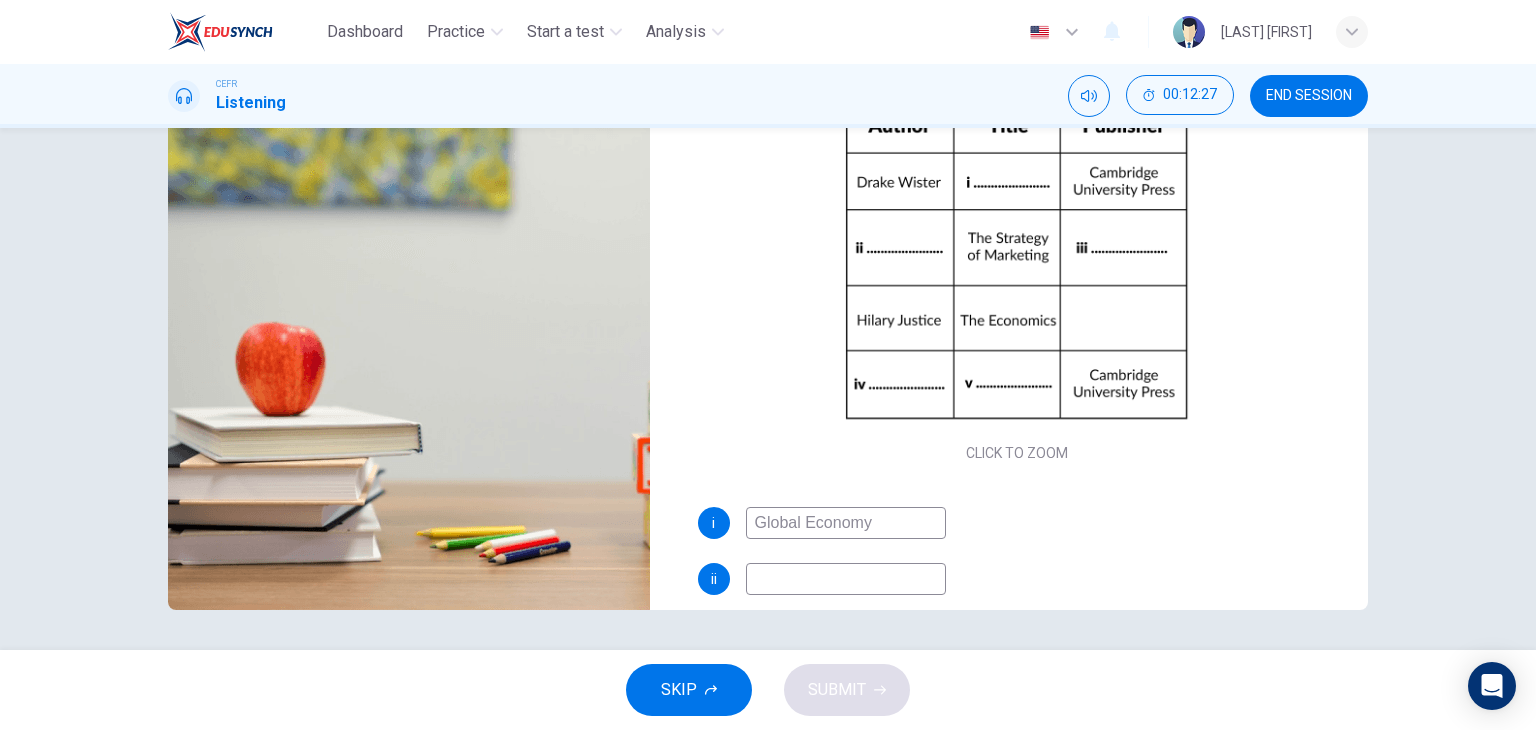 scroll, scrollTop: 100, scrollLeft: 0, axis: vertical 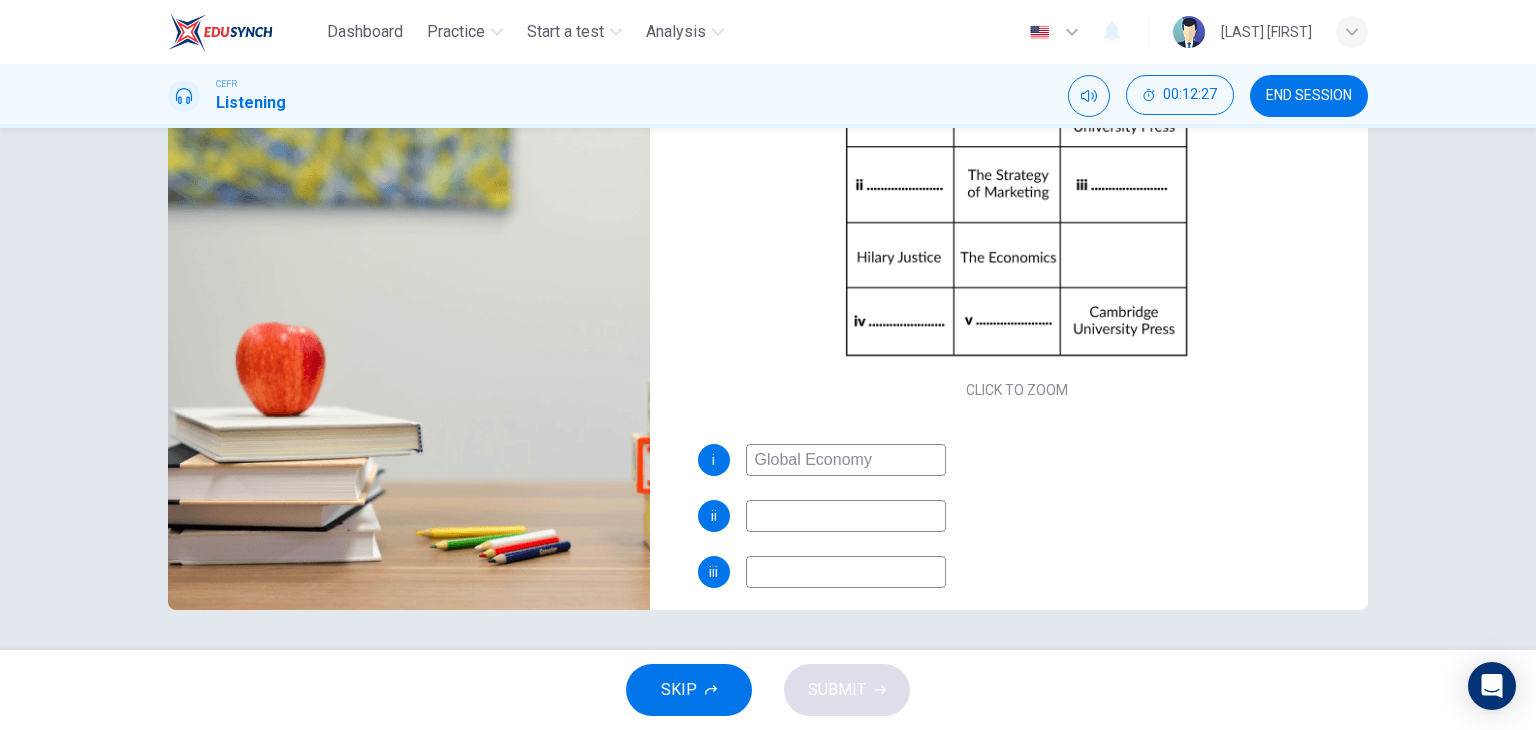 click at bounding box center (846, 460) 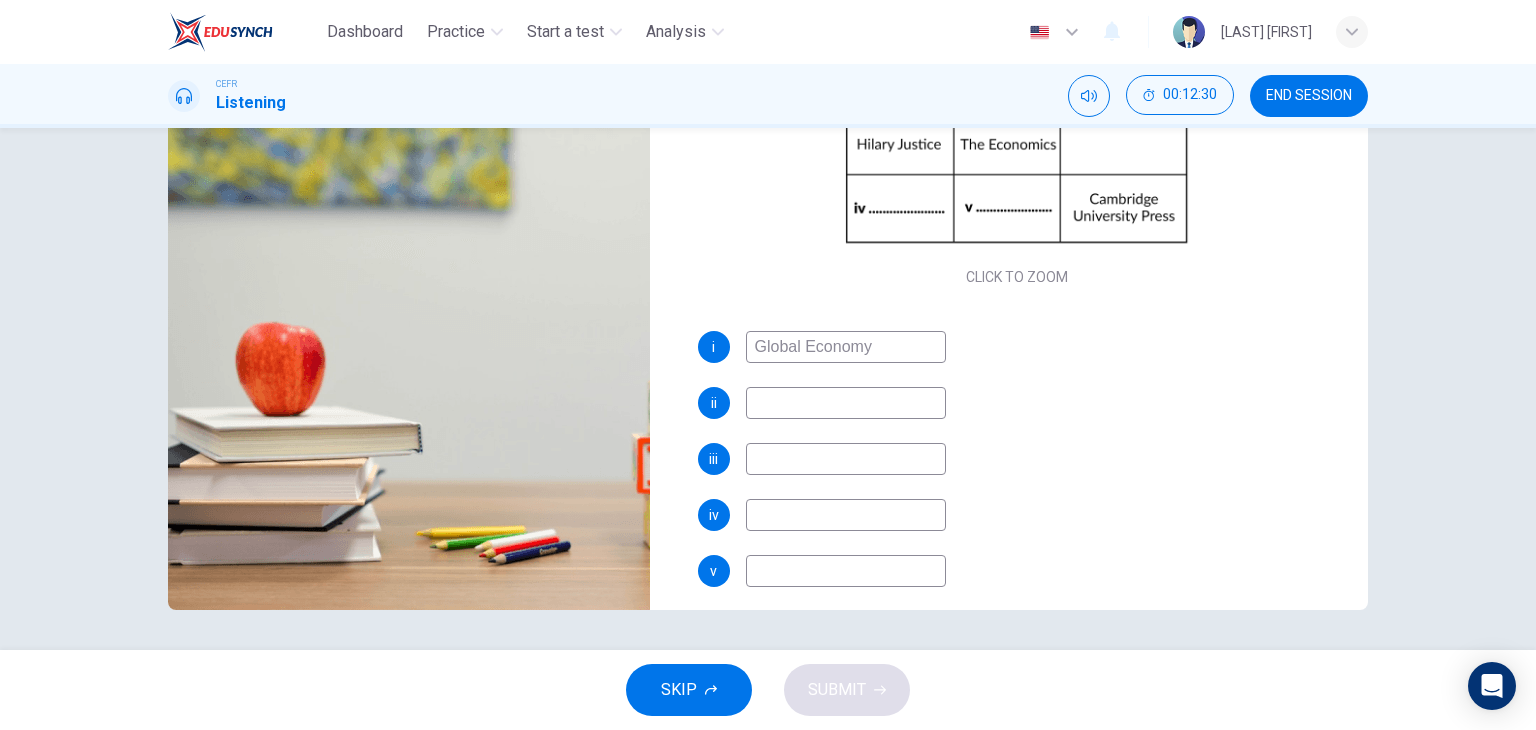scroll, scrollTop: 229, scrollLeft: 0, axis: vertical 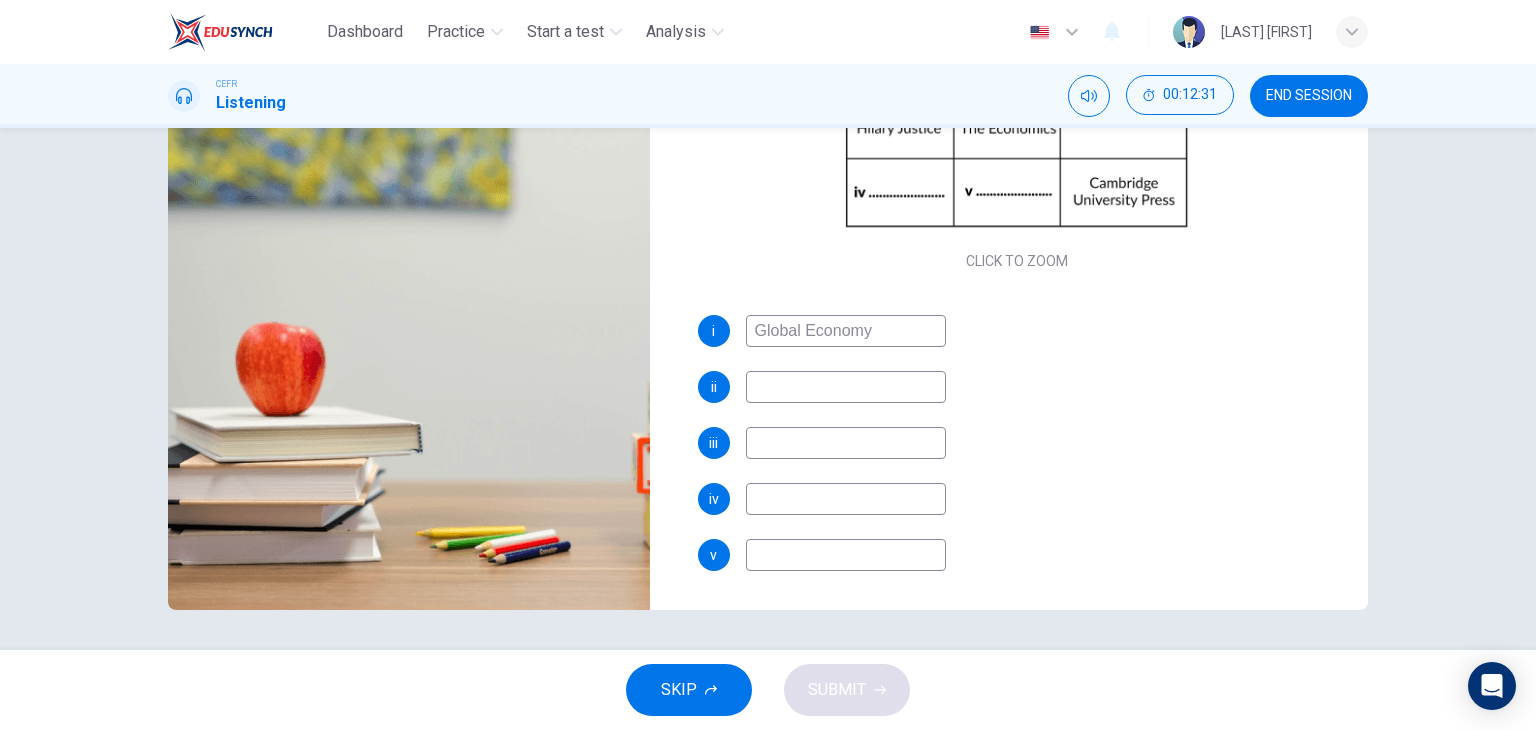 click at bounding box center [846, 331] 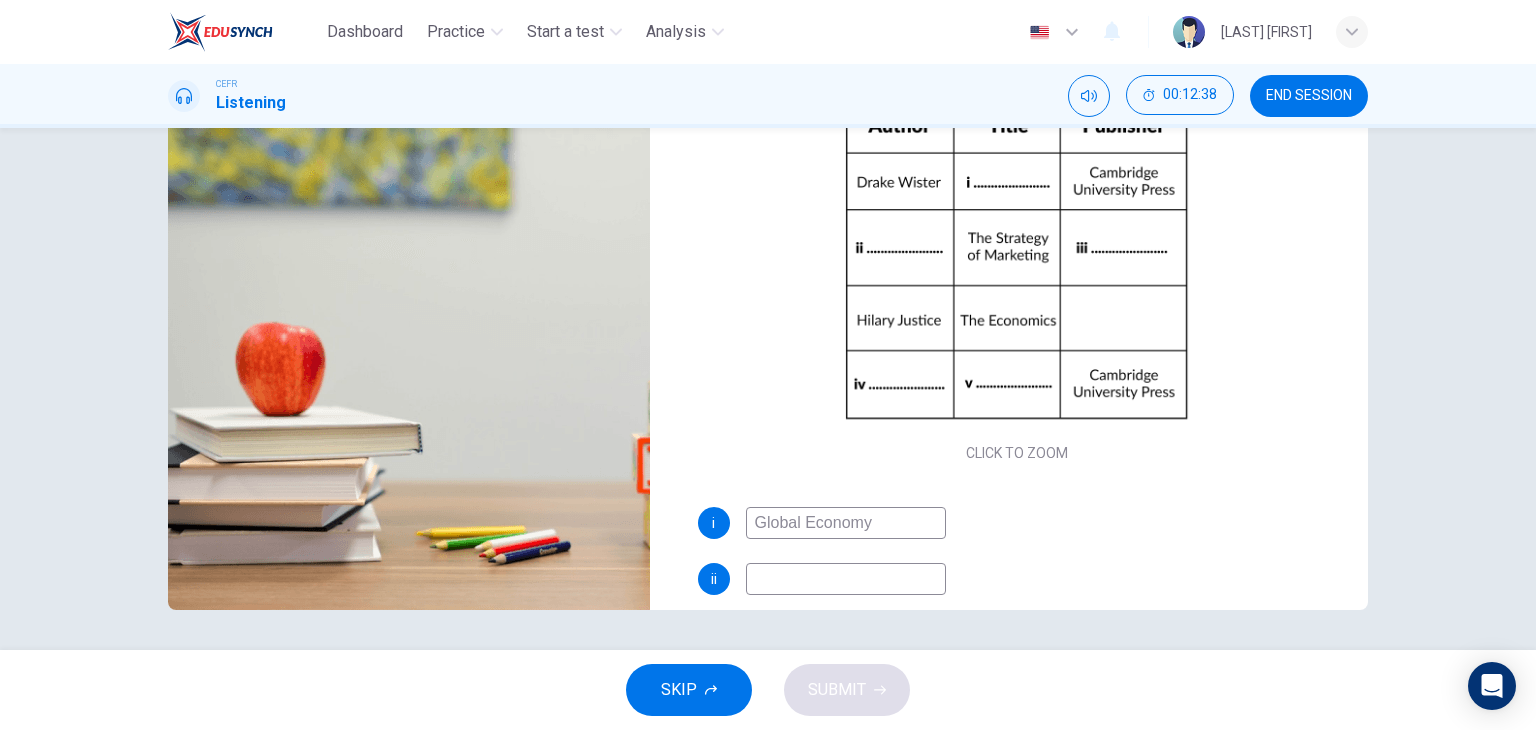 scroll, scrollTop: 29, scrollLeft: 0, axis: vertical 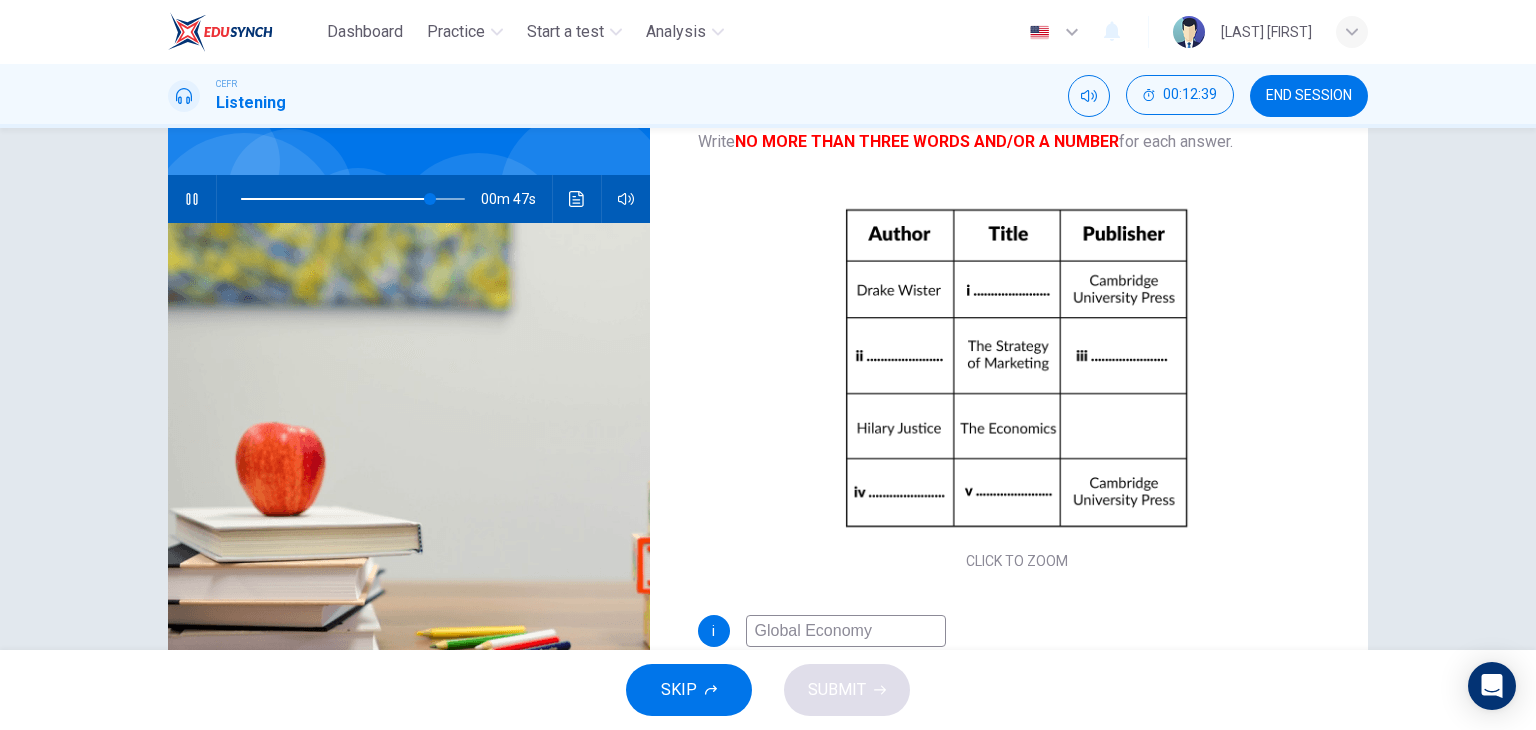 type on "London Press" 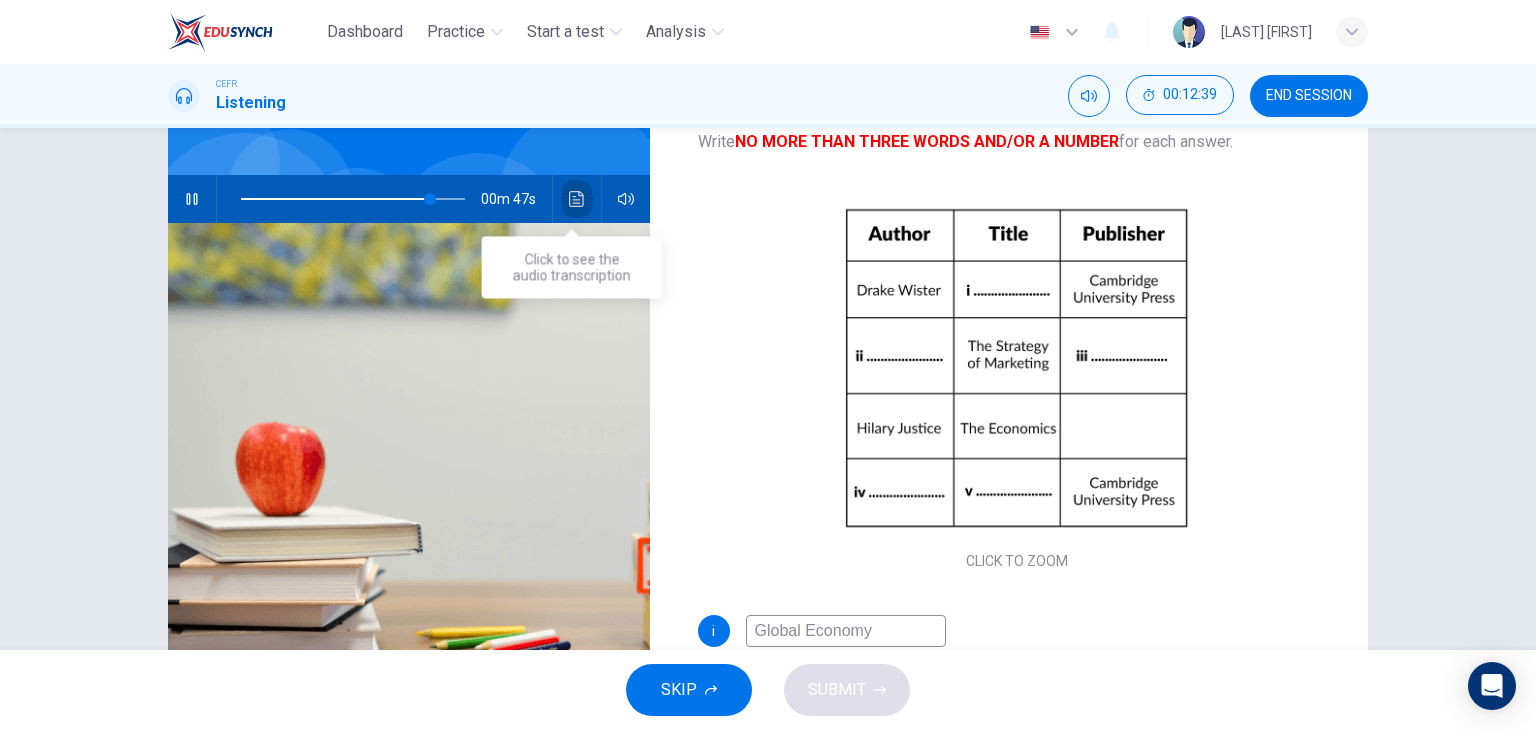 click at bounding box center (577, 199) 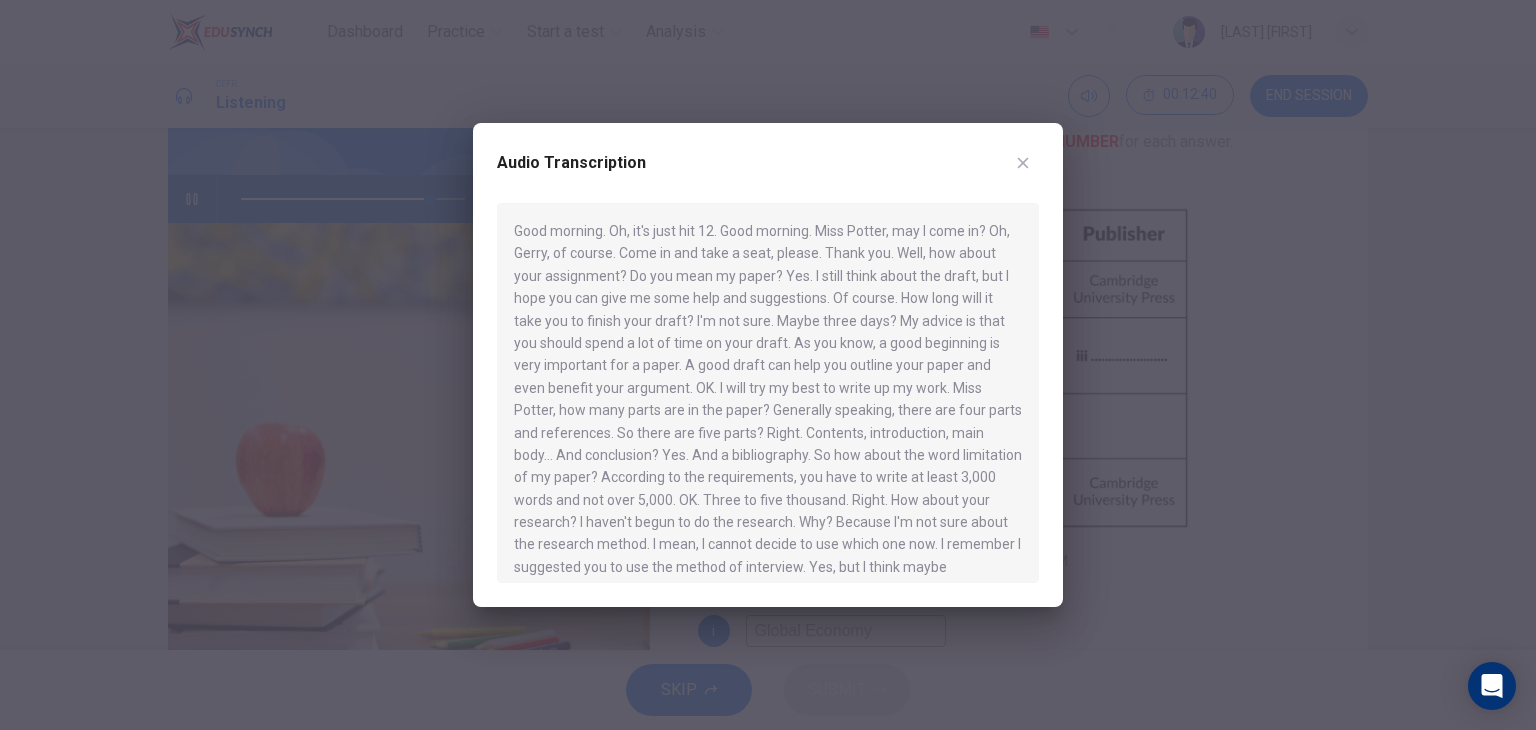 click at bounding box center (768, 365) 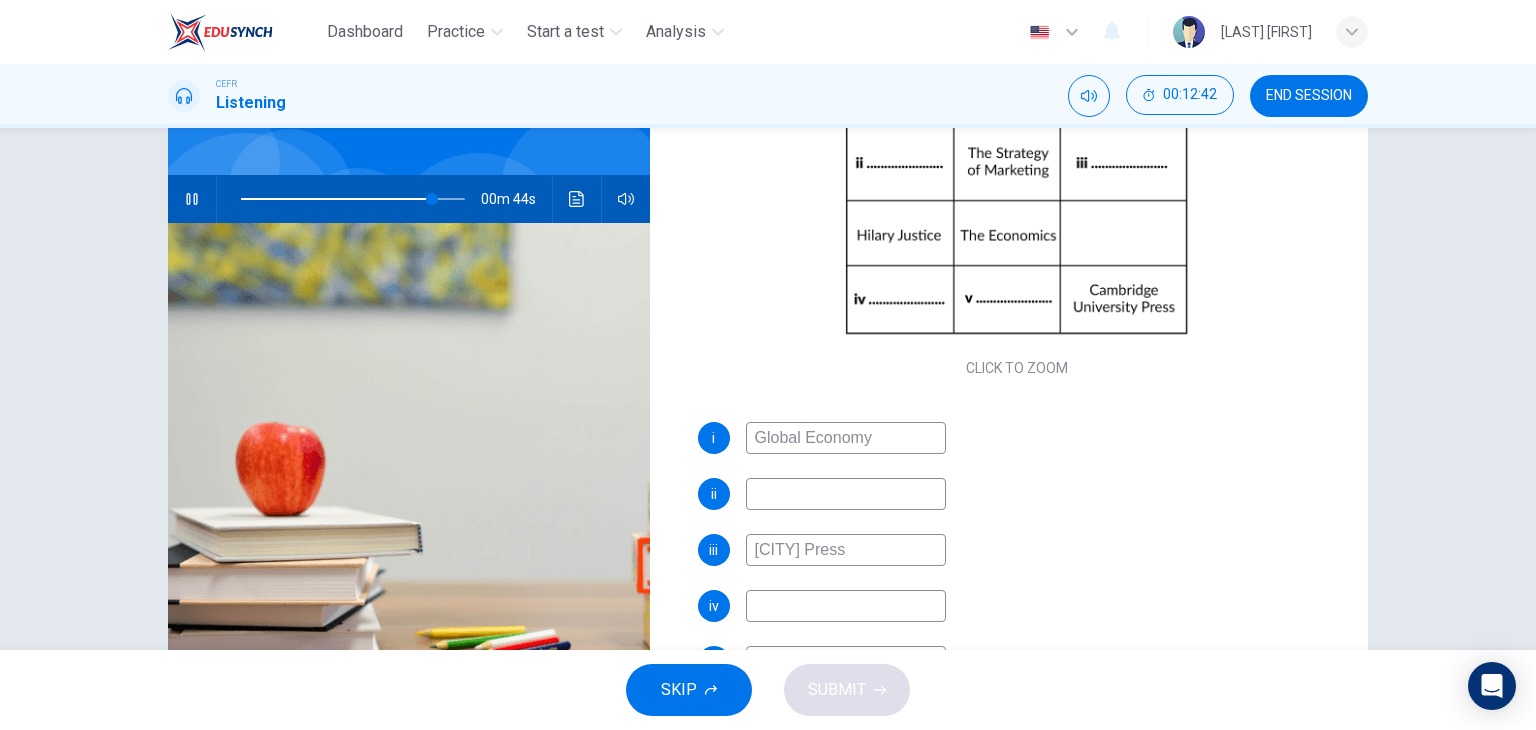 scroll, scrollTop: 229, scrollLeft: 0, axis: vertical 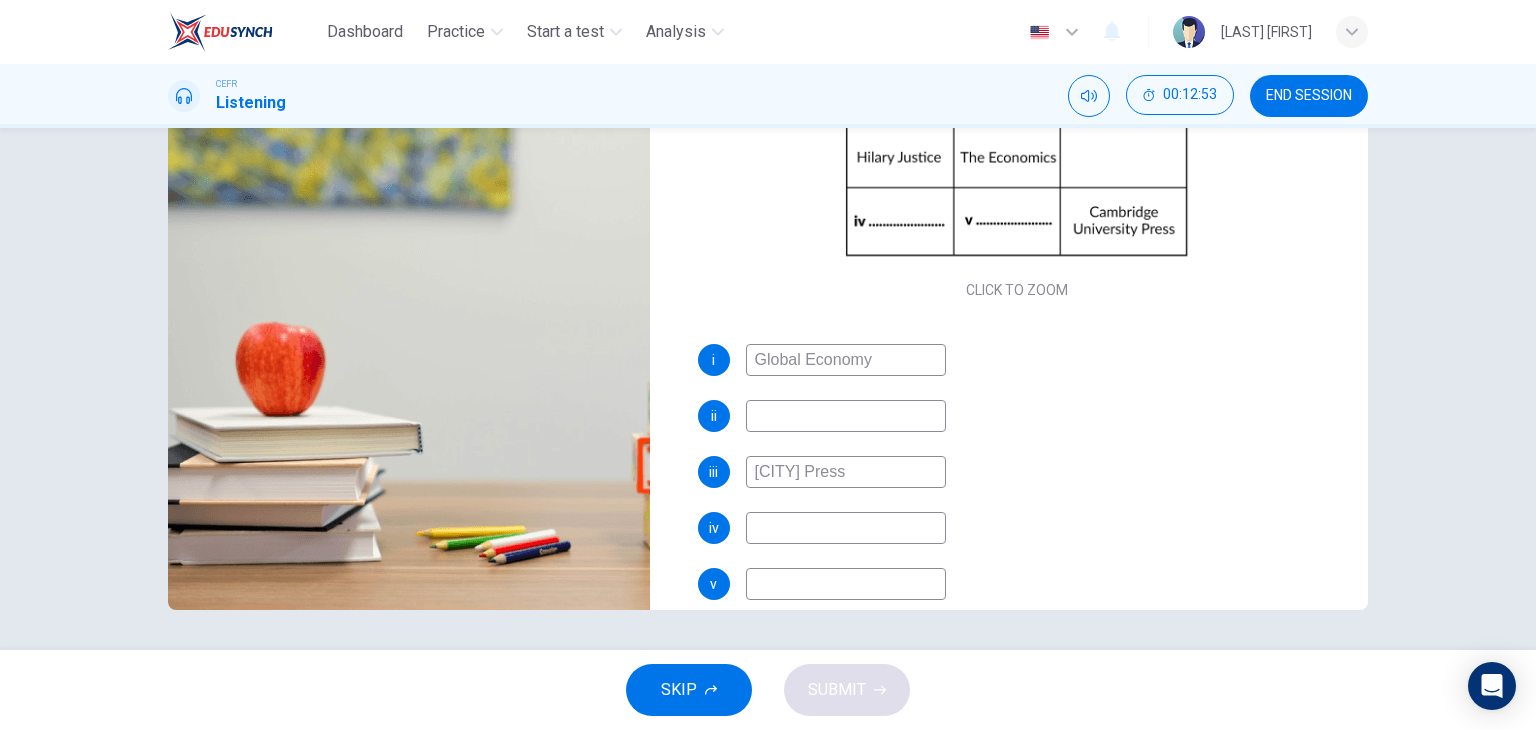 click at bounding box center [846, 360] 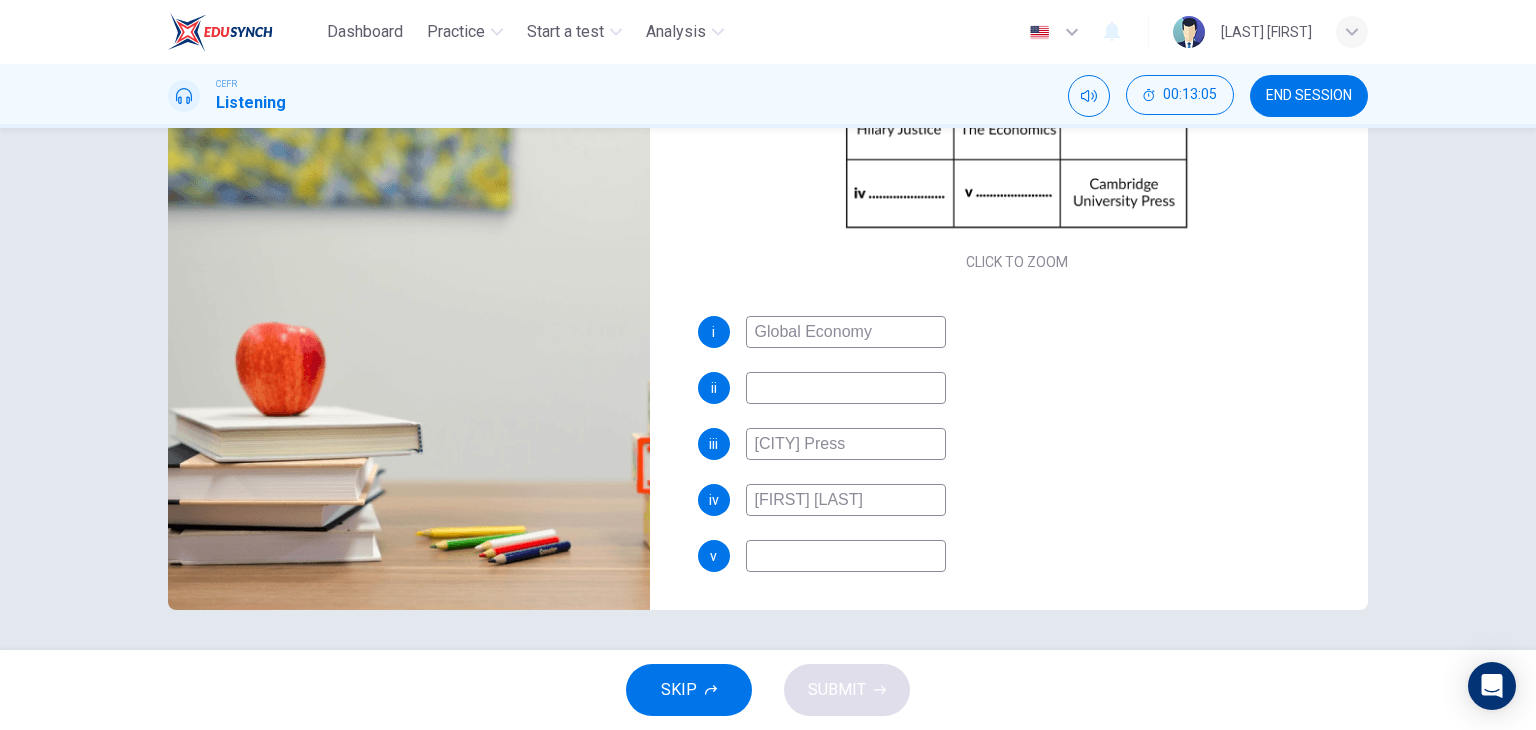 scroll, scrollTop: 229, scrollLeft: 0, axis: vertical 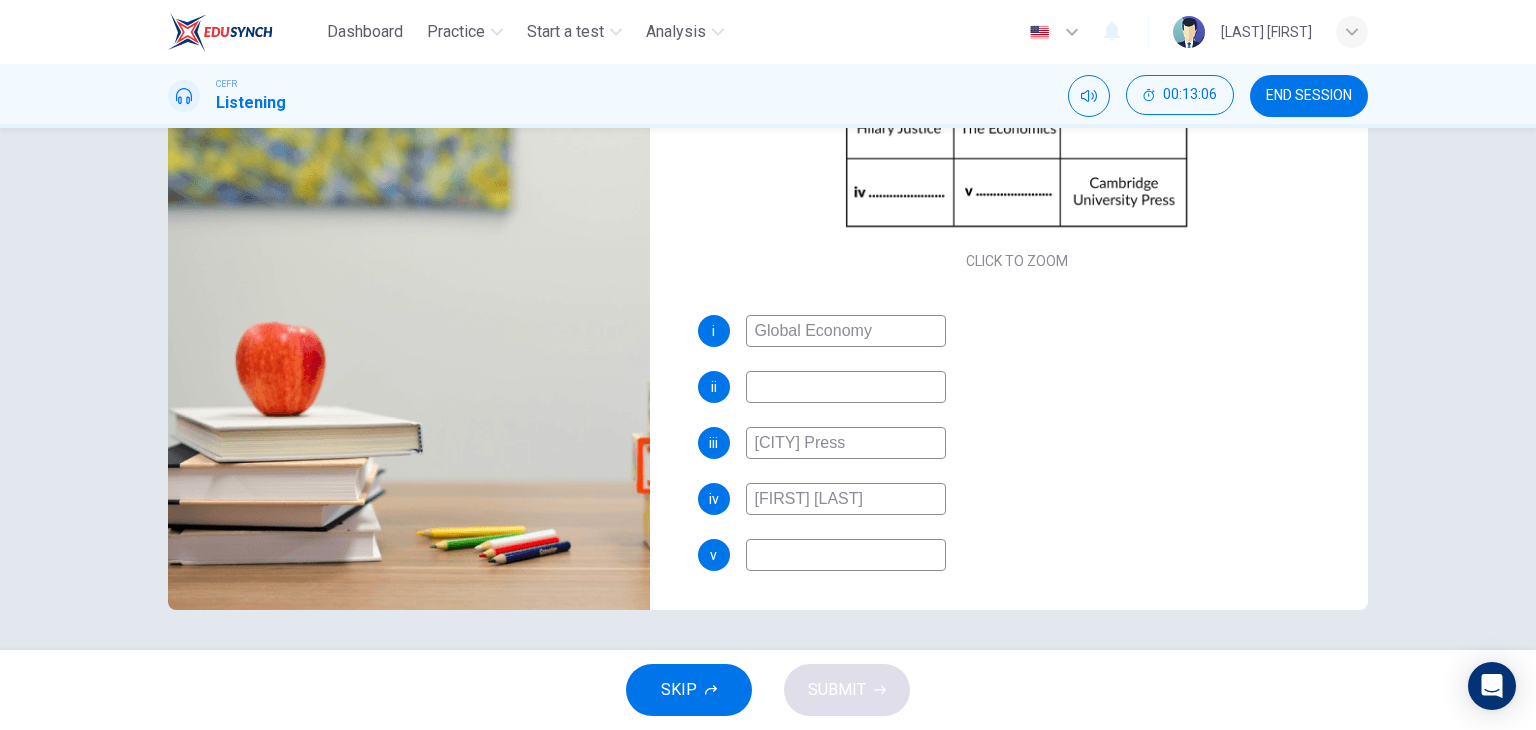 type on "William Hanna" 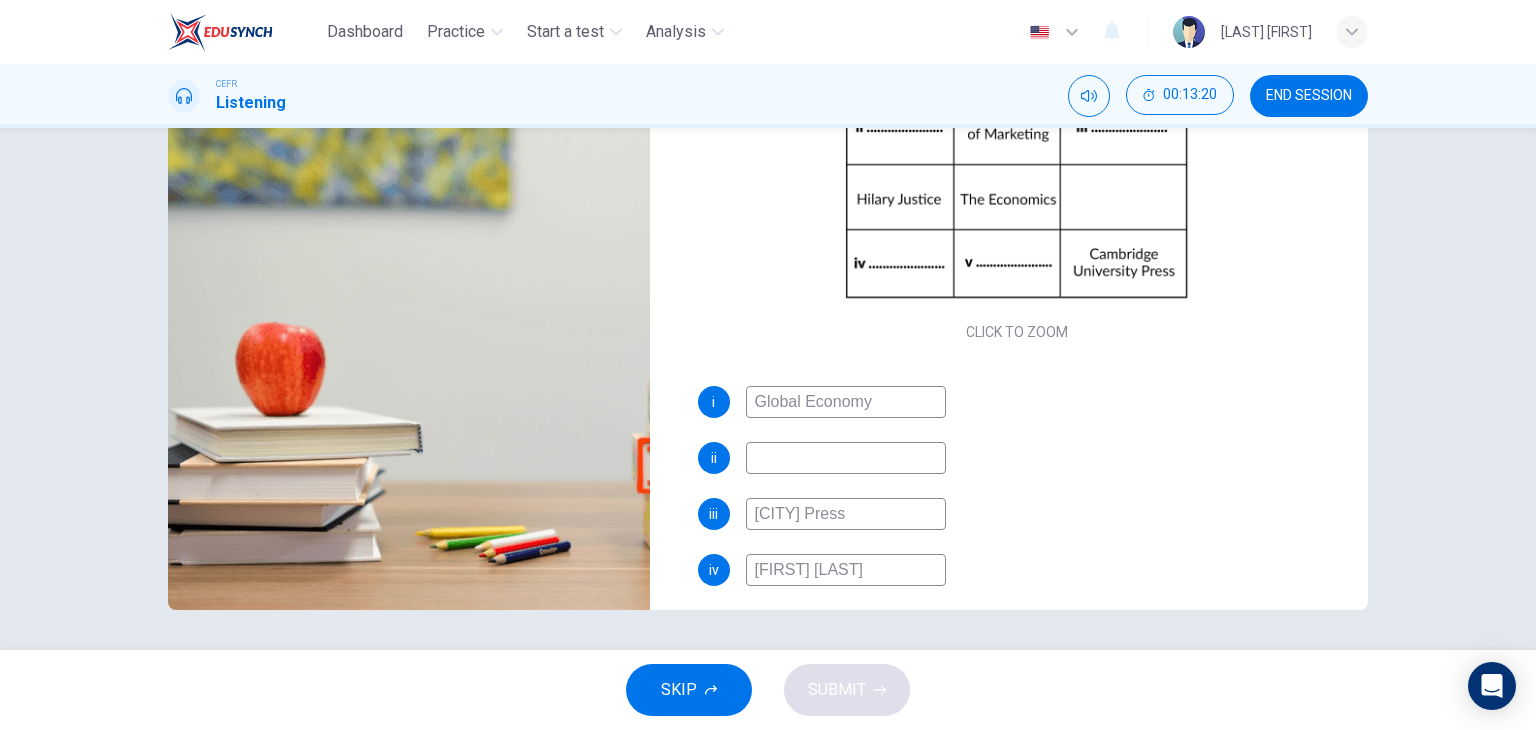 scroll, scrollTop: 229, scrollLeft: 0, axis: vertical 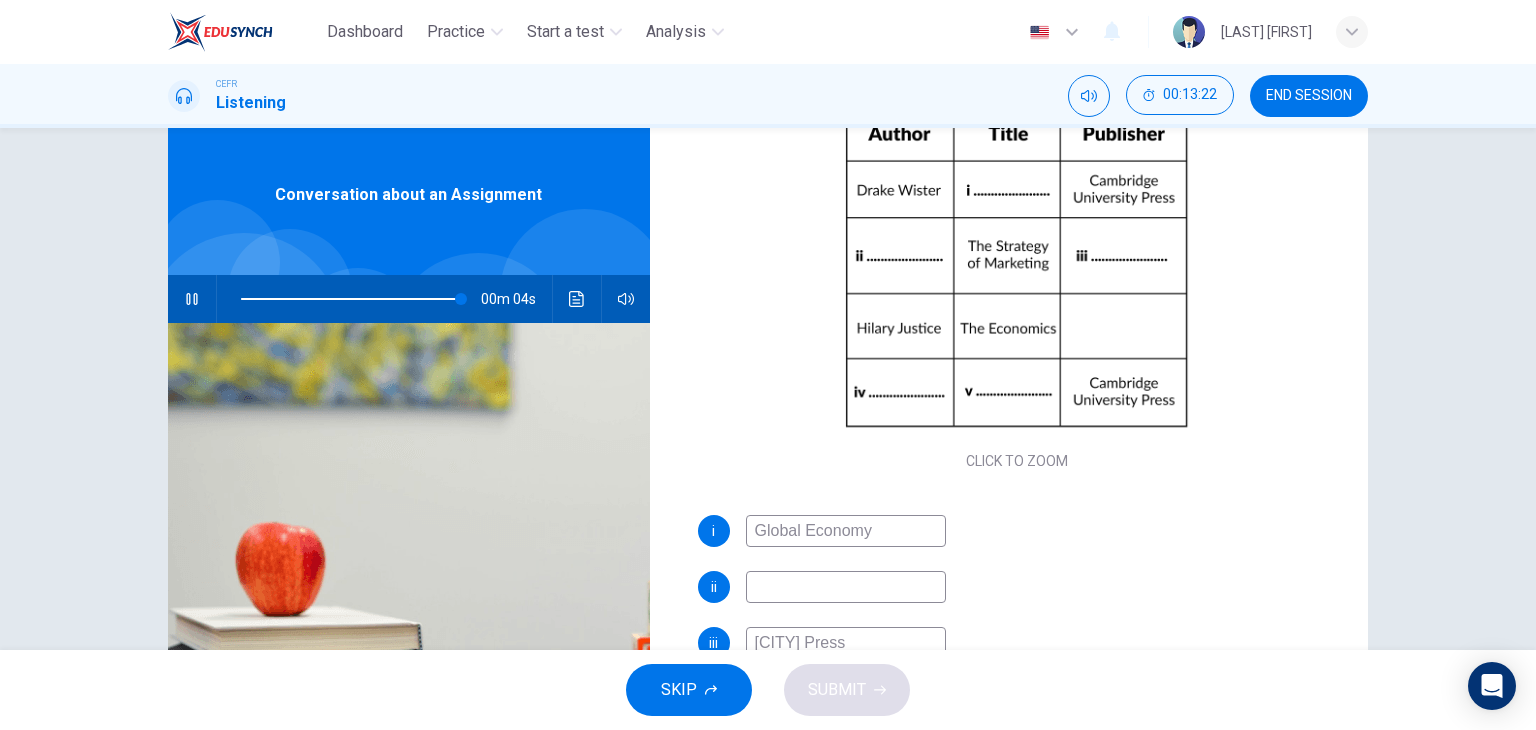 type on "Business Management" 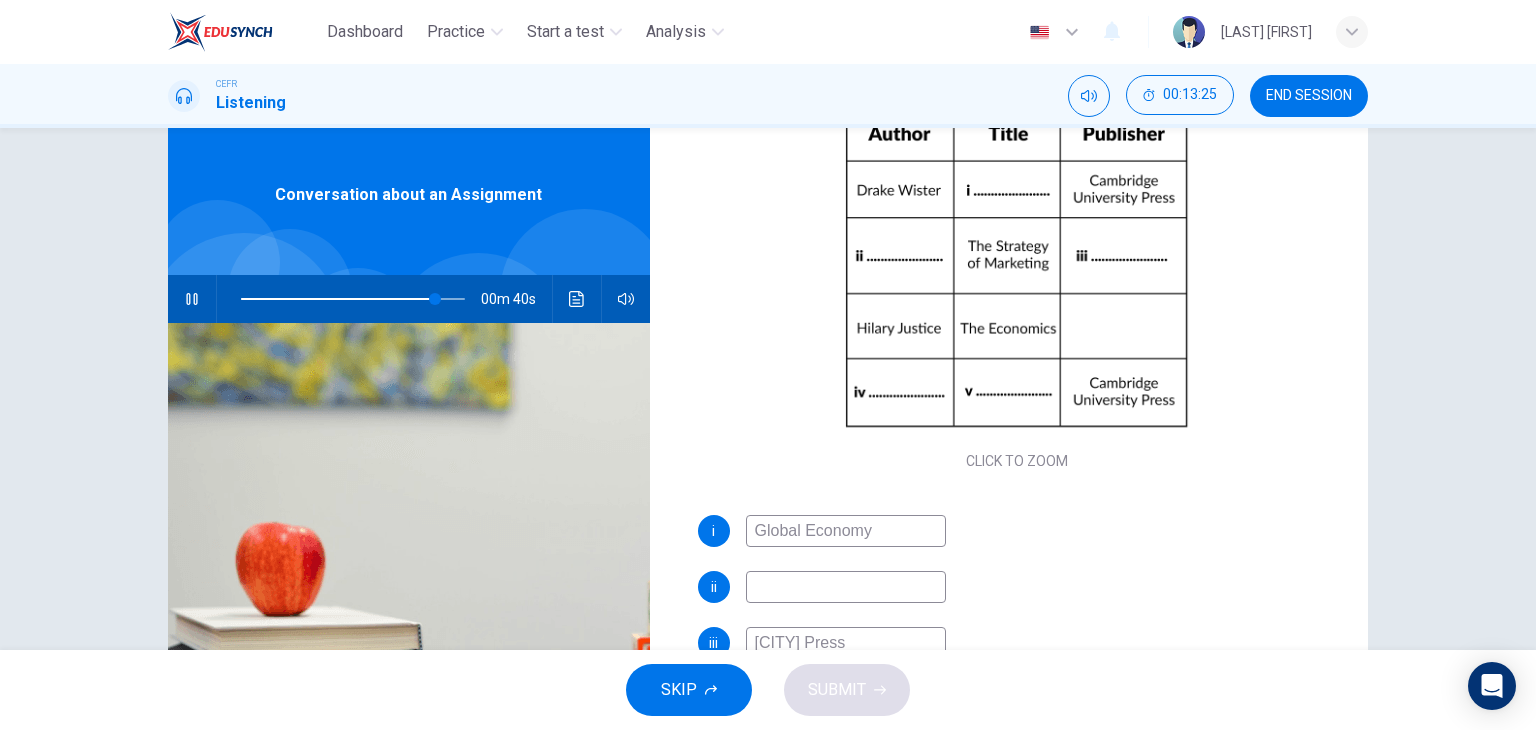 click at bounding box center [353, 299] 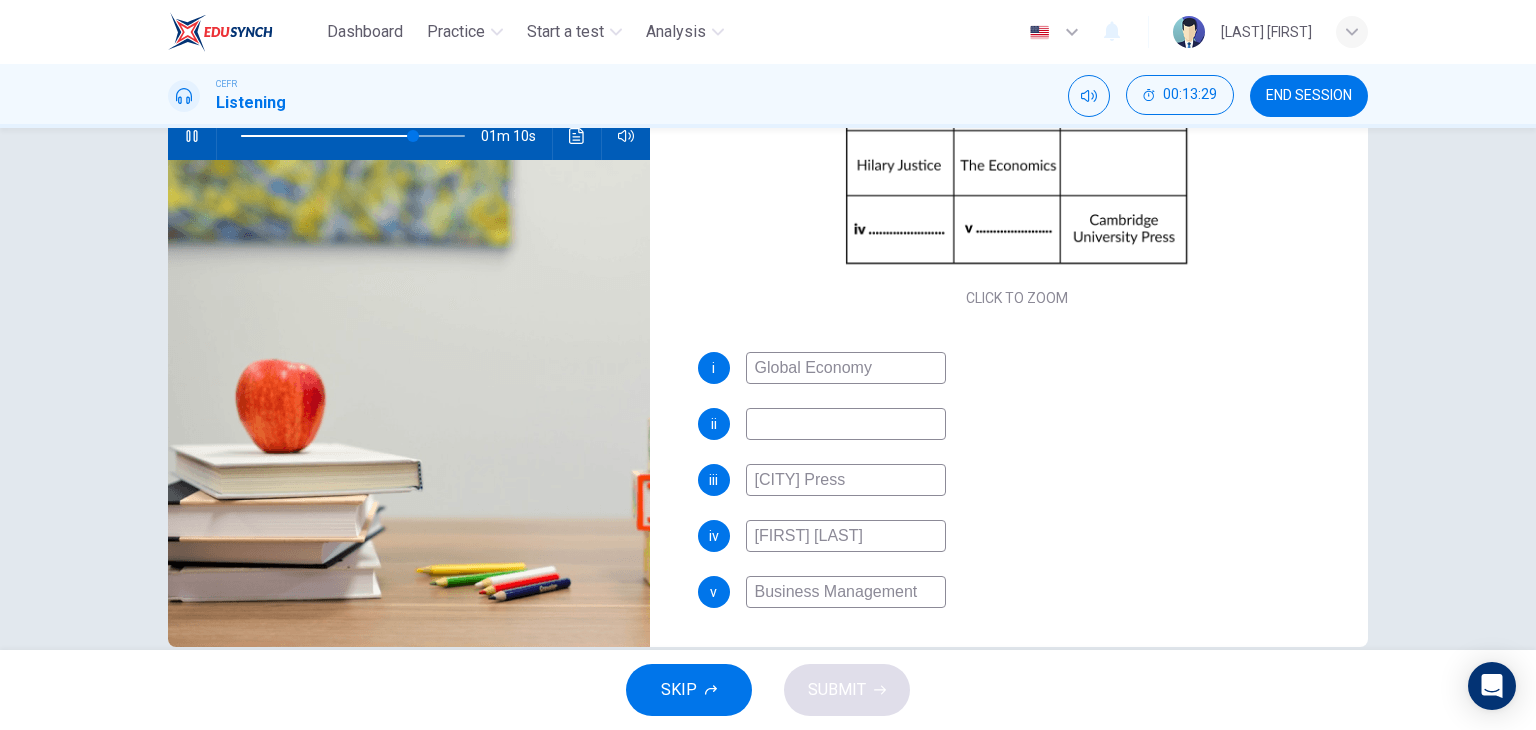 scroll, scrollTop: 253, scrollLeft: 0, axis: vertical 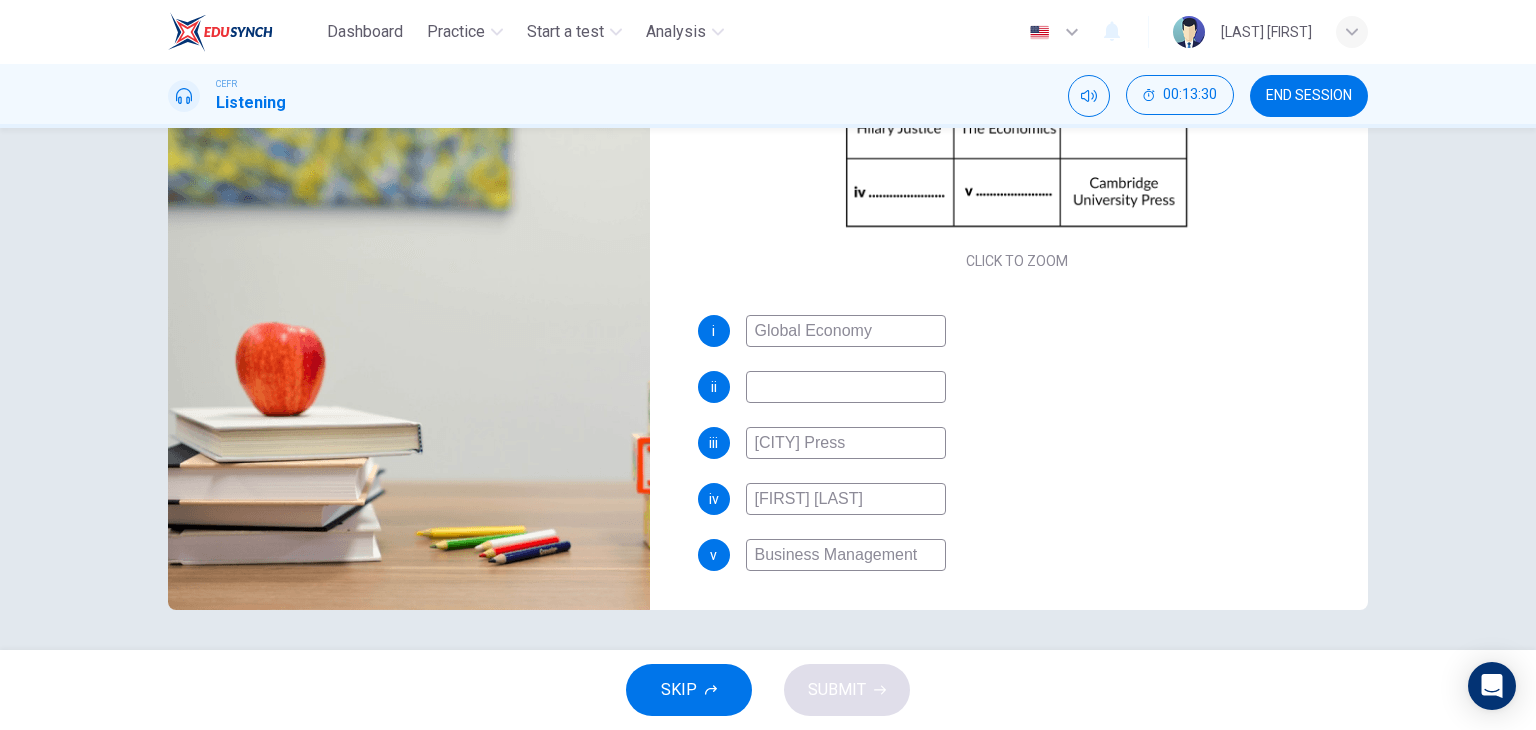 click at bounding box center [846, 331] 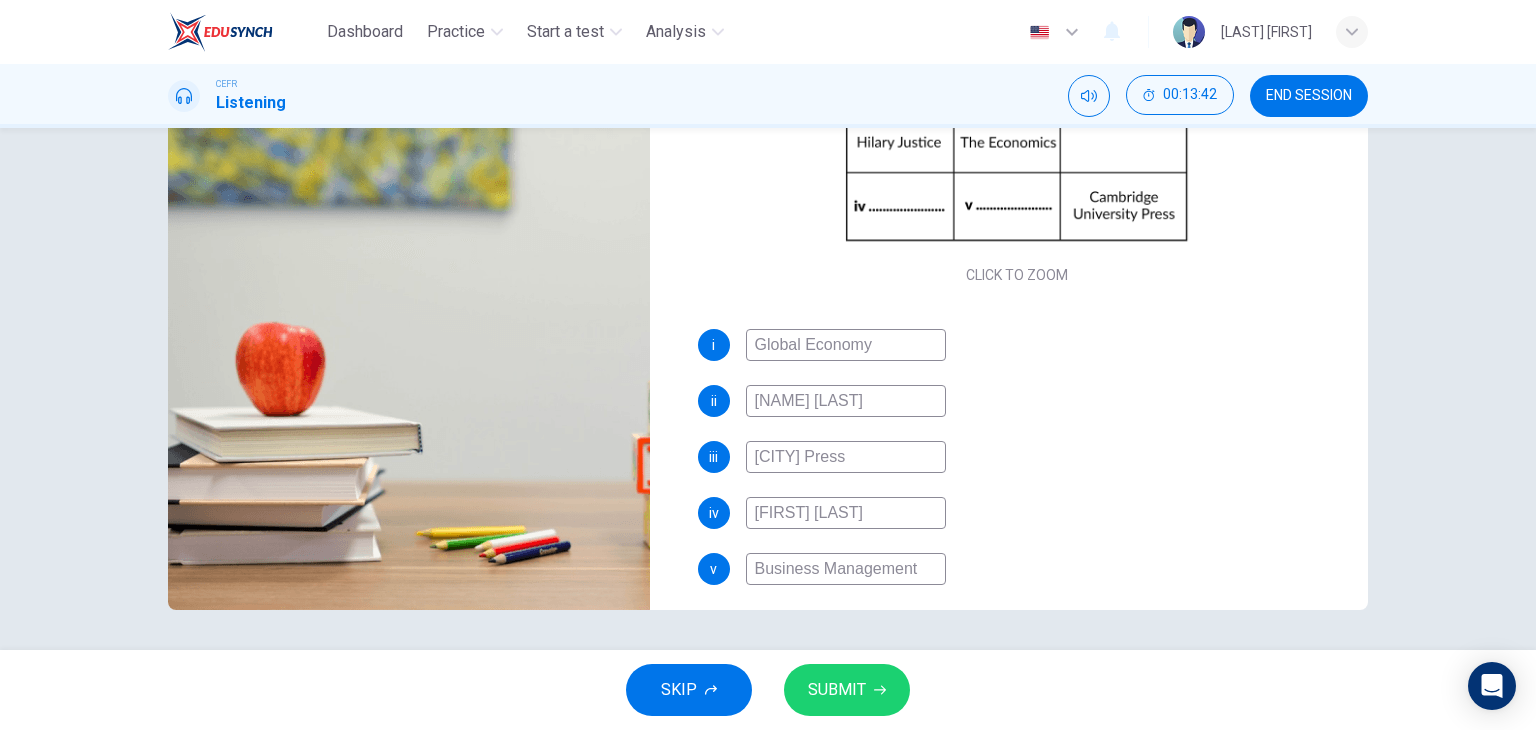 scroll, scrollTop: 229, scrollLeft: 0, axis: vertical 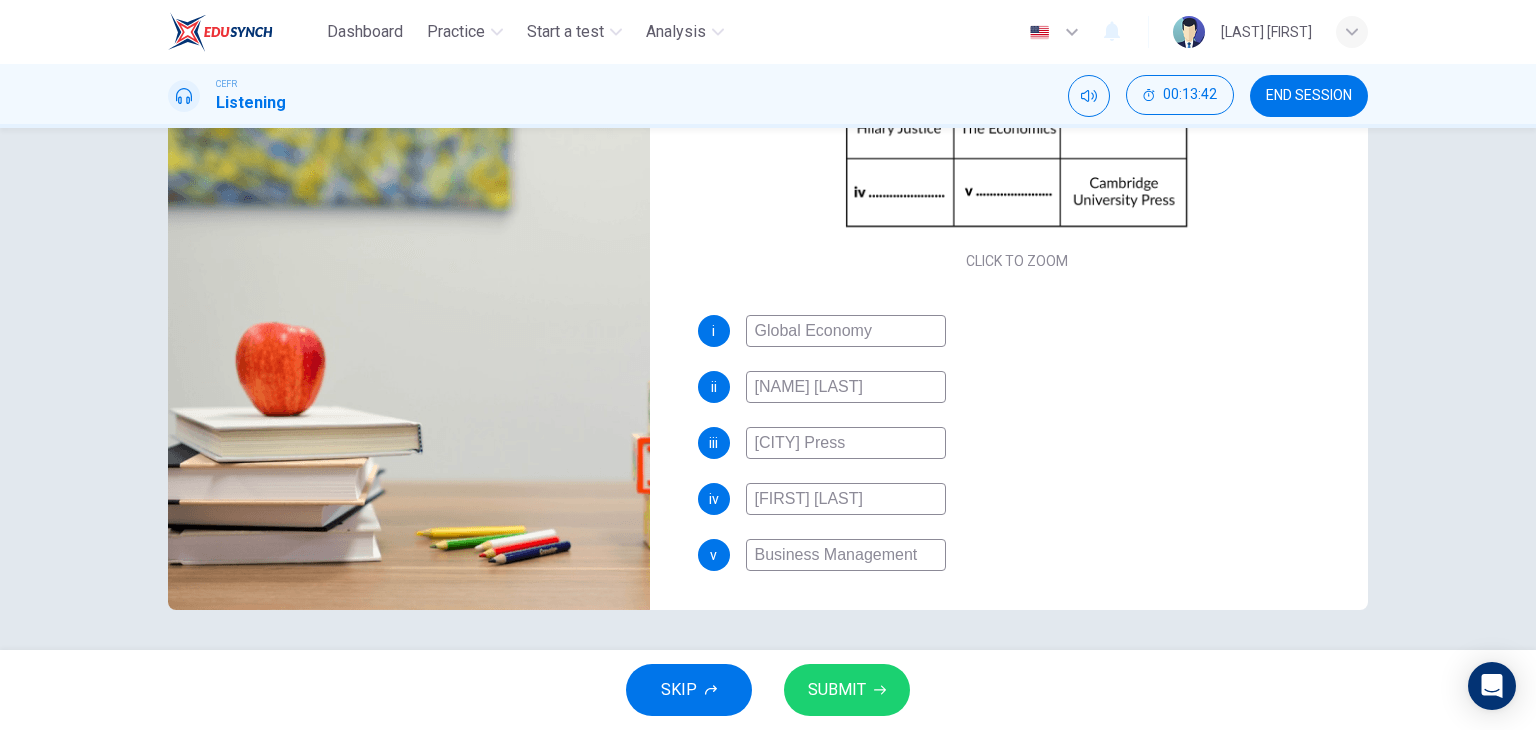 type on "Victoria Smith" 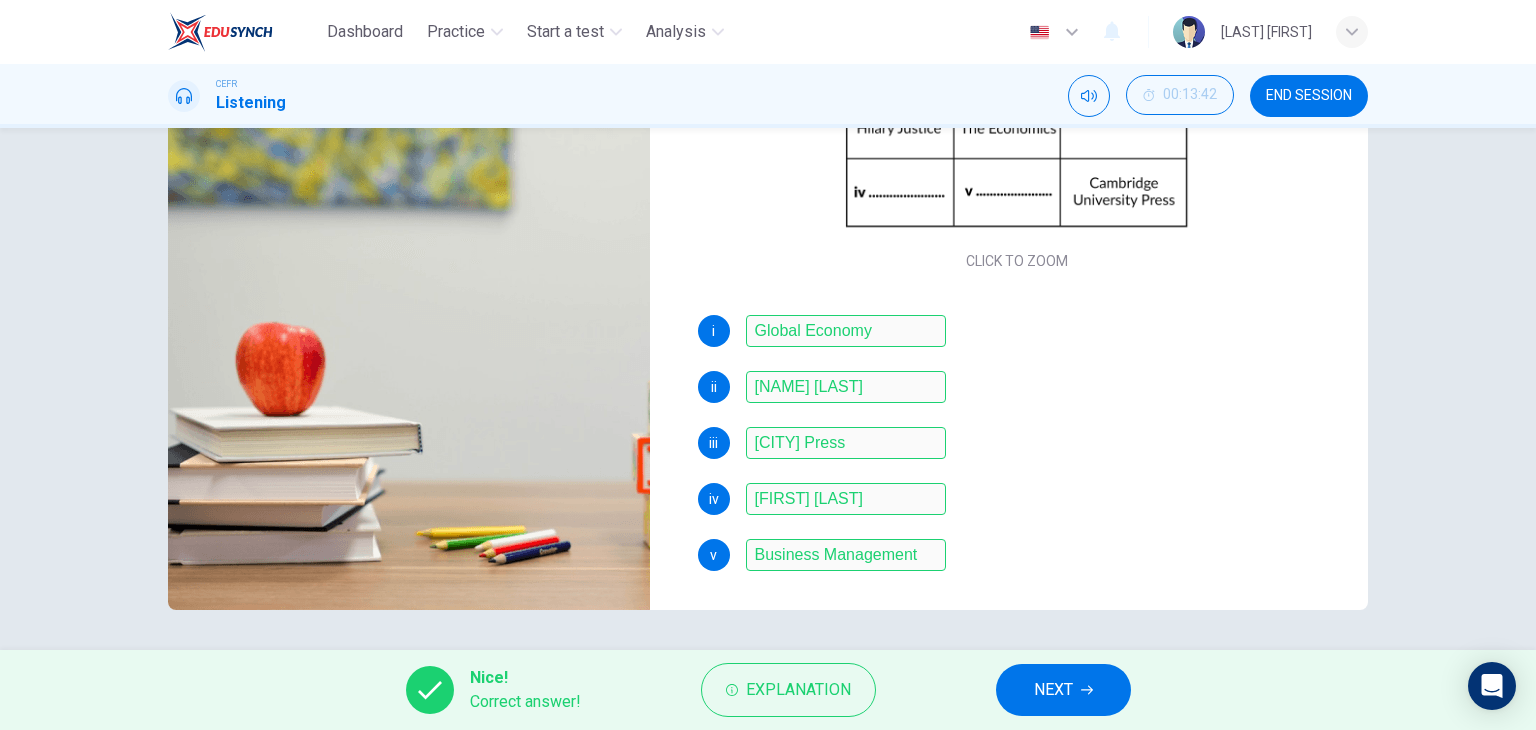 click on "NEXT" at bounding box center [1063, 690] 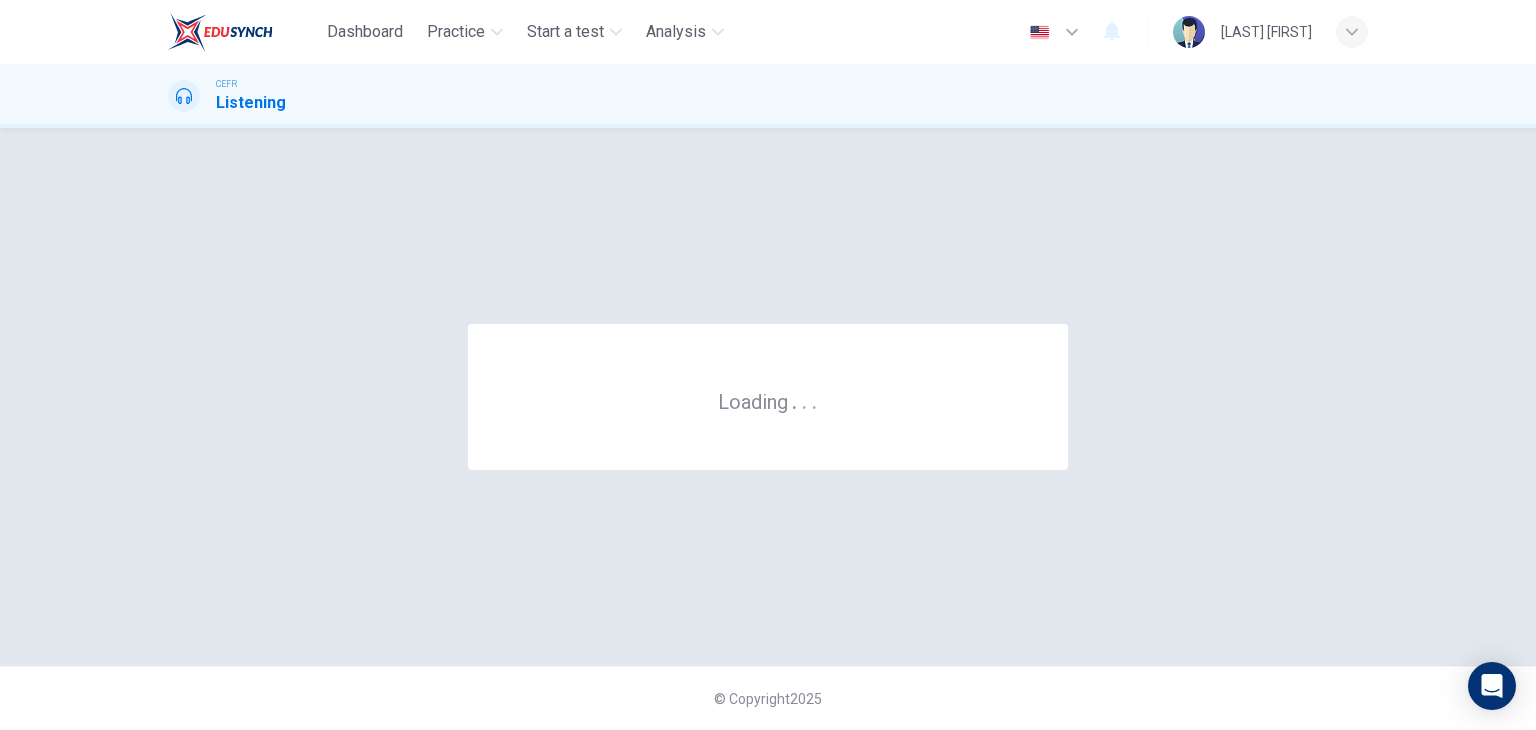 scroll, scrollTop: 0, scrollLeft: 0, axis: both 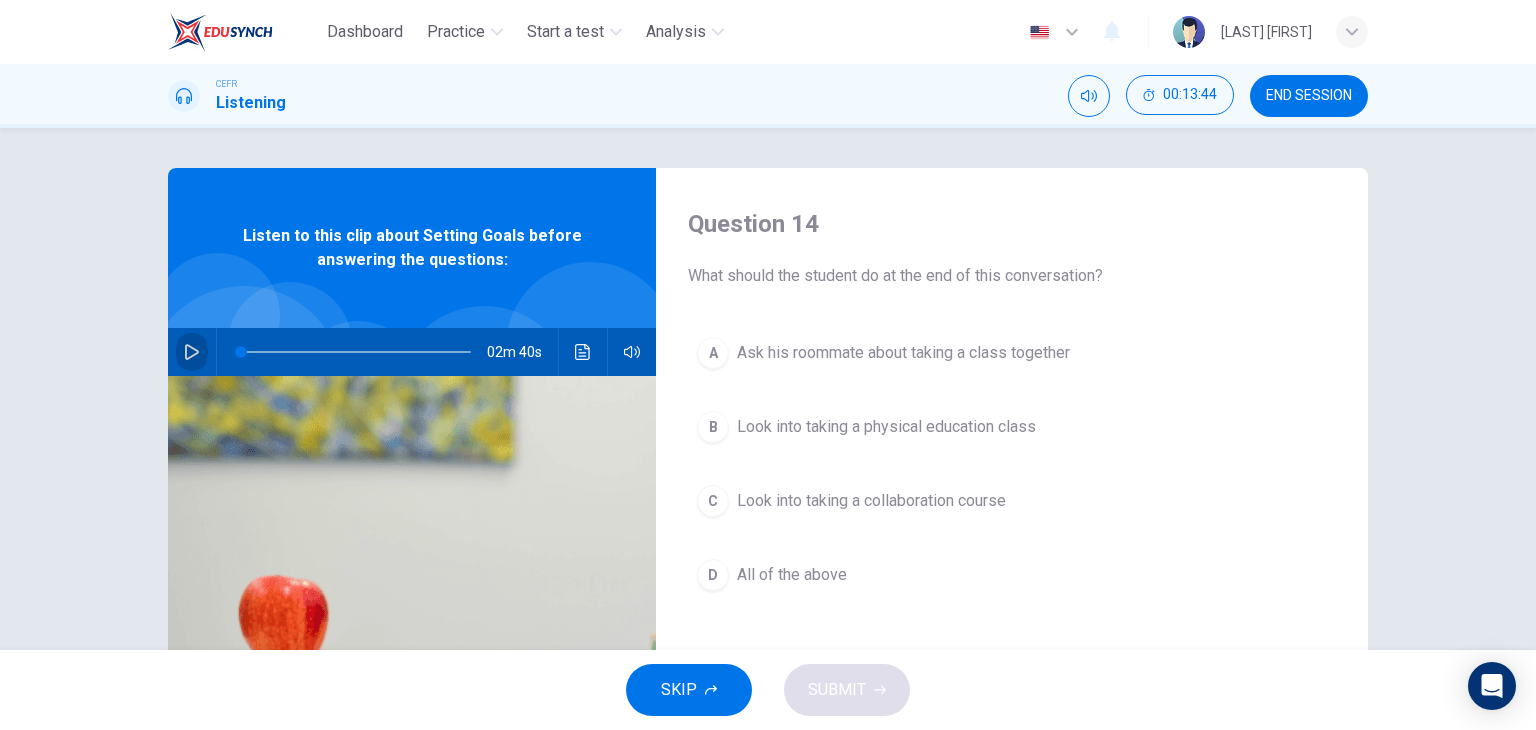 click at bounding box center [192, 352] 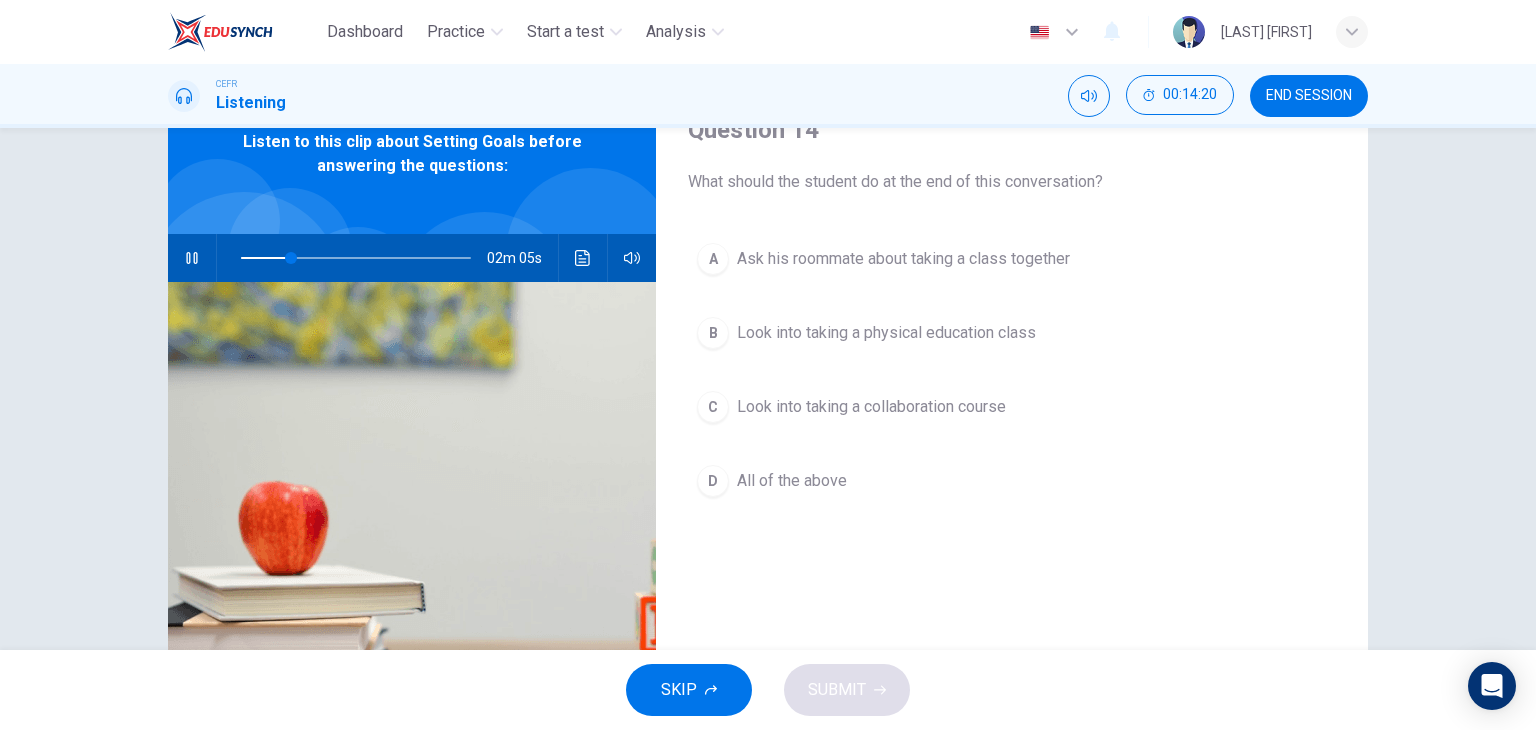 scroll, scrollTop: 100, scrollLeft: 0, axis: vertical 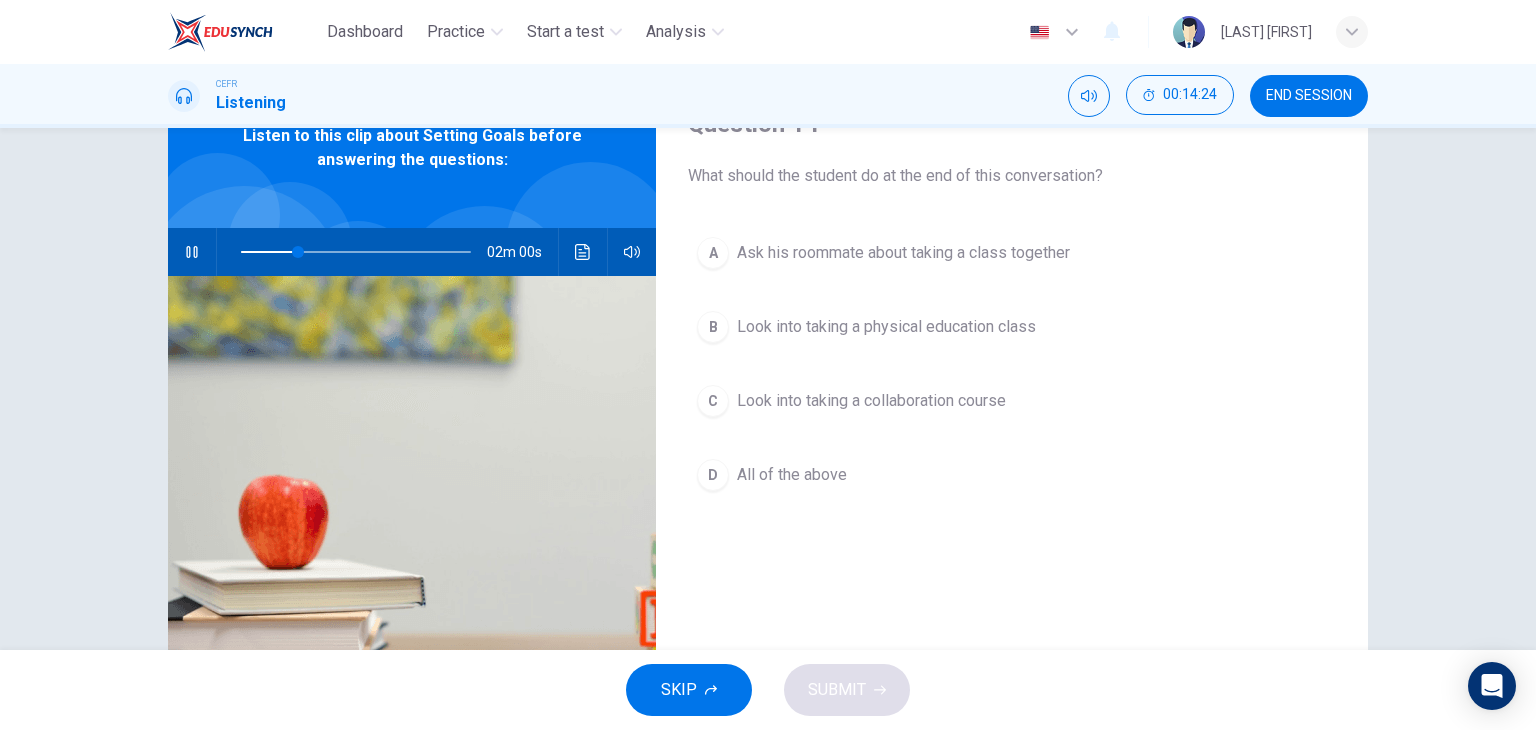 click at bounding box center [192, 252] 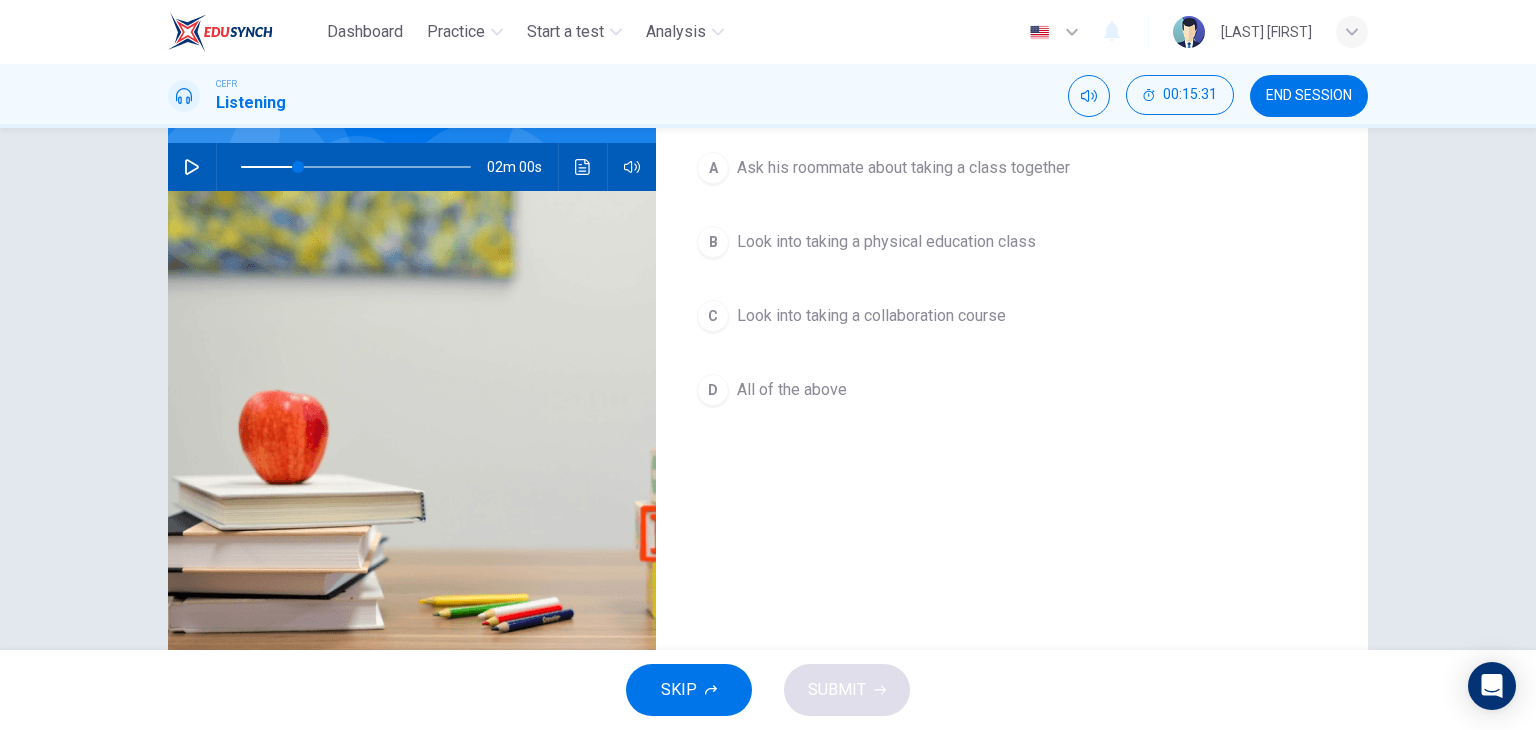 scroll, scrollTop: 0, scrollLeft: 0, axis: both 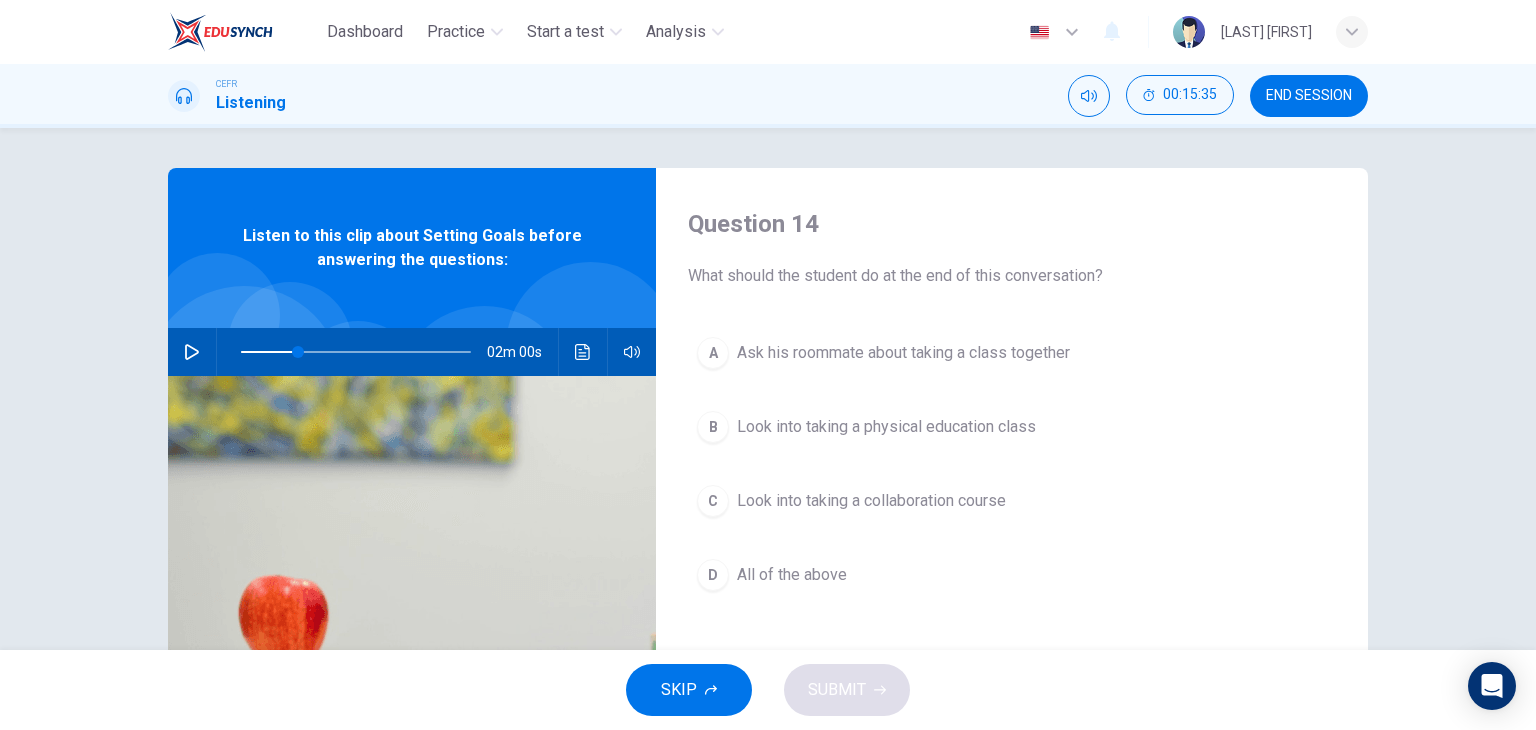 click at bounding box center (192, 352) 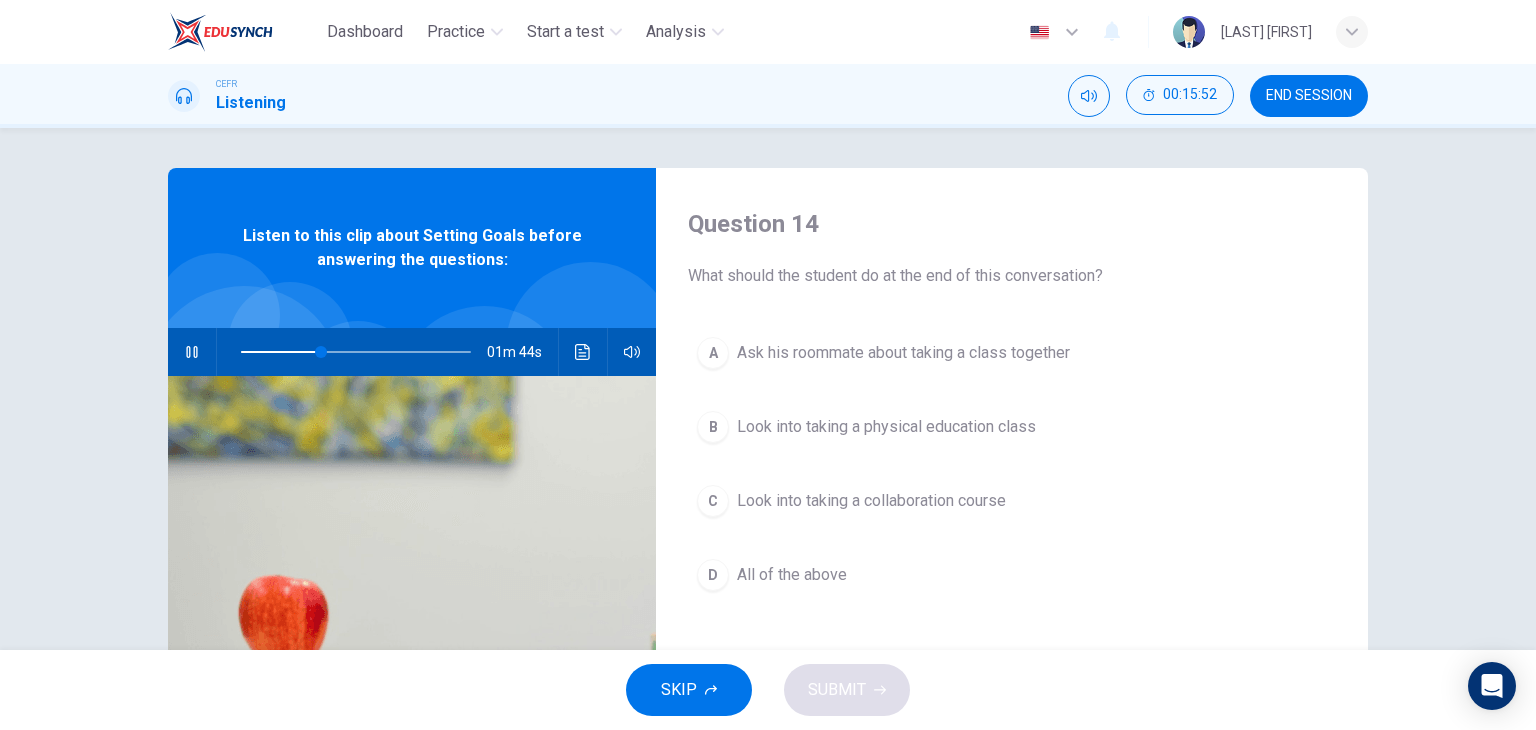click at bounding box center (192, 352) 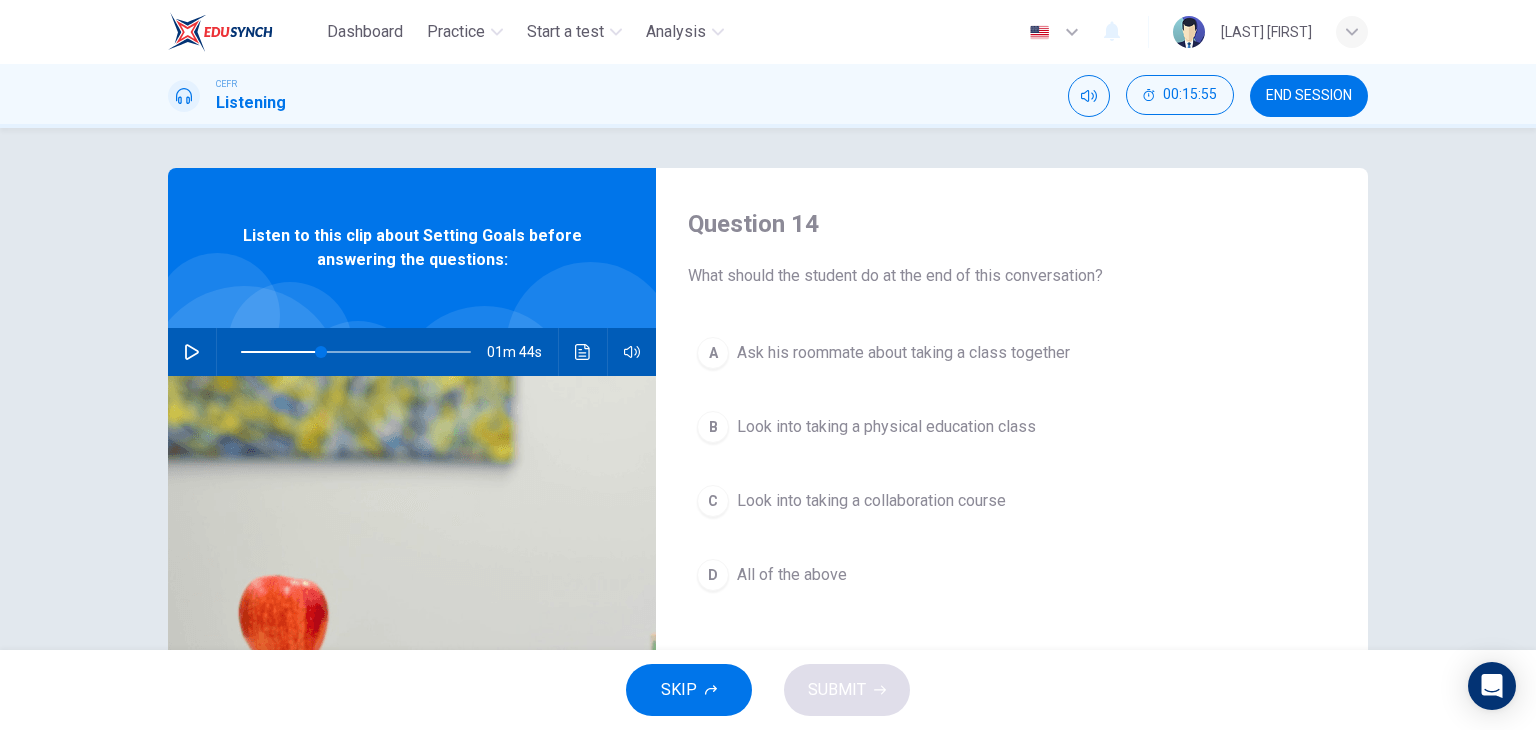 click at bounding box center (192, 352) 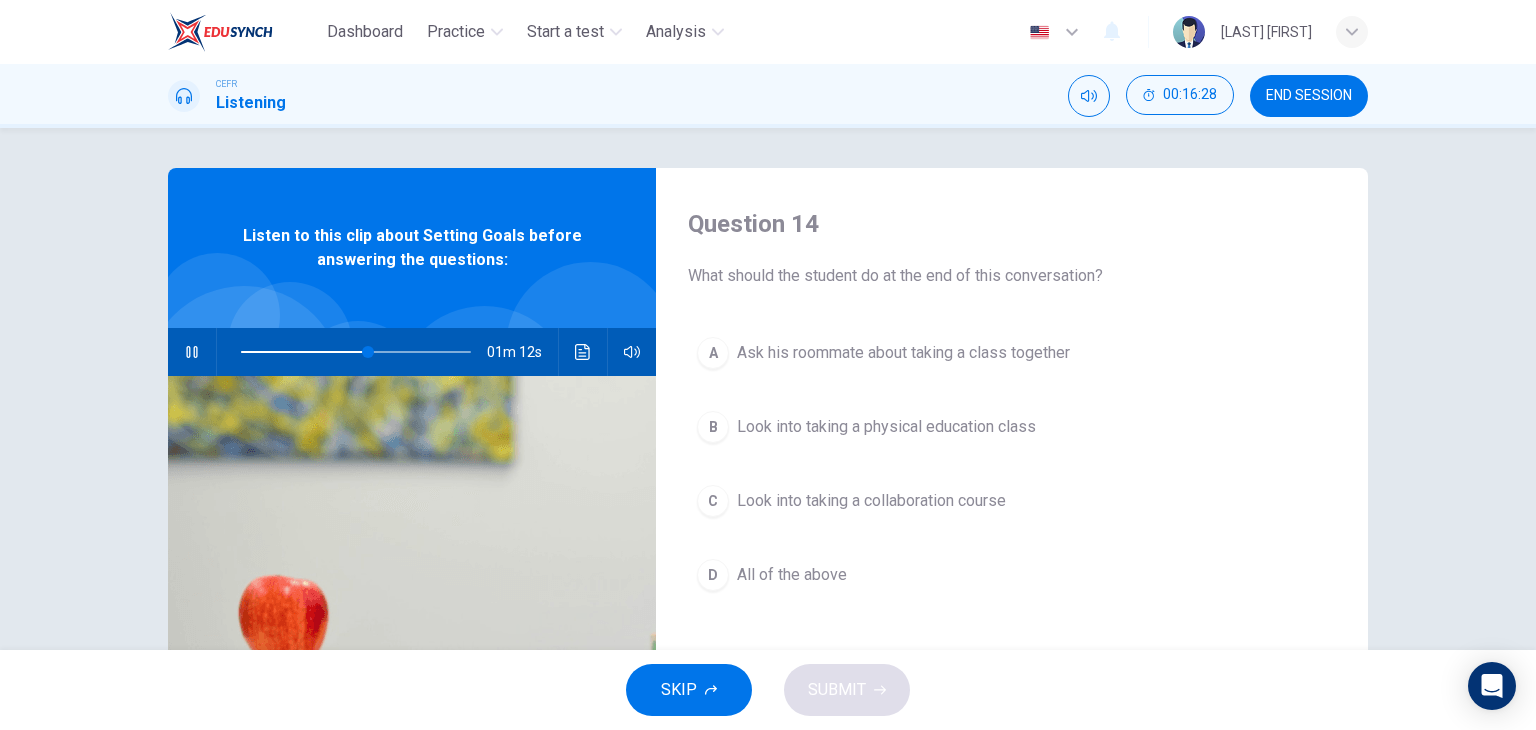 click at bounding box center (192, 352) 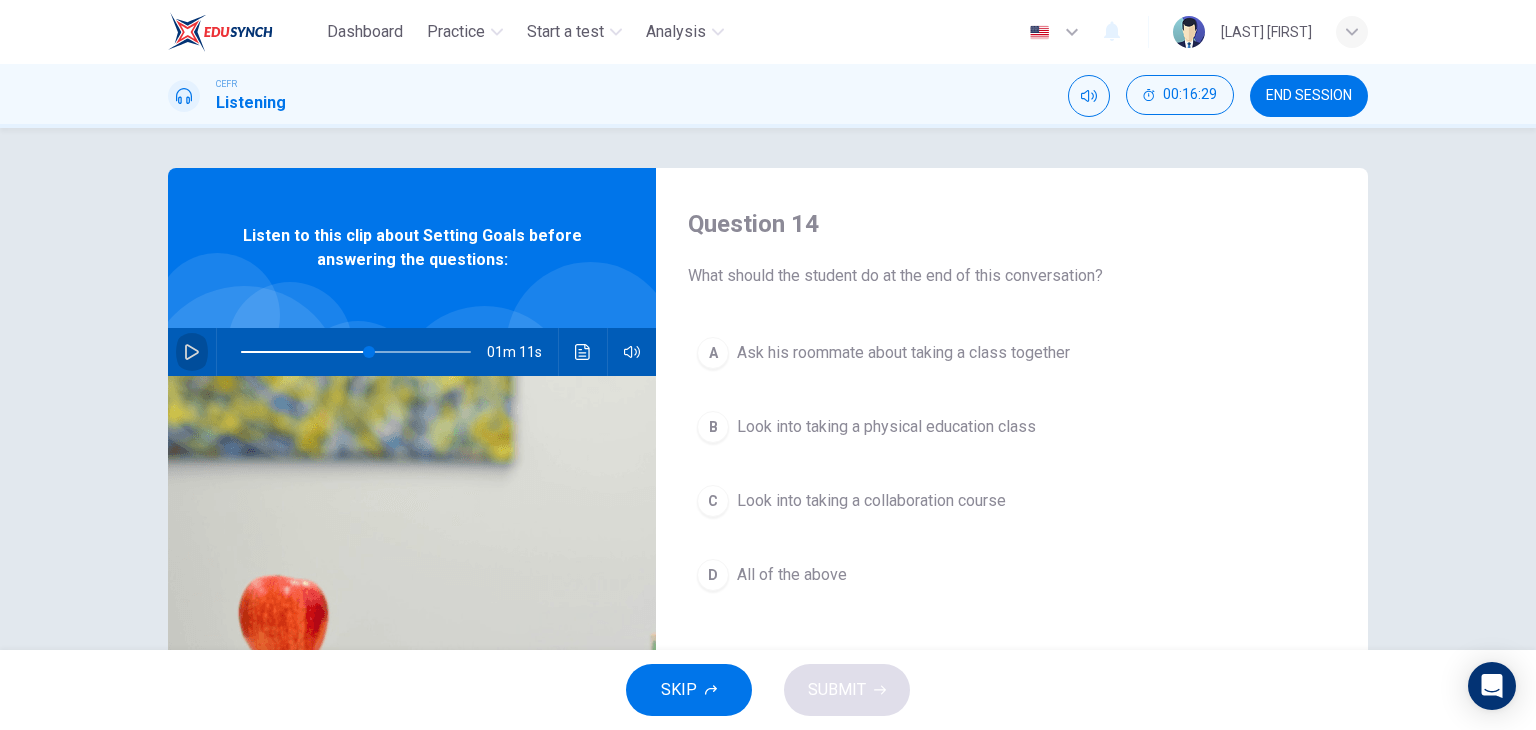 click at bounding box center (192, 352) 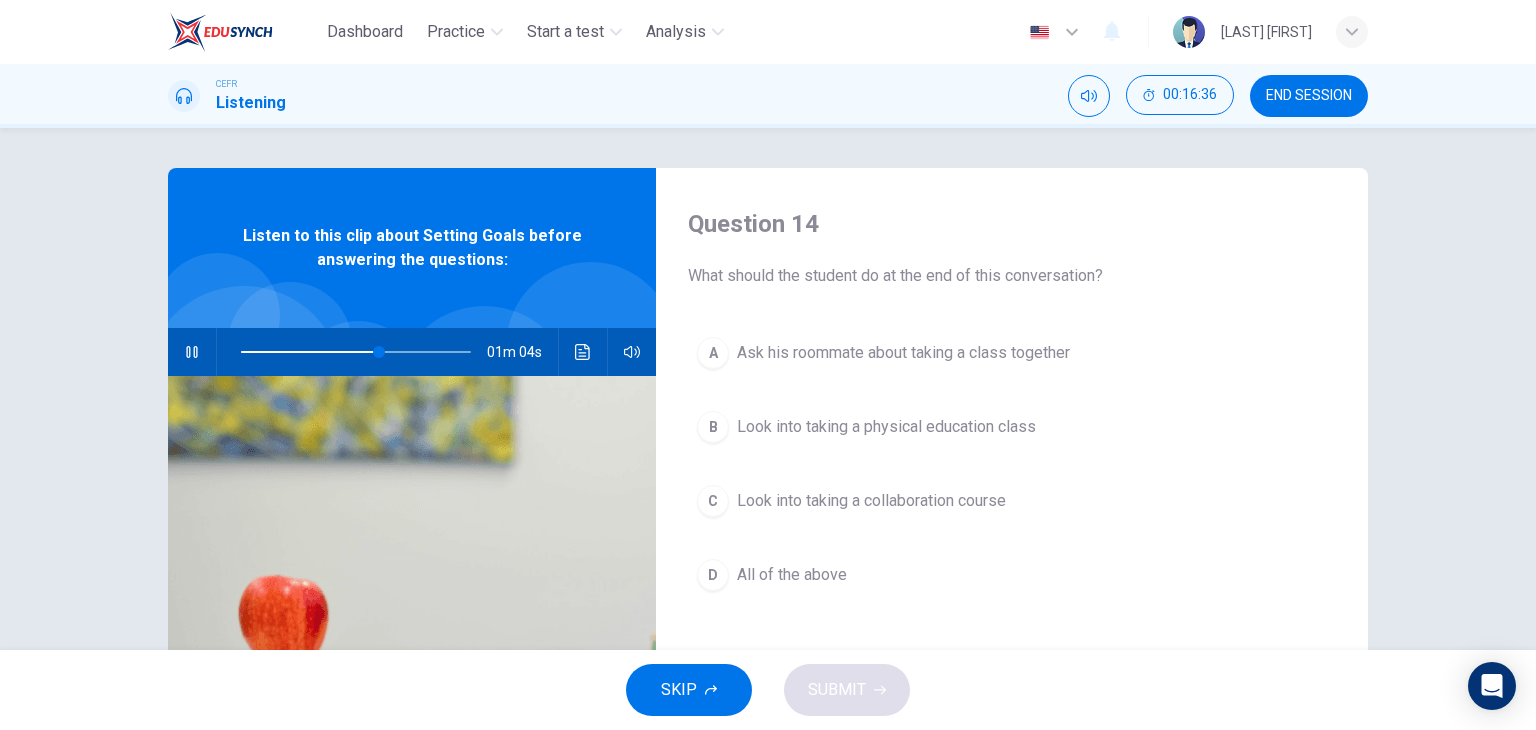 click at bounding box center (192, 352) 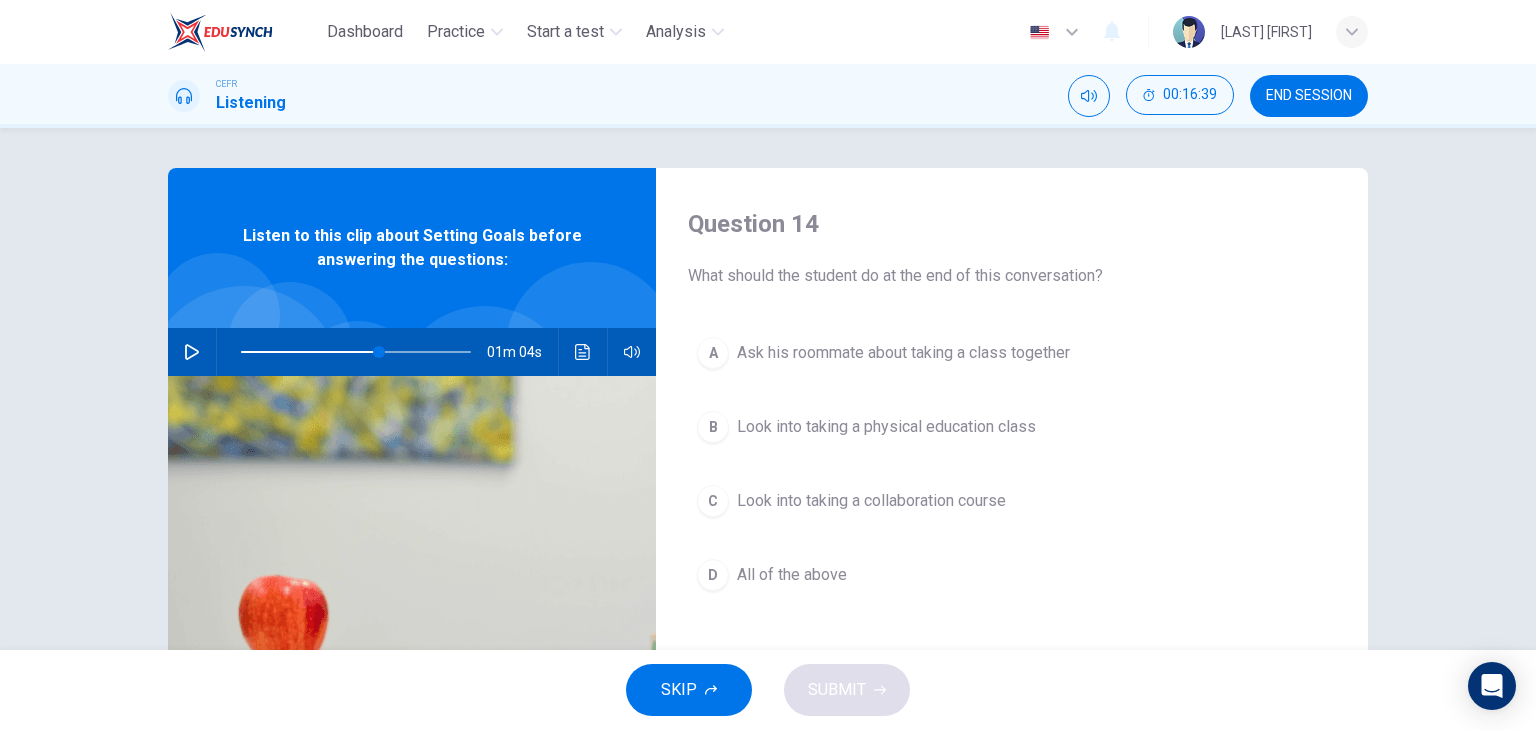 click at bounding box center [192, 352] 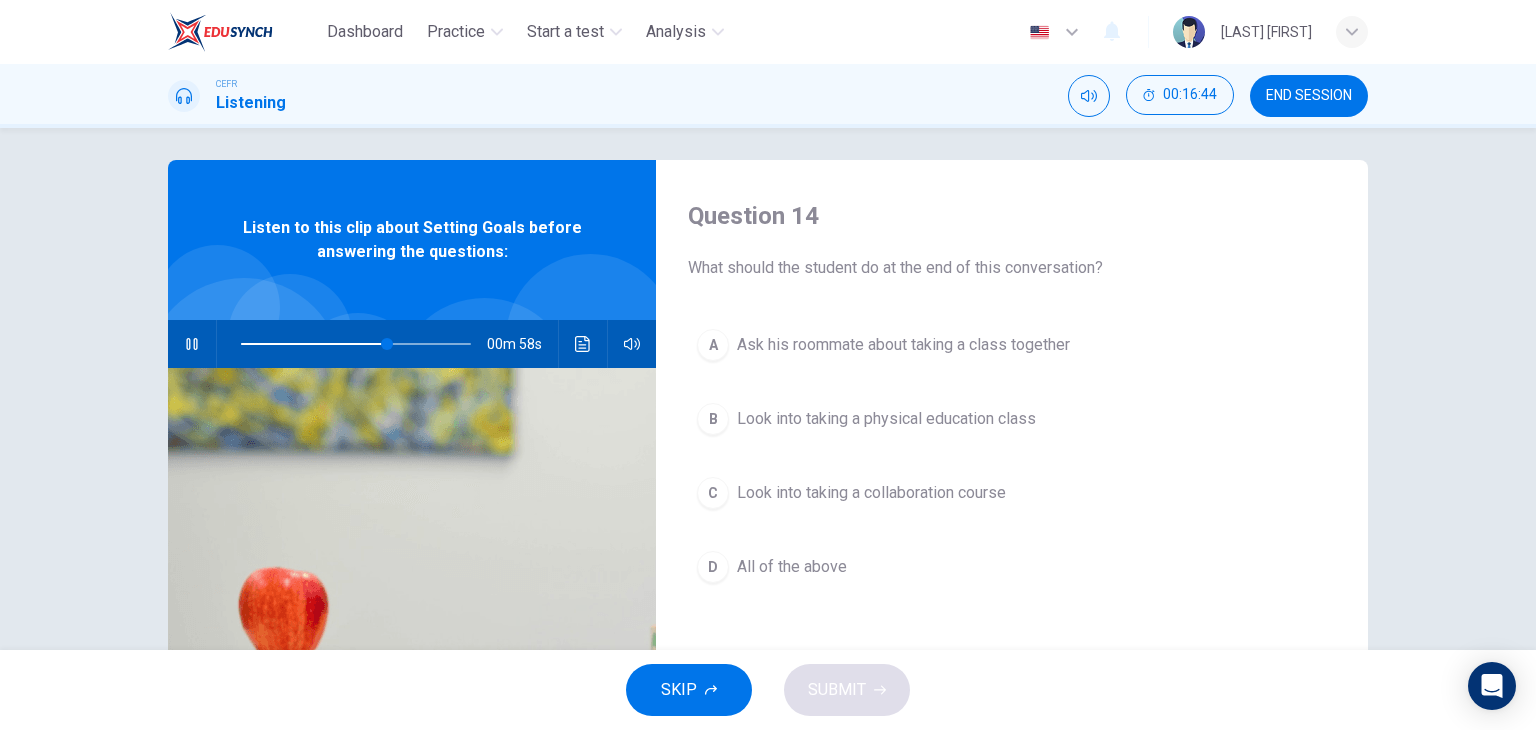 scroll, scrollTop: 0, scrollLeft: 0, axis: both 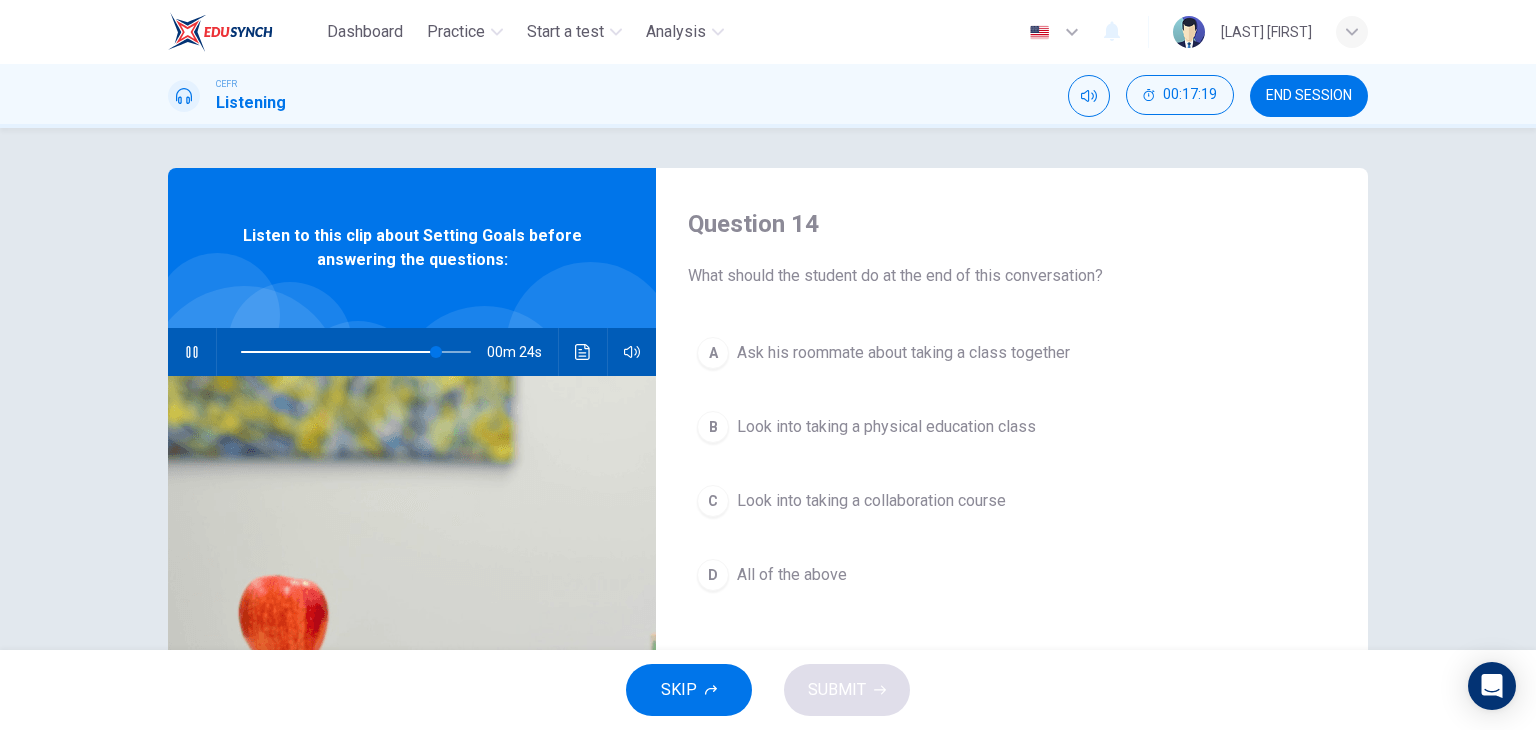 click at bounding box center (192, 352) 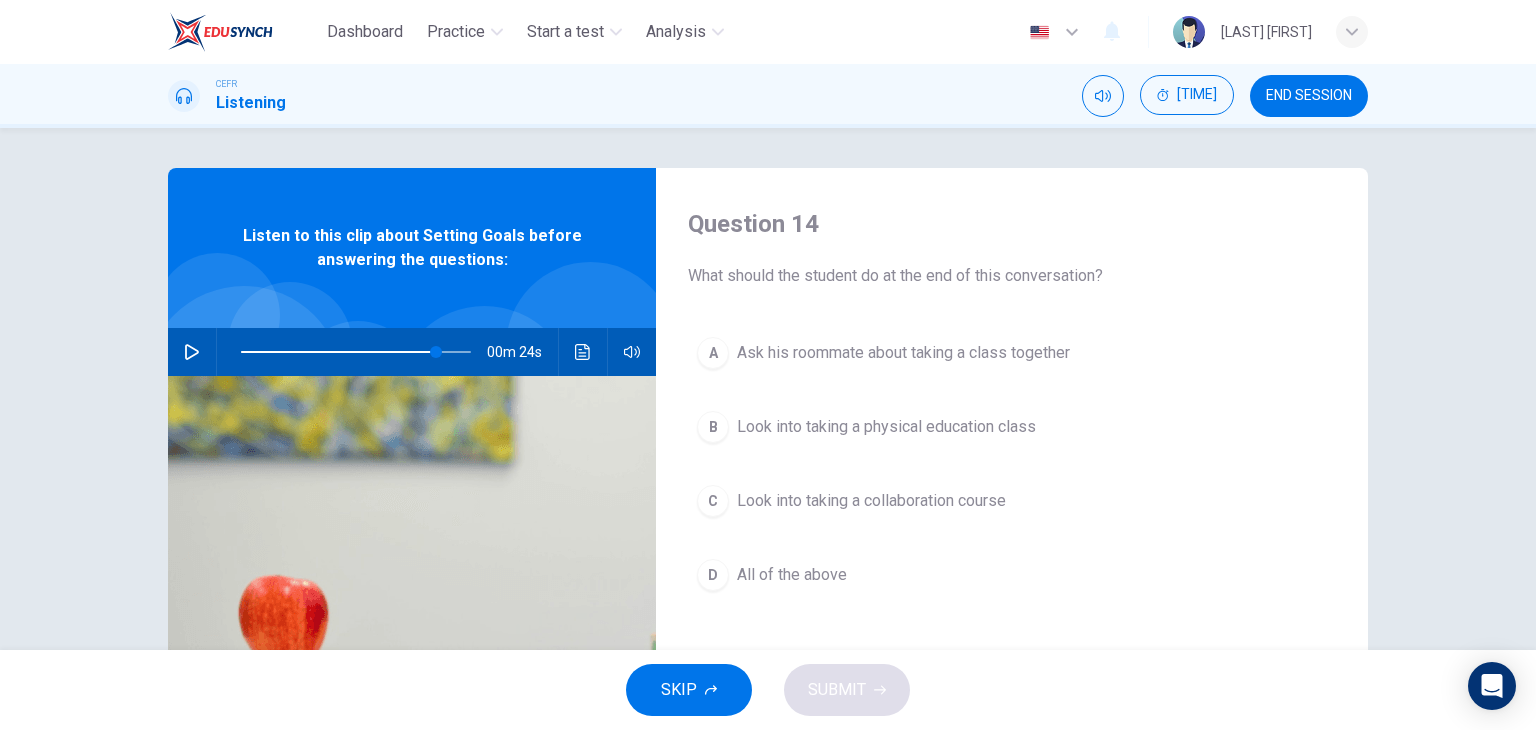 click at bounding box center (192, 352) 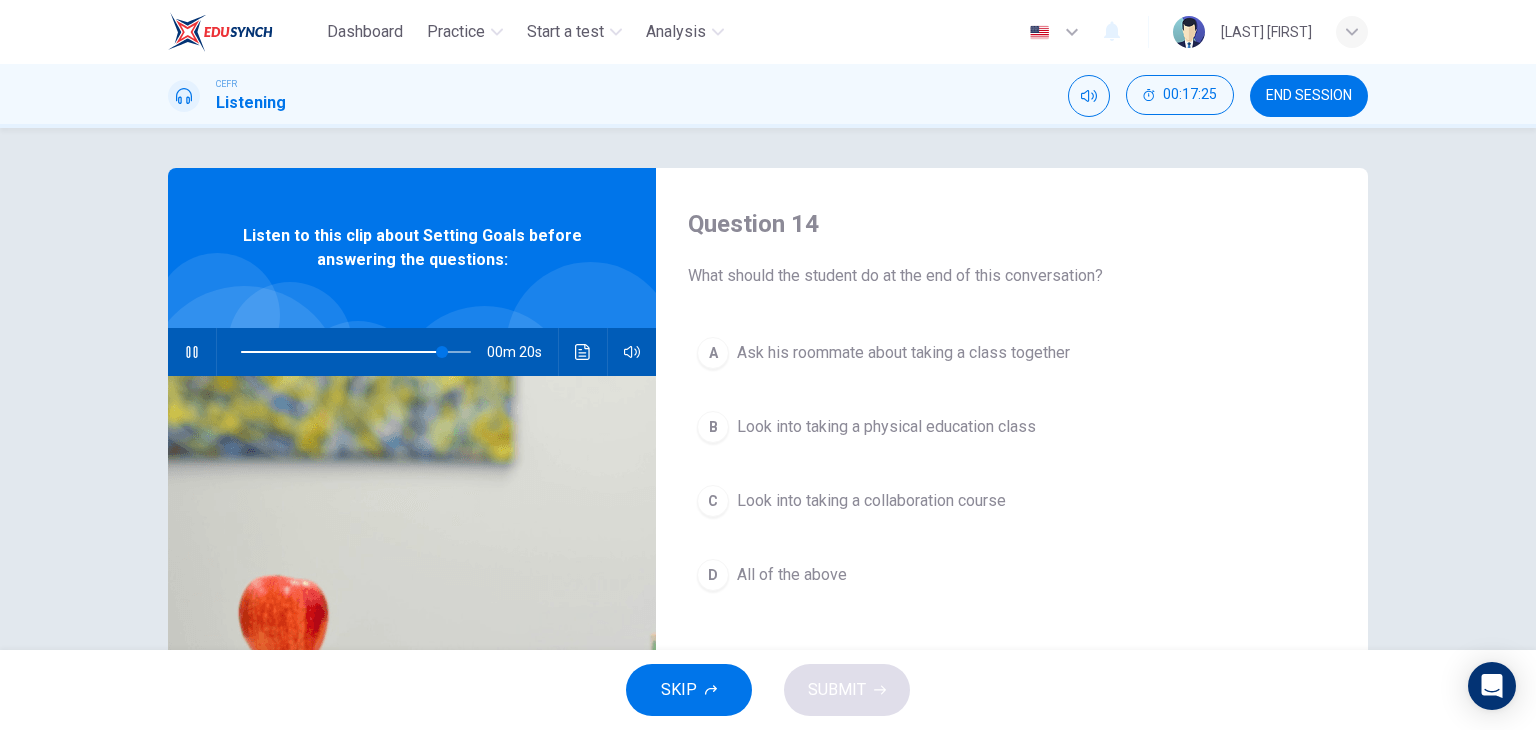 click at bounding box center (192, 352) 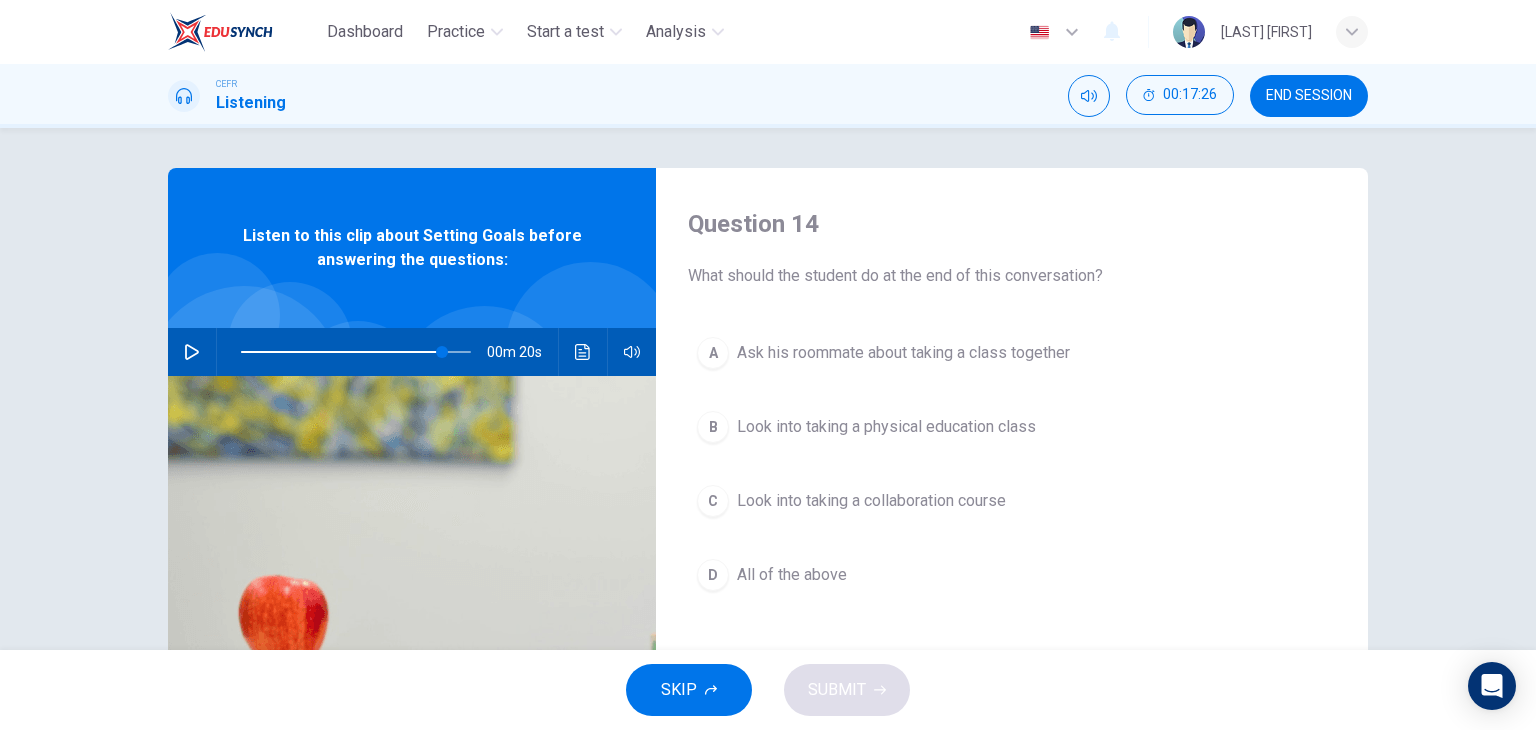 click at bounding box center (192, 352) 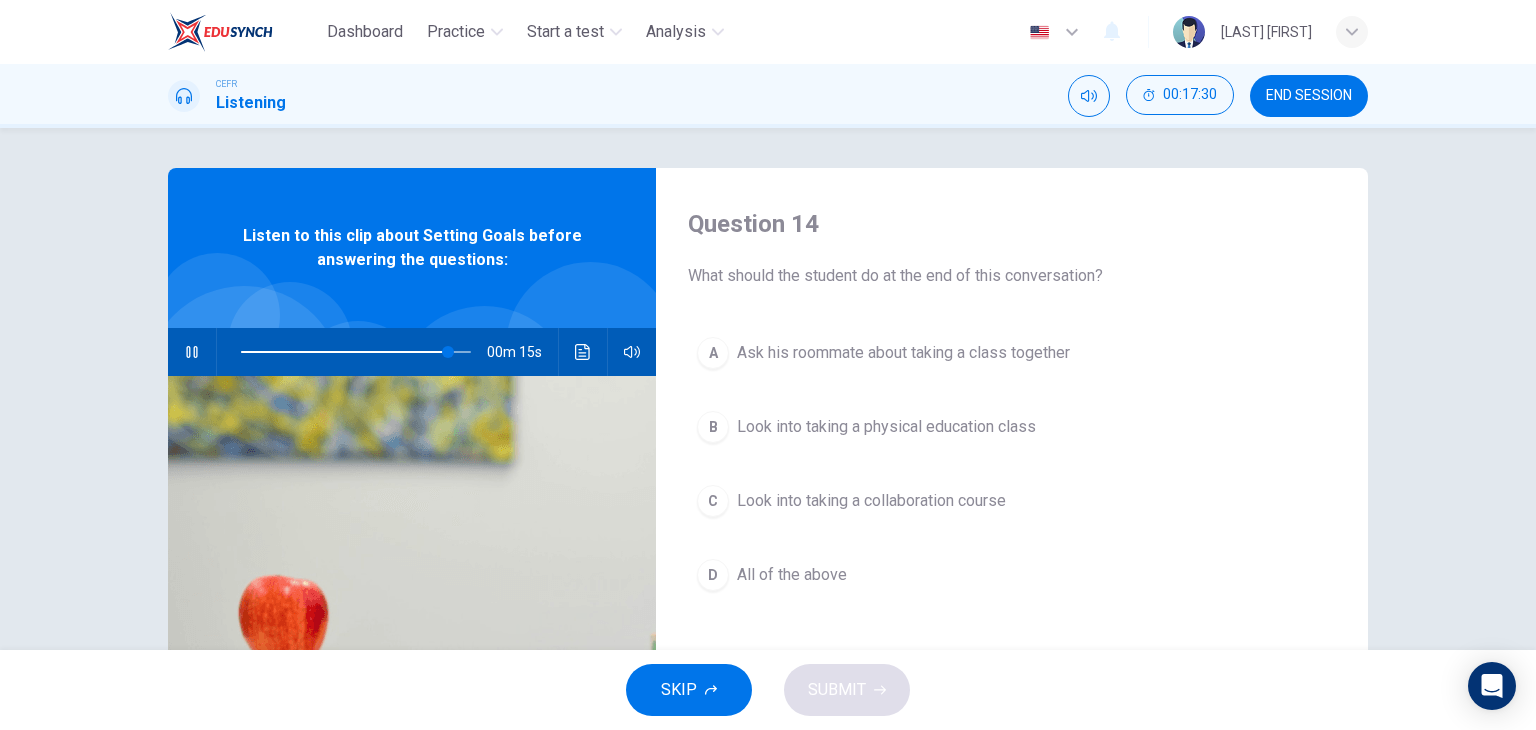 click at bounding box center (583, 352) 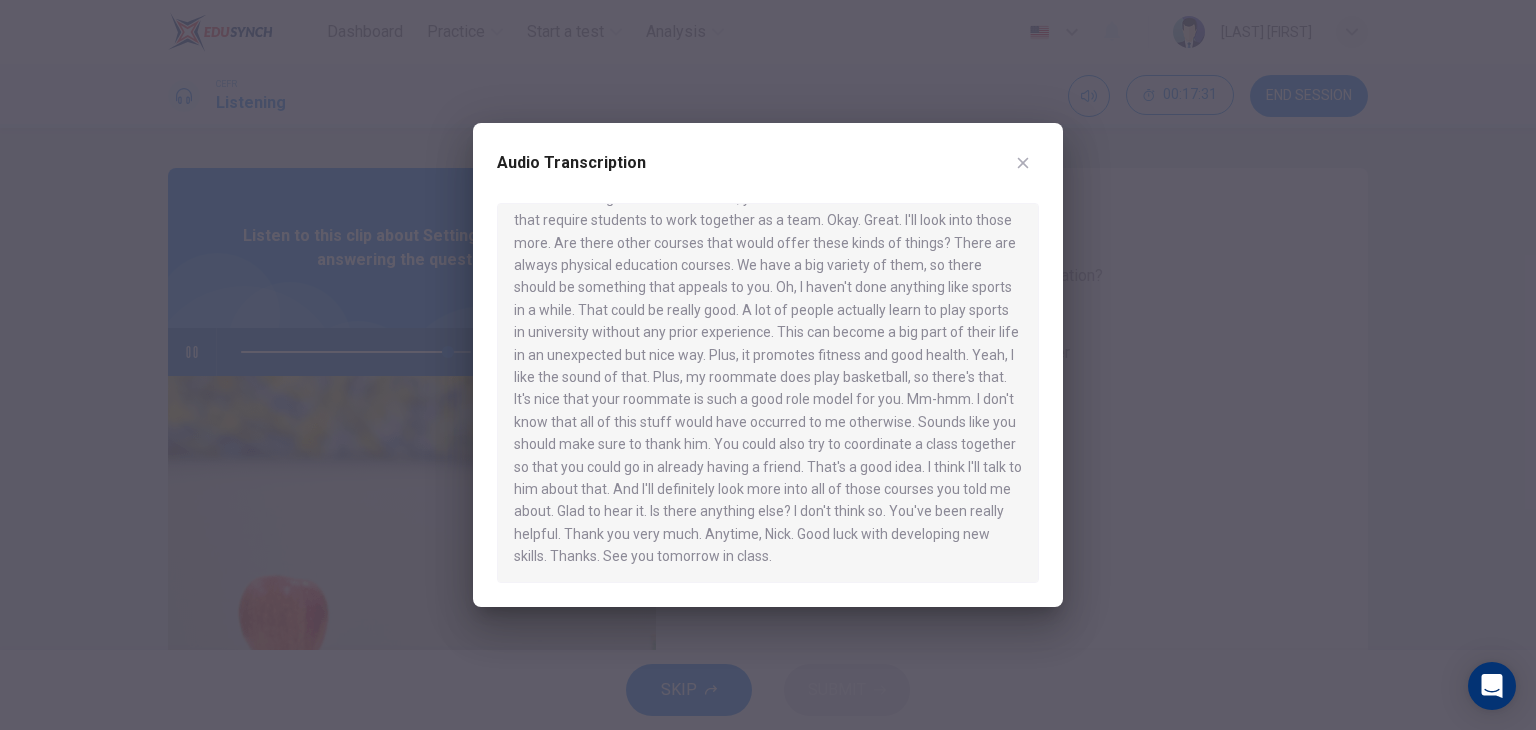 scroll, scrollTop: 370, scrollLeft: 0, axis: vertical 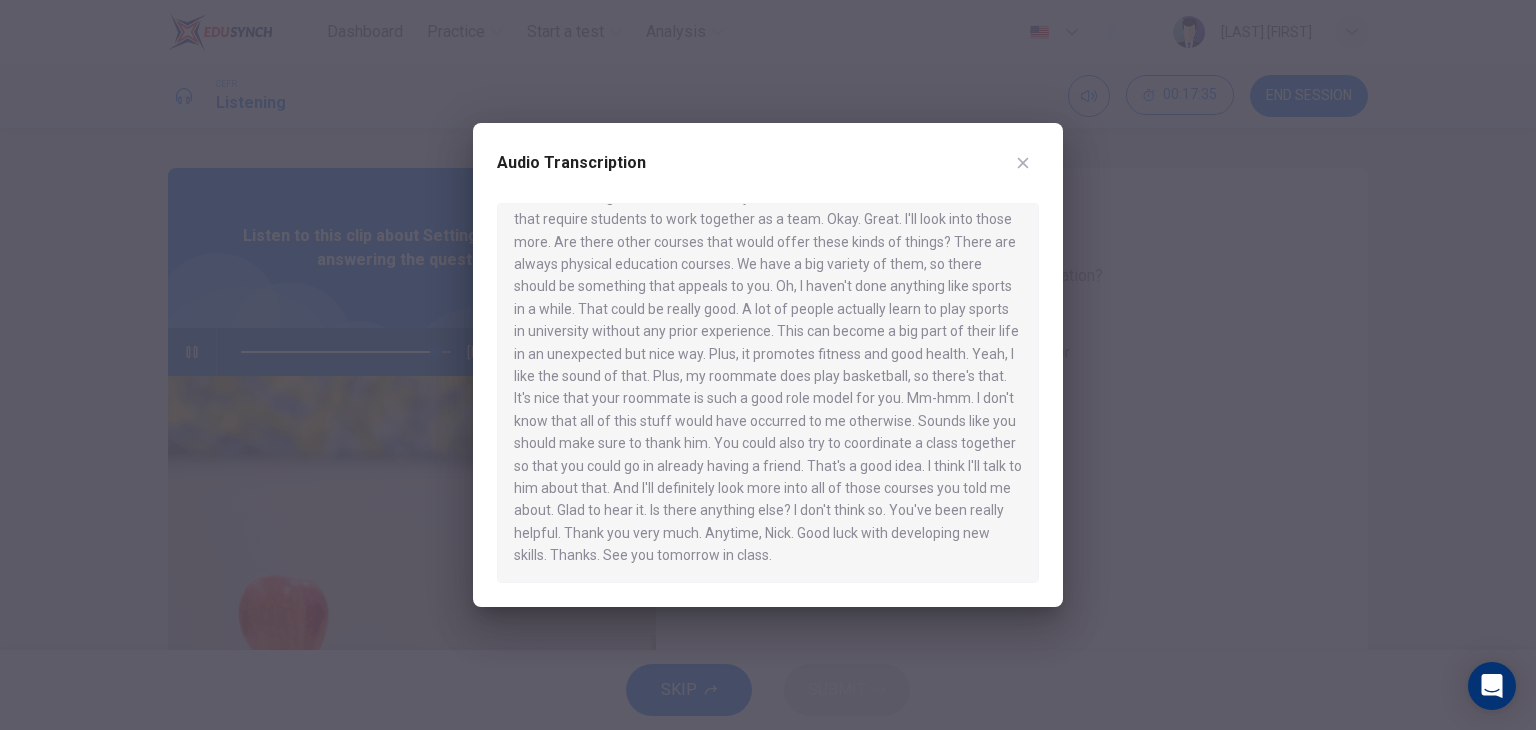 click at bounding box center [768, 365] 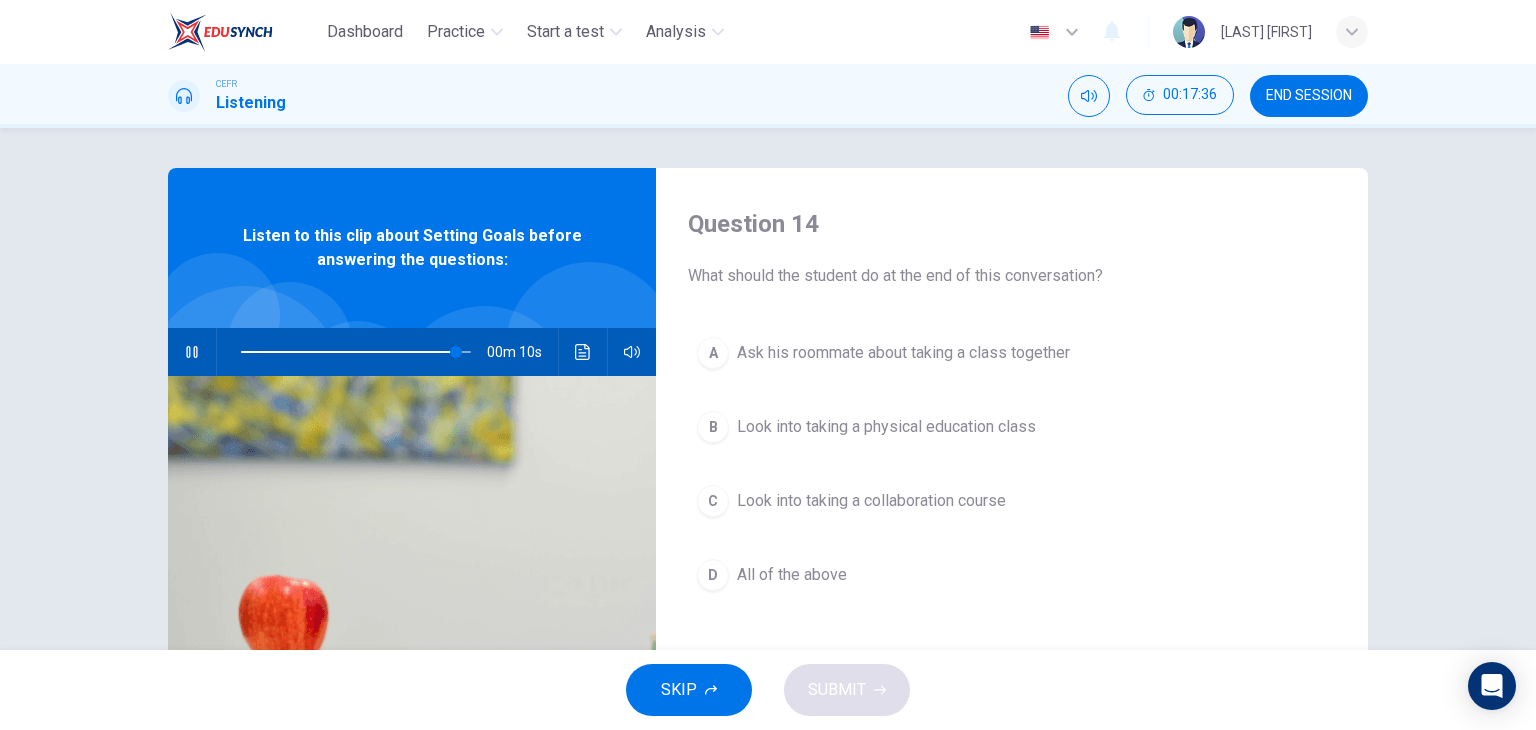 click at bounding box center [192, 352] 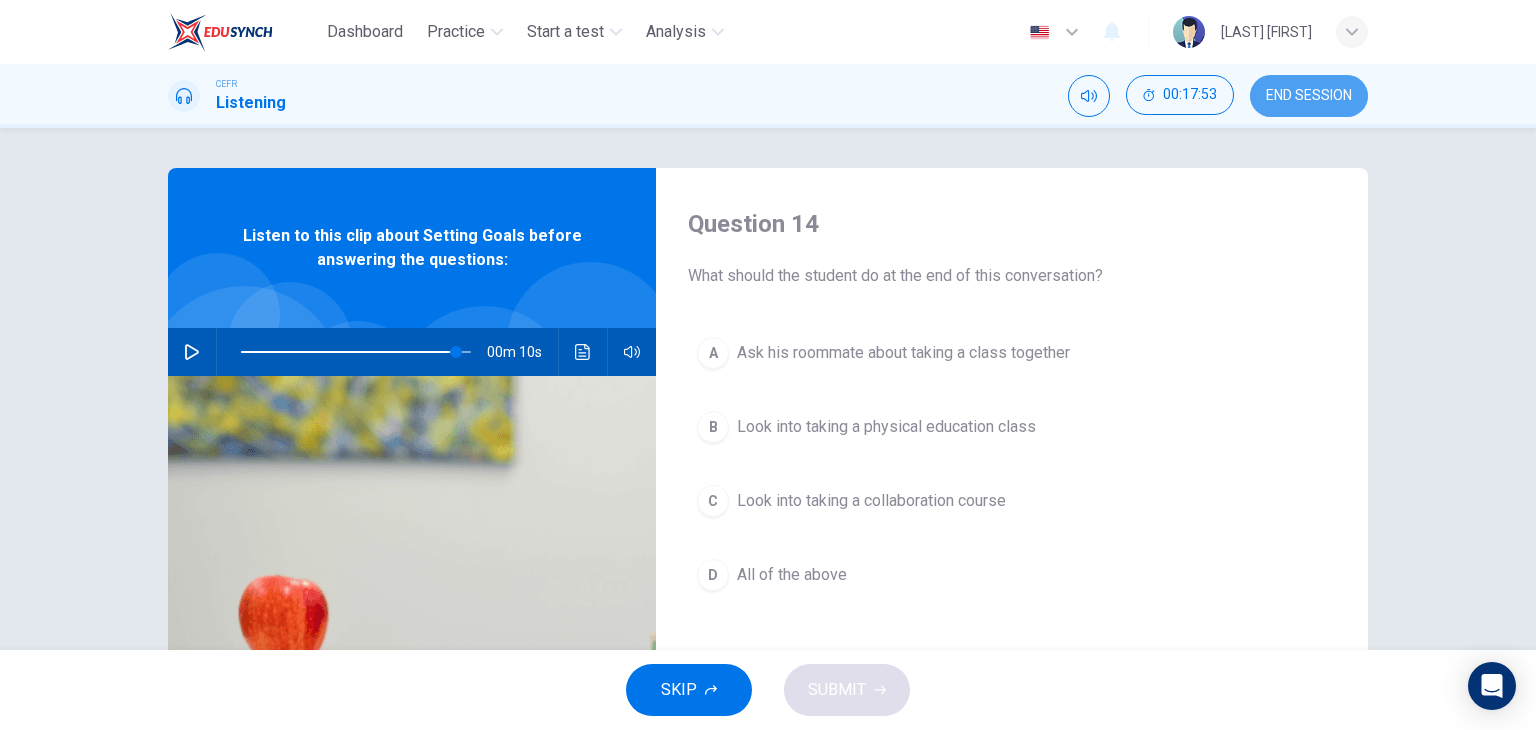 click on "END SESSION" at bounding box center [1309, 96] 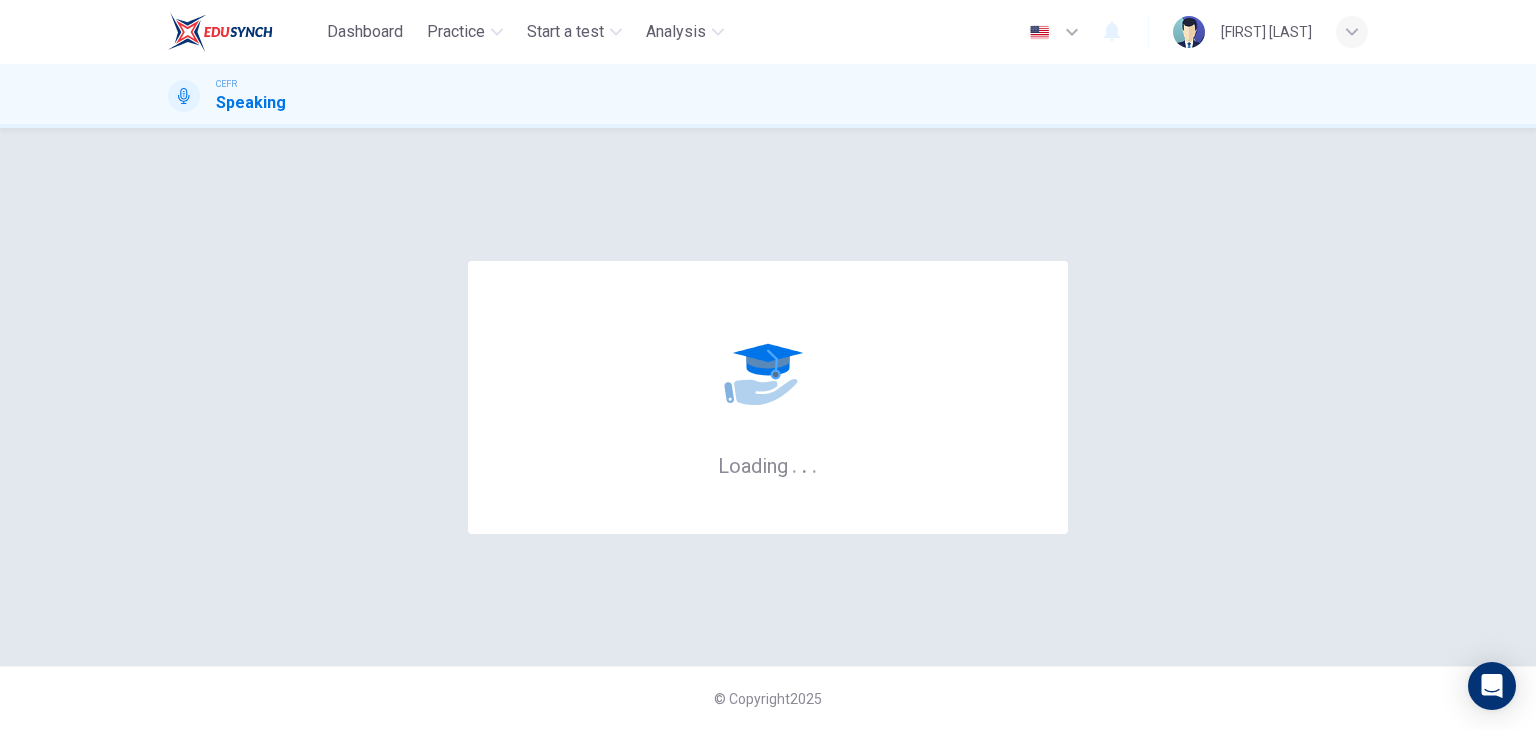 scroll, scrollTop: 0, scrollLeft: 0, axis: both 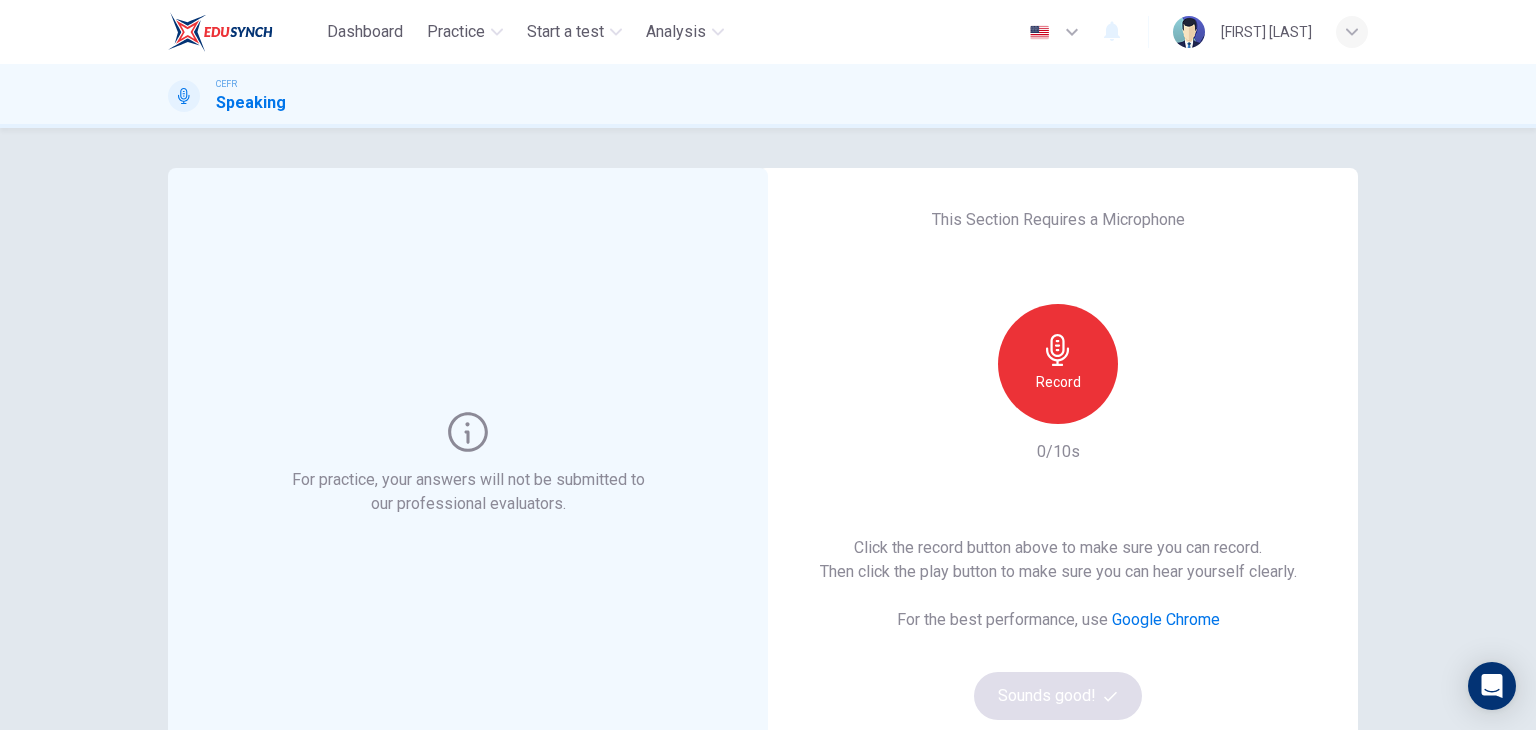 click on "Record" at bounding box center [1058, 364] 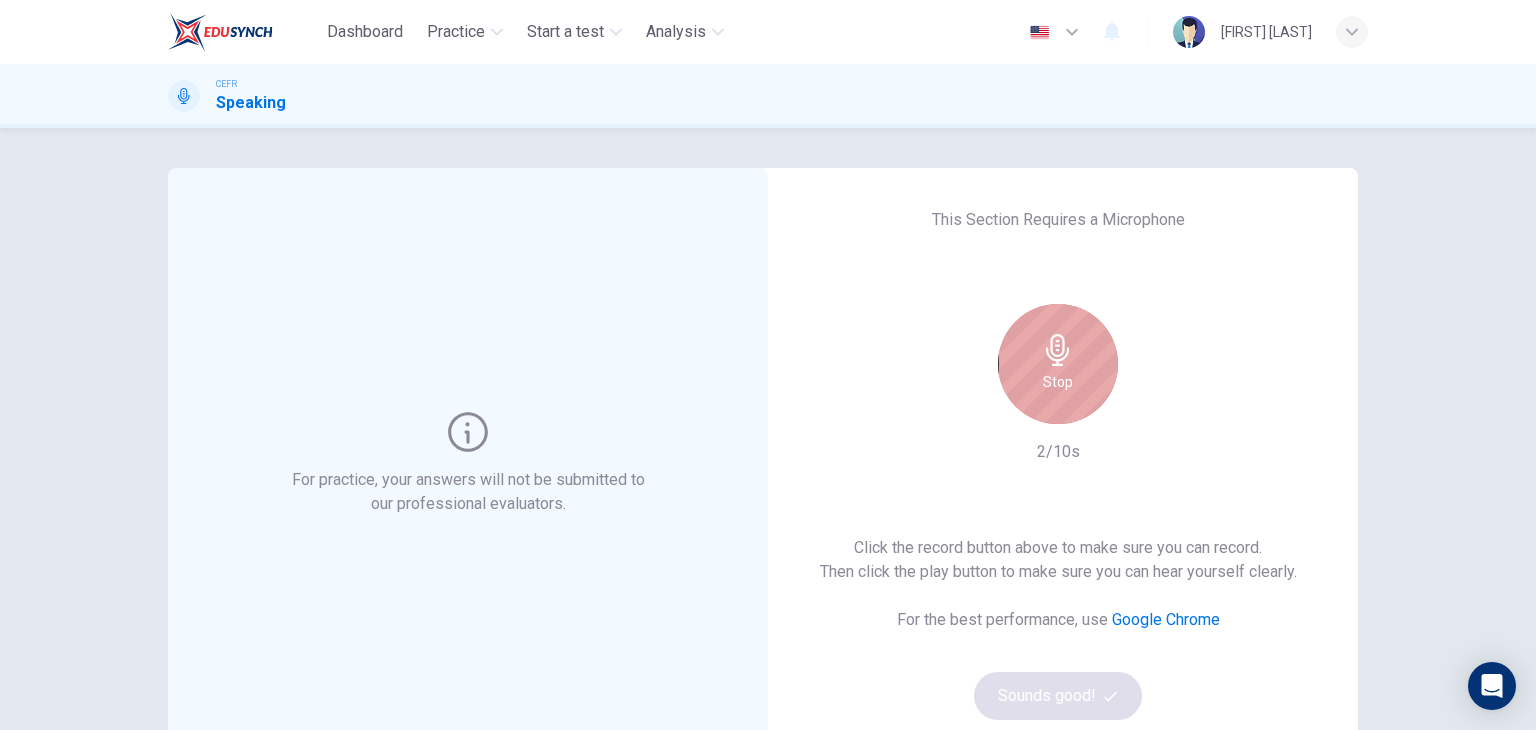 click on "Stop" at bounding box center (1058, 364) 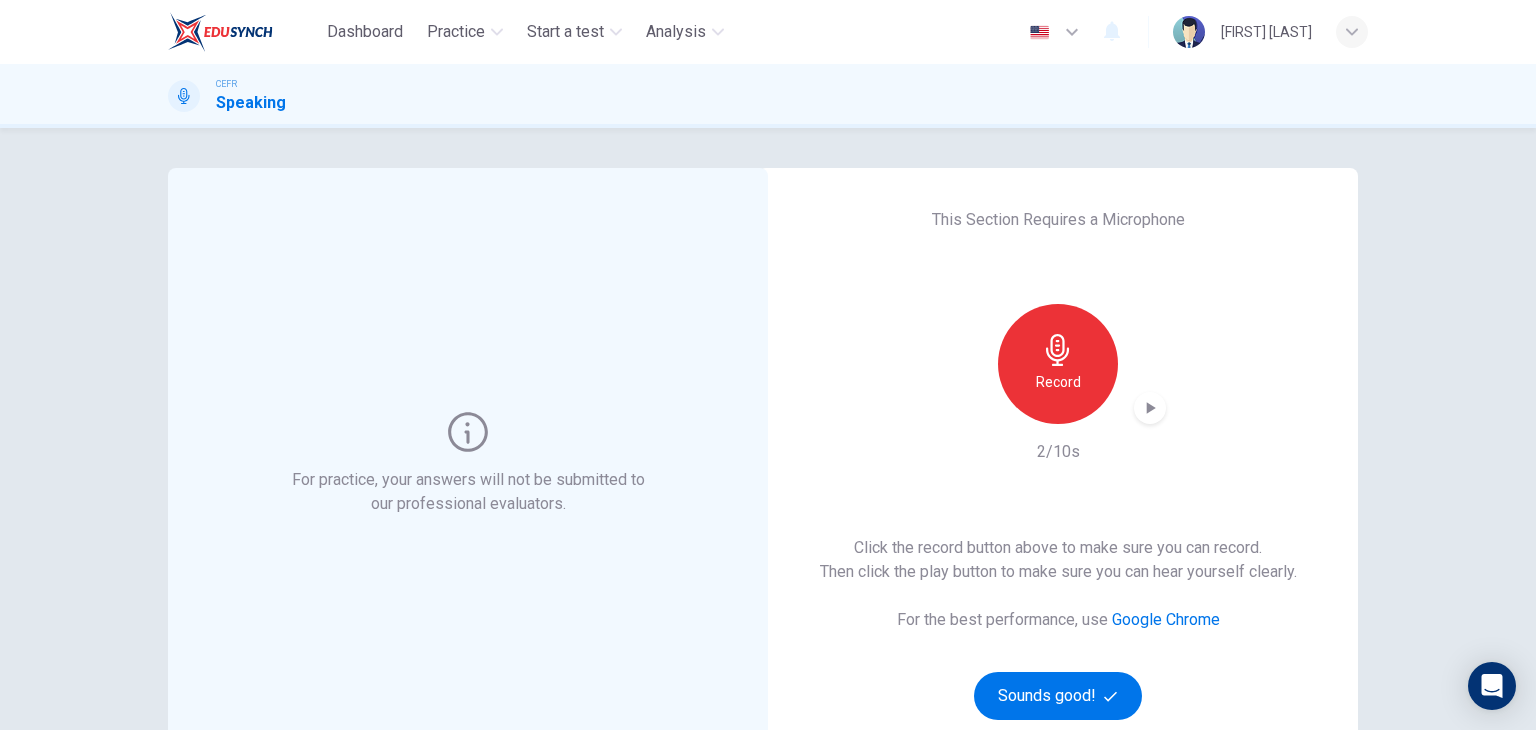 click on "Record" at bounding box center [1058, 364] 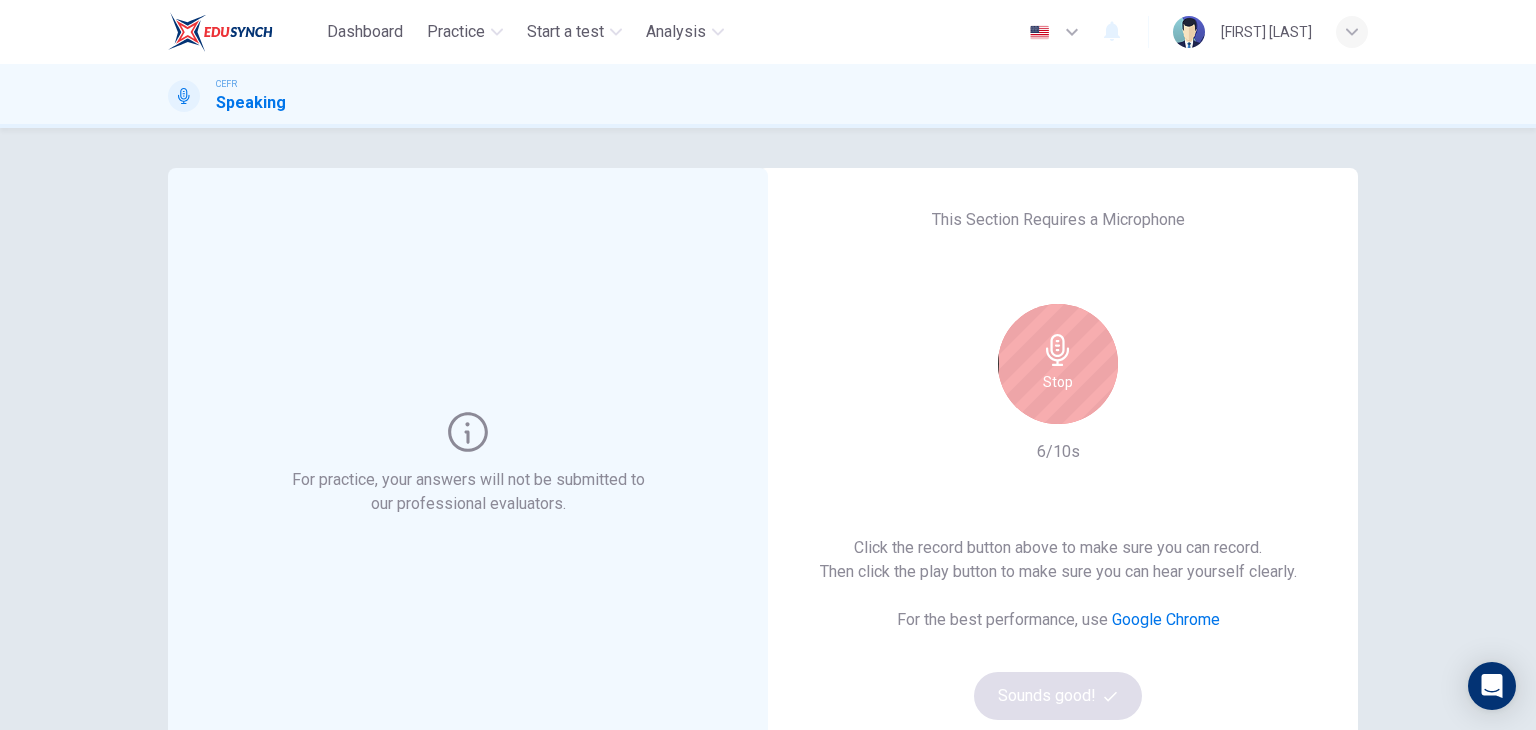 click on "Stop" at bounding box center [1058, 364] 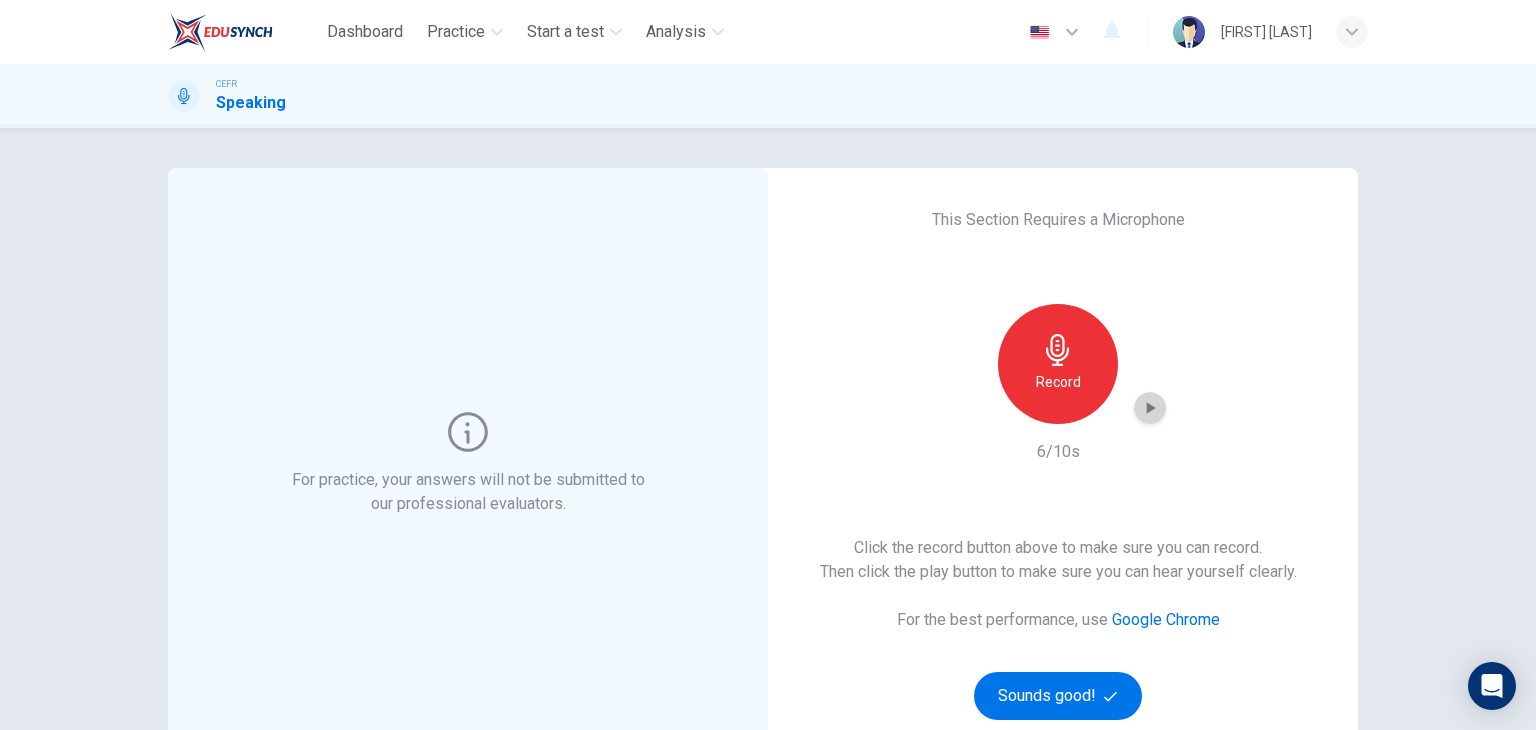 click at bounding box center (1150, 408) 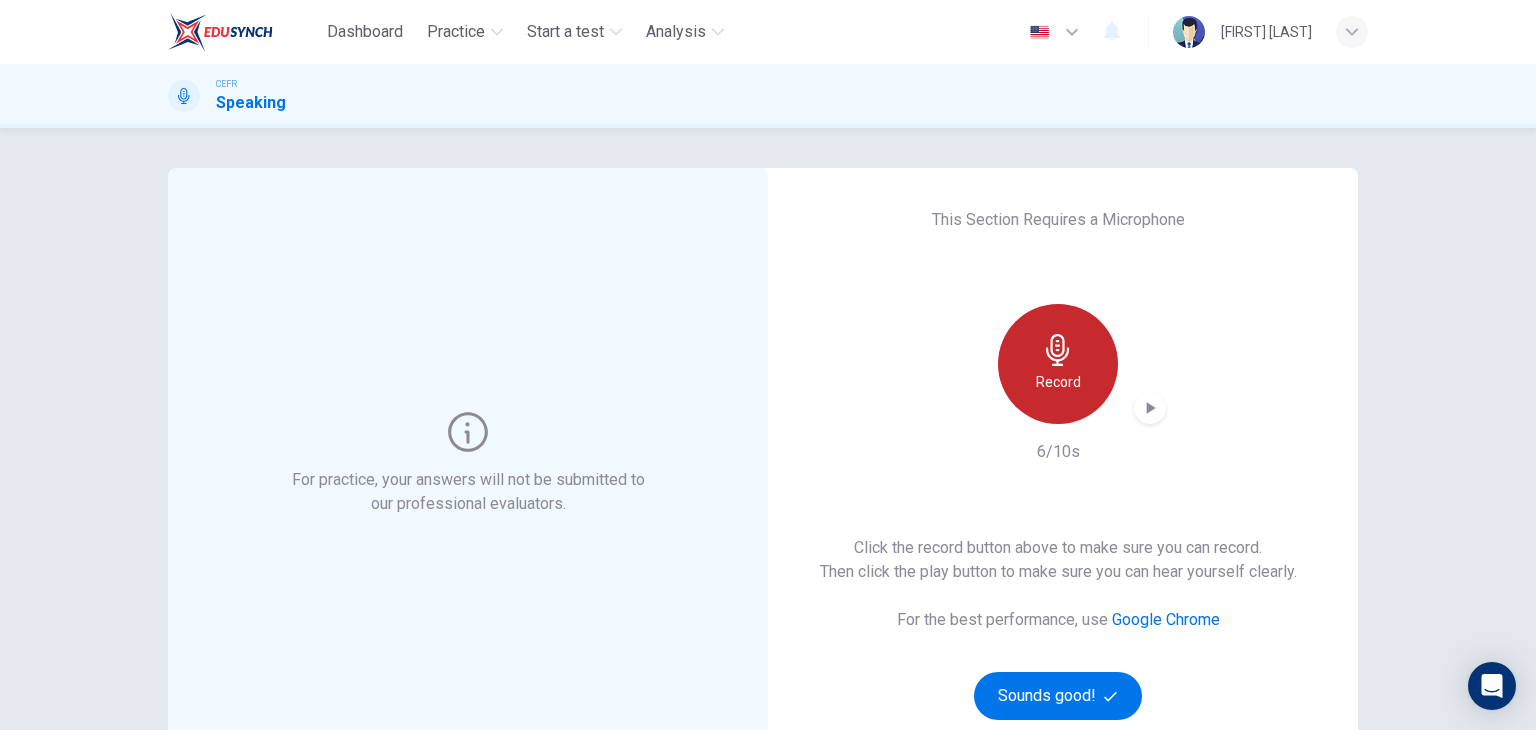 click on "Record" at bounding box center (1058, 364) 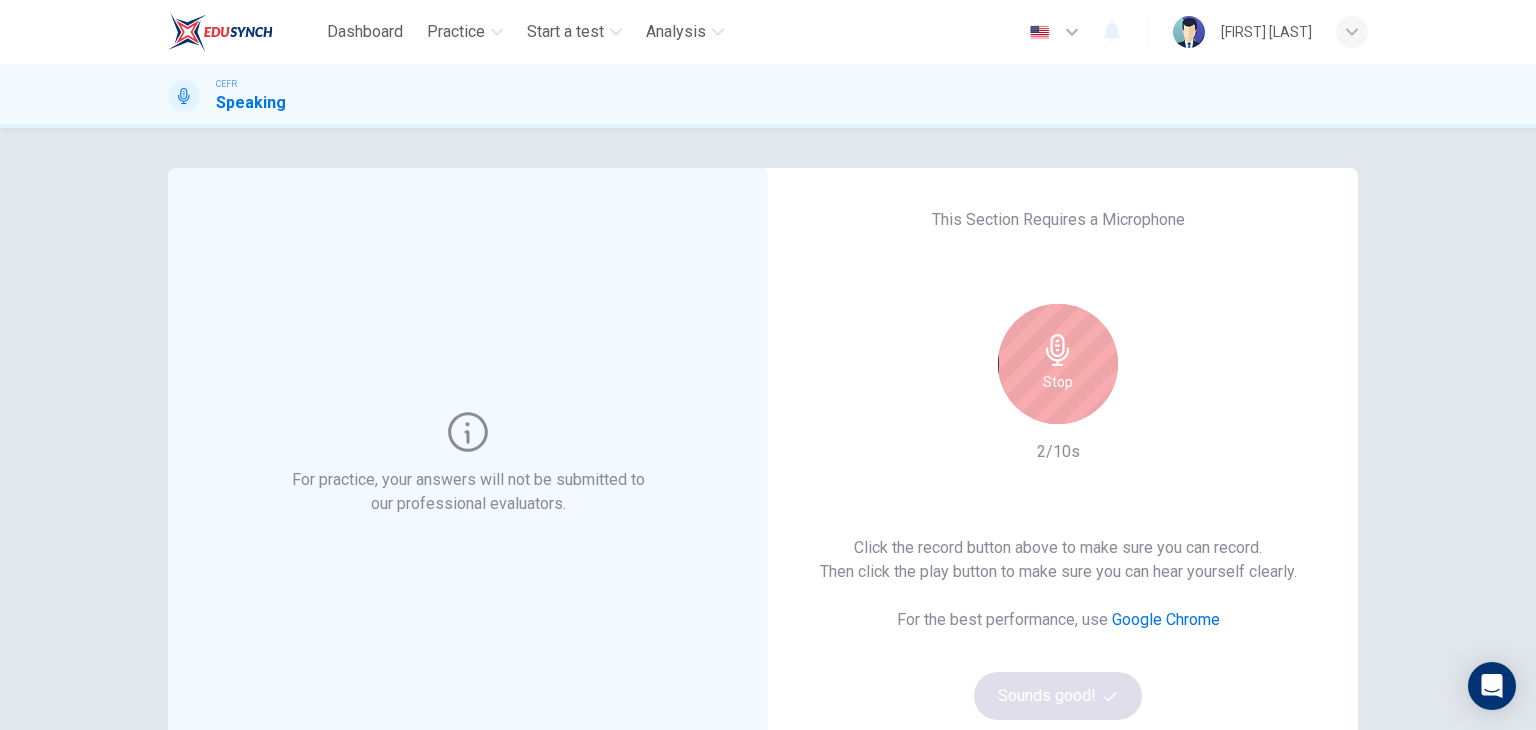 click on "Stop" at bounding box center (1058, 364) 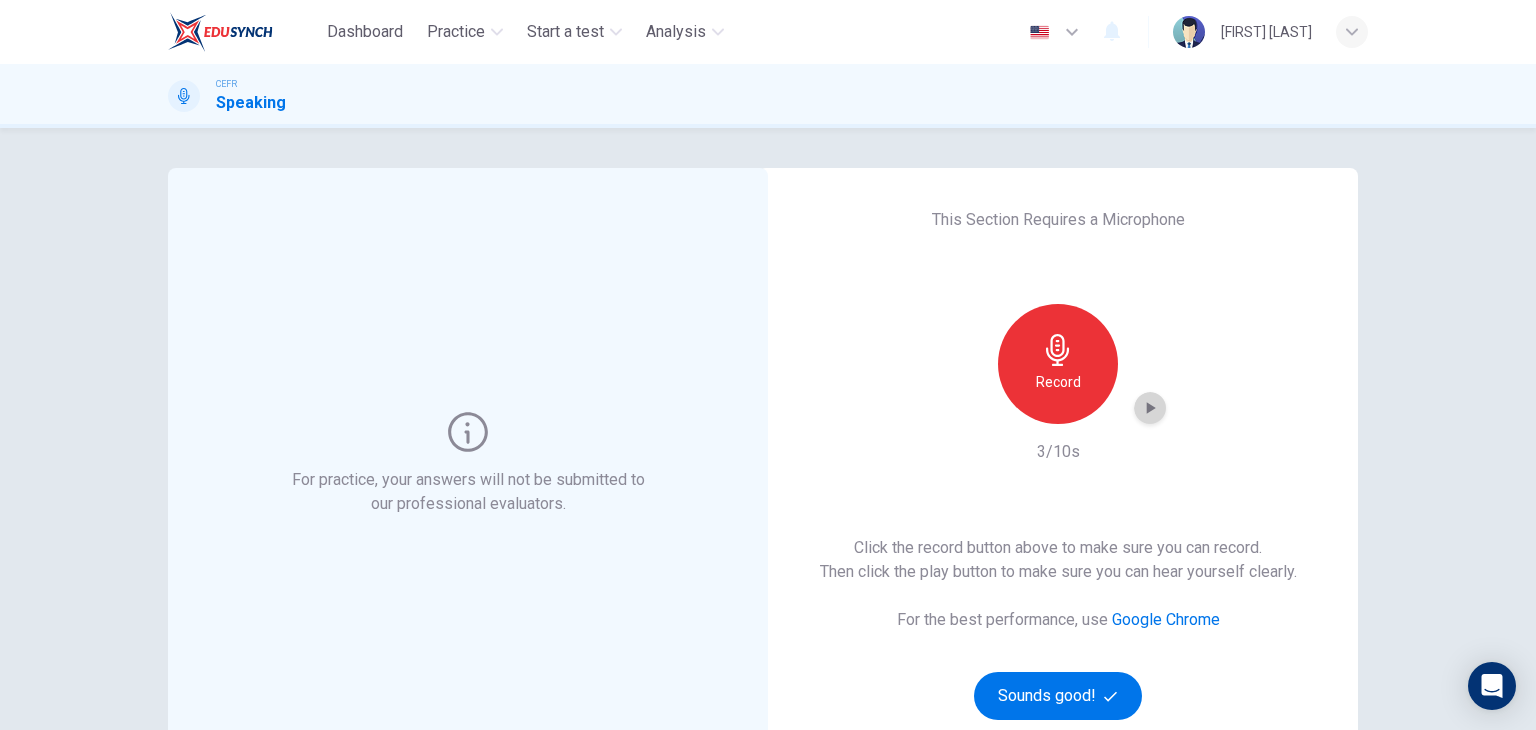 click at bounding box center [1150, 408] 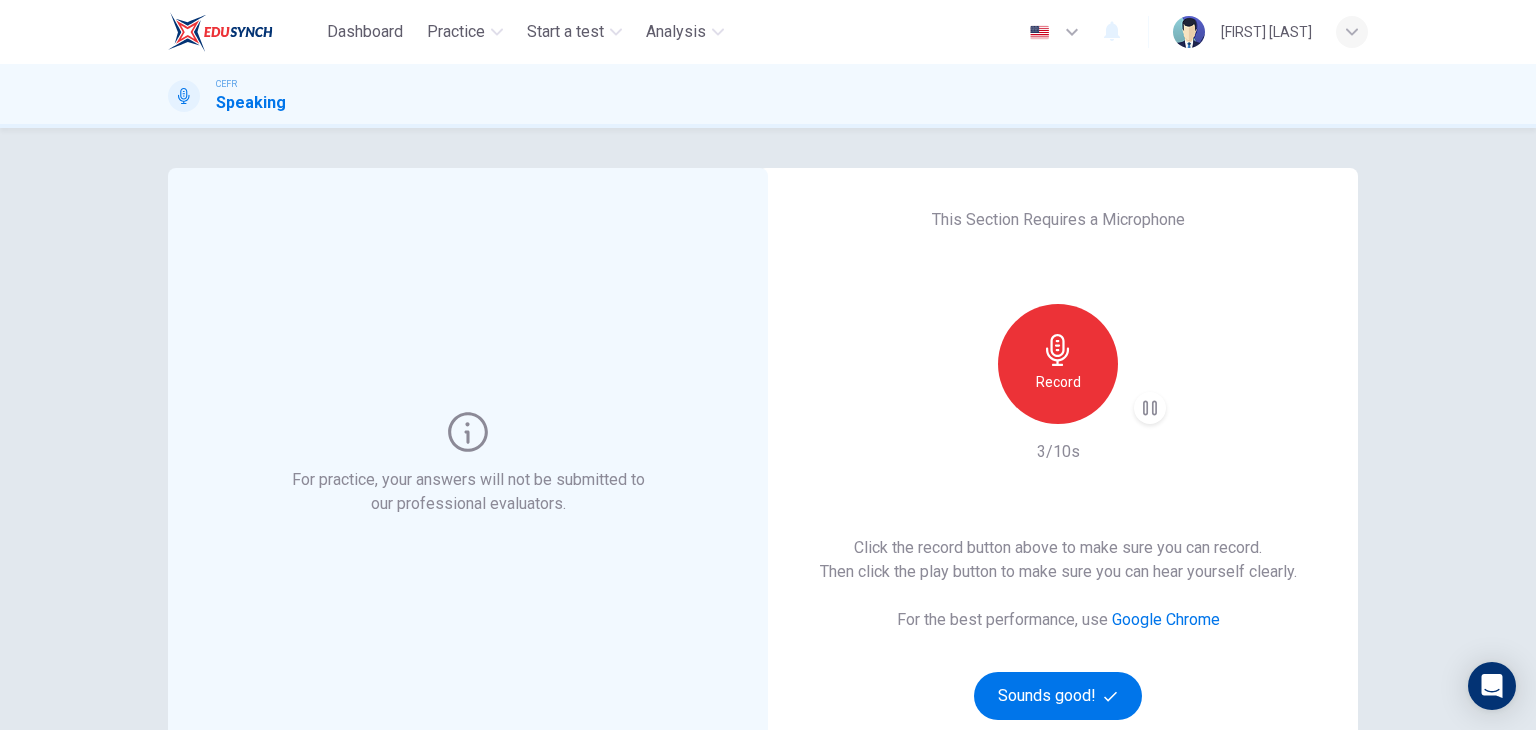 click on "Record" at bounding box center (1058, 364) 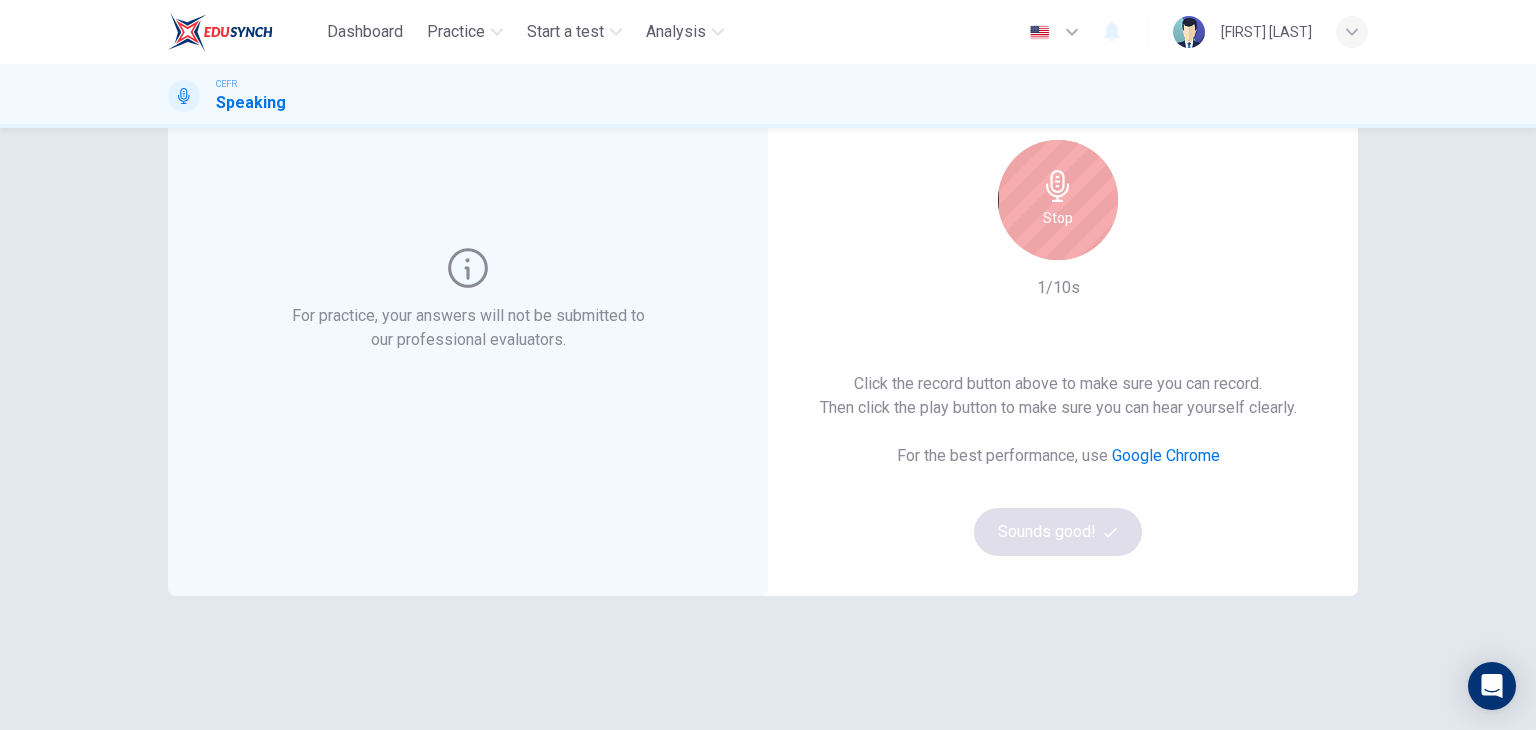 scroll, scrollTop: 0, scrollLeft: 0, axis: both 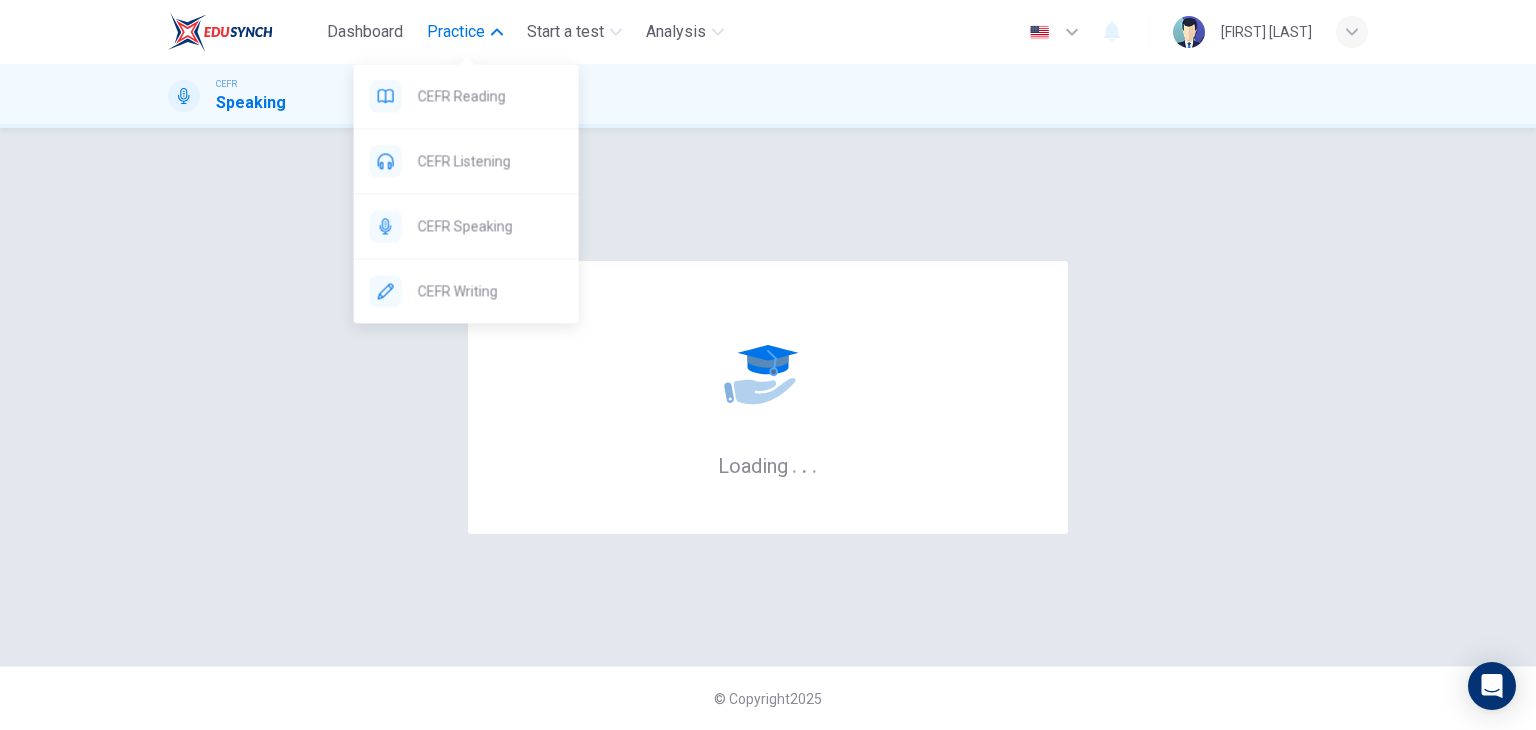 click on "Practice" at bounding box center (456, 32) 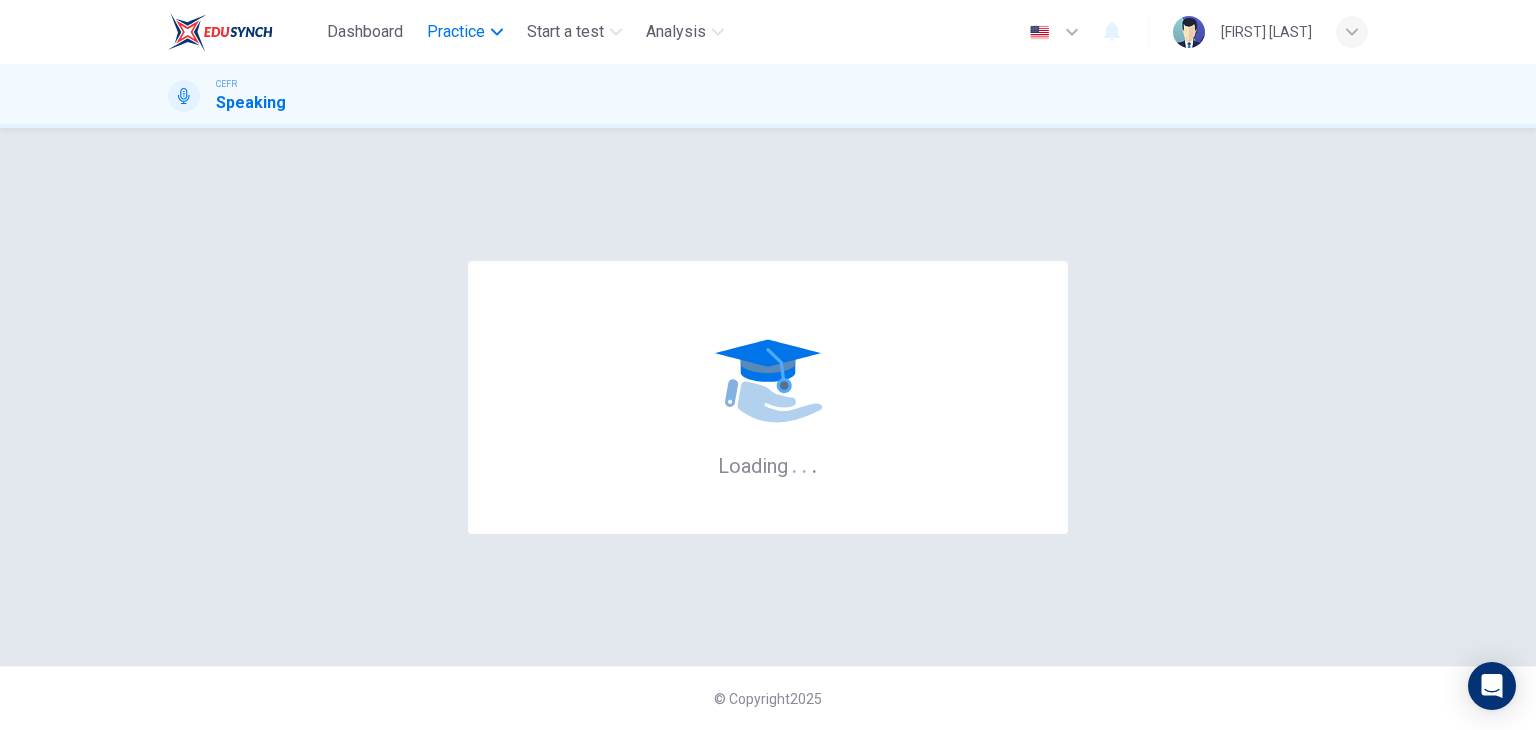 click on "Practice" at bounding box center [456, 32] 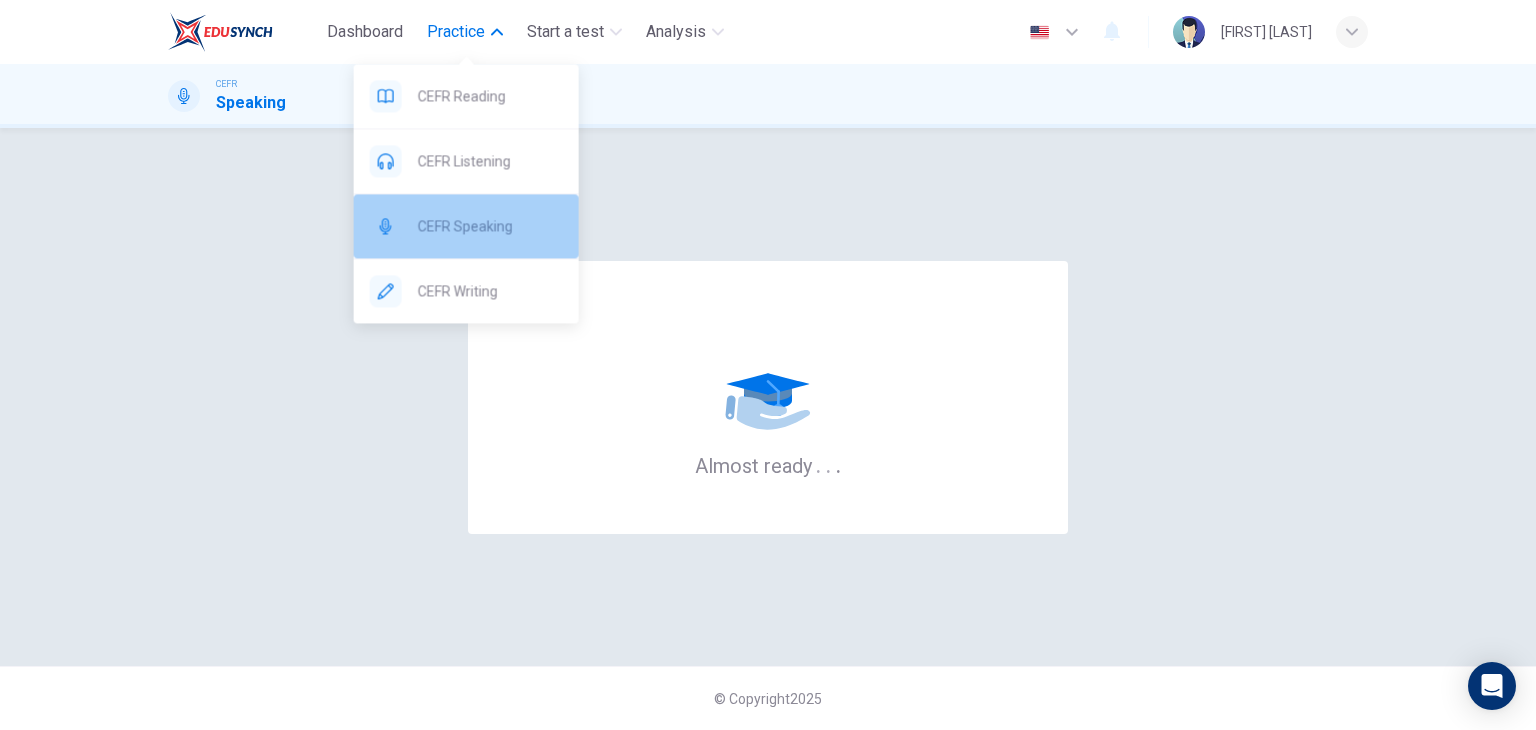 click on "CEFR Speaking" at bounding box center (490, 96) 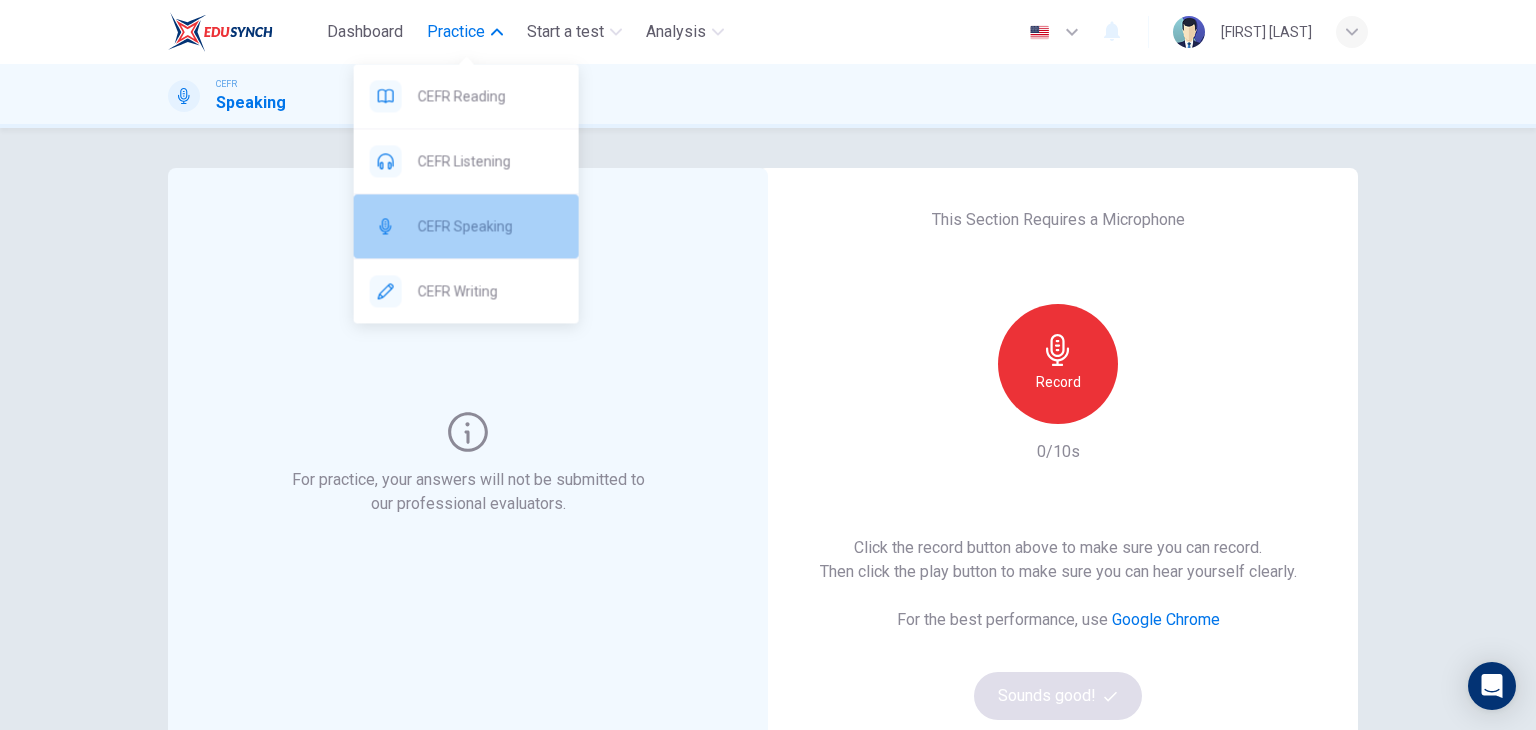 click on "CEFR Speaking" at bounding box center (490, 96) 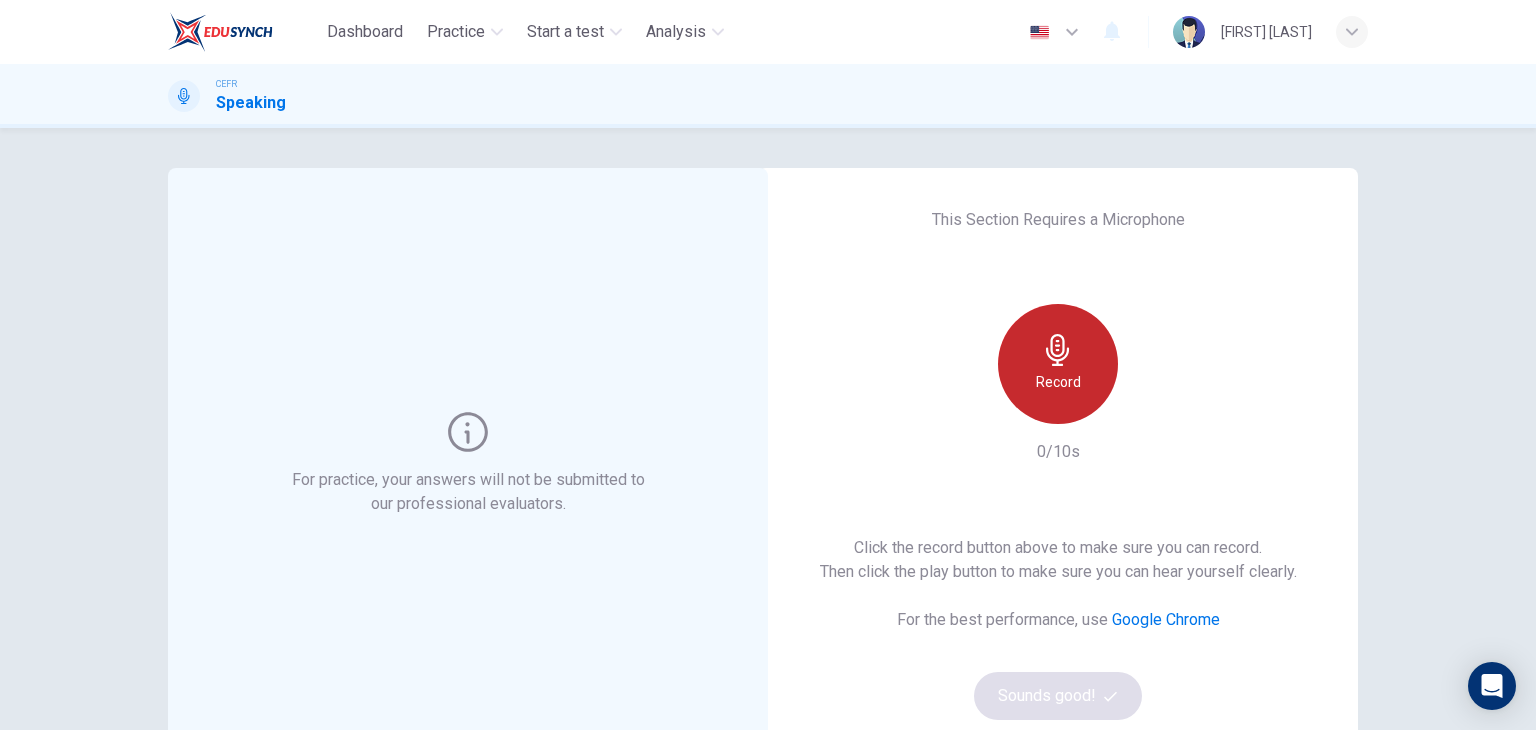 click at bounding box center (1058, 350) 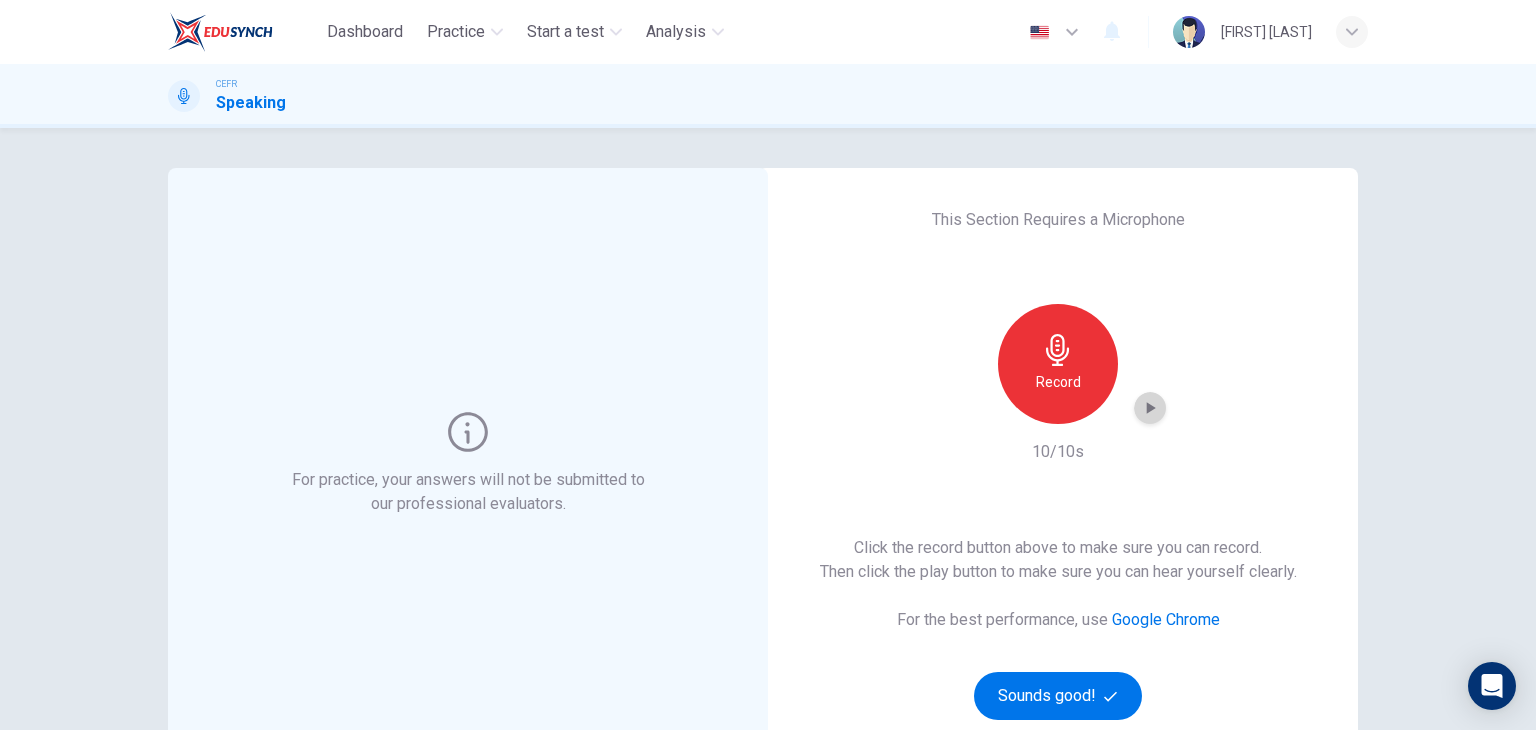 click at bounding box center (1150, 408) 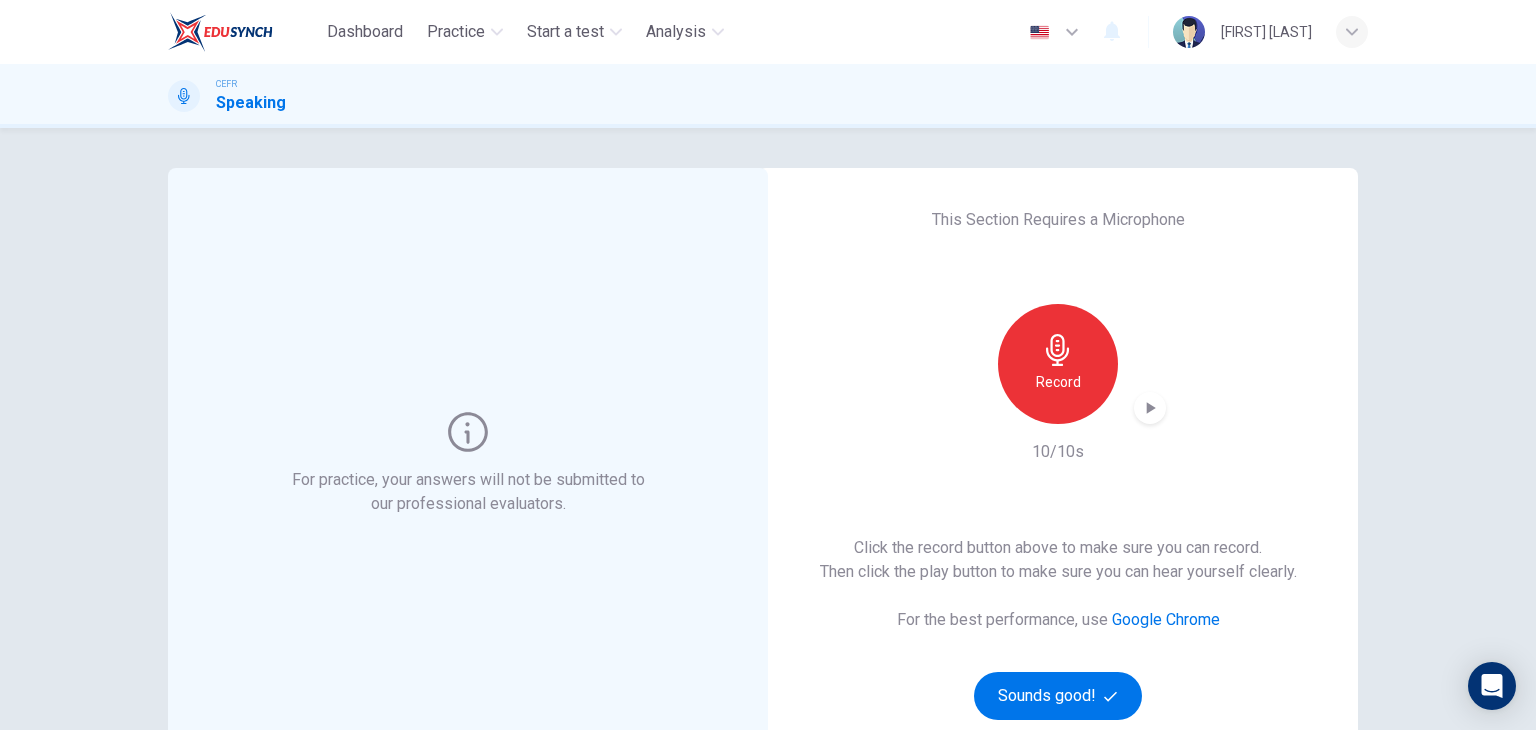 click at bounding box center (1057, 350) 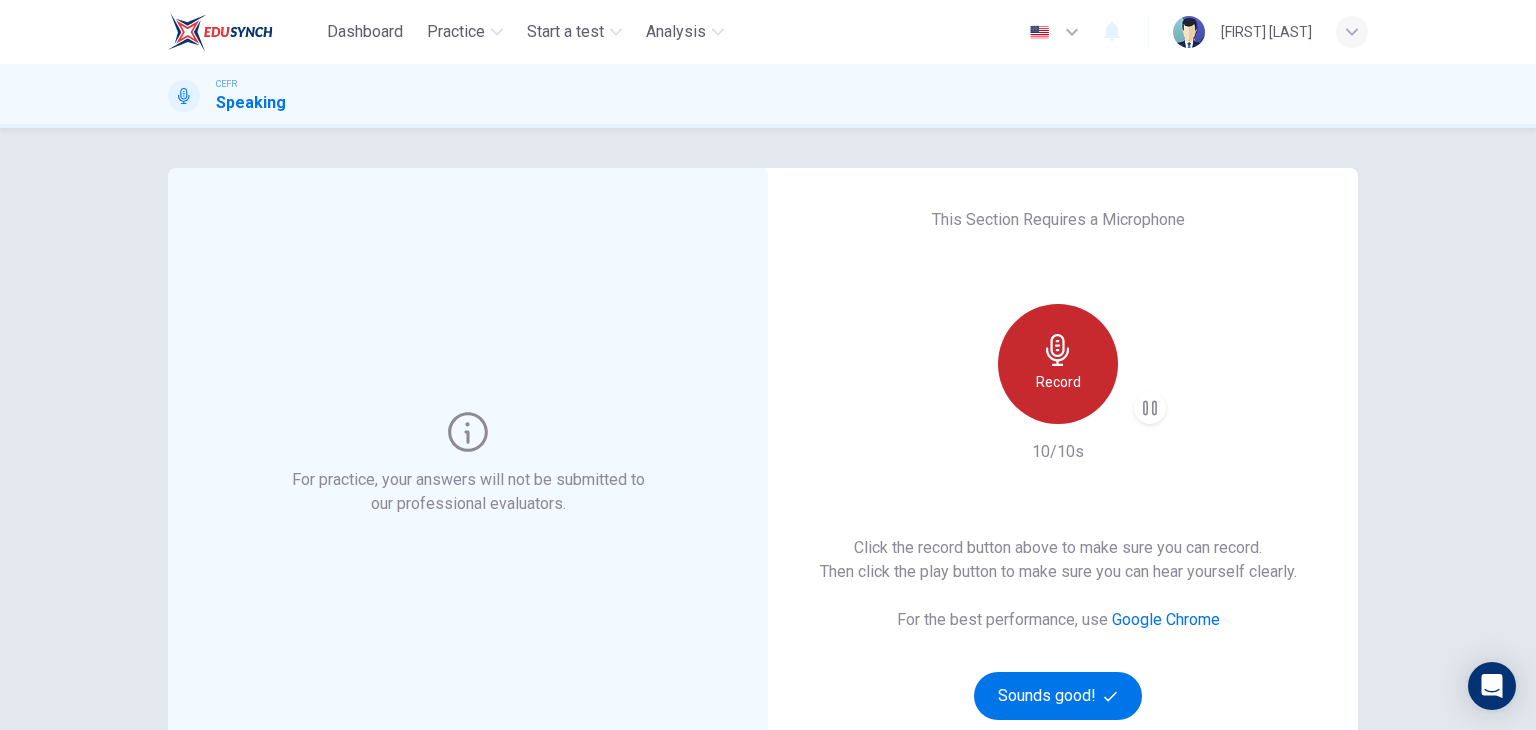 click on "Record" at bounding box center (1058, 364) 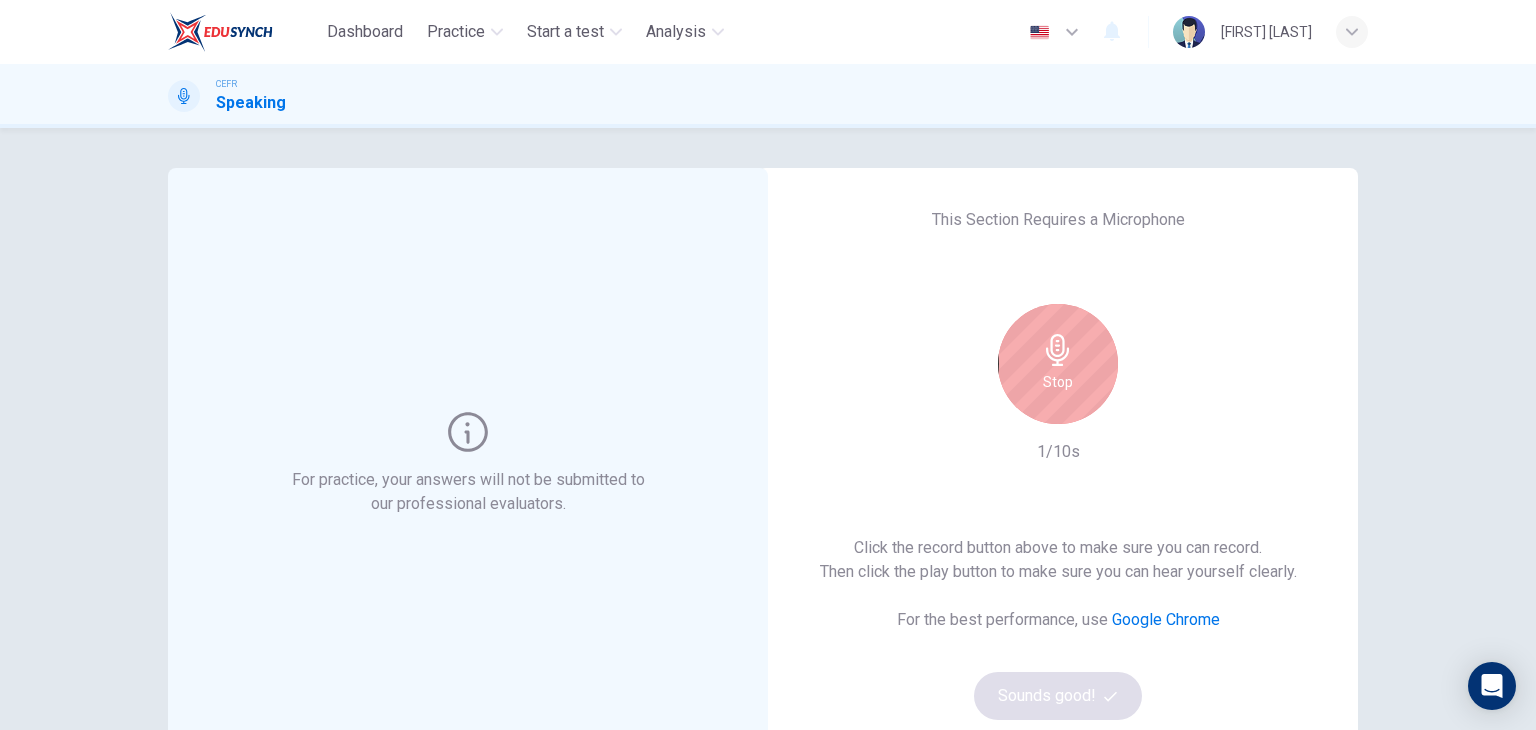 click on "This Section Requires a Microphone Stop 1/10s Click the record button above to make sure you can record.     Then click the play button to make sure you can hear yourself clearly. For the best performance, use   Google Chrome Sounds good!" at bounding box center (1058, 464) 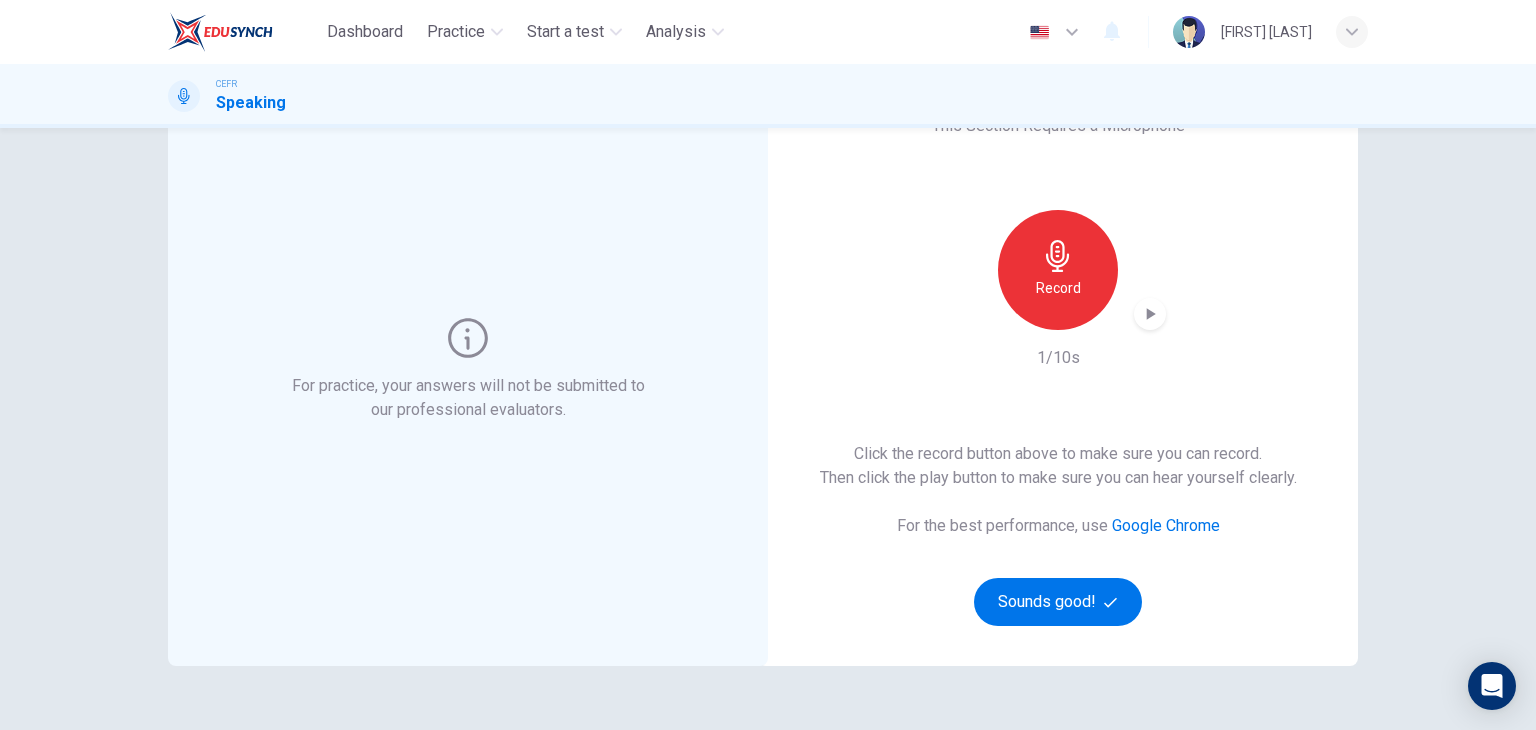 scroll, scrollTop: 37, scrollLeft: 0, axis: vertical 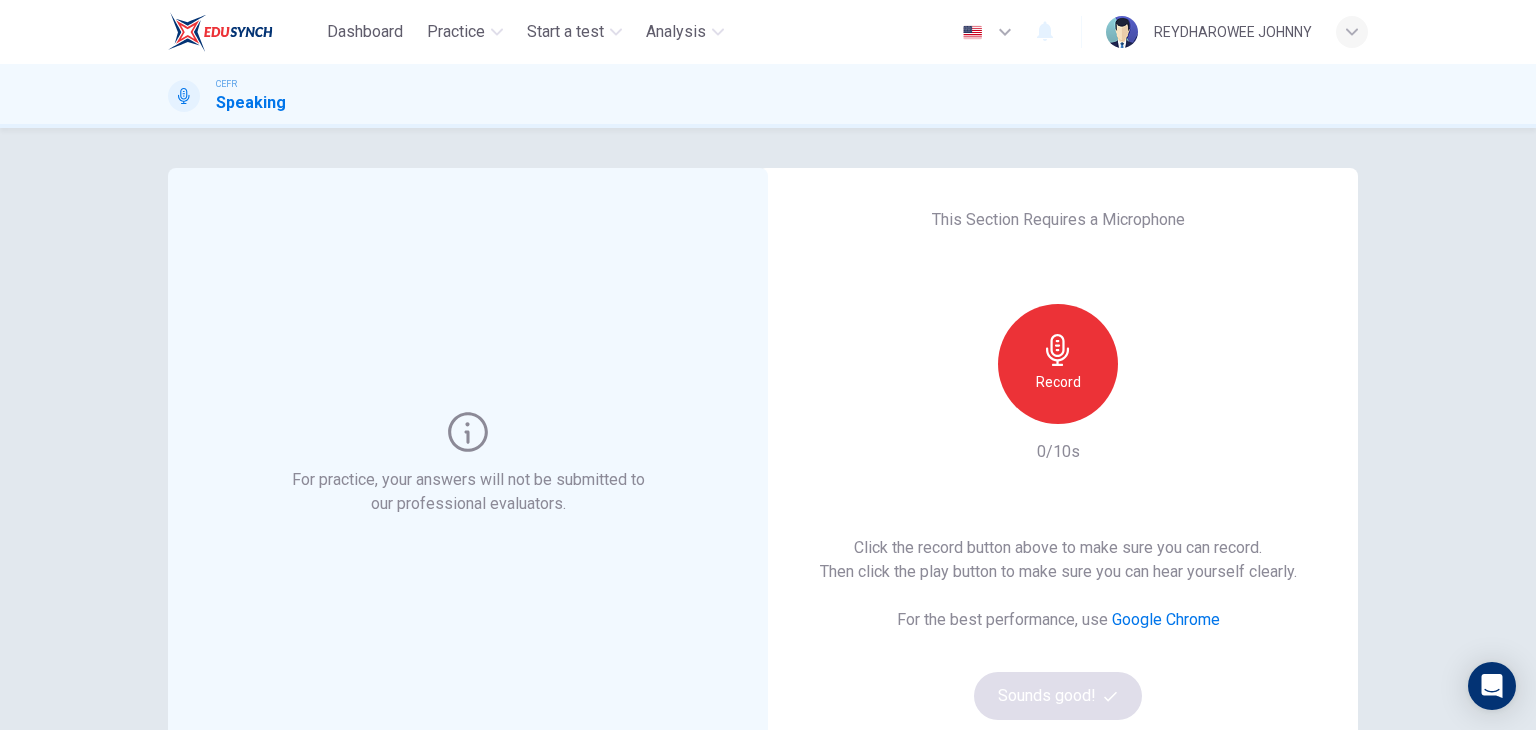 click on "Record" at bounding box center (1058, 364) 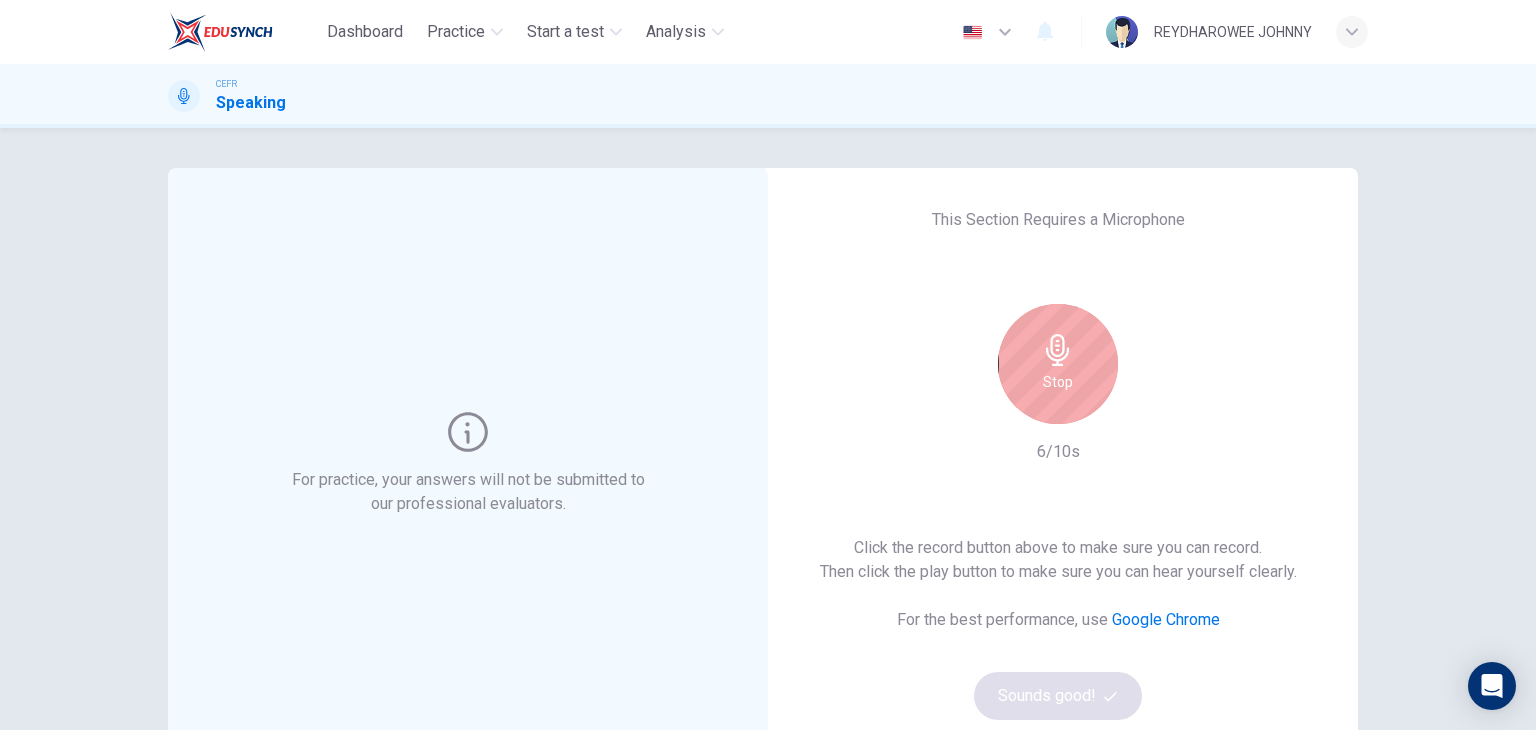click on "Stop" at bounding box center [1058, 364] 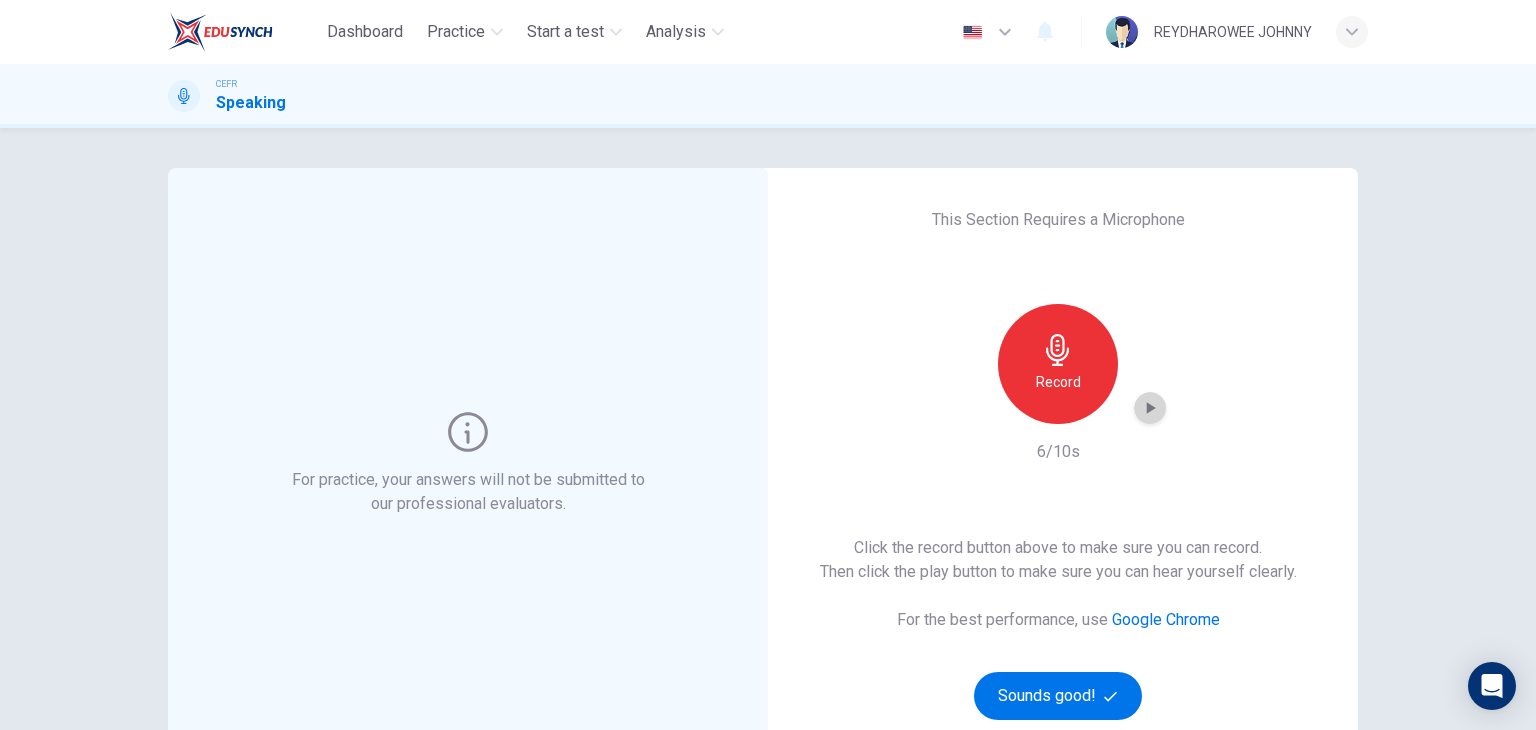 click at bounding box center (1150, 408) 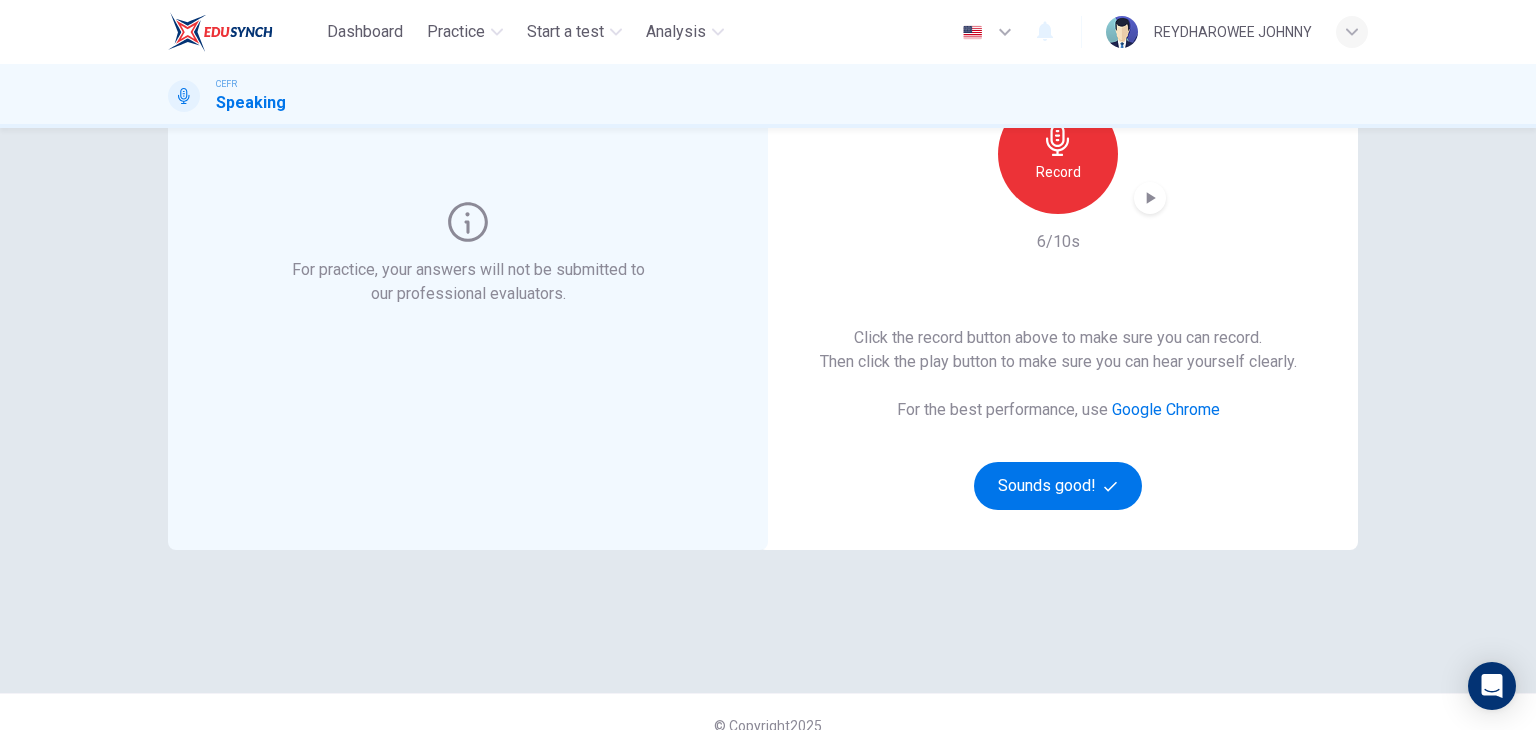 scroll, scrollTop: 237, scrollLeft: 0, axis: vertical 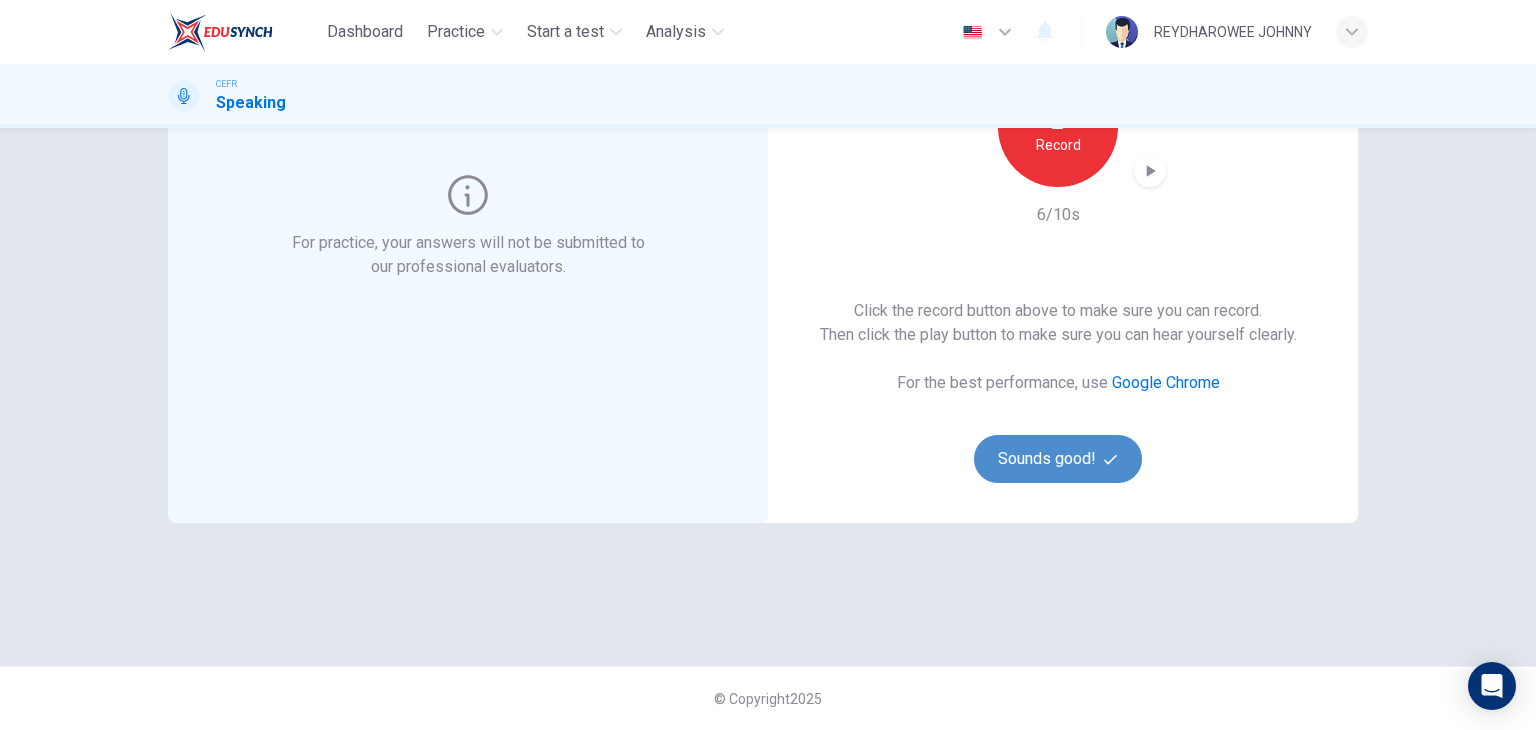 click at bounding box center (1110, 459) 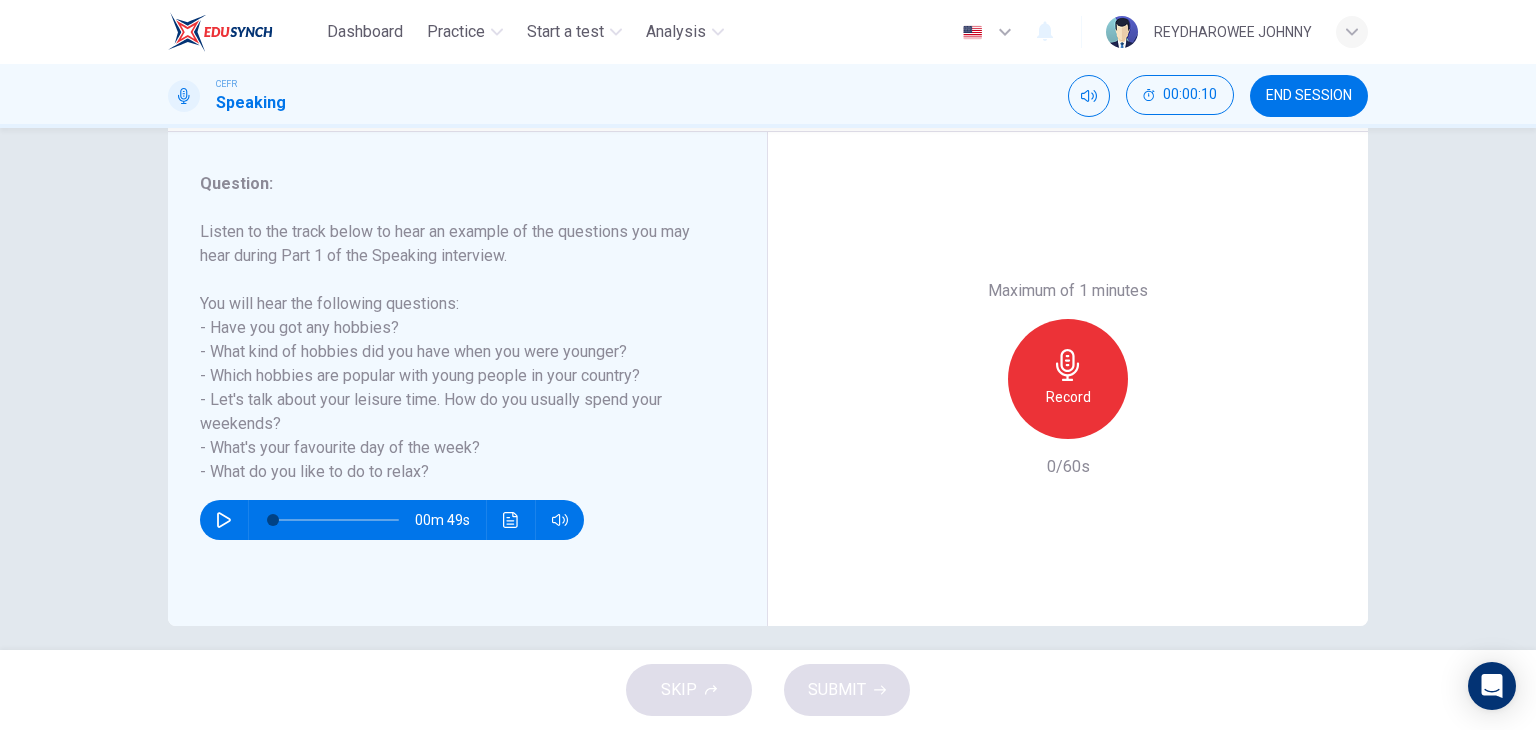 click at bounding box center [224, 520] 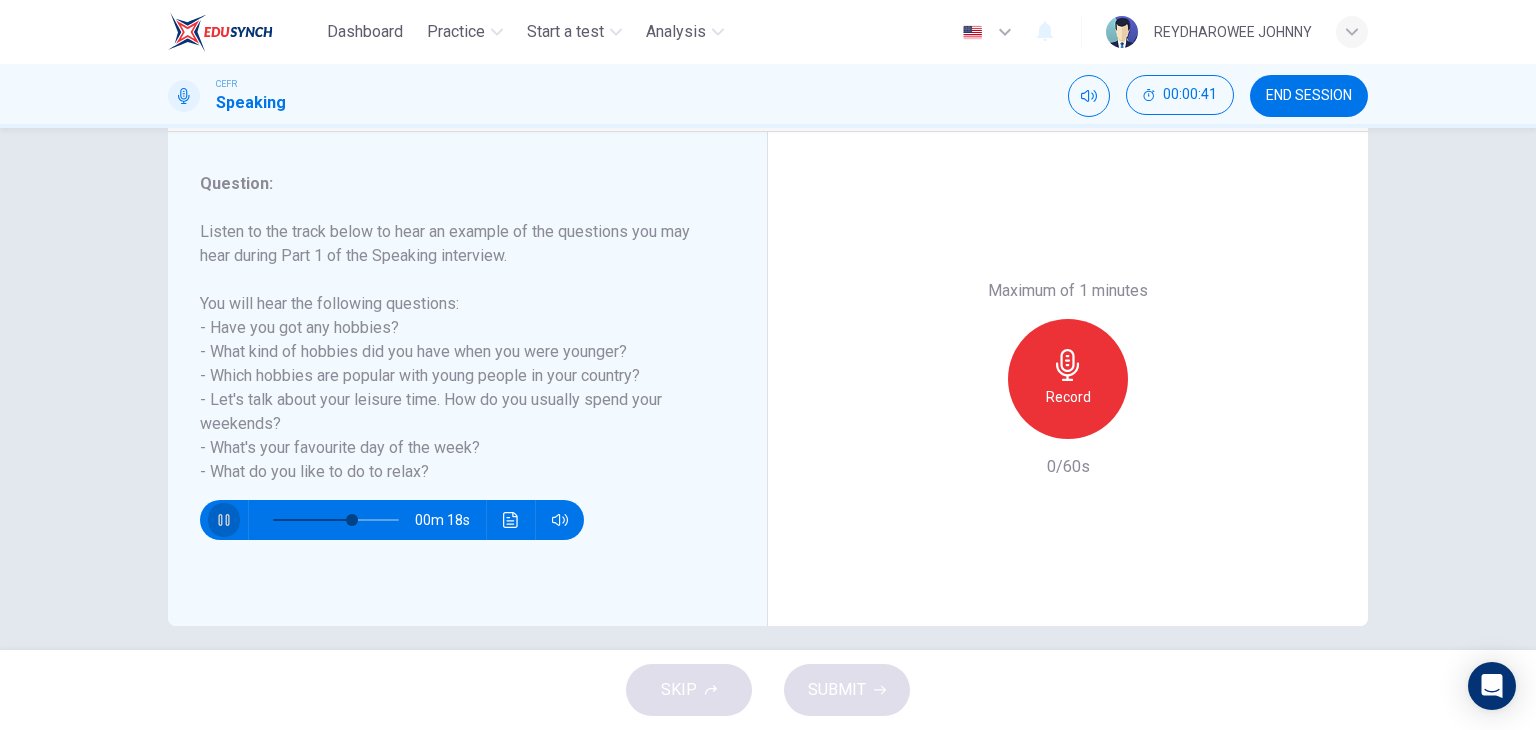 click at bounding box center [224, 520] 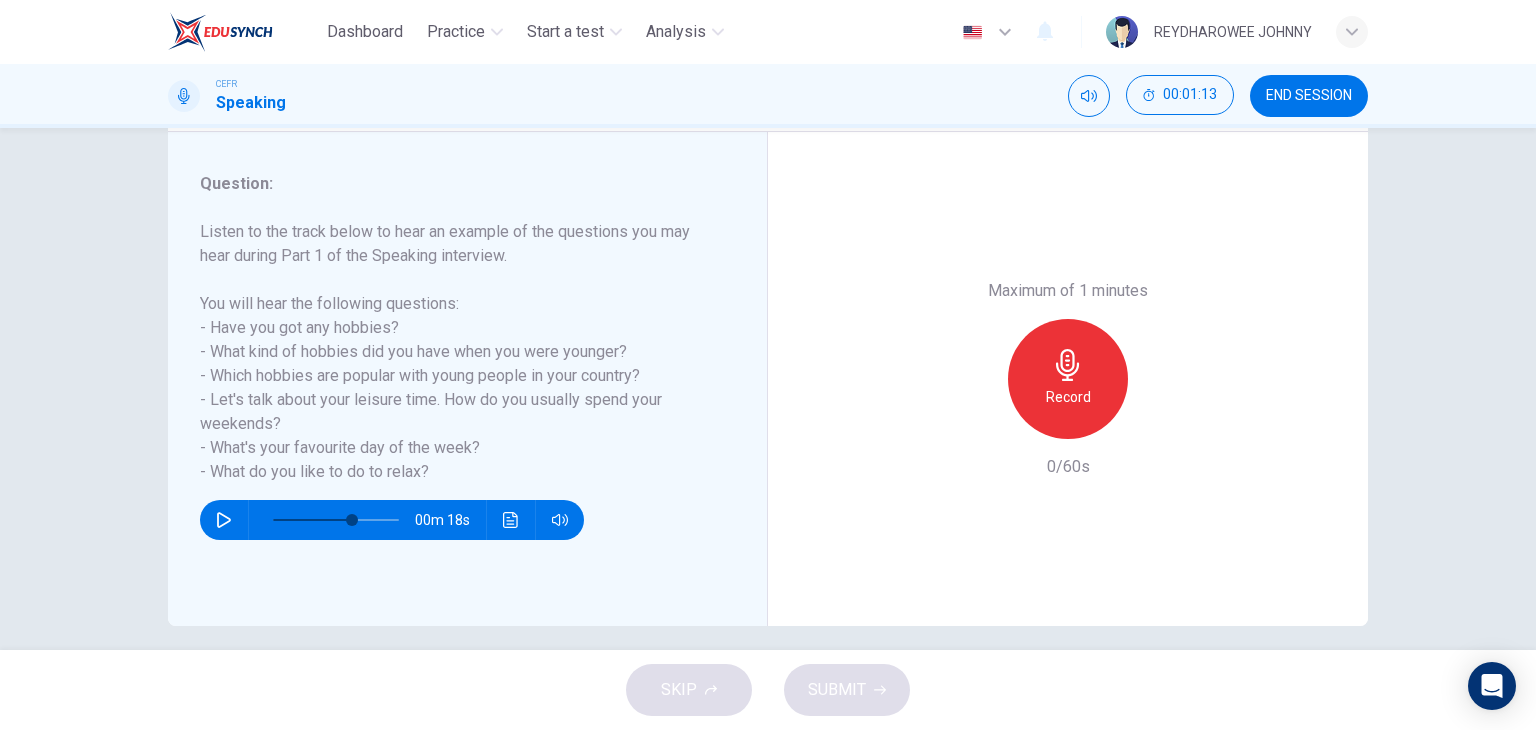 click at bounding box center (224, 520) 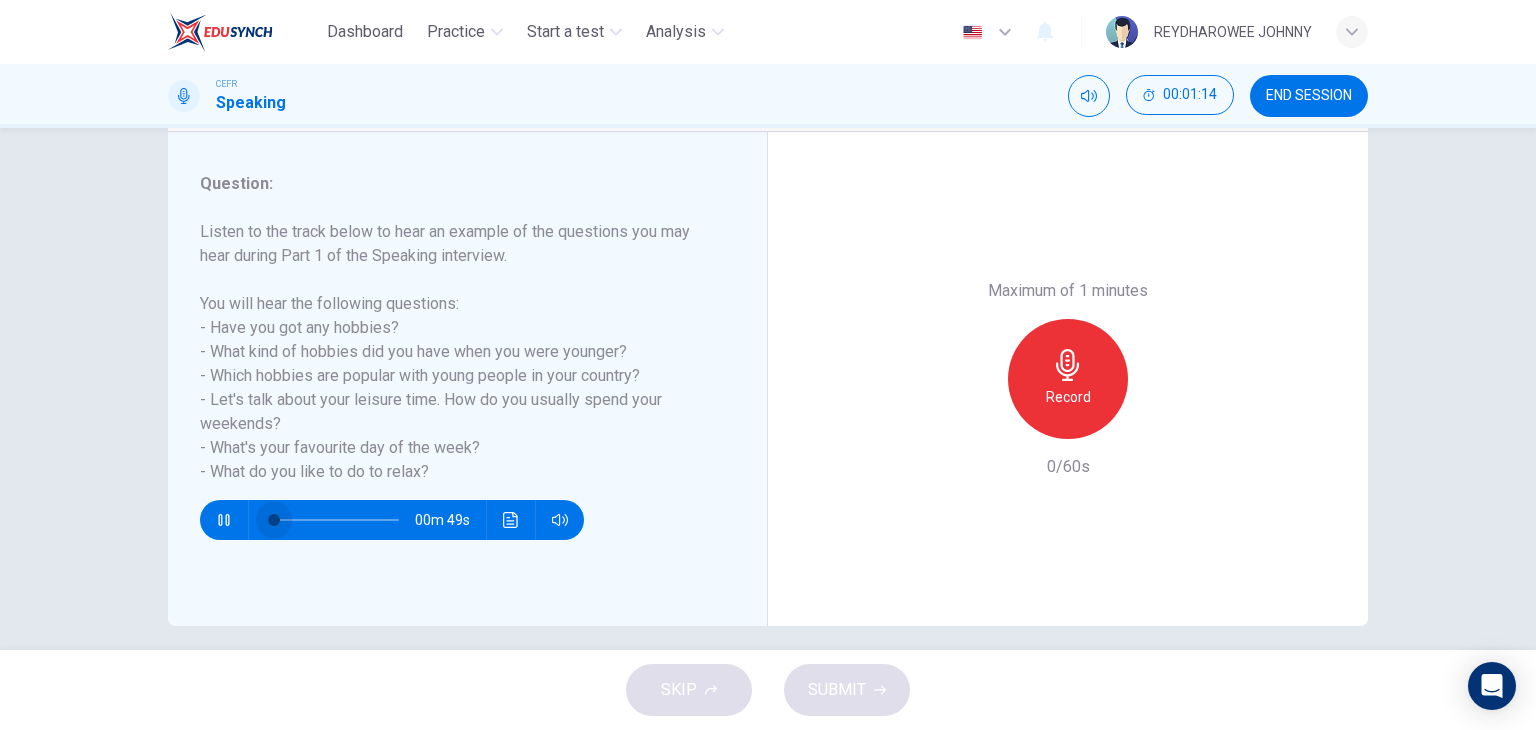 drag, startPoint x: 352, startPoint y: 515, endPoint x: 217, endPoint y: 501, distance: 135.72398 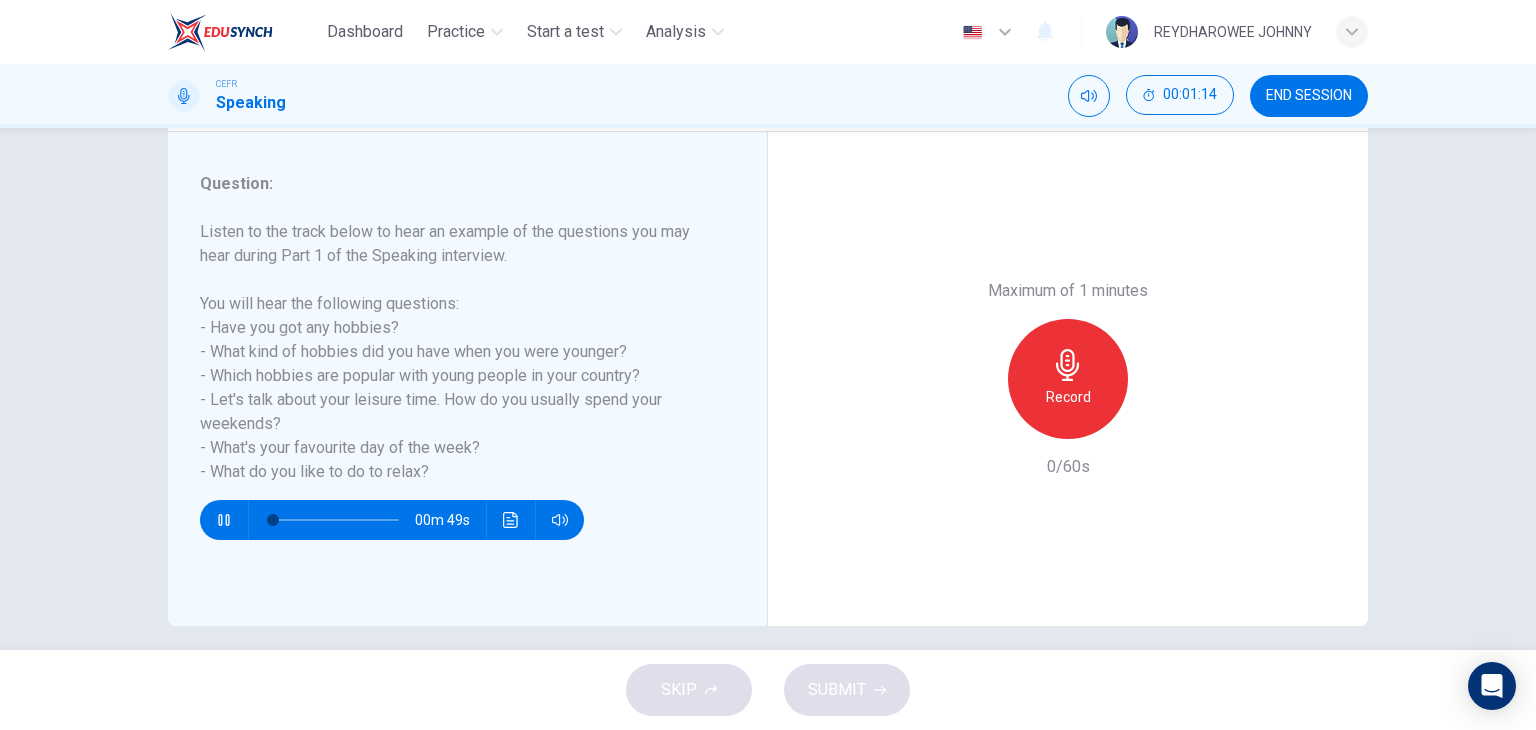 click on "00m 49s" at bounding box center [455, 512] 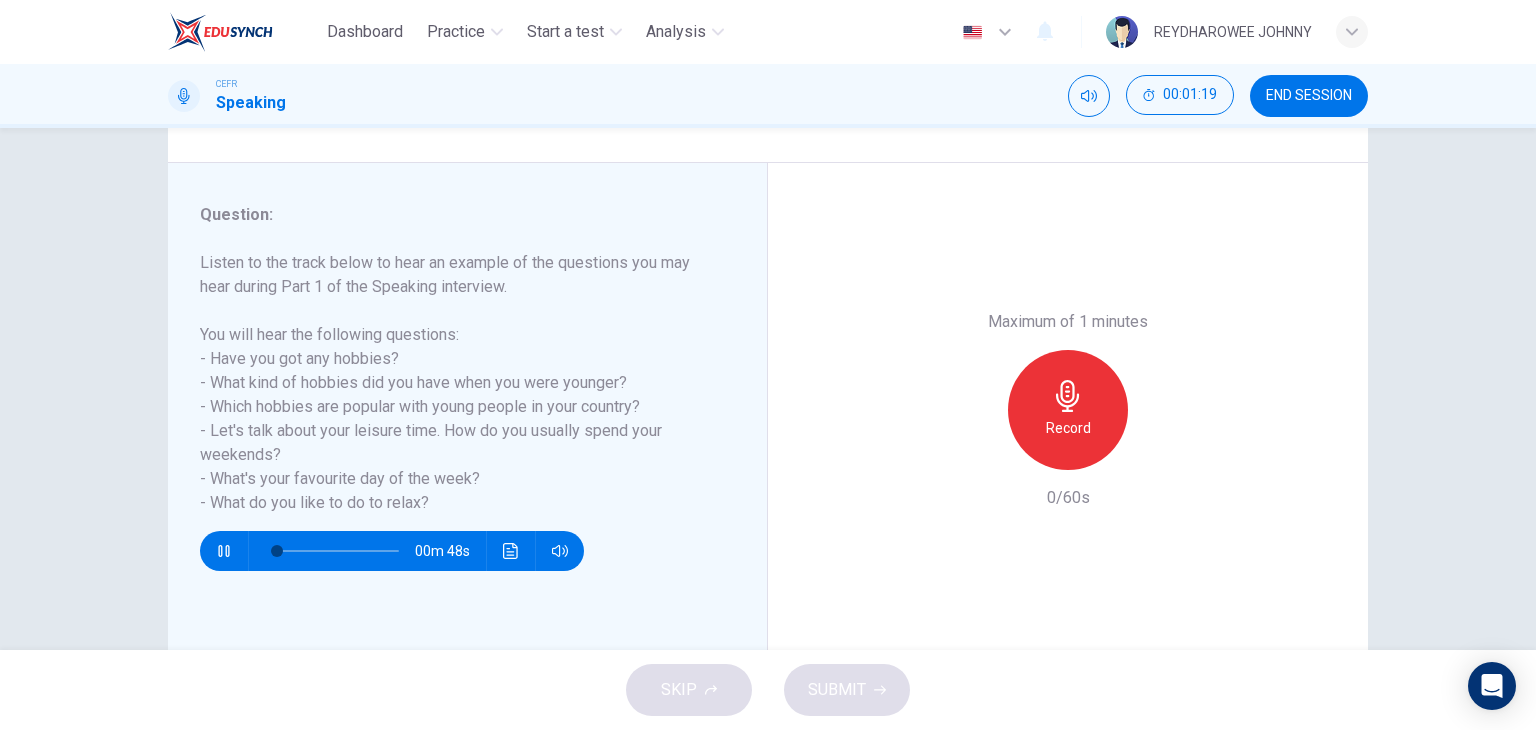 scroll, scrollTop: 253, scrollLeft: 0, axis: vertical 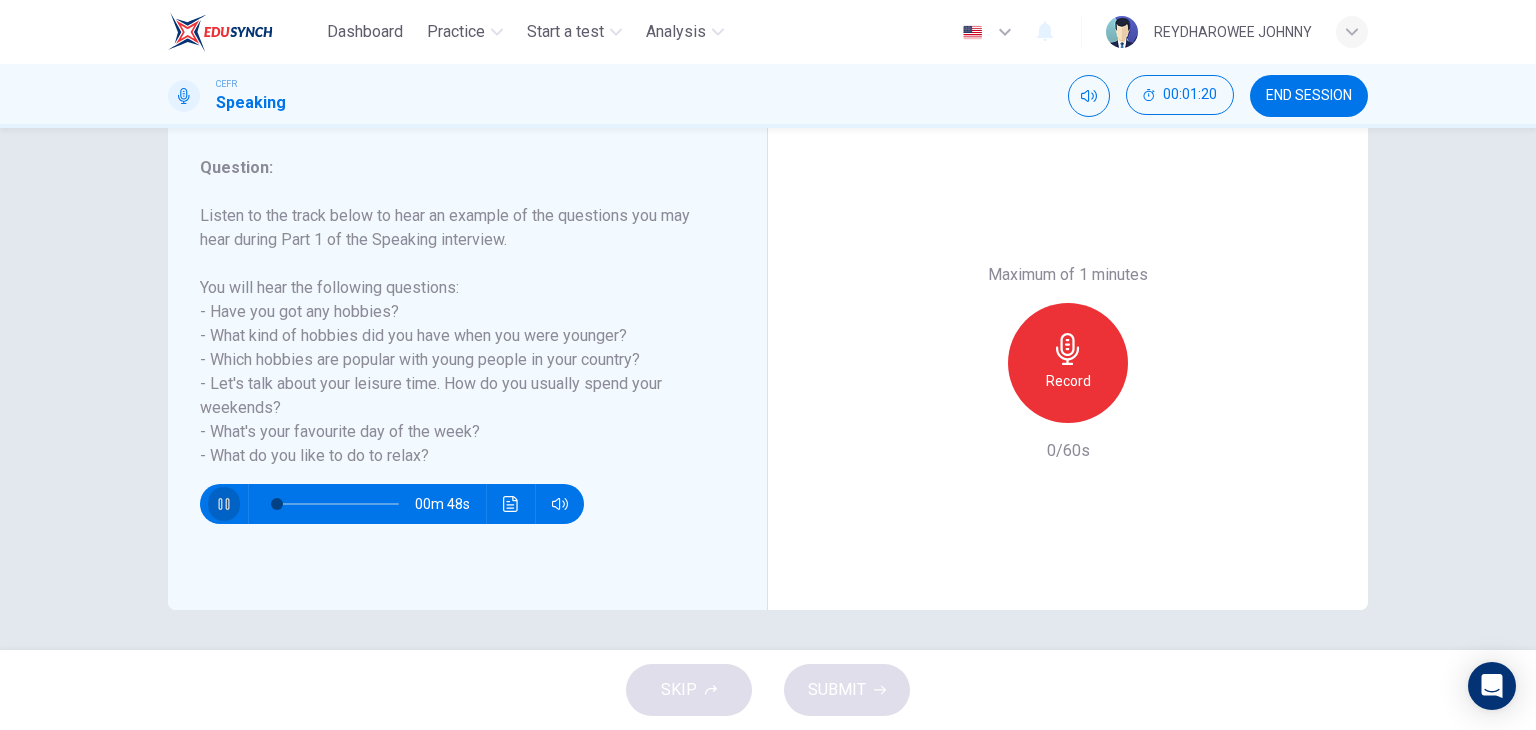 click at bounding box center (224, 504) 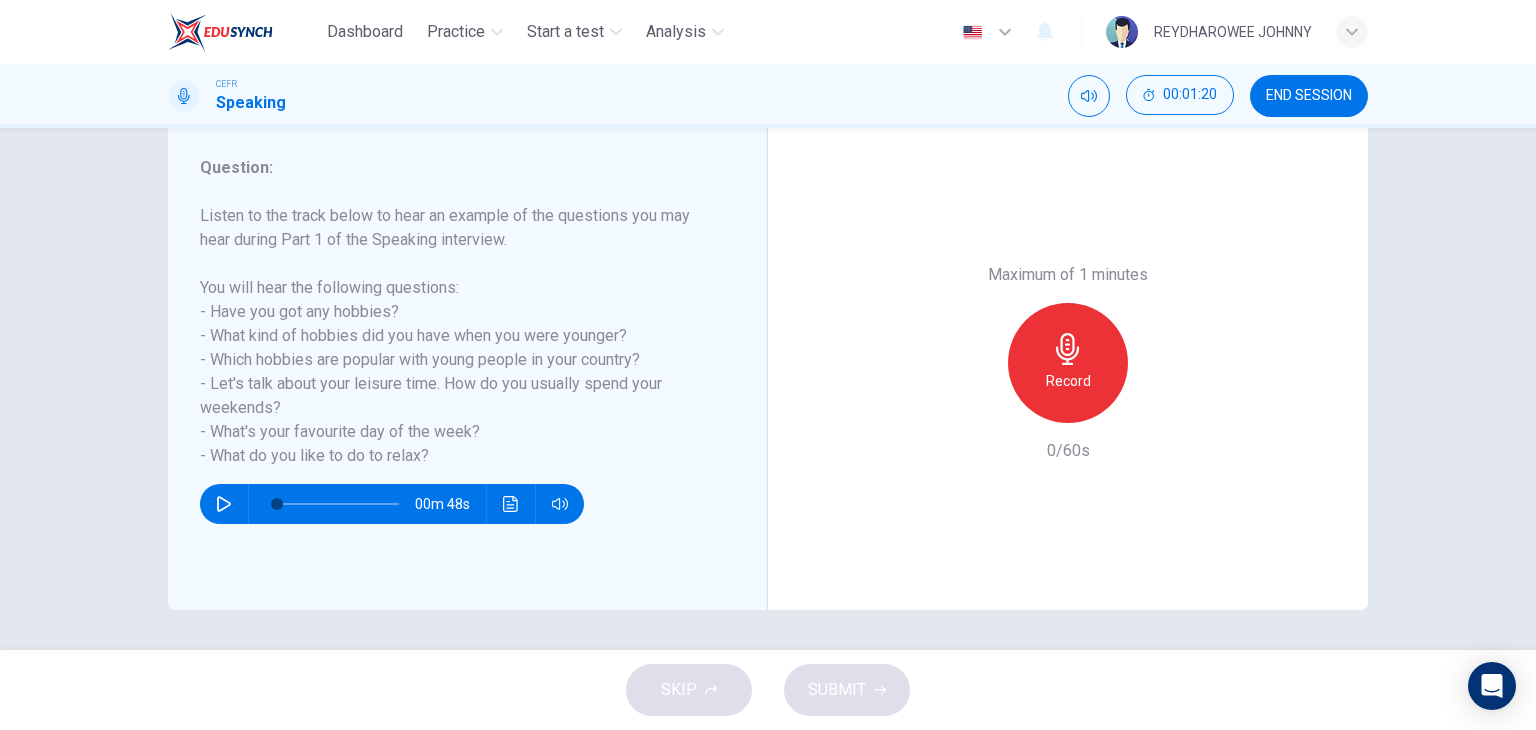 click at bounding box center (224, 504) 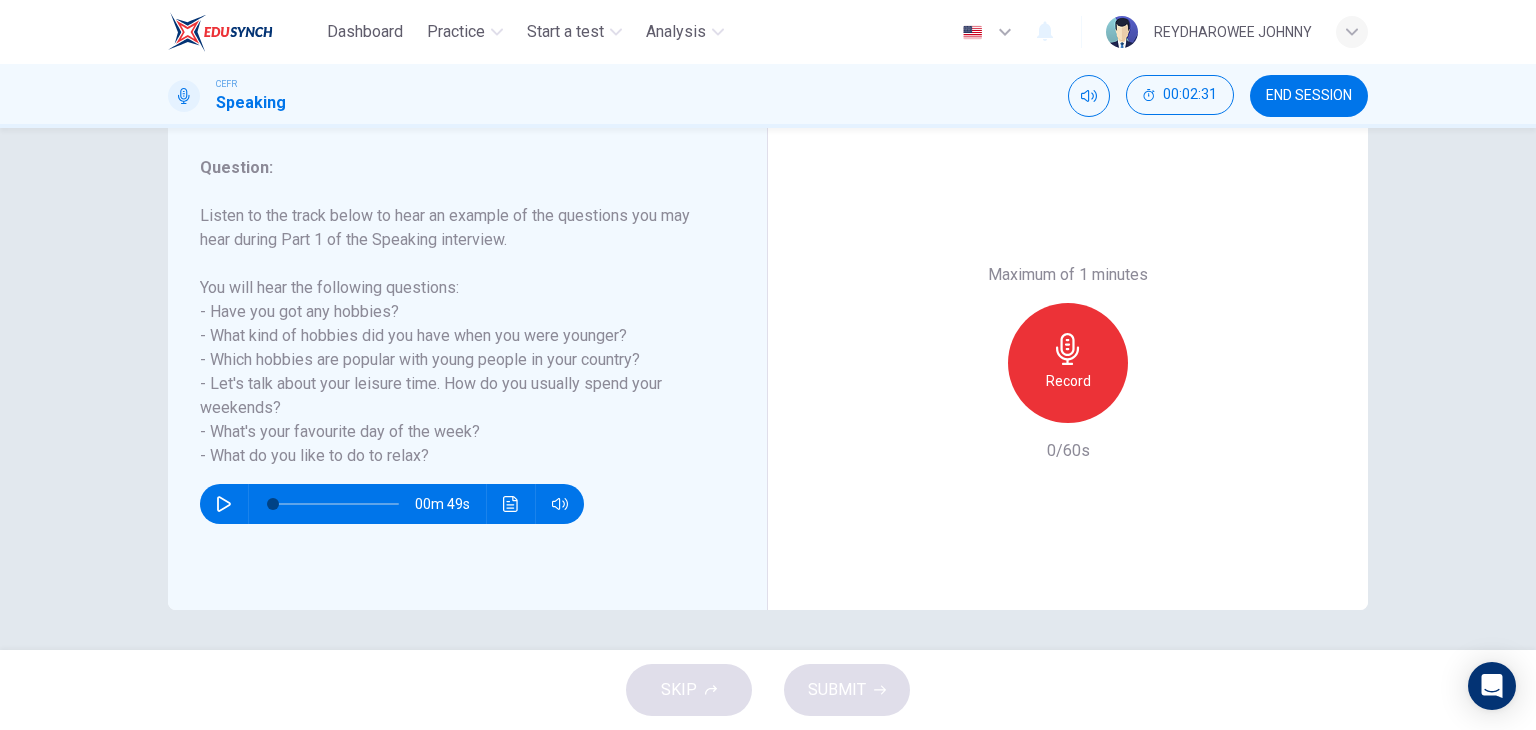 click at bounding box center (224, 504) 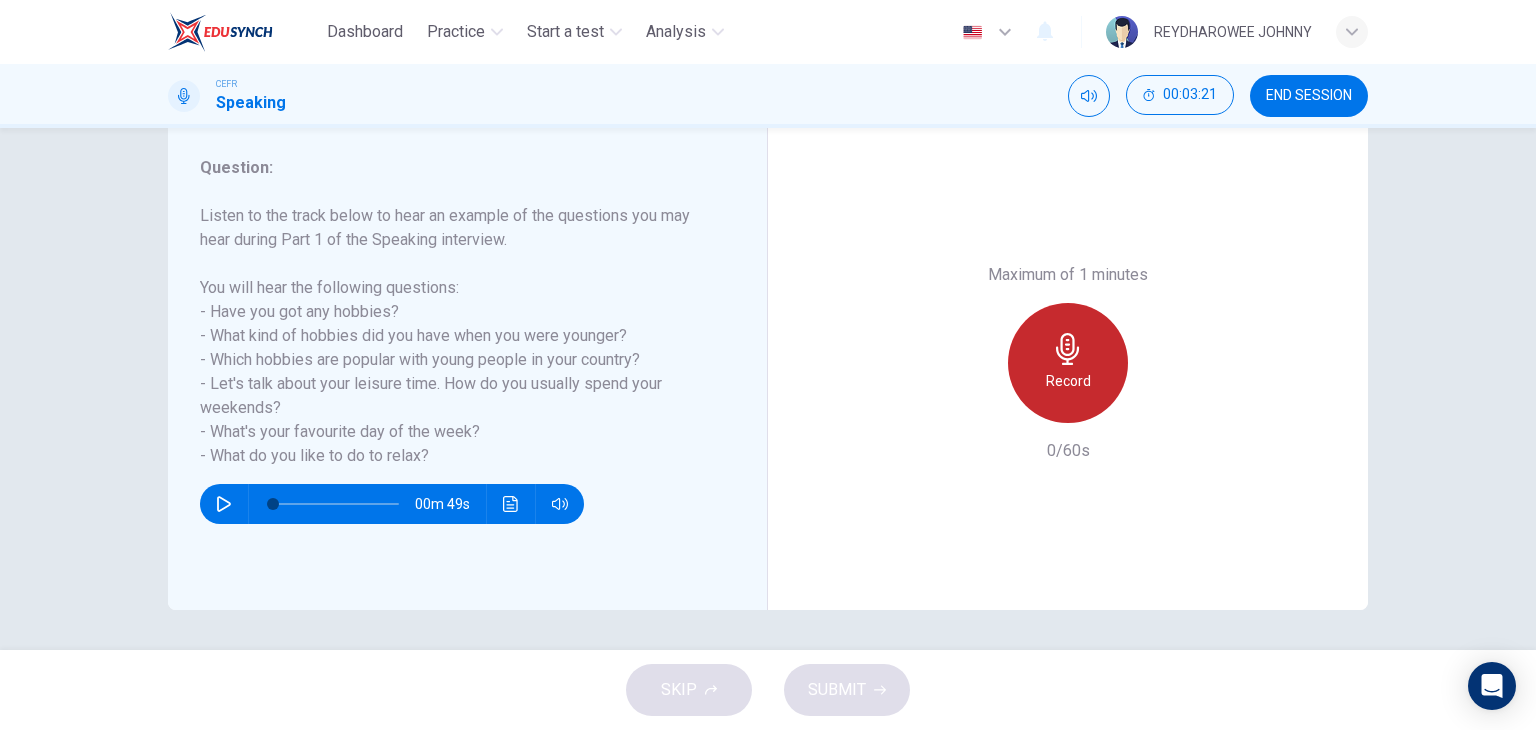 click on "Record" at bounding box center (1068, 381) 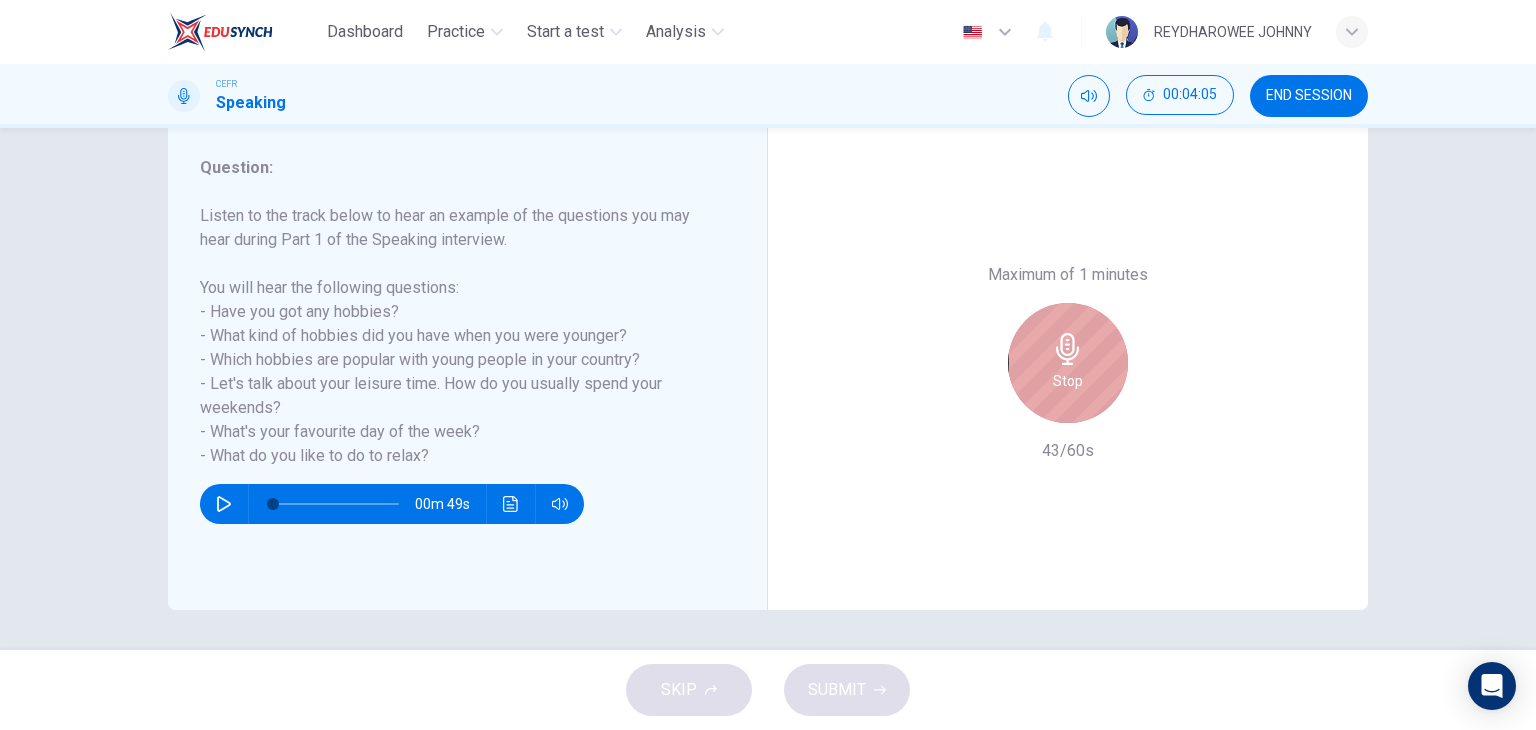 click on "Stop" at bounding box center [1068, 363] 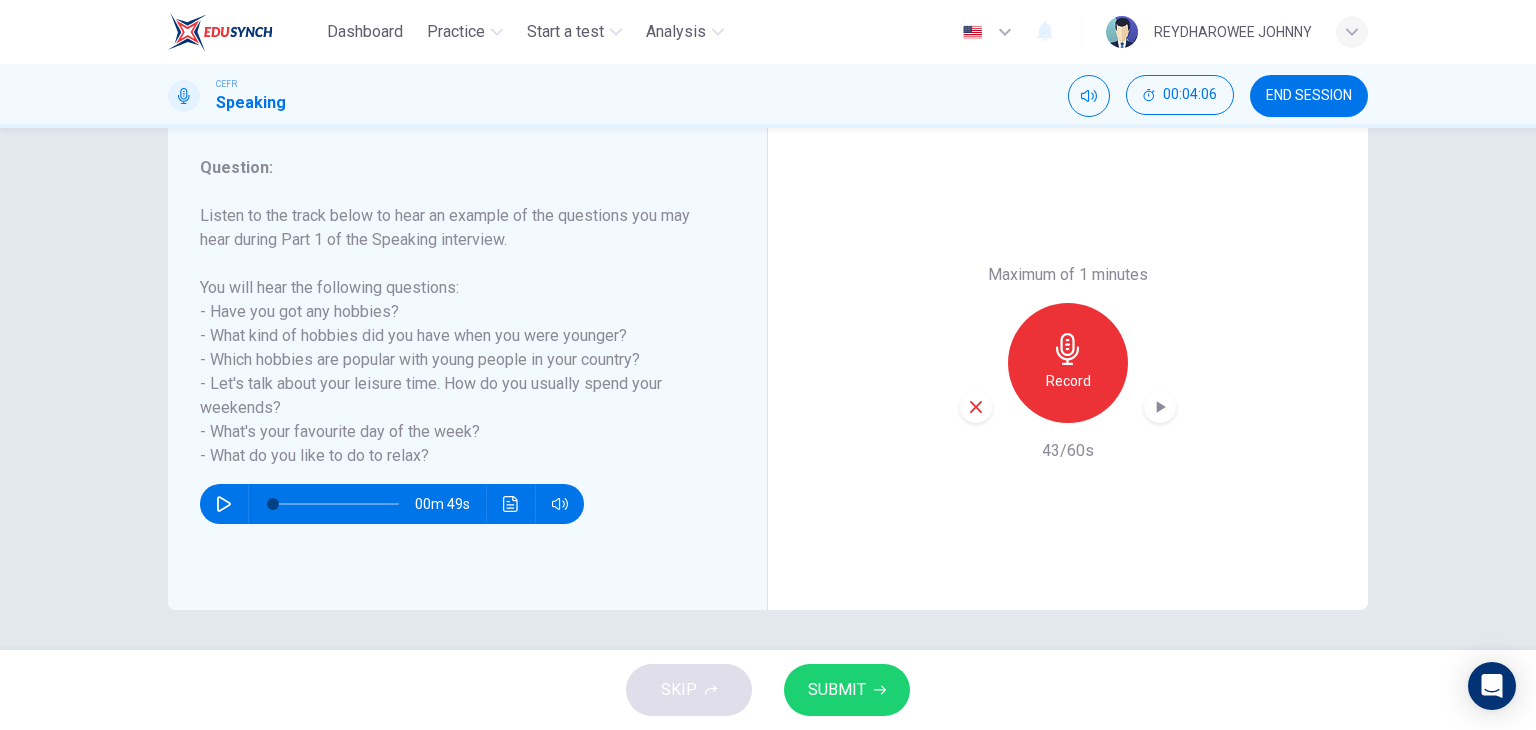 click at bounding box center [976, 407] 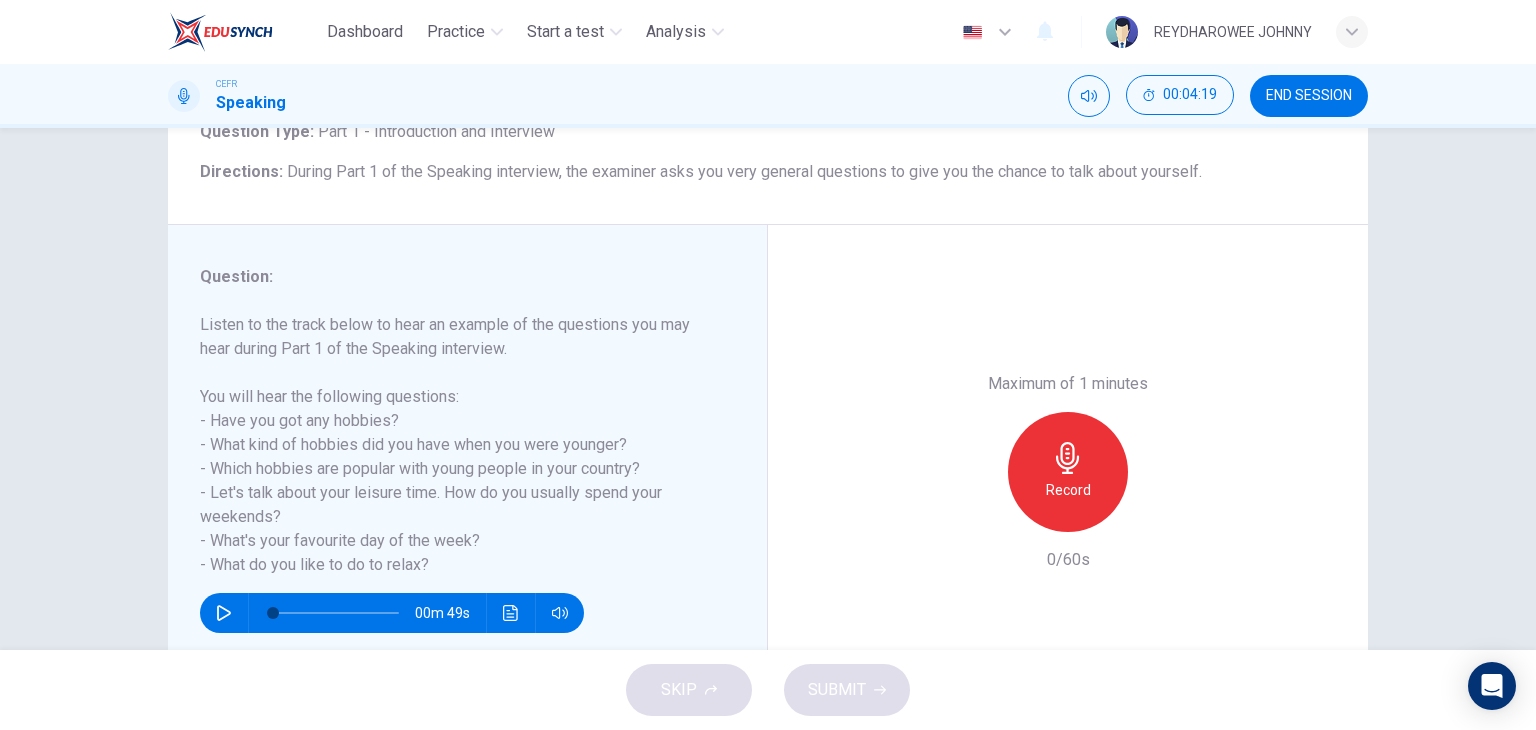 scroll, scrollTop: 253, scrollLeft: 0, axis: vertical 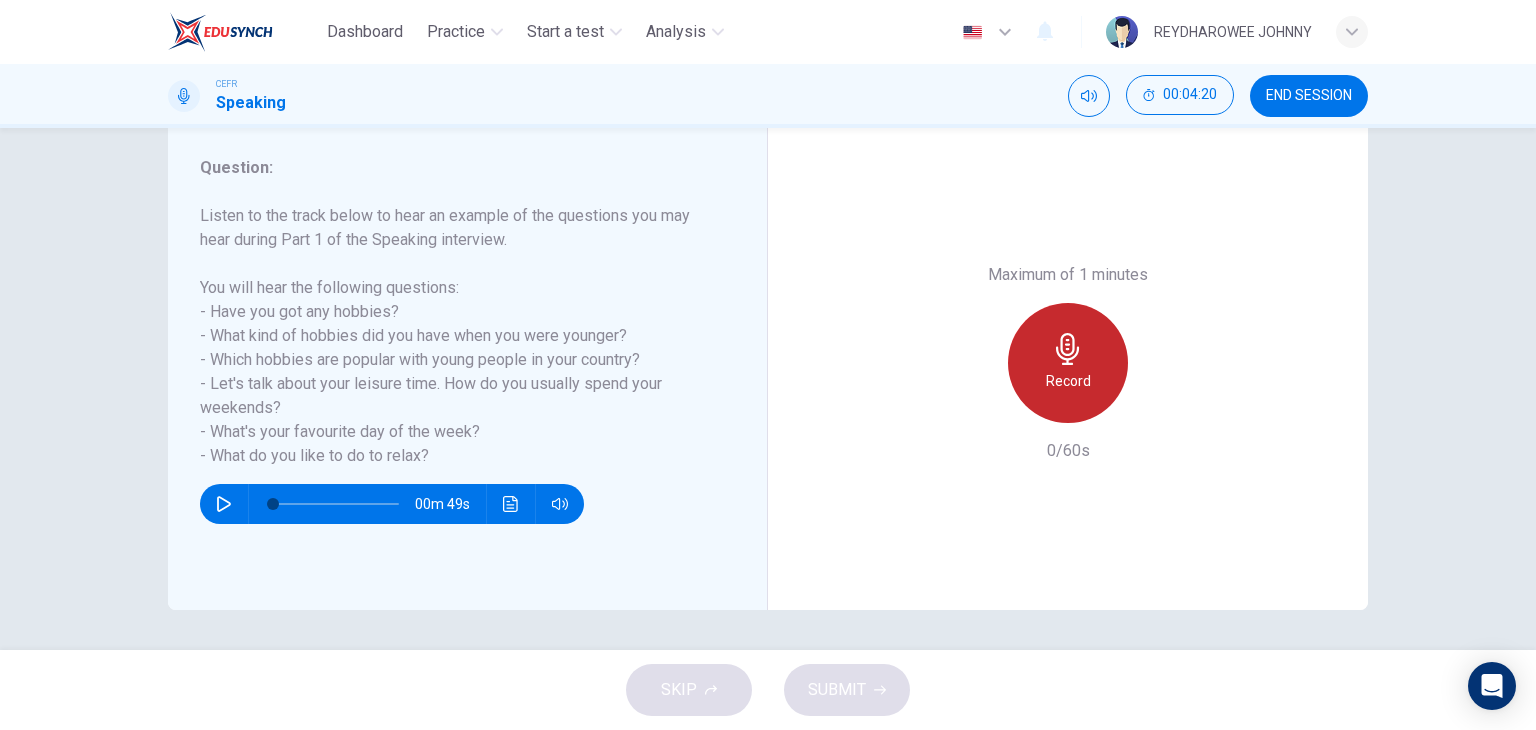 click on "Record" at bounding box center (1068, 381) 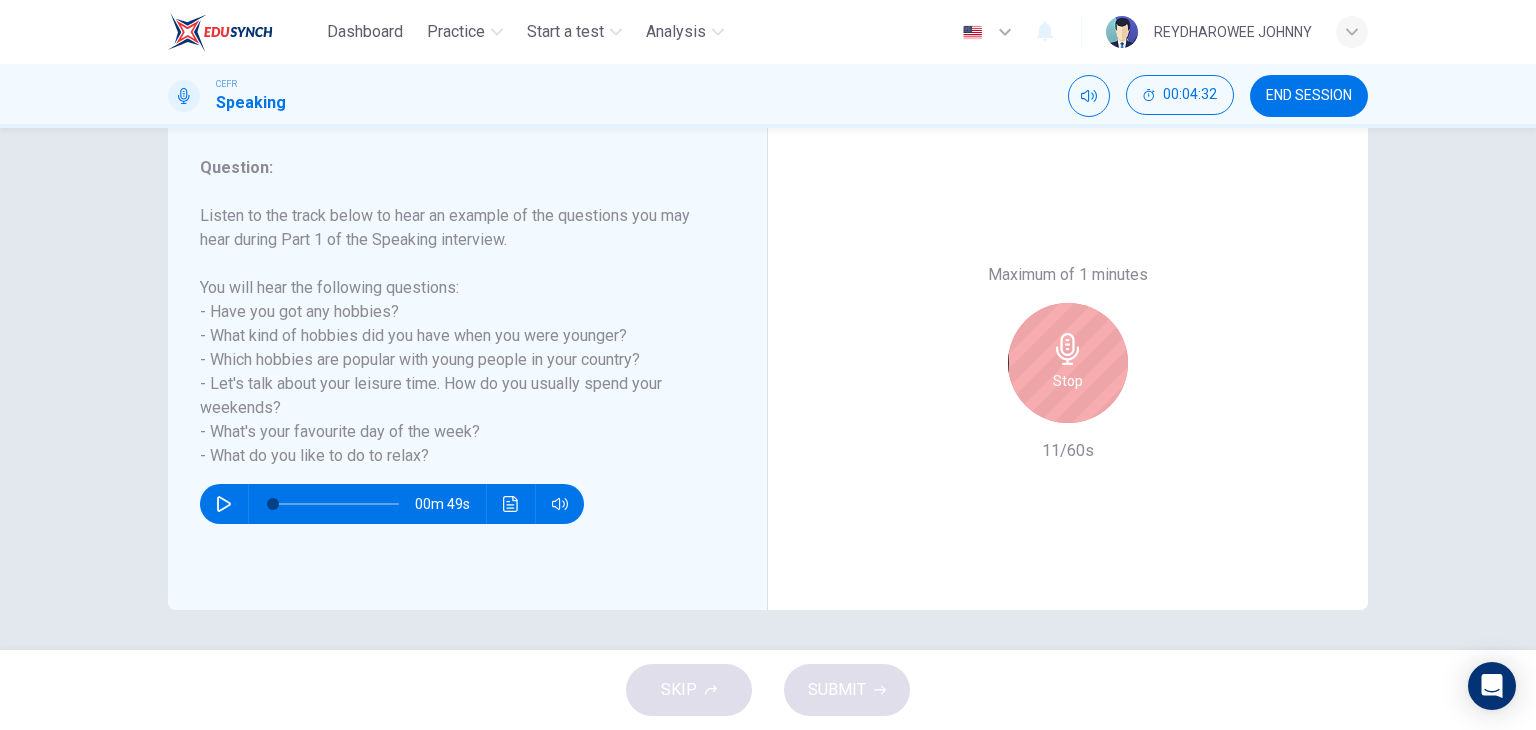 click on "Stop" at bounding box center (1068, 381) 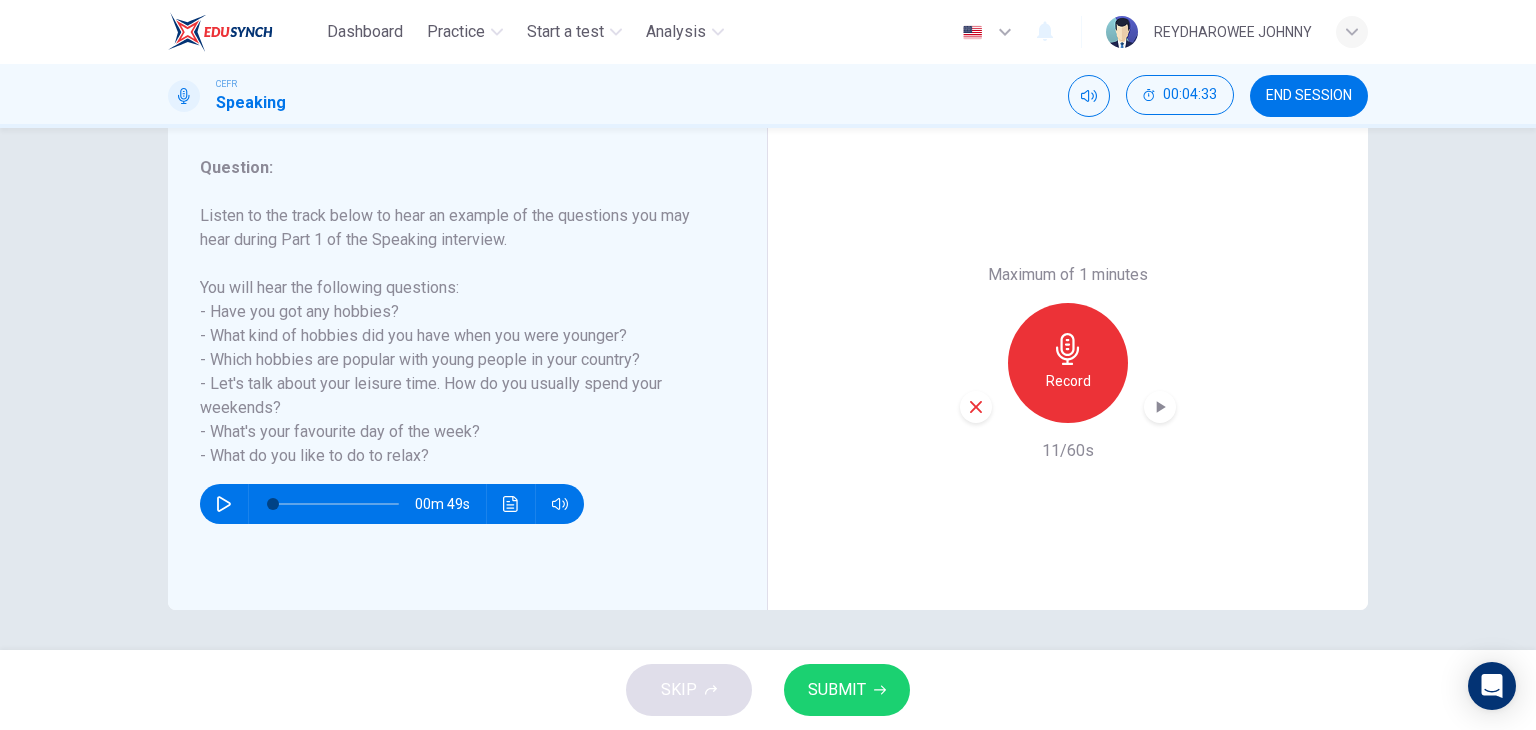 click at bounding box center (976, 407) 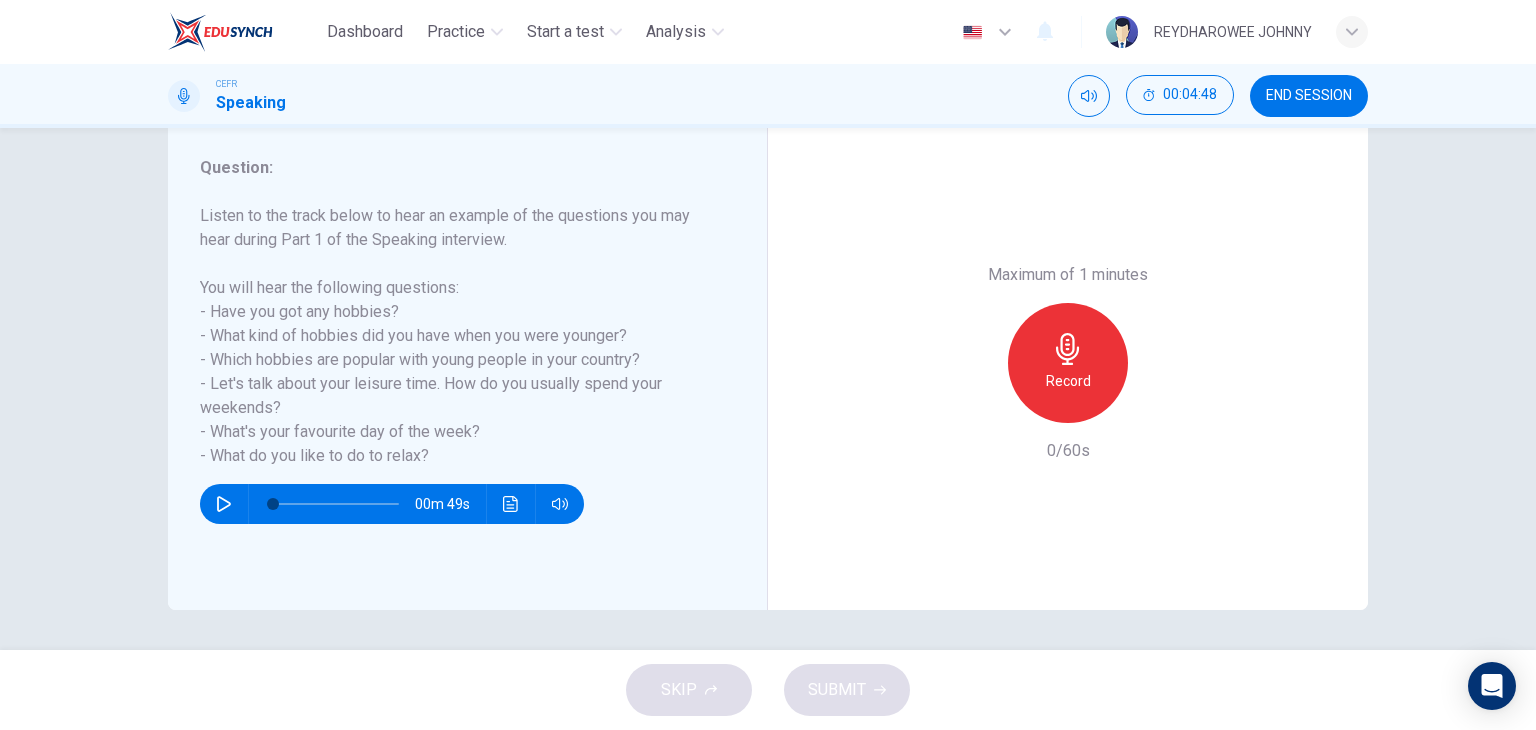 click on "Record" at bounding box center (1068, 363) 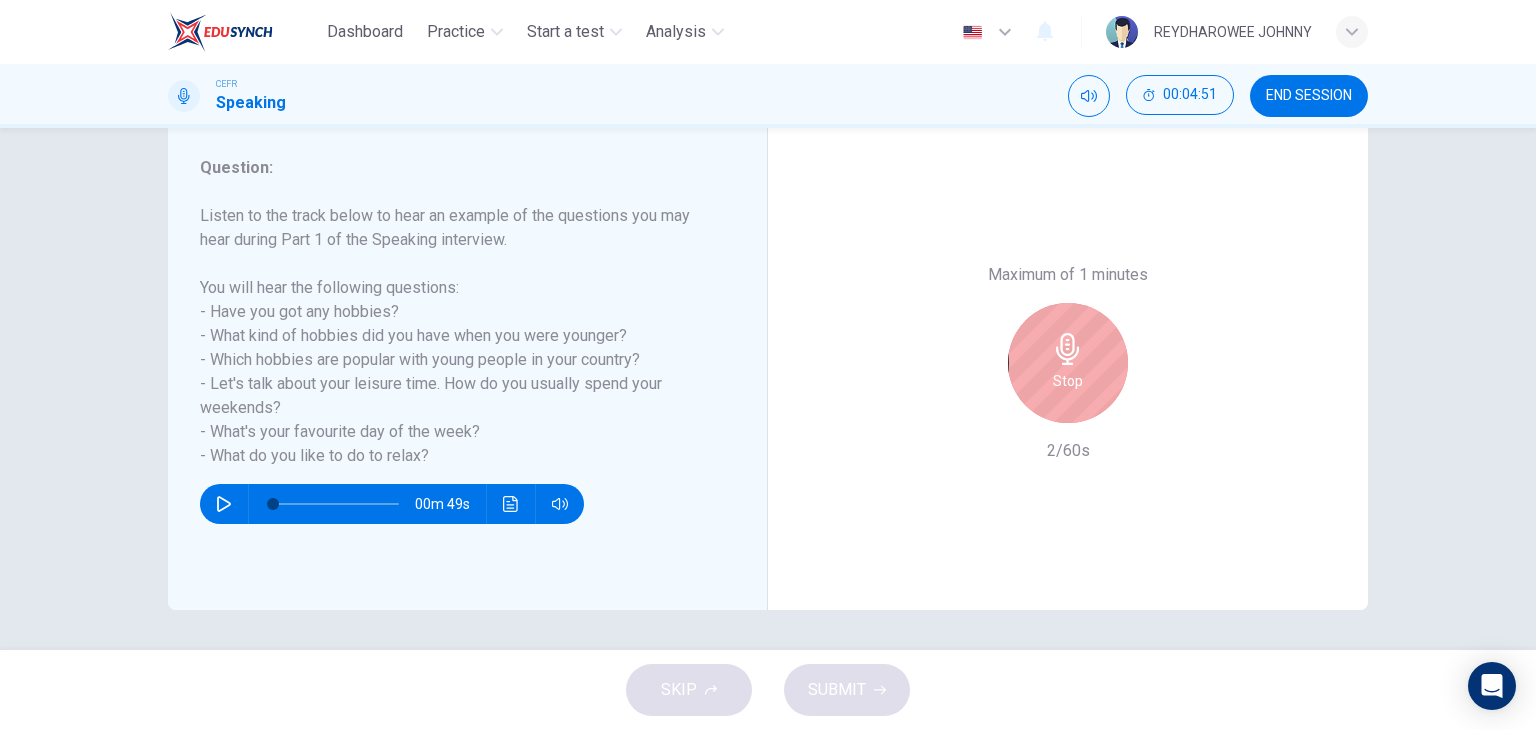 click on "Stop" at bounding box center (1068, 363) 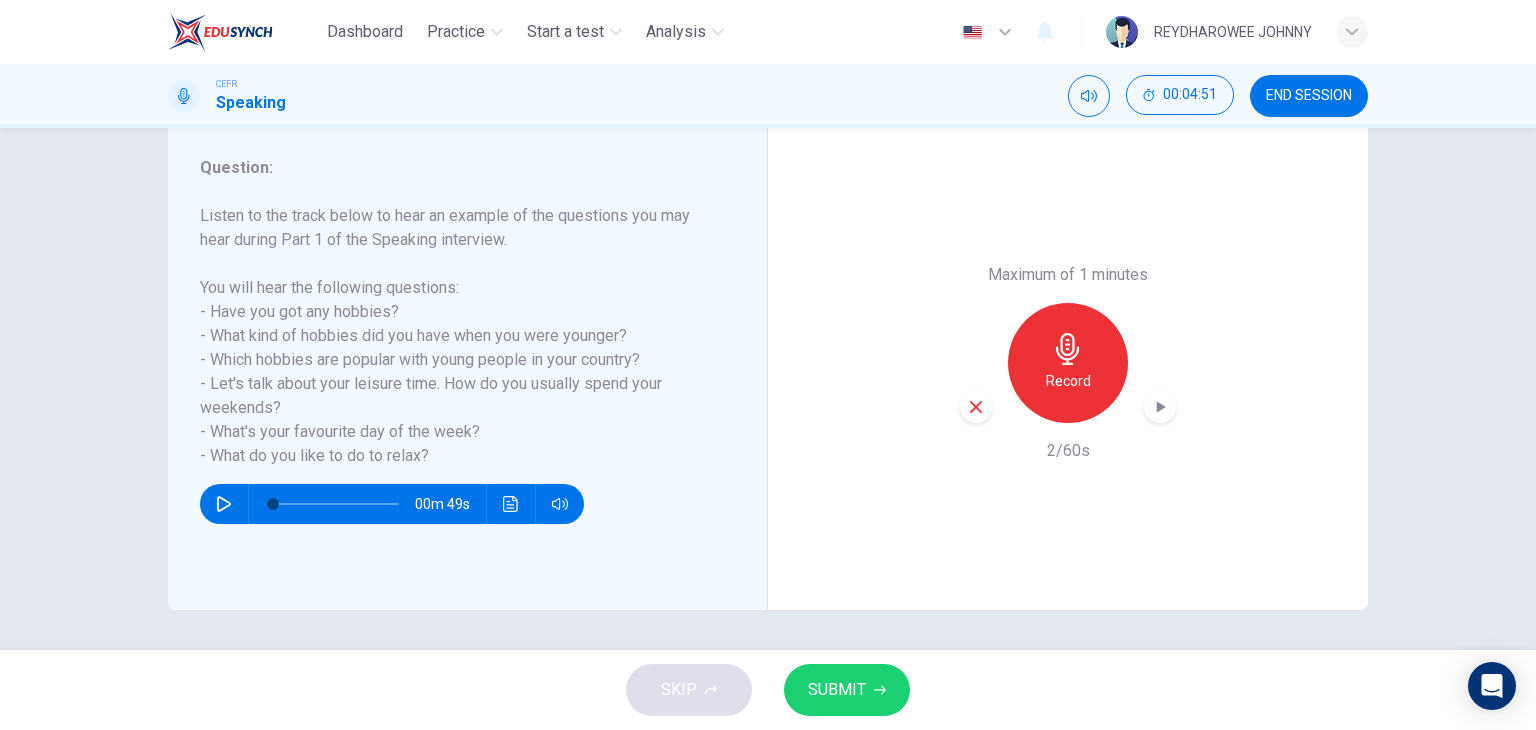 click at bounding box center (976, 407) 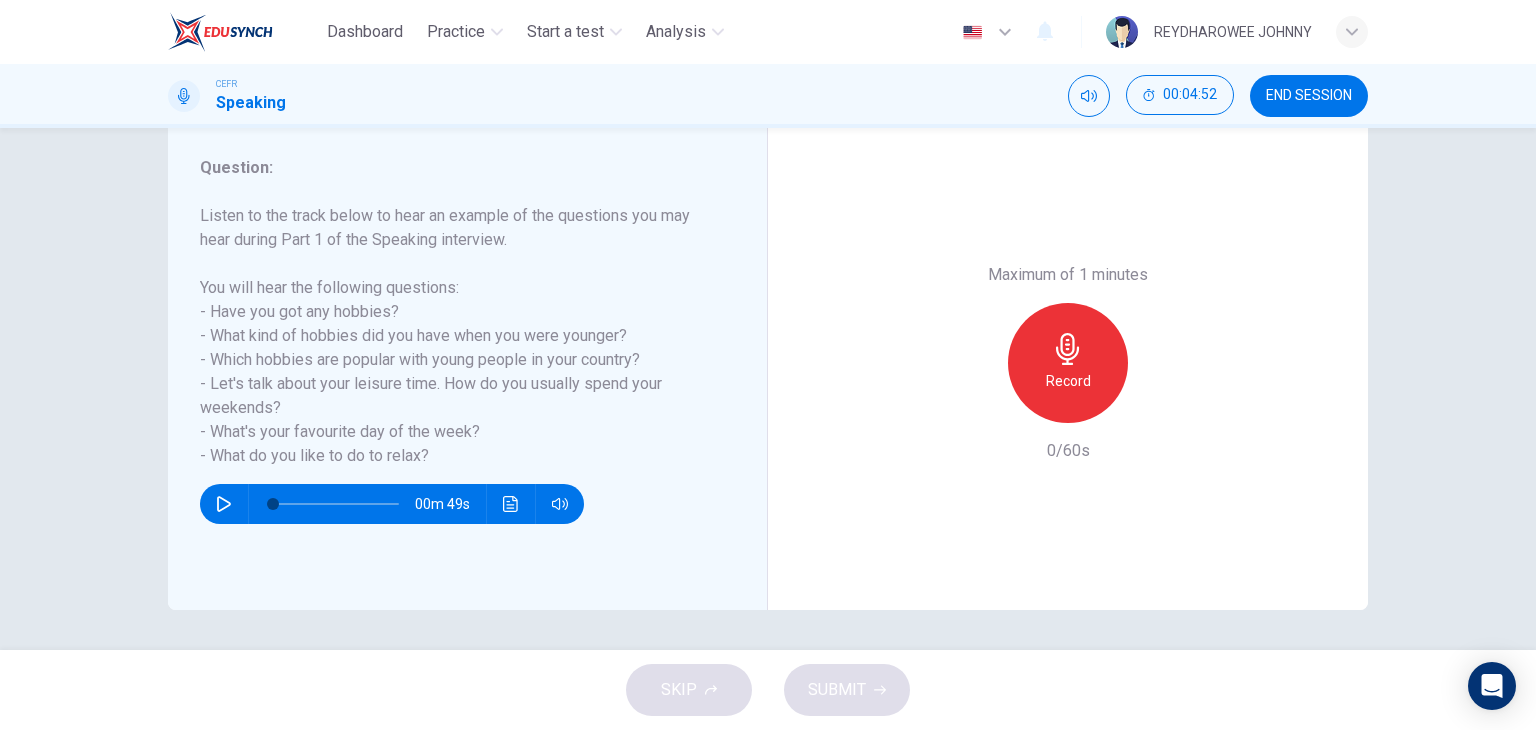 click on "Record" at bounding box center [1068, 381] 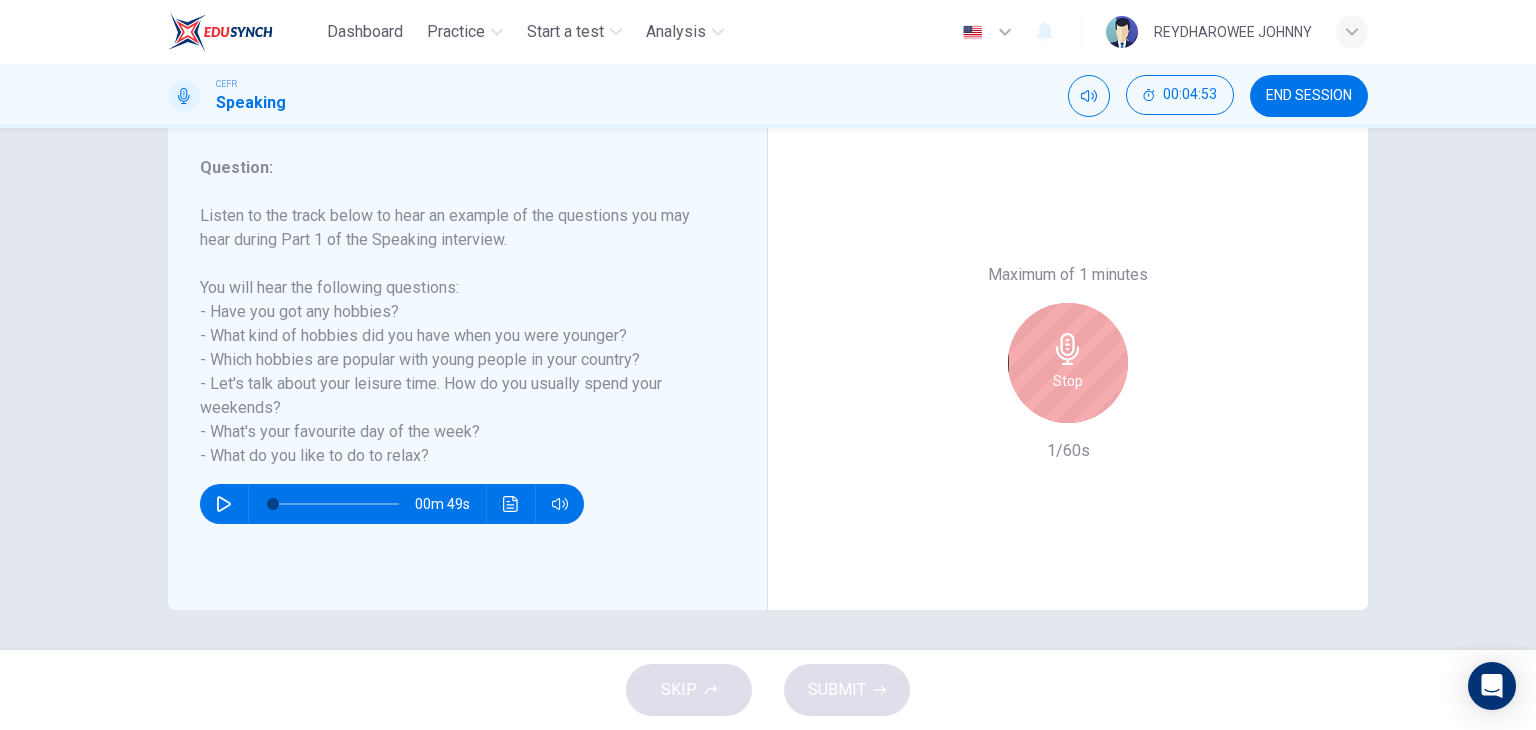 click on "Stop" at bounding box center [1068, 381] 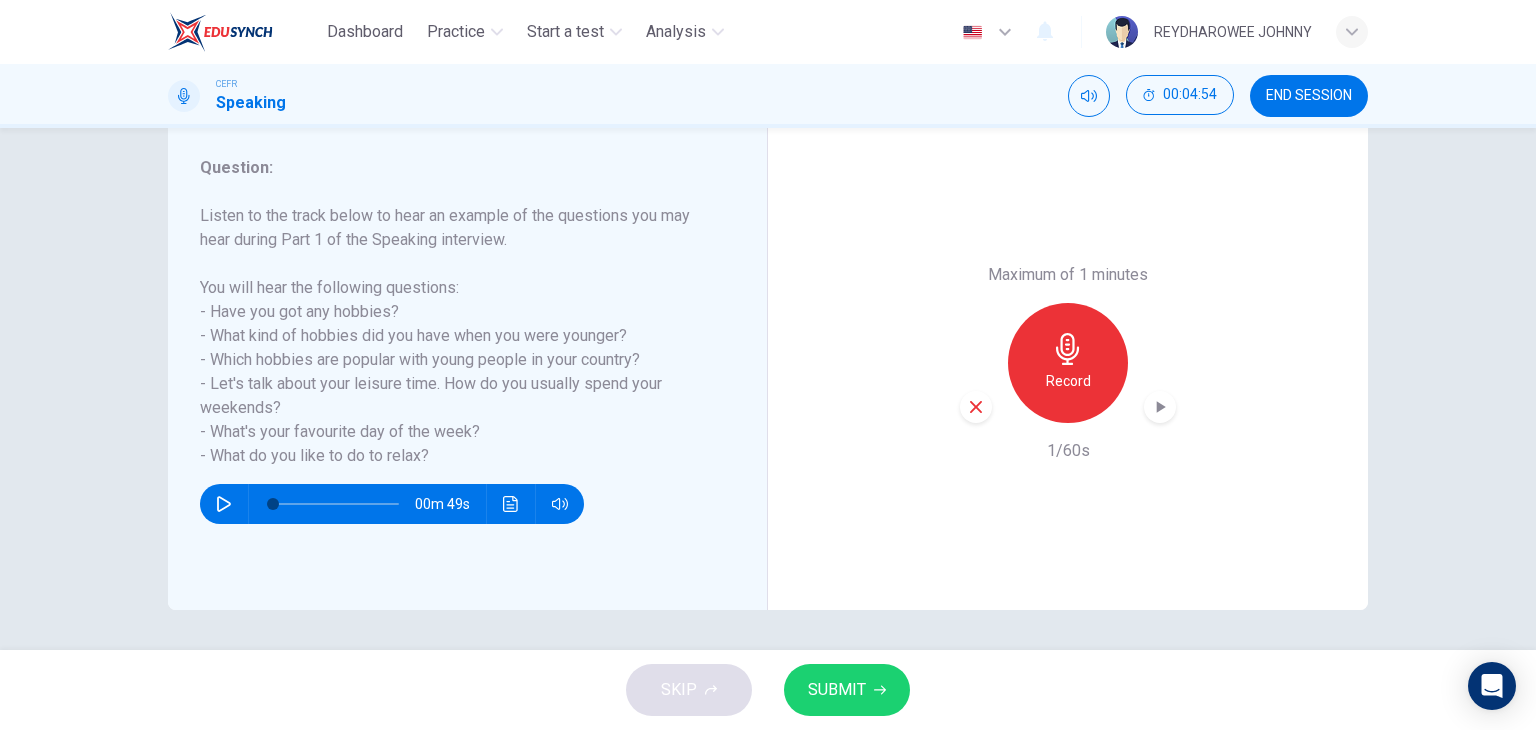 click at bounding box center (976, 407) 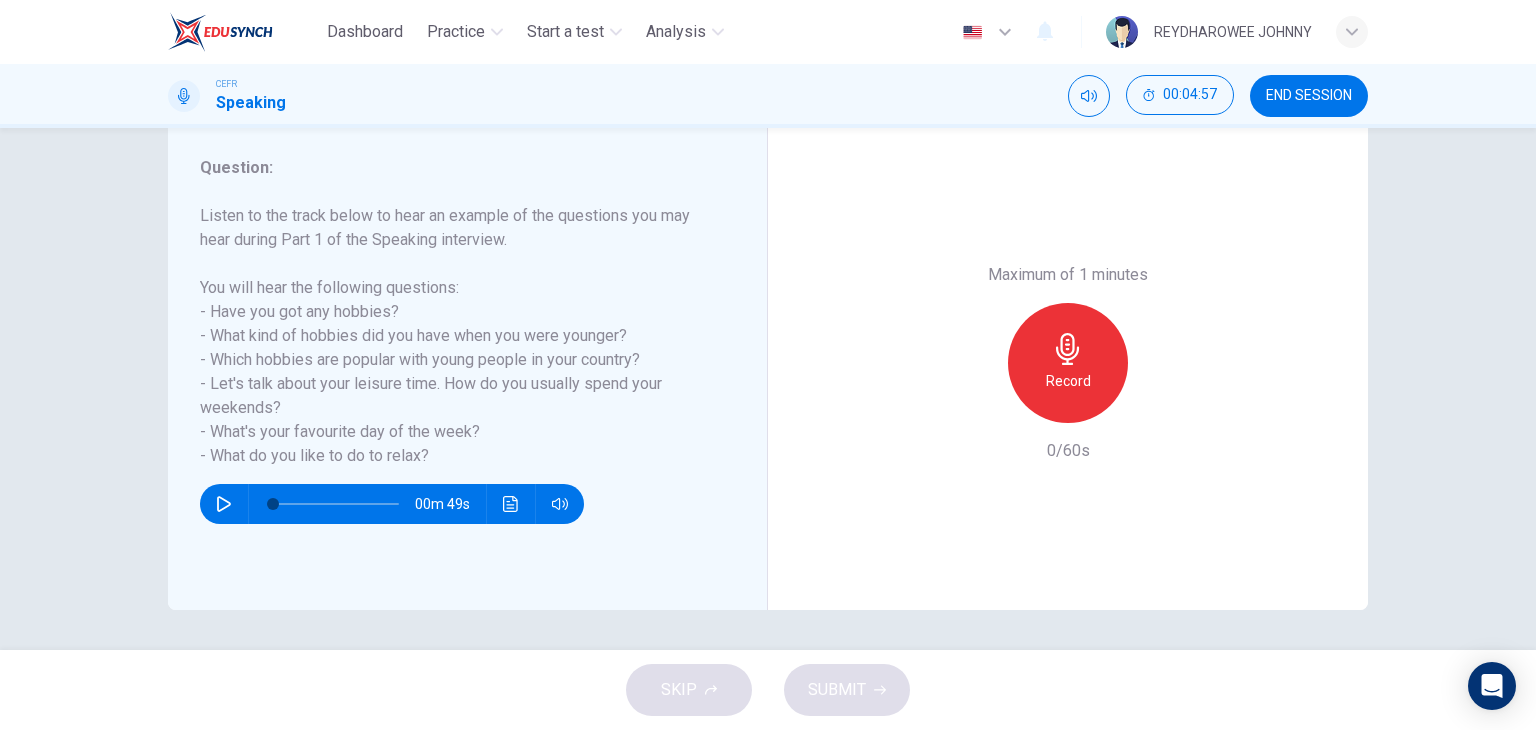 click on "Record" at bounding box center [1068, 381] 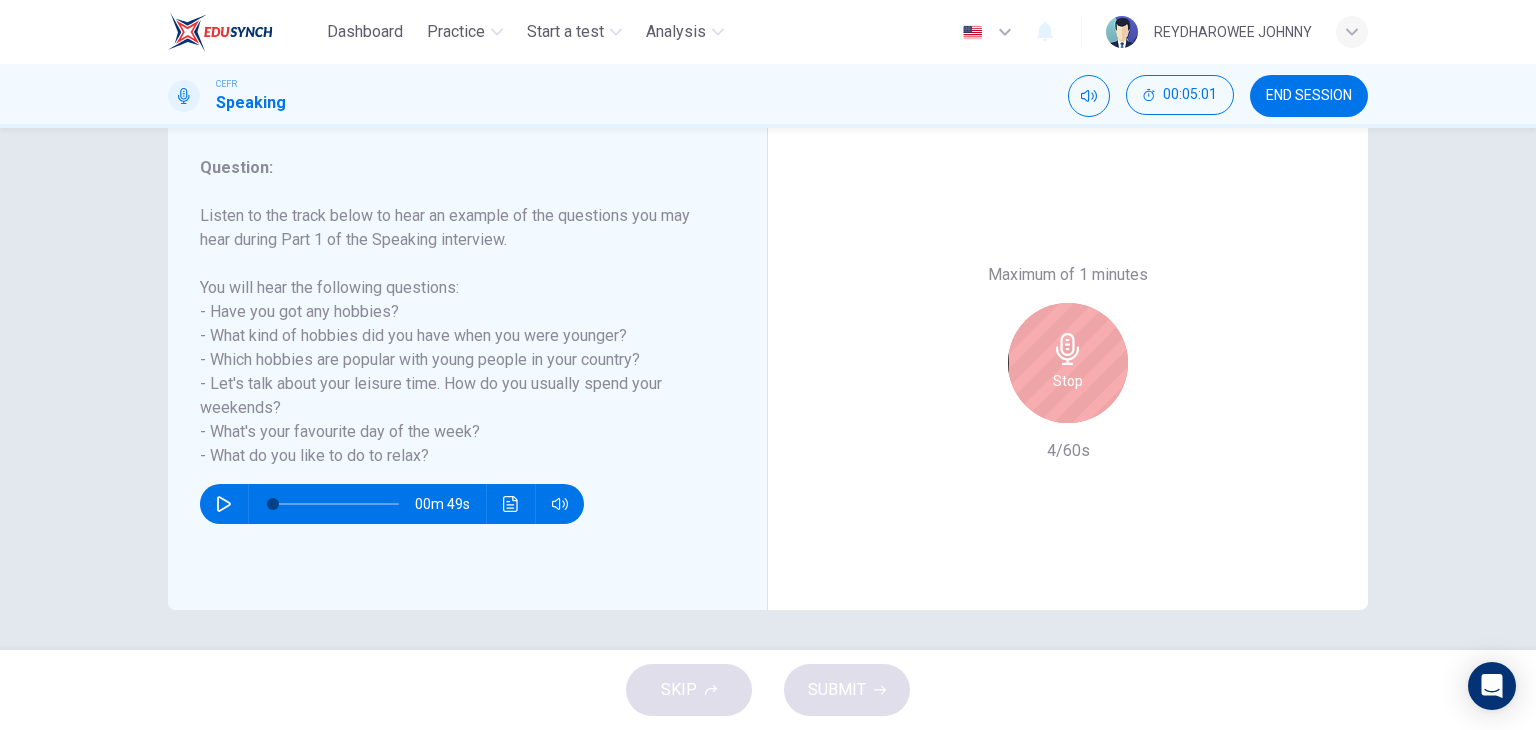 click on "Stop" at bounding box center (1068, 363) 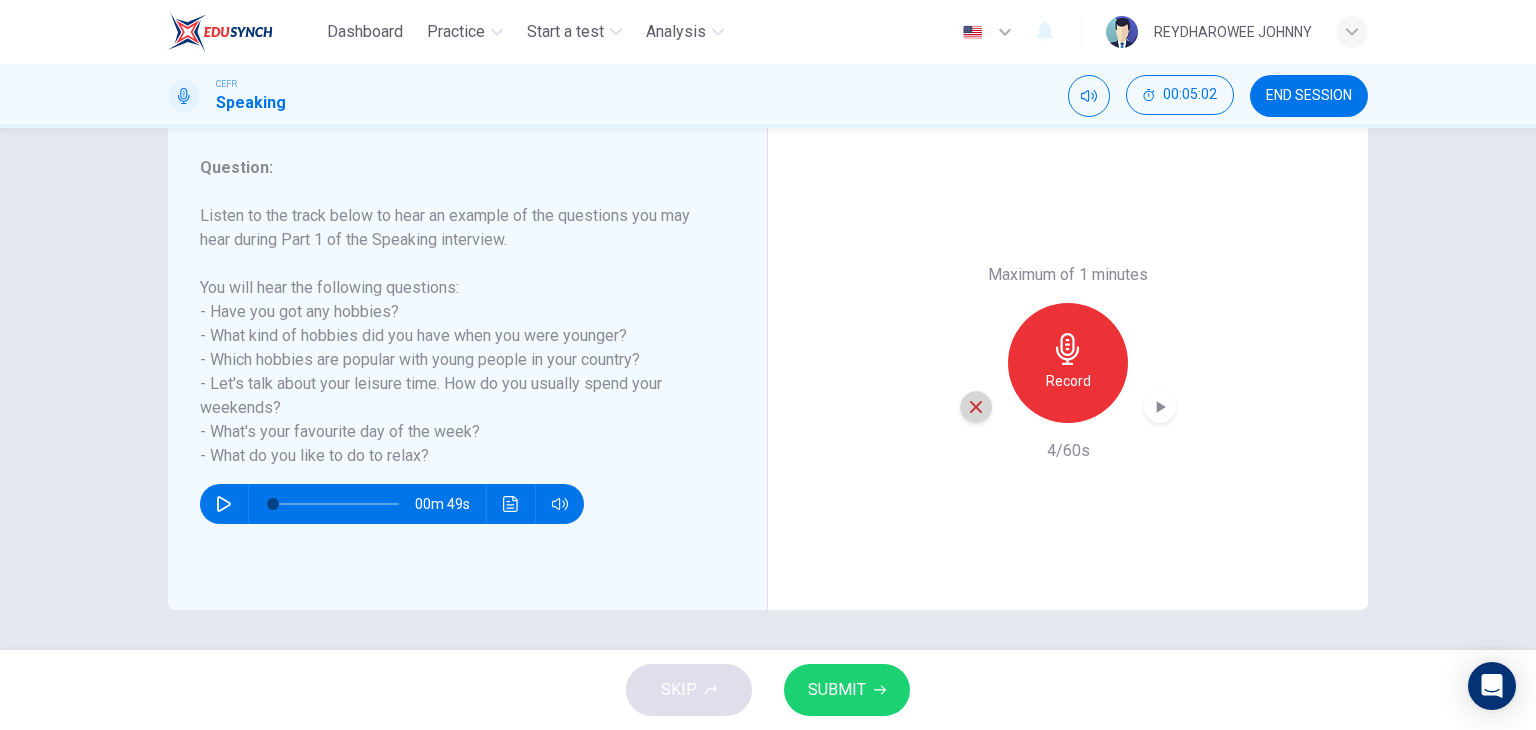 click at bounding box center [976, 407] 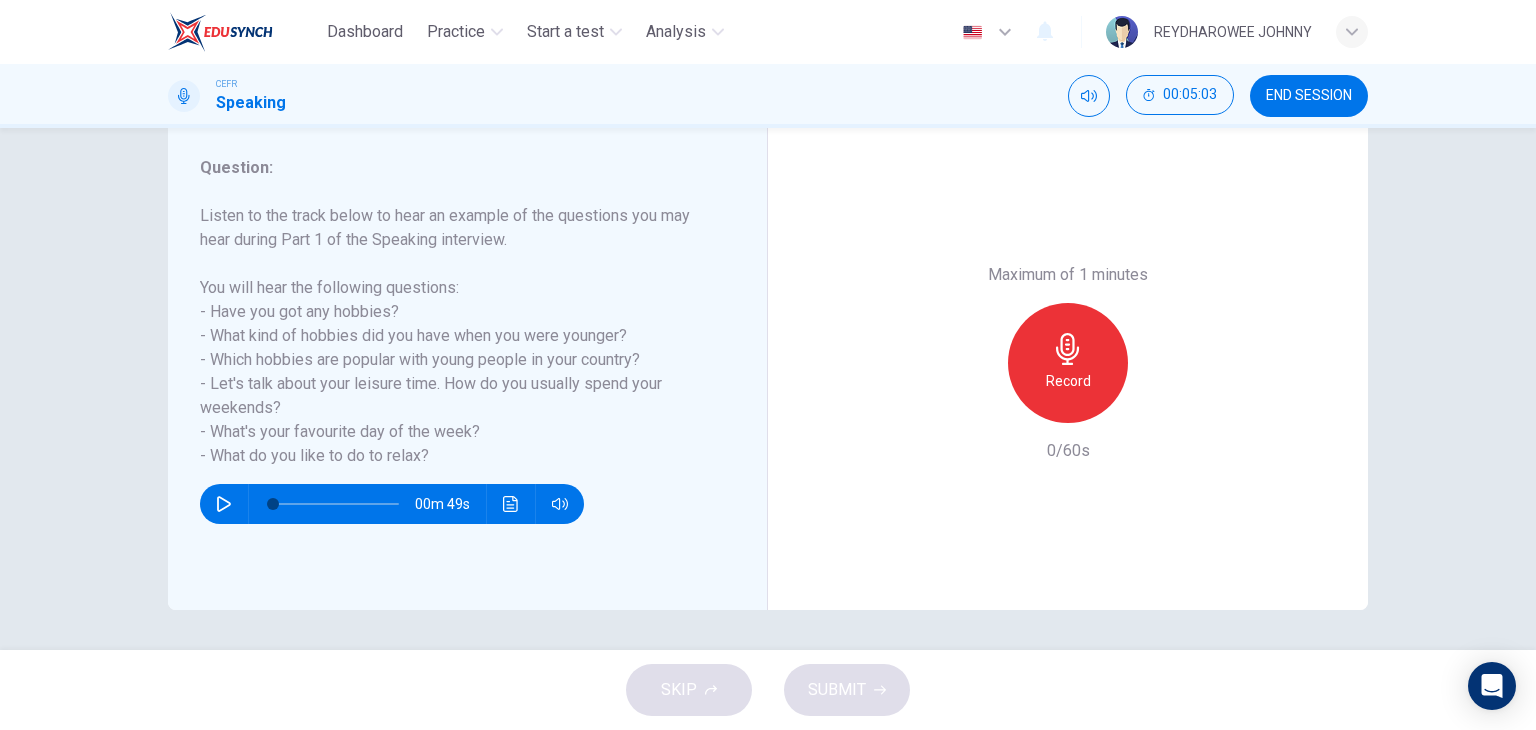 click on "Record" at bounding box center (1068, 363) 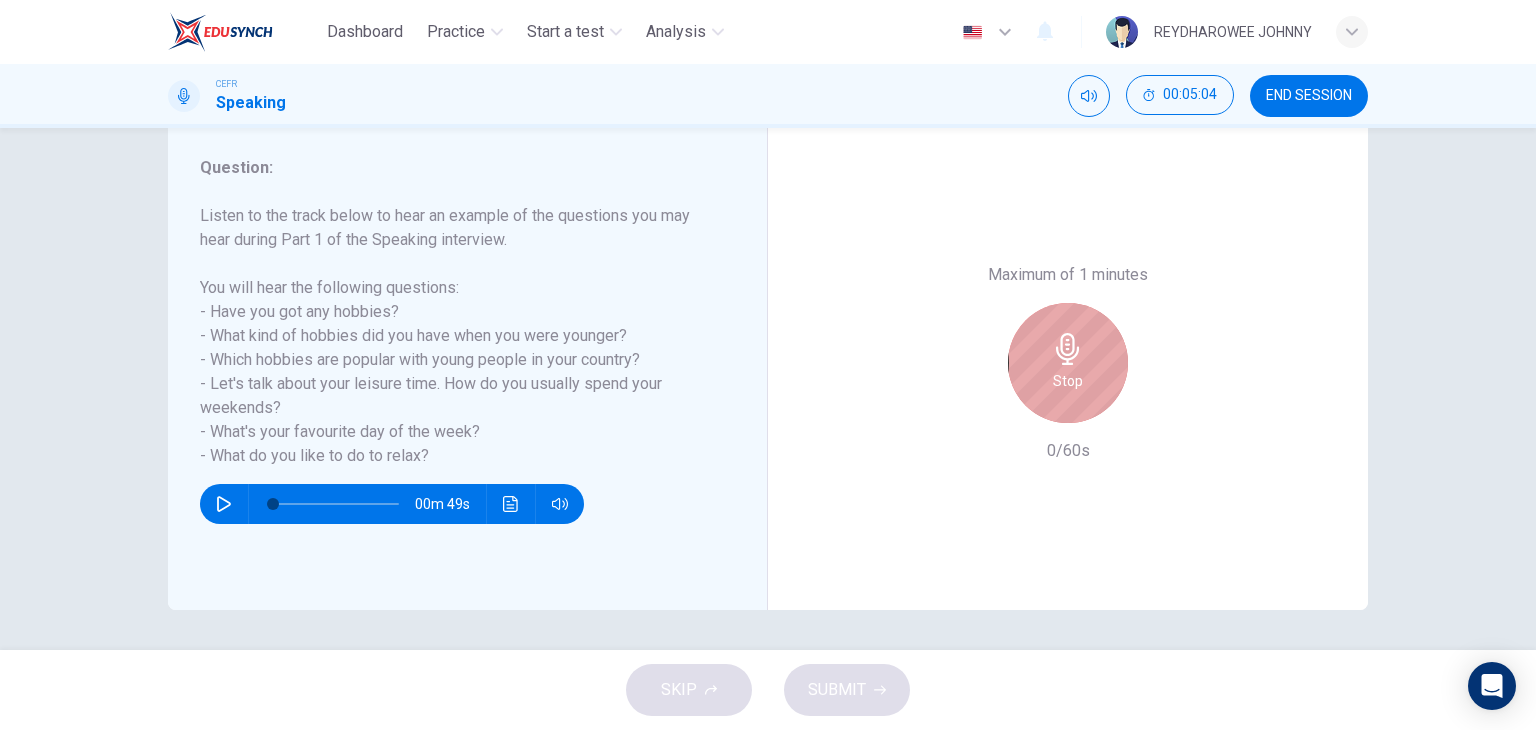 click on "Stop" at bounding box center [1068, 363] 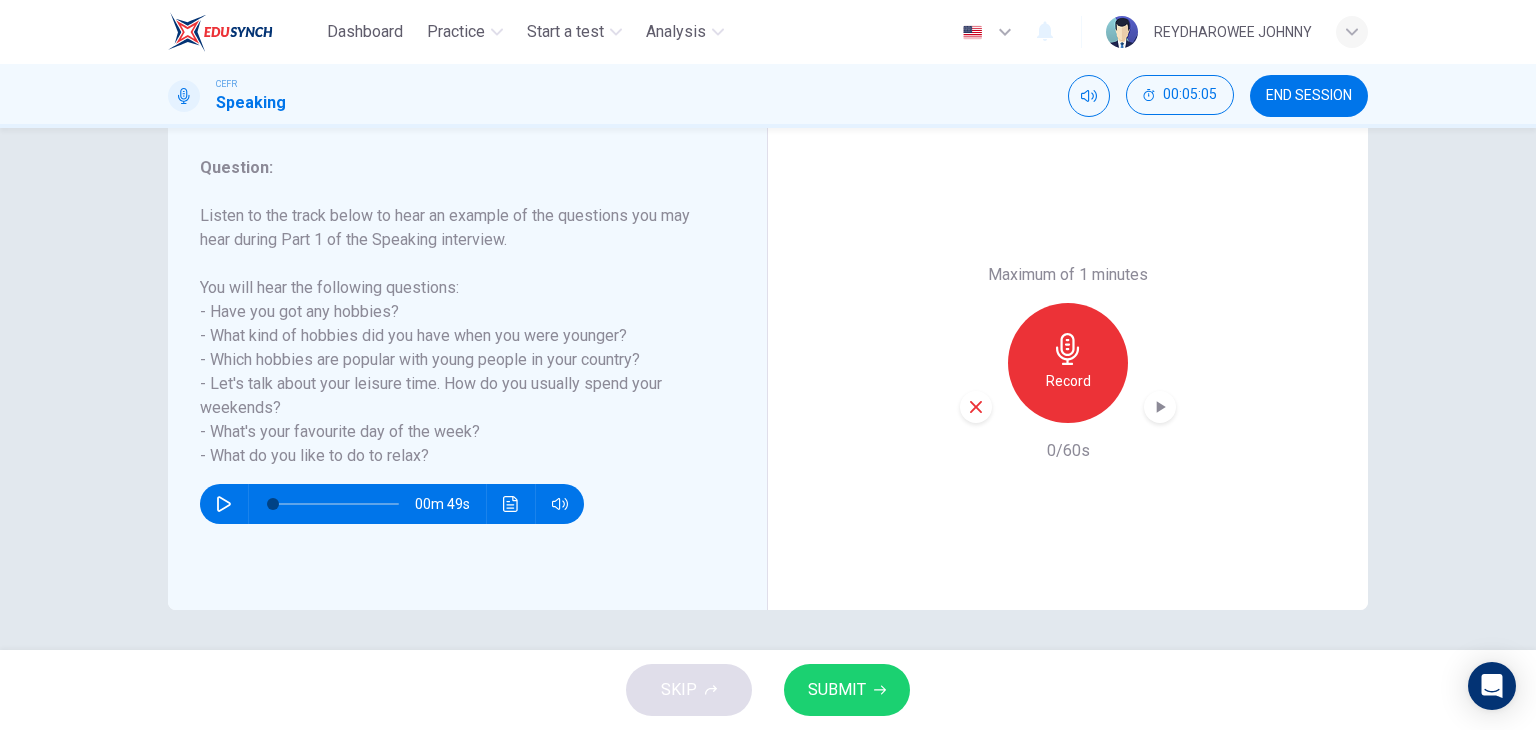 click at bounding box center [976, 407] 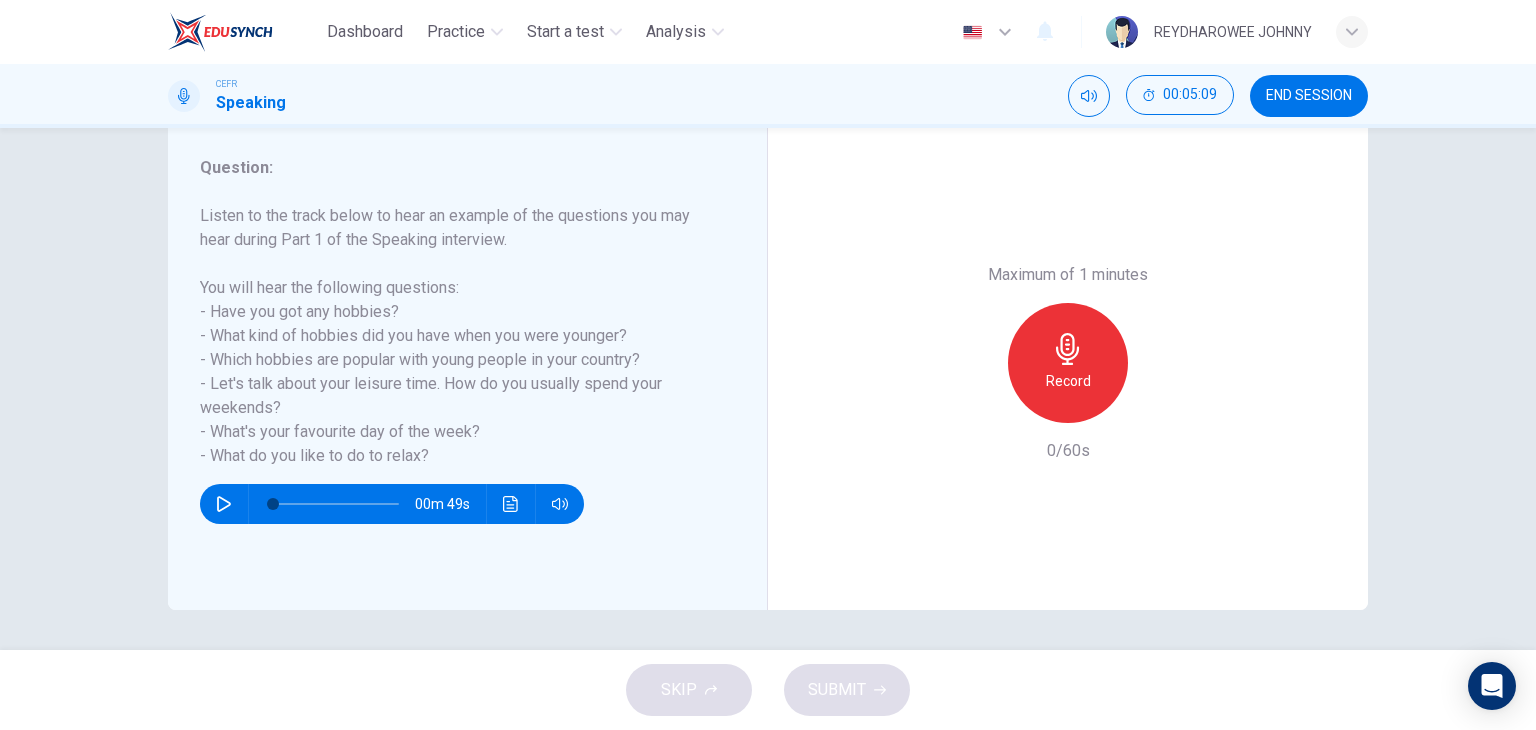 click on "Record" at bounding box center [1068, 381] 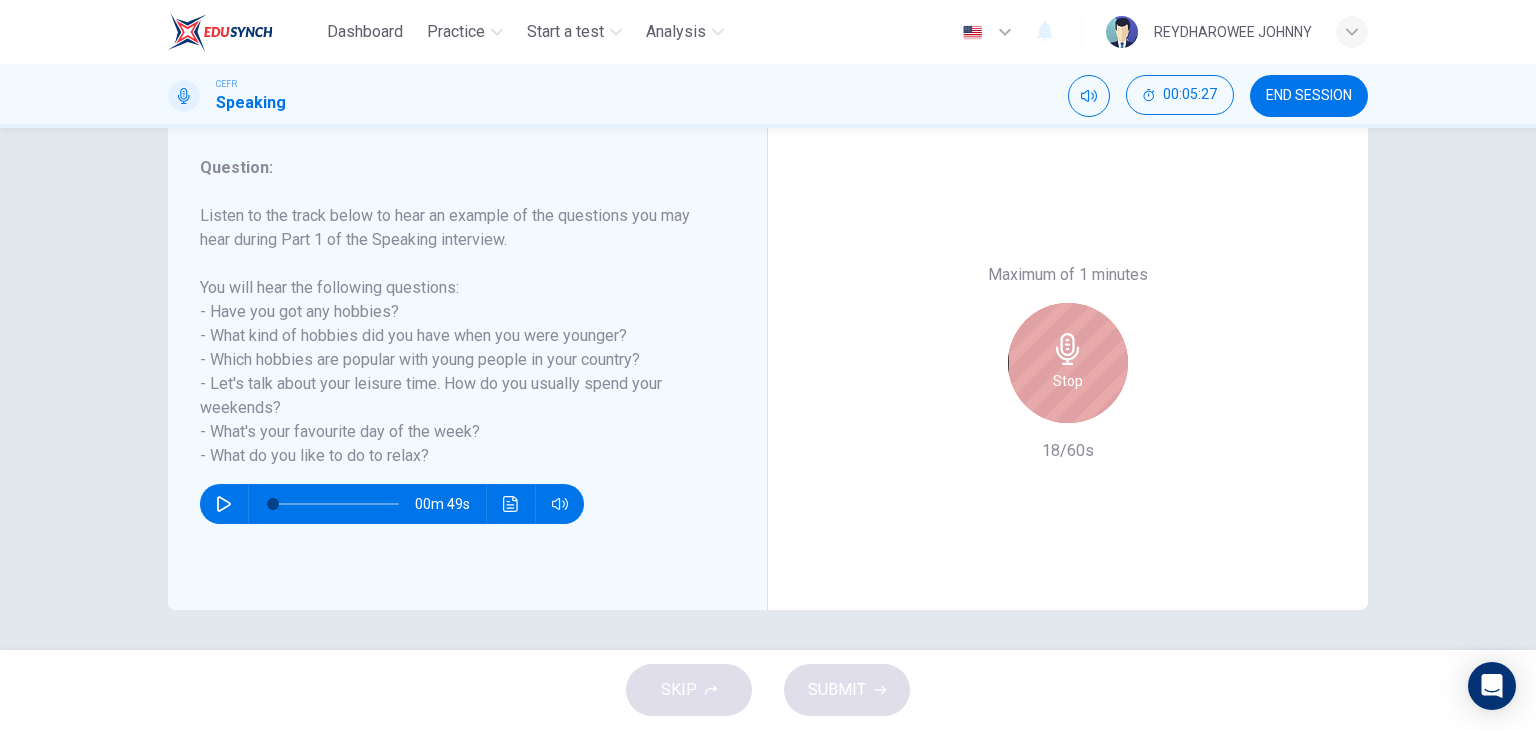 click on "Stop" at bounding box center (1068, 363) 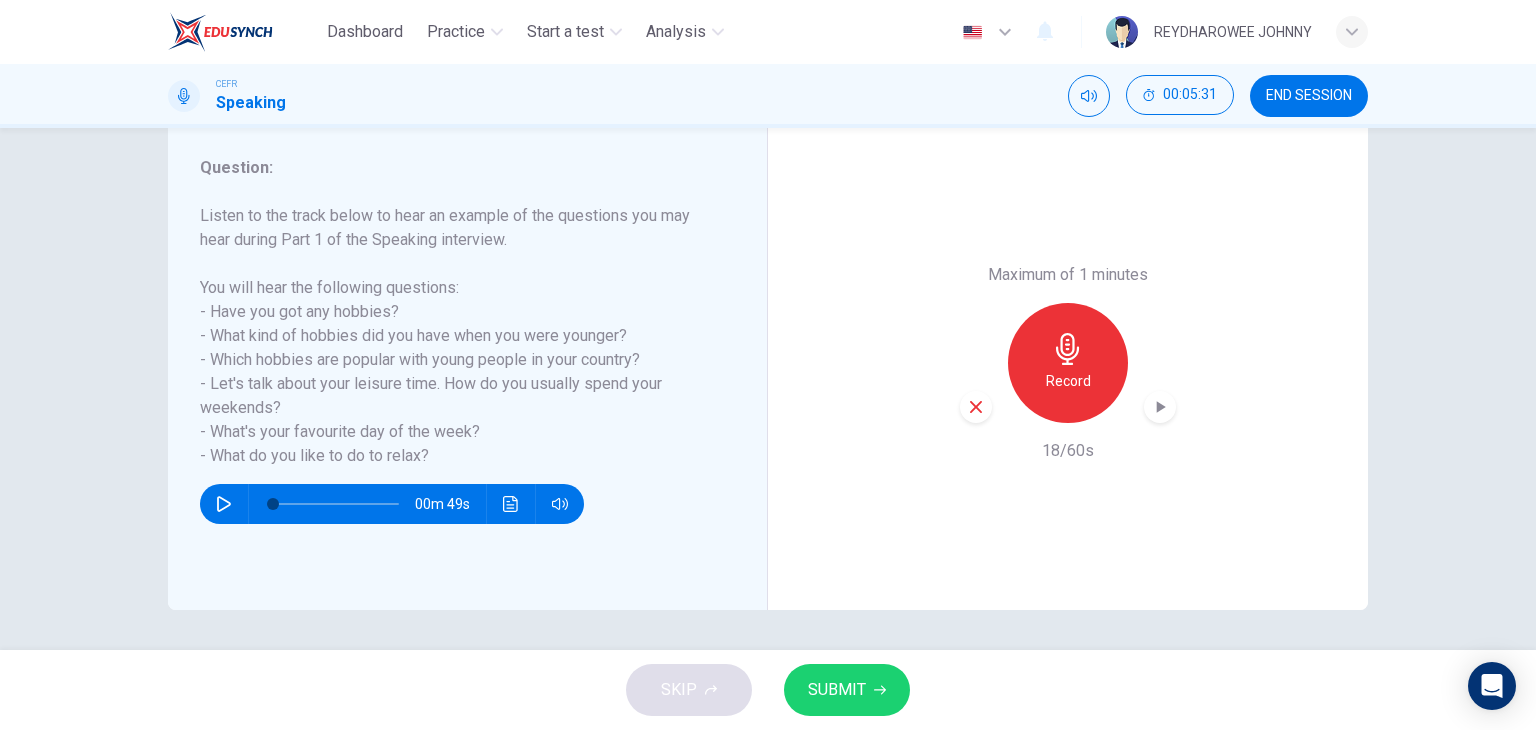 click at bounding box center [976, 407] 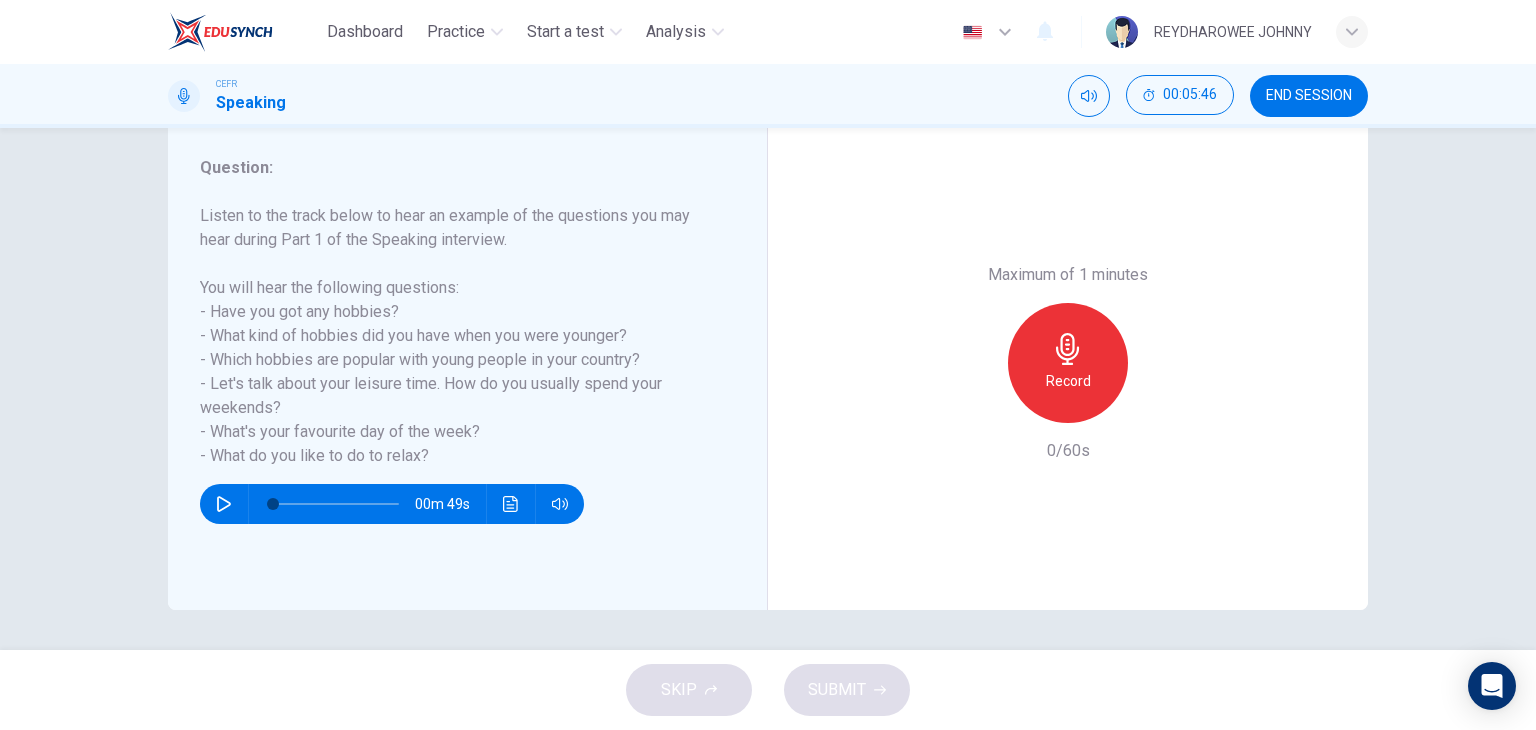 click at bounding box center (1068, 349) 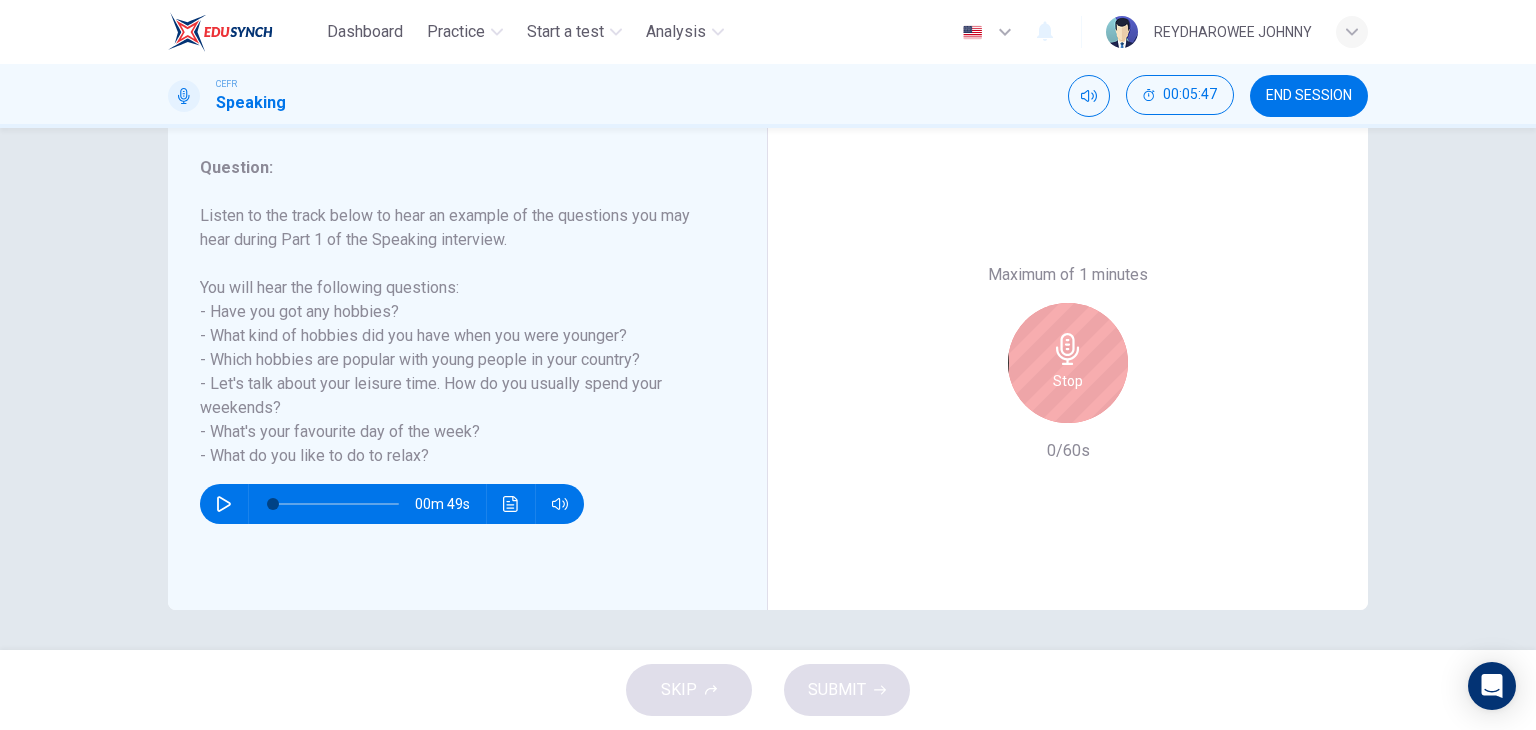 click at bounding box center (1068, 349) 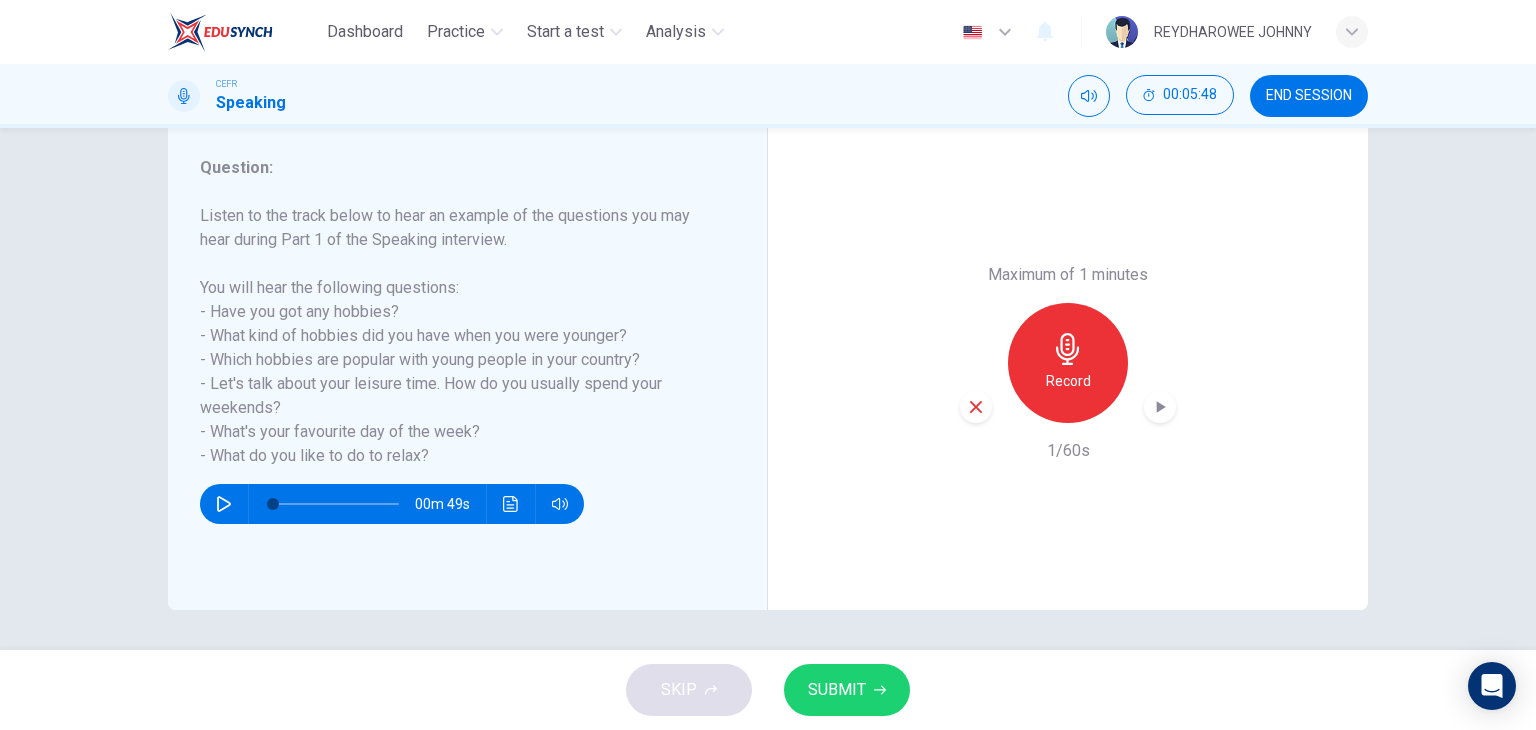click at bounding box center [976, 407] 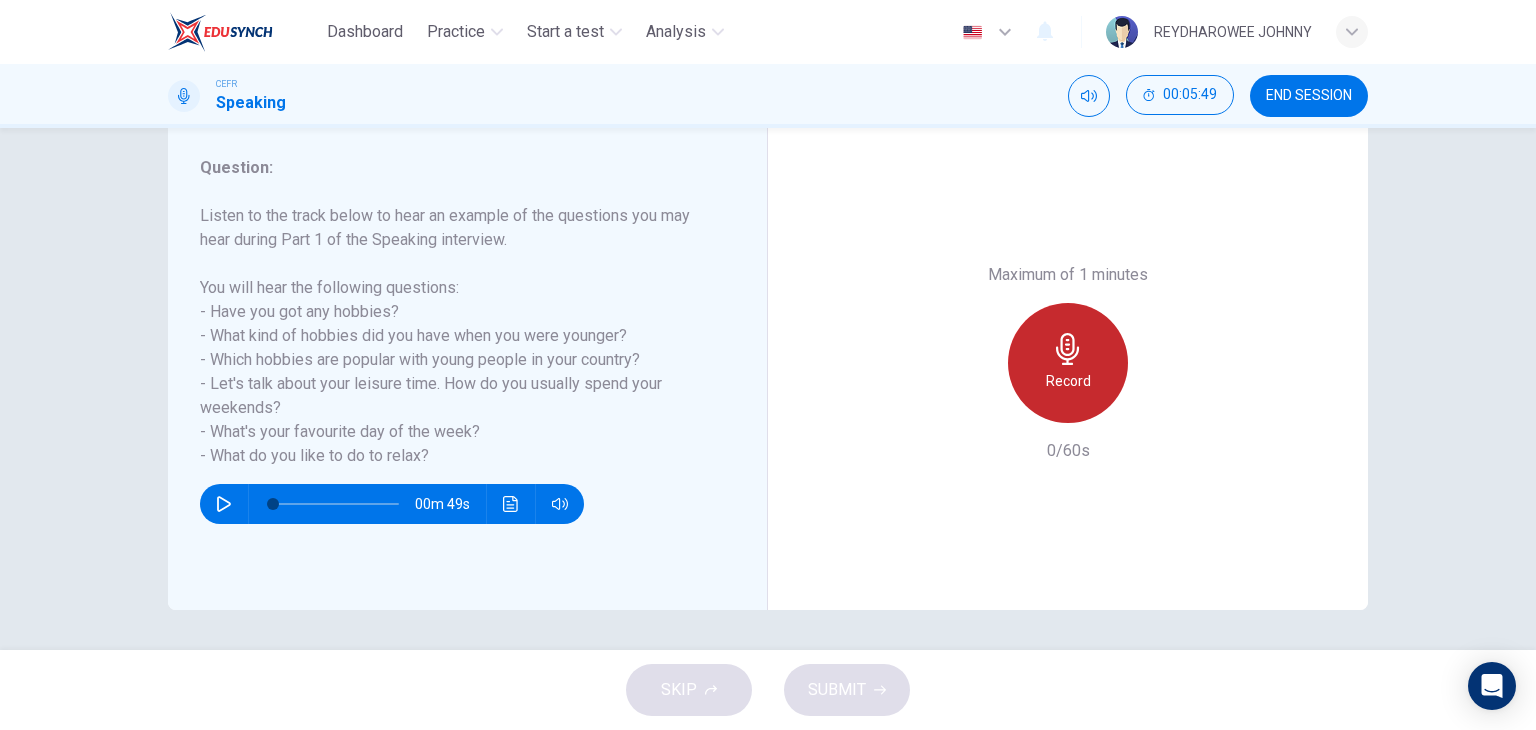 click on "Record" at bounding box center (1068, 381) 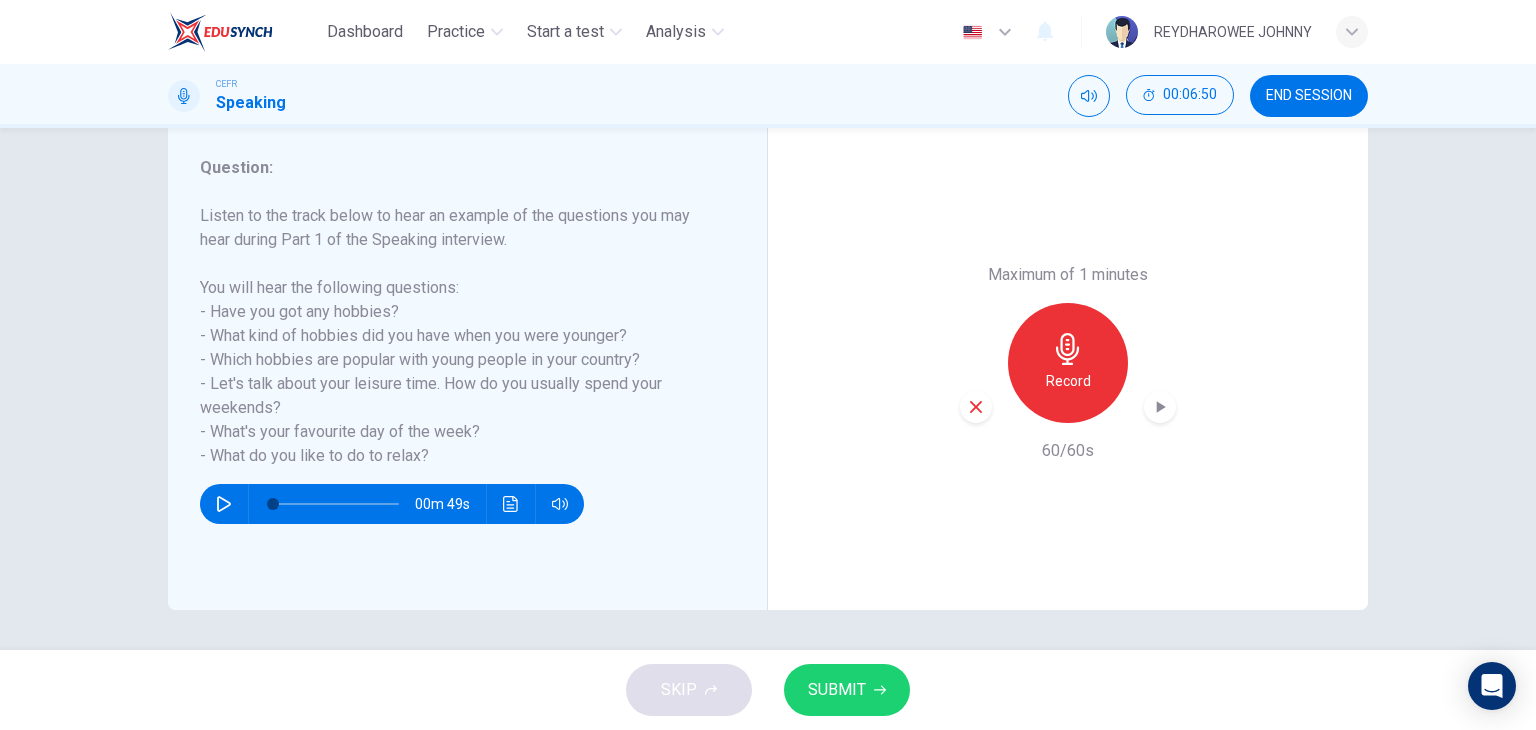 click at bounding box center (976, 407) 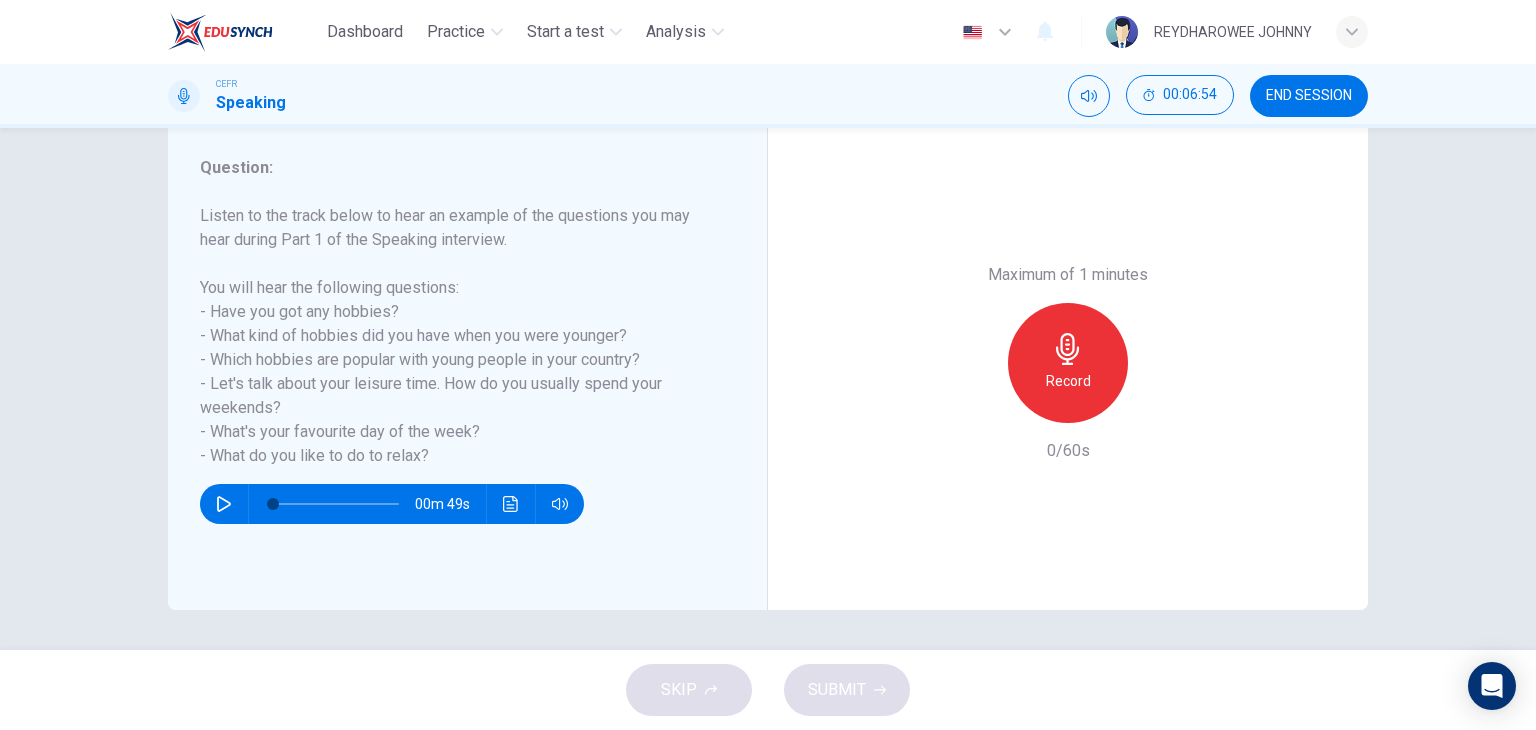 drag, startPoint x: 196, startPoint y: 305, endPoint x: 446, endPoint y: 372, distance: 258.82233 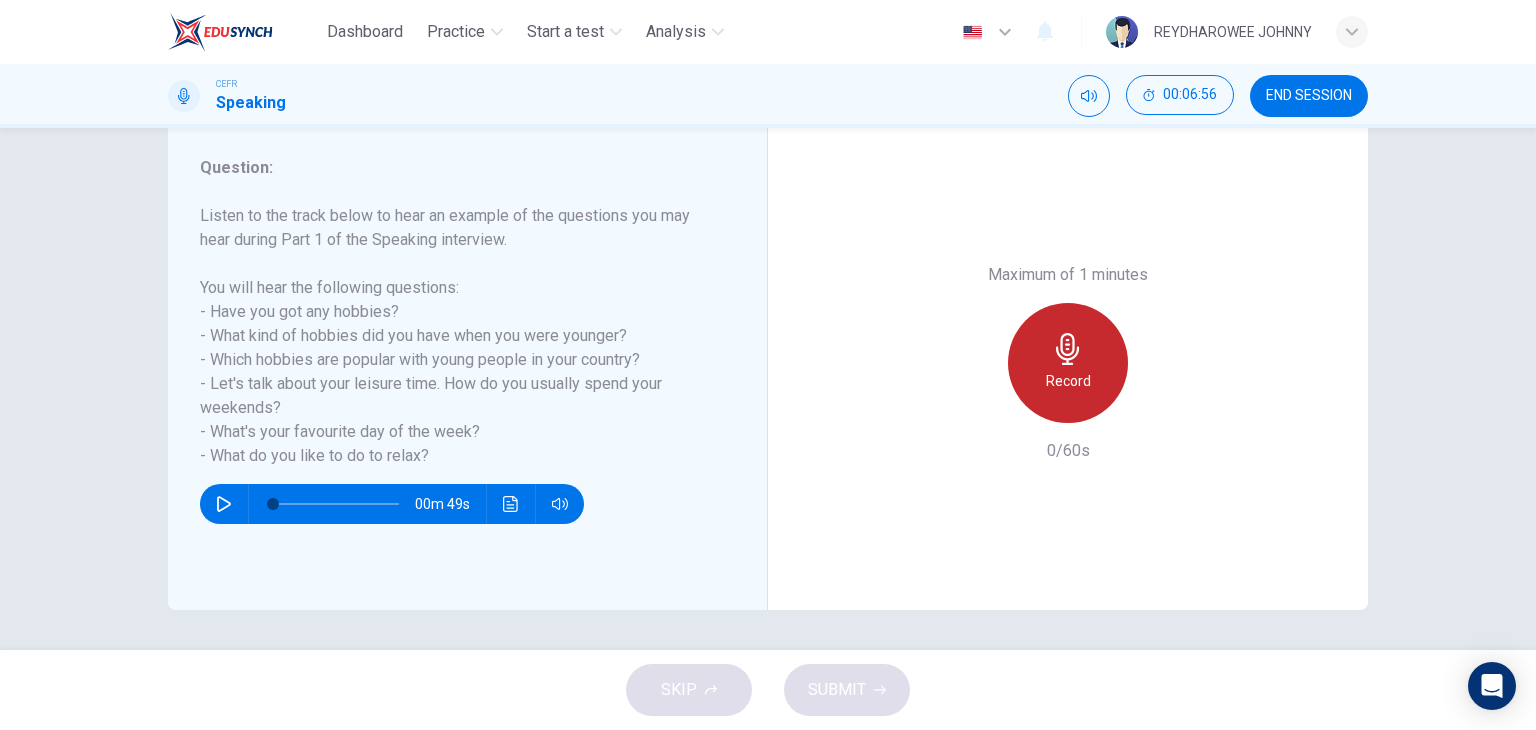 click on "Record" at bounding box center (1068, 363) 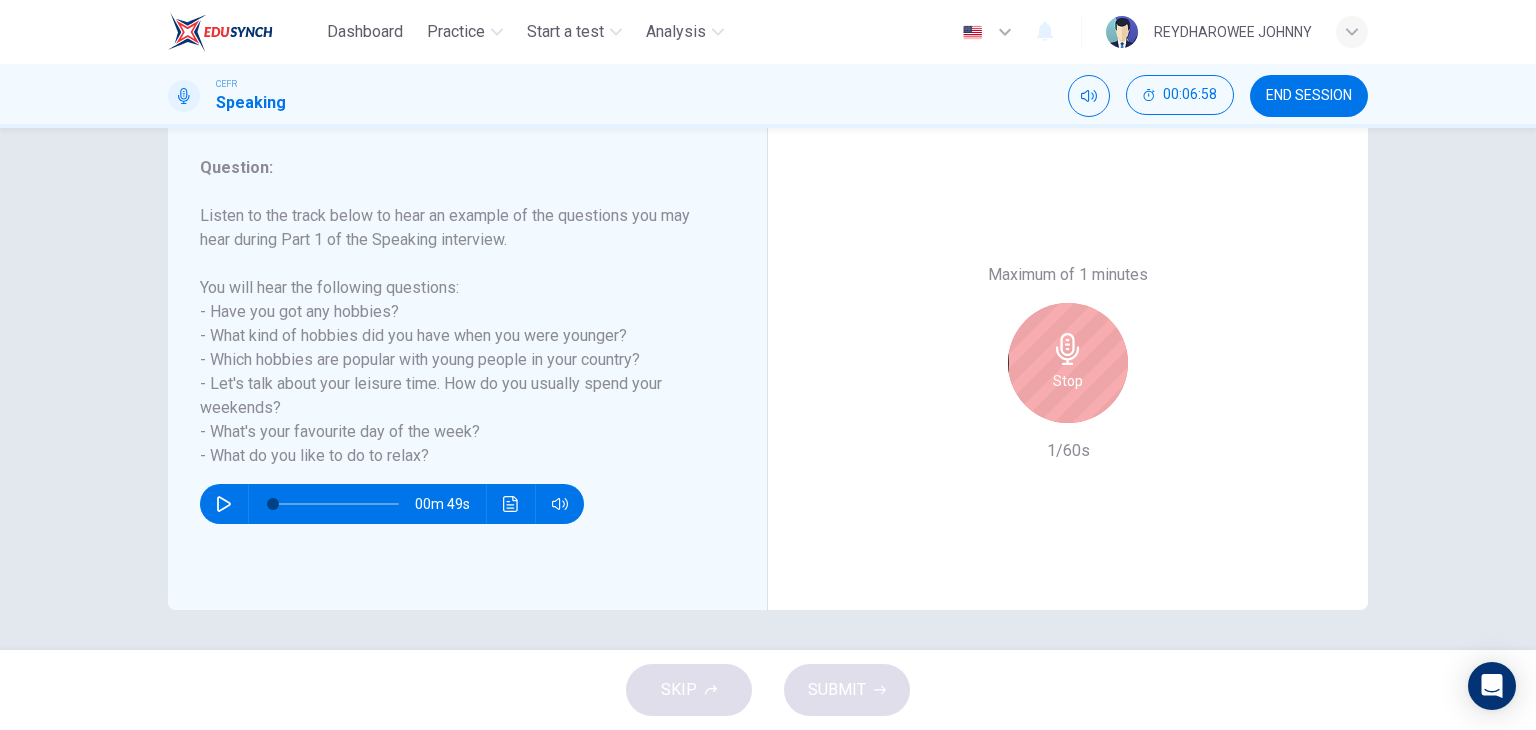 click on "Stop" at bounding box center (1068, 363) 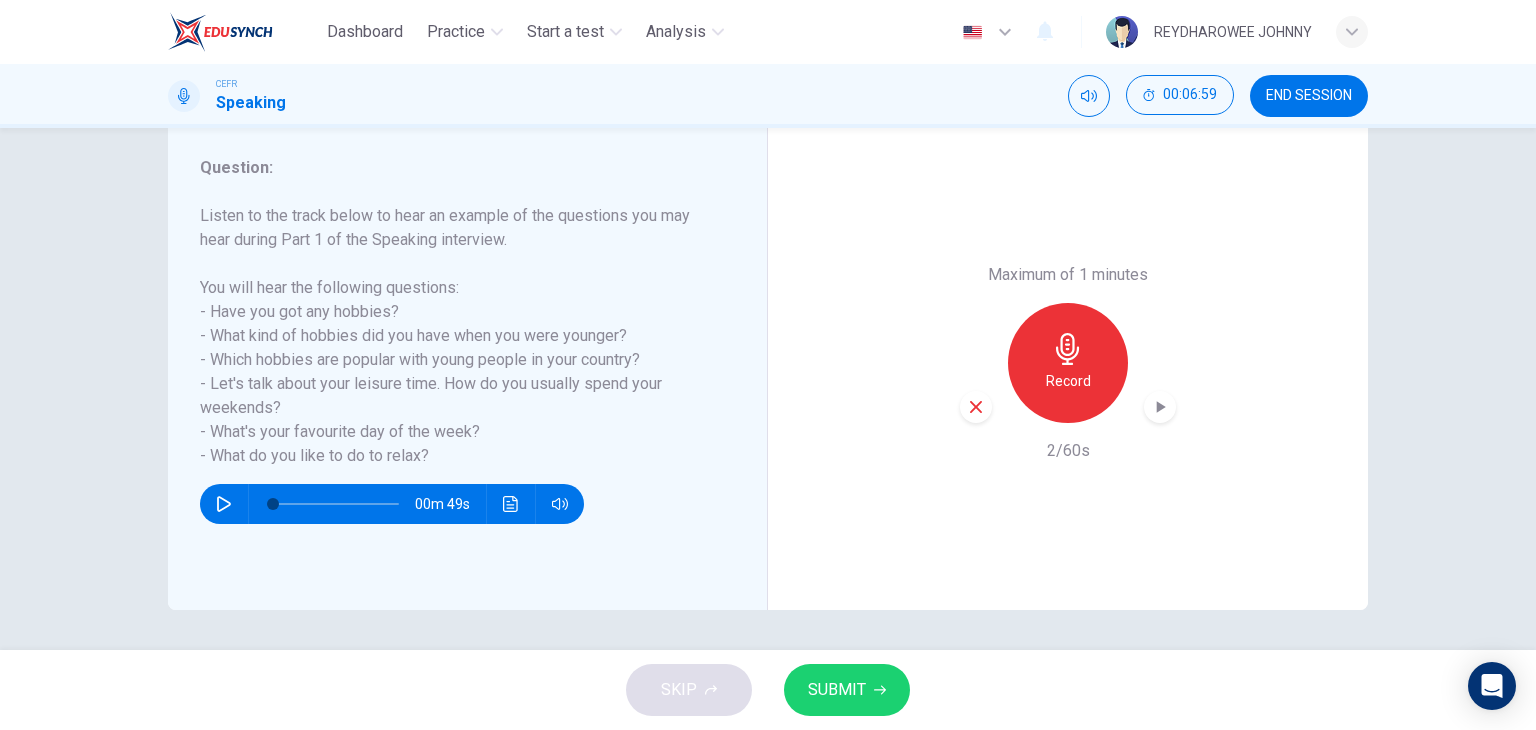 click at bounding box center [976, 407] 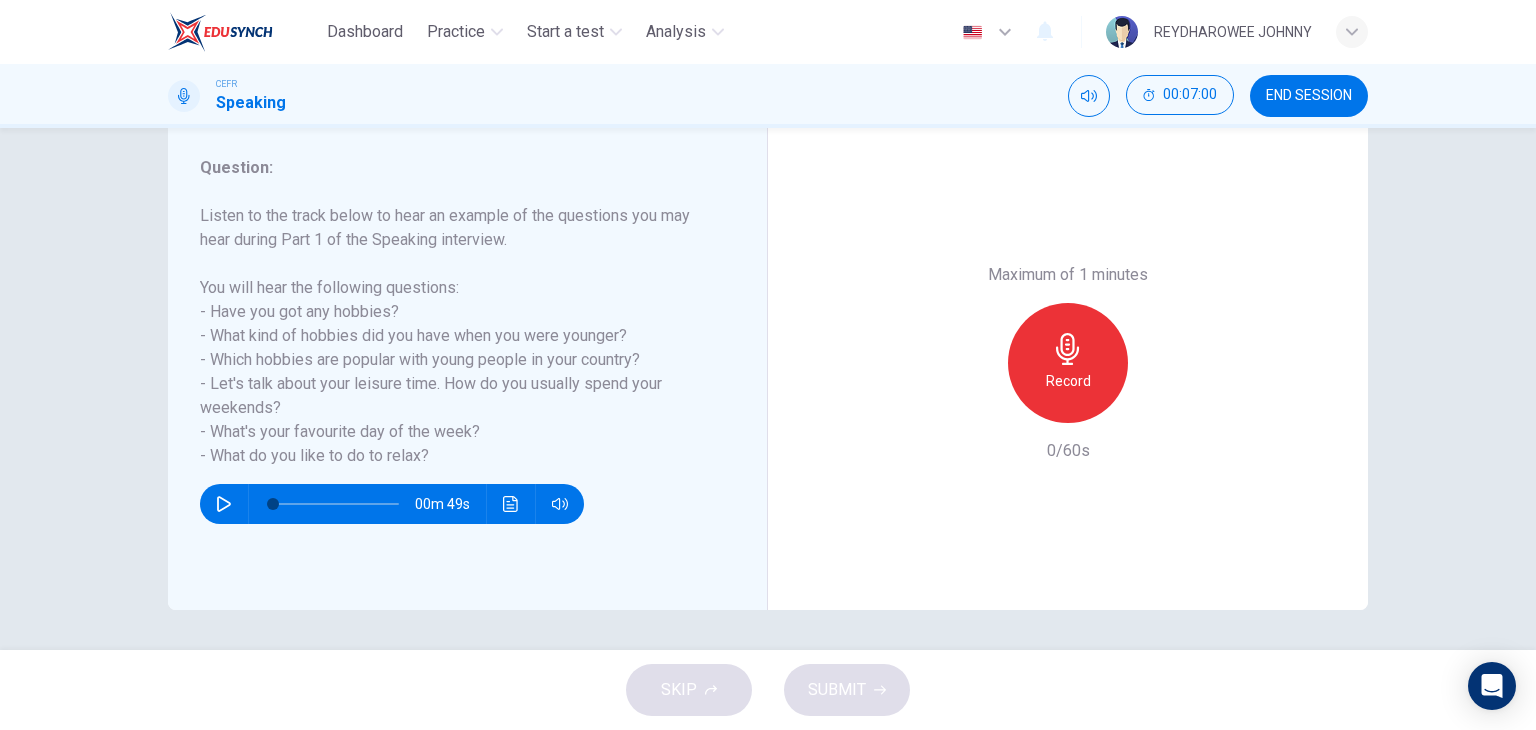click on "Record" at bounding box center (1068, 381) 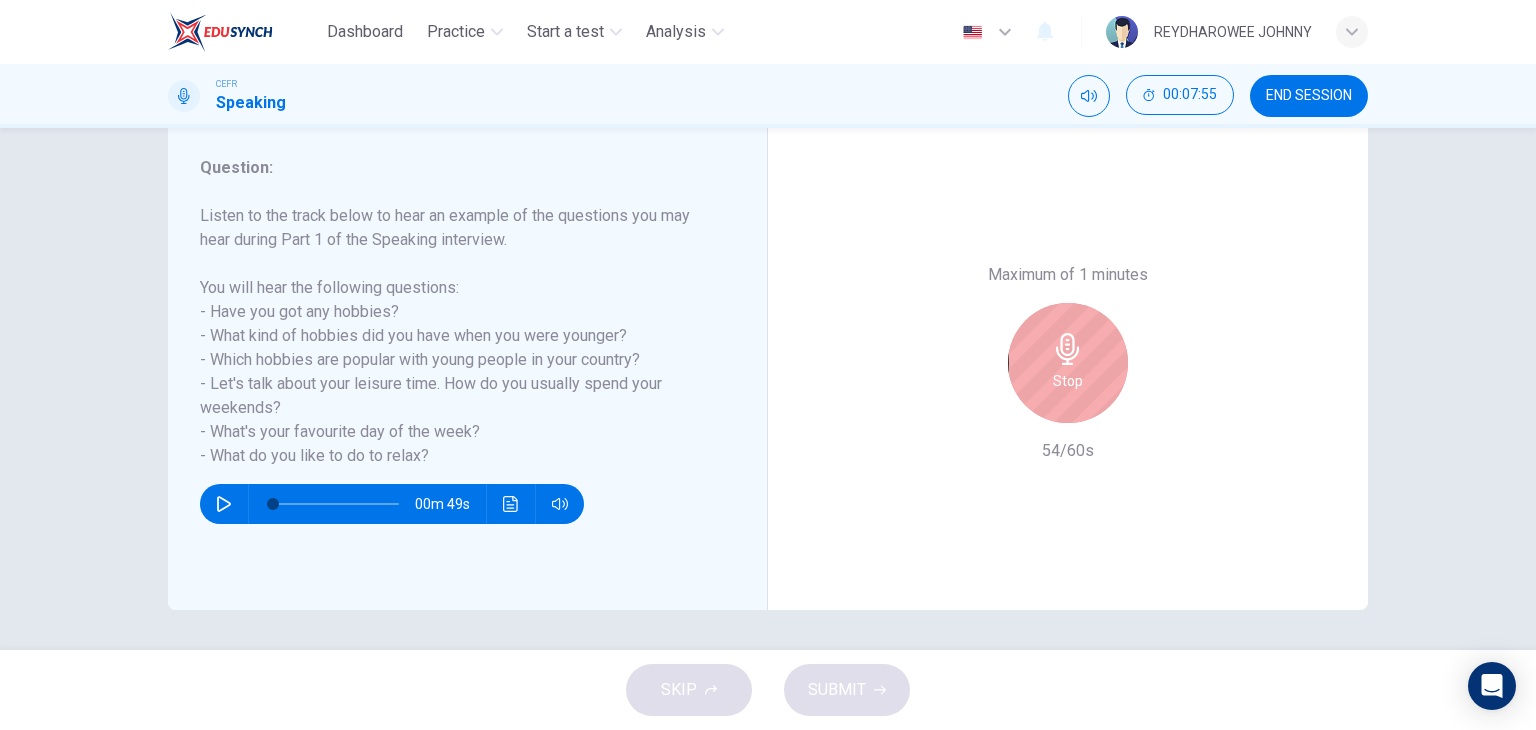 click on "Stop" at bounding box center (1068, 363) 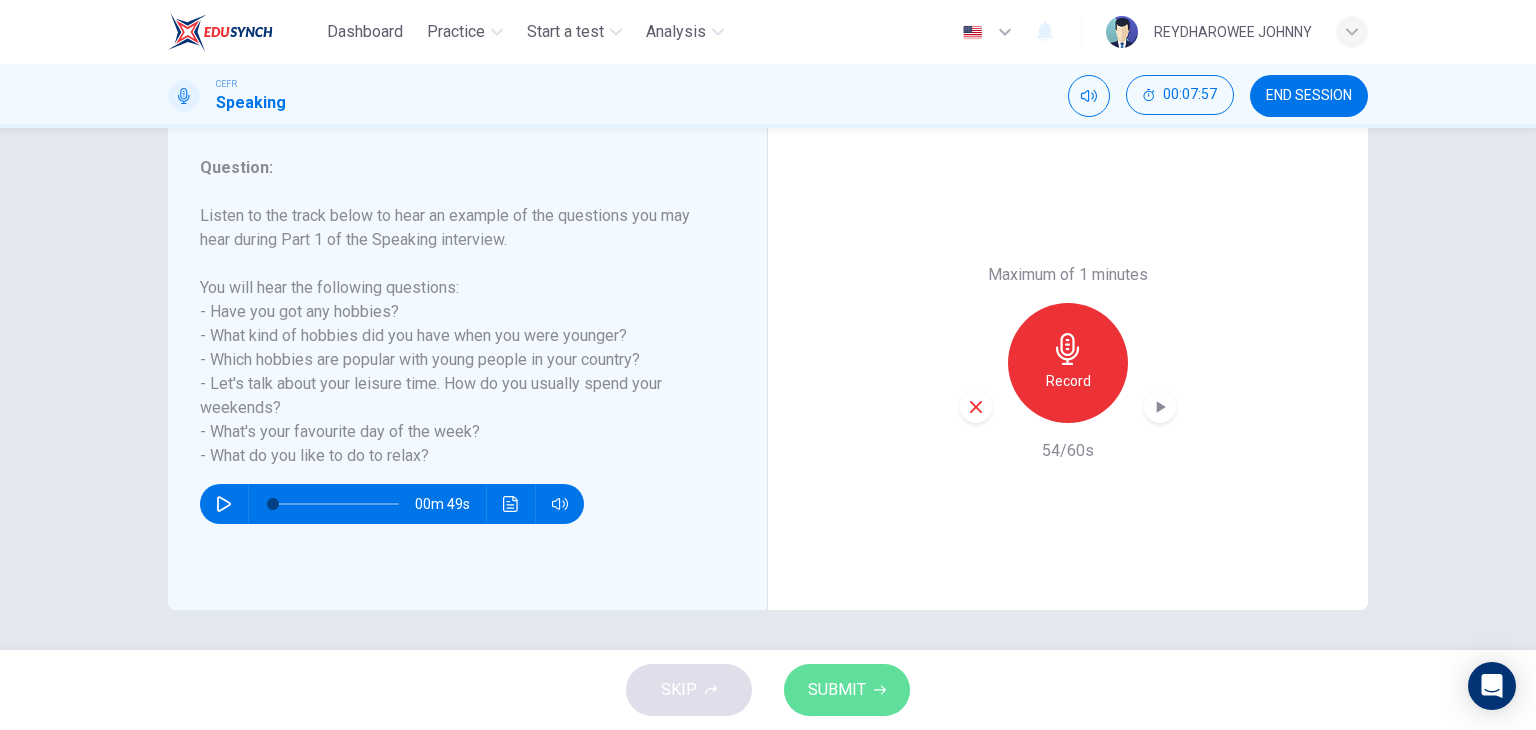 click at bounding box center [880, 690] 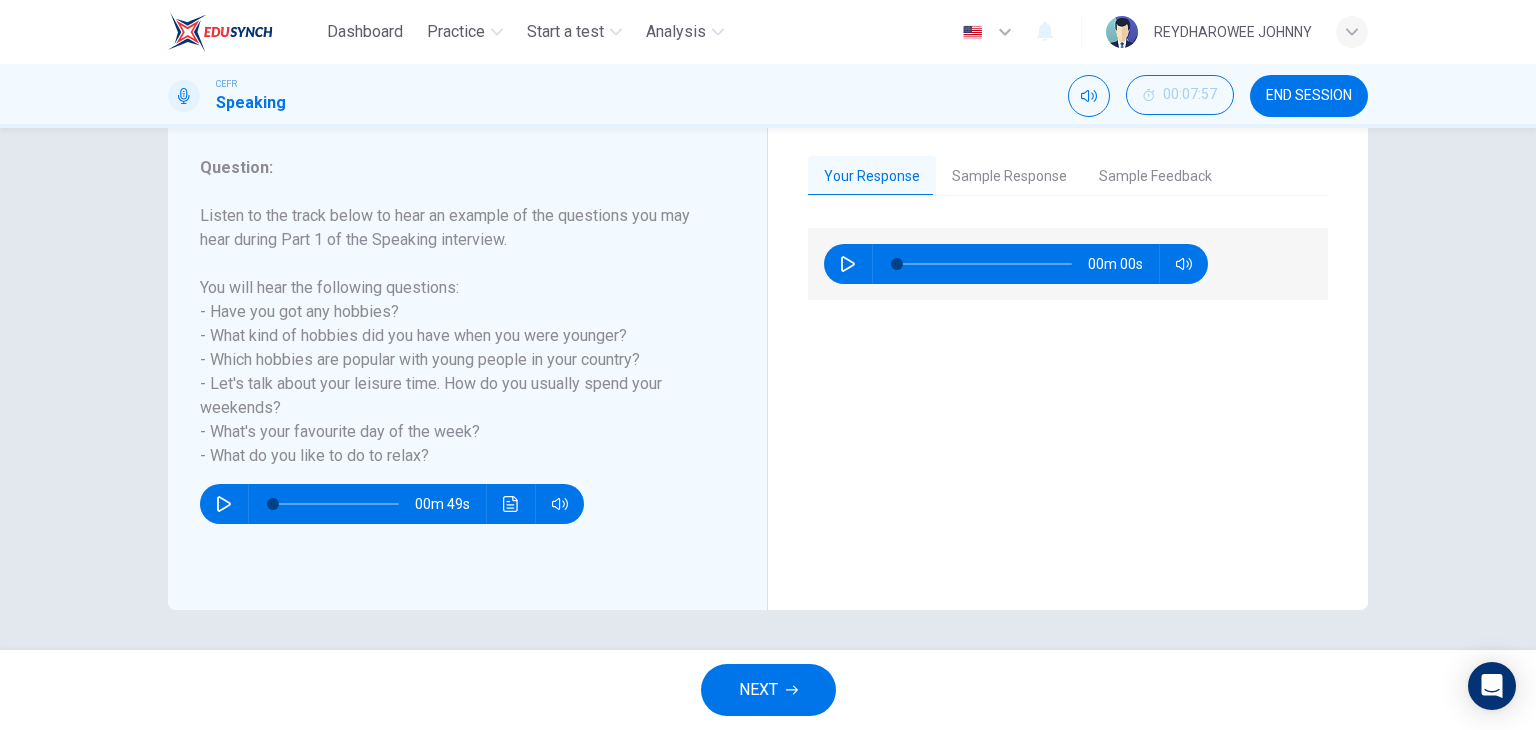 click at bounding box center (848, 264) 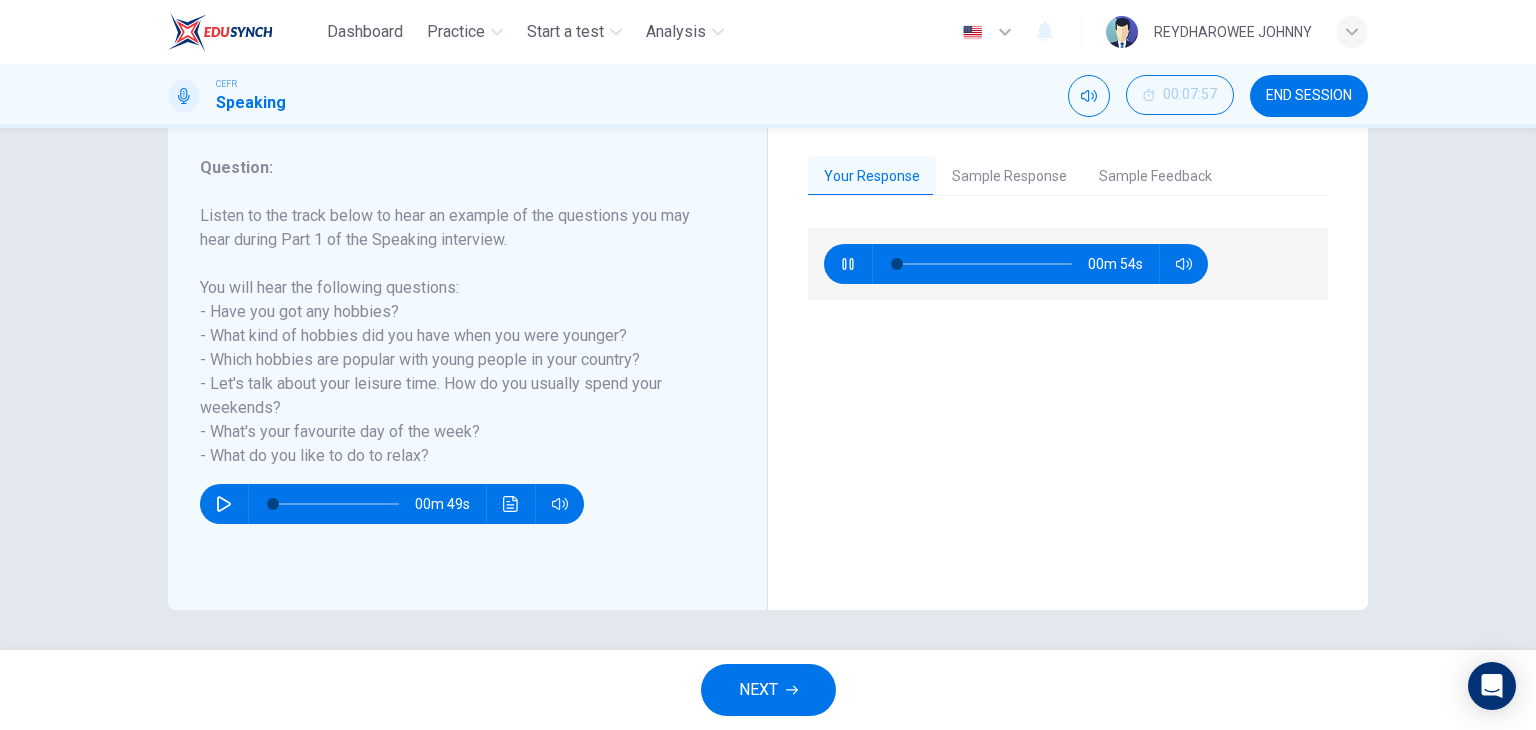 click at bounding box center (847, 264) 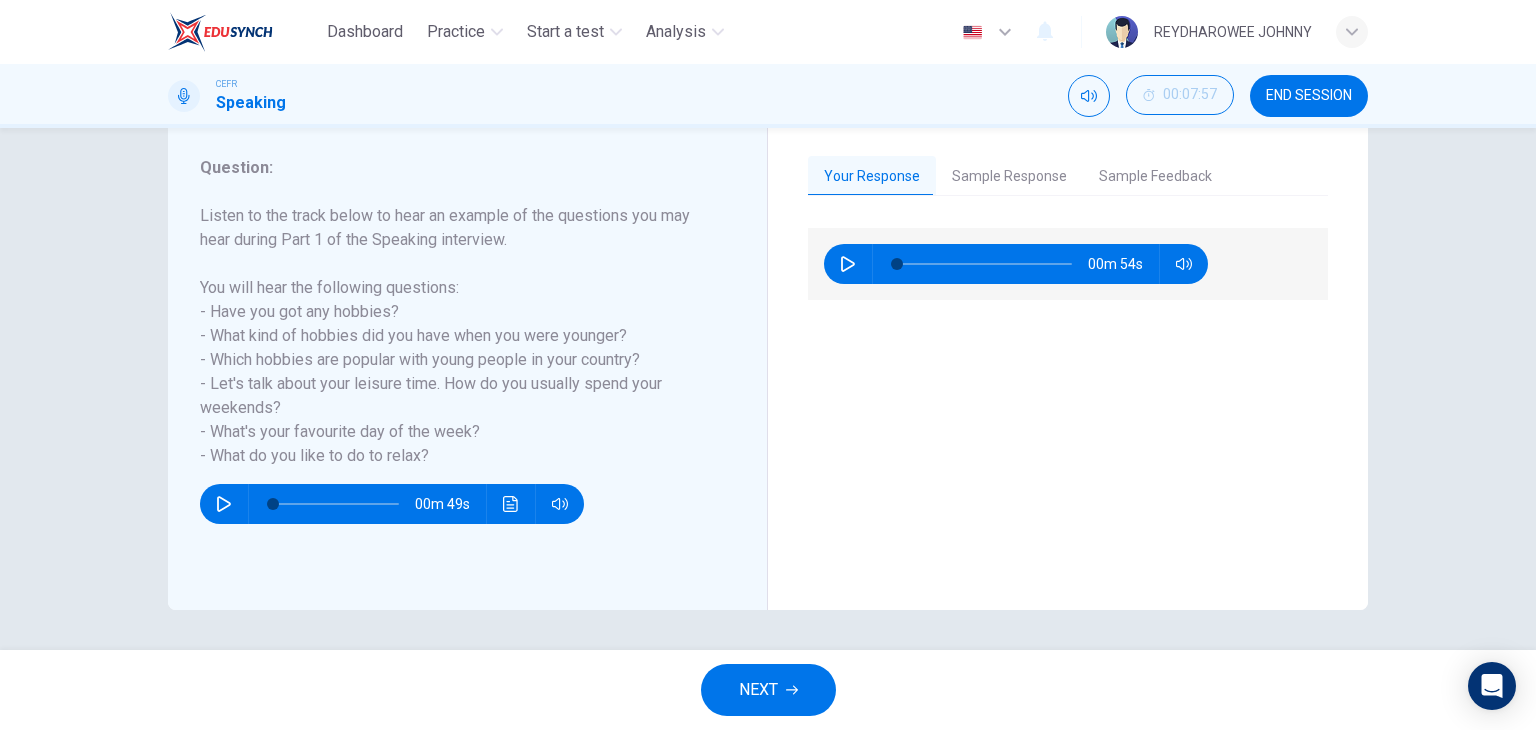 click on "Sample Response" at bounding box center (1009, 177) 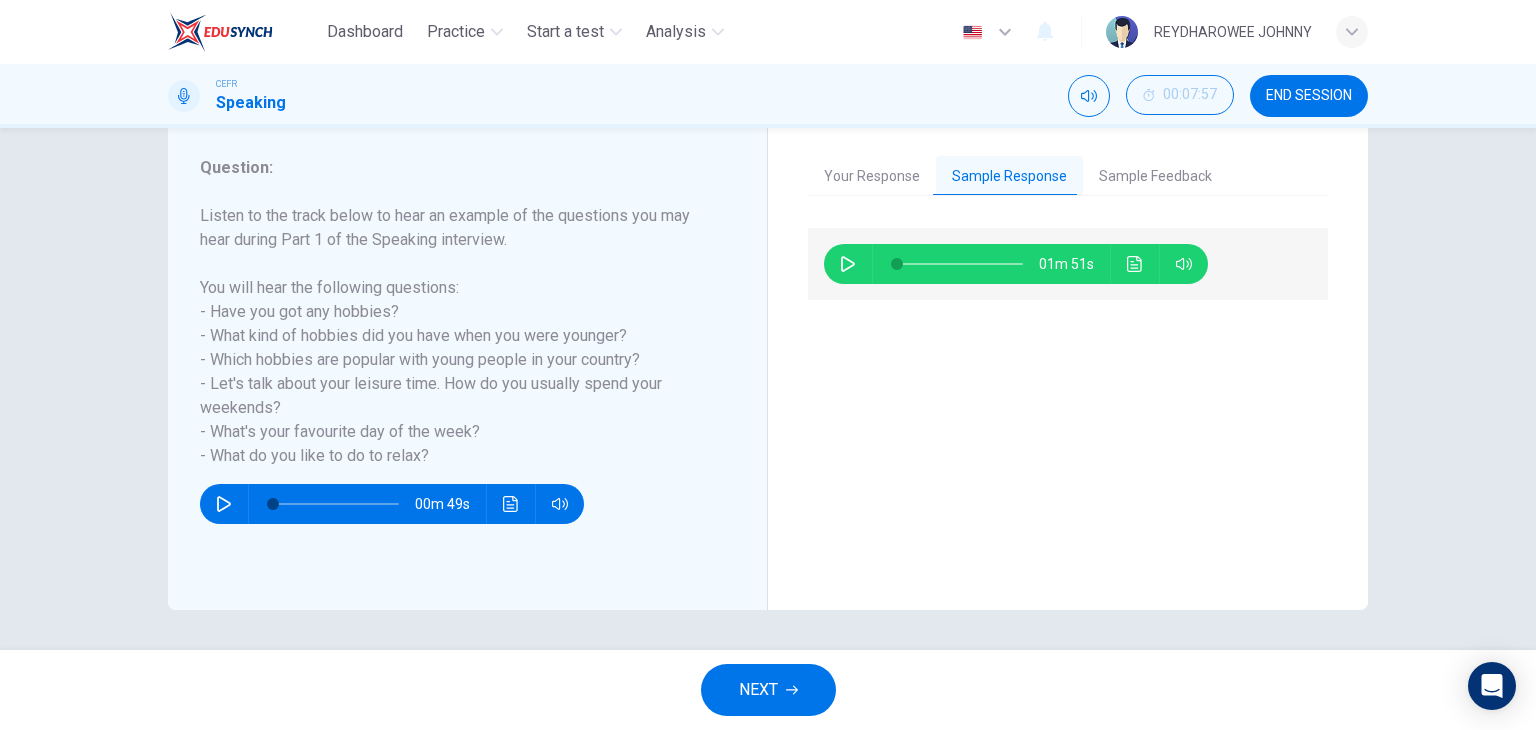 click at bounding box center [848, 264] 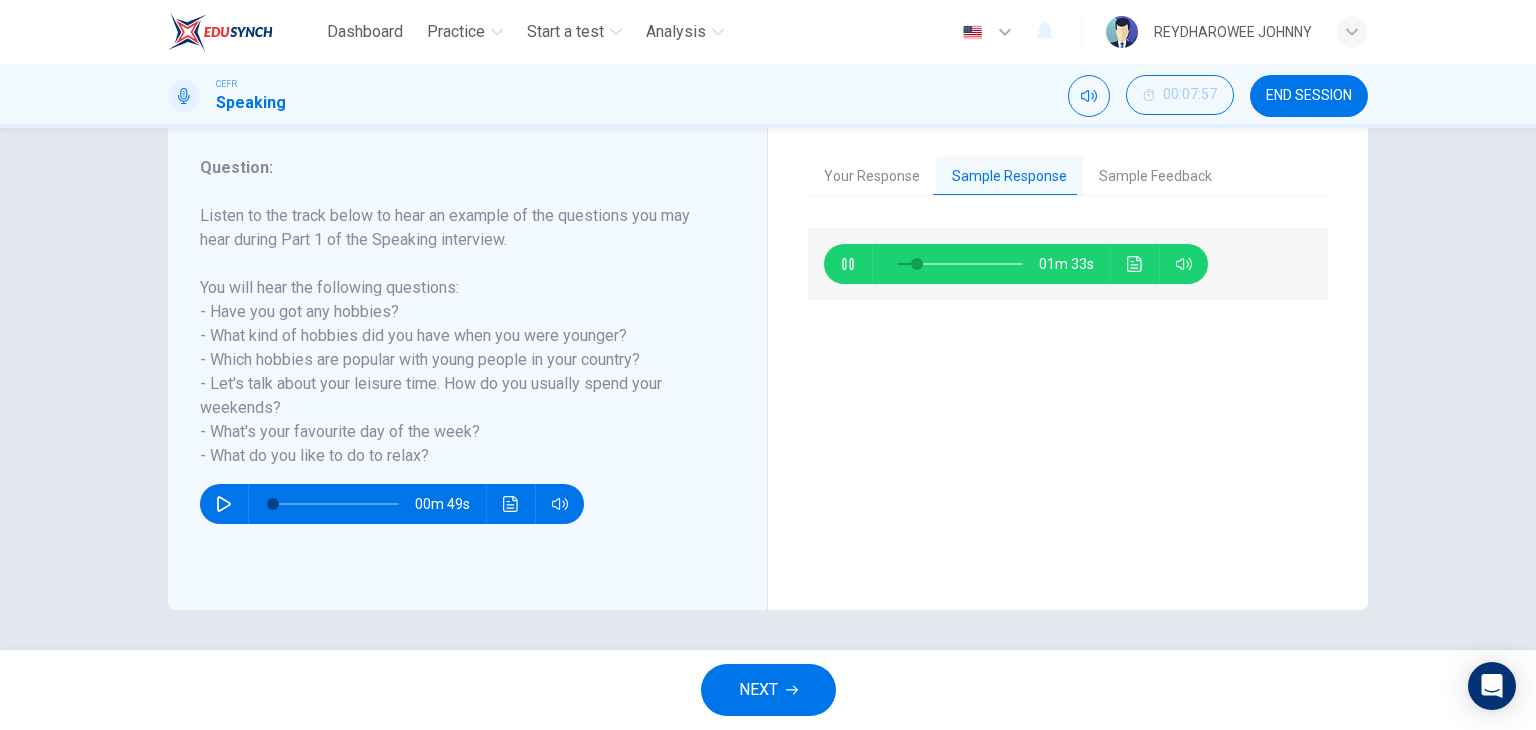 click at bounding box center (1135, 264) 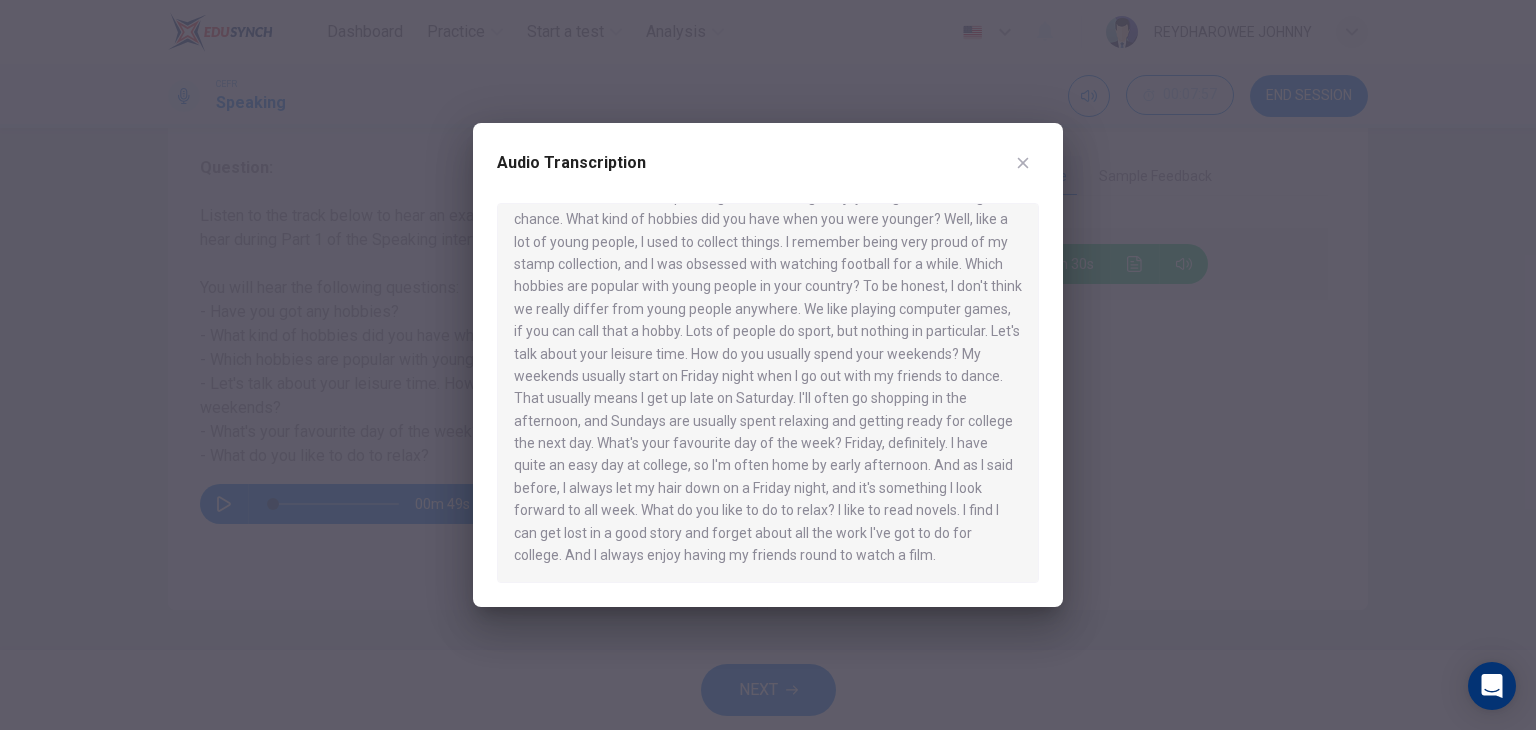 scroll, scrollTop: 100, scrollLeft: 0, axis: vertical 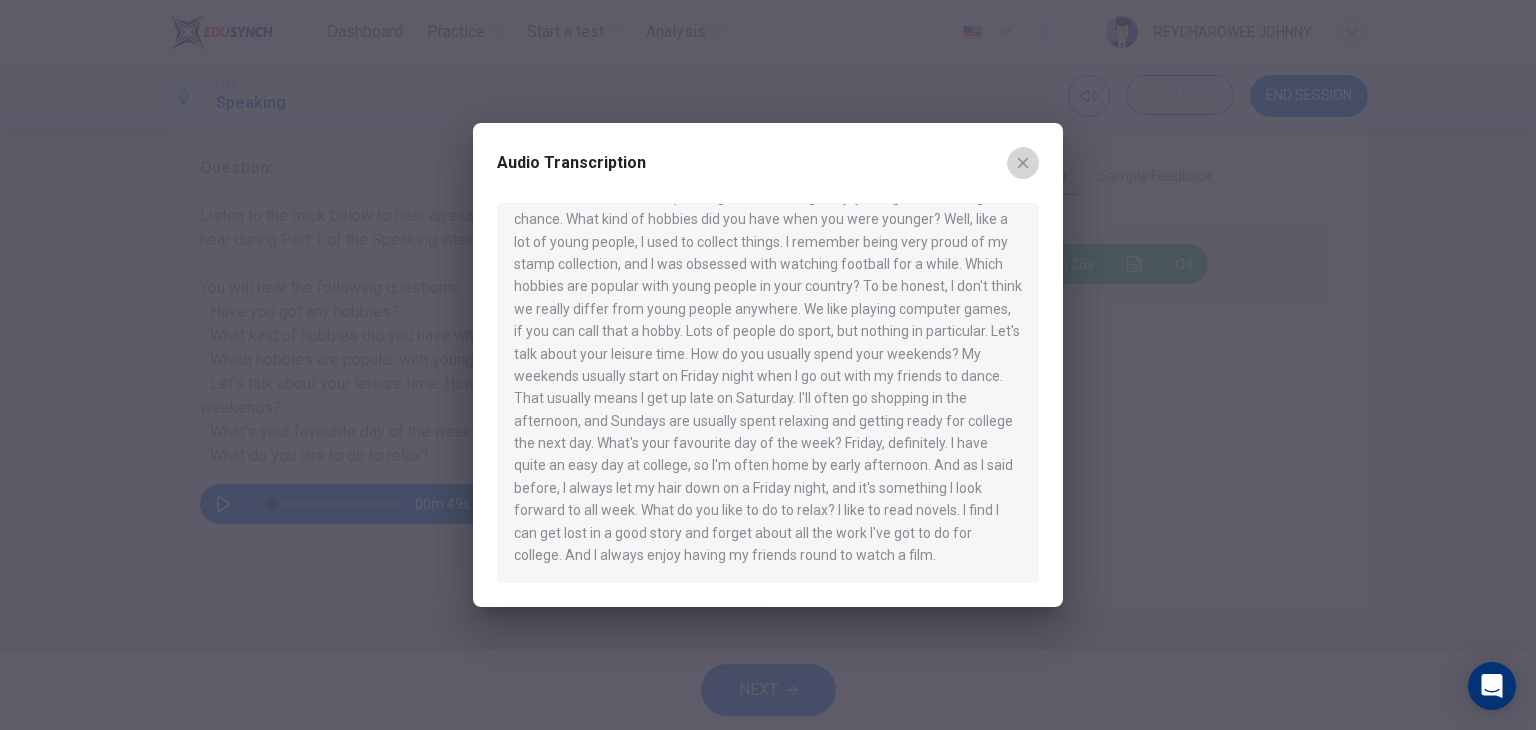 click at bounding box center (1023, 163) 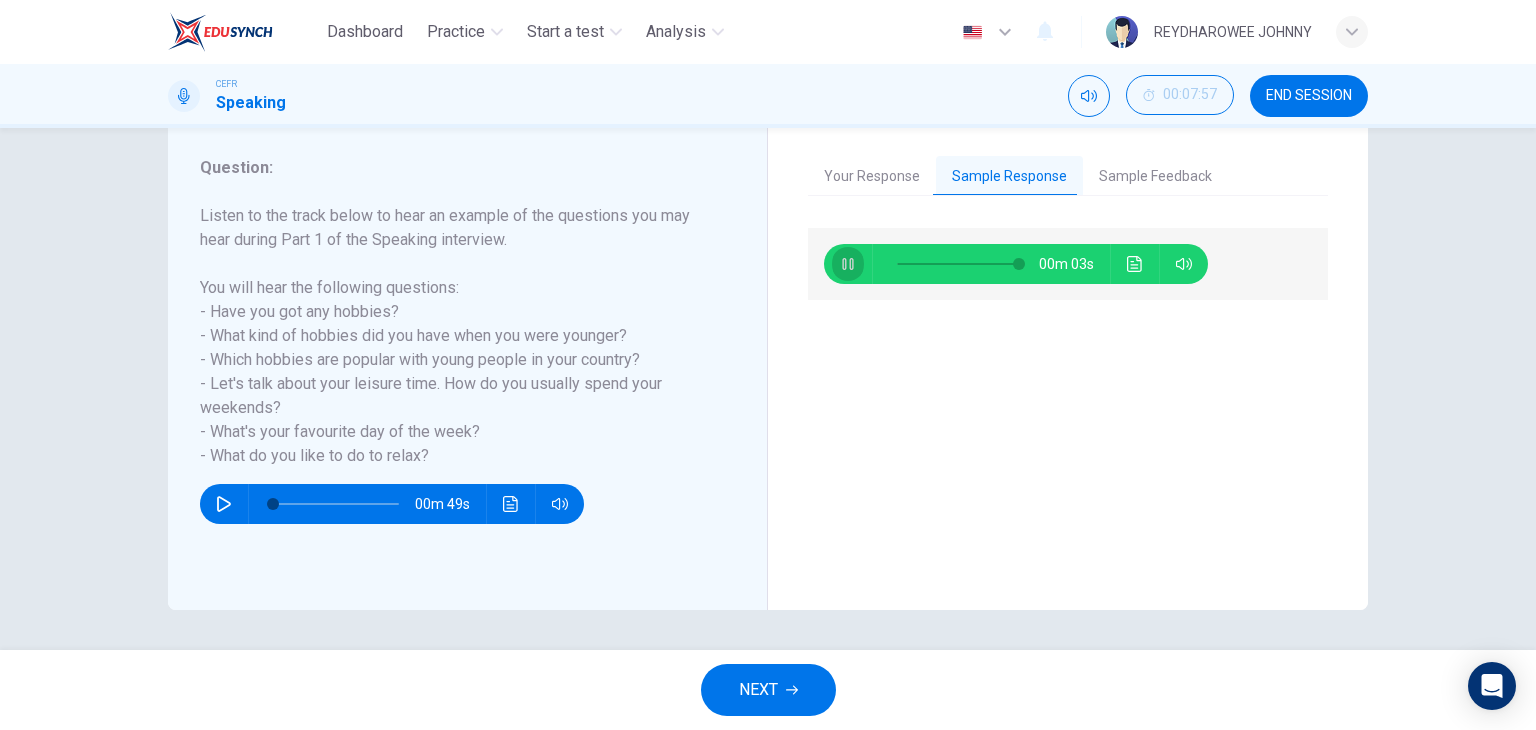 click at bounding box center (848, 264) 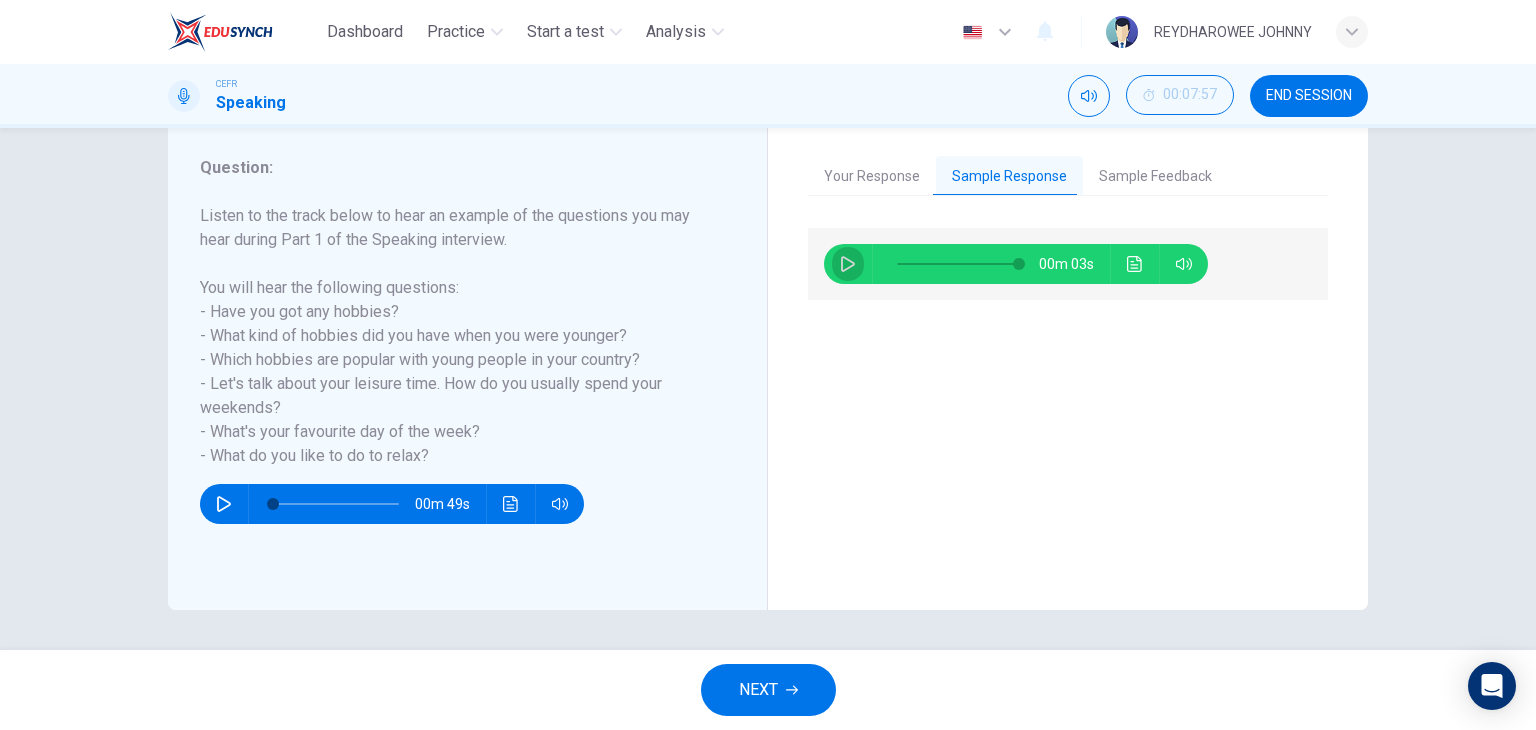 click at bounding box center [848, 264] 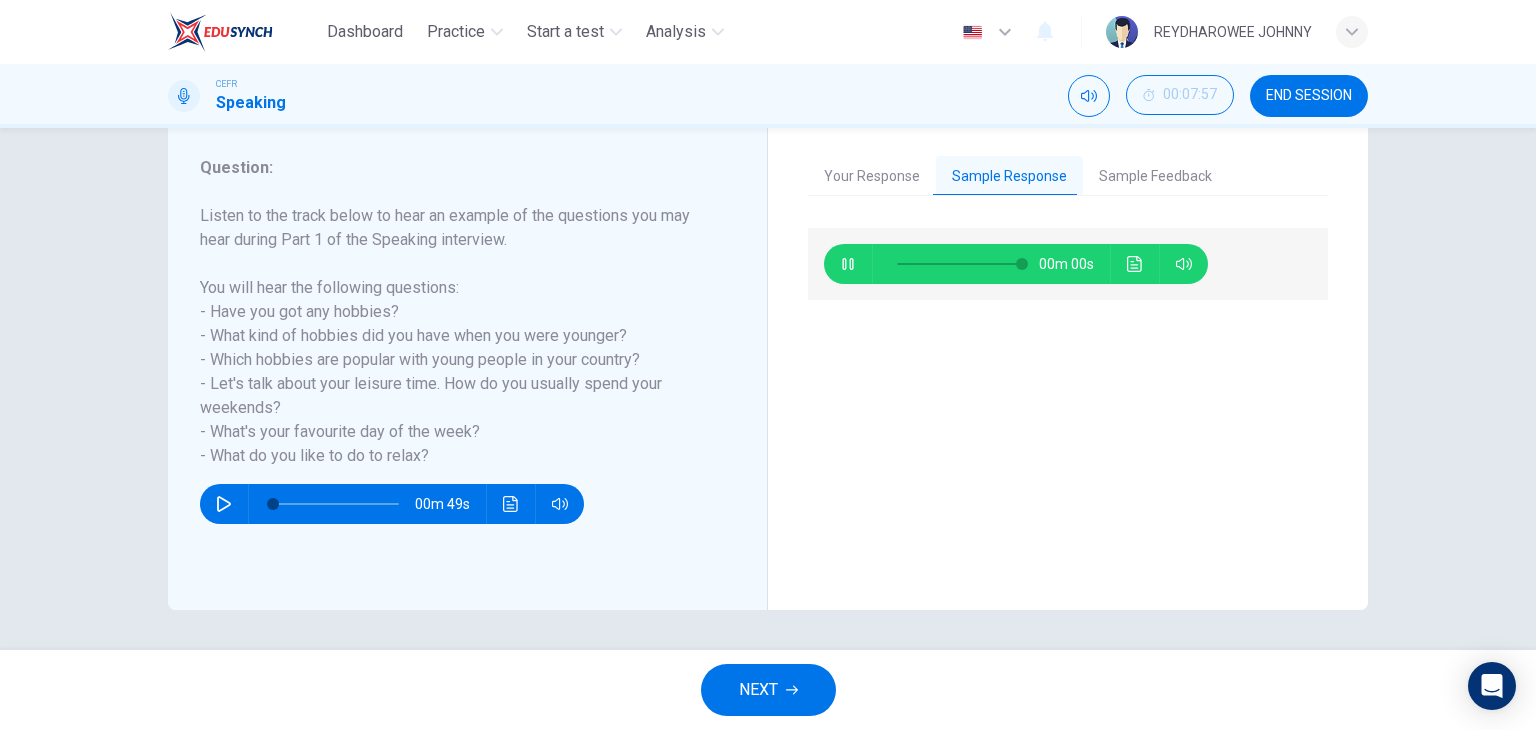 click at bounding box center [847, 264] 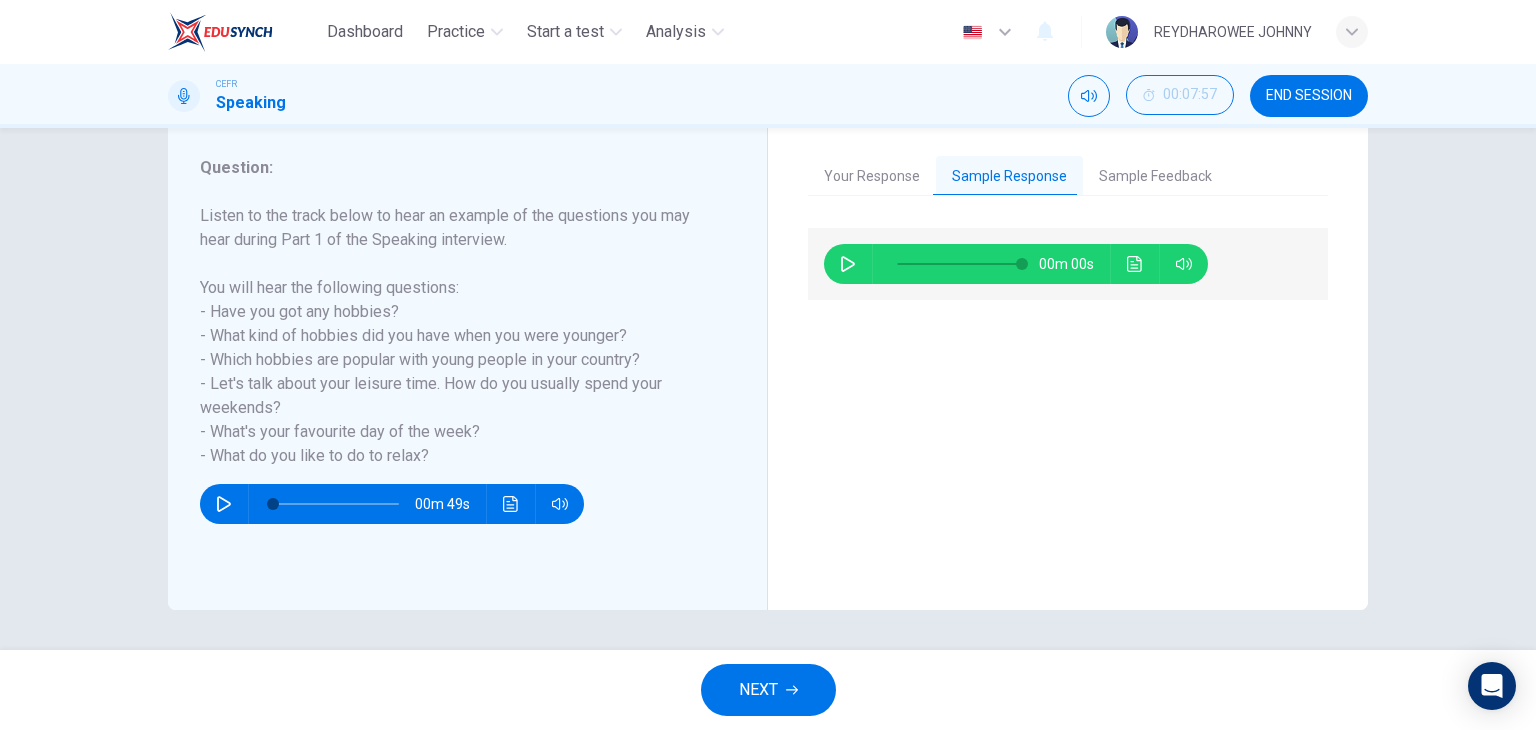 click on "Your Response" at bounding box center [872, 177] 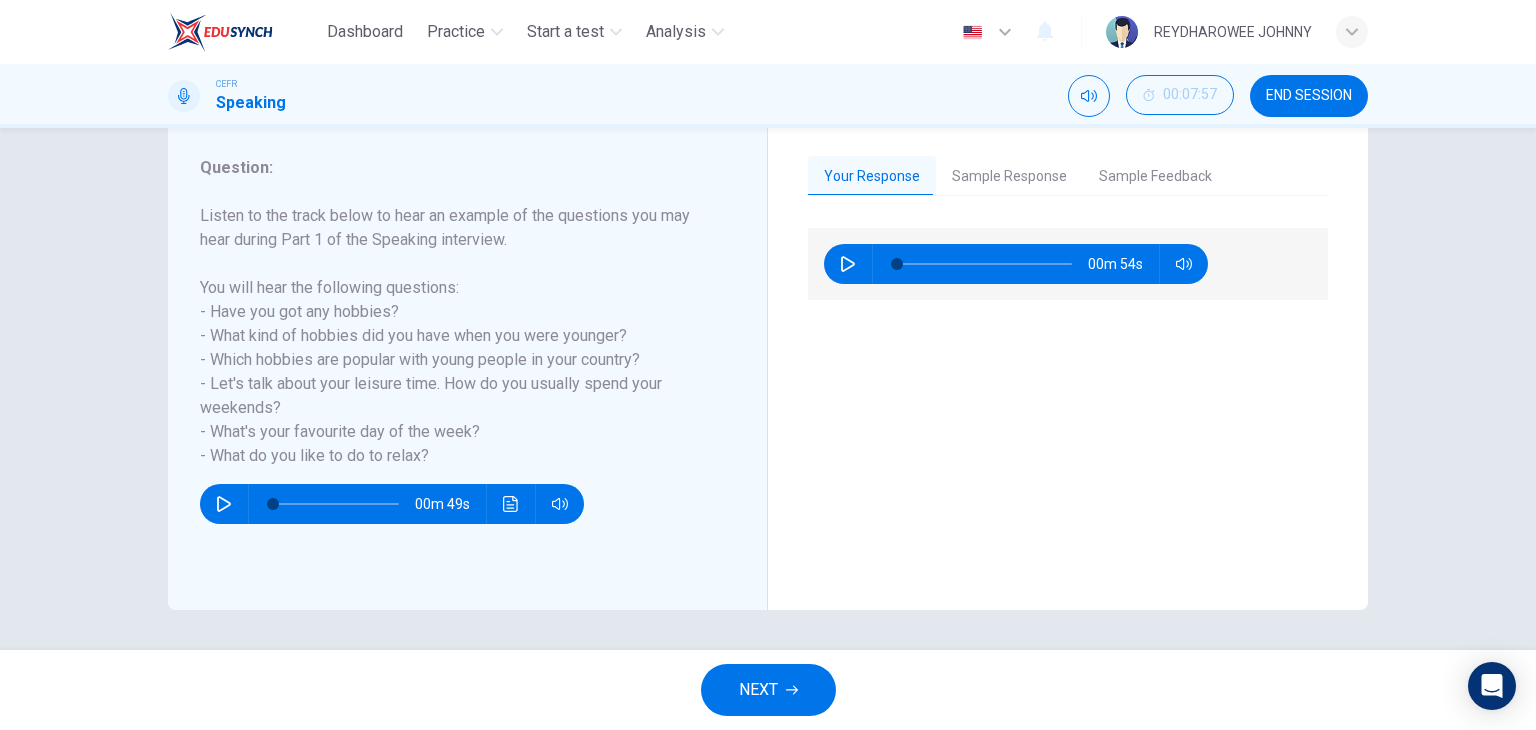 click at bounding box center [848, 264] 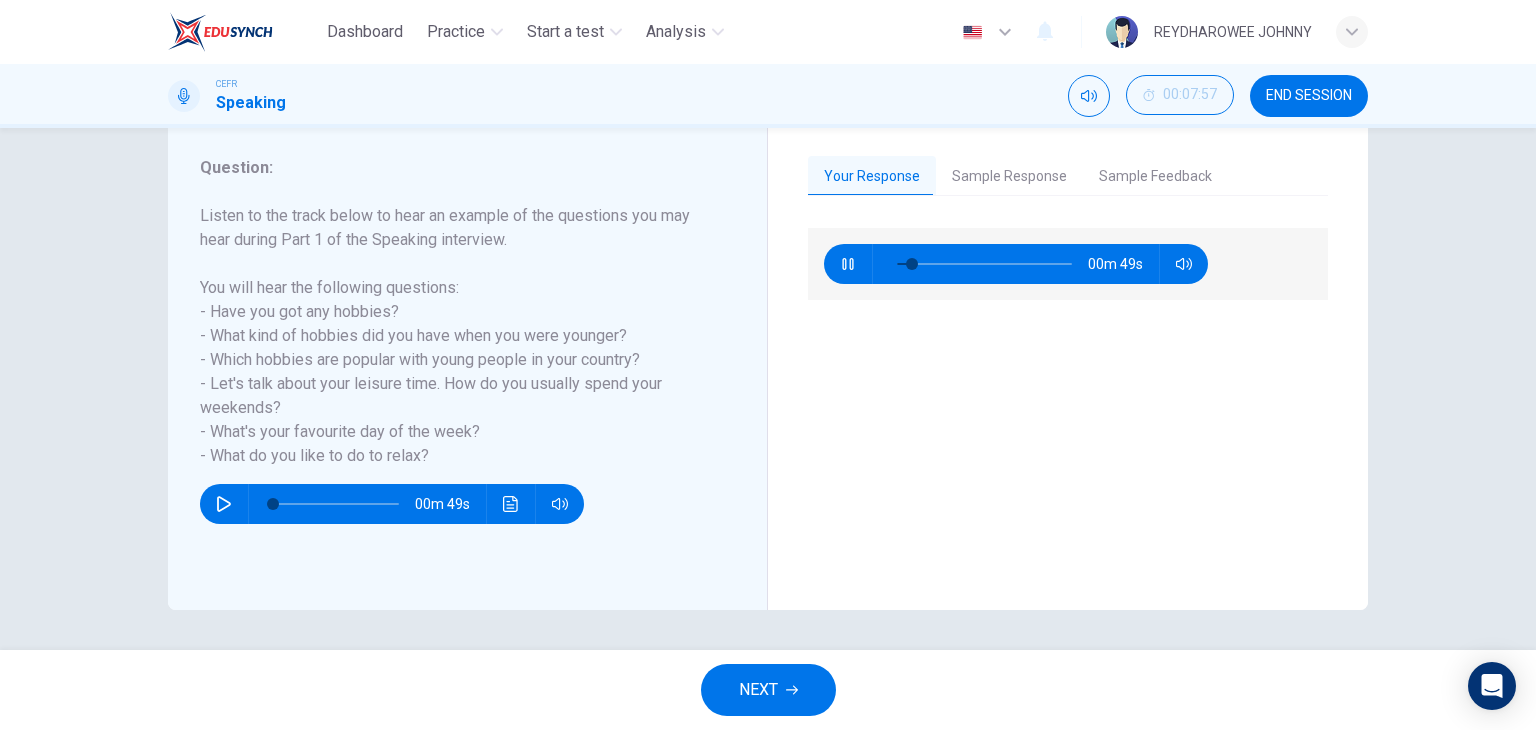 click at bounding box center (847, 264) 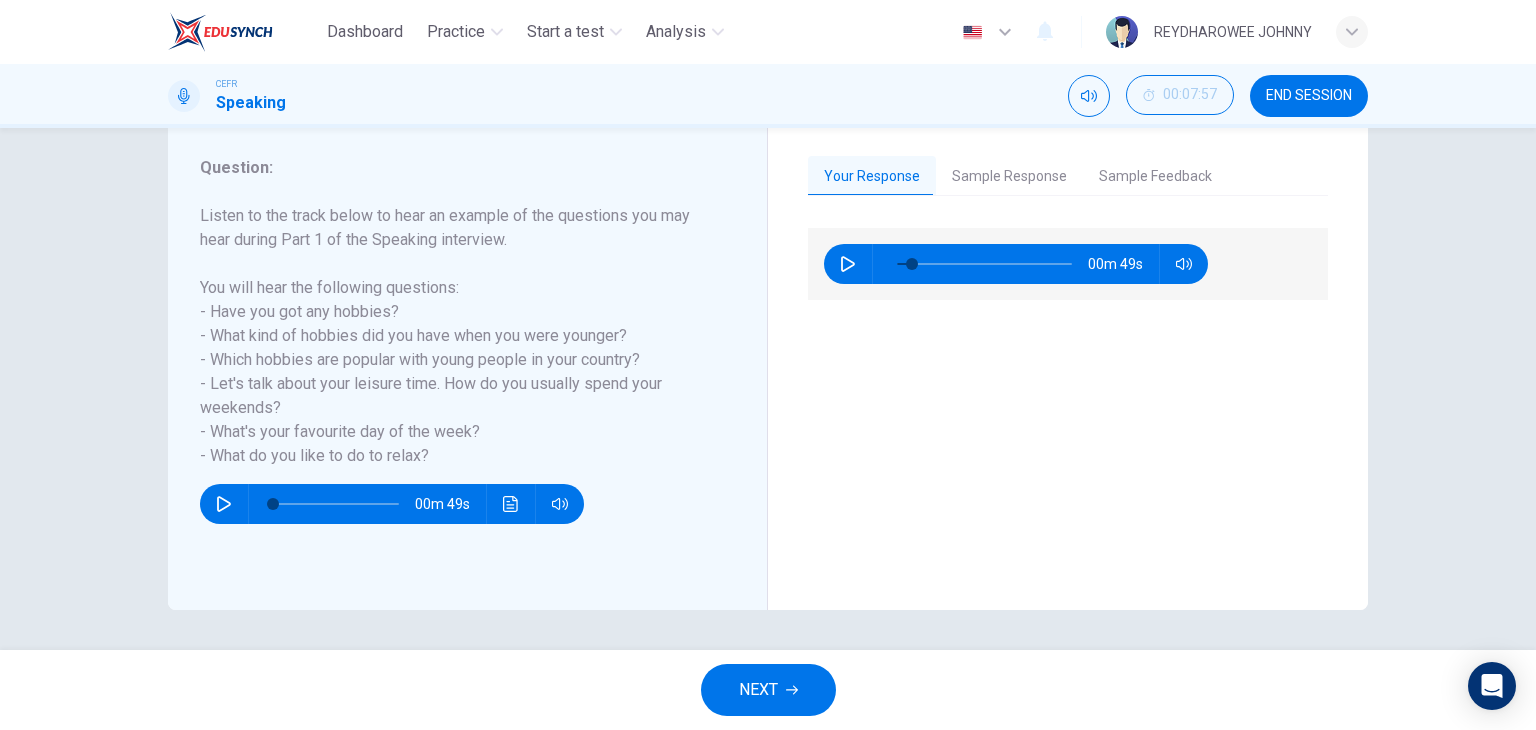 click on "Sample Response" at bounding box center [1009, 177] 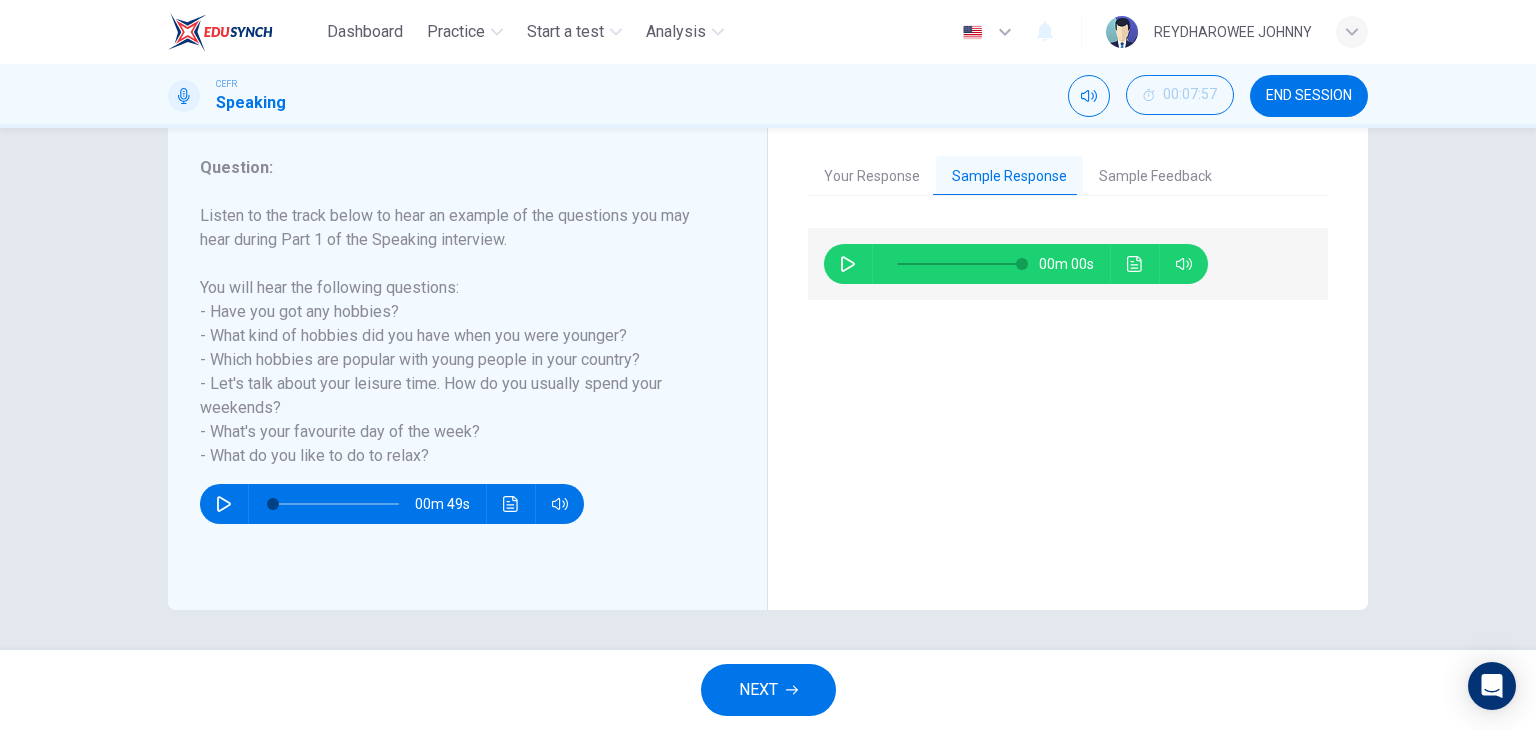 click on "Sample Feedback" at bounding box center [1155, 177] 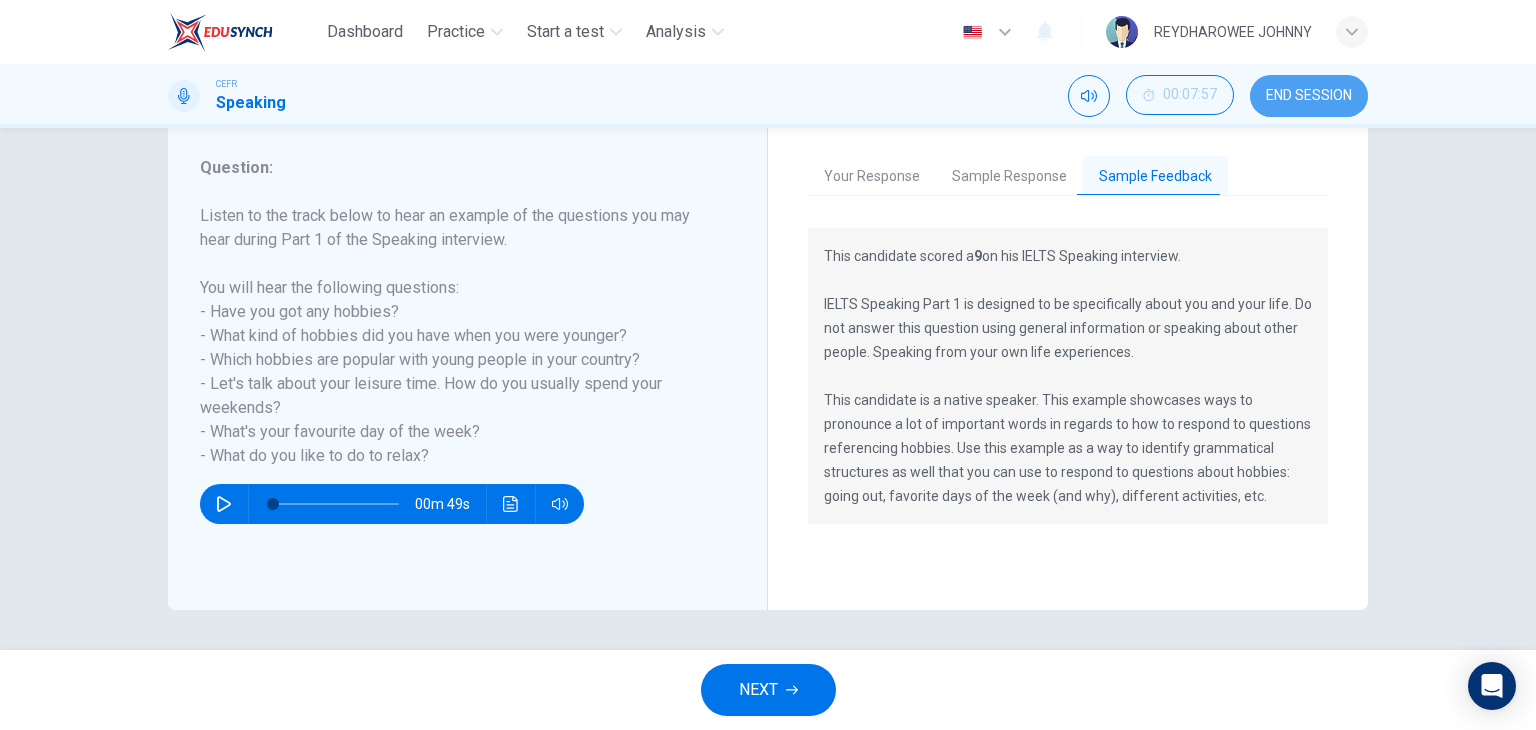 click on "END SESSION" at bounding box center (1309, 96) 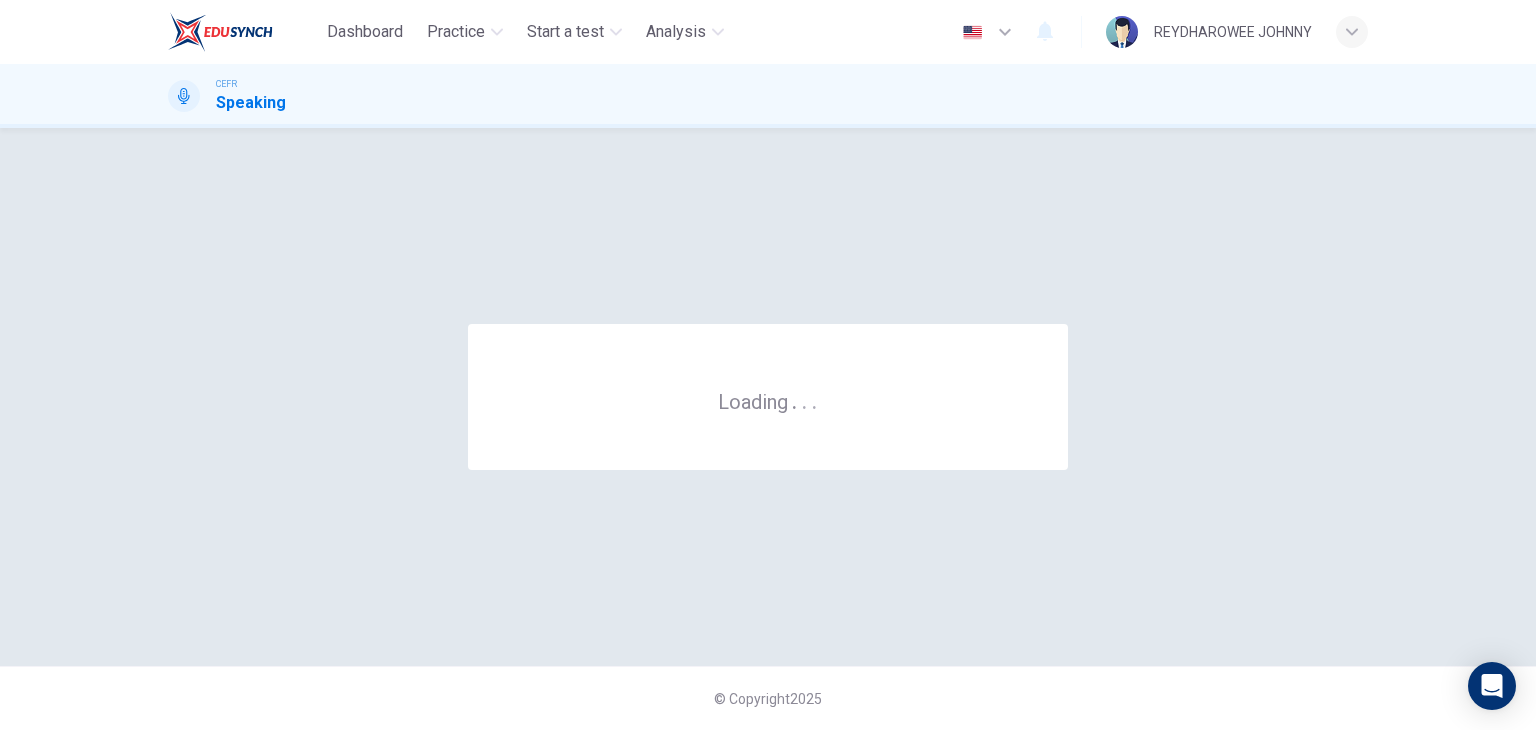 scroll, scrollTop: 0, scrollLeft: 0, axis: both 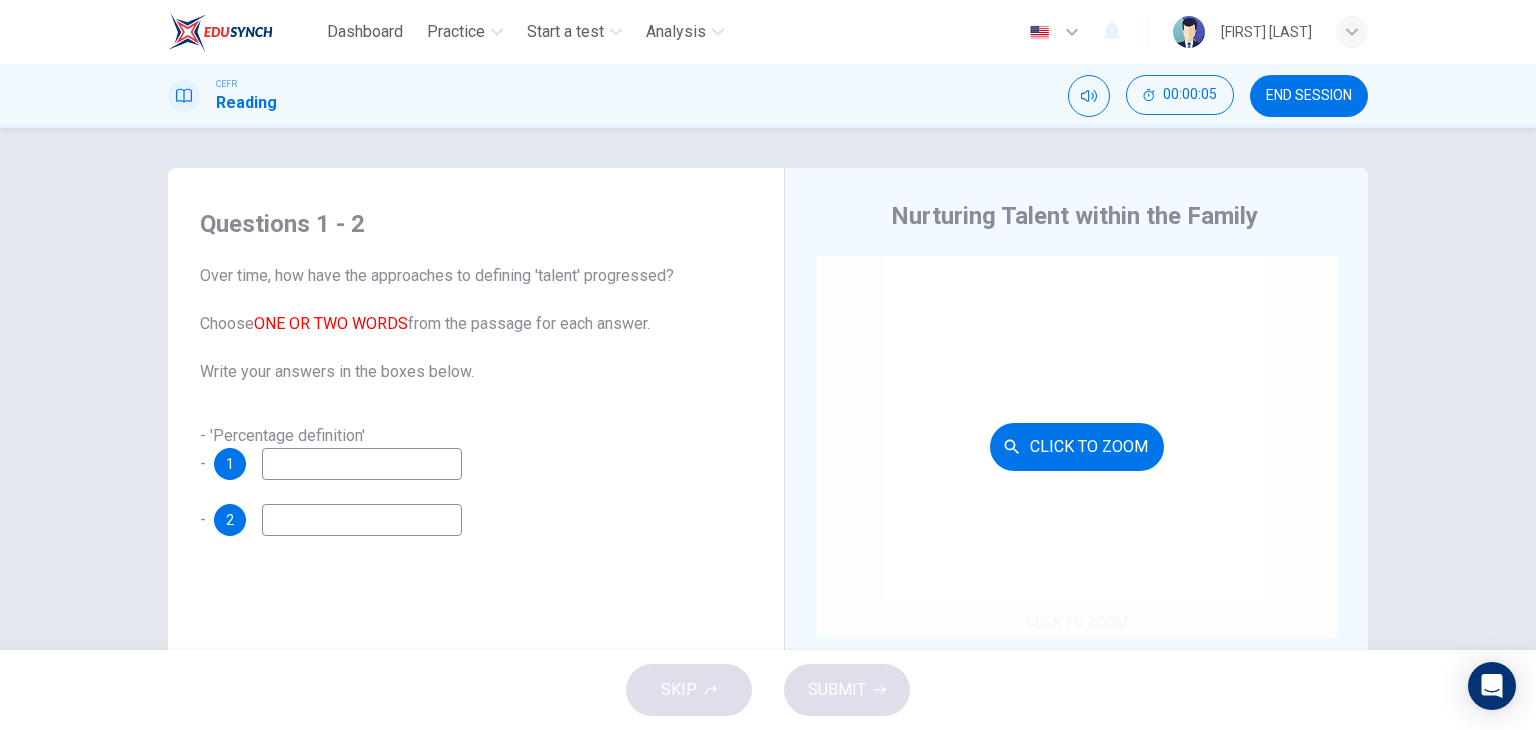 click on "Click to Zoom" at bounding box center (1077, 447) 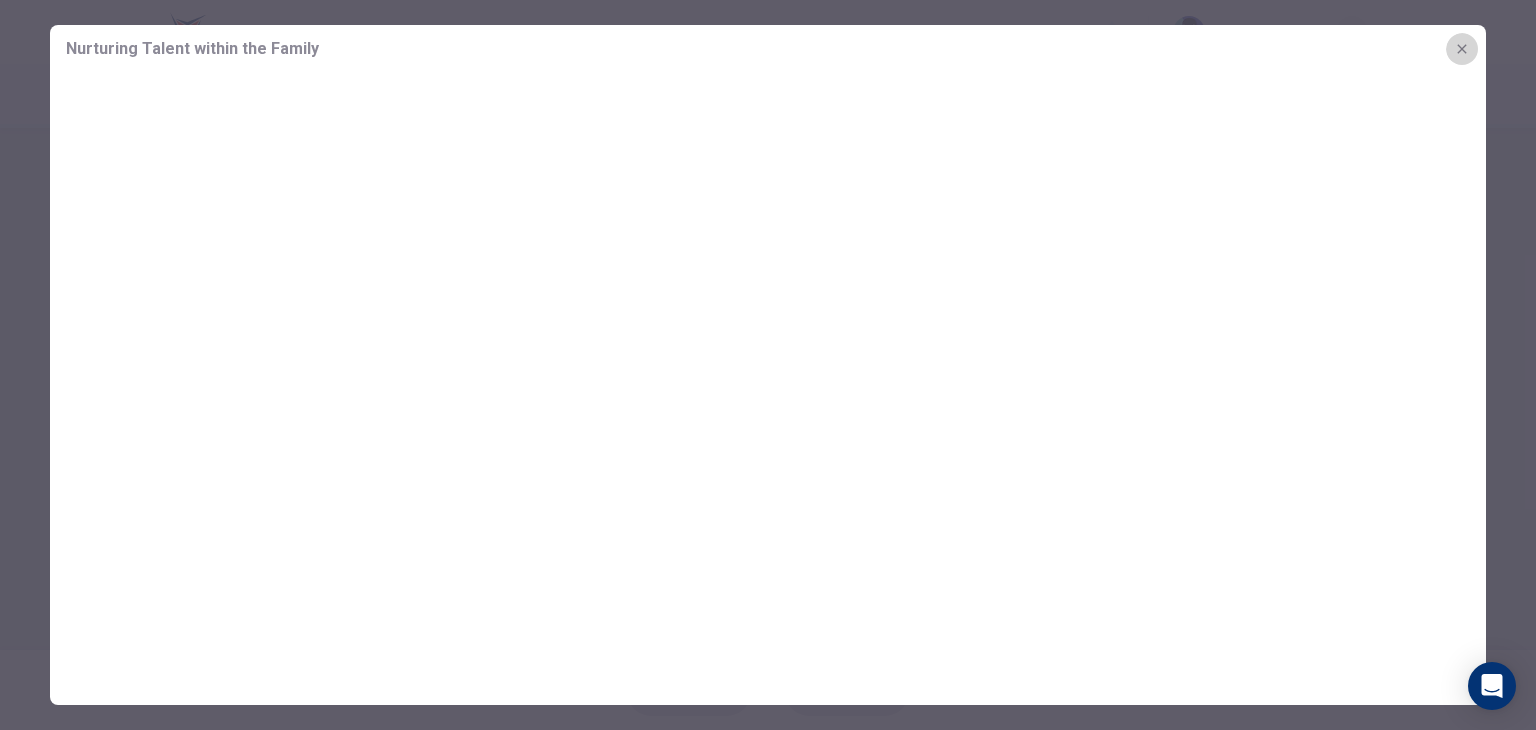 click at bounding box center (1462, 49) 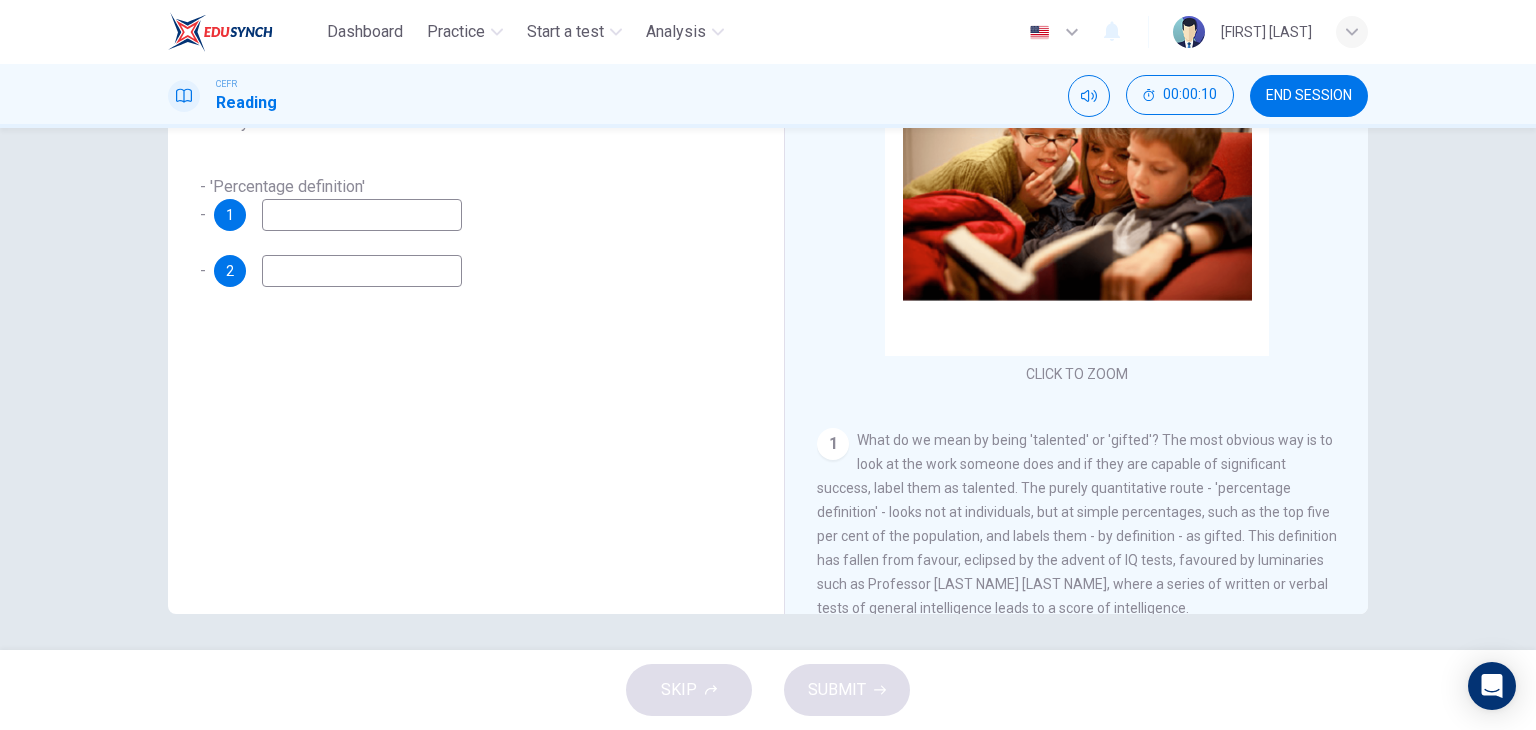 scroll, scrollTop: 253, scrollLeft: 0, axis: vertical 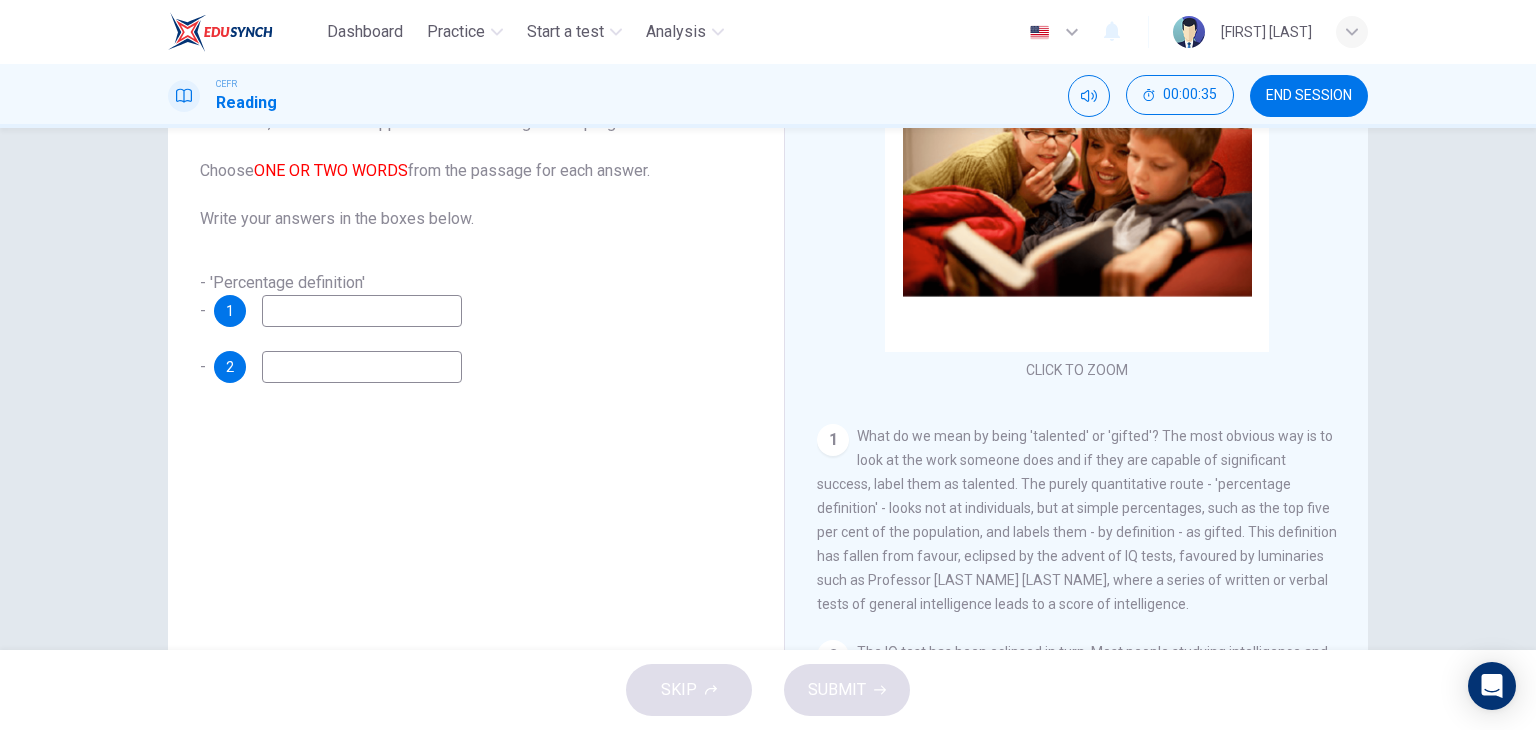 click at bounding box center (362, 311) 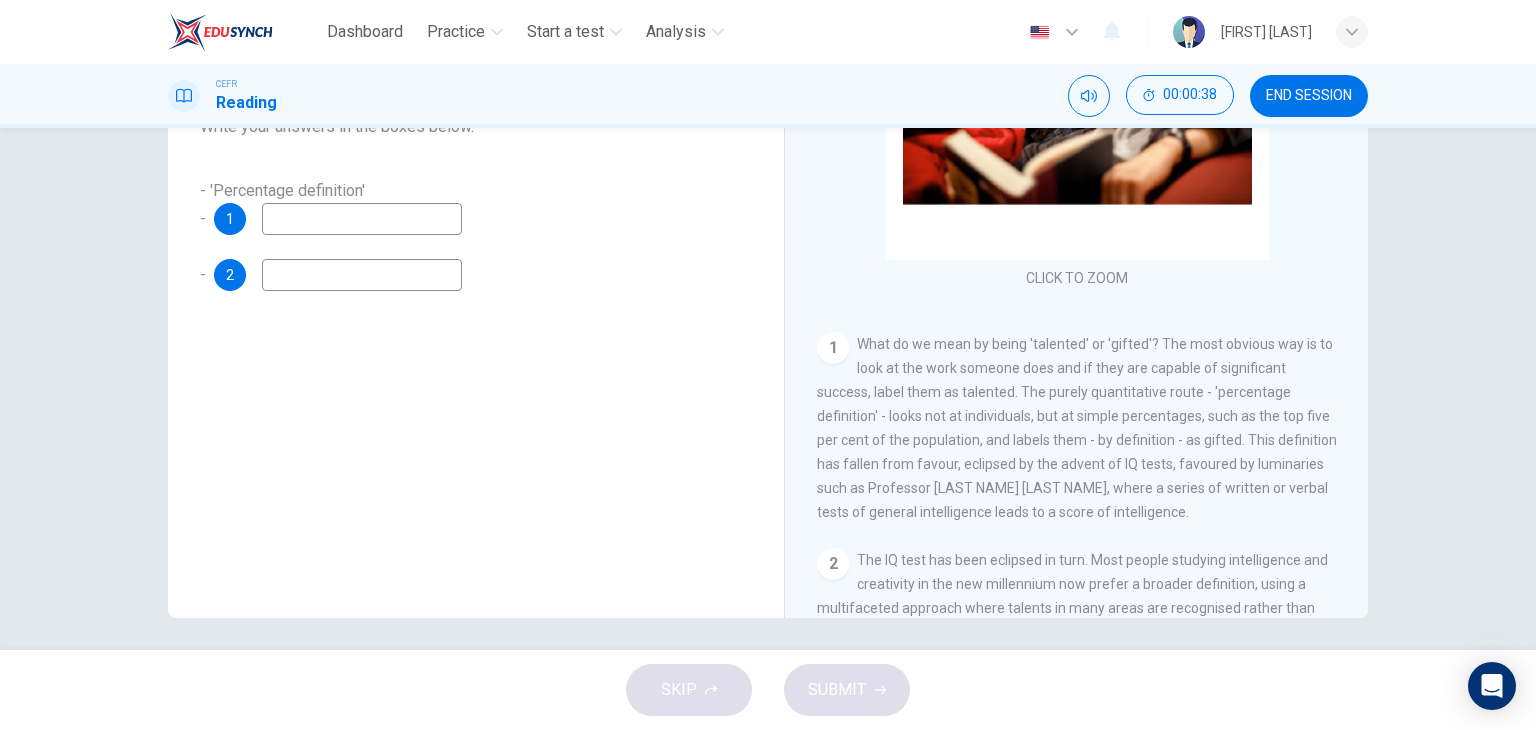 scroll, scrollTop: 253, scrollLeft: 0, axis: vertical 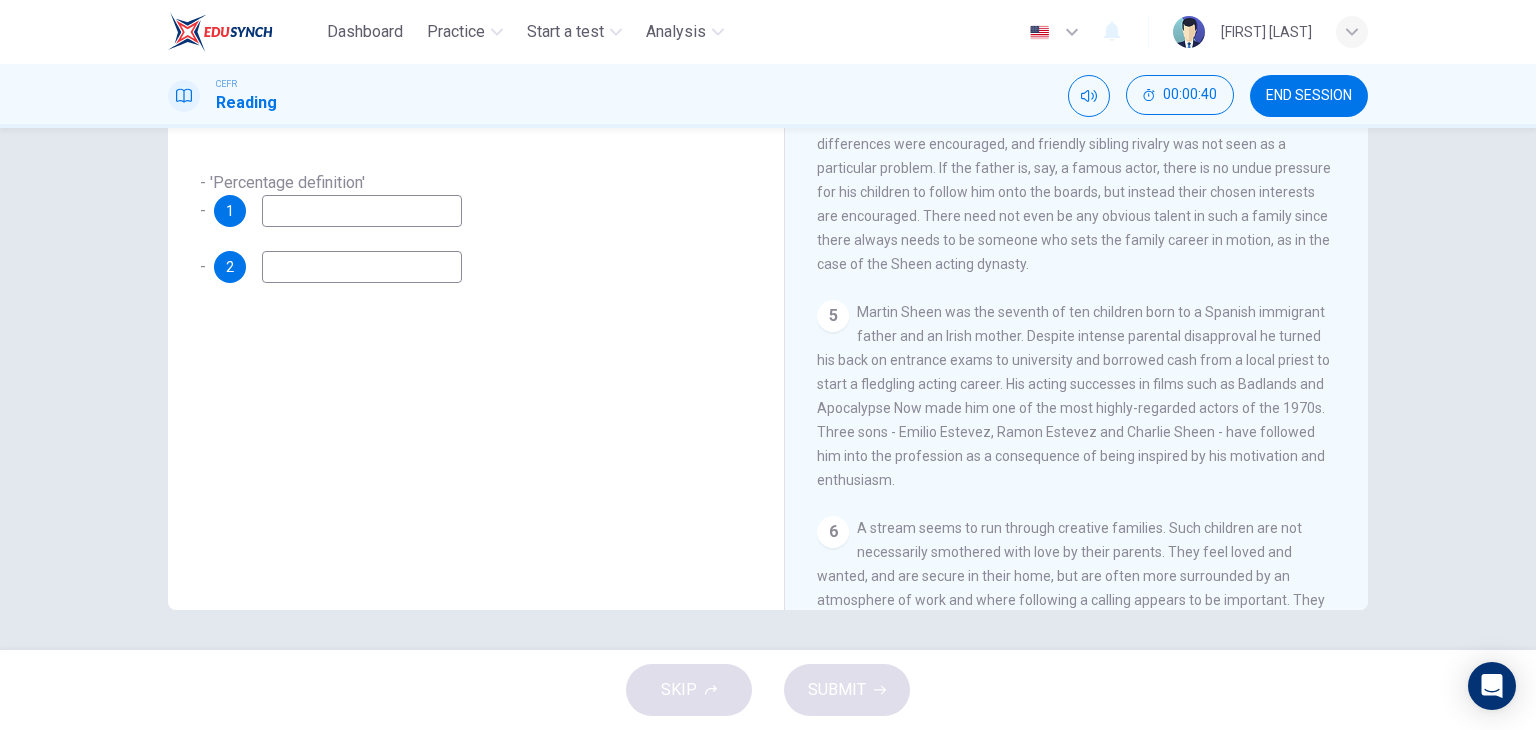 click on "2" at bounding box center (230, 211) 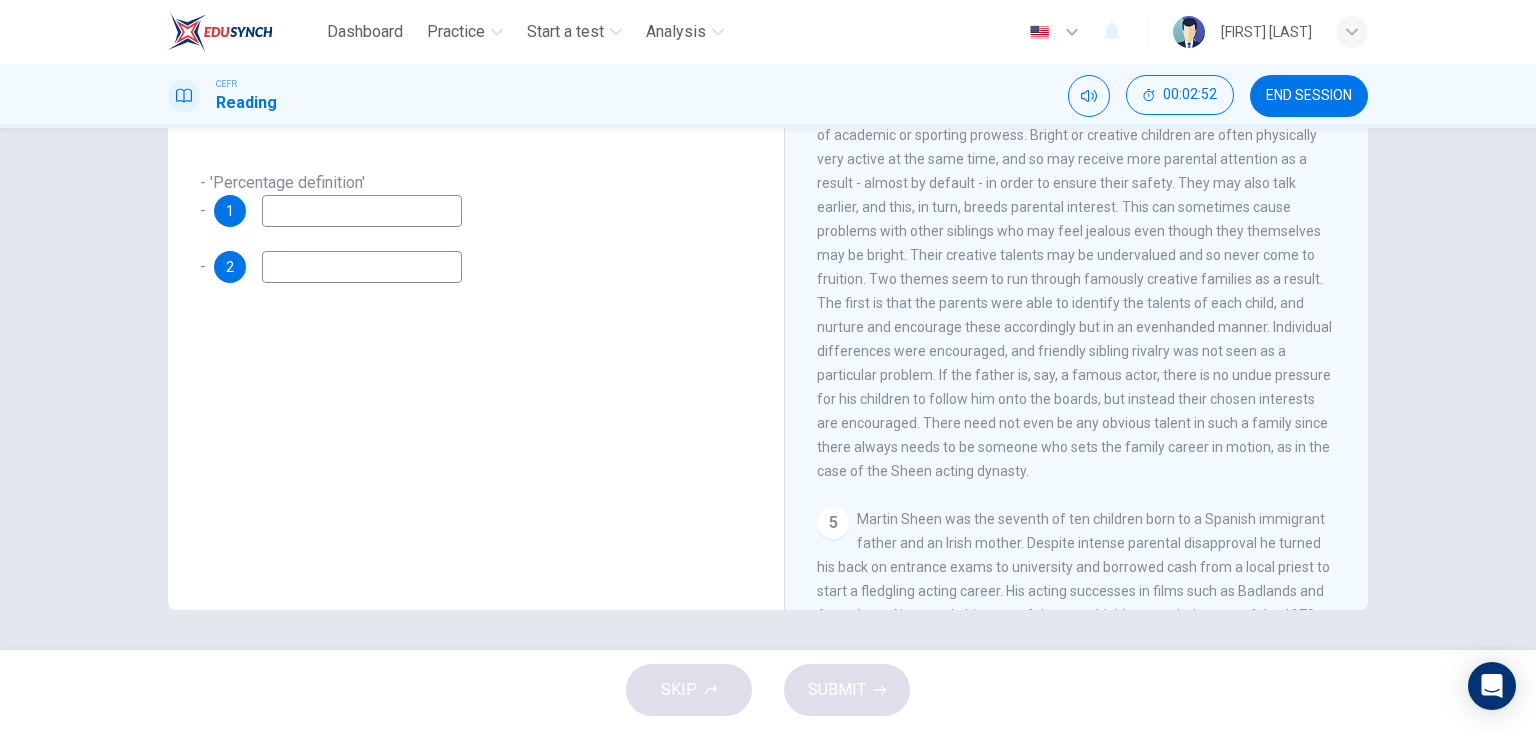 scroll, scrollTop: 1100, scrollLeft: 0, axis: vertical 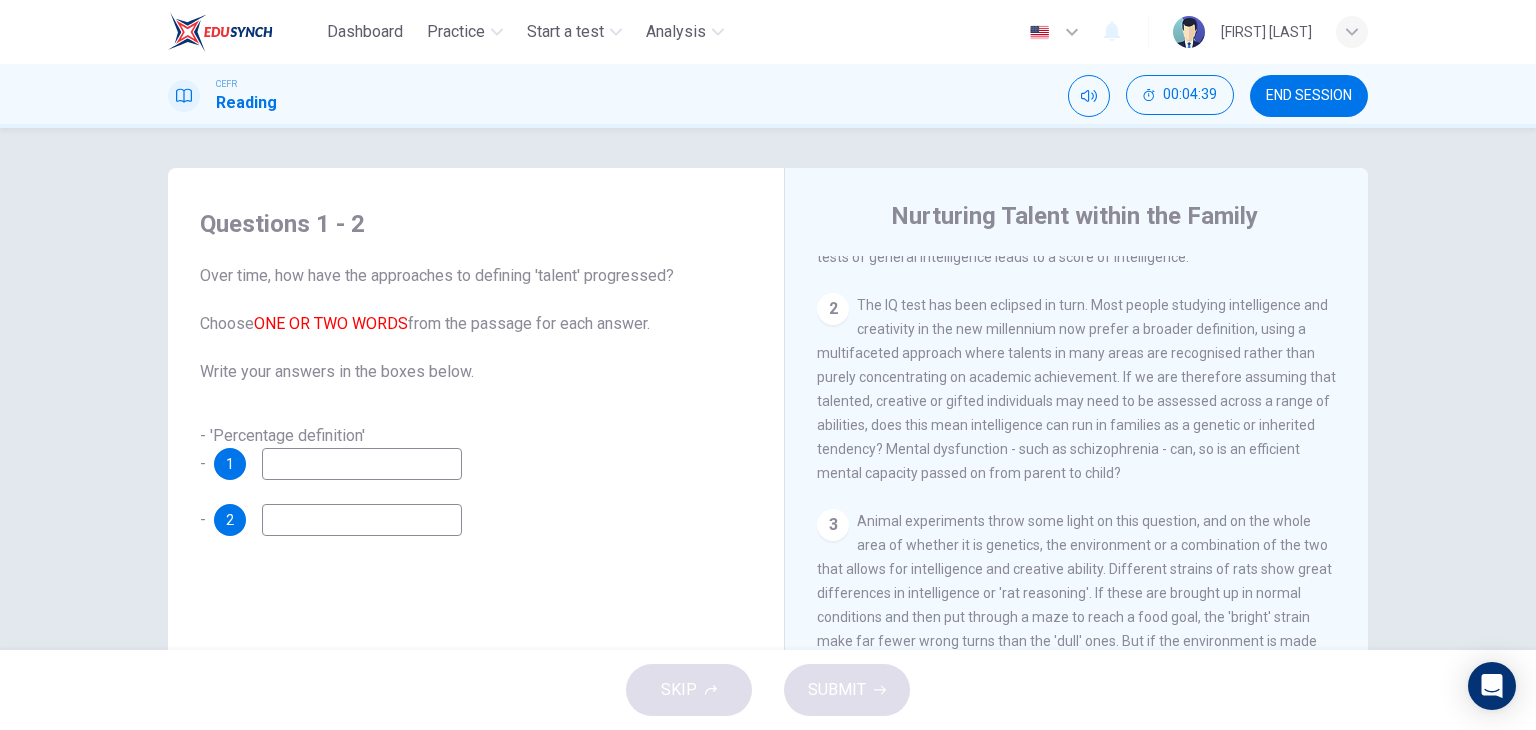 click at bounding box center (362, 464) 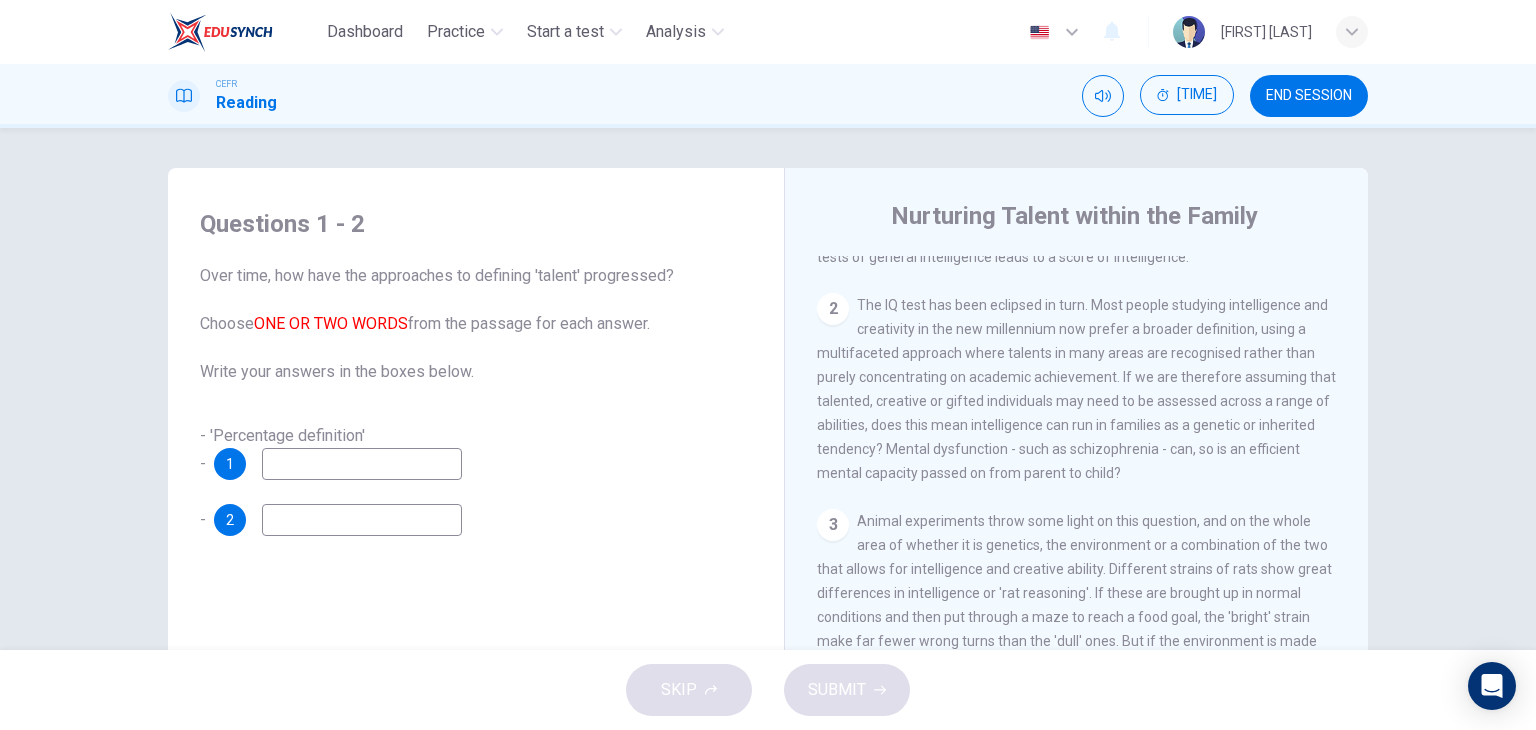 click at bounding box center [362, 464] 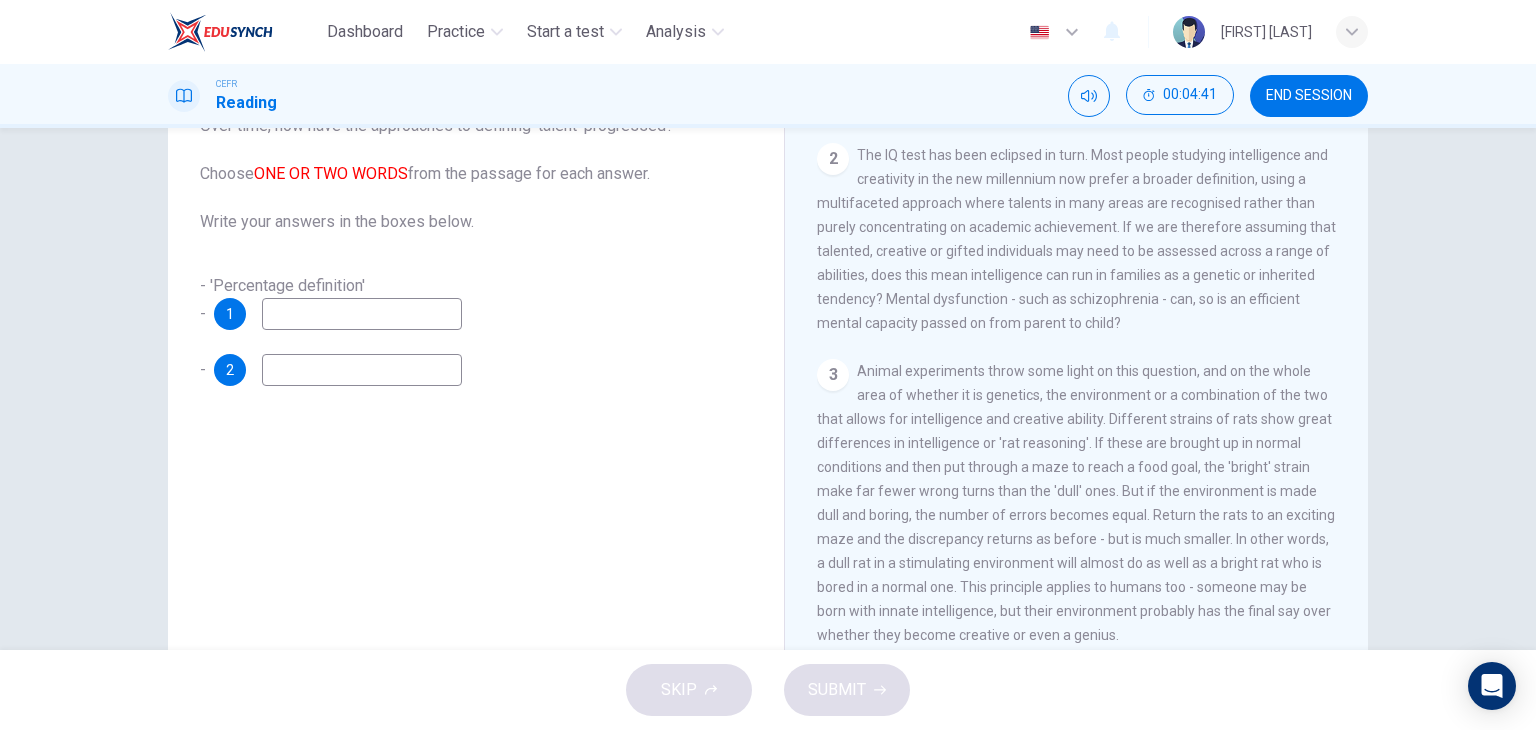 scroll, scrollTop: 200, scrollLeft: 0, axis: vertical 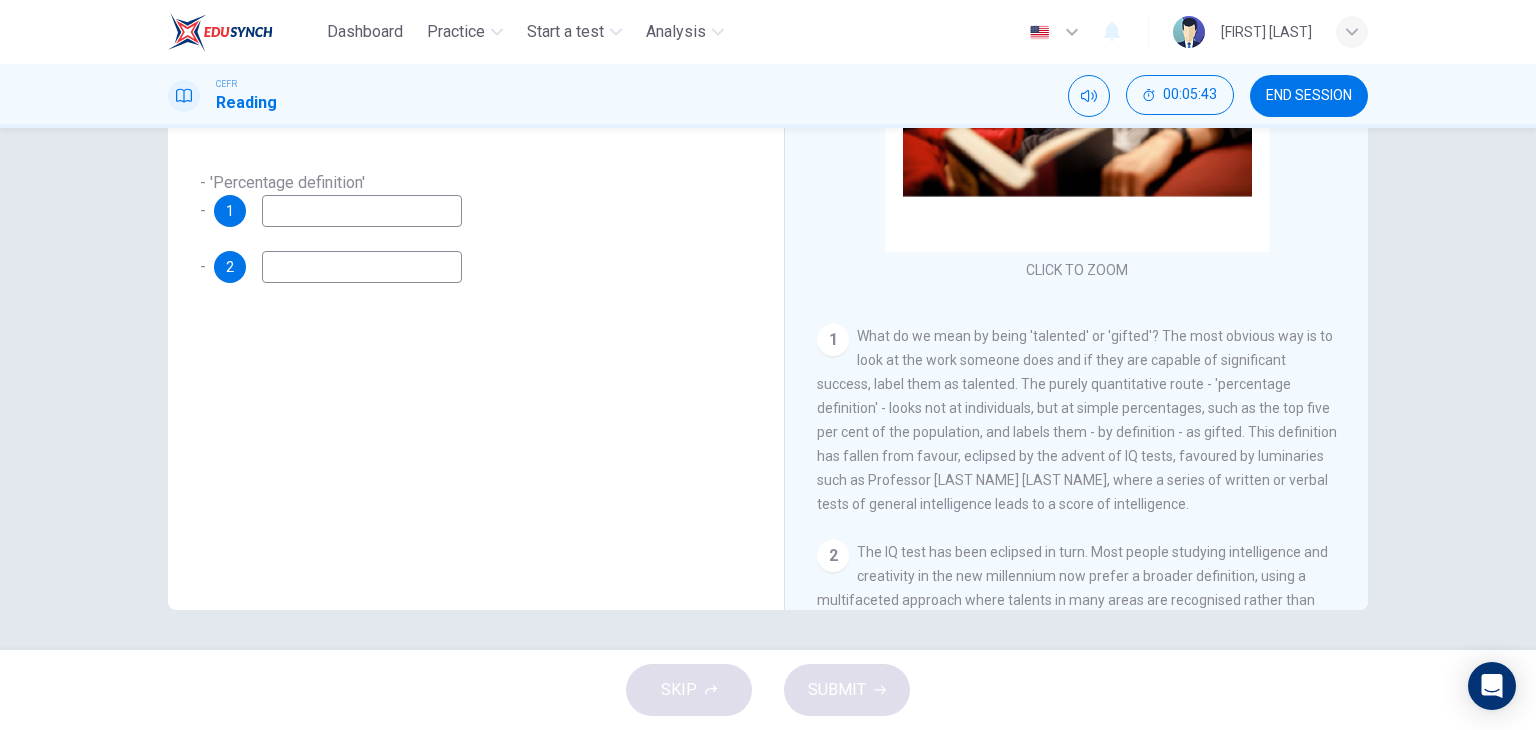 click at bounding box center (362, 211) 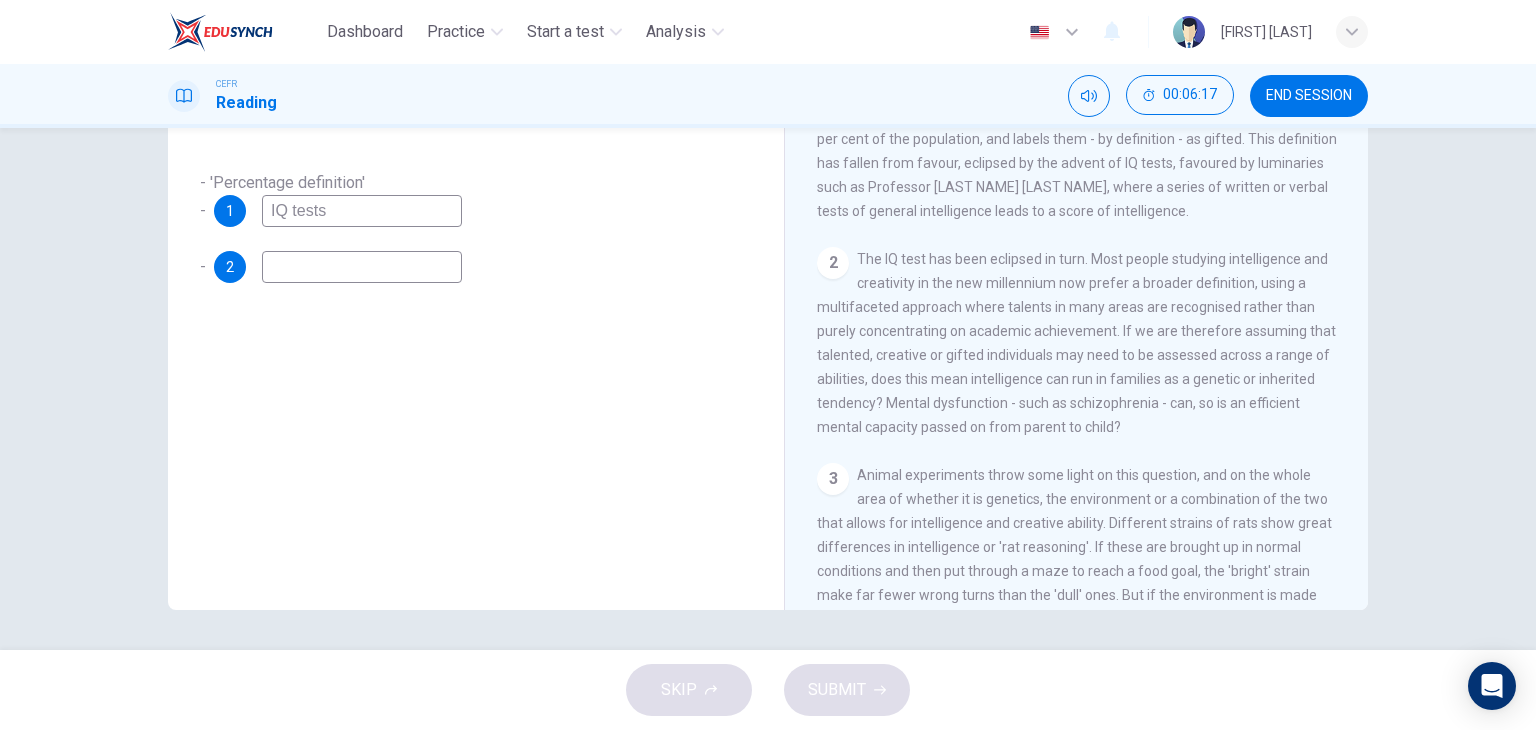 scroll, scrollTop: 400, scrollLeft: 0, axis: vertical 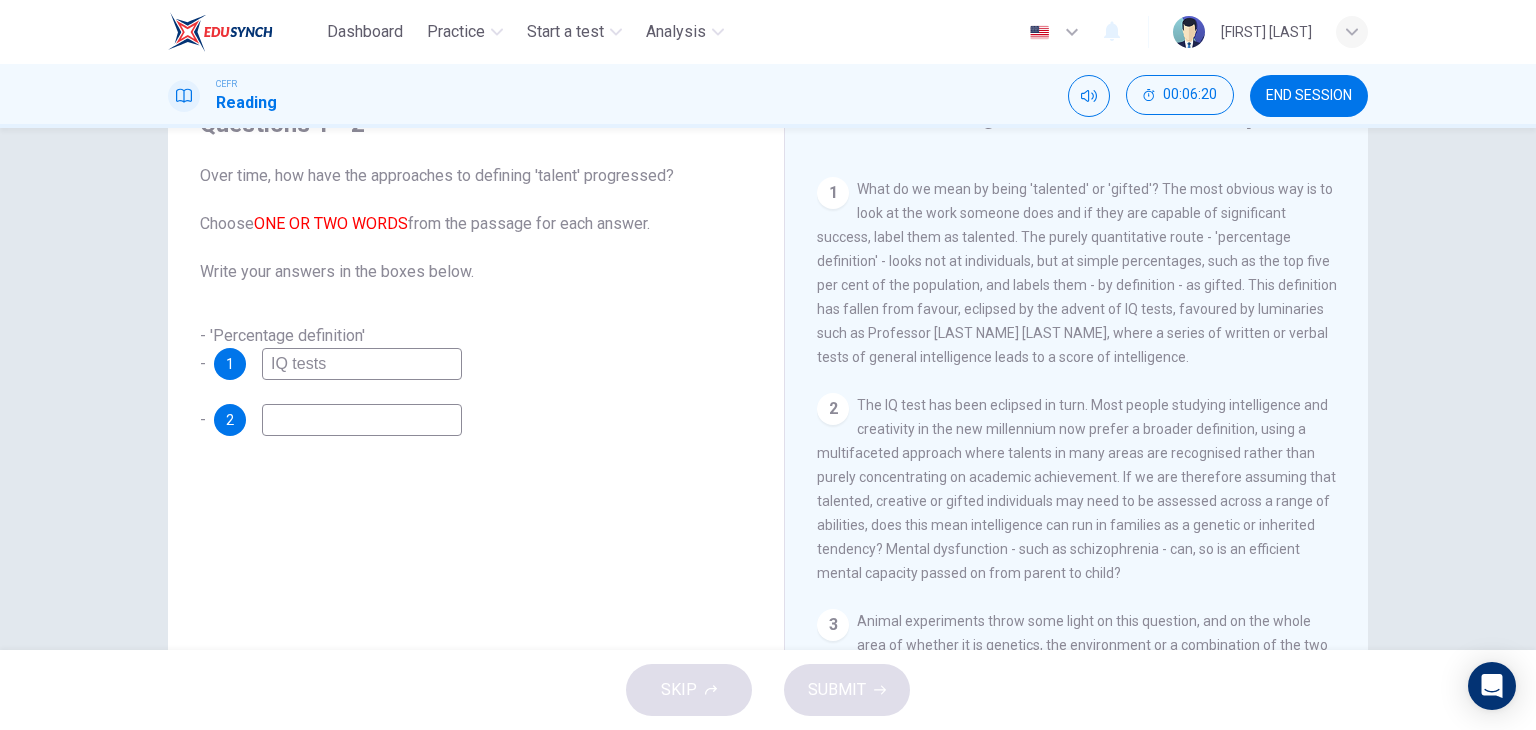 type on "IQ tests" 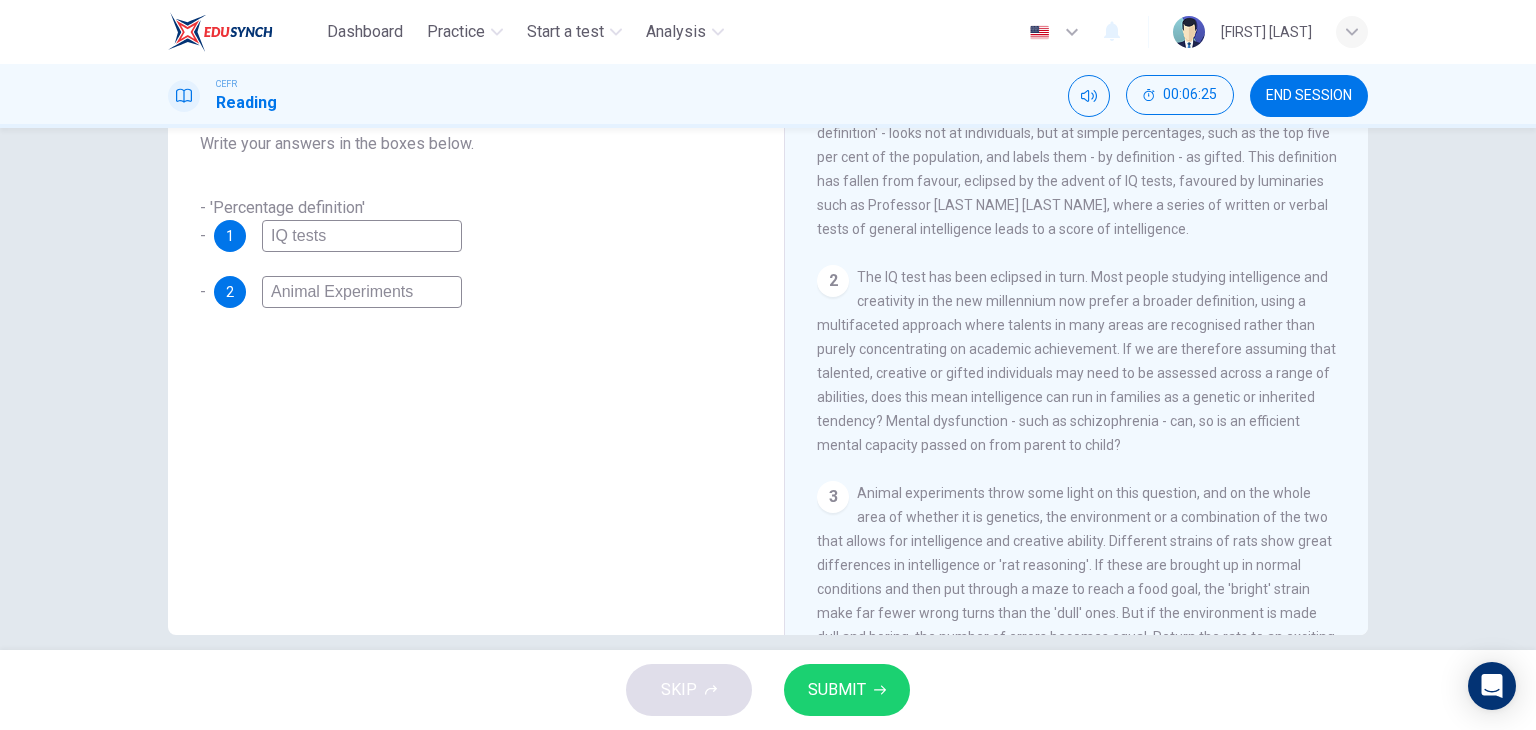scroll, scrollTop: 253, scrollLeft: 0, axis: vertical 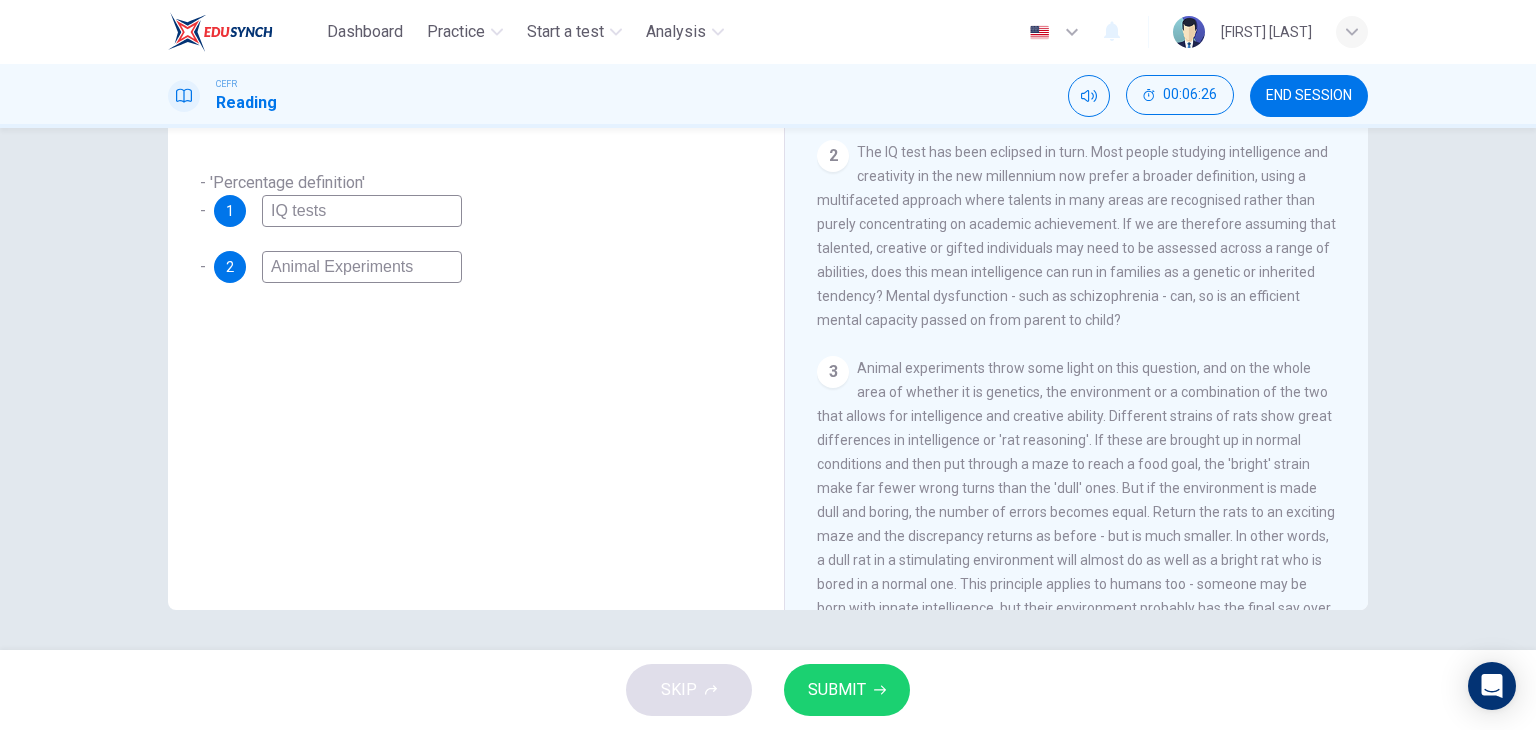 type on "Animal Experiments" 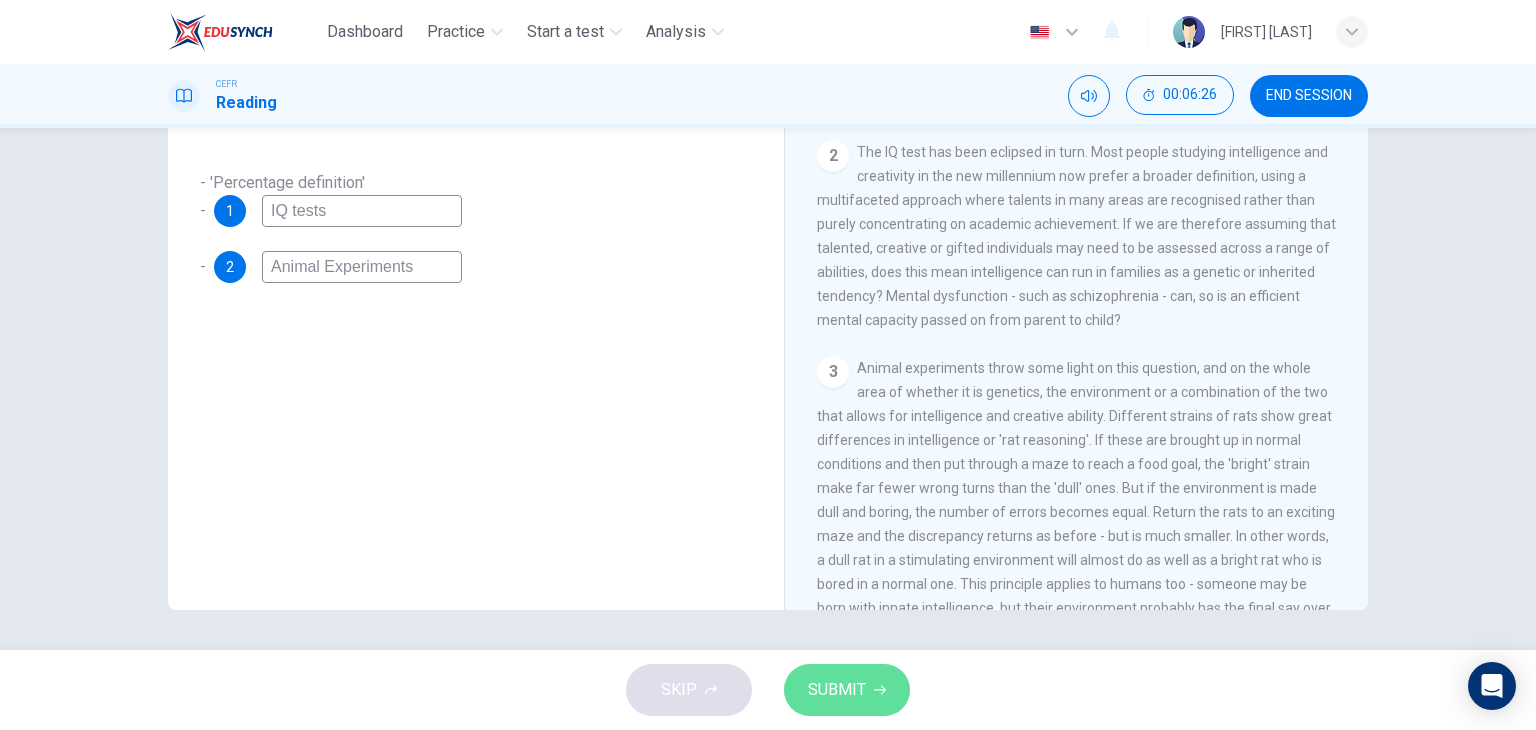 click at bounding box center [880, 690] 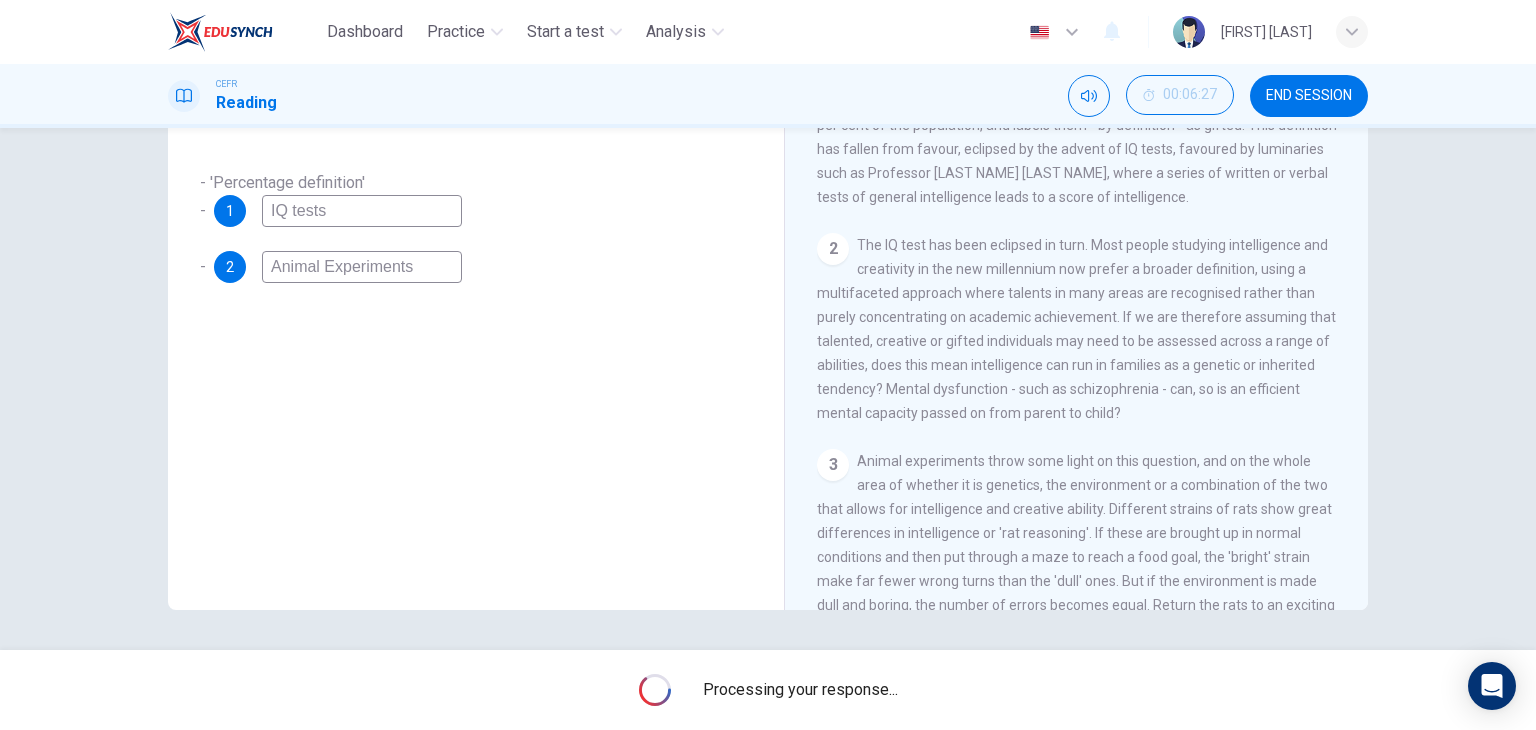 scroll, scrollTop: 400, scrollLeft: 0, axis: vertical 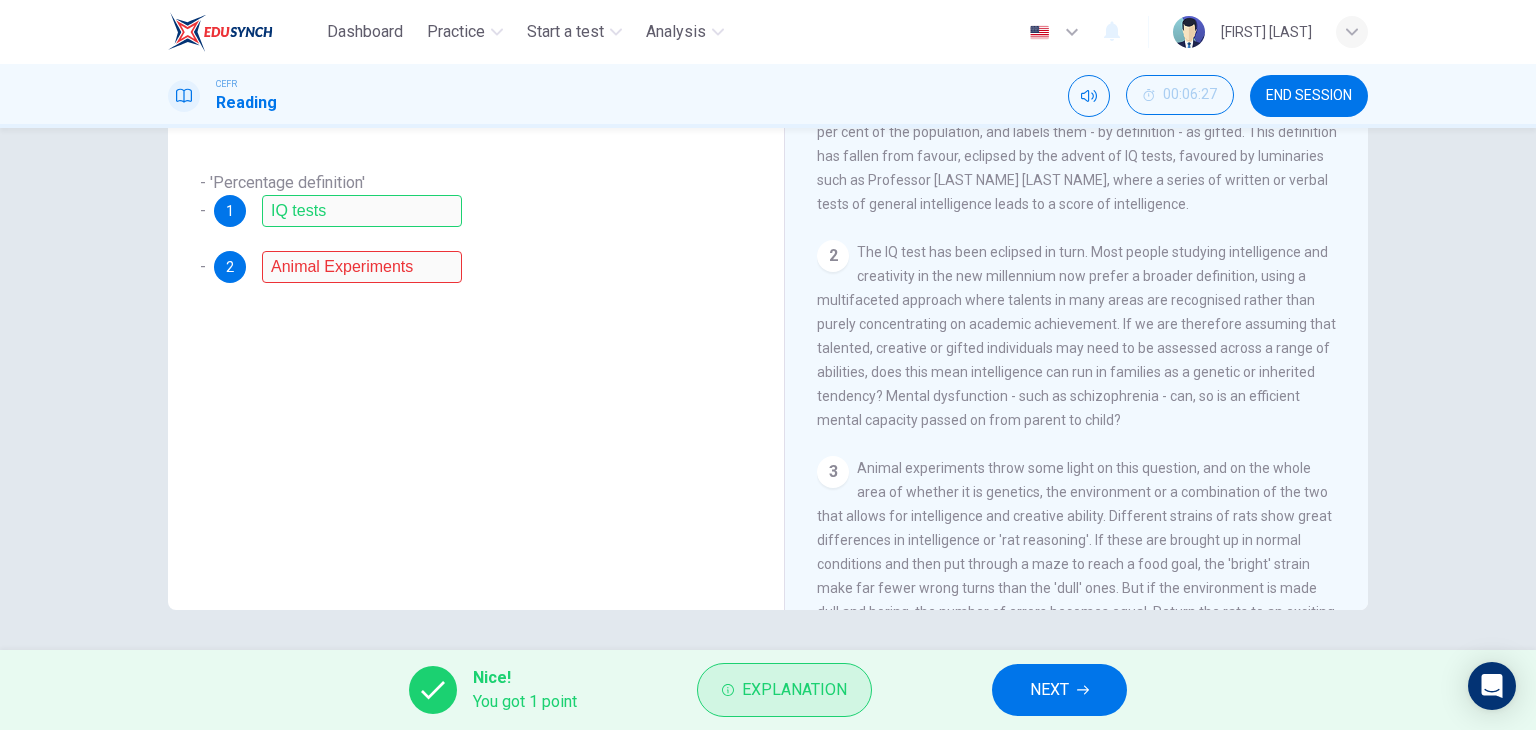 click on "Explanation" at bounding box center [784, 690] 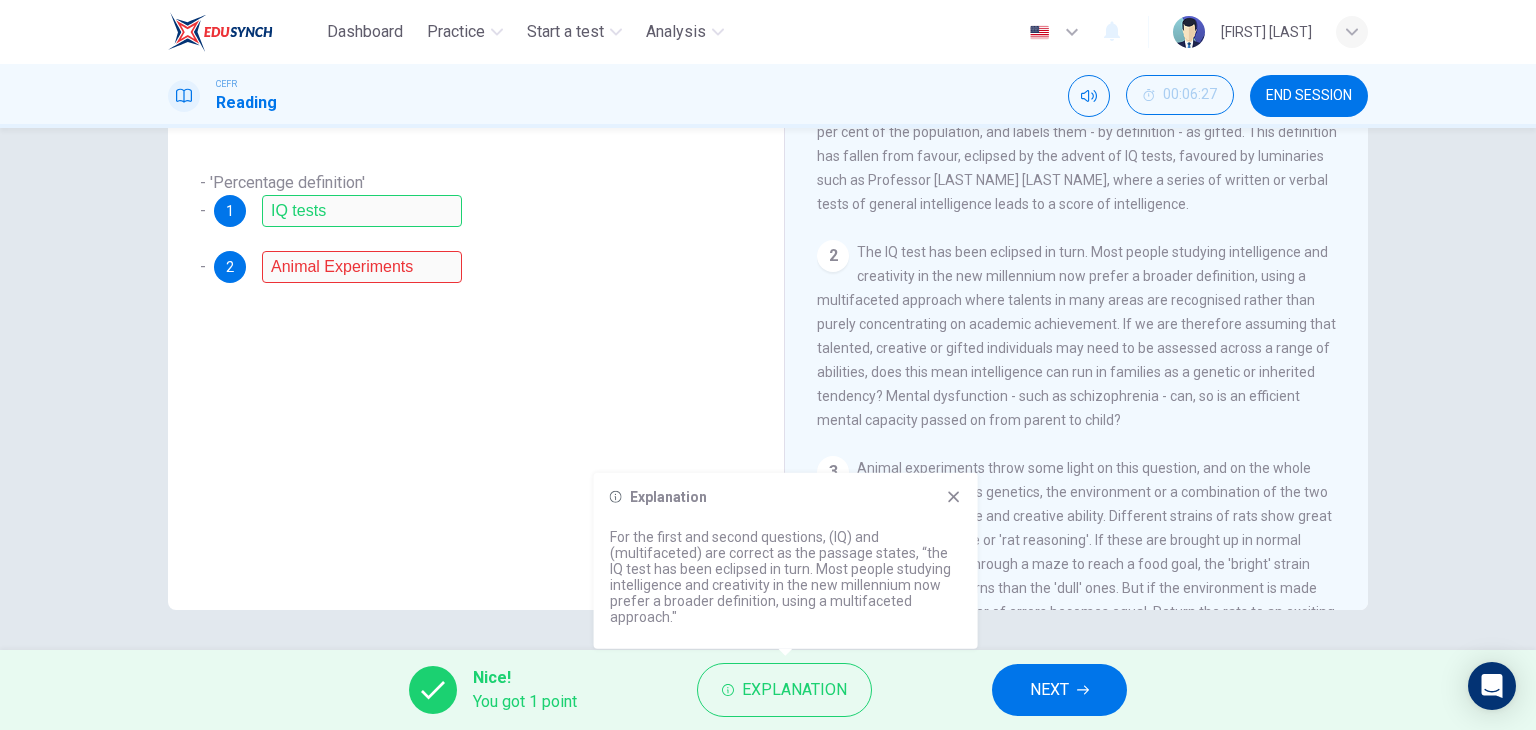 click at bounding box center (954, 497) 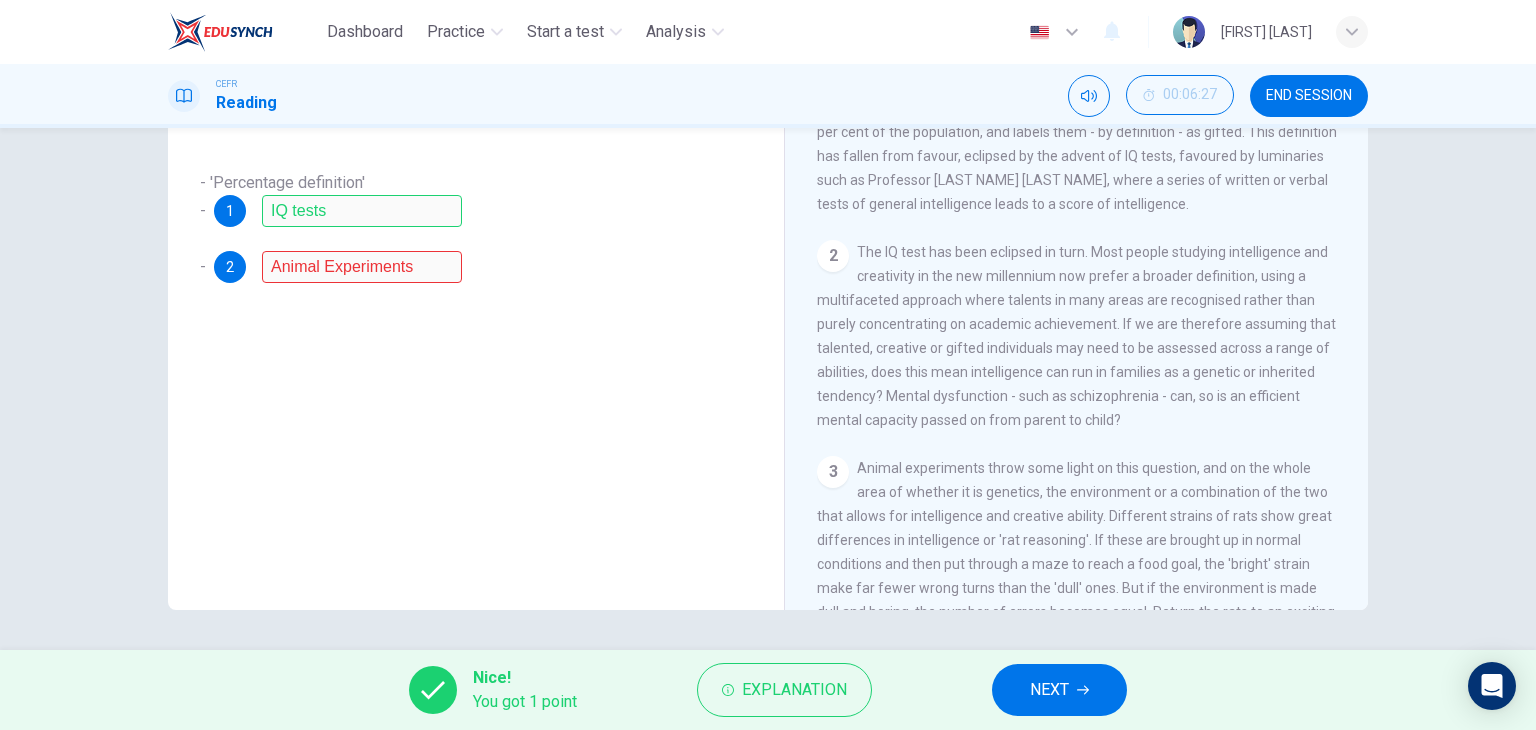 click on "NEXT" at bounding box center (1059, 690) 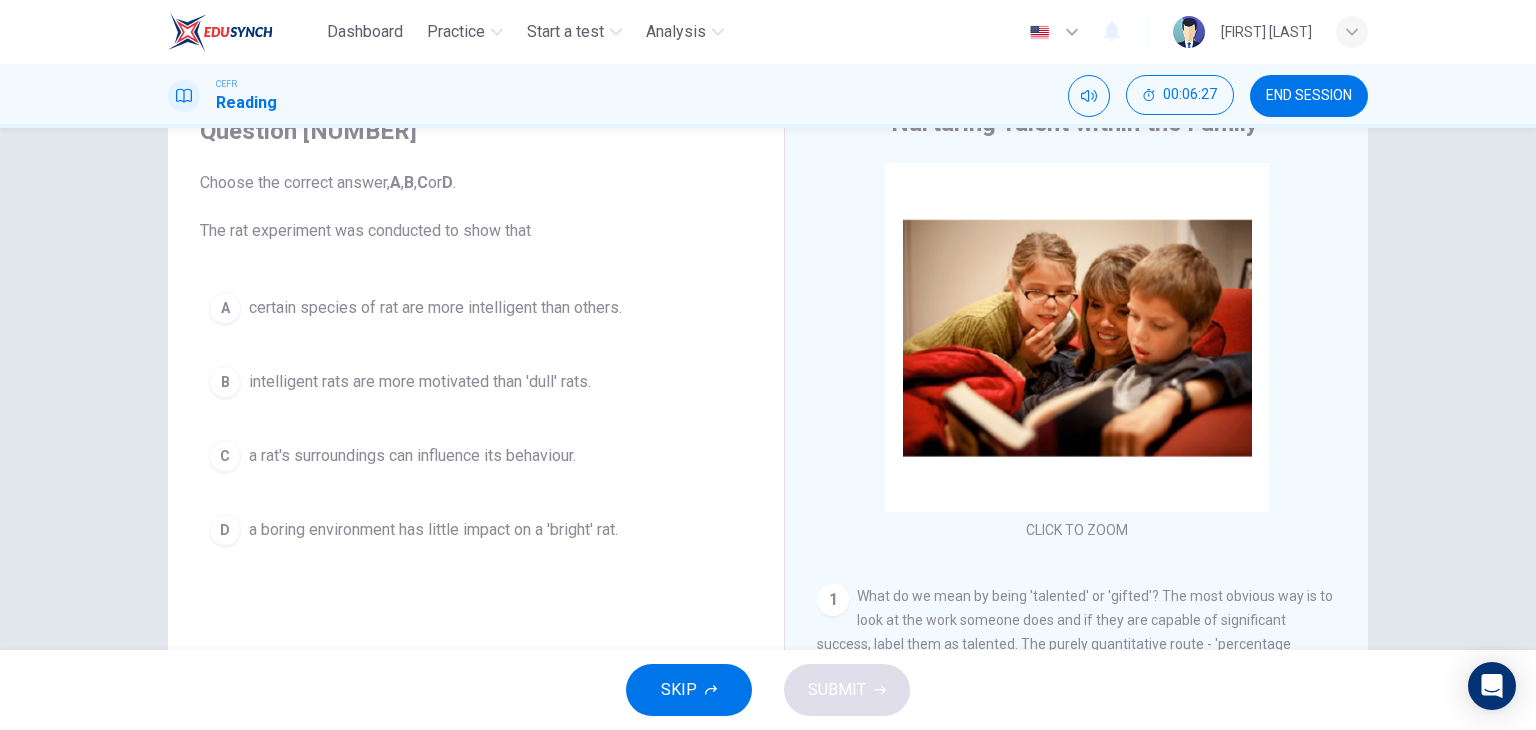 scroll, scrollTop: 100, scrollLeft: 0, axis: vertical 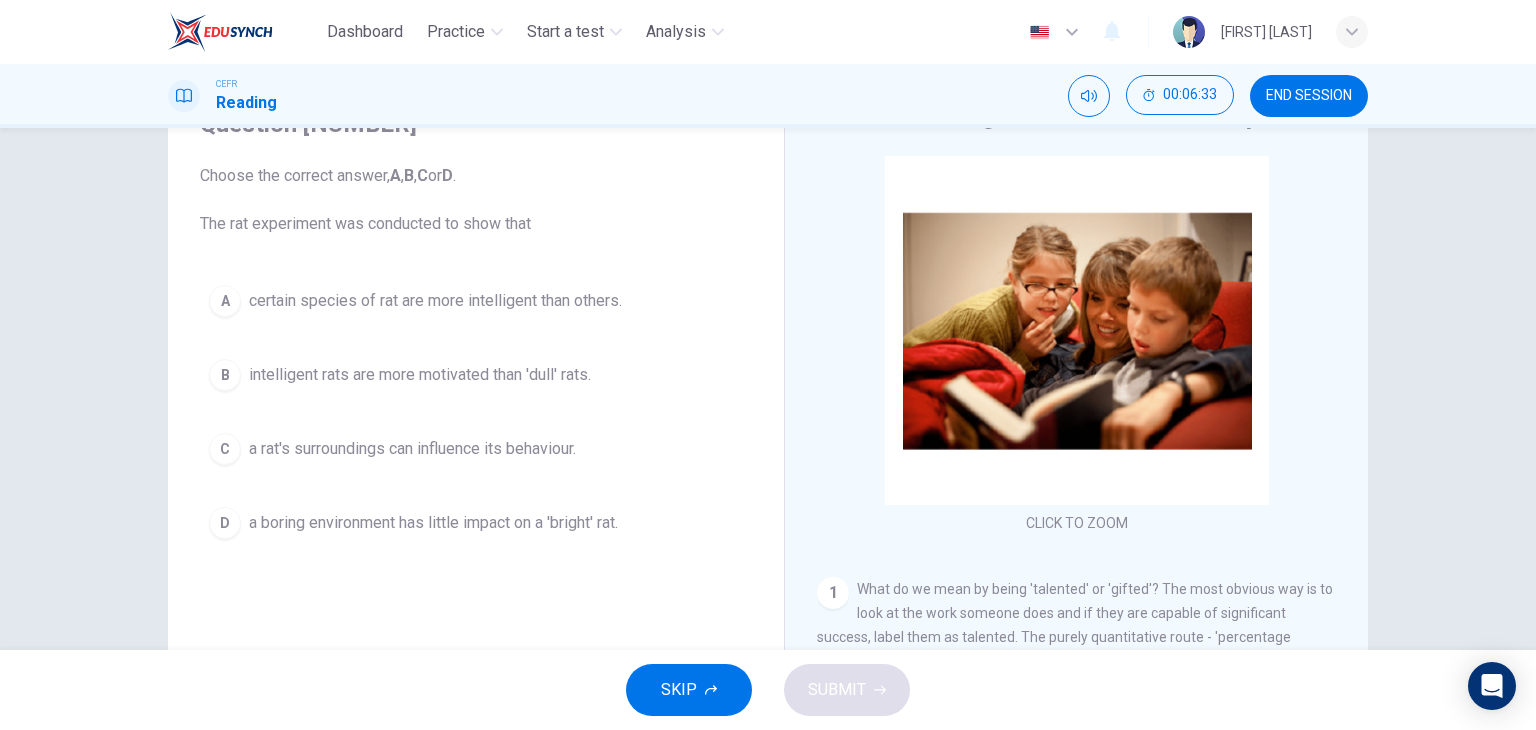 click on "a rat's surroundings can influence its behaviour." at bounding box center [435, 301] 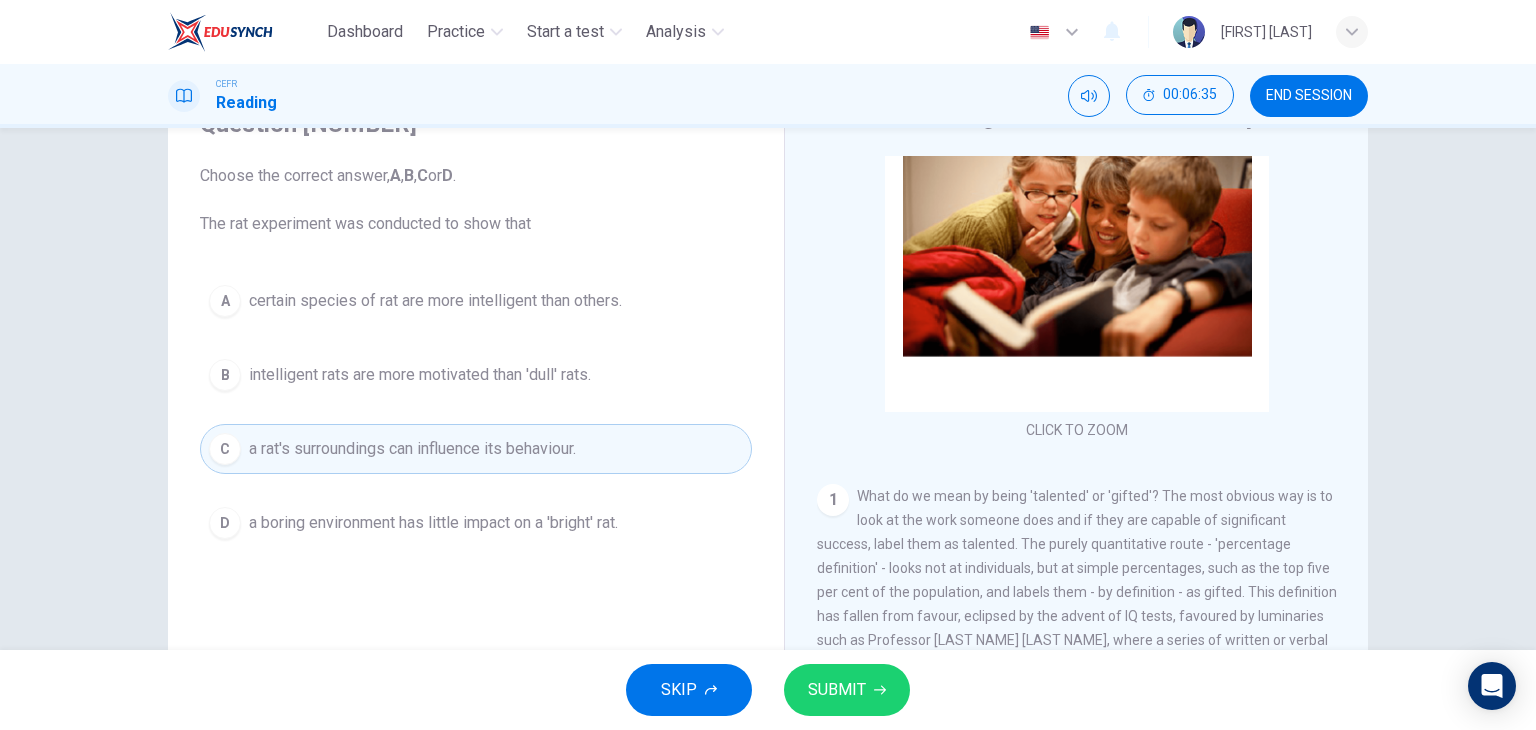 scroll, scrollTop: 100, scrollLeft: 0, axis: vertical 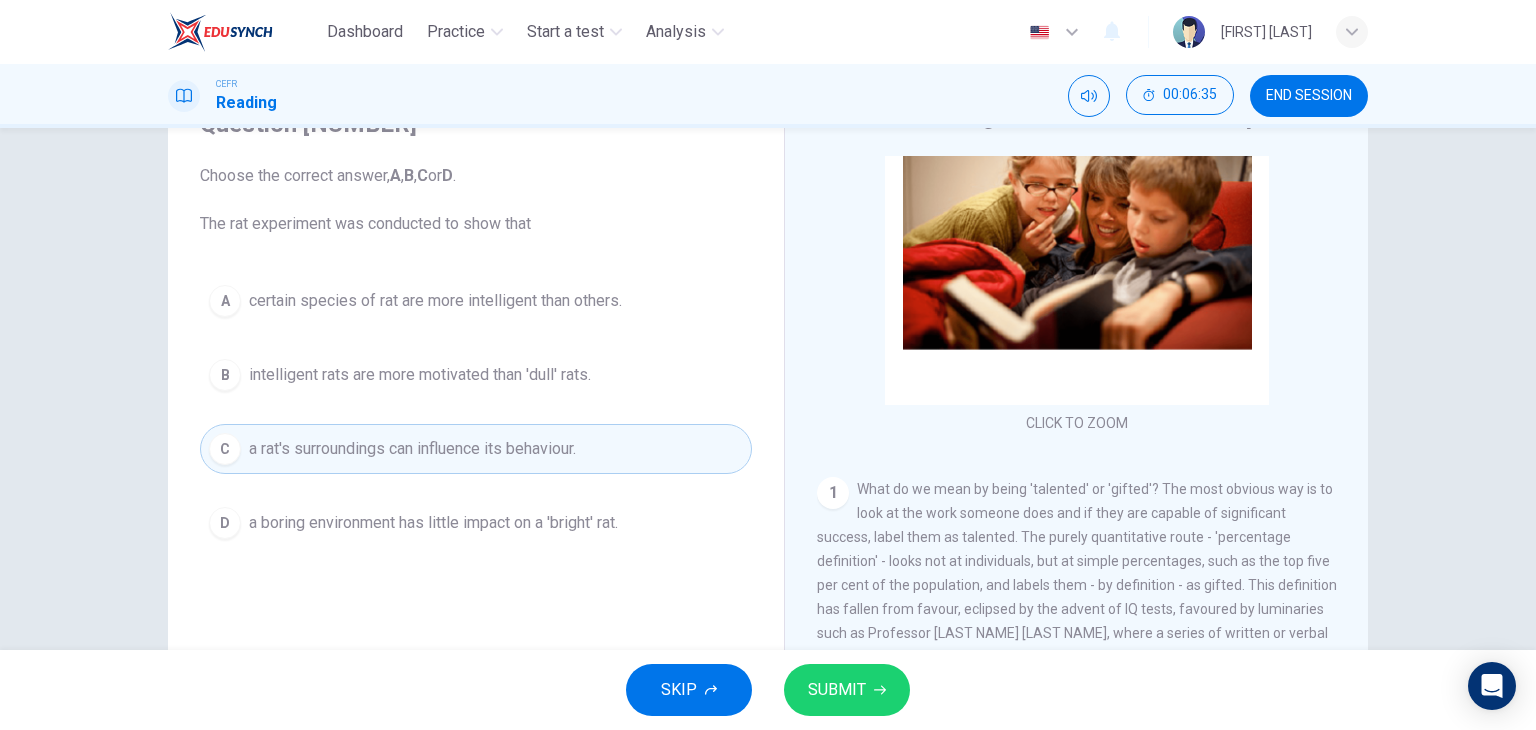 click at bounding box center (880, 690) 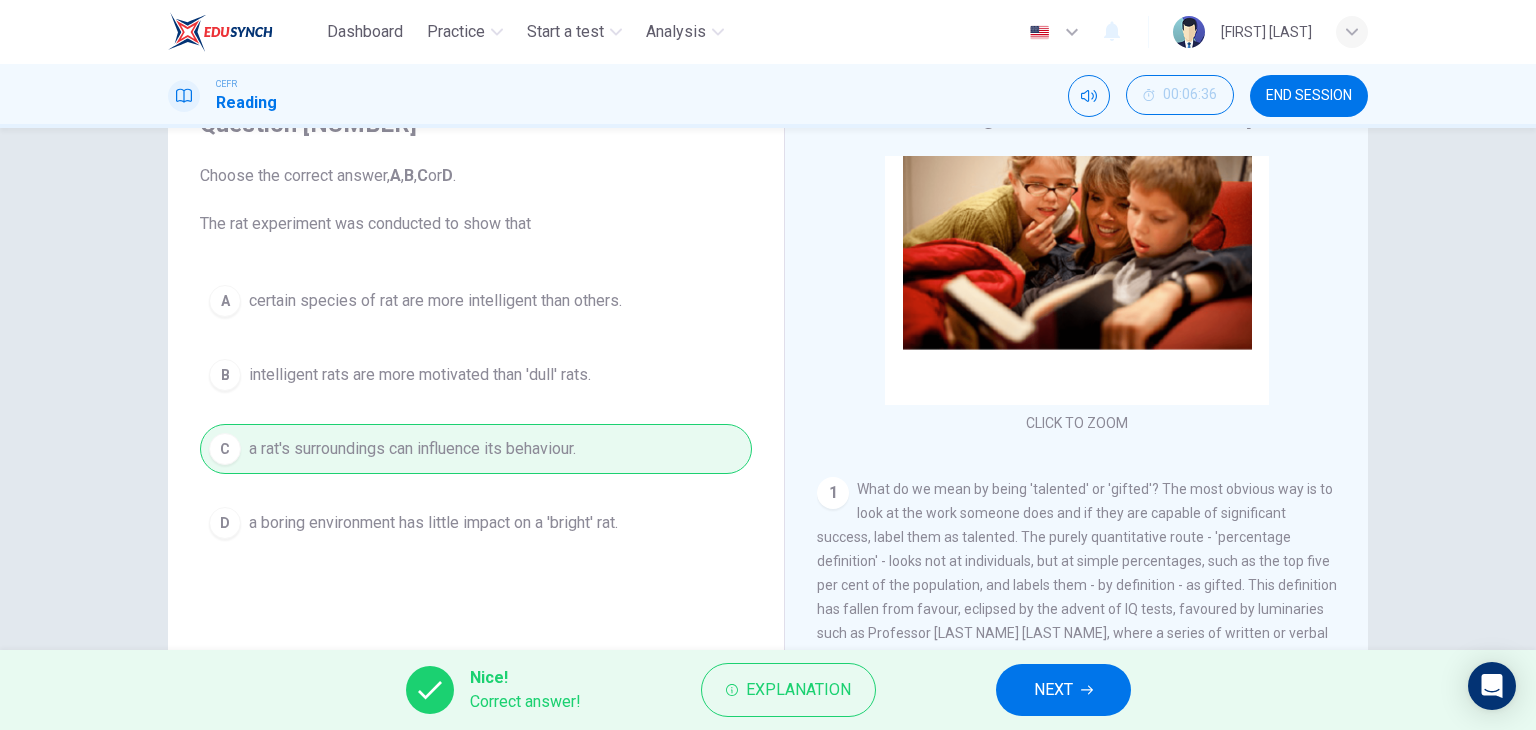 click on "NEXT" at bounding box center (1063, 690) 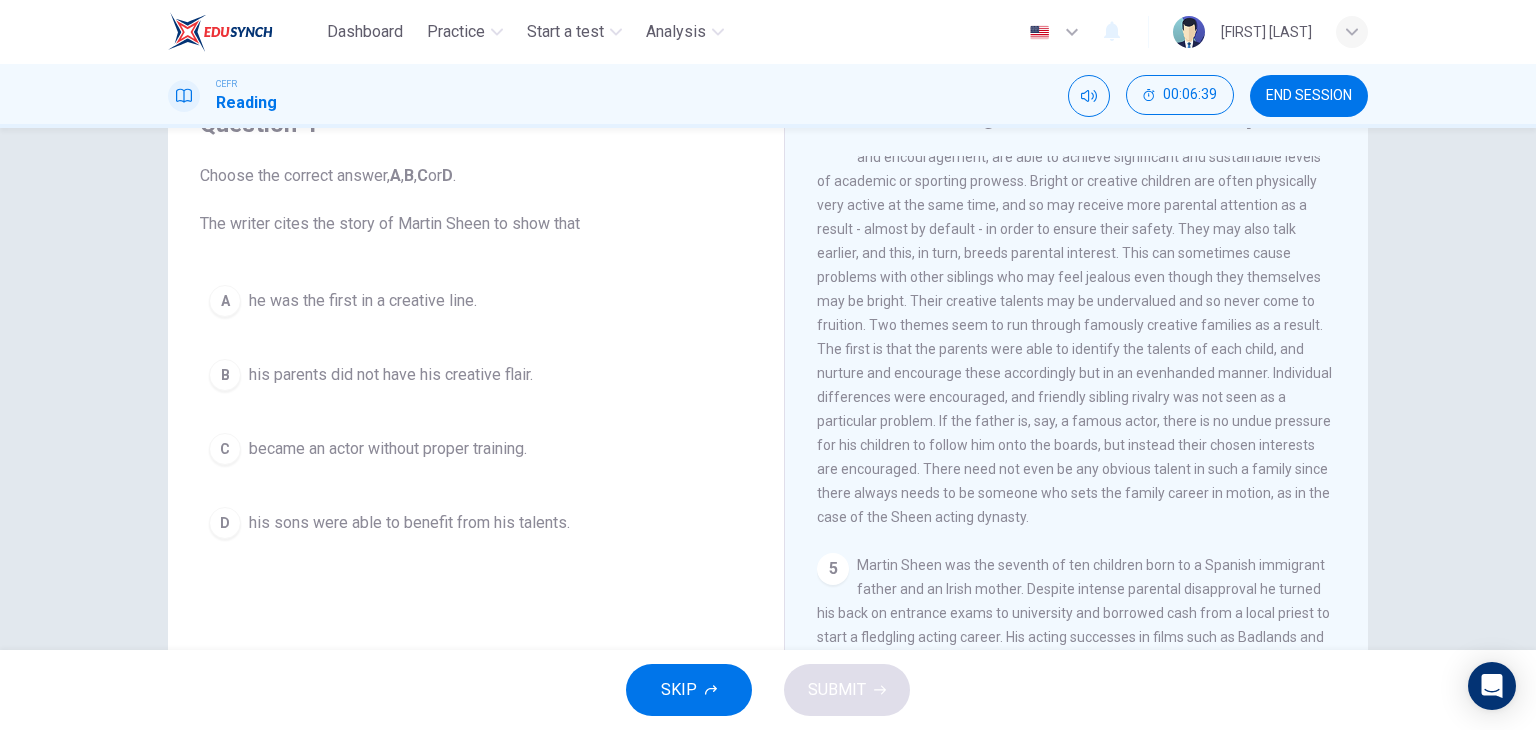 scroll, scrollTop: 1500, scrollLeft: 0, axis: vertical 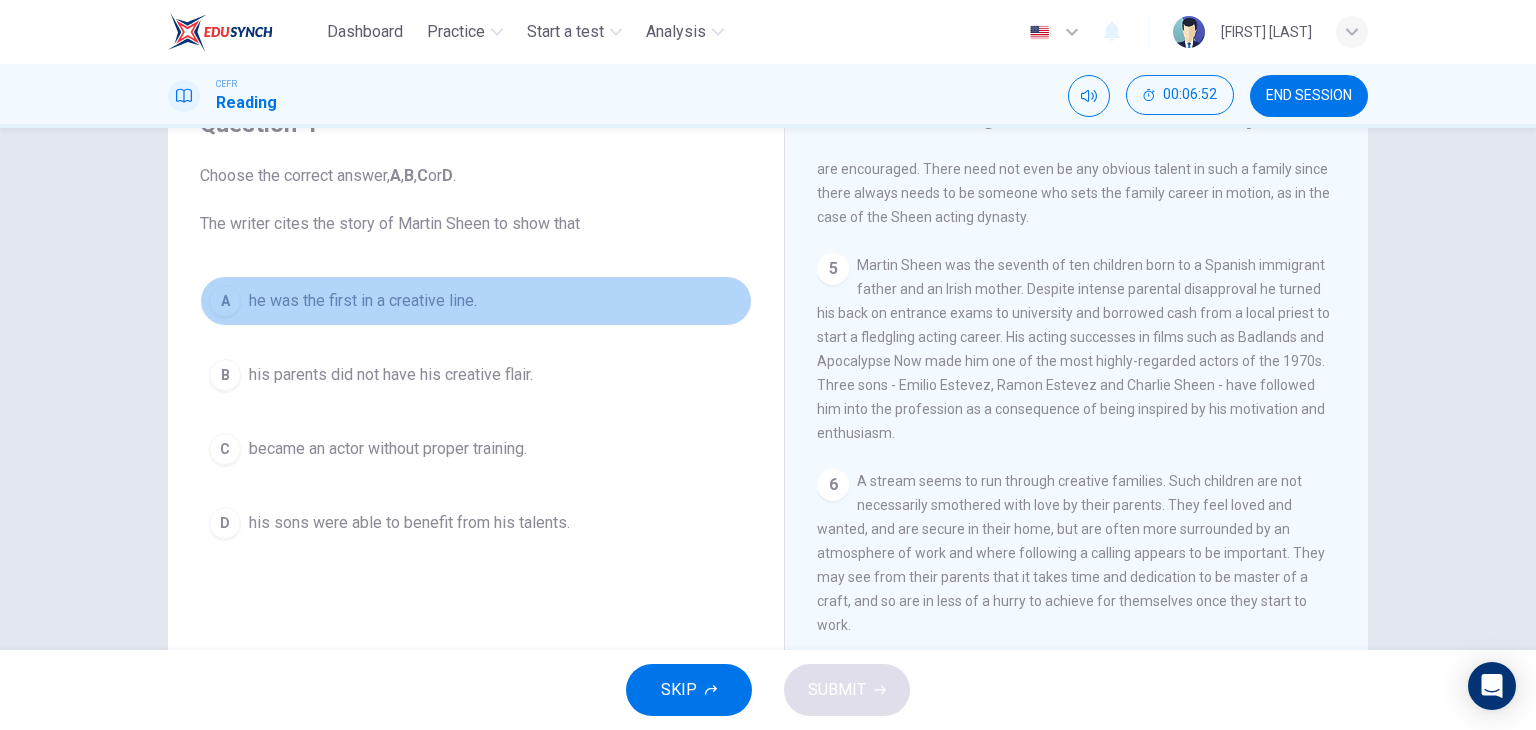 click on "he was the first in a creative line." at bounding box center (363, 301) 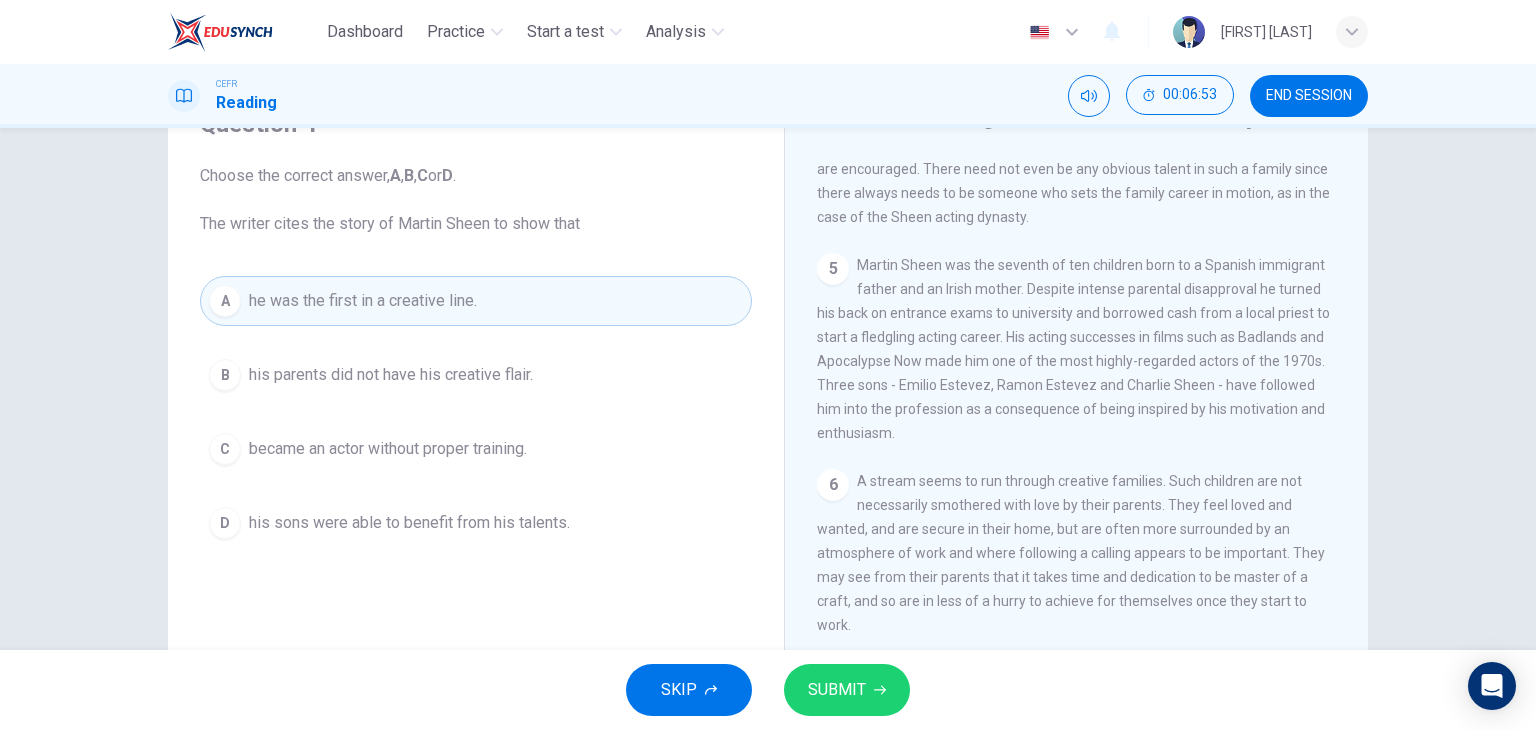 click on "SUBMIT" at bounding box center (837, 690) 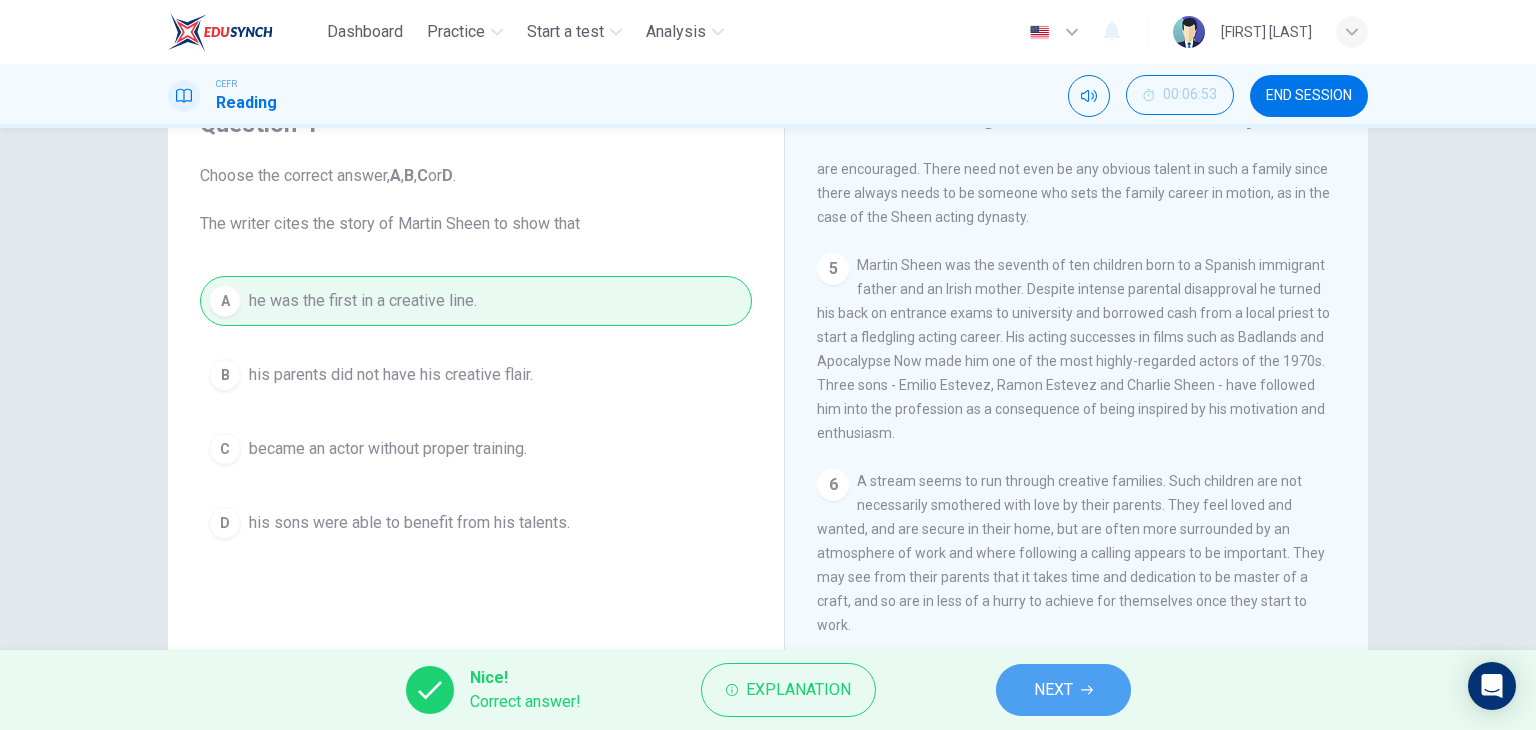 click on "NEXT" at bounding box center (1063, 690) 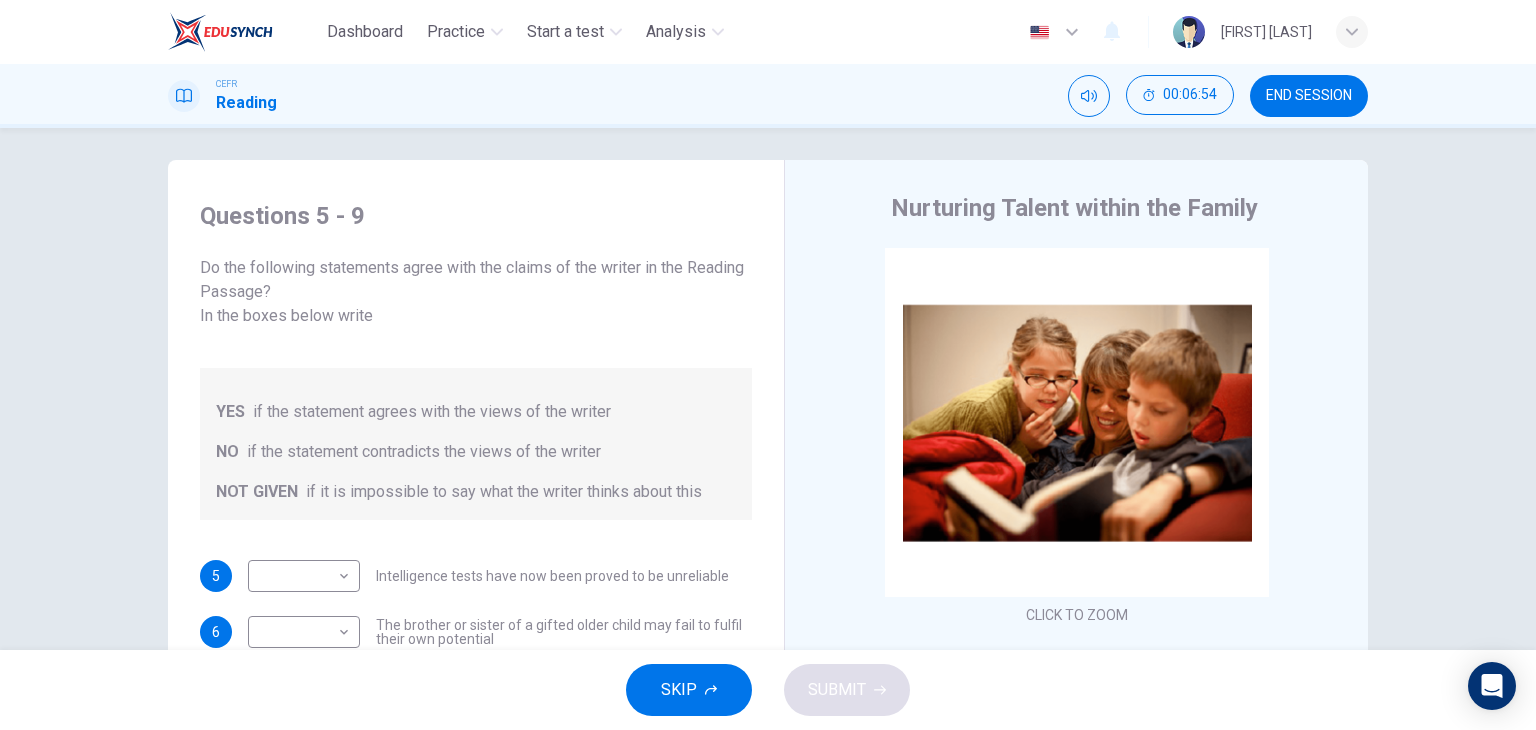 scroll, scrollTop: 0, scrollLeft: 0, axis: both 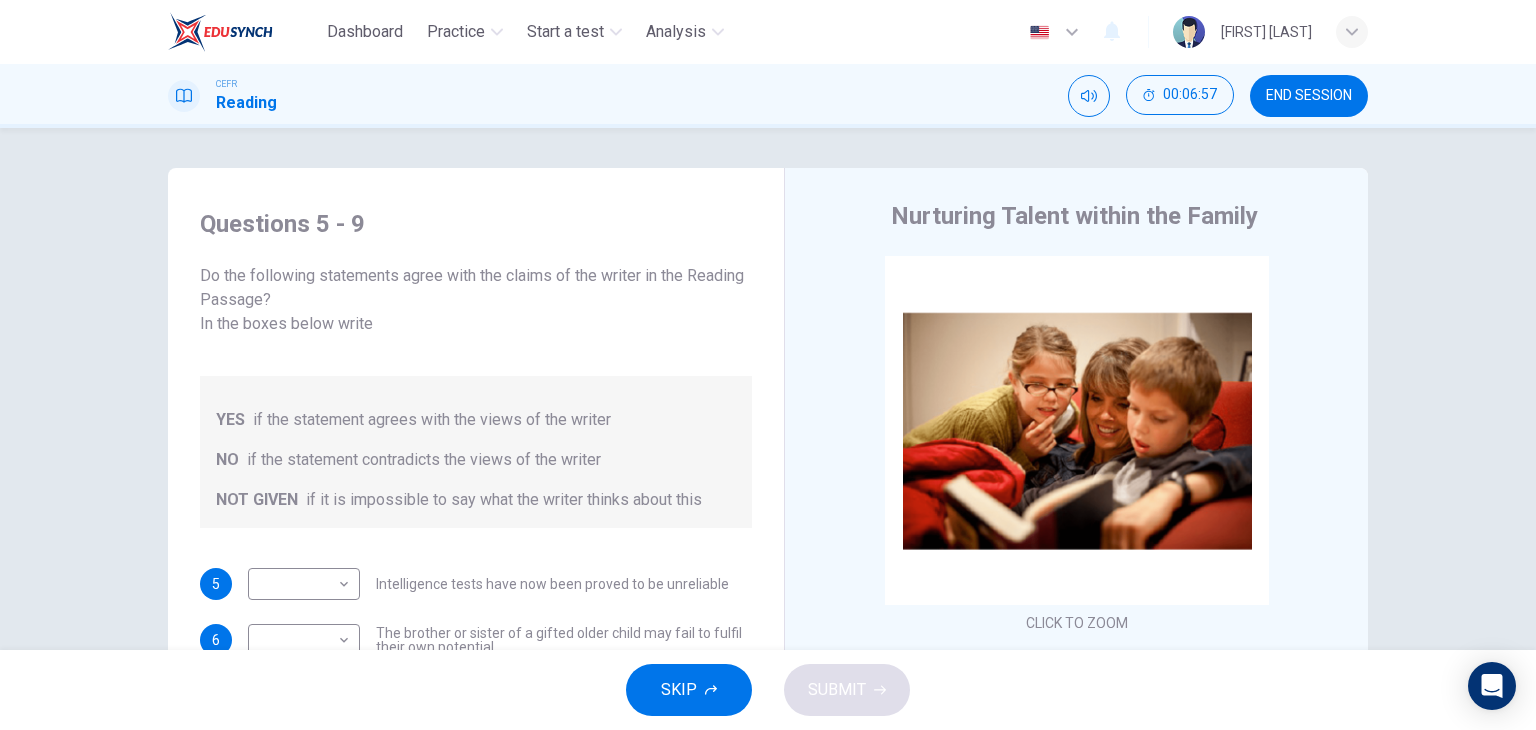 drag, startPoint x: 199, startPoint y: 277, endPoint x: 380, endPoint y: 271, distance: 181.09943 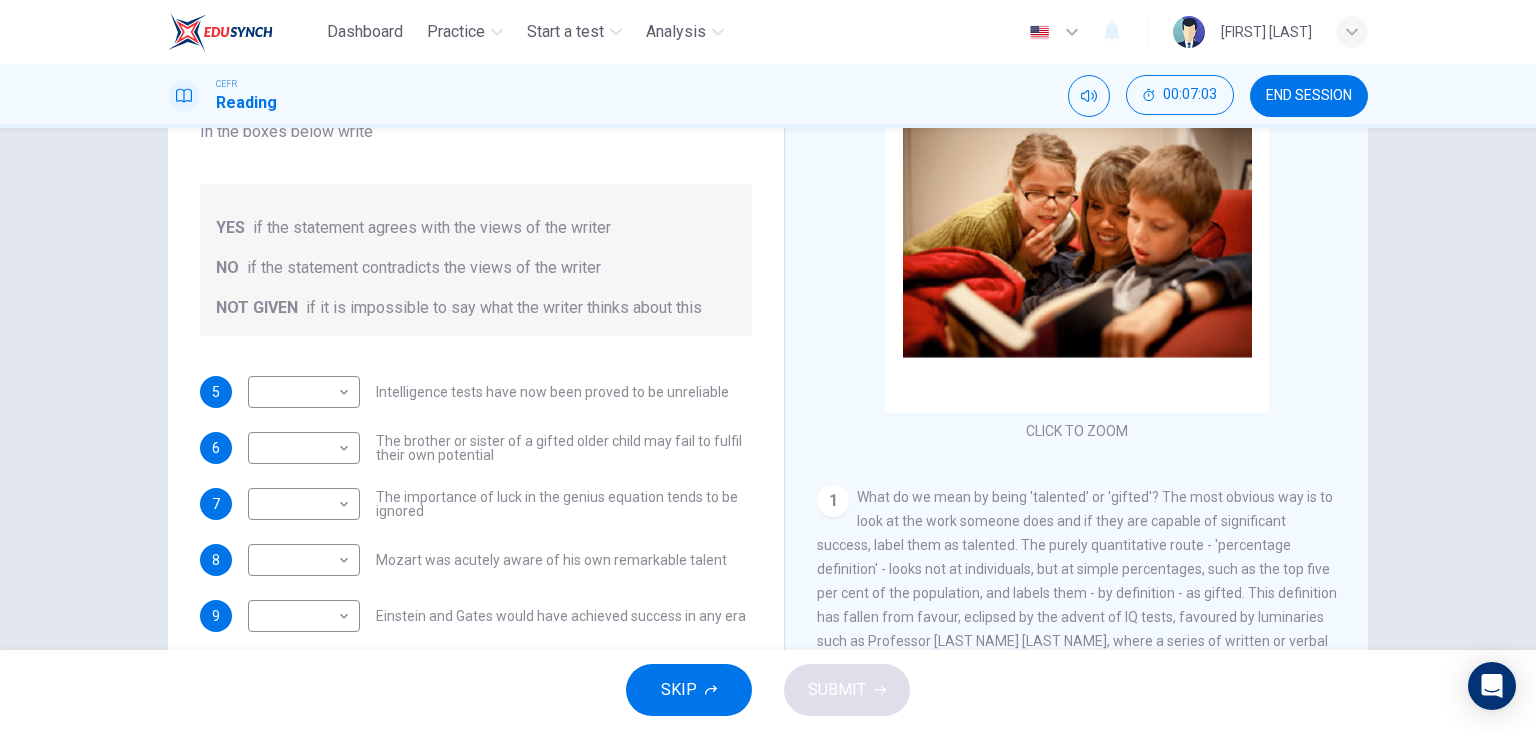 scroll, scrollTop: 200, scrollLeft: 0, axis: vertical 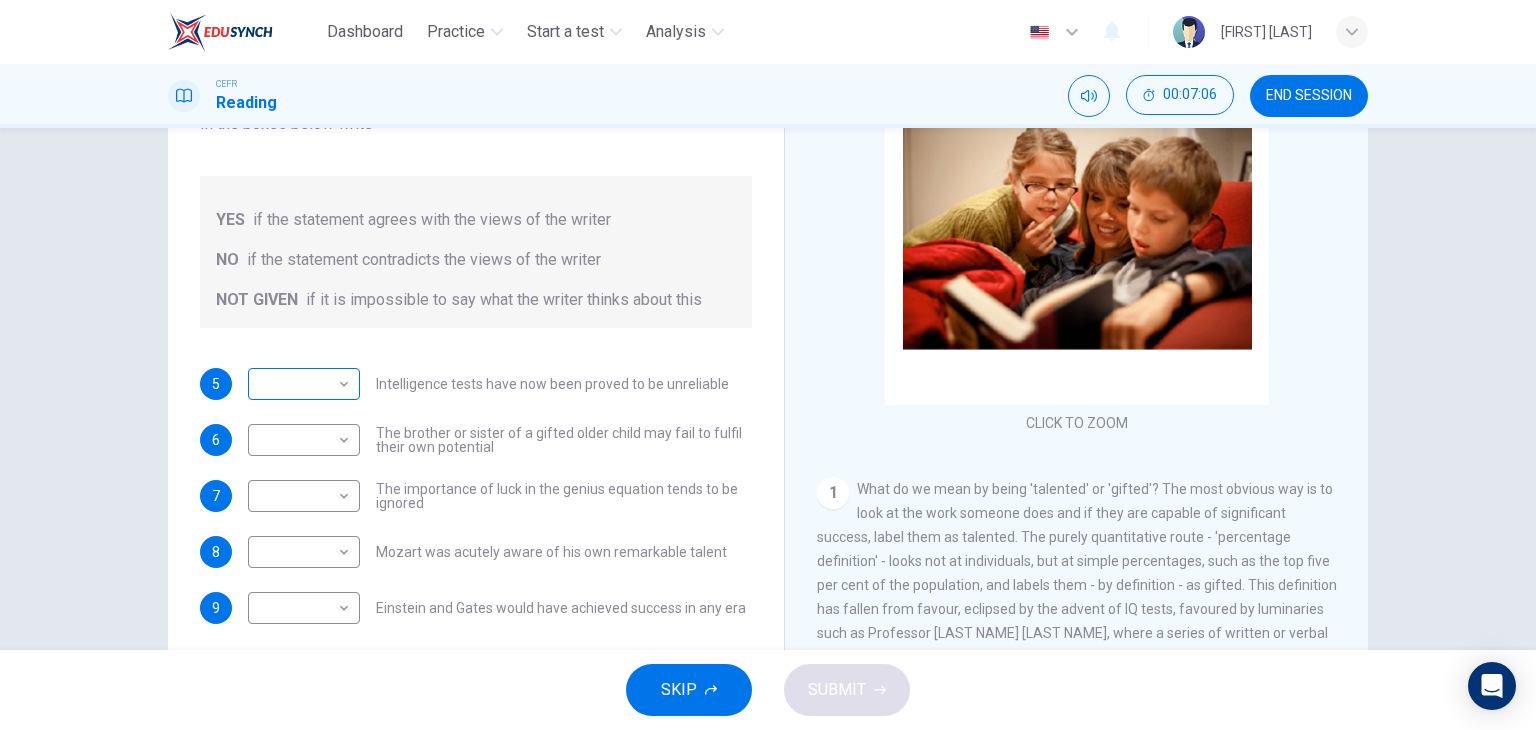 click on "Dashboard Practice Start a test Analysis English en ​ REYDHAROWEE JOHNNY CEFR Reading 00:07:06 END SESSION Questions 5 - 9 Do the following statements agree with the claims of the writer in the Reading Passage?
In the boxes below write YES if the statement agrees with the views of the writer NO if the statement contradicts the views of the writer NOT GIVEN if it is impossible to say what the writer thinks about this 5 ​ ​ Intelligence tests have now been proved to be unreliable 6 ​ ​ The brother or sister of a gifted older child may fail to fulfil their own potential 7 ​ ​ The importance of luck in the genius equation tends to be ignored 8 ​ ​ Mozart was acutely aware of his own remarkable talent 9 ​ ​ Einstein and Gates would have achieved success in any era Nurturing Talent within the Family CLICK TO ZOOM Click to Zoom 1 2 3 4 5 6 7 8 SKIP SUBMIT EduSynch - Online Language Proficiency Testing
Dashboard Practice Start a test Analysis Notifications © Copyright  2025" at bounding box center [768, 365] 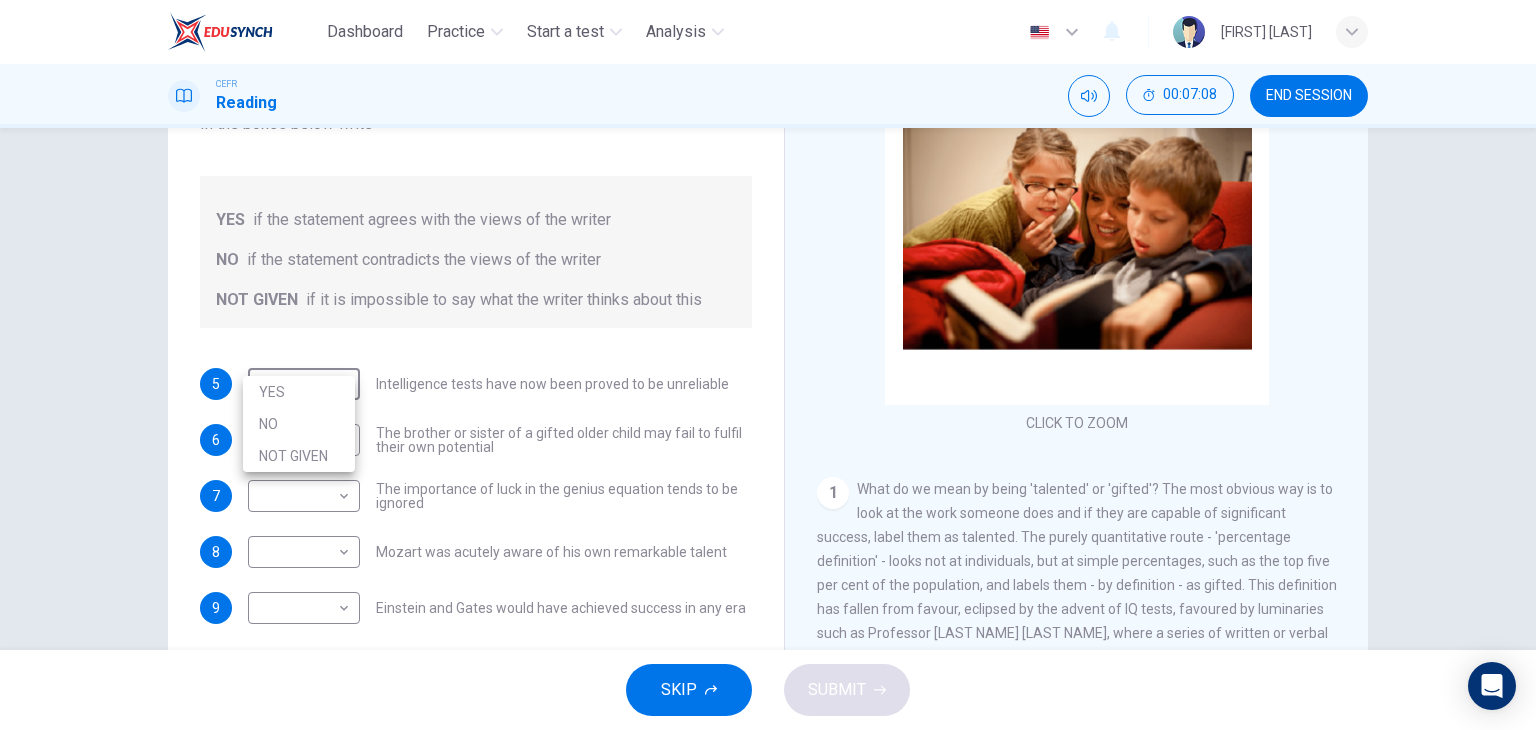 click at bounding box center (768, 365) 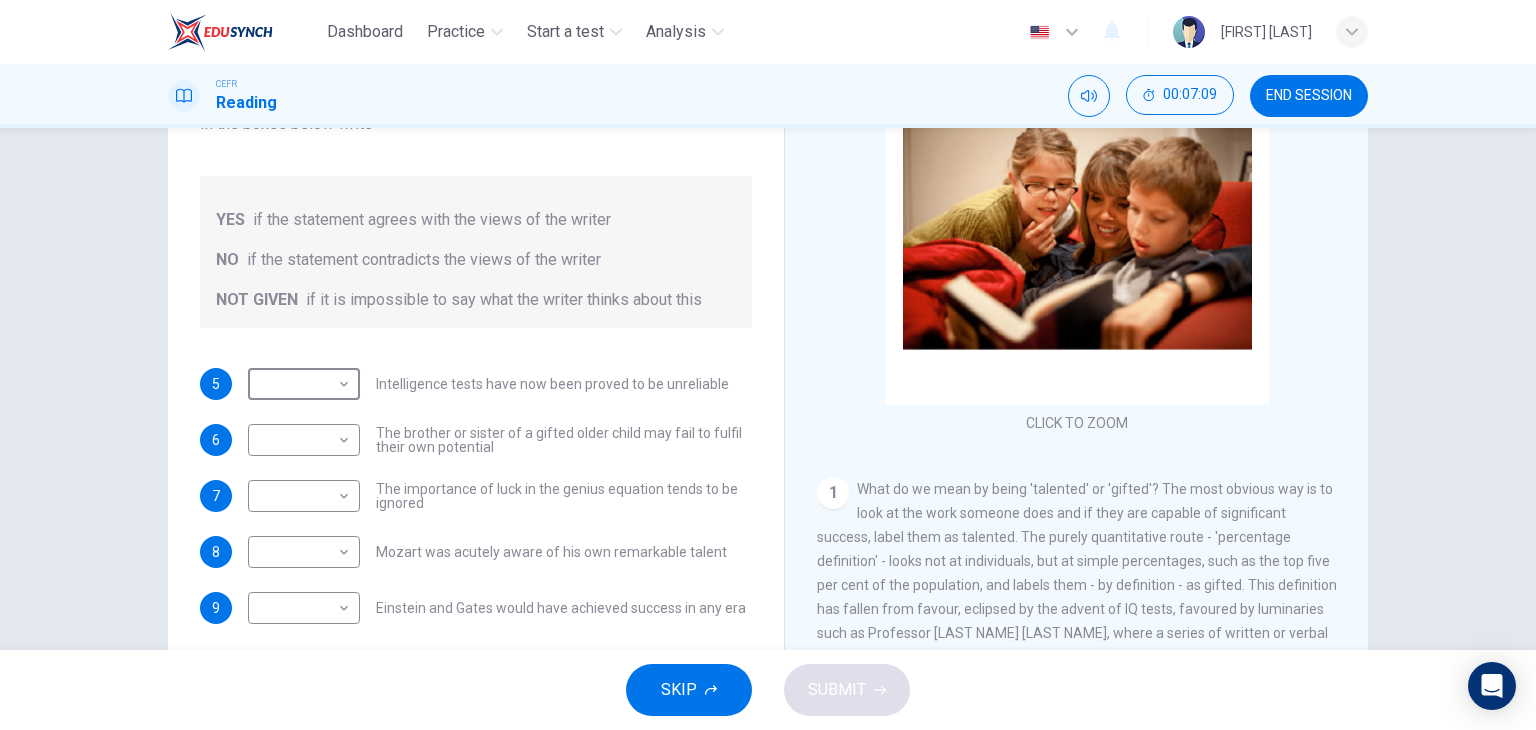 click on "CLICK TO ZOOM Click to Zoom 1 What do we mean by being 'talented' or 'gifted'? The most obvious way is to look at the work someone does and if they are capable of significant success, label them as talented. The purely quantitative route - 'percentage definition' - looks not at individuals, but at simple percentages, such as the top five per cent of the population, and labels them - by definition - as gifted. This definition has fallen from favour, eclipsed by the advent of IQ tests, favoured by luminaries such as Professor Hans Eysenck, where a series of written or verbal tests of general intelligence leads to a score of intelligence. 2 3 4 5 6 7 8" at bounding box center [1090, 359] 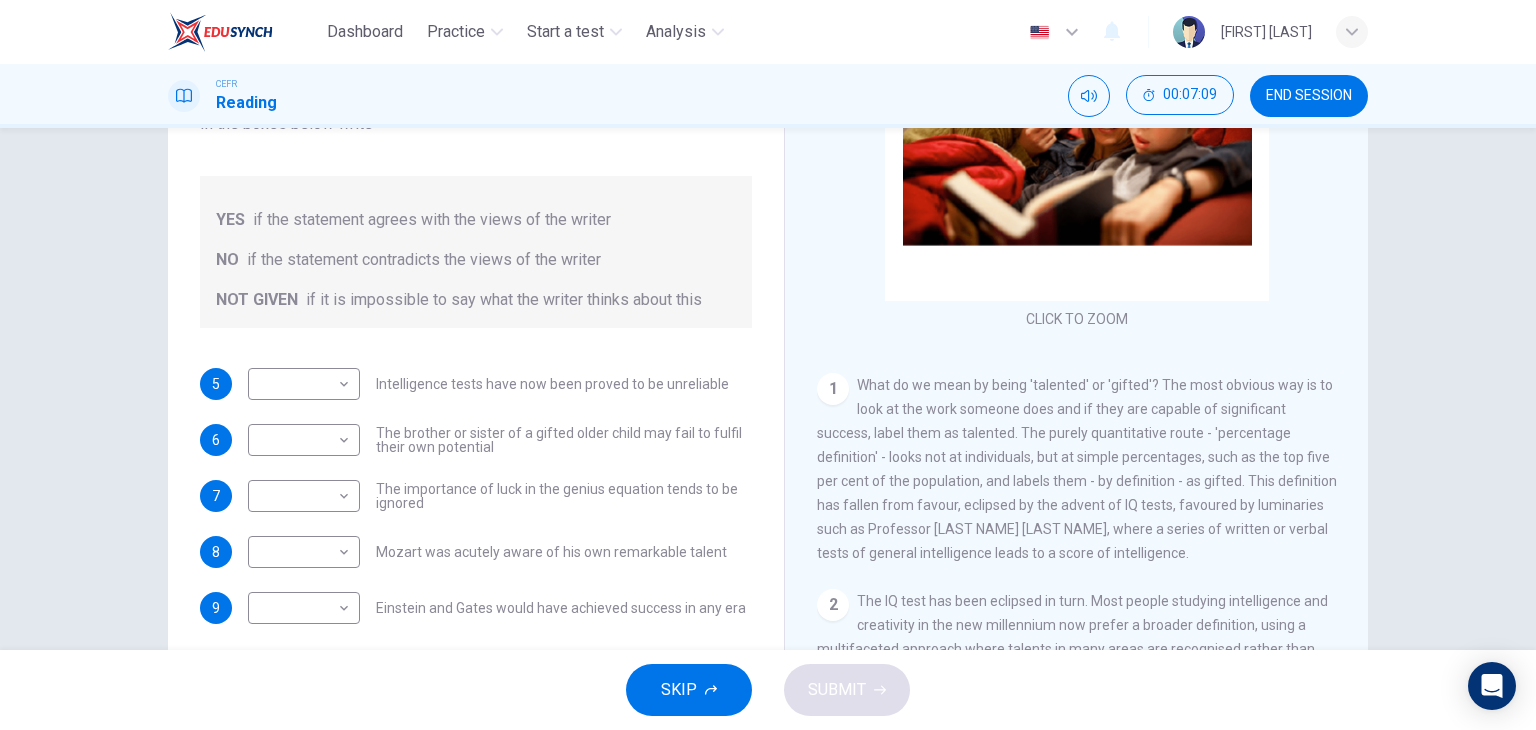 scroll, scrollTop: 500, scrollLeft: 0, axis: vertical 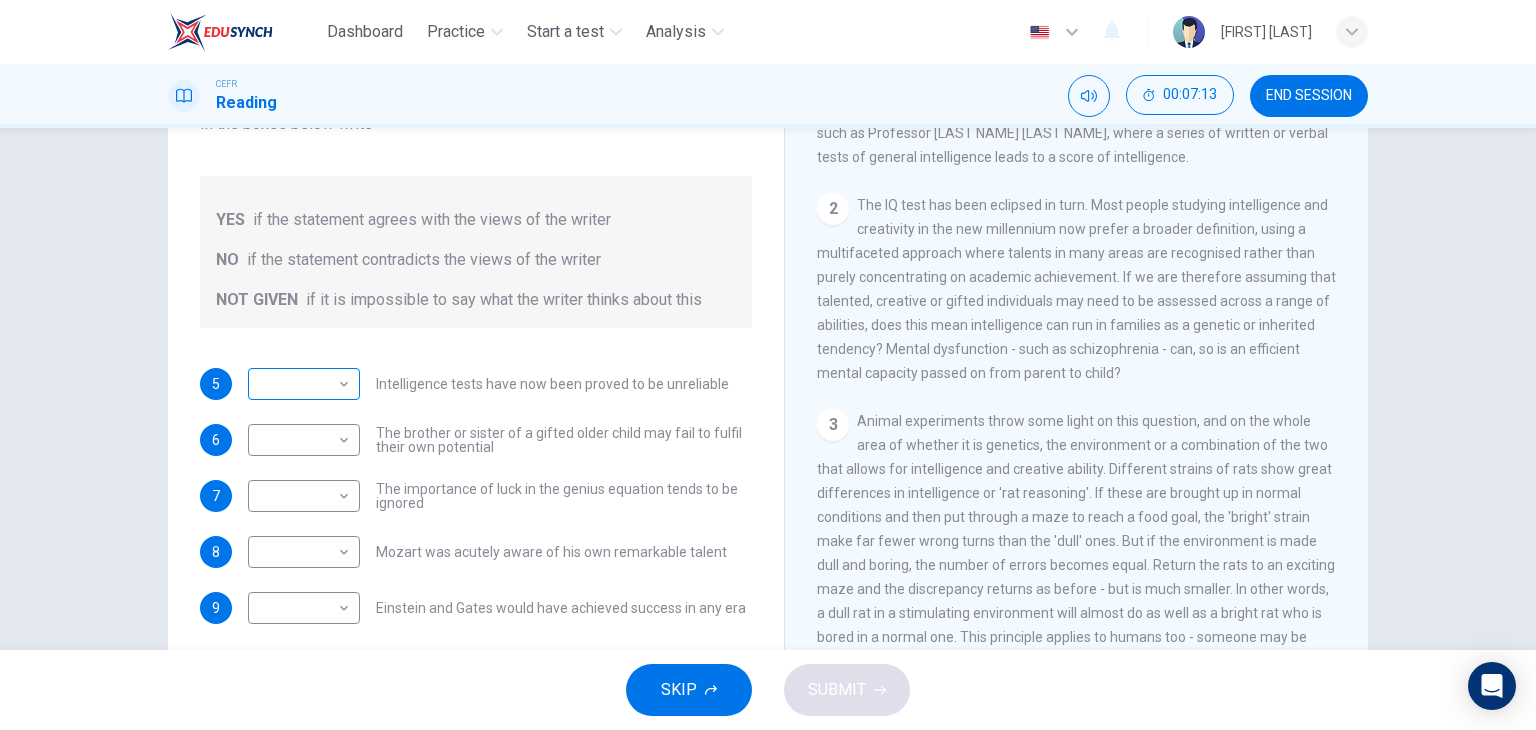 click on "Dashboard Practice Start a test Analysis English en ​ REYDHAROWEE JOHNNY CEFR Reading 00:07:13 END SESSION Questions 5 - 9 Do the following statements agree with the claims of the writer in the Reading Passage?
In the boxes below write YES if the statement agrees with the views of the writer NO if the statement contradicts the views of the writer NOT GIVEN if it is impossible to say what the writer thinks about this 5 ​ ​ Intelligence tests have now been proved to be unreliable 6 ​ ​ The brother or sister of a gifted older child may fail to fulfil their own potential 7 ​ ​ The importance of luck in the genius equation tends to be ignored 8 ​ ​ Mozart was acutely aware of his own remarkable talent 9 ​ ​ Einstein and Gates would have achieved success in any era Nurturing Talent within the Family CLICK TO ZOOM Click to Zoom 1 2 3 4 5 6 7 8 SKIP SUBMIT EduSynch - Online Language Proficiency Testing
Dashboard Practice Start a test Analysis Notifications © Copyright  2025" at bounding box center (768, 365) 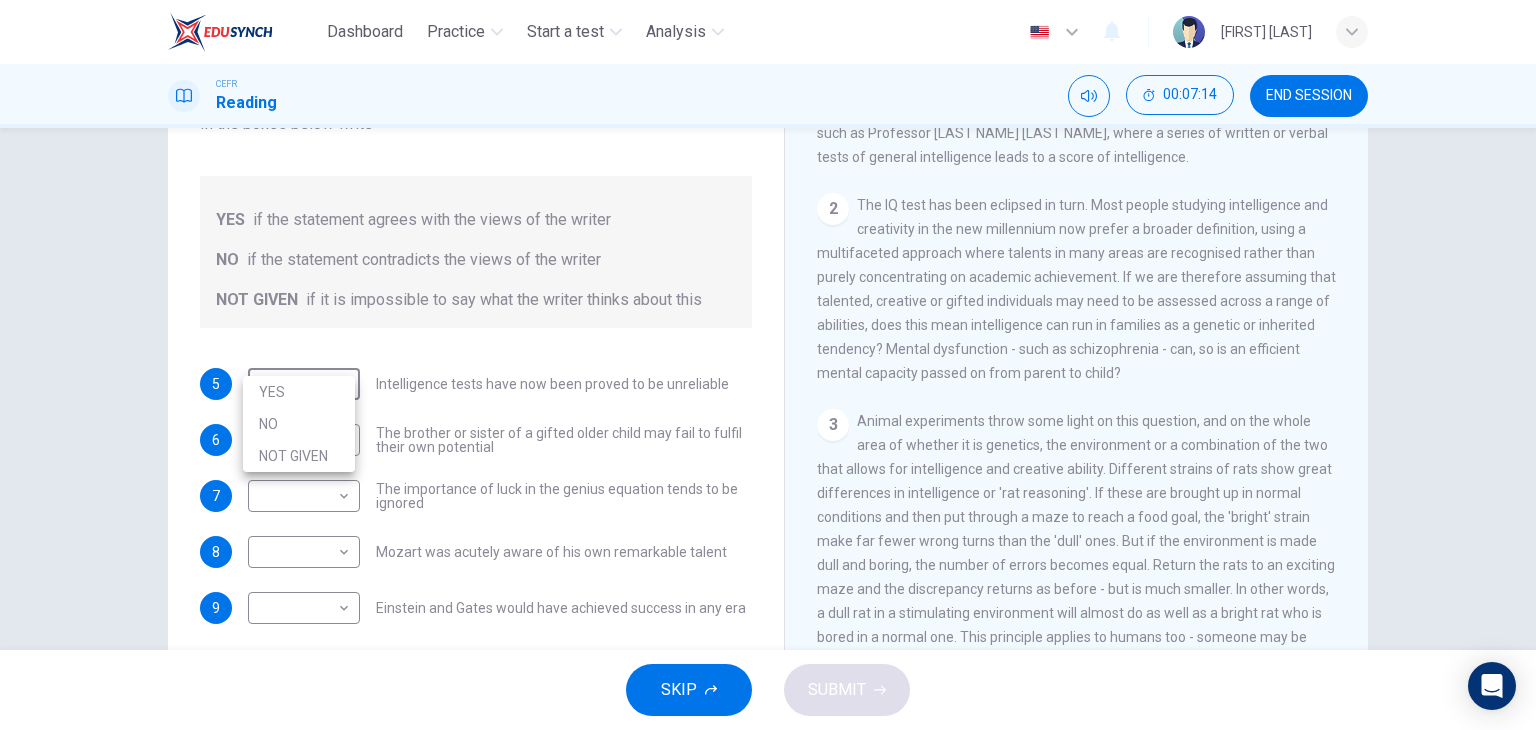 click on "YES" at bounding box center (299, 392) 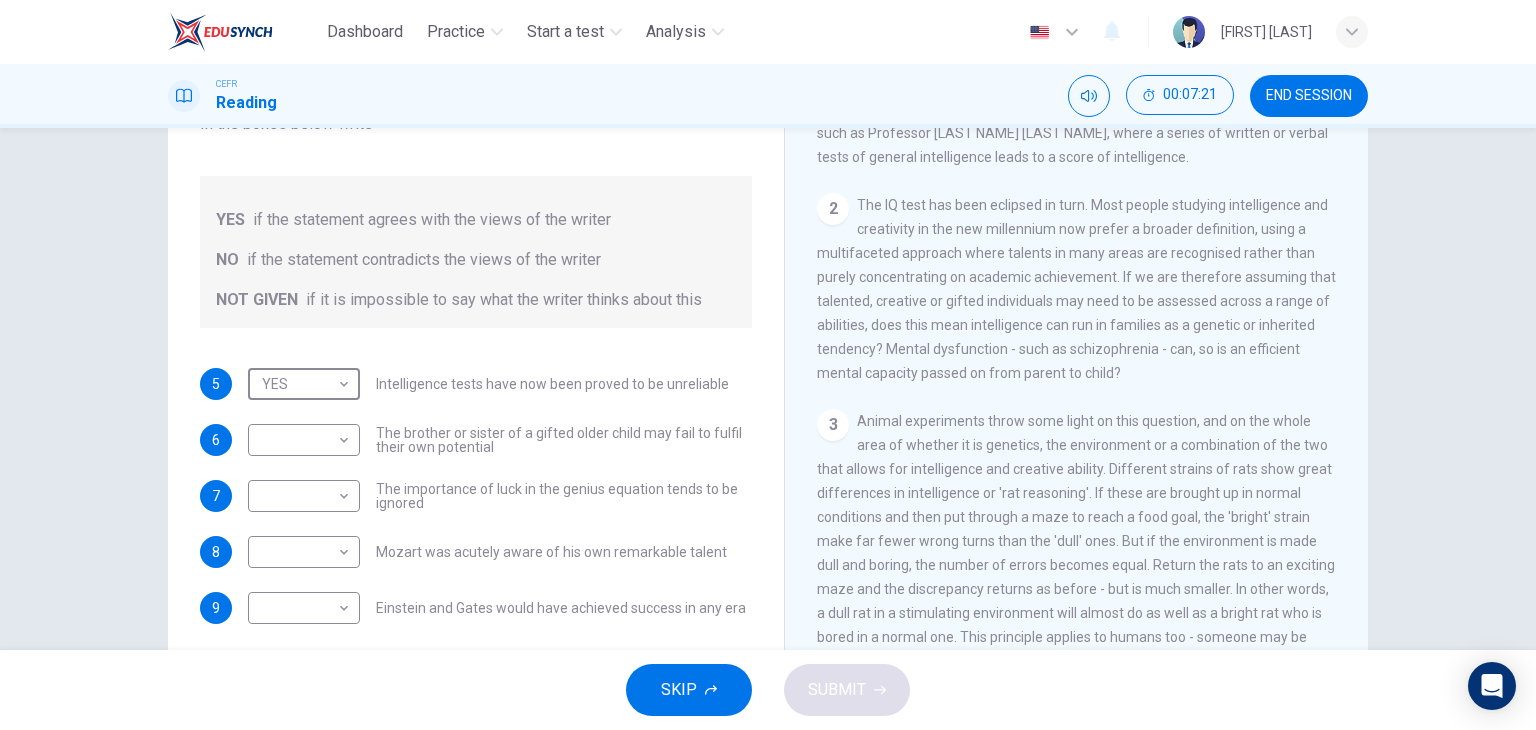 click on "​ ​ The brother or sister of a gifted older child may fail to fulfil their own potential" at bounding box center [488, 384] 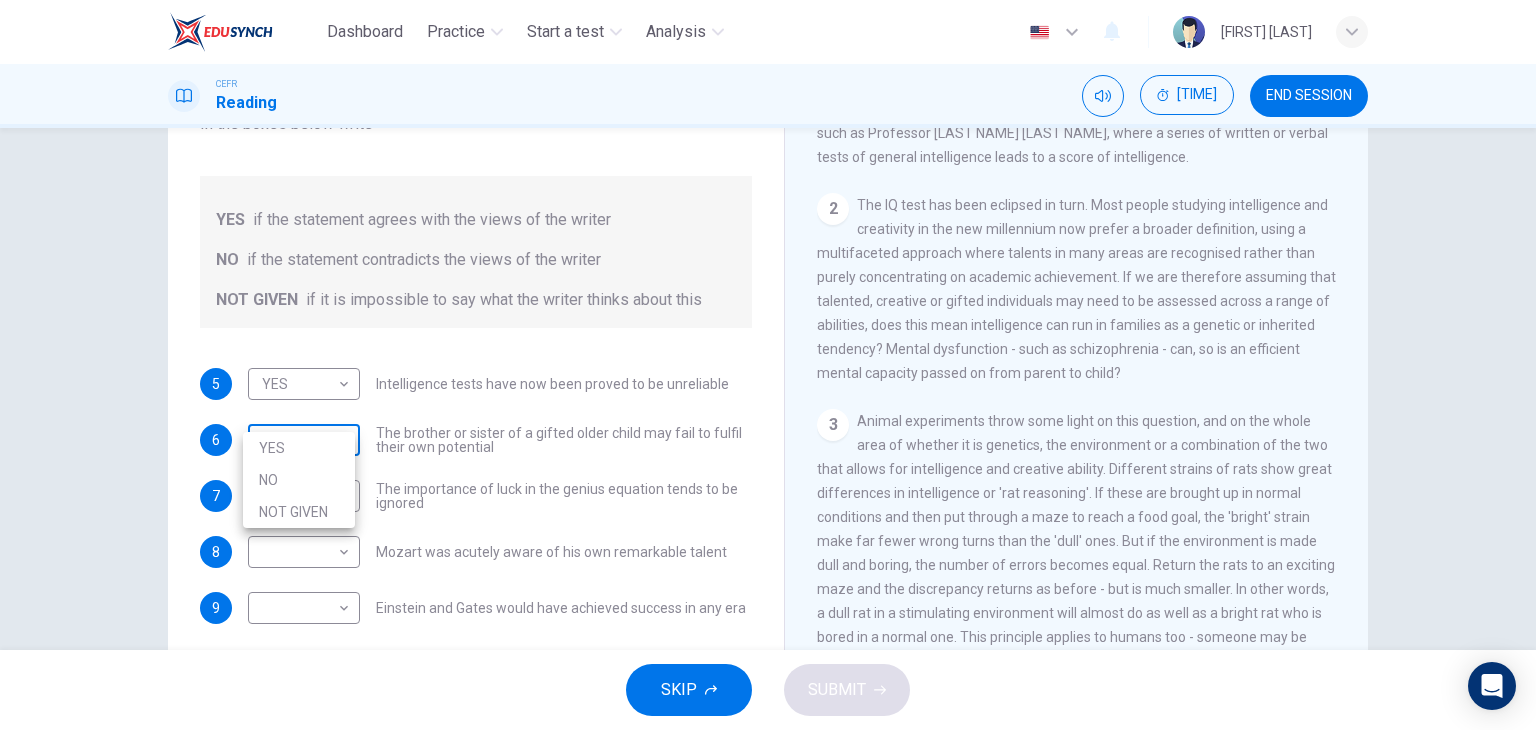 click on "Dashboard Practice Start a test Analysis English en ​ REYDHAROWEE JOHNNY CEFR Reading 00:07:22 END SESSION Questions 5 - 9 Do the following statements agree with the claims of the writer in the Reading Passage?
In the boxes below write YES if the statement agrees with the views of the writer NO if the statement contradicts the views of the writer NOT GIVEN if it is impossible to say what the writer thinks about this 5 YES YES ​ Intelligence tests have now been proved to be unreliable 6 ​ ​ The brother or sister of a gifted older child may fail to fulfil their own potential 7 ​ ​ The importance of luck in the genius equation tends to be ignored 8 ​ ​ Mozart was acutely aware of his own remarkable talent 9 ​ ​ Einstein and Gates would have achieved success in any era Nurturing Talent within the Family CLICK TO ZOOM Click to Zoom 1 2 3 4 5 6 7 8 SKIP SUBMIT EduSynch - Online Language Proficiency Testing
Dashboard Practice Start a test Analysis Notifications © Copyright  2025 YES NO" at bounding box center [768, 365] 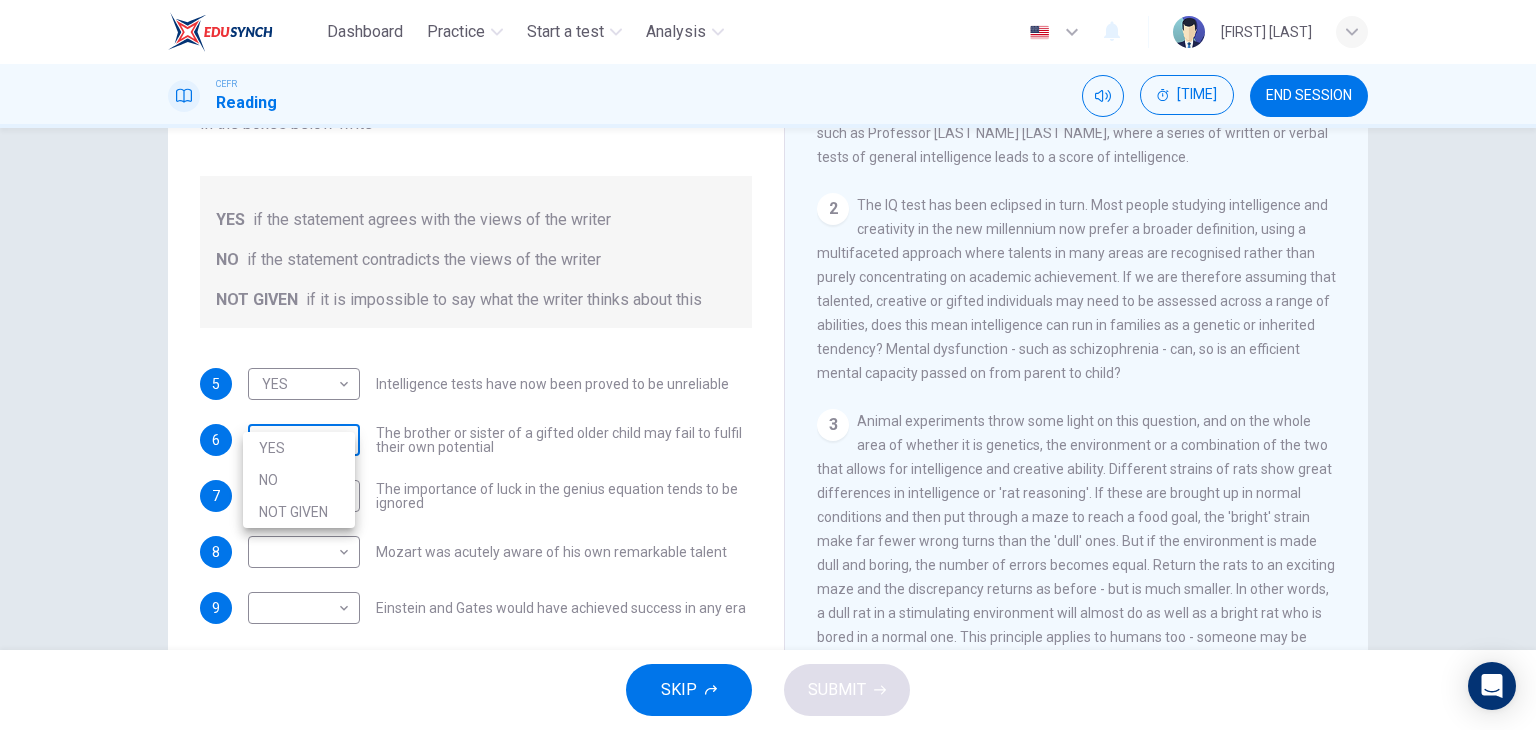 click at bounding box center (768, 365) 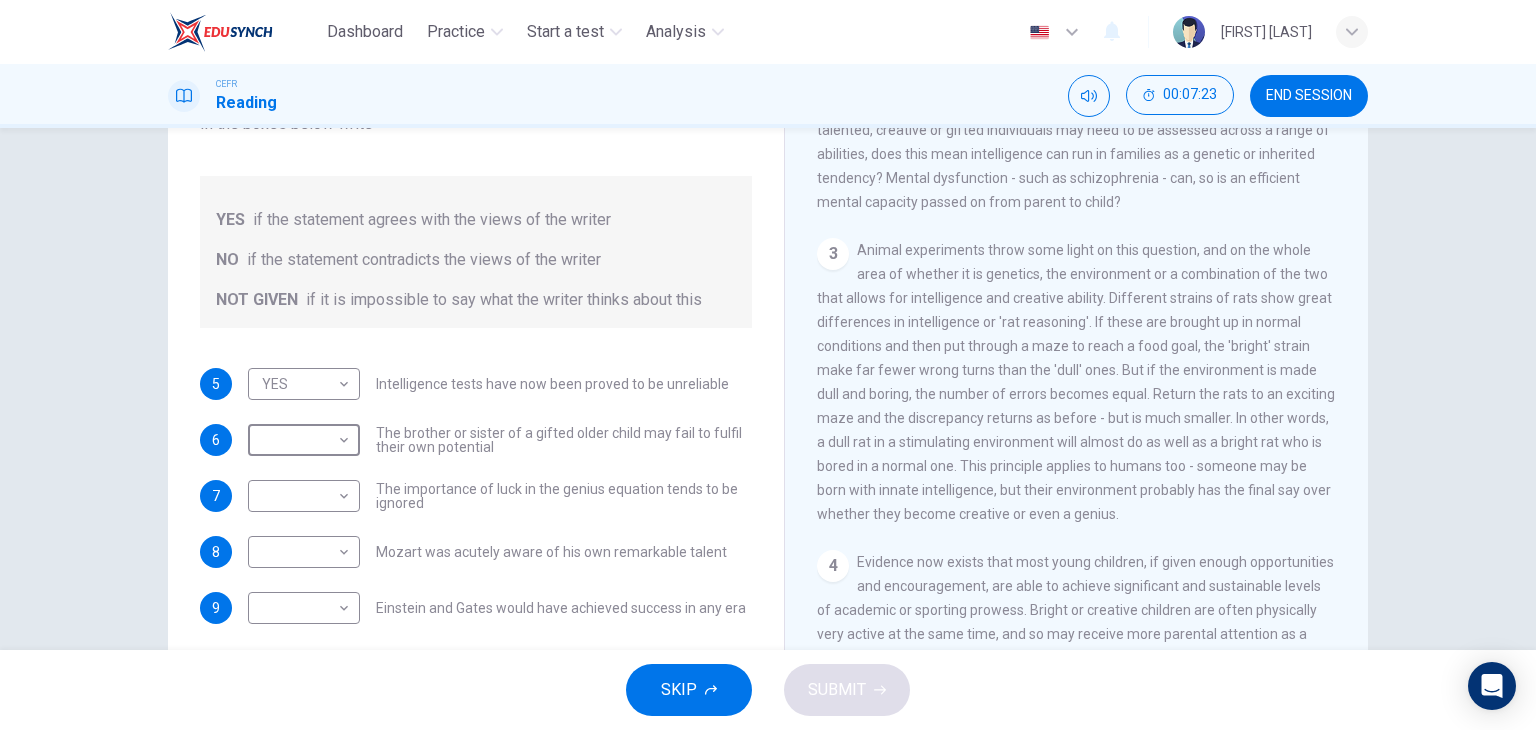 scroll, scrollTop: 700, scrollLeft: 0, axis: vertical 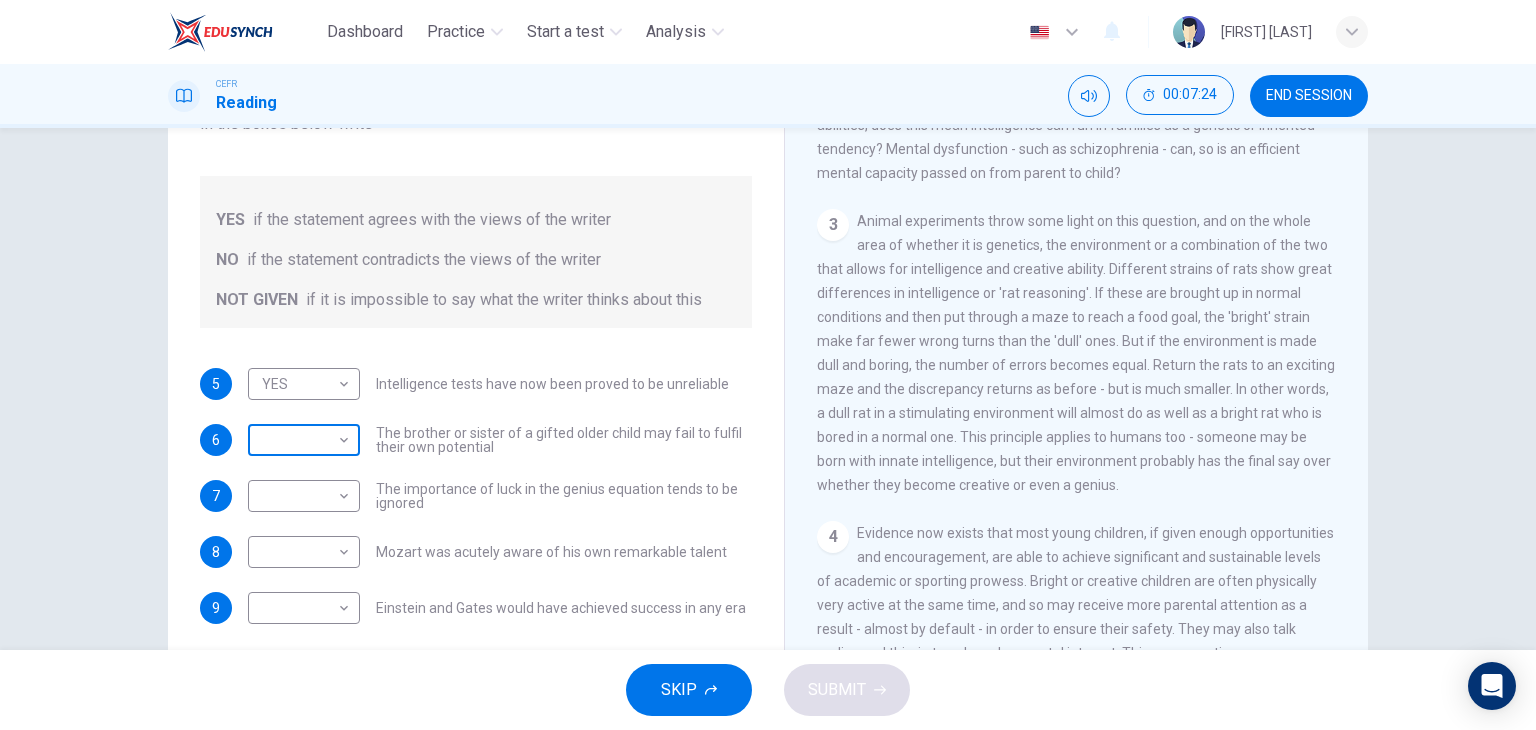 click on "Dashboard Practice Start a test Analysis English en ​ REYDHAROWEE JOHNNY CEFR Reading 00:07:24 END SESSION Questions 5 - 9 Do the following statements agree with the claims of the writer in the Reading Passage?
In the boxes below write YES if the statement agrees with the views of the writer NO if the statement contradicts the views of the writer NOT GIVEN if it is impossible to say what the writer thinks about this 5 YES YES ​ Intelligence tests have now been proved to be unreliable 6 ​ ​ The brother or sister of a gifted older child may fail to fulfil their own potential 7 ​ ​ The importance of luck in the genius equation tends to be ignored 8 ​ ​ Mozart was acutely aware of his own remarkable talent 9 ​ ​ Einstein and Gates would have achieved success in any era Nurturing Talent within the Family CLICK TO ZOOM Click to Zoom 1 2 3 4 5 6 7 8 SKIP SUBMIT EduSynch - Online Language Proficiency Testing
Dashboard Practice Start a test Analysis Notifications © Copyright  2025" at bounding box center (768, 365) 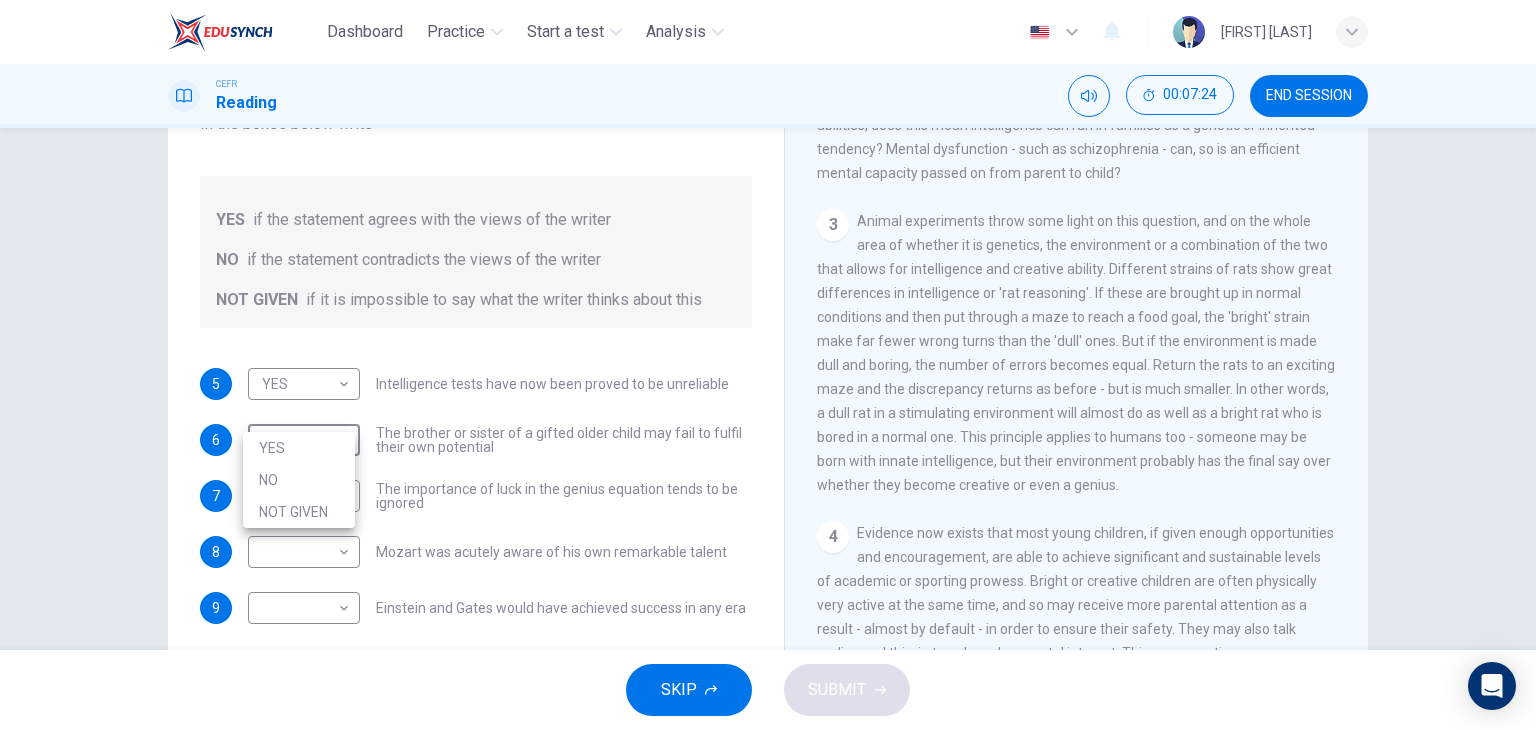 click on "NOT GIVEN" at bounding box center (299, 512) 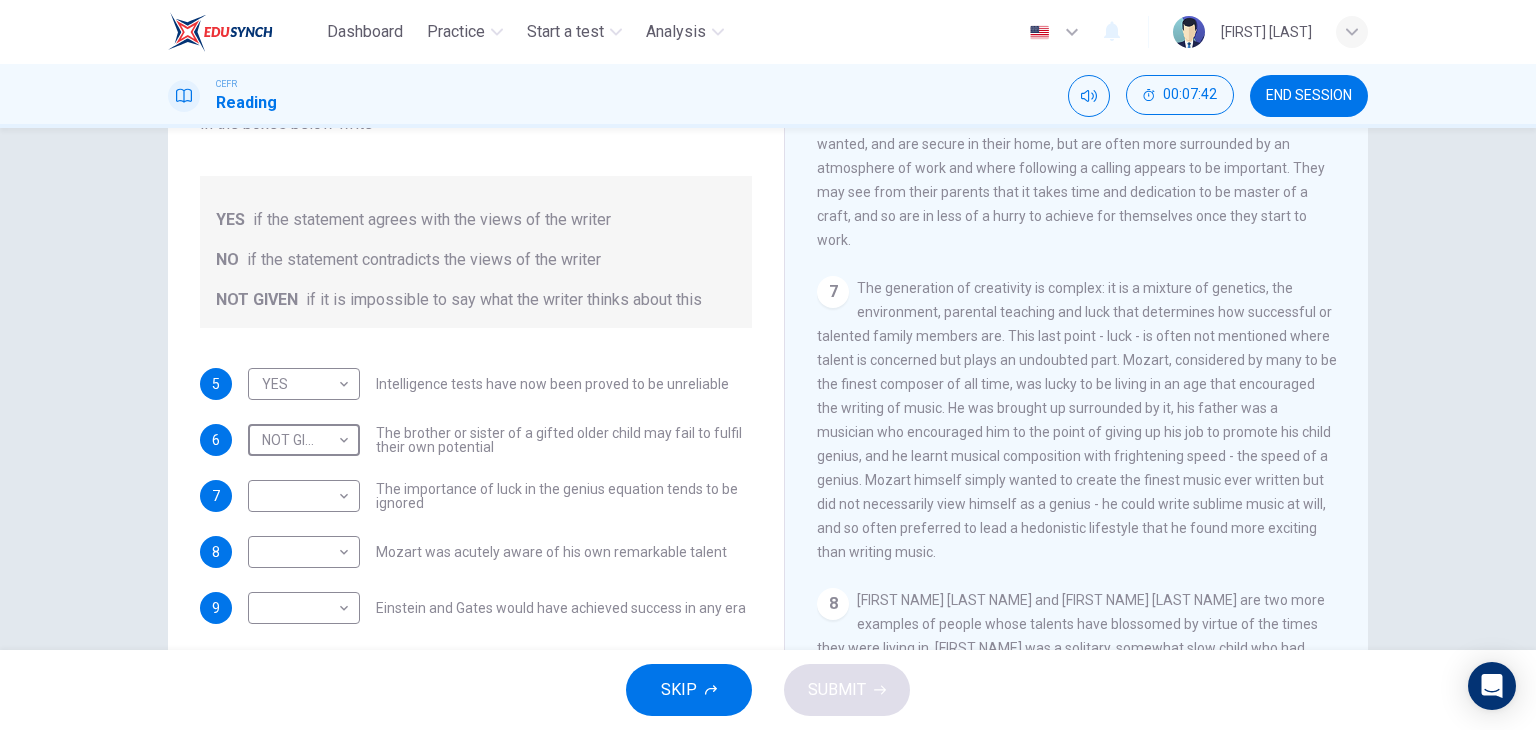 scroll, scrollTop: 1800, scrollLeft: 0, axis: vertical 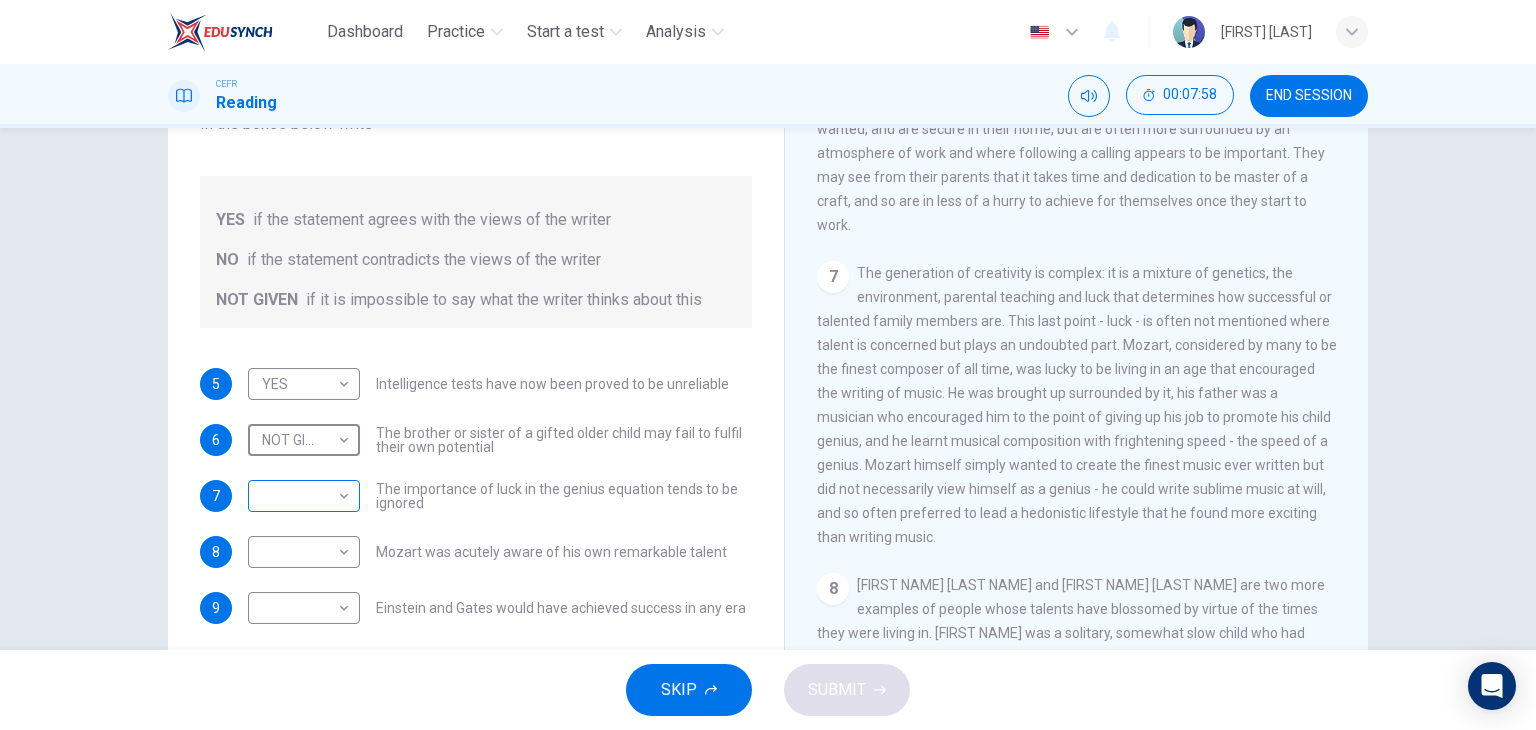 click on "Dashboard Practice Start a test Analysis English en ​ REYDHAROWEE JOHNNY CEFR Reading 00:07:58 END SESSION Questions 5 - 9 Do the following statements agree with the claims of the writer in the Reading Passage?
In the boxes below write YES if the statement agrees with the views of the writer NO if the statement contradicts the views of the writer NOT GIVEN if it is impossible to say what the writer thinks about this 5 YES YES ​ Intelligence tests have now been proved to be unreliable 6 NOT GIVEN NOT GIVEN ​ The brother or sister of a gifted older child may fail to fulfil their own potential 7 ​ ​ The importance of luck in the genius equation tends to be ignored 8 ​ ​ Mozart was acutely aware of his own remarkable talent 9 ​ ​ Einstein and Gates would have achieved success in any era Nurturing Talent within the Family CLICK TO ZOOM Click to Zoom 1 2 3 4 5 6 7 8 SKIP SUBMIT EduSynch - Online Language Proficiency Testing
Dashboard Practice Start a test Analysis Notifications 2025" at bounding box center [768, 365] 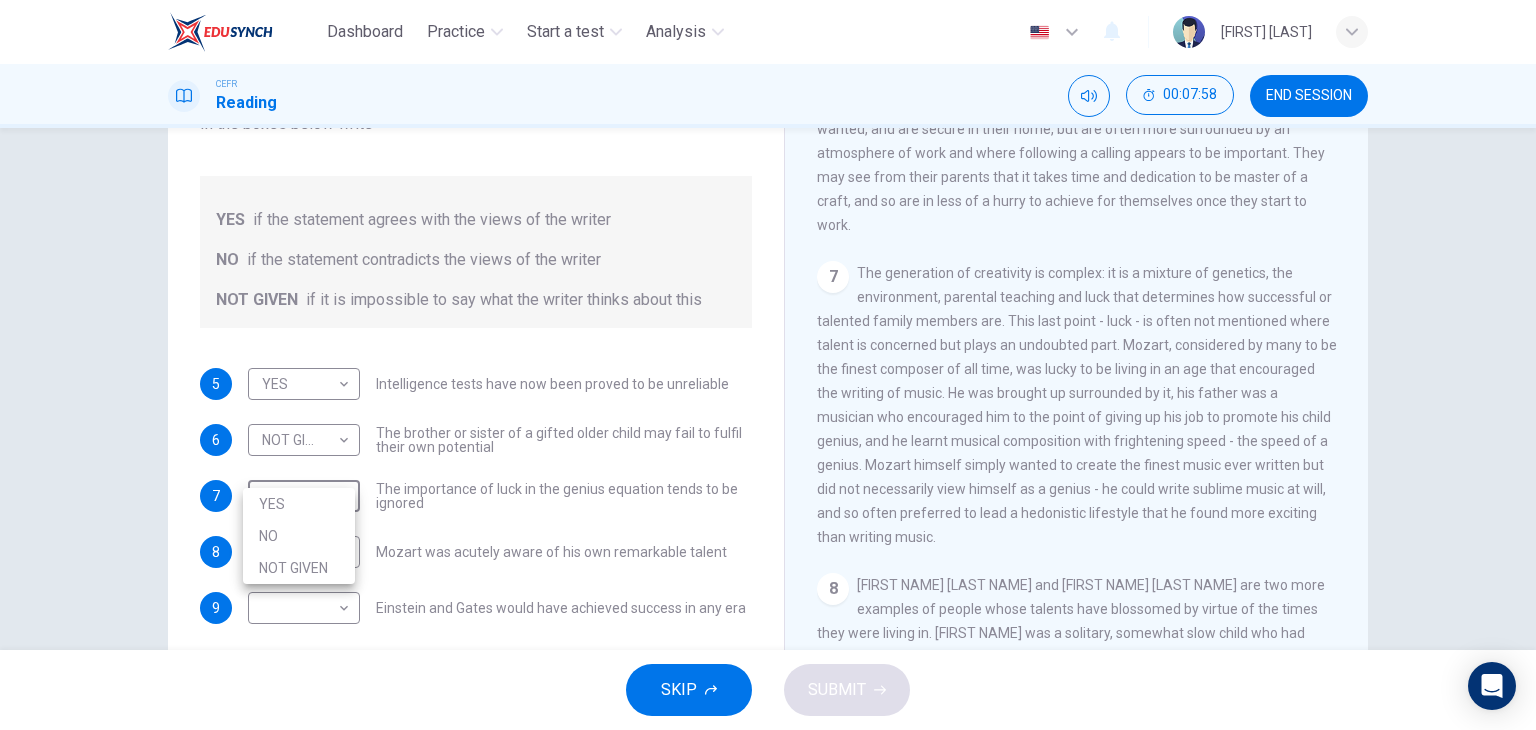 click on "YES" at bounding box center (299, 504) 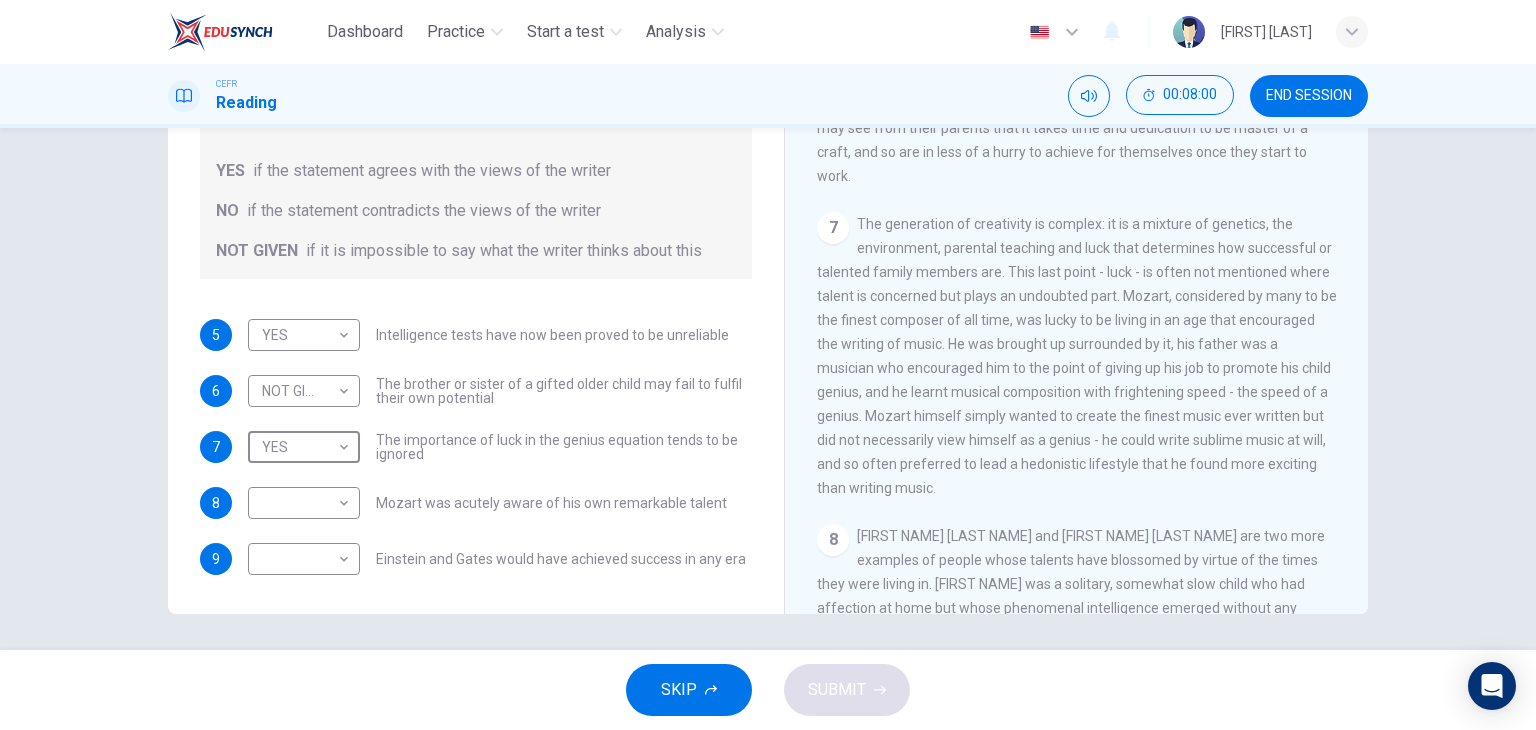 scroll, scrollTop: 253, scrollLeft: 0, axis: vertical 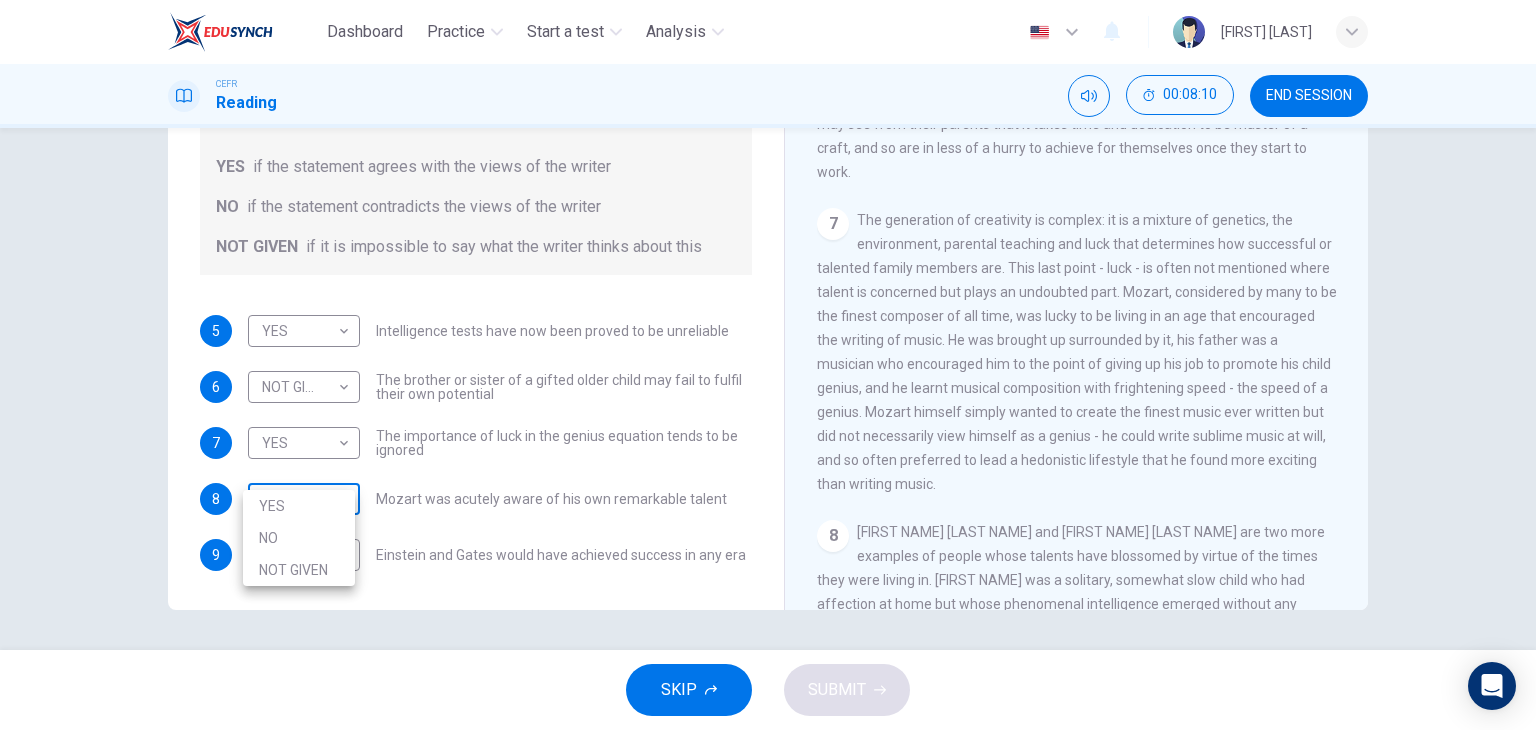 click on "Dashboard Practice Start a test Analysis English en ​ REYDHAROWEE JOHNNY CEFR Reading 00:08:10 END SESSION Questions 5 - 9 Do the following statements agree with the claims of the writer in the Reading Passage?
In the boxes below write YES if the statement agrees with the views of the writer NO if the statement contradicts the views of the writer NOT GIVEN if it is impossible to say what the writer thinks about this 5 YES YES ​ Intelligence tests have now been proved to be unreliable 6 NOT GIVEN NOT GIVEN ​ The brother or sister of a gifted older child may fail to fulfil their own potential 7 YES YES ​ The importance of luck in the genius equation tends to be ignored 8 ​ ​ Mozart was acutely aware of his own remarkable talent 9 ​ ​ Einstein and Gates would have achieved success in any era Nurturing Talent within the Family CLICK TO ZOOM Click to Zoom 1 2 3 4 5 6 7 8 SKIP SUBMIT EduSynch - Online Language Proficiency Testing
Dashboard Practice Start a test Analysis Notifications 2025" at bounding box center [768, 365] 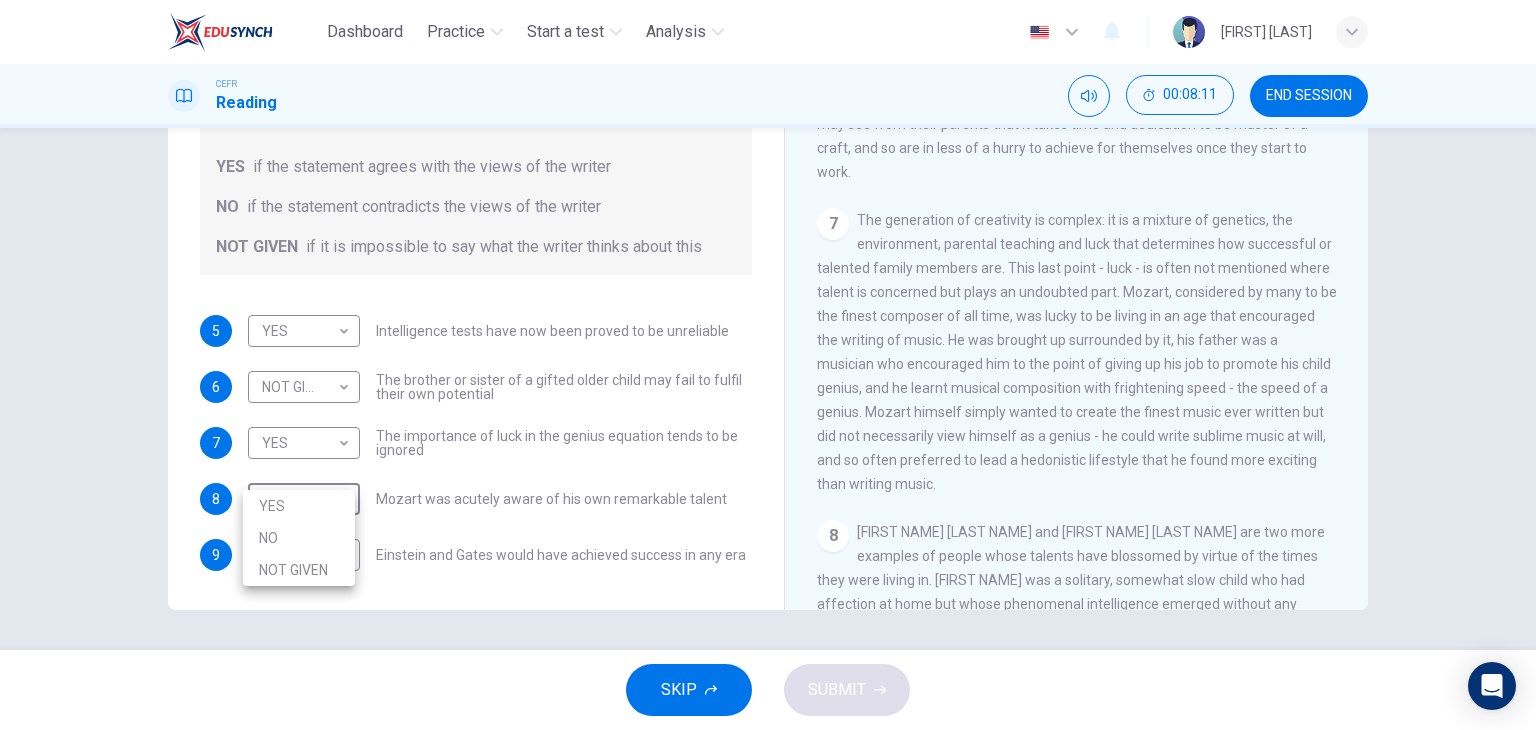 click on "NO" at bounding box center (299, 538) 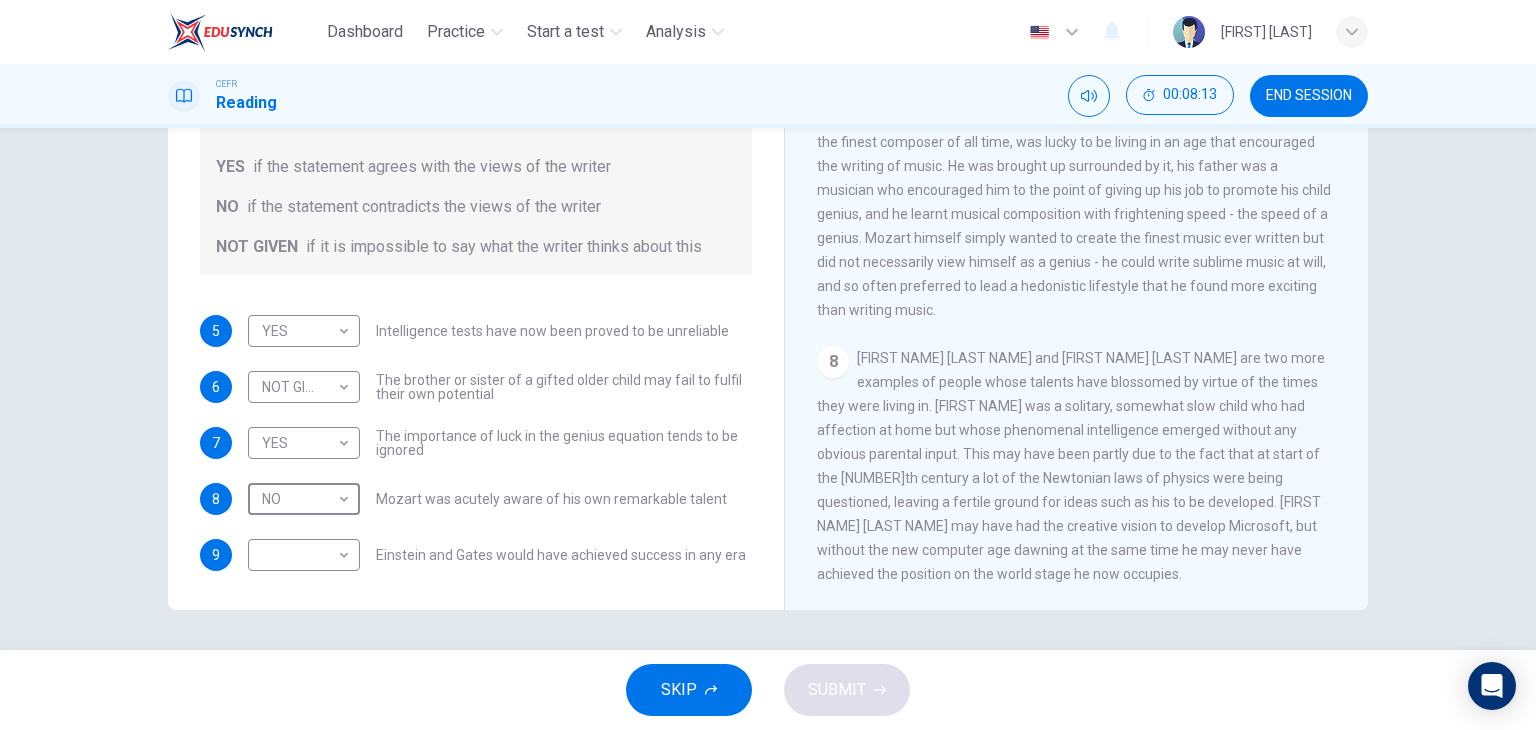 scroll, scrollTop: 2014, scrollLeft: 0, axis: vertical 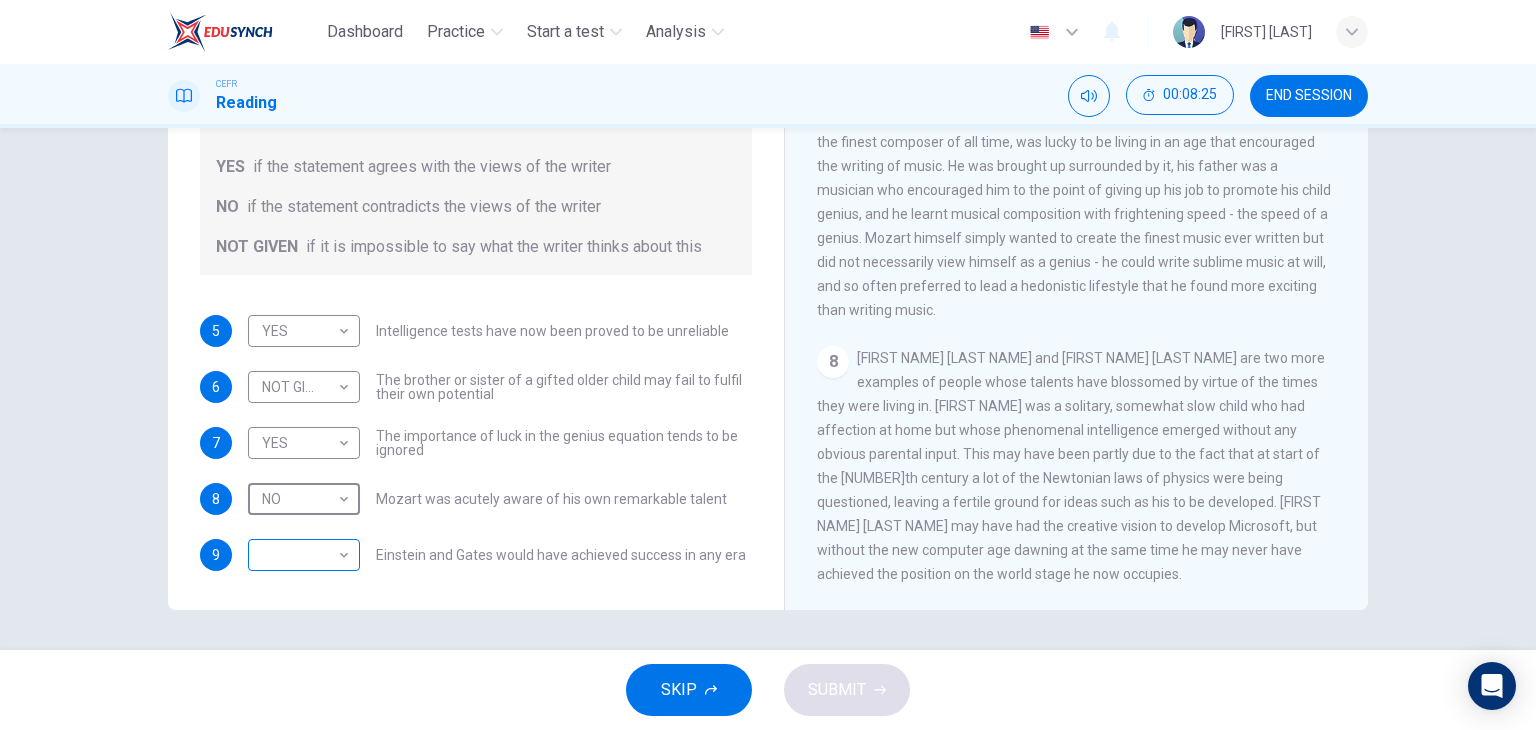 click on "Dashboard Practice Start a test Analysis English en ​ REYDHAROWEE JOHNNY CEFR Reading 00:08:25 END SESSION Questions 5 - 9 Do the following statements agree with the claims of the writer in the Reading Passage?
In the boxes below write YES if the statement agrees with the views of the writer NO if the statement contradicts the views of the writer NOT GIVEN if it is impossible to say what the writer thinks about this 5 YES YES ​ Intelligence tests have now been proved to be unreliable 6 NOT GIVEN NOT GIVEN ​ The brother or sister of a gifted older child may fail to fulfil their own potential 7 YES YES ​ The importance of luck in the genius equation tends to be ignored 8 NO NO ​ Mozart was acutely aware of his own remarkable talent 9 ​ ​ Einstein and Gates would have achieved success in any era Nurturing Talent within the Family CLICK TO ZOOM Click to Zoom 1 2 3 4 5 6 7 8 SKIP SUBMIT EduSynch - Online Language Proficiency Testing
Dashboard Practice Start a test Analysis Notifications 2025" at bounding box center (768, 365) 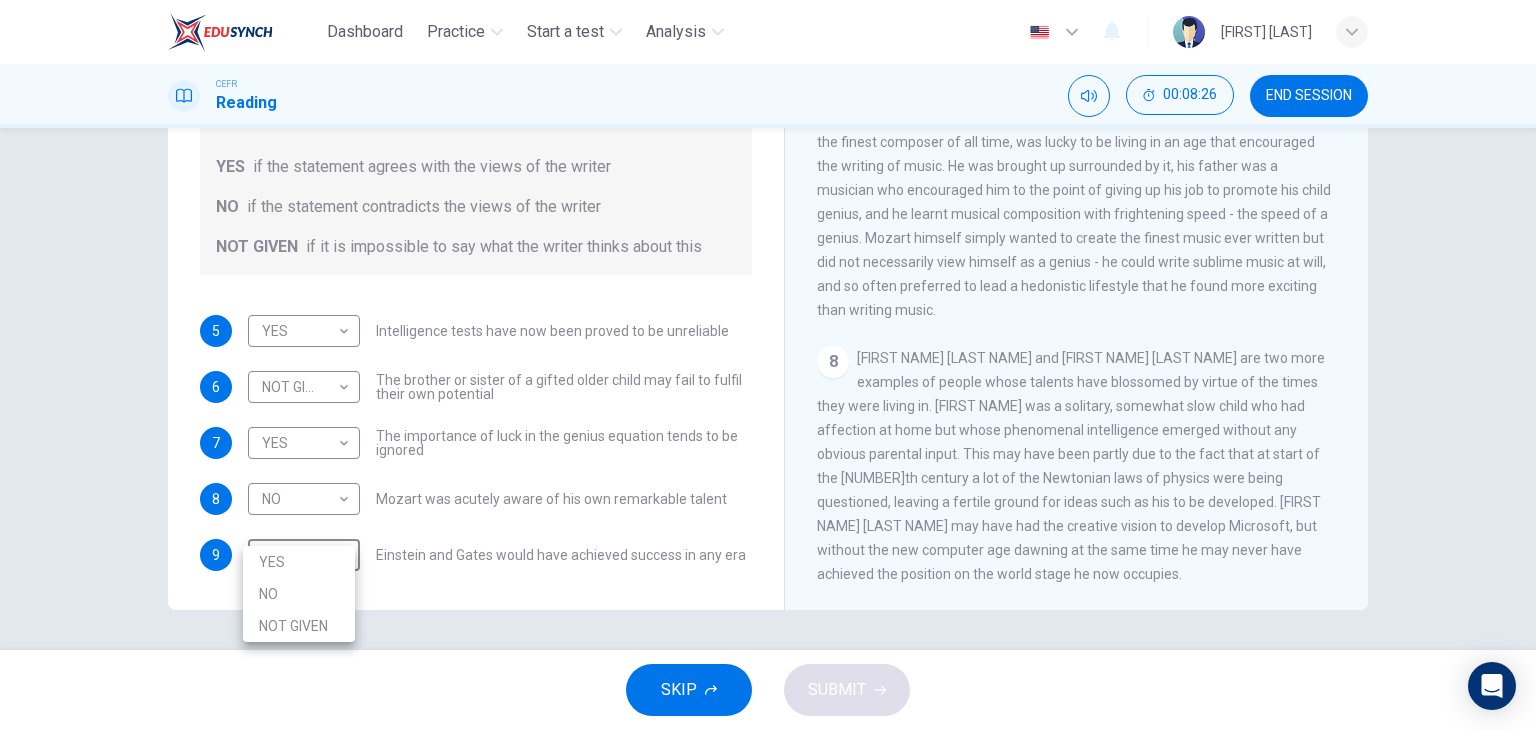 click on "NO" at bounding box center (299, 594) 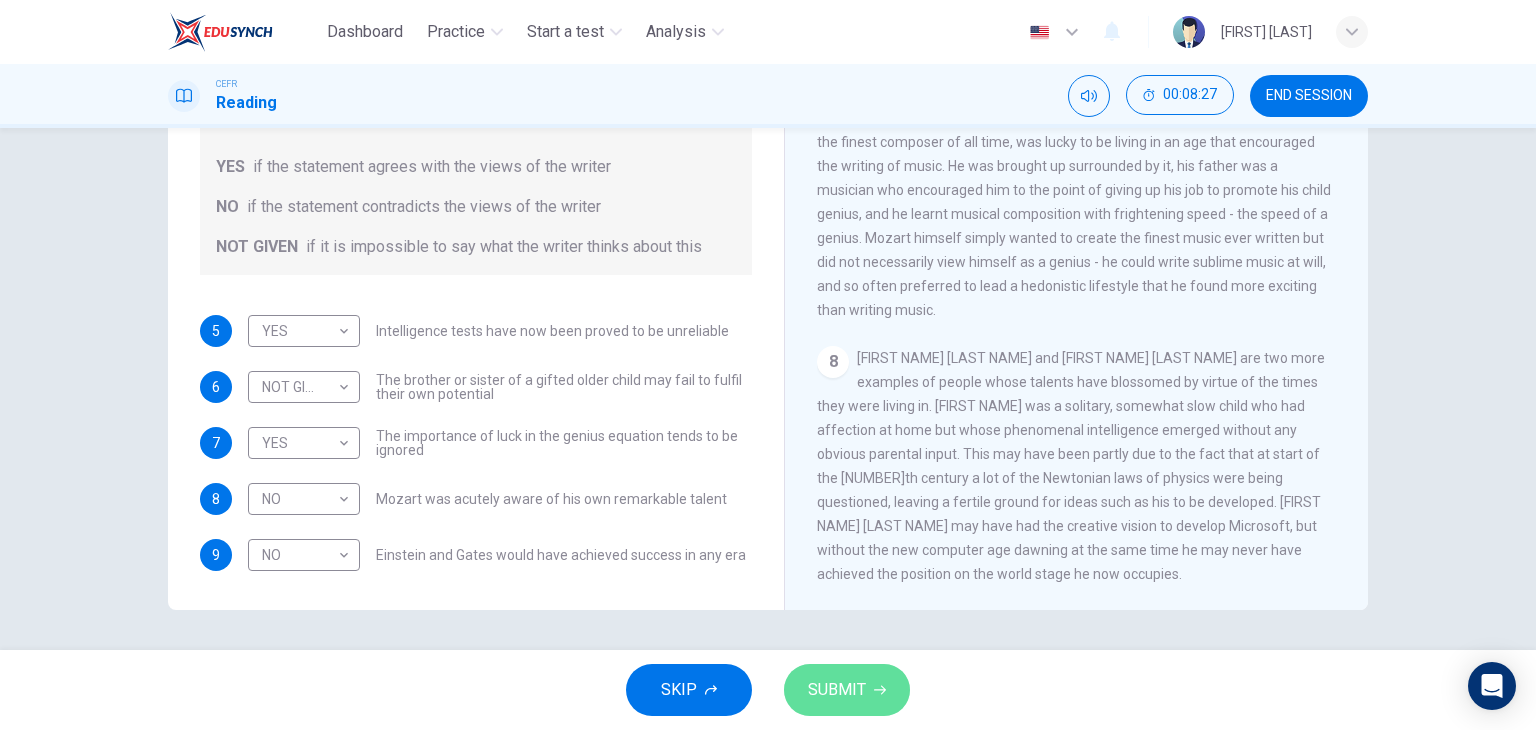 click on "SUBMIT" at bounding box center [837, 690] 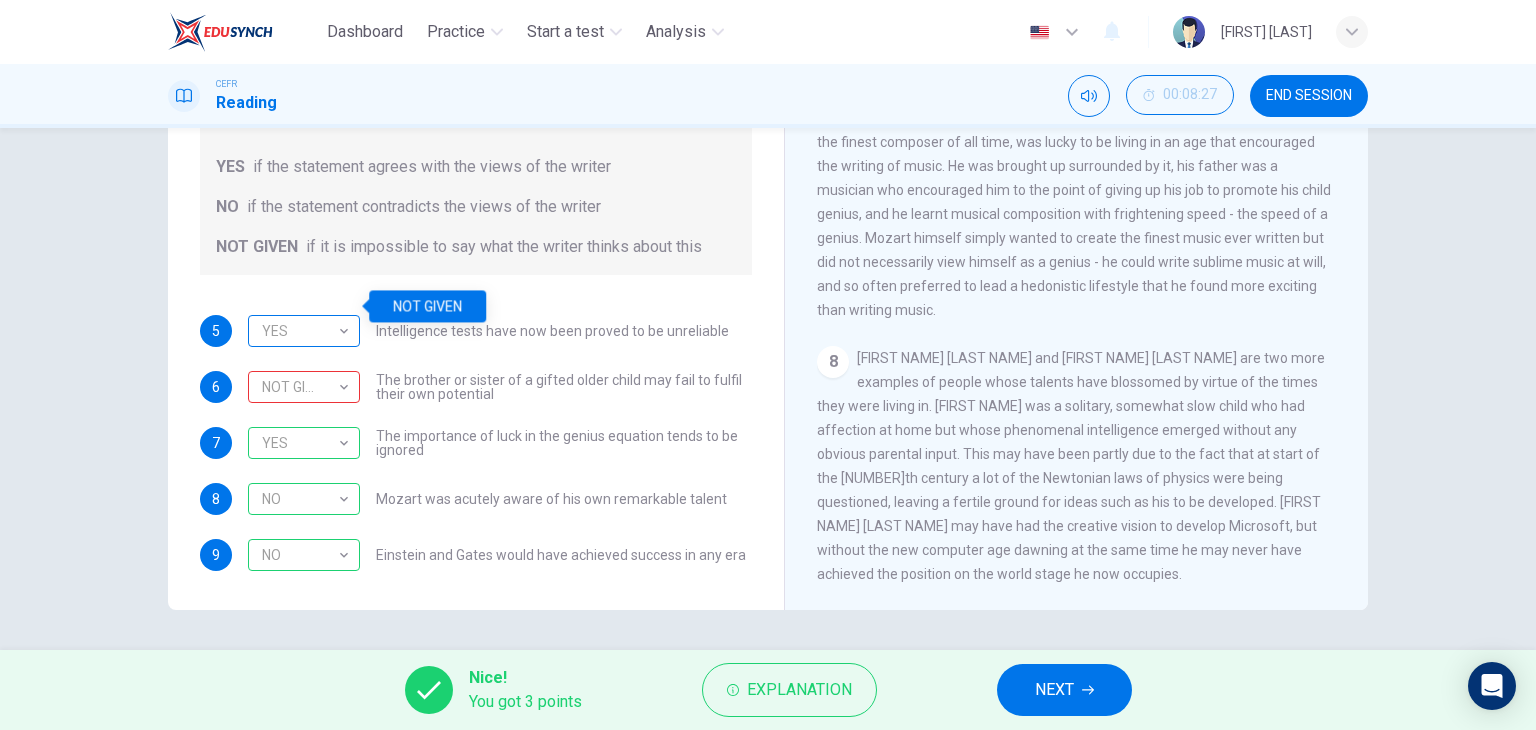 click on "YES" at bounding box center [300, 331] 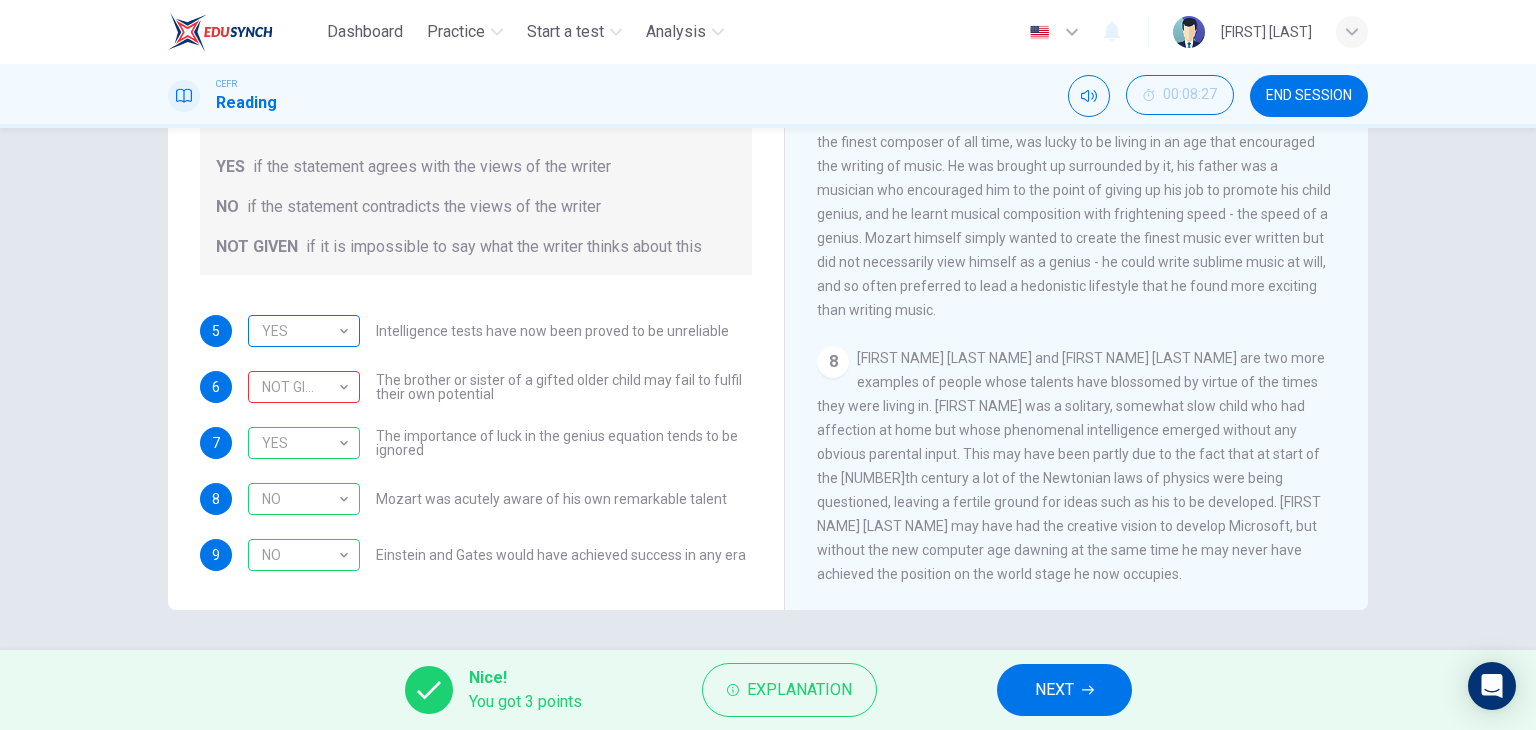 click on "YES" at bounding box center (300, 331) 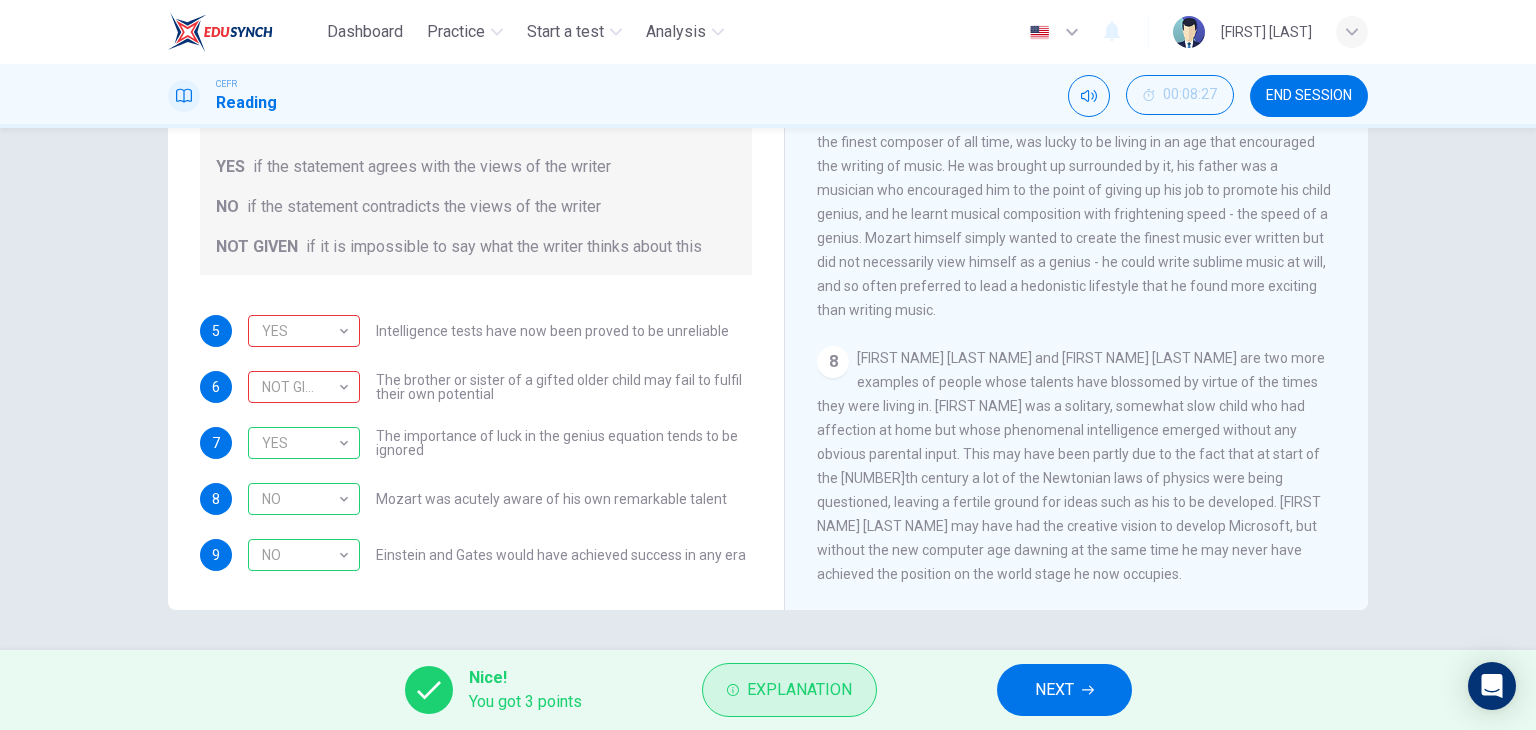 click on "Explanation" at bounding box center [789, 690] 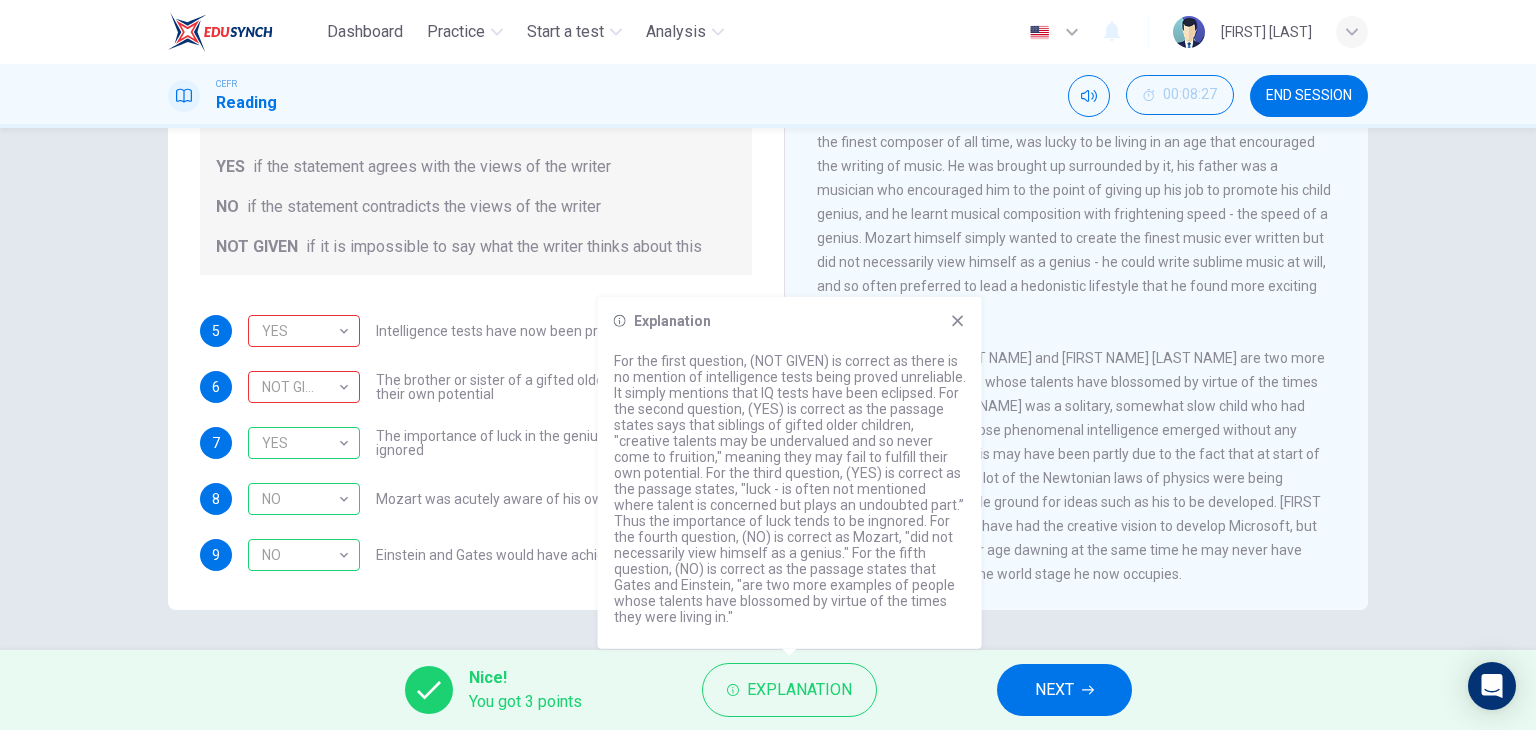 drag, startPoint x: 625, startPoint y: 437, endPoint x: 740, endPoint y: 432, distance: 115.10864 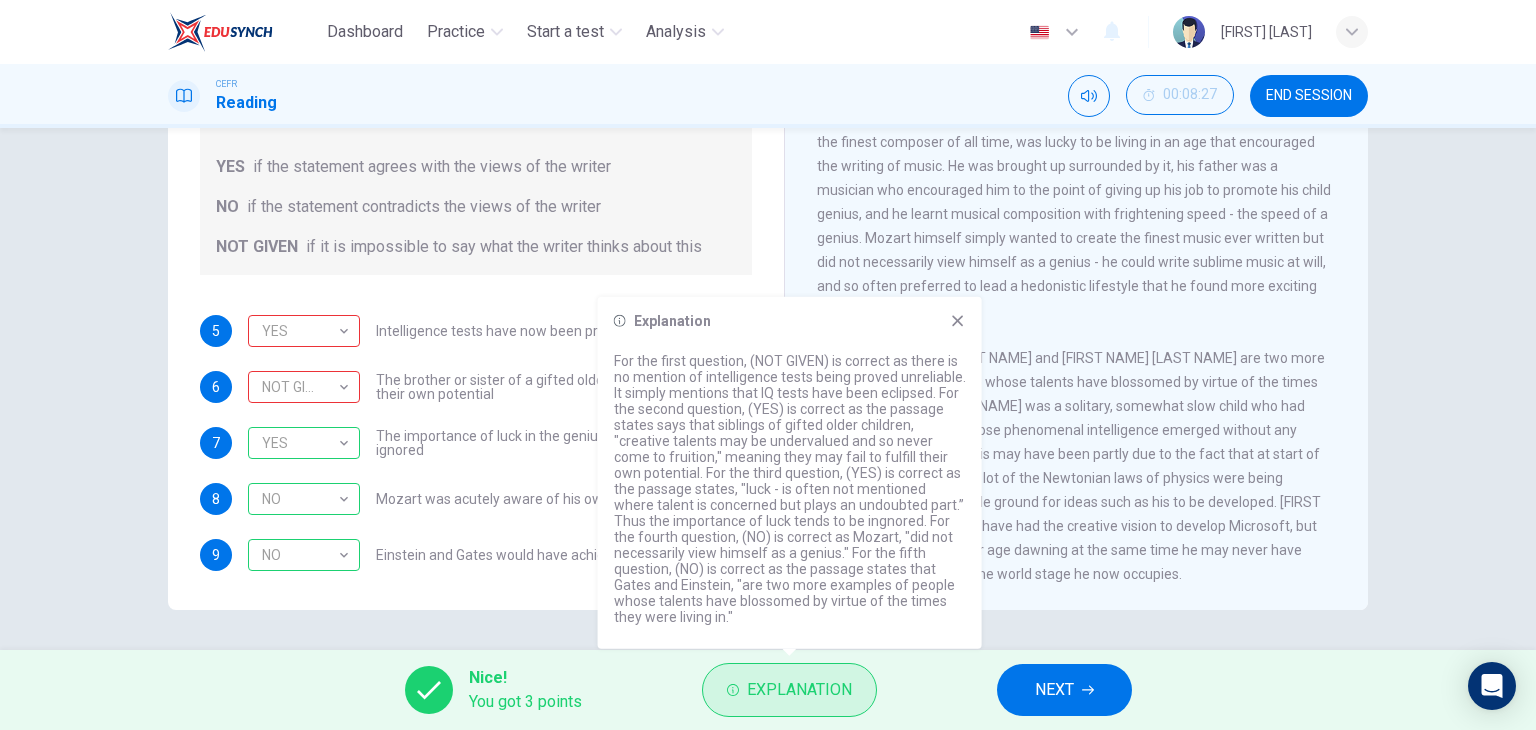 click on "Explanation" at bounding box center [799, 690] 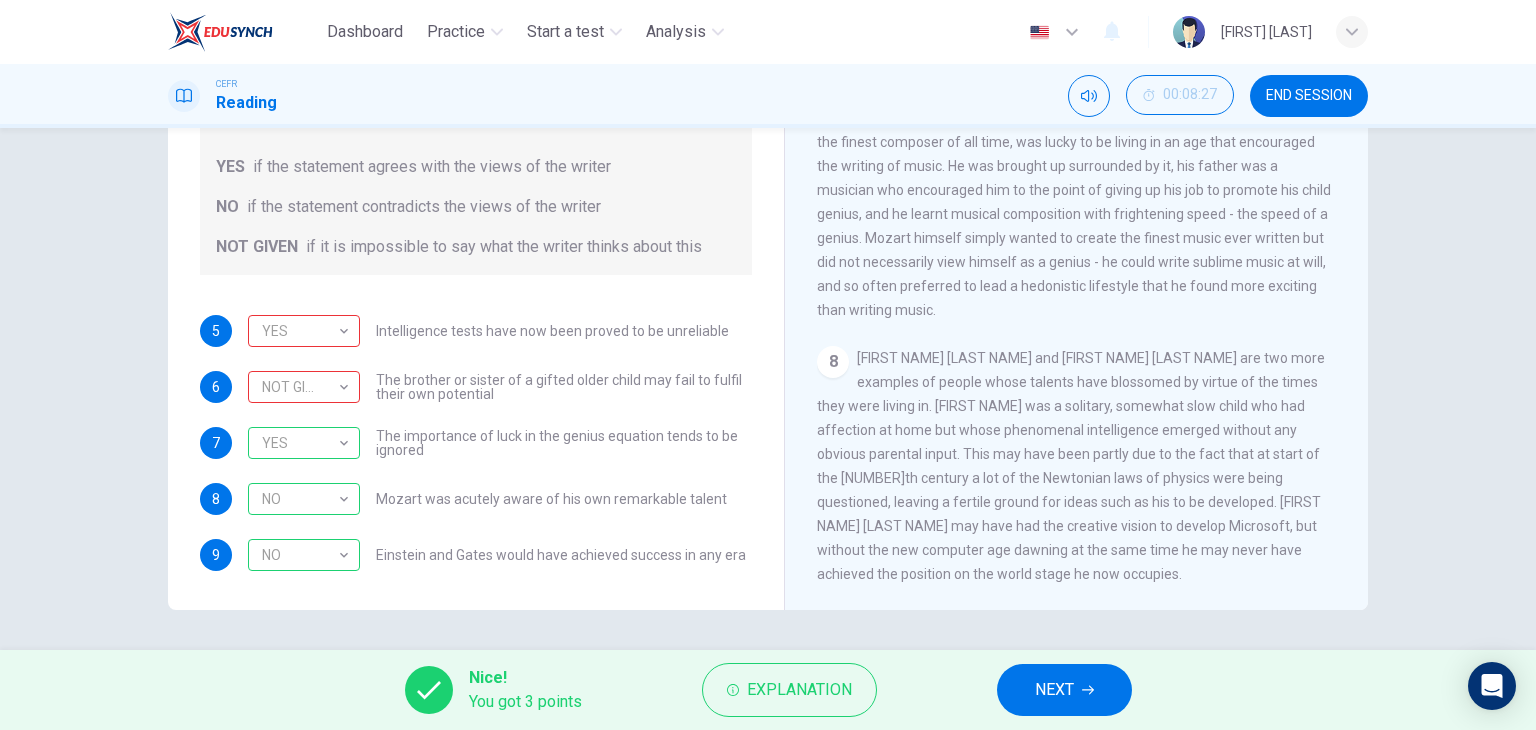 click on "NEXT" at bounding box center [1064, 690] 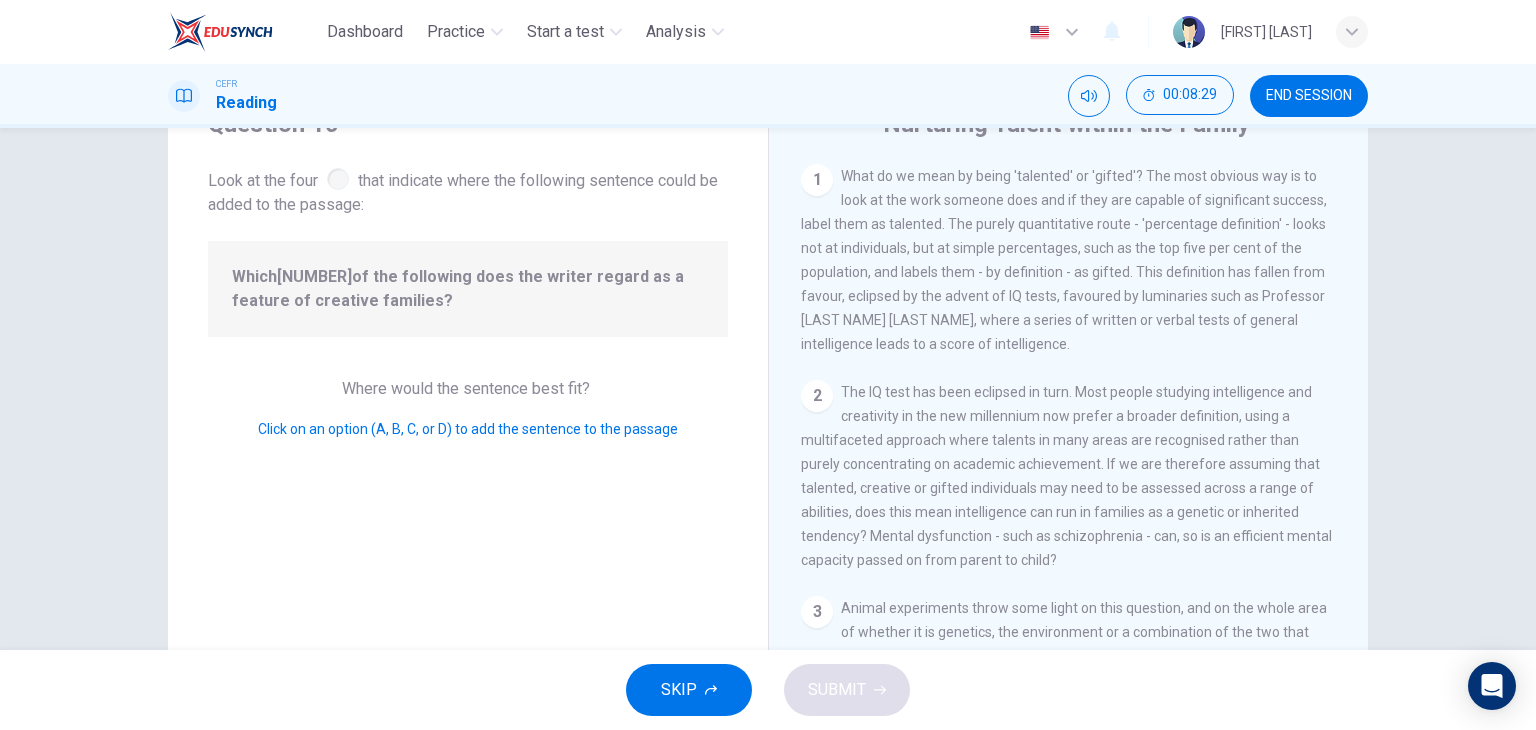 scroll, scrollTop: 100, scrollLeft: 0, axis: vertical 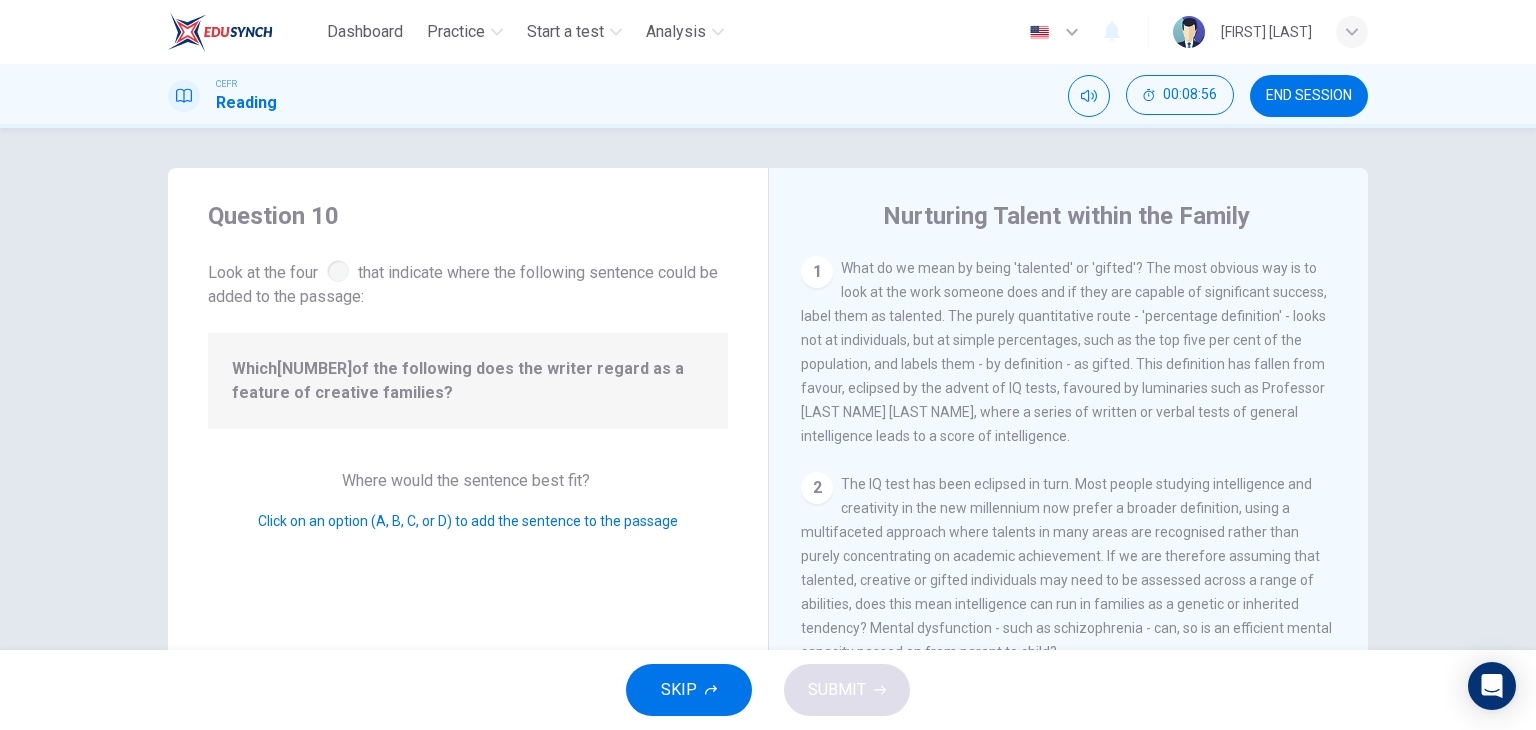 click on "Look at the four     that indicate where the following sentence could be added to the passage:" at bounding box center [468, 282] 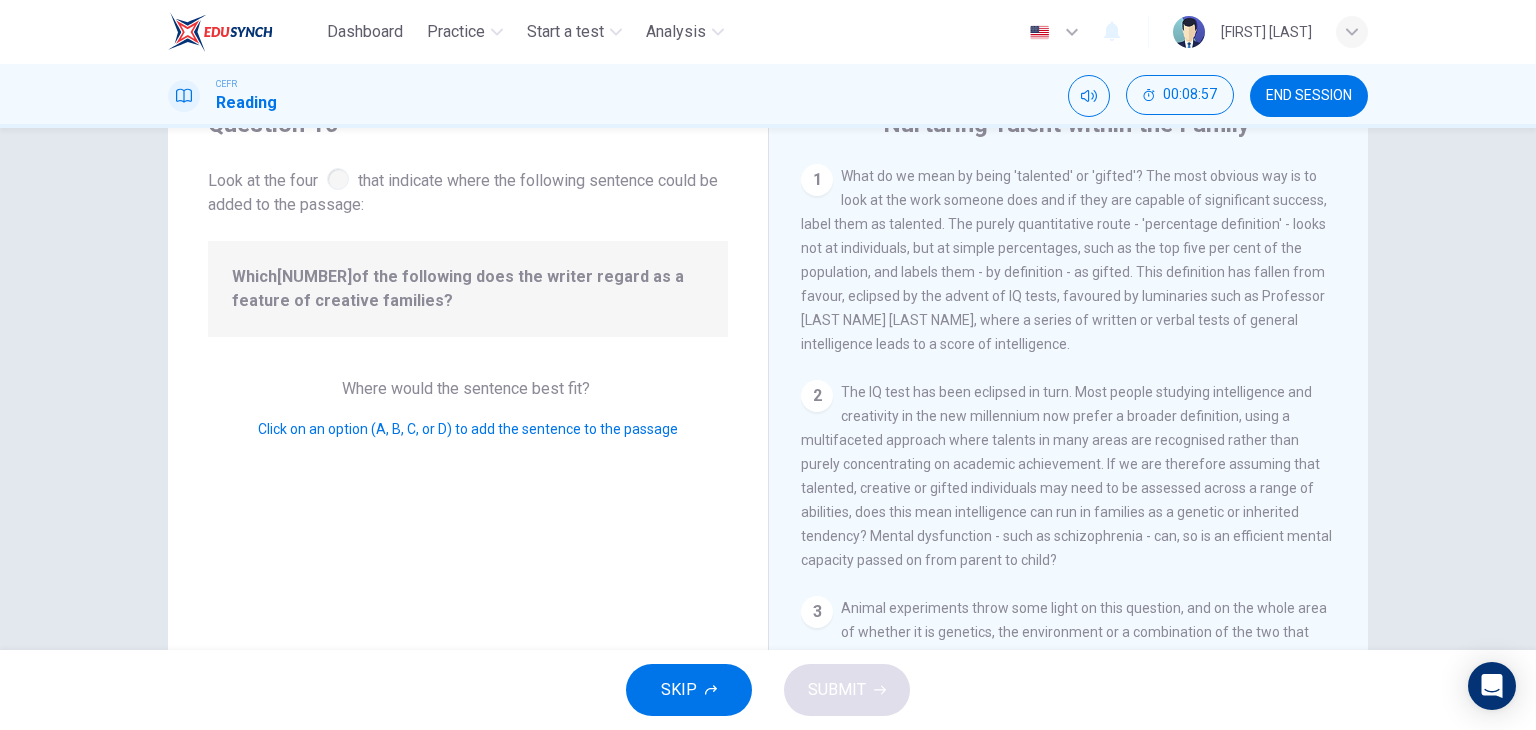 scroll, scrollTop: 100, scrollLeft: 0, axis: vertical 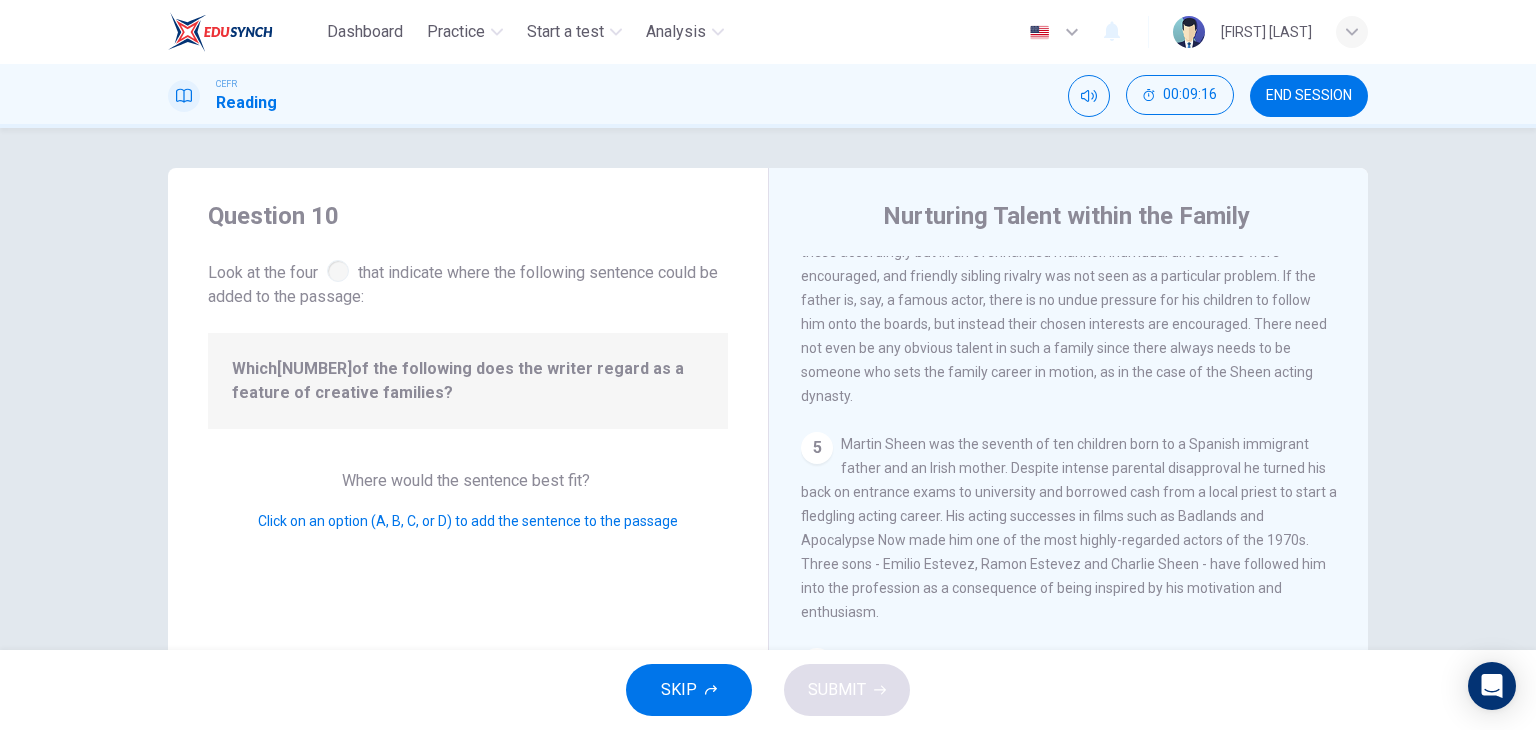 click on "Click on an option (A, B, C, or D) to add the sentence to the passage" at bounding box center (468, 521) 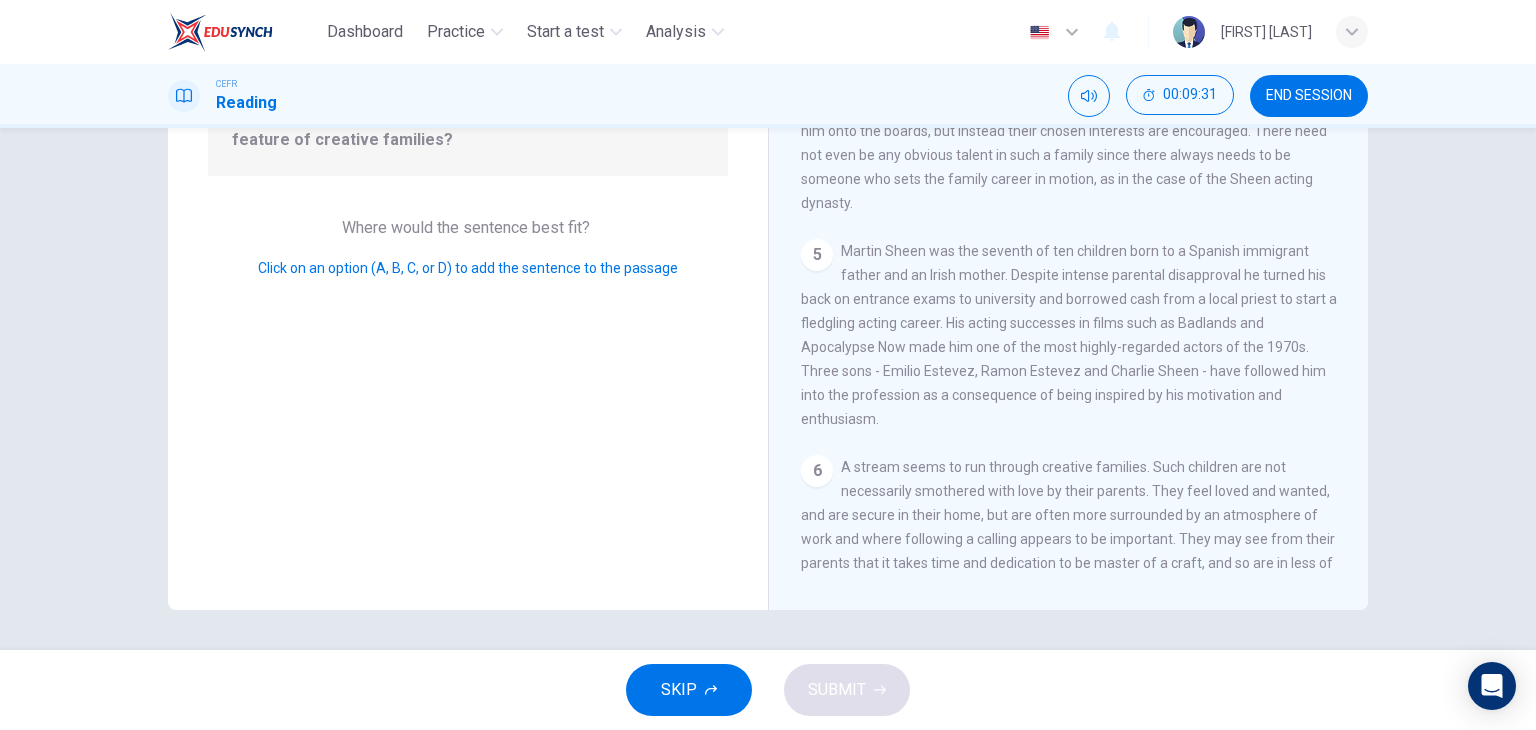 click on "1 What do we mean by being 'talented' or 'gifted'? The most obvious way is to look at the work someone does and if they are capable of significant success, label them as talented. The purely quantitative route - 'percentage definition' - looks not at individuals, but at simple percentages, such as the top five per cent of the population, and labels them - by definition - as gifted. This definition has fallen from favour, eclipsed by the advent of IQ tests, favoured by luminaries such as Professor Hans Eysenck, where a series of written or verbal tests of general intelligence leads to a score of intelligence. 2 3 4 5 6 7 8" at bounding box center [1082, 290] 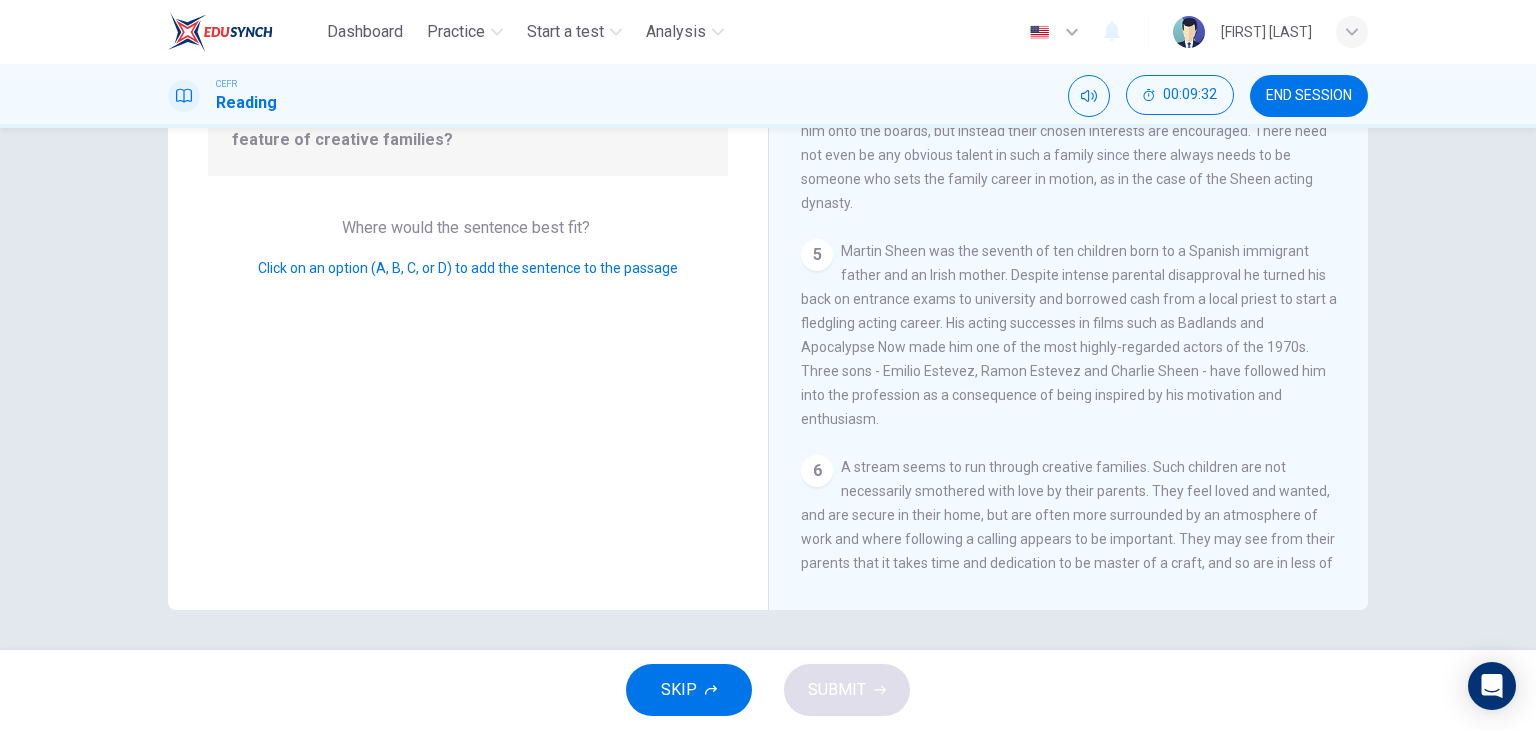 click on "1 What do we mean by being 'talented' or 'gifted'? The most obvious way is to look at the work someone does and if they are capable of significant success, label them as talented. The purely quantitative route - 'percentage definition' - looks not at individuals, but at simple percentages, such as the top five per cent of the population, and labels them - by definition - as gifted. This definition has fallen from favour, eclipsed by the advent of IQ tests, favoured by luminaries such as Professor Hans Eysenck, where a series of written or verbal tests of general intelligence leads to a score of intelligence. 2 3 4 5 6 7 8" at bounding box center [1082, 290] 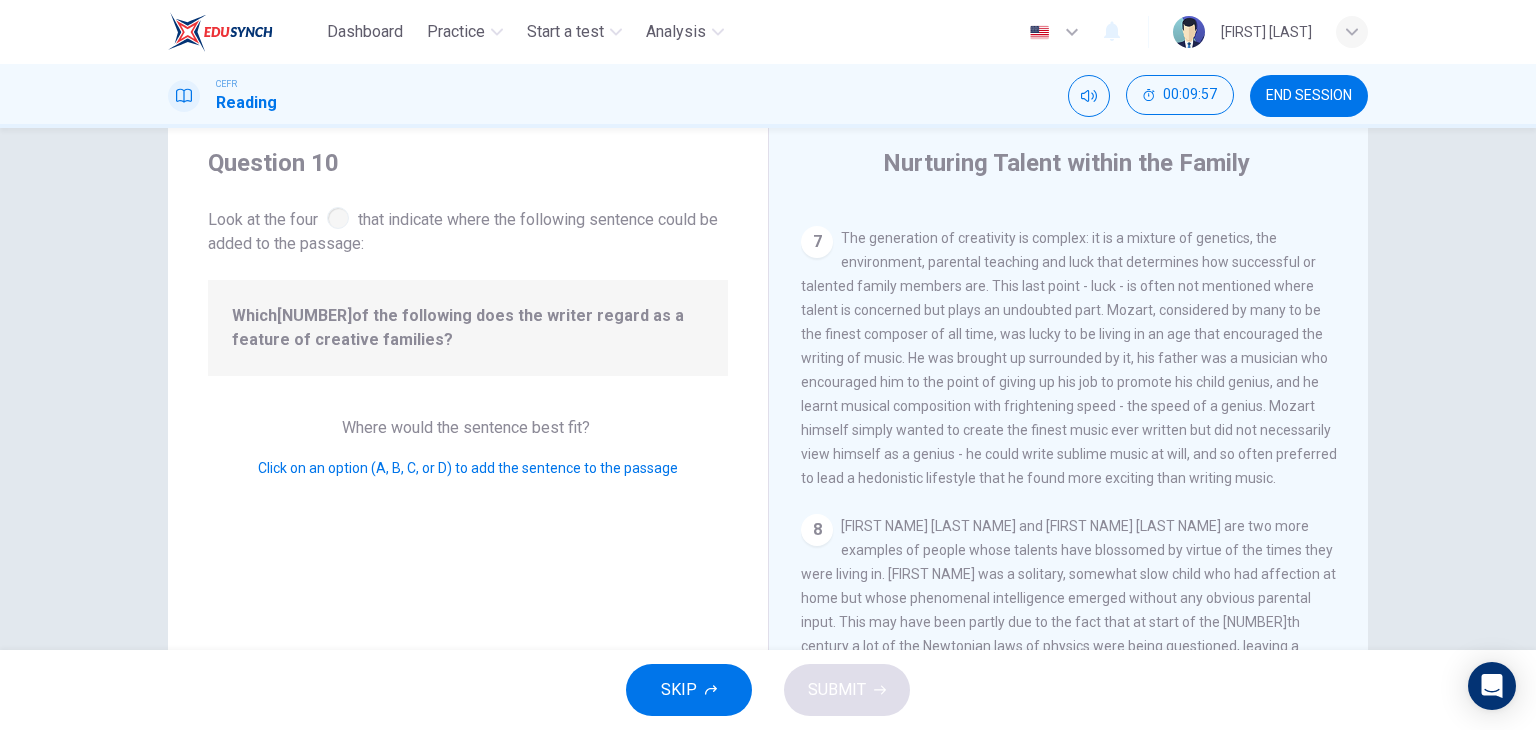 scroll, scrollTop: 1600, scrollLeft: 0, axis: vertical 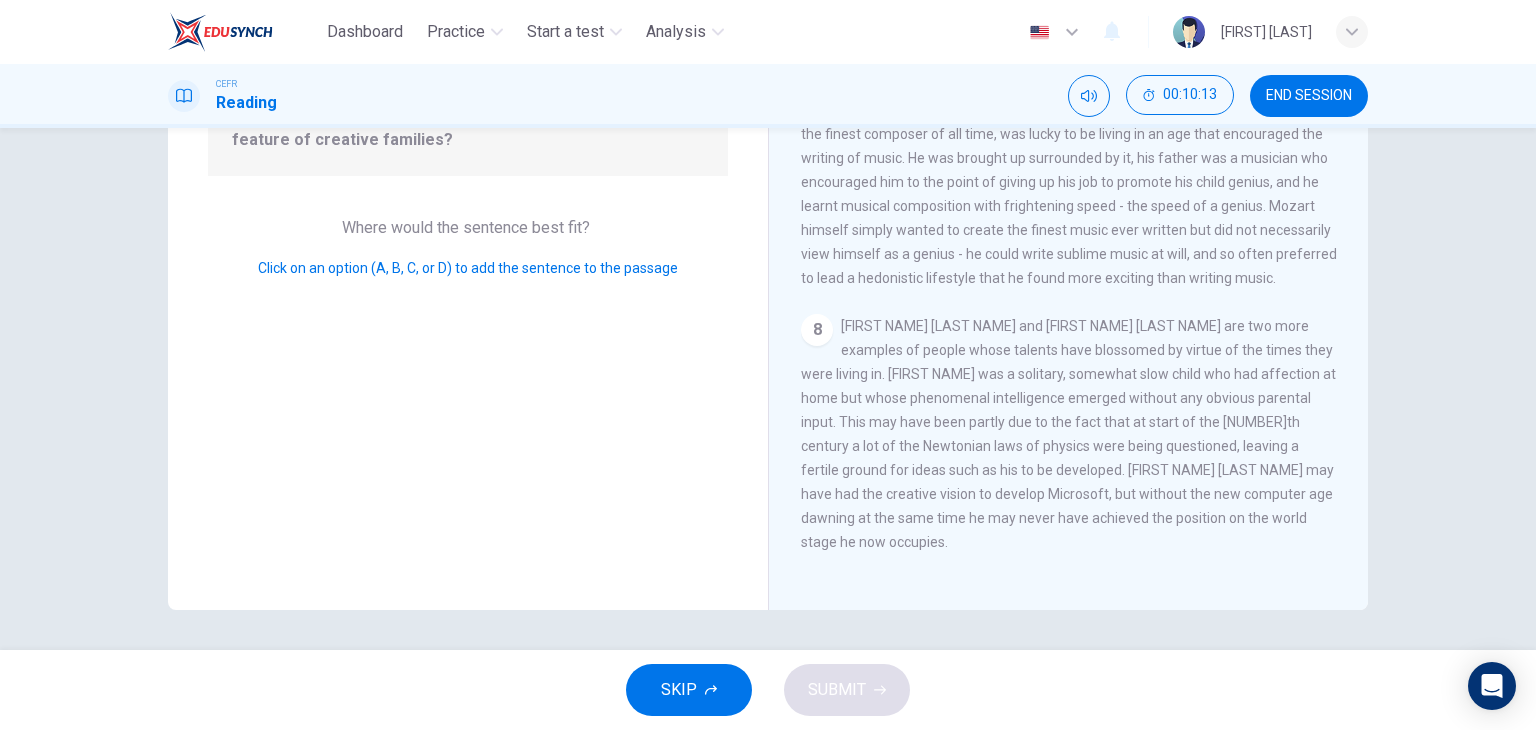 click on "SKIP" at bounding box center [679, 690] 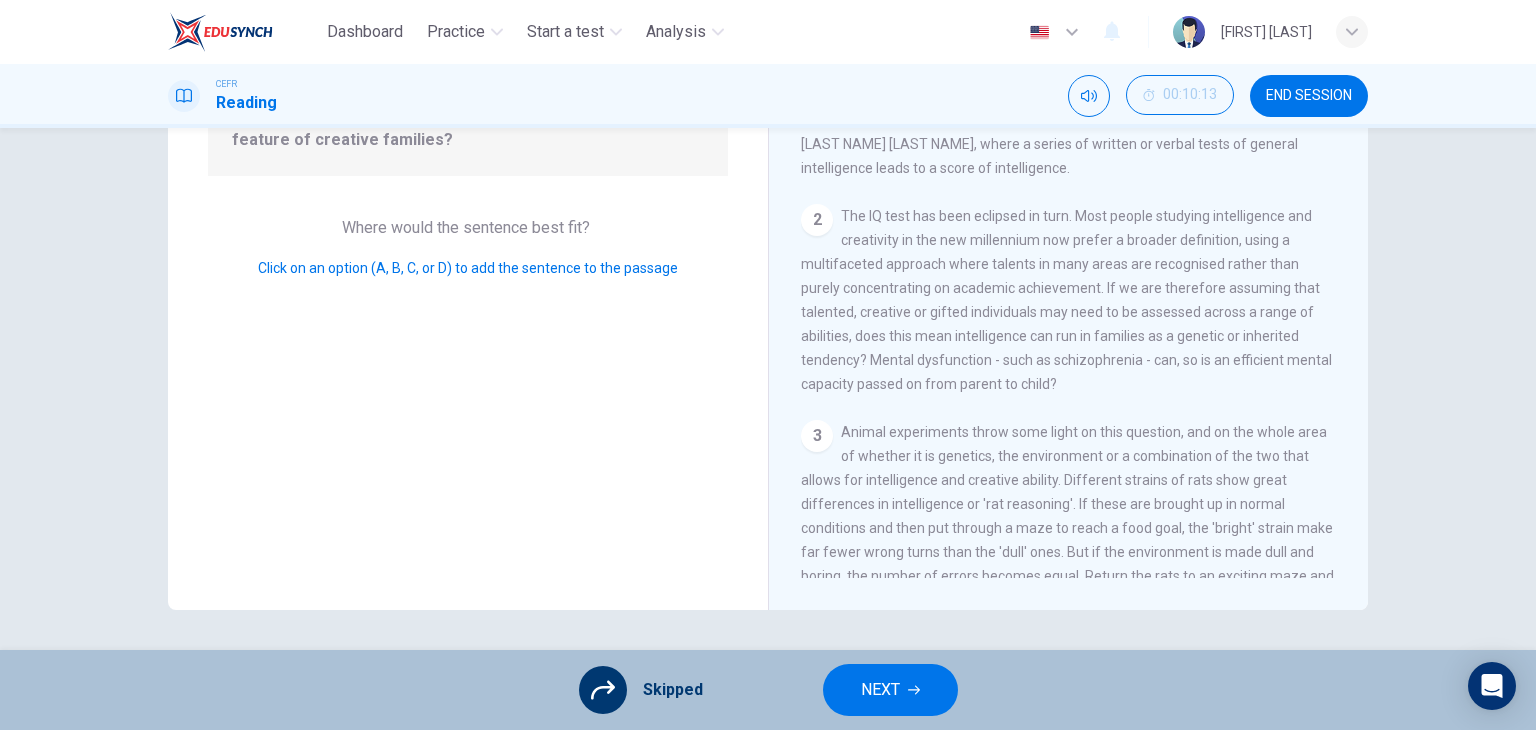 scroll, scrollTop: 0, scrollLeft: 0, axis: both 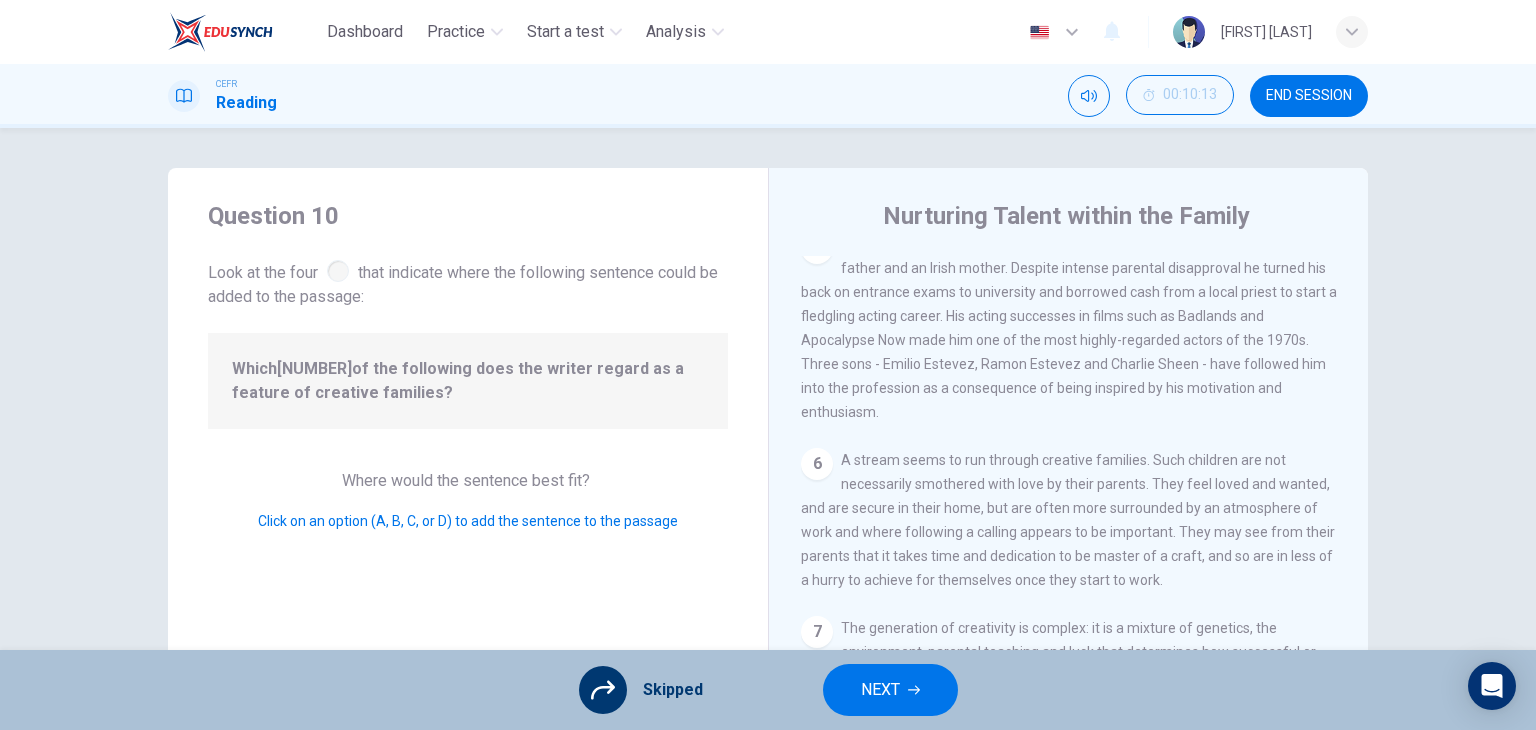 drag, startPoint x: 824, startPoint y: 287, endPoint x: 966, endPoint y: 404, distance: 183.99185 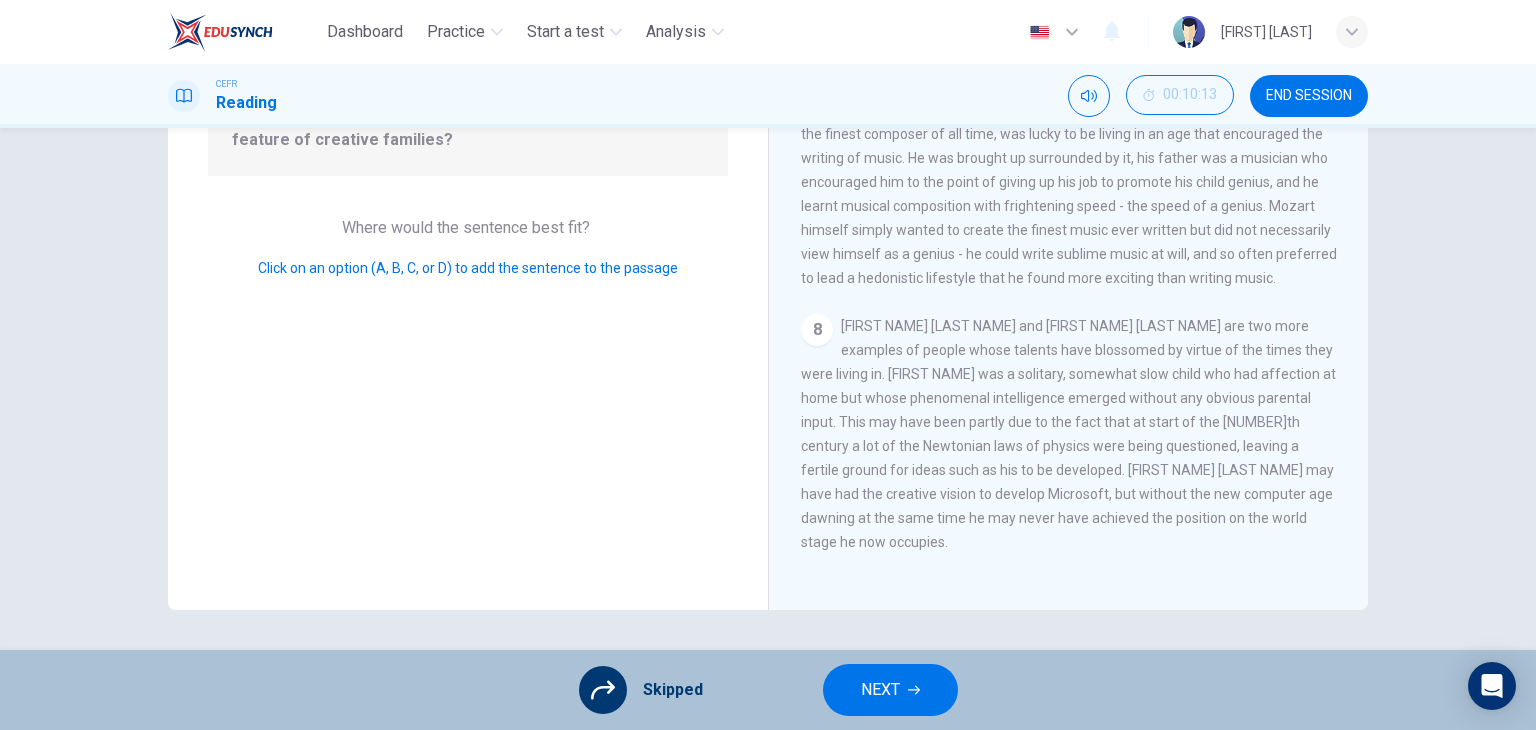 click on "NEXT" at bounding box center (880, 690) 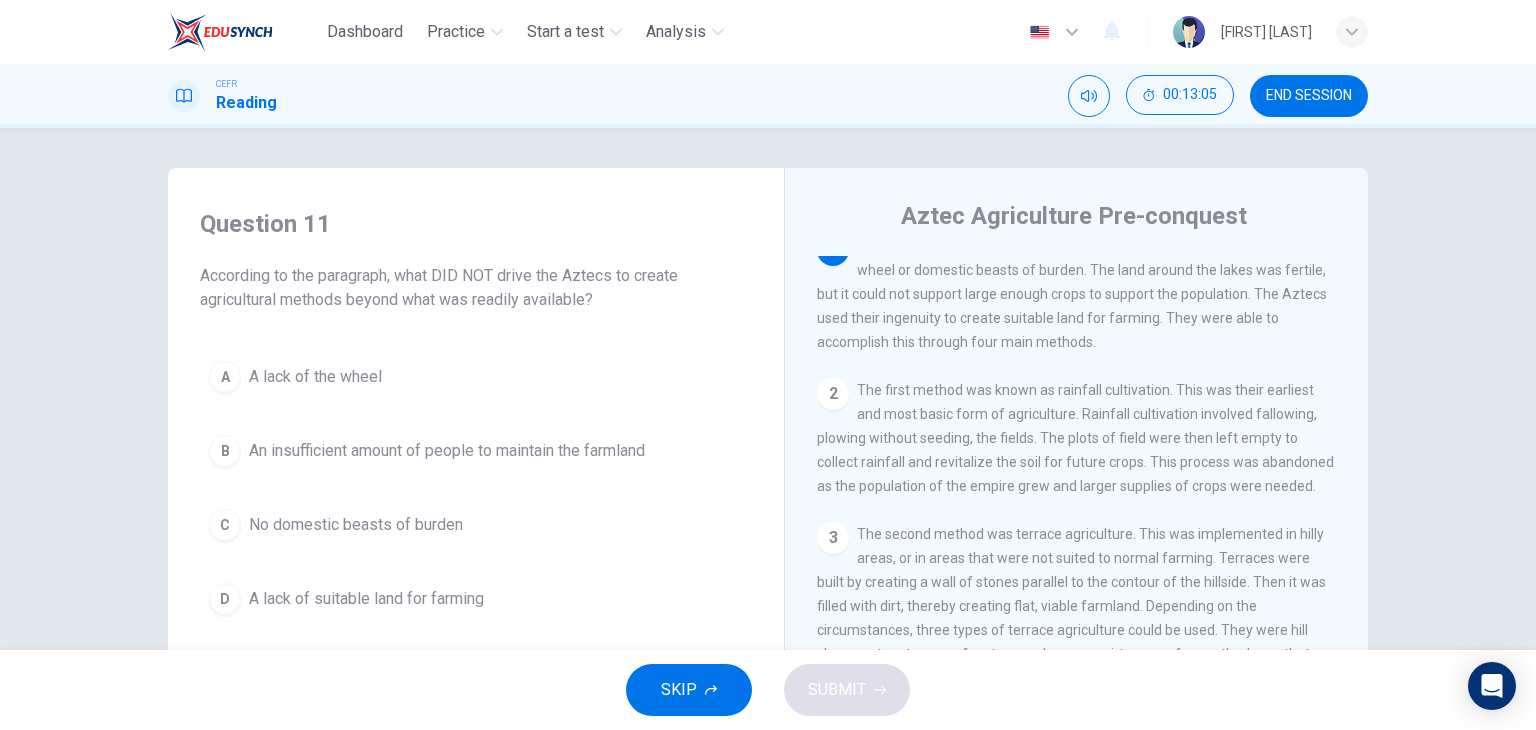 scroll, scrollTop: 0, scrollLeft: 0, axis: both 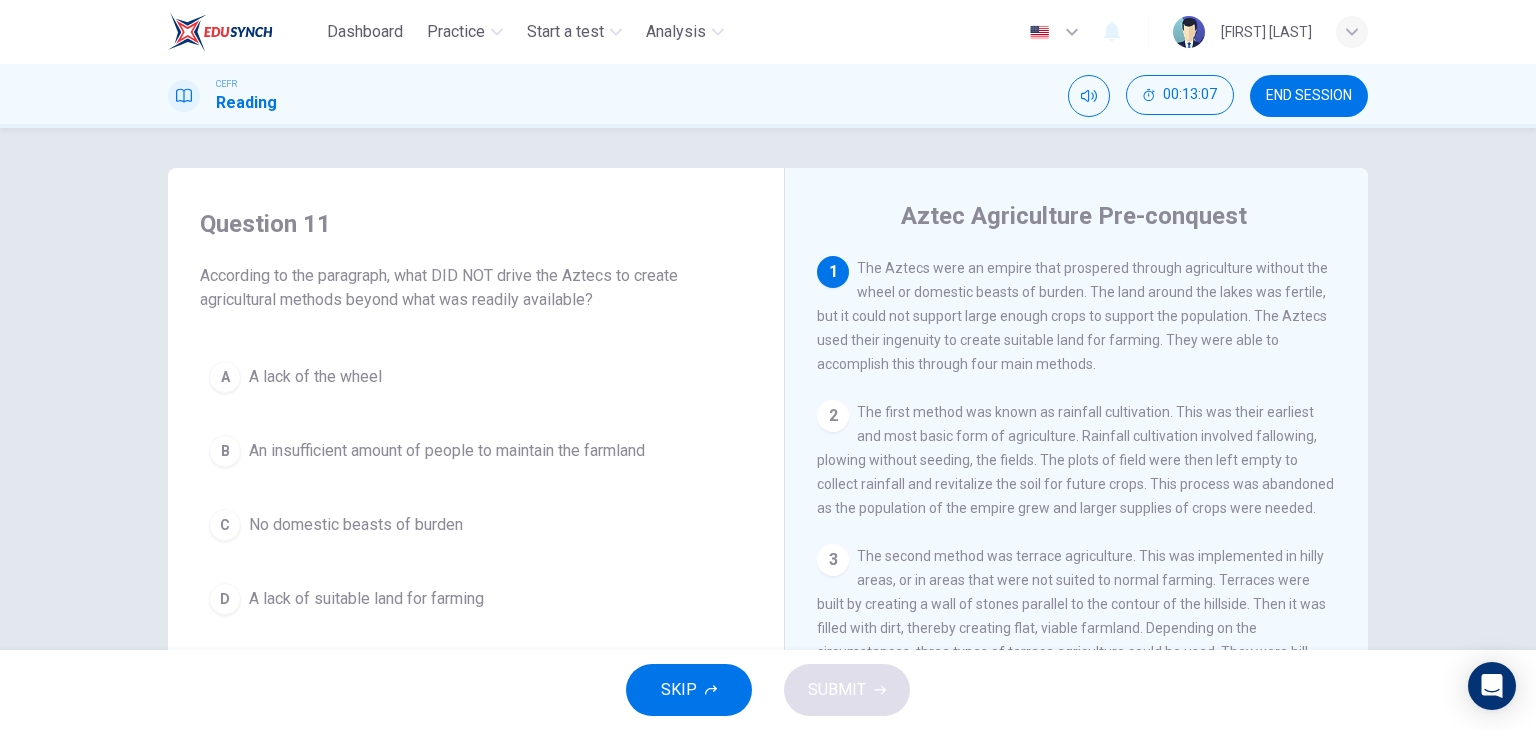 click on "1 The Aztecs were an empire that prospered through agriculture without the wheel or domestic beasts of burden. The land around the lakes was fertile, but it could not support large enough crops to support the population. The Aztecs used their ingenuity to create suitable land for farming. They were able to accomplish this through four main methods." at bounding box center (1077, 316) 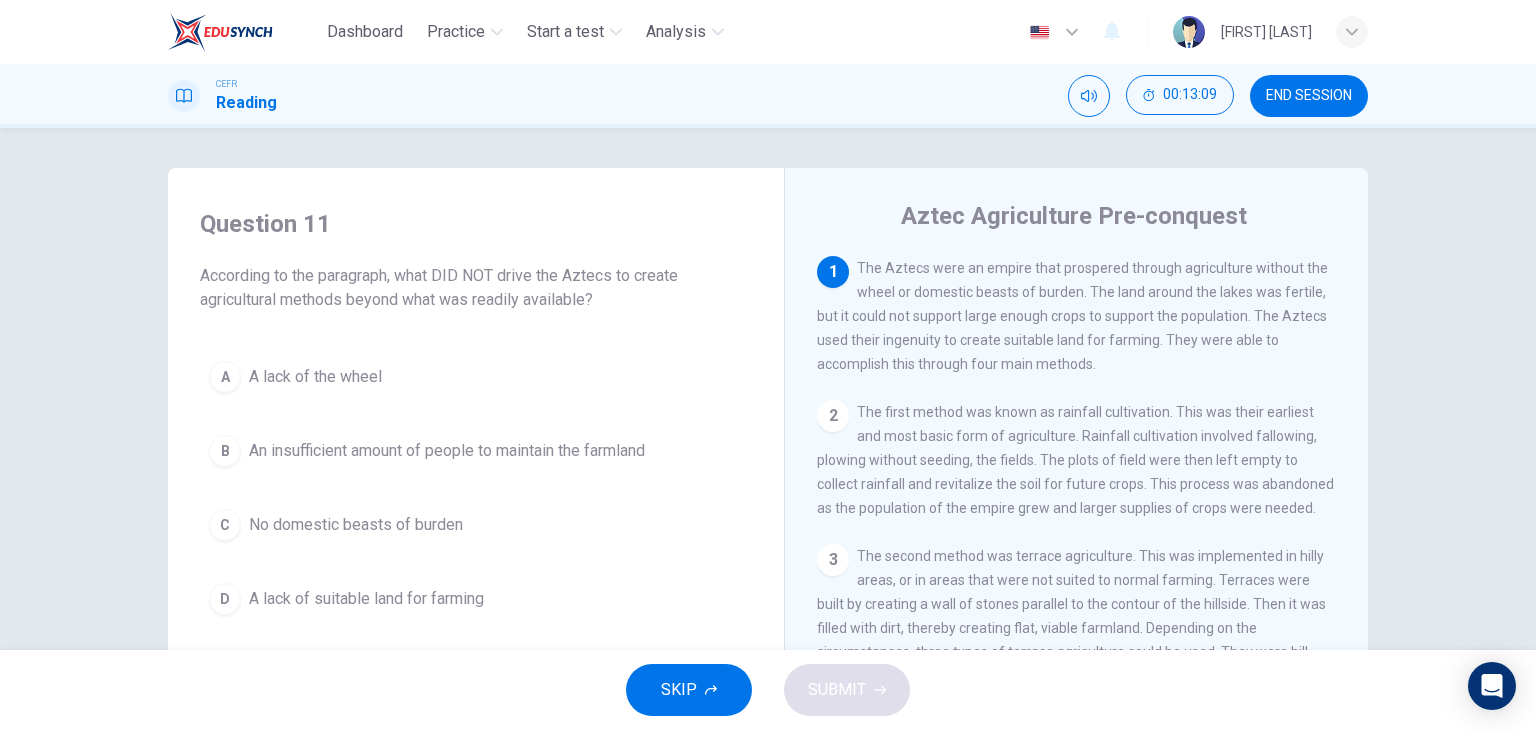 click on "2" at bounding box center [833, 416] 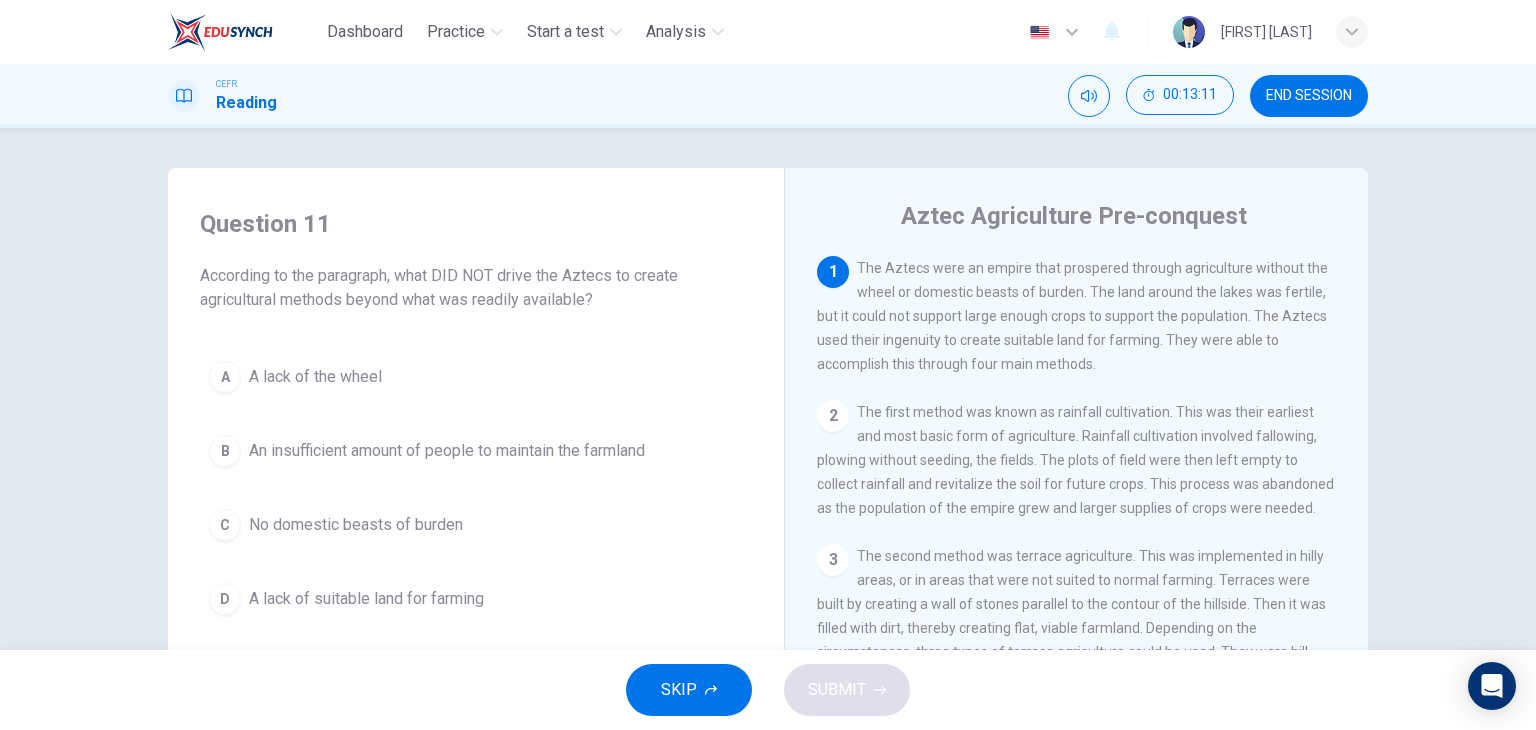 drag, startPoint x: 844, startPoint y: 269, endPoint x: 922, endPoint y: 276, distance: 78.31347 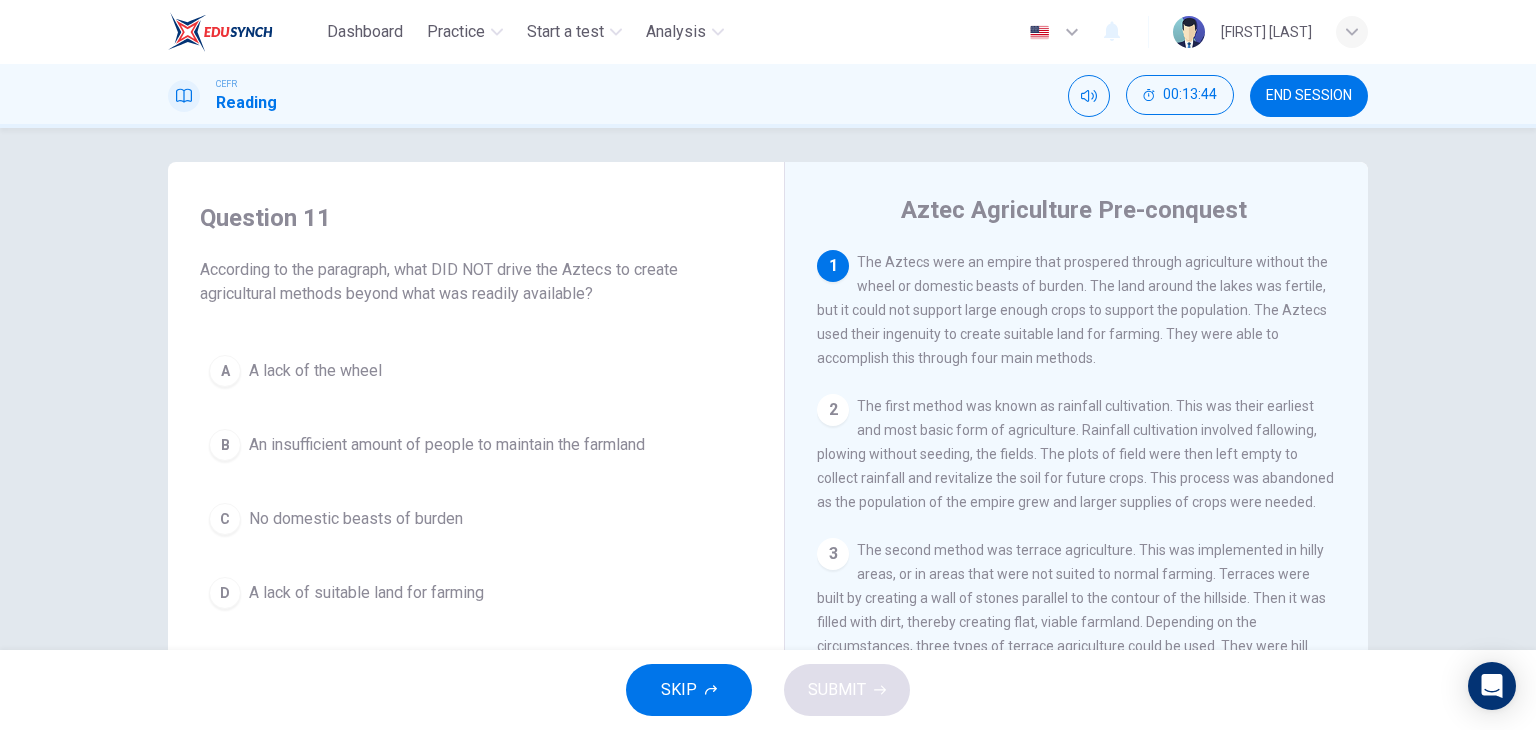 scroll, scrollTop: 0, scrollLeft: 0, axis: both 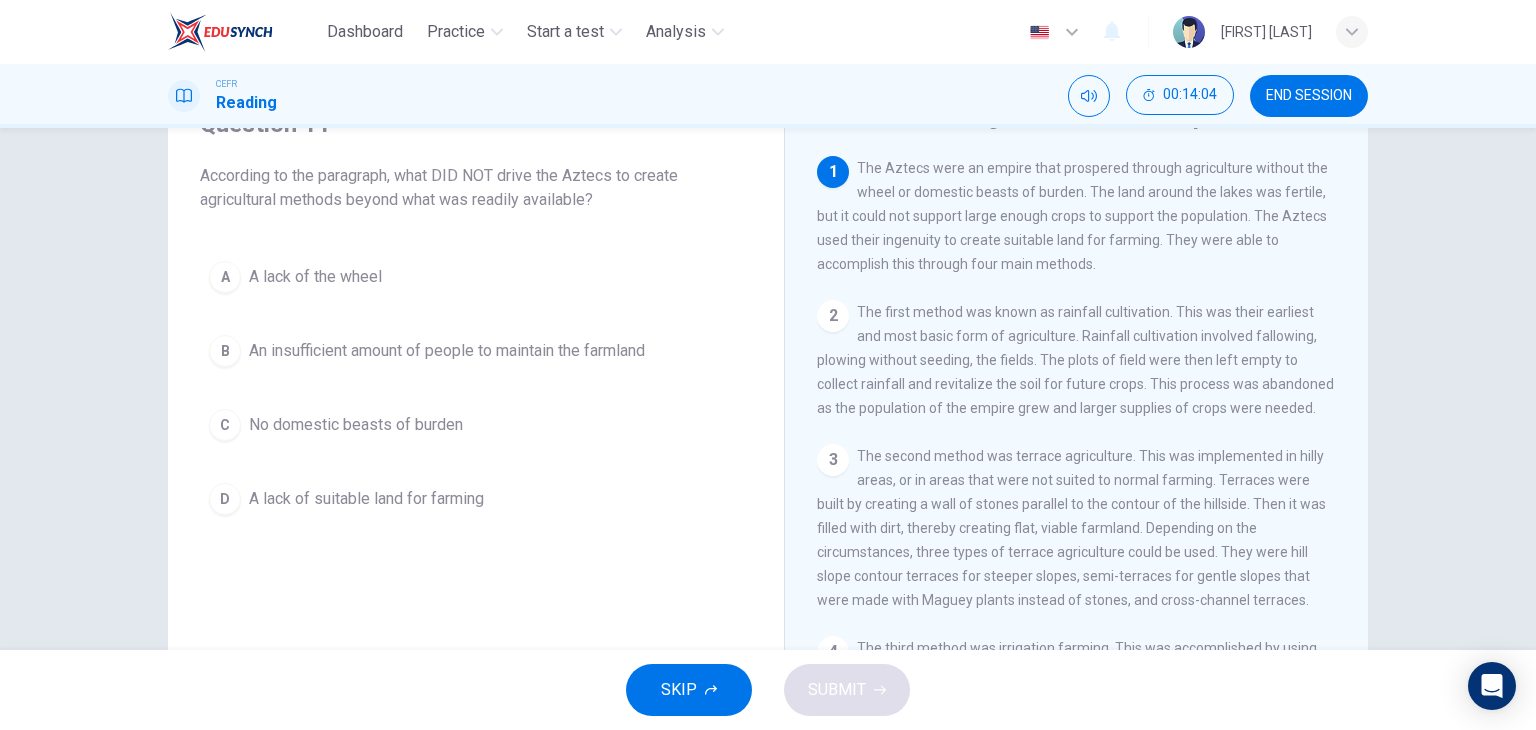 click on "A lack of suitable land for farming" at bounding box center (315, 277) 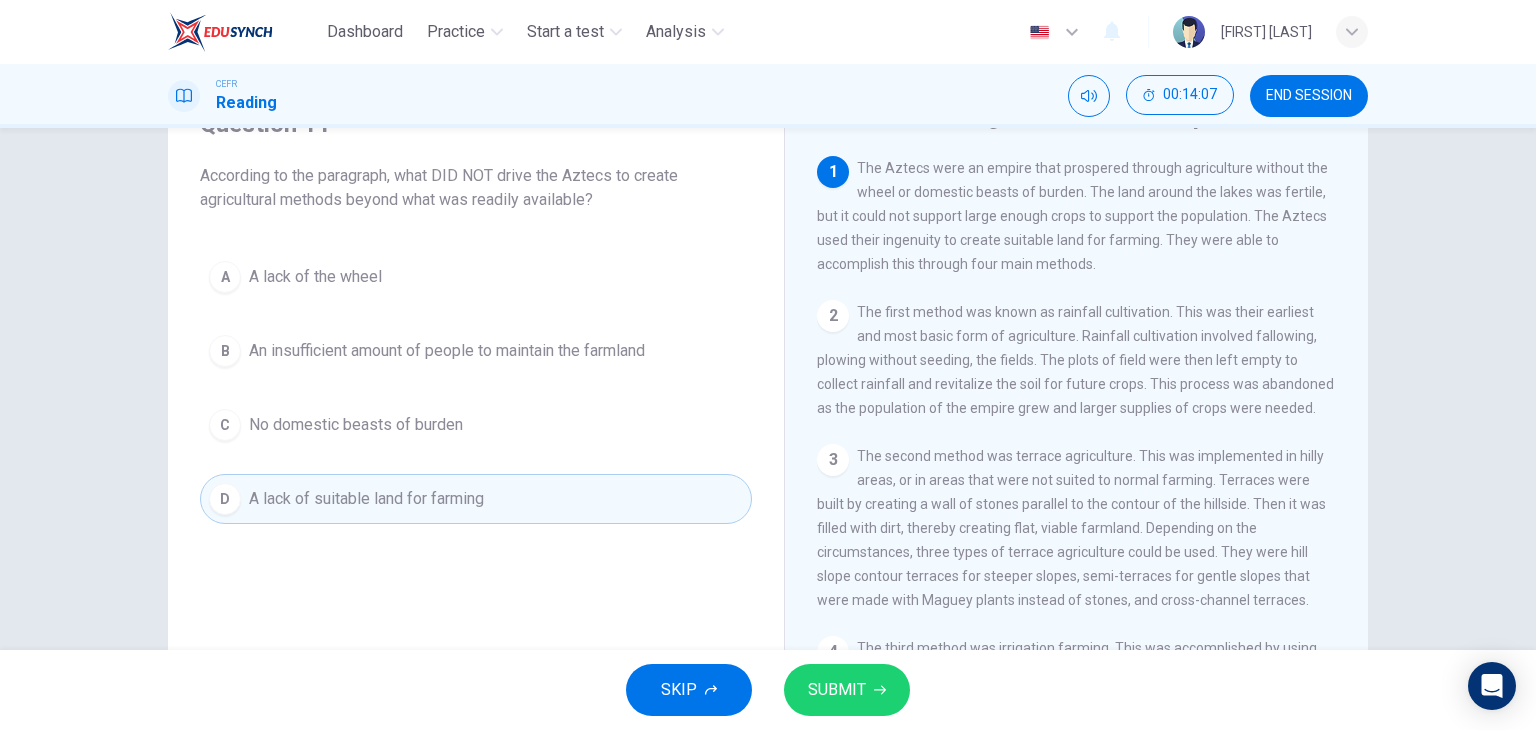 click on "An insufficient amount of people to maintain the farmland" at bounding box center (315, 277) 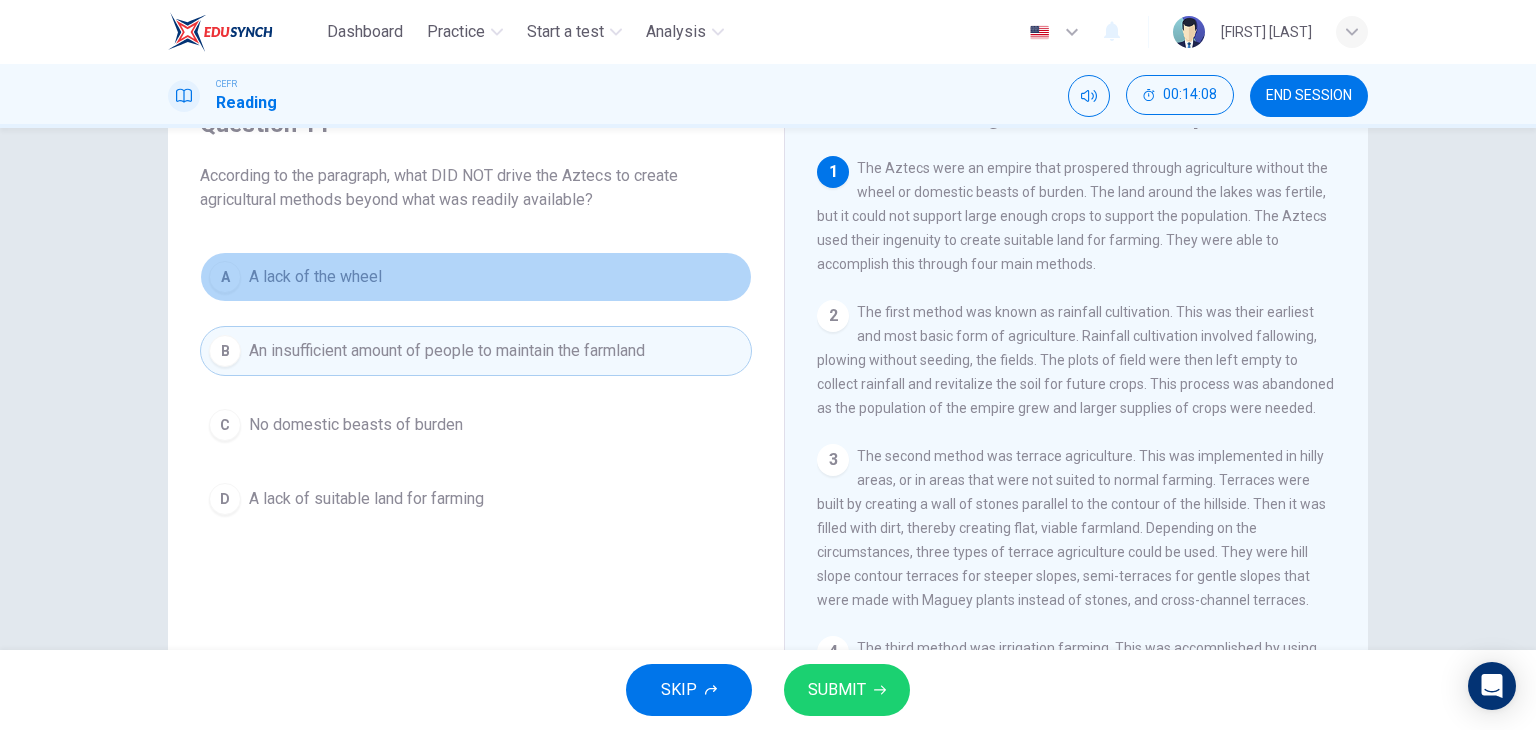 click on "A A lack of the wheel" at bounding box center (476, 277) 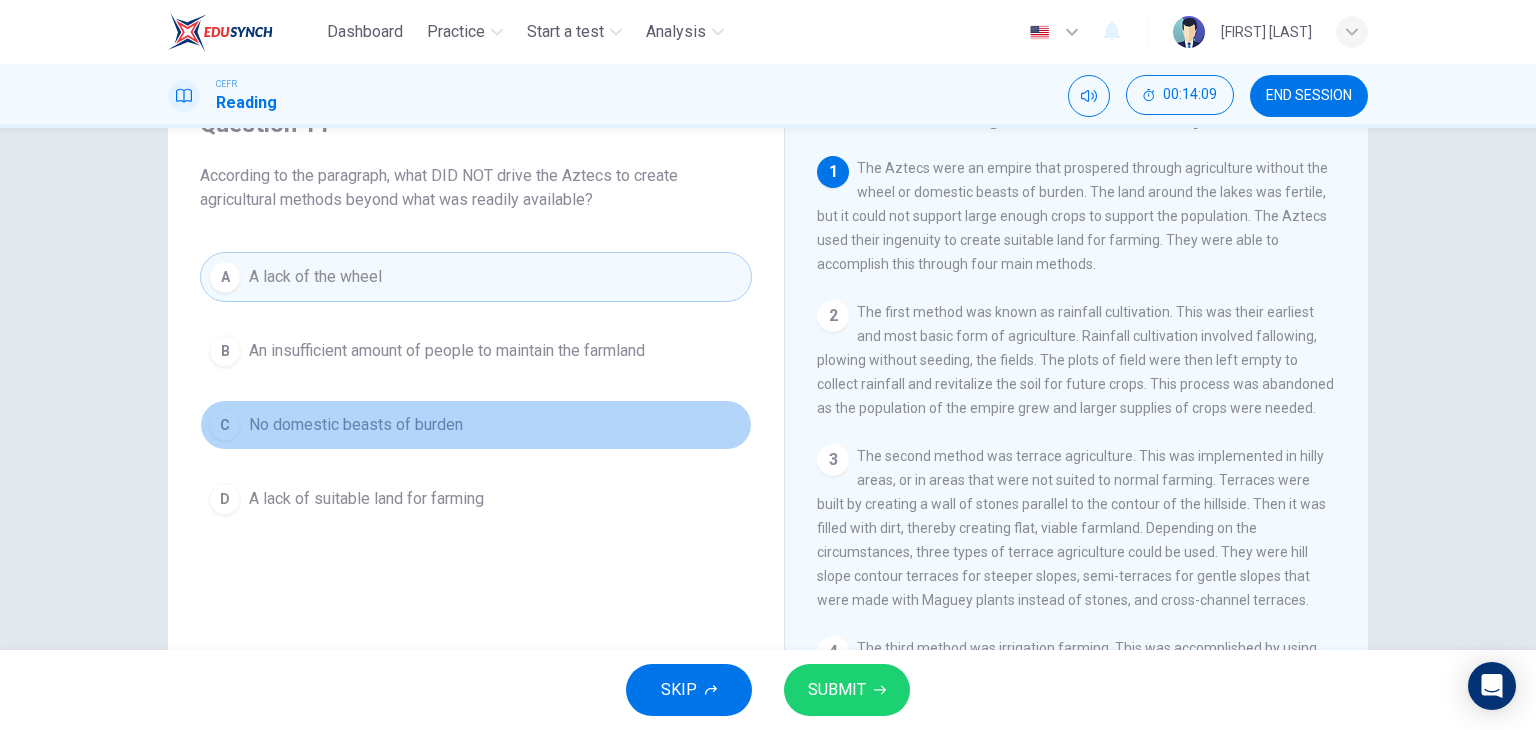 click on "C No domestic beasts of burden" at bounding box center [476, 425] 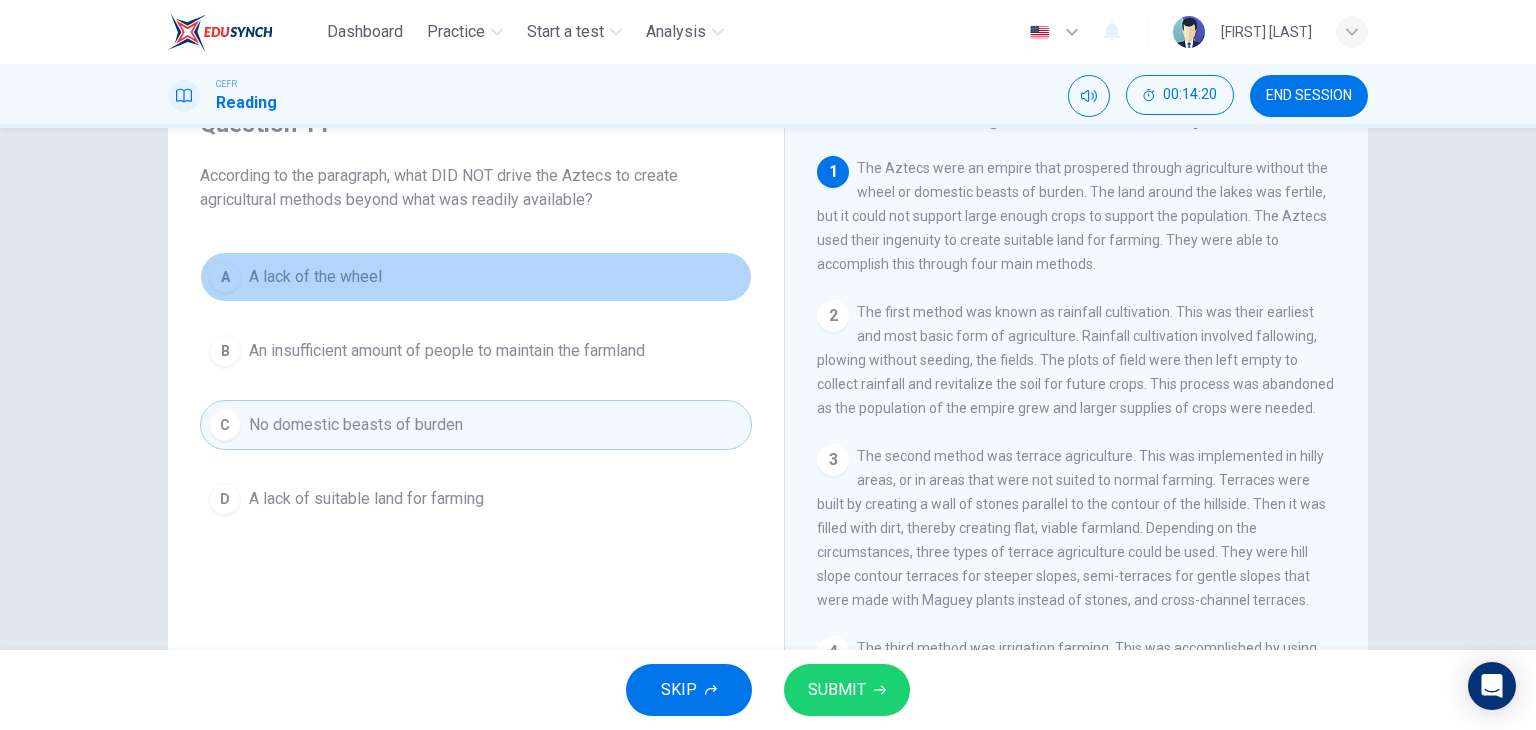 click on "A A lack of the wheel" at bounding box center [476, 277] 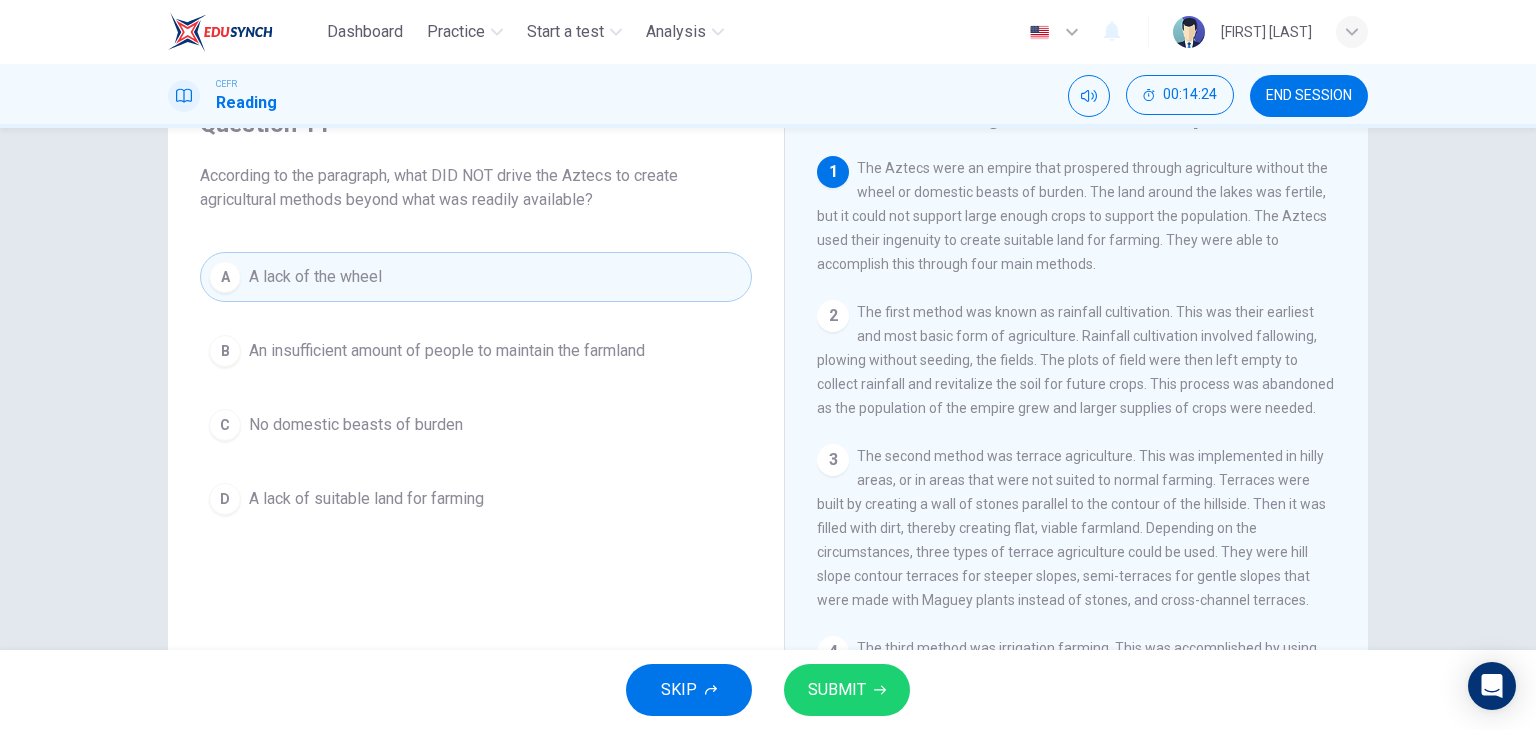 click on "B An insufficient amount of people to maintain the farmland" at bounding box center (476, 351) 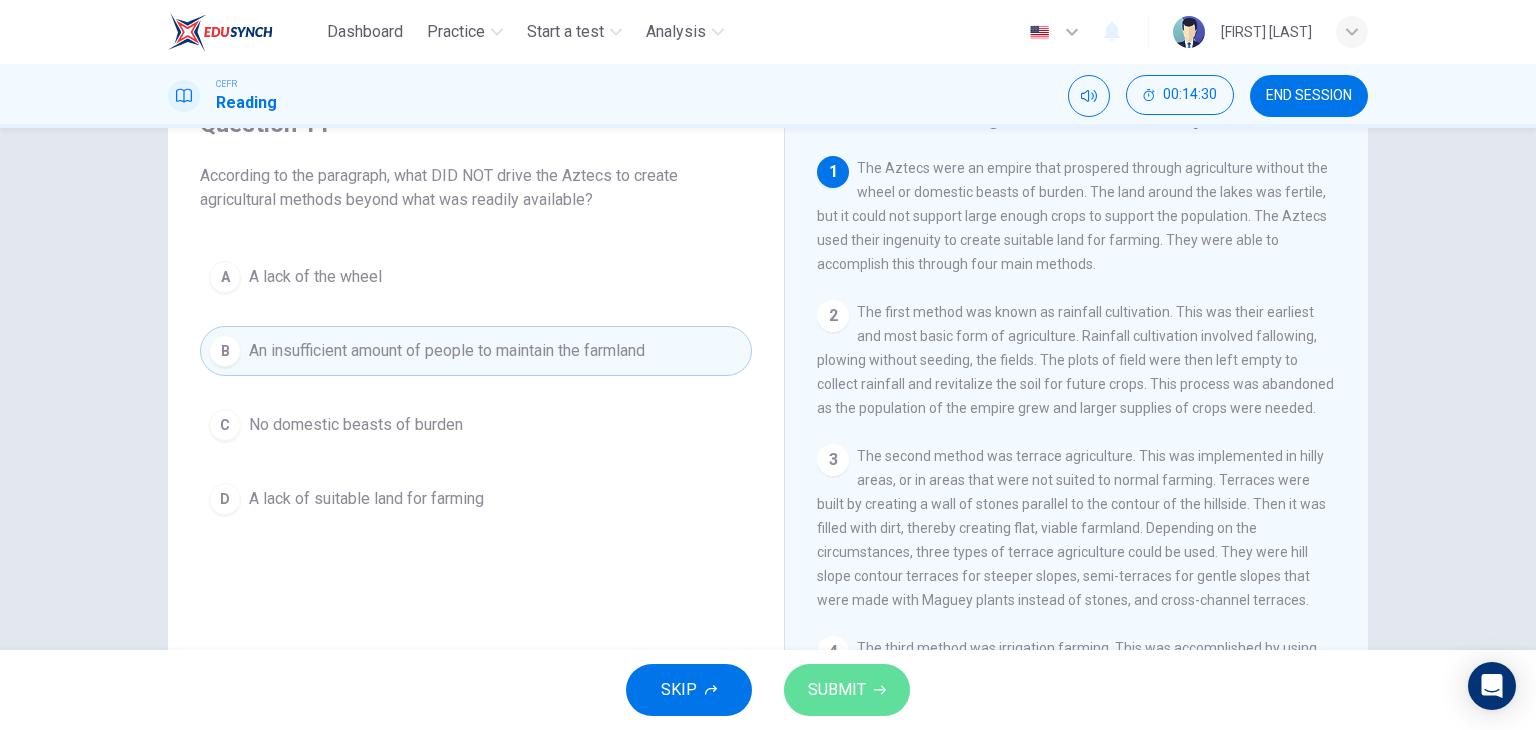 click on "SUBMIT" at bounding box center (847, 690) 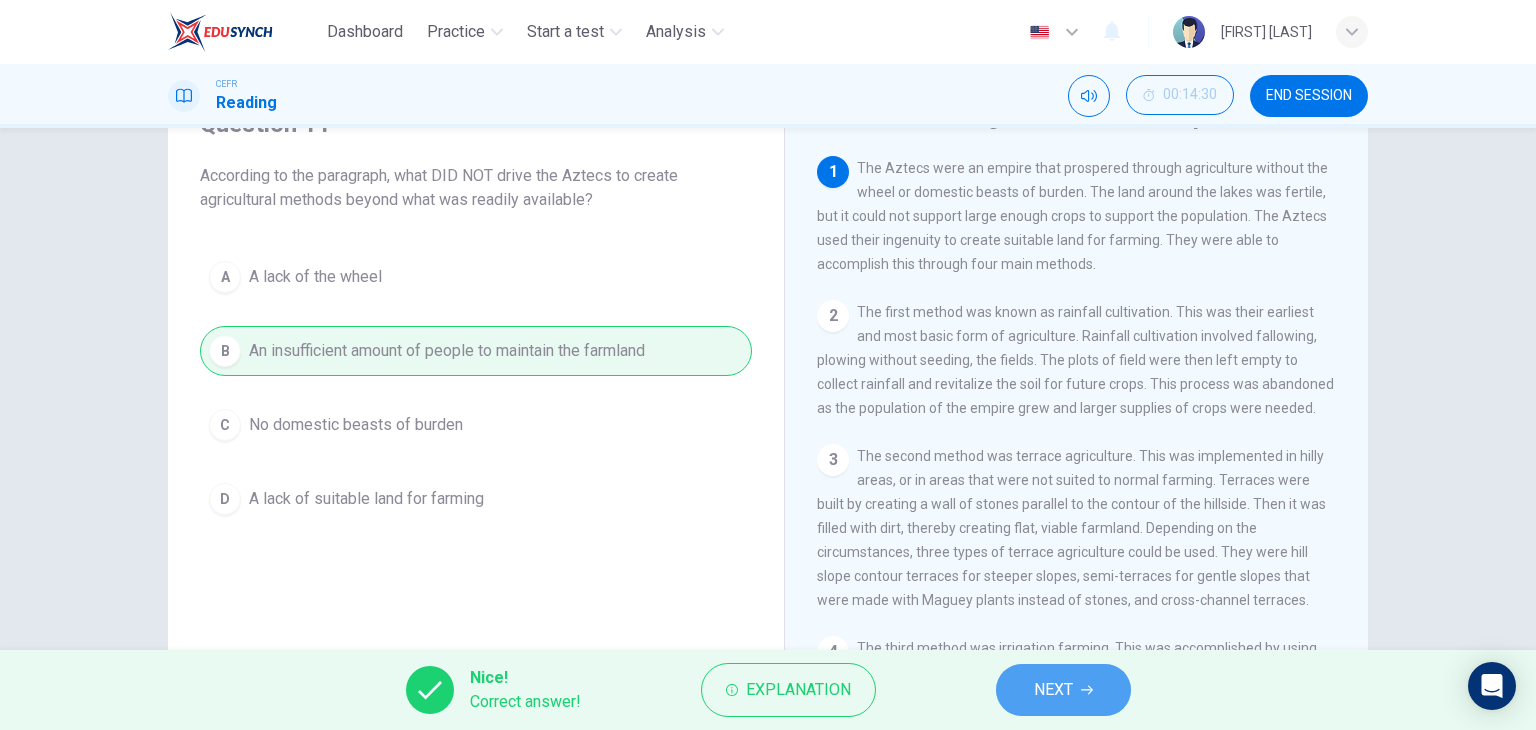 click on "NEXT" at bounding box center (1053, 690) 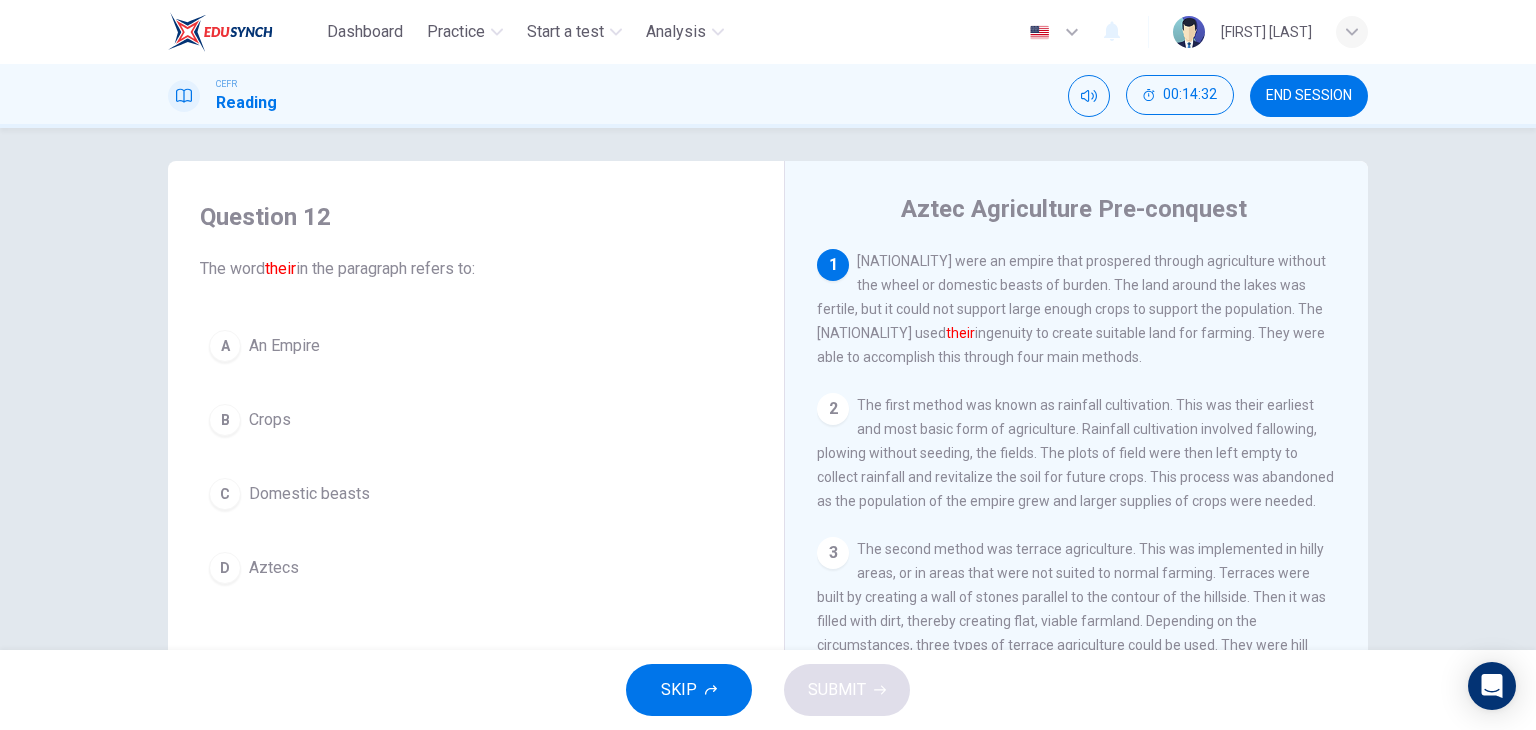 scroll, scrollTop: 0, scrollLeft: 0, axis: both 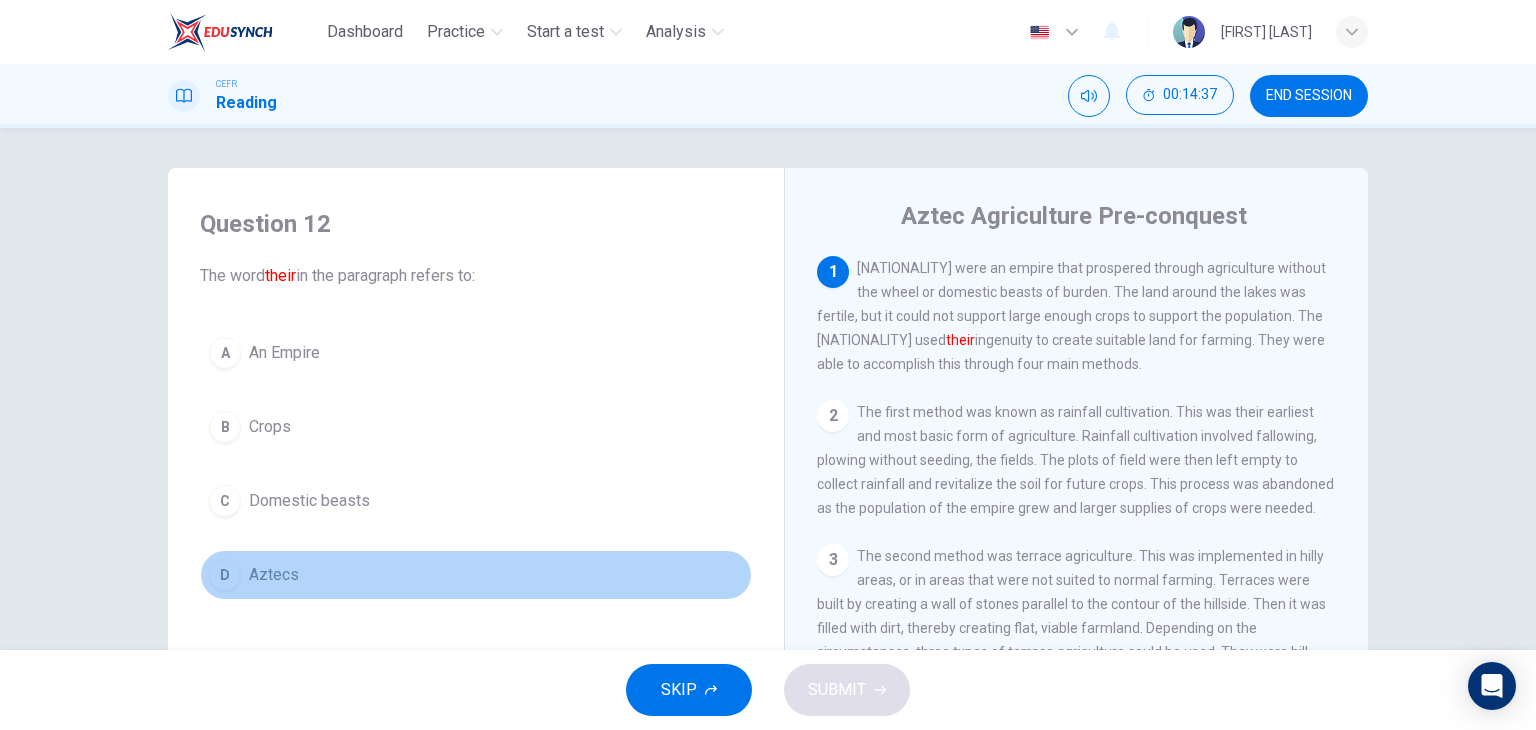 click on "D Aztecs" at bounding box center [476, 575] 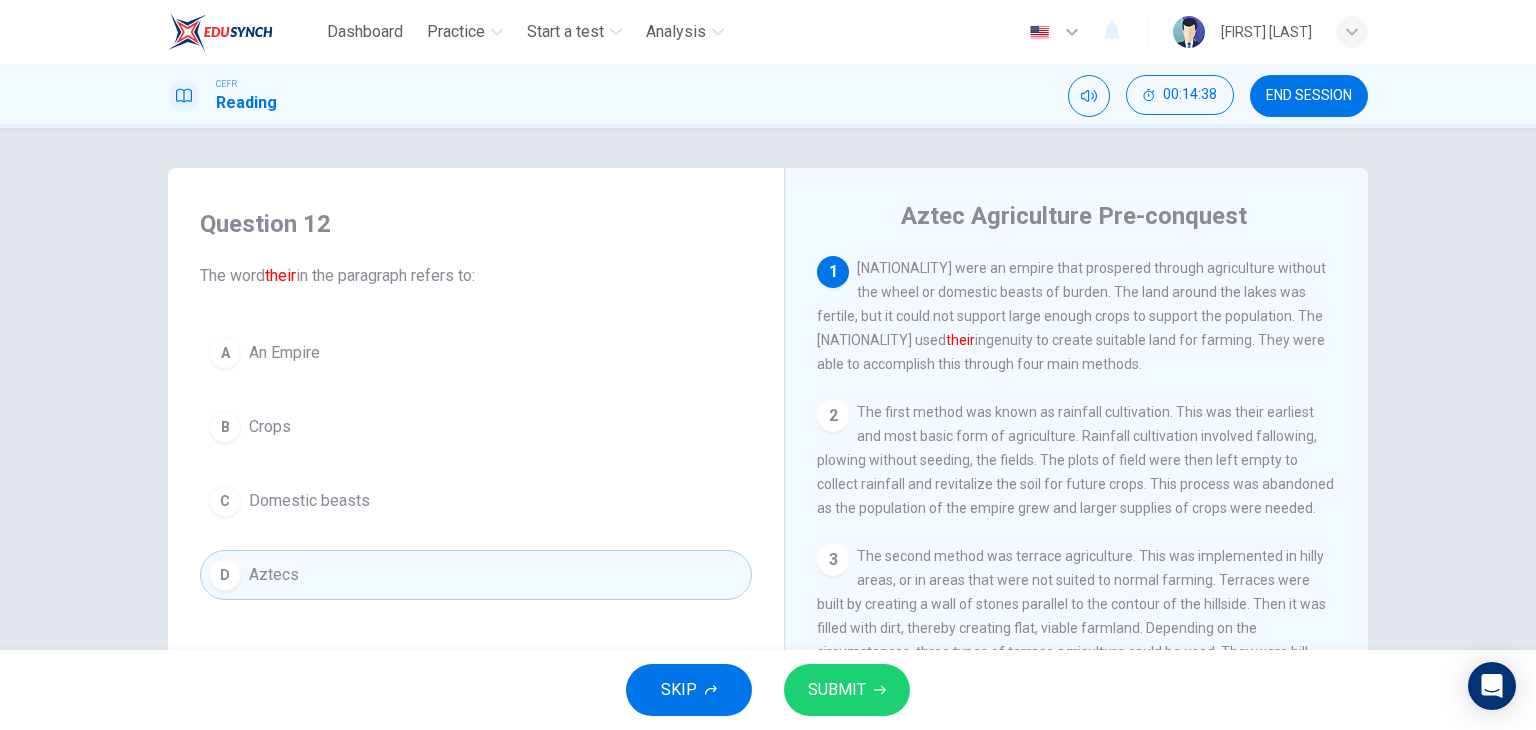 click on "SUBMIT" at bounding box center (837, 690) 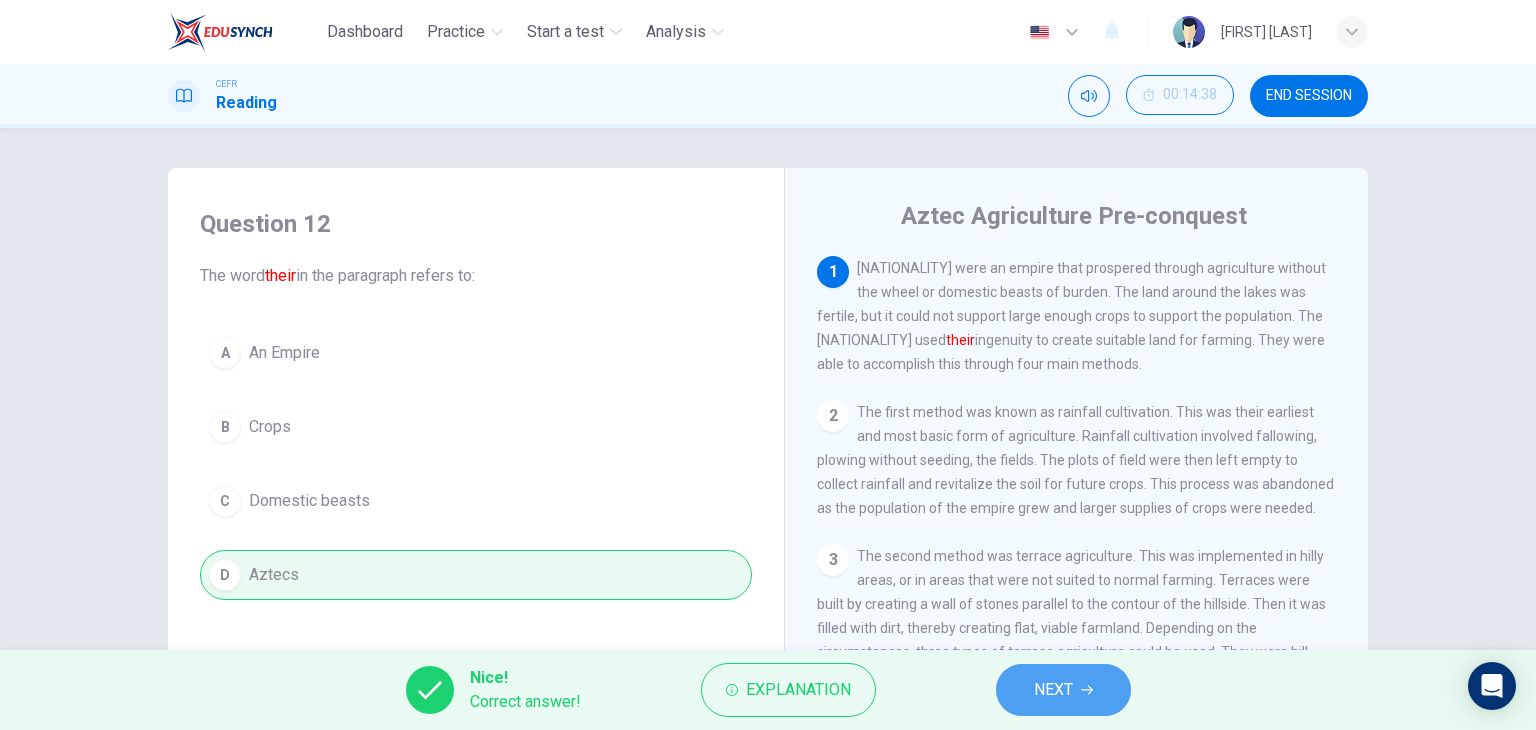 click on "NEXT" at bounding box center (1063, 690) 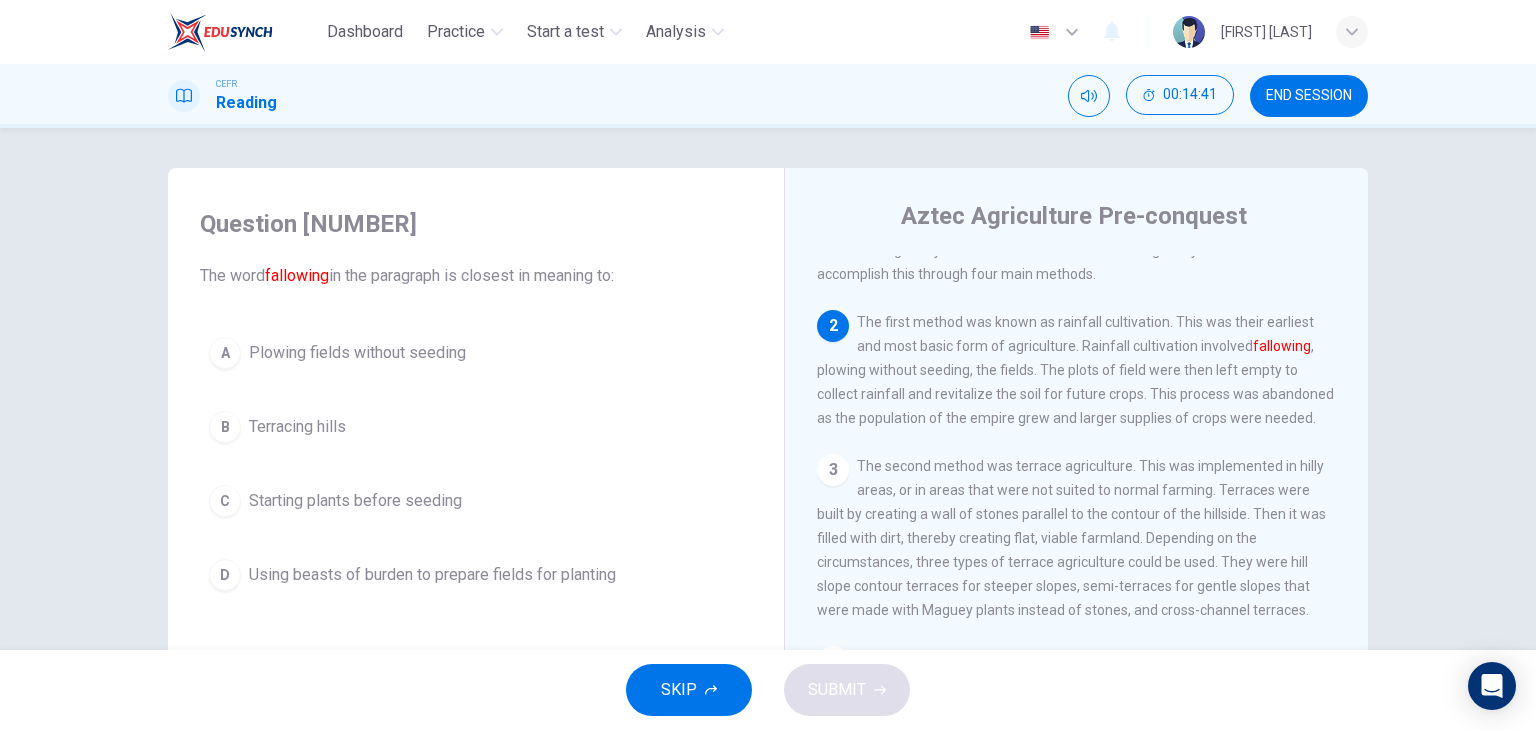 scroll, scrollTop: 100, scrollLeft: 0, axis: vertical 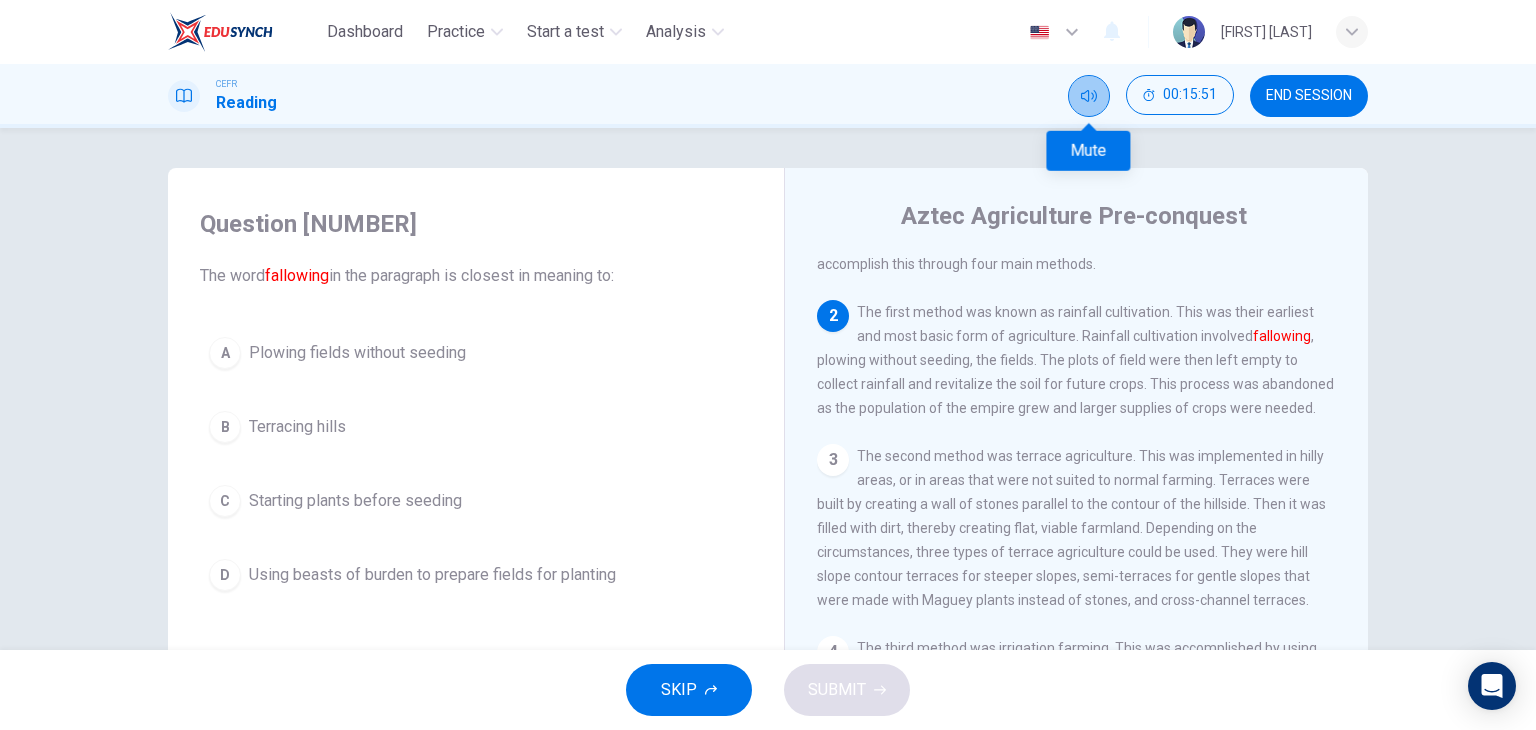click at bounding box center (1089, 96) 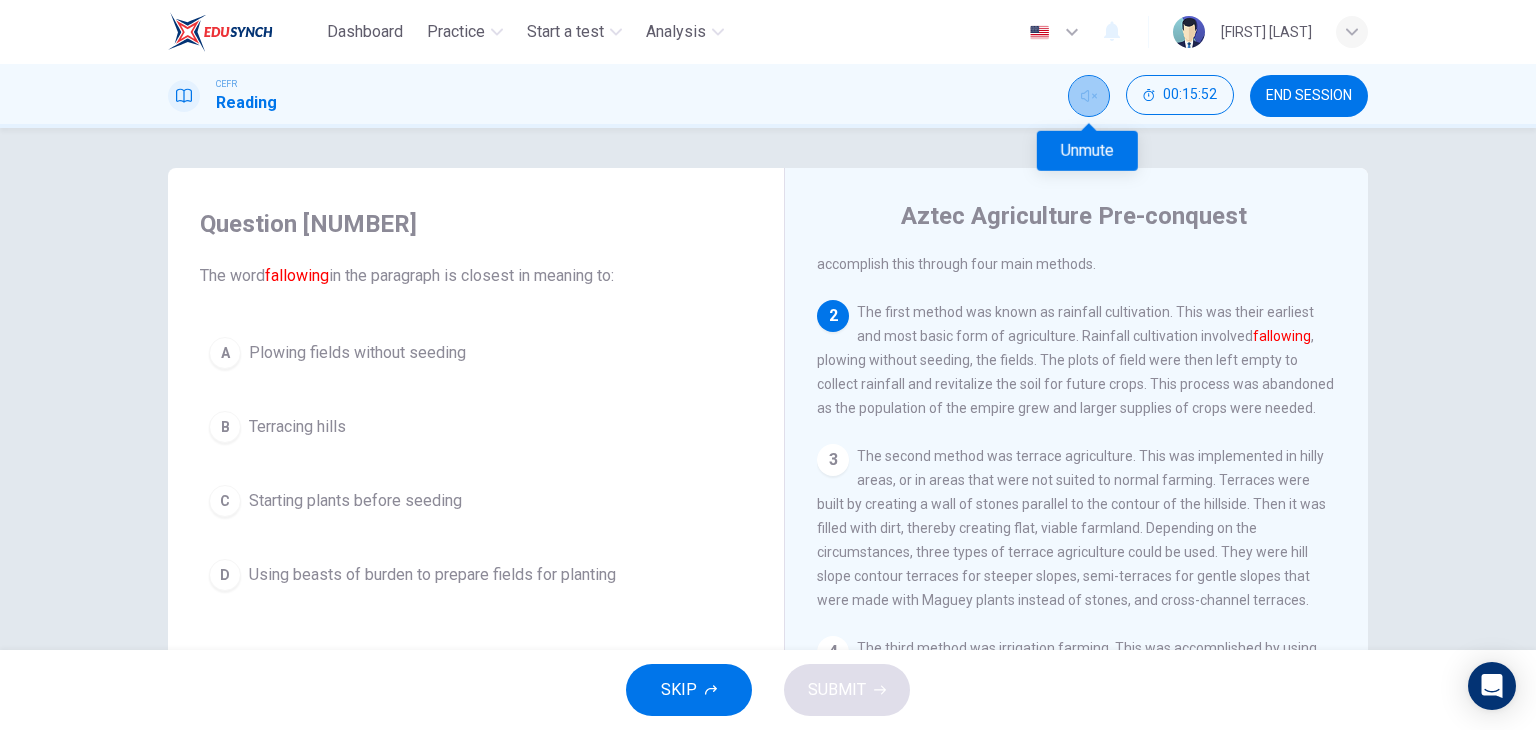 click at bounding box center (1089, 96) 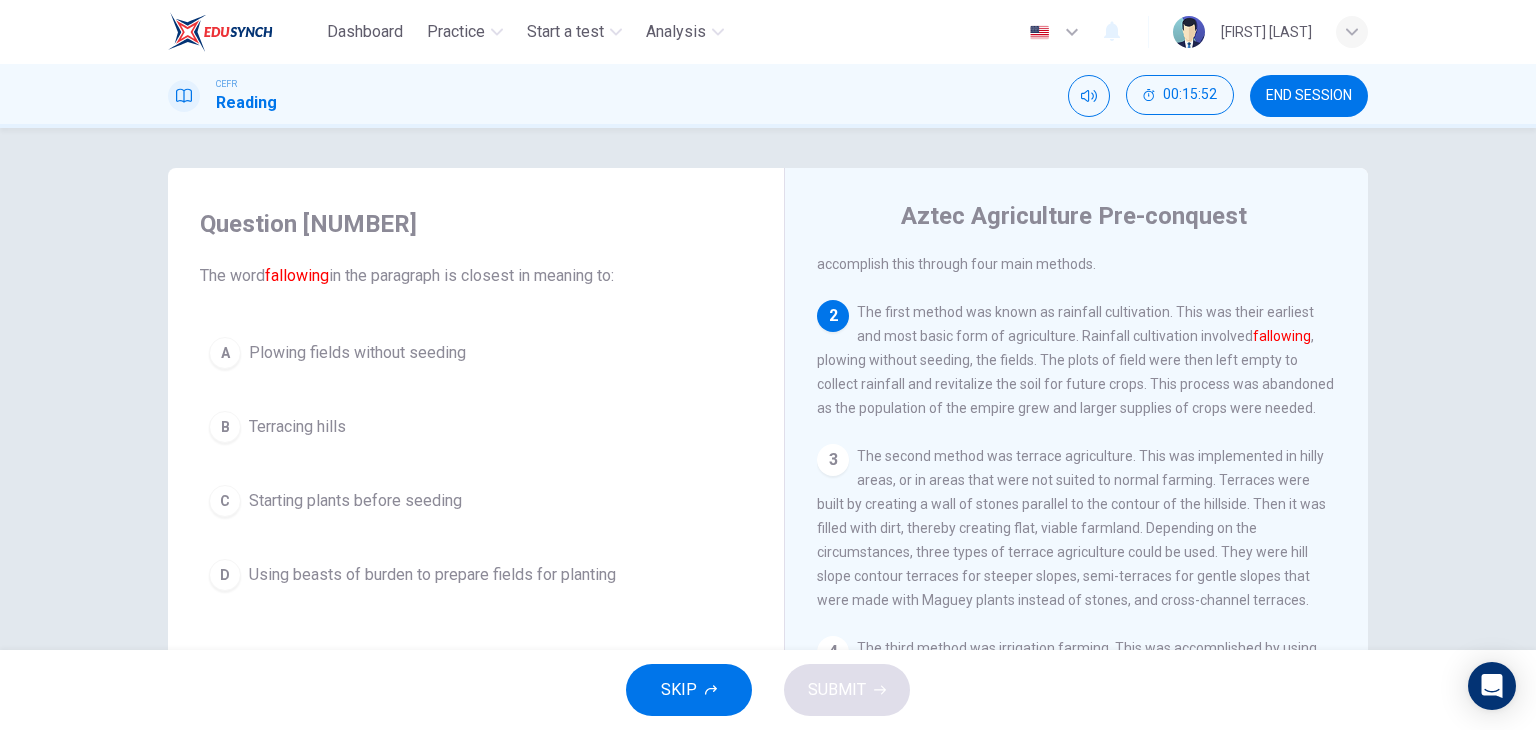 click on "END SESSION" at bounding box center (1309, 96) 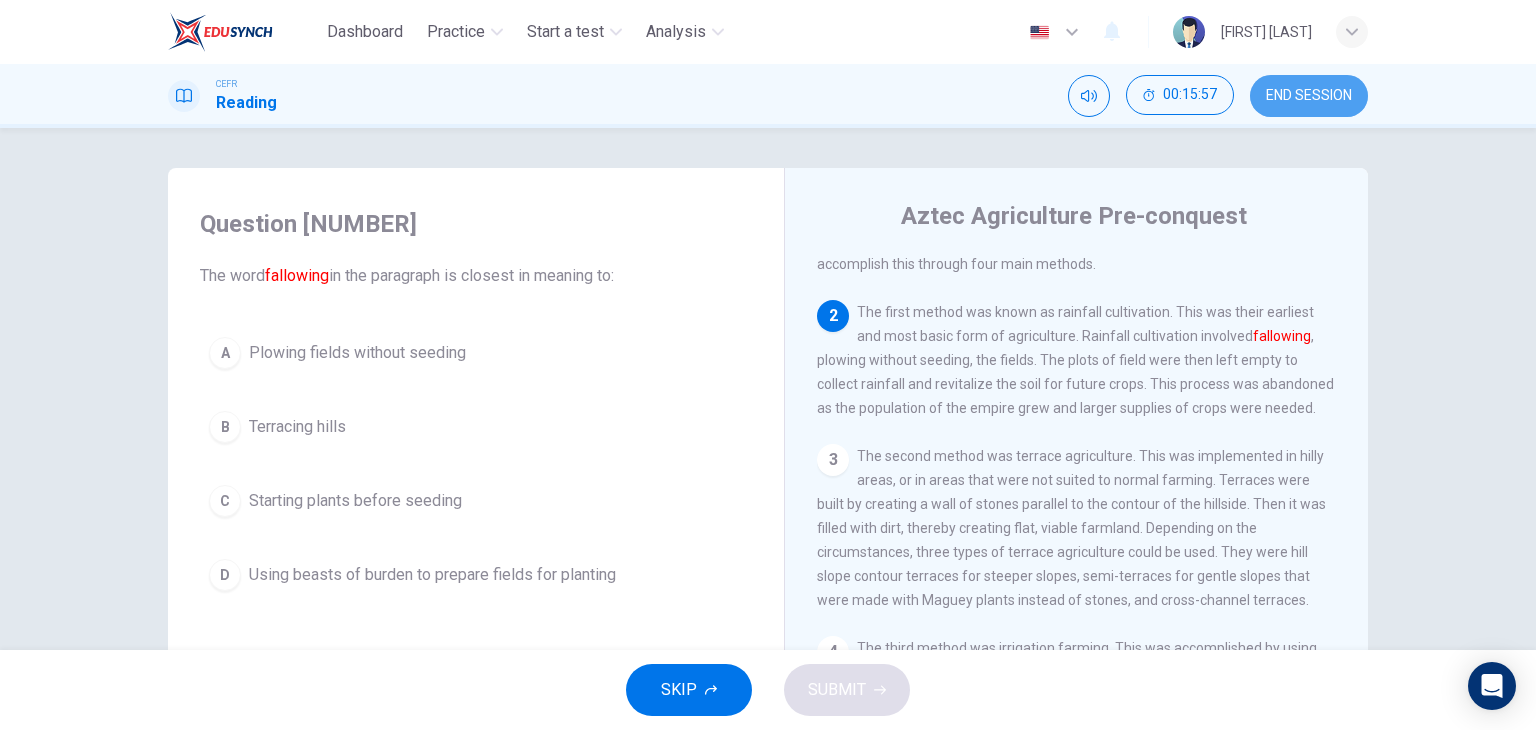 click on "END SESSION" at bounding box center [1309, 96] 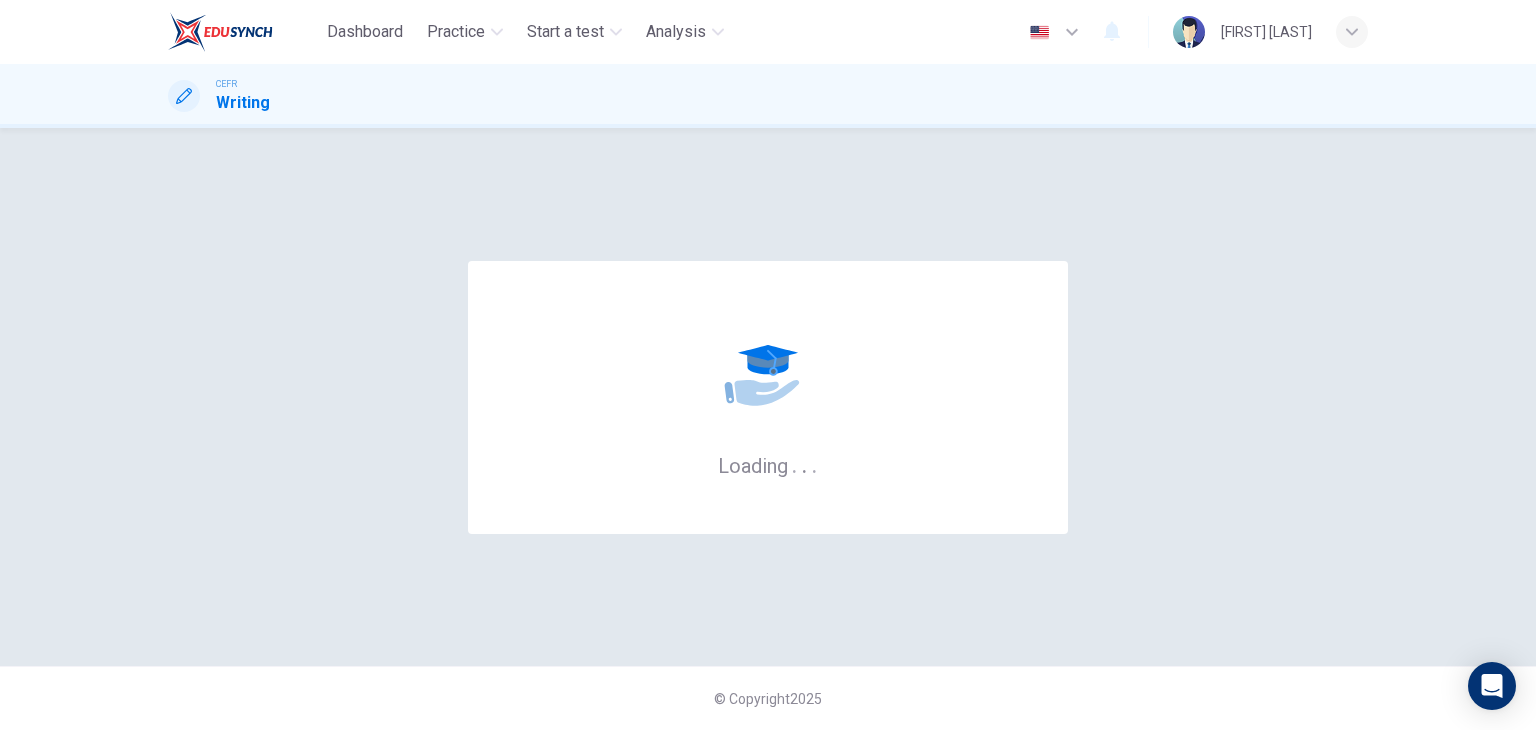 scroll, scrollTop: 0, scrollLeft: 0, axis: both 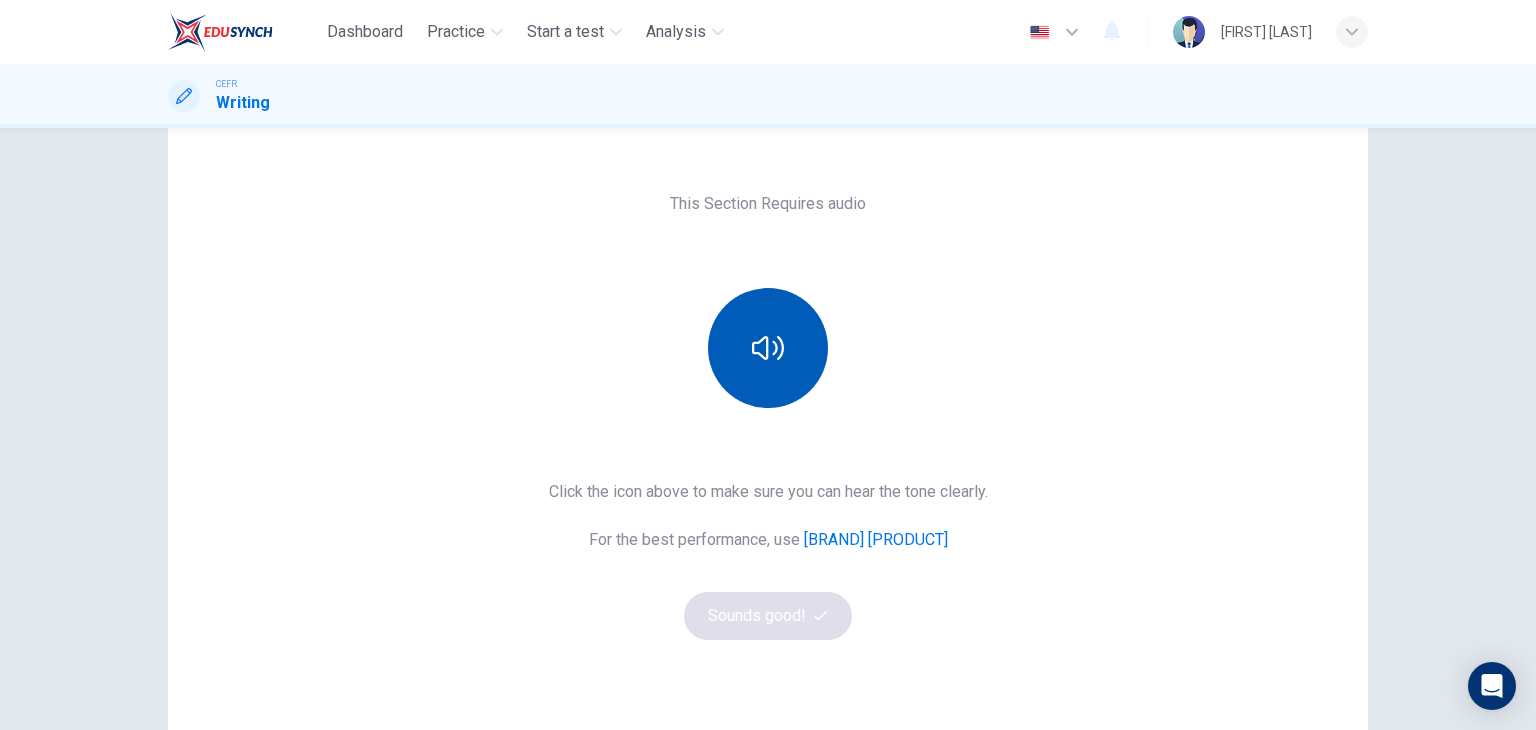 click at bounding box center (768, 348) 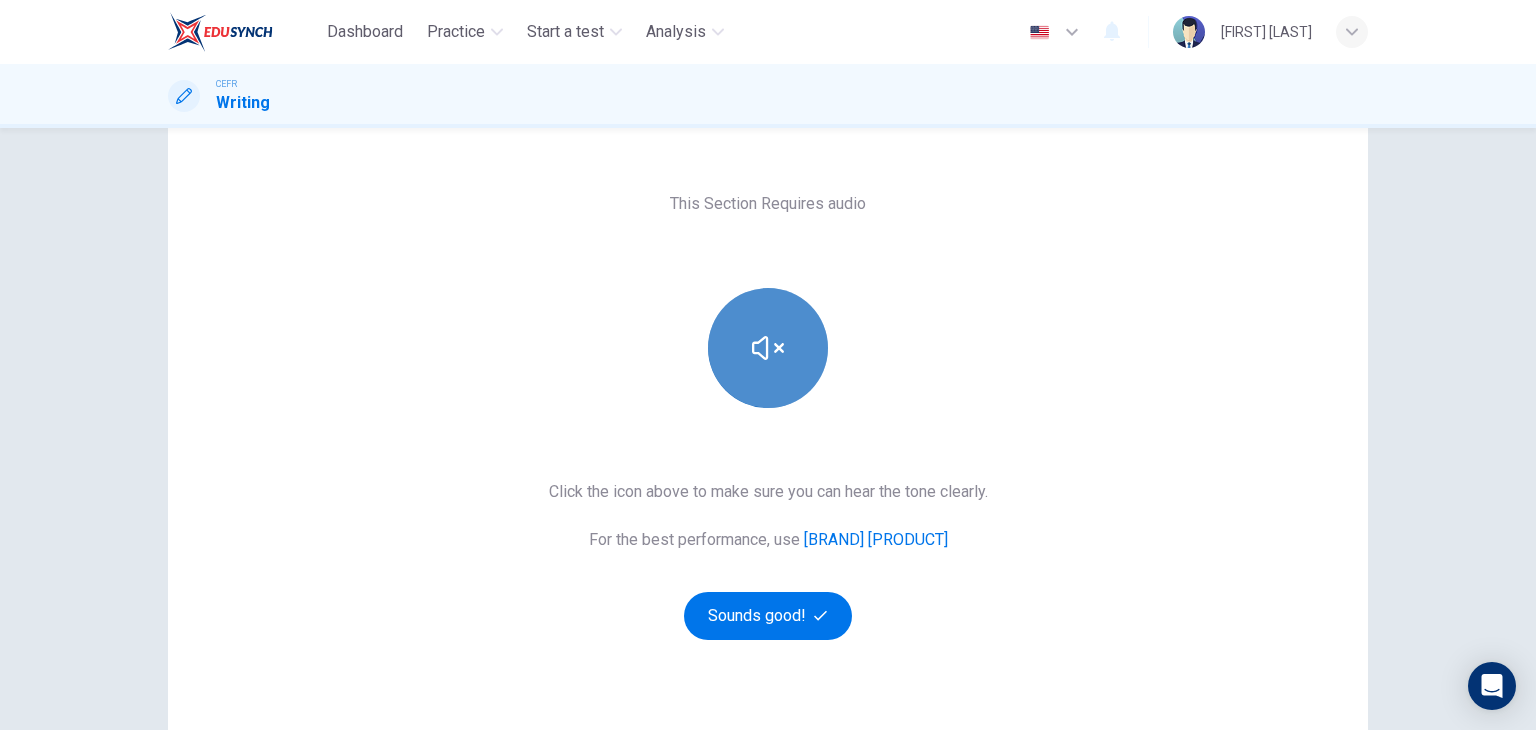 click at bounding box center (768, 348) 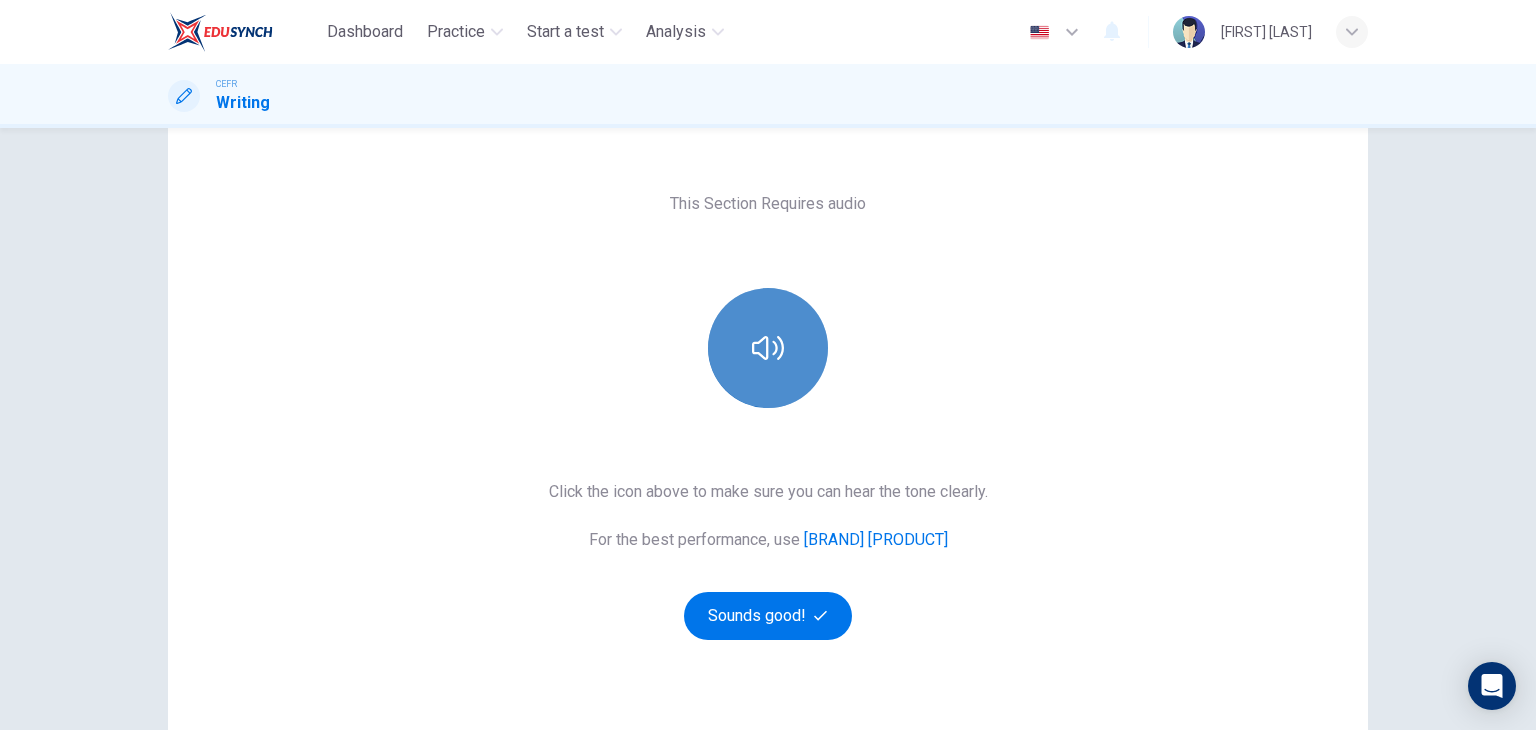click at bounding box center (768, 348) 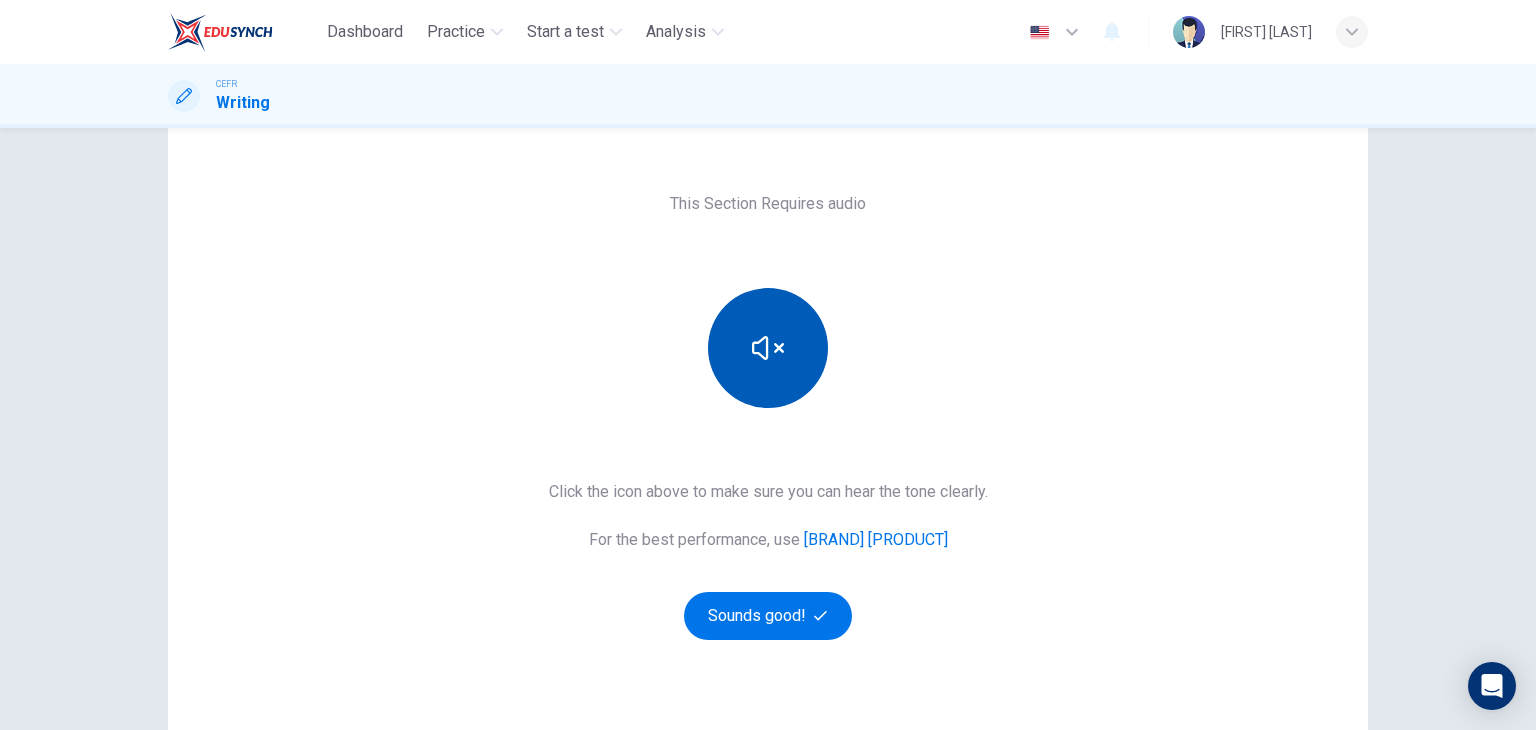 click at bounding box center [768, 348] 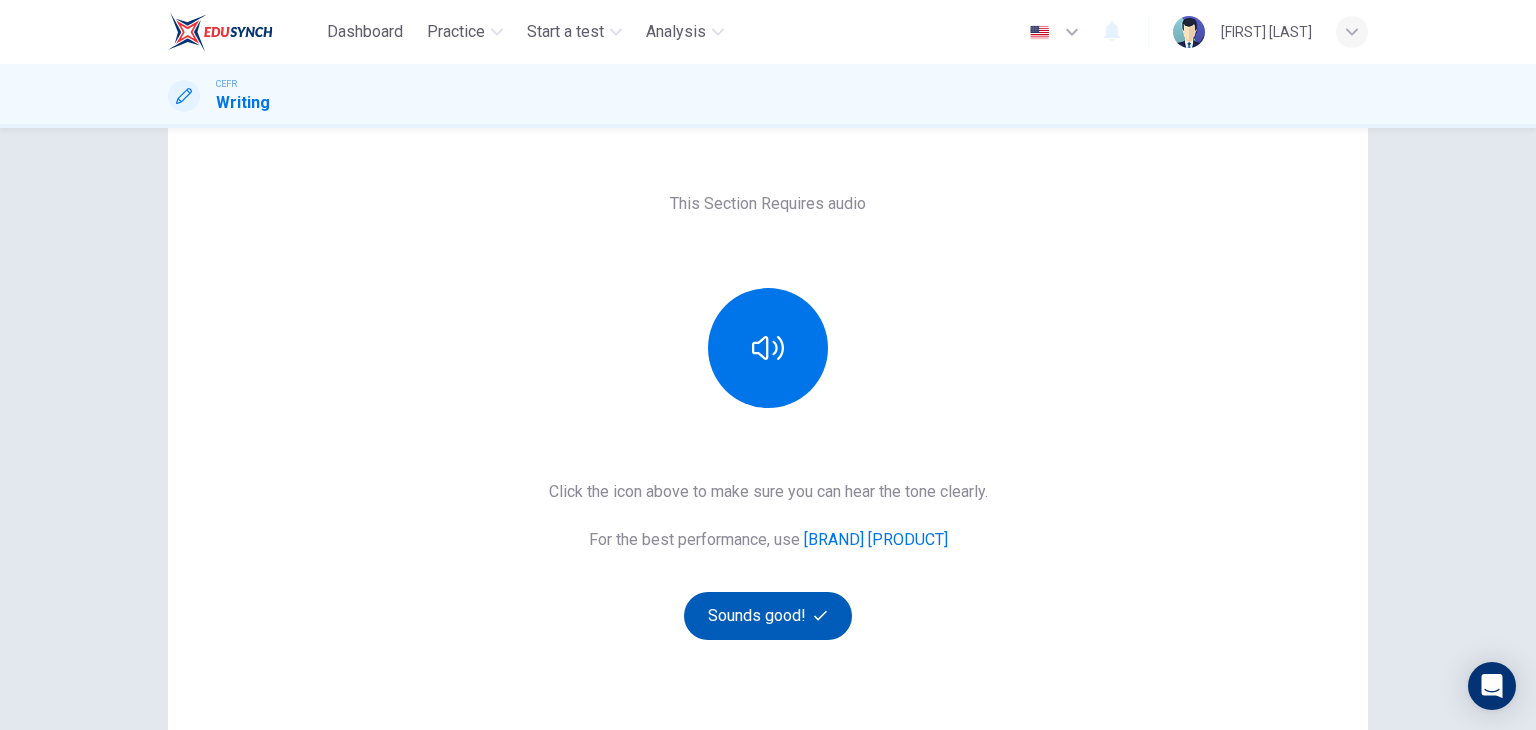 click on "Sounds good!" at bounding box center (768, 616) 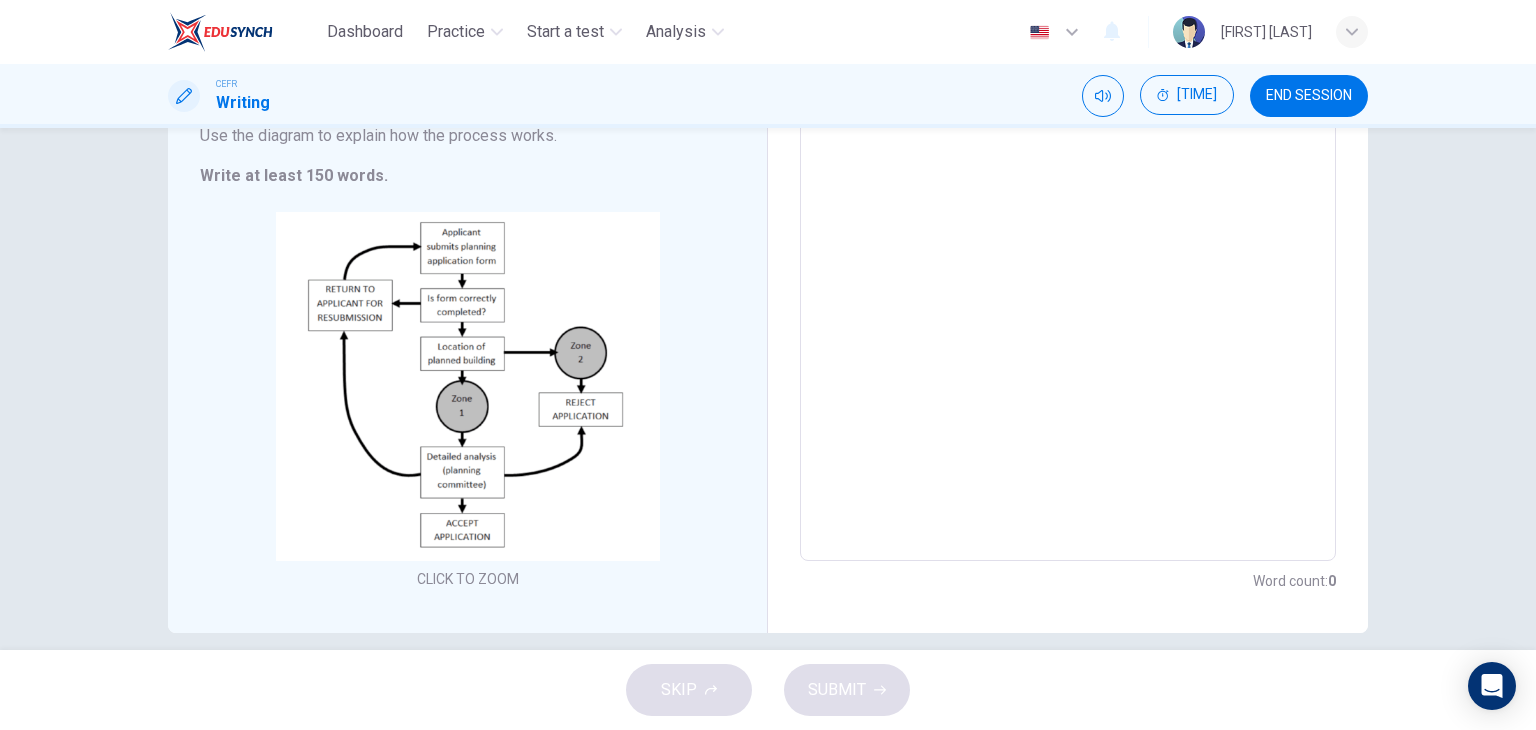 scroll, scrollTop: 291, scrollLeft: 0, axis: vertical 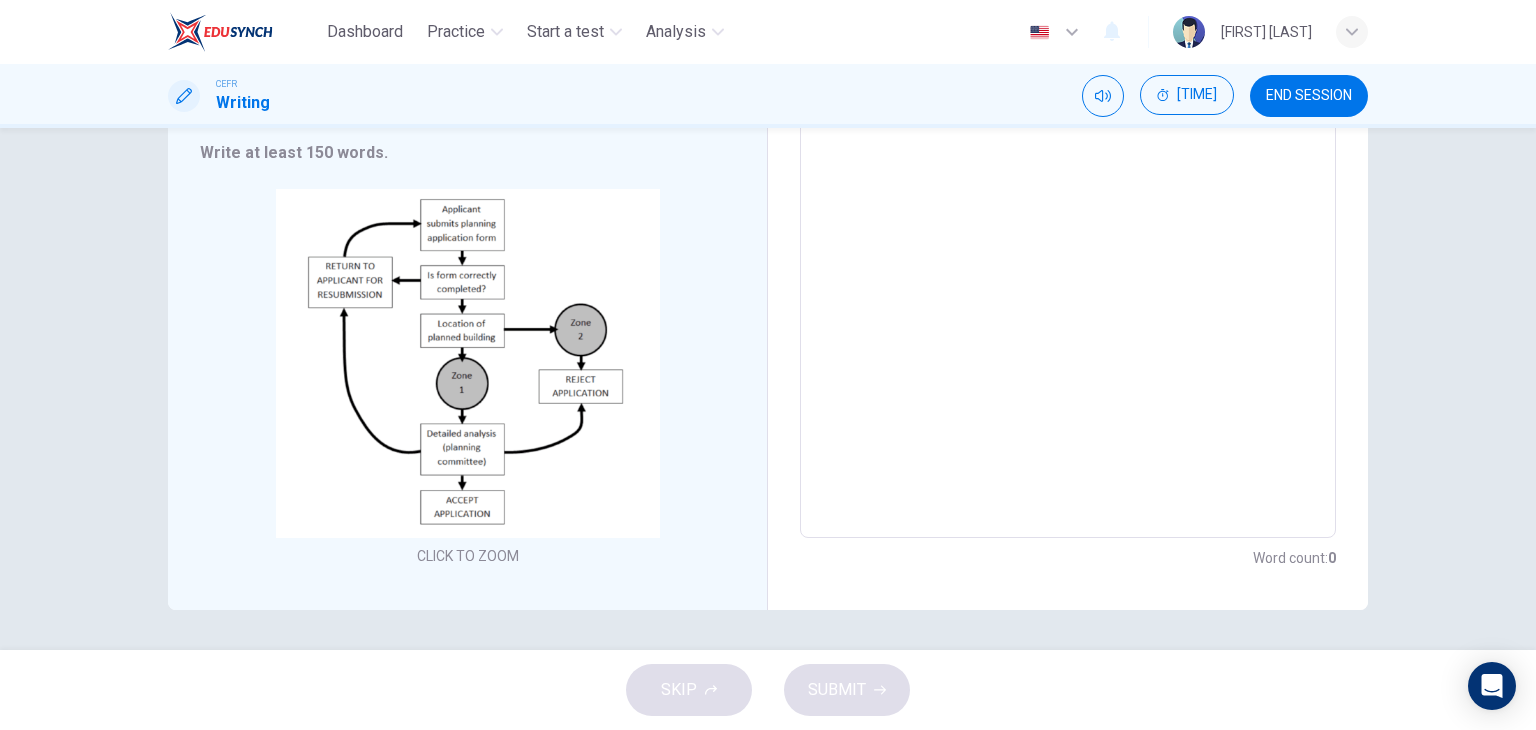 click at bounding box center [1068, 243] 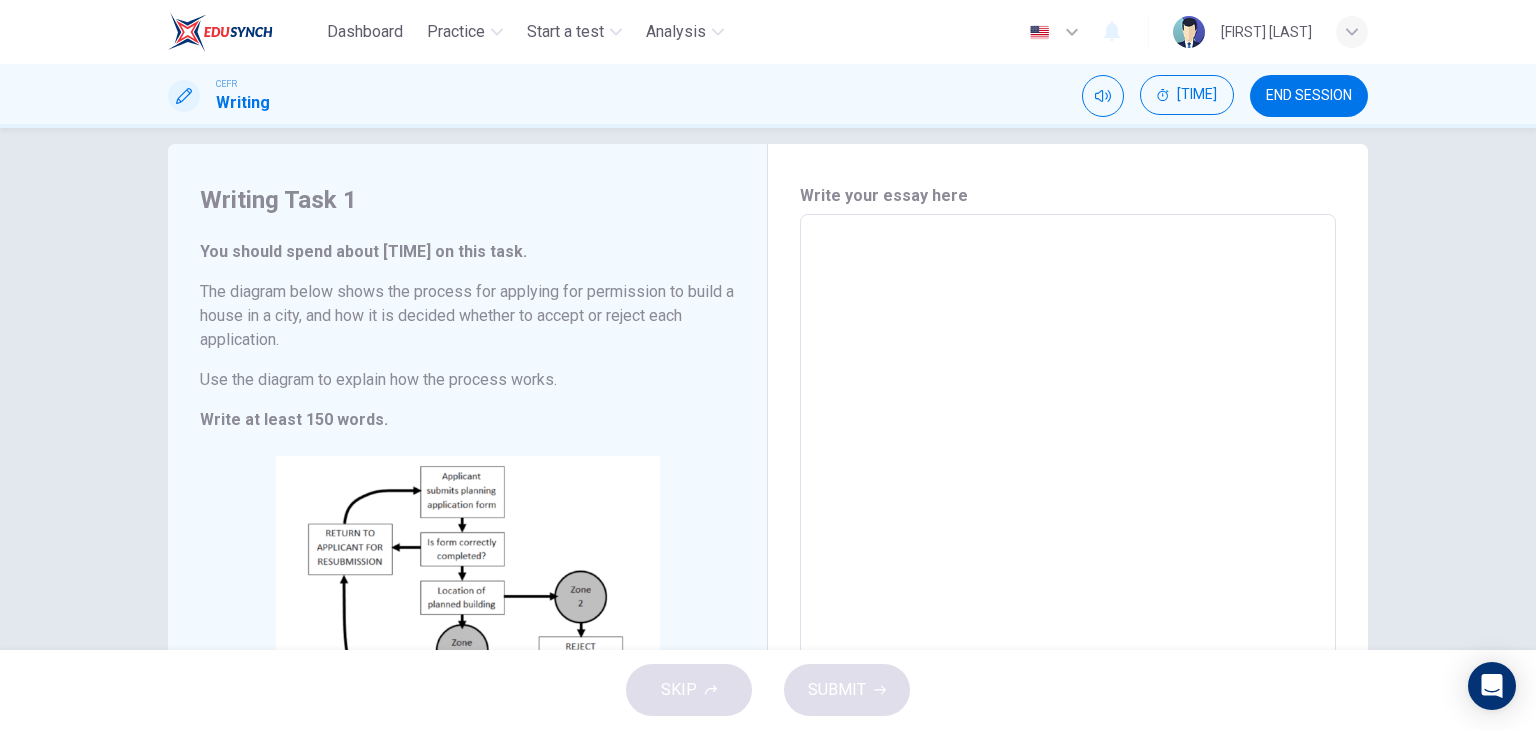 scroll, scrollTop: 0, scrollLeft: 0, axis: both 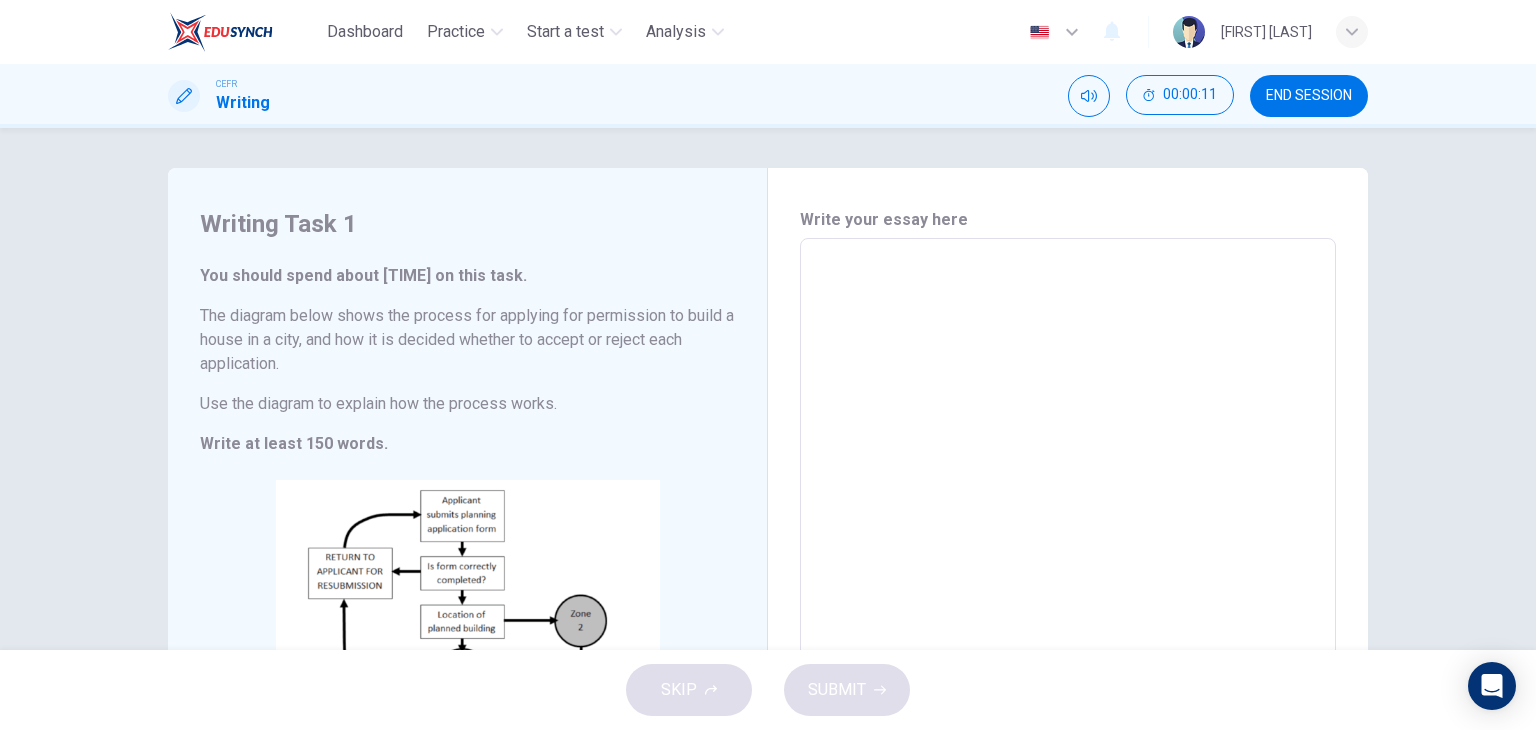 drag, startPoint x: 181, startPoint y: 274, endPoint x: 508, endPoint y: 271, distance: 327.01376 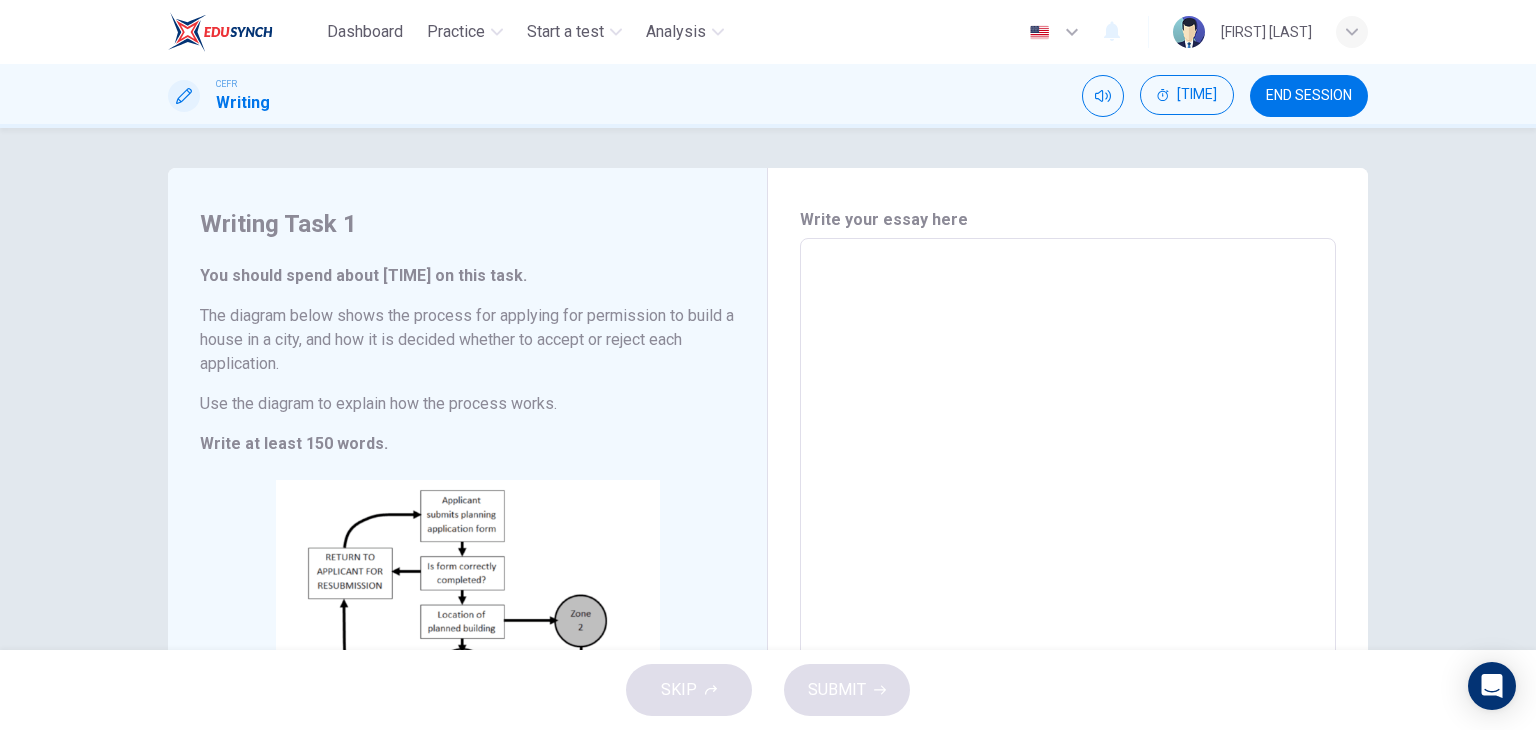 drag, startPoint x: 188, startPoint y: 313, endPoint x: 395, endPoint y: 316, distance: 207.02174 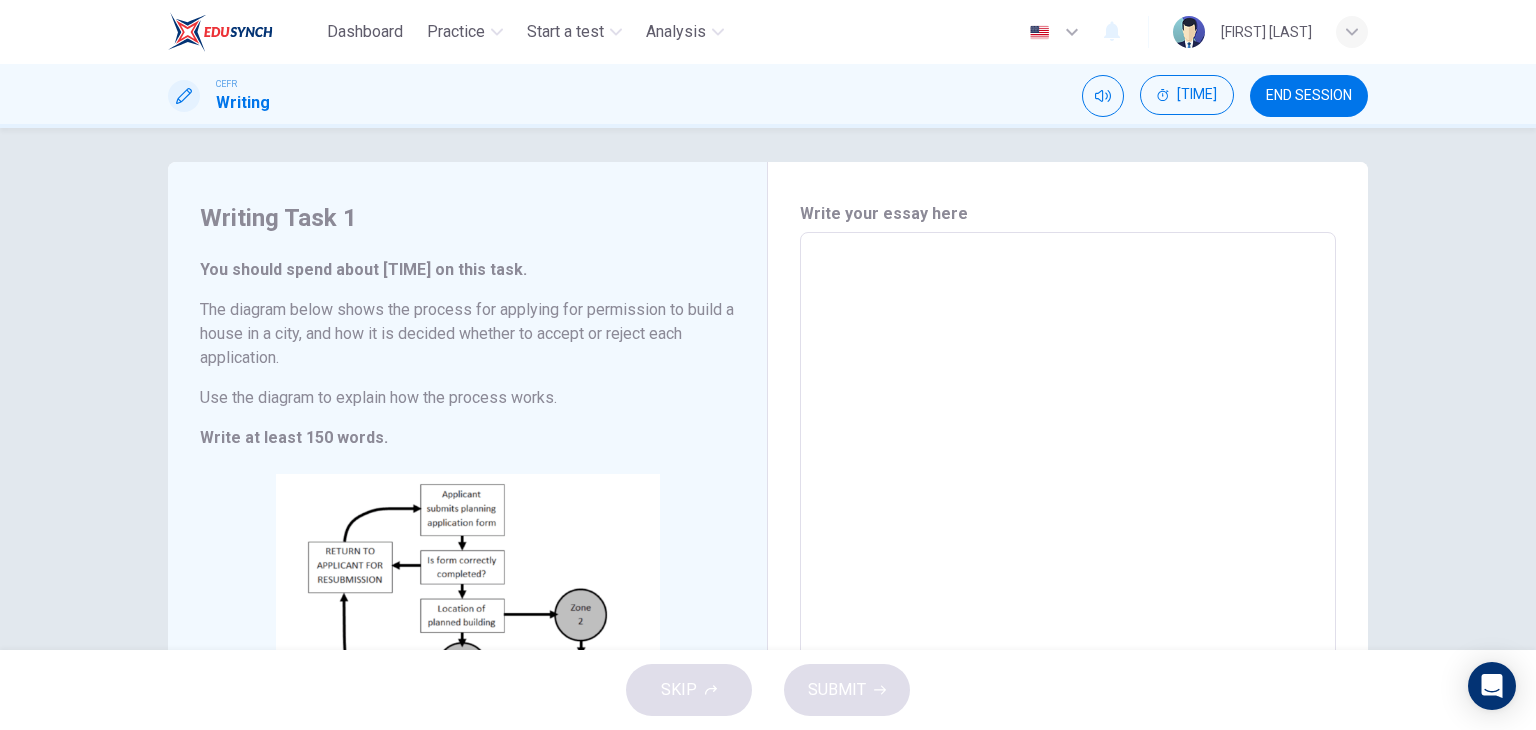 scroll, scrollTop: 0, scrollLeft: 0, axis: both 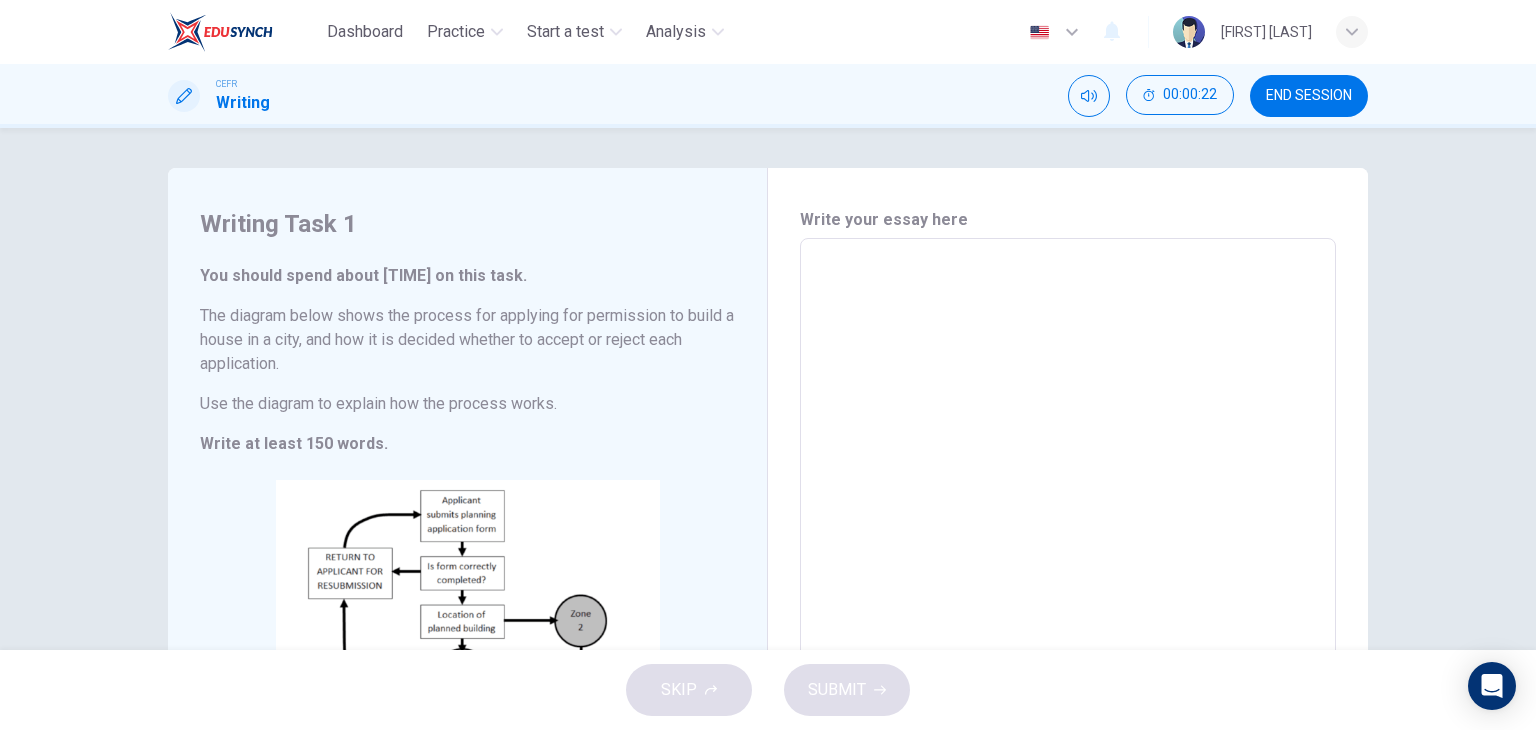 click at bounding box center (1068, 534) 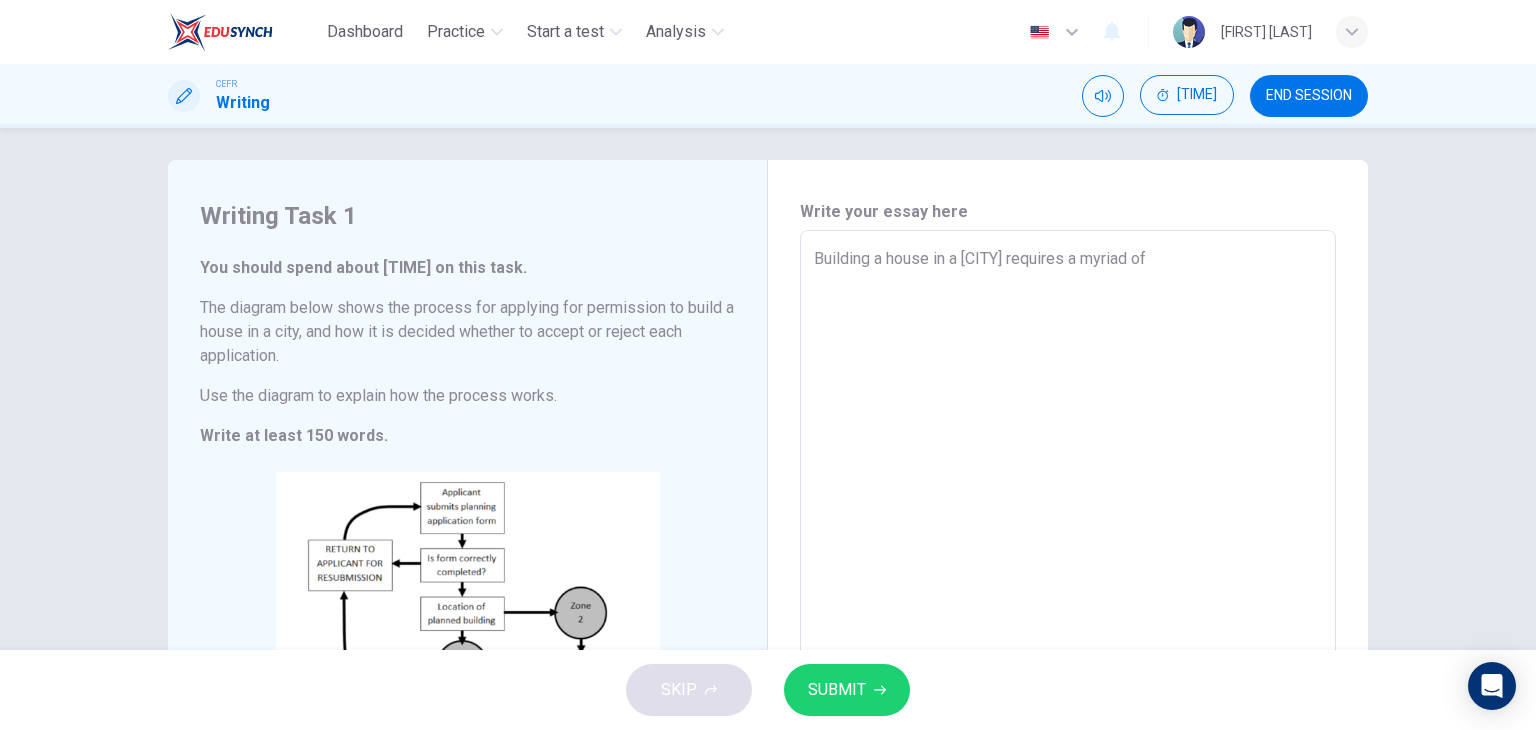 scroll, scrollTop: 0, scrollLeft: 0, axis: both 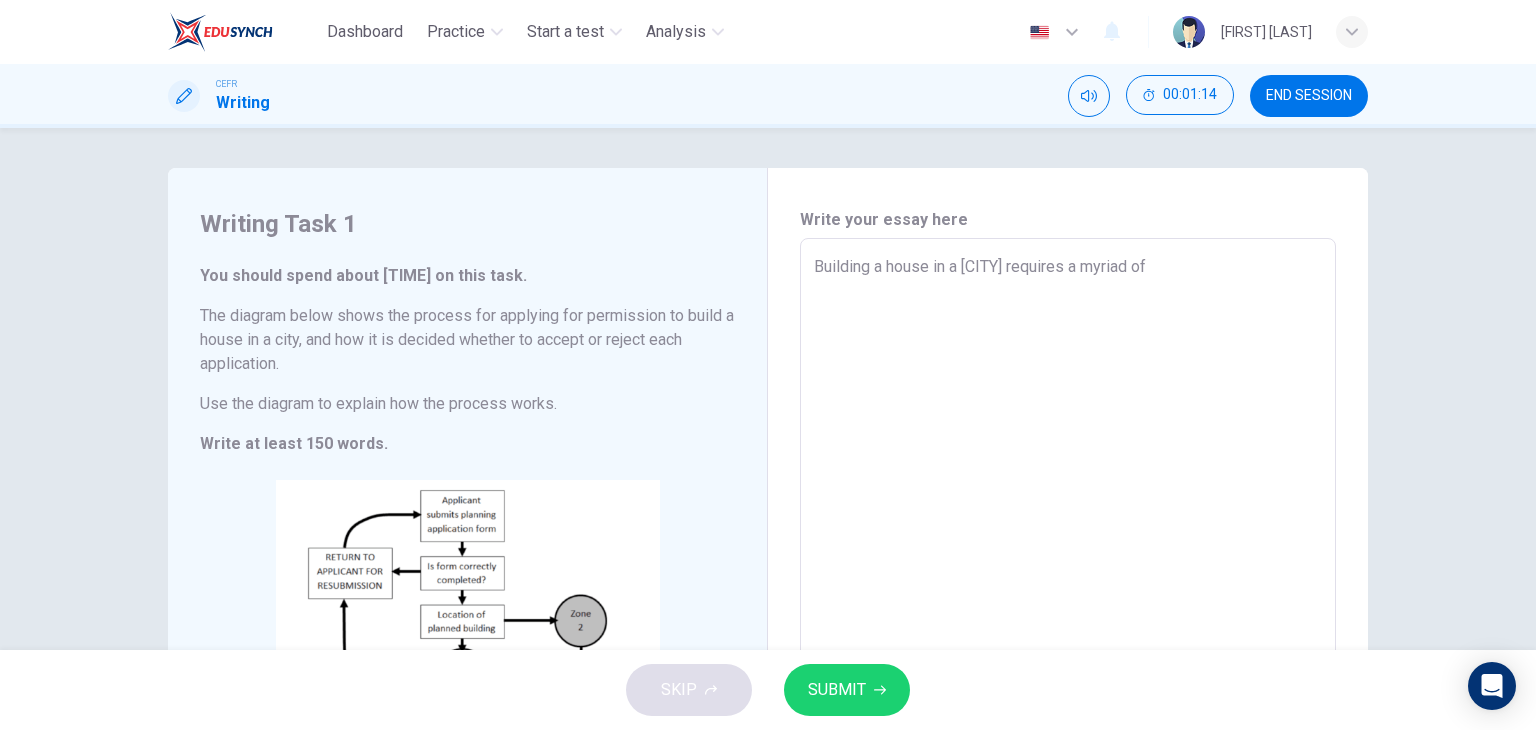click on "Building a house in a [CITY] requires a myriad of" at bounding box center (1068, 534) 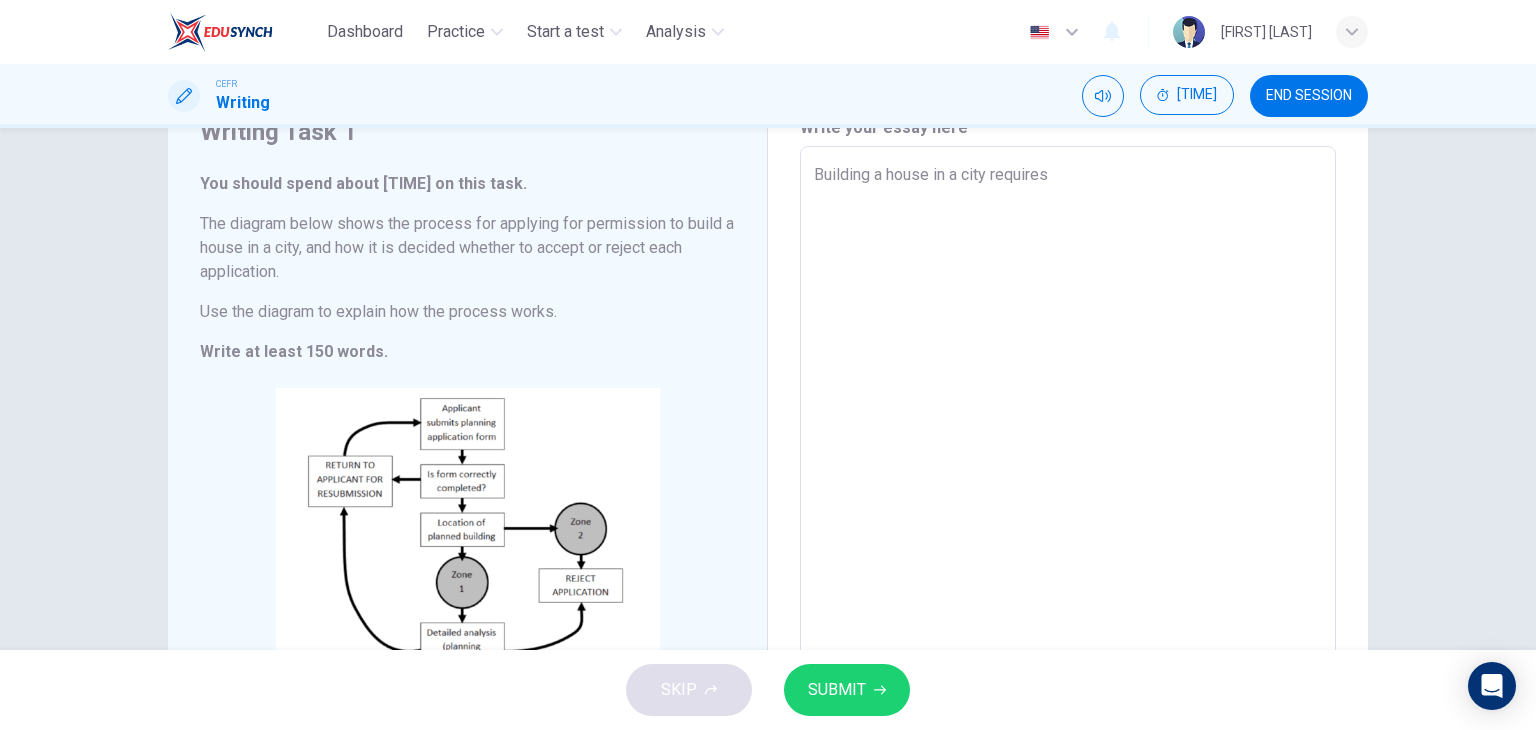 scroll, scrollTop: 100, scrollLeft: 0, axis: vertical 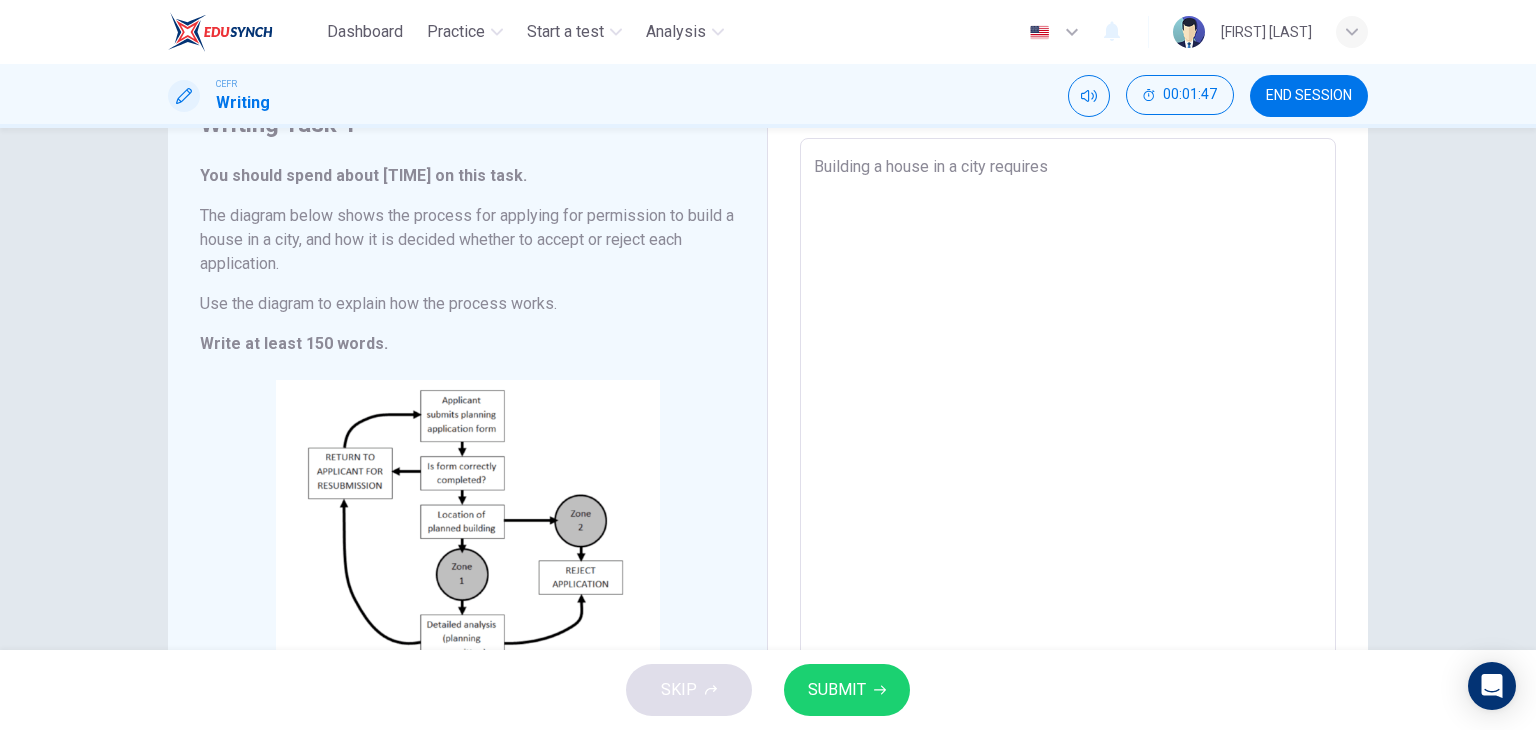 click on "Building a house in a city requires" at bounding box center (1068, 434) 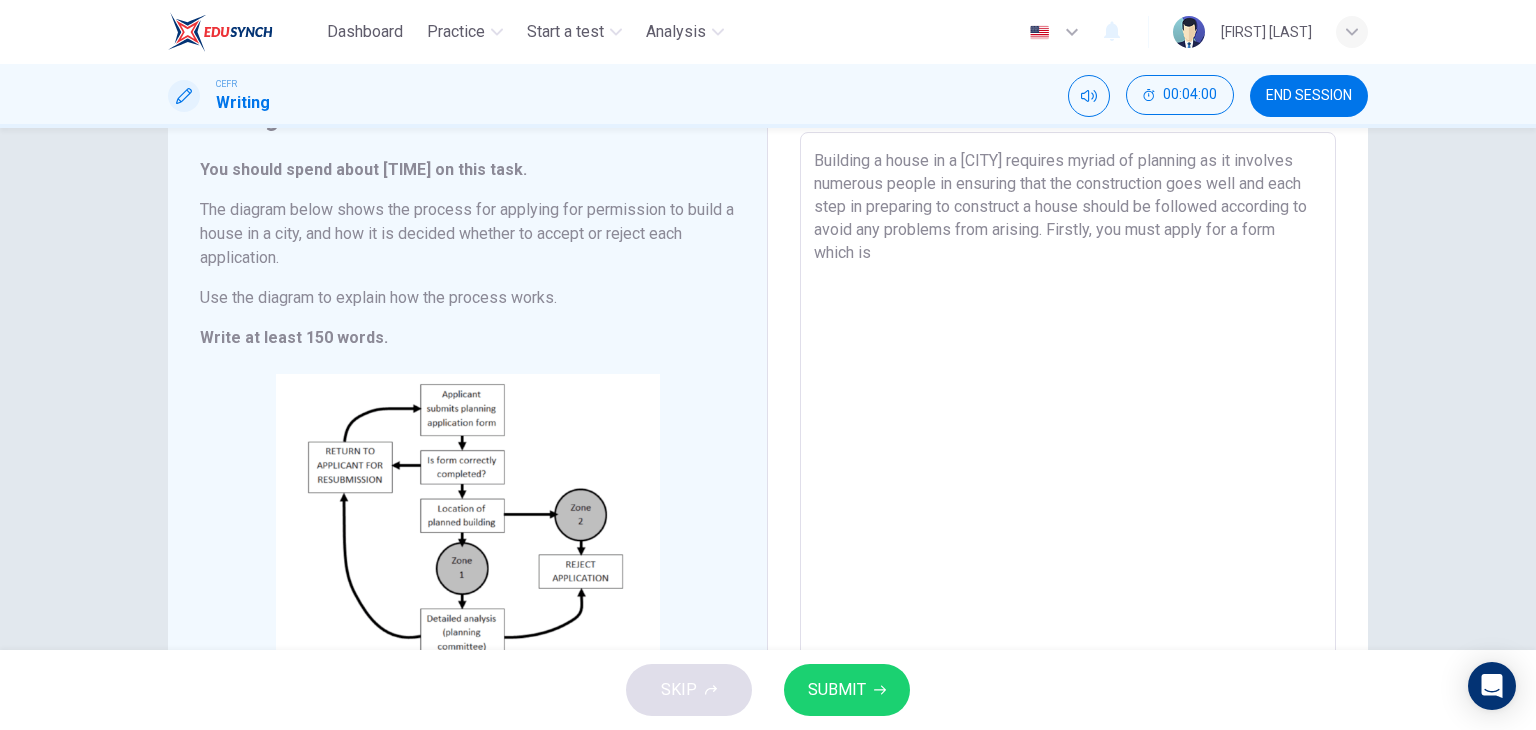 scroll, scrollTop: 100, scrollLeft: 0, axis: vertical 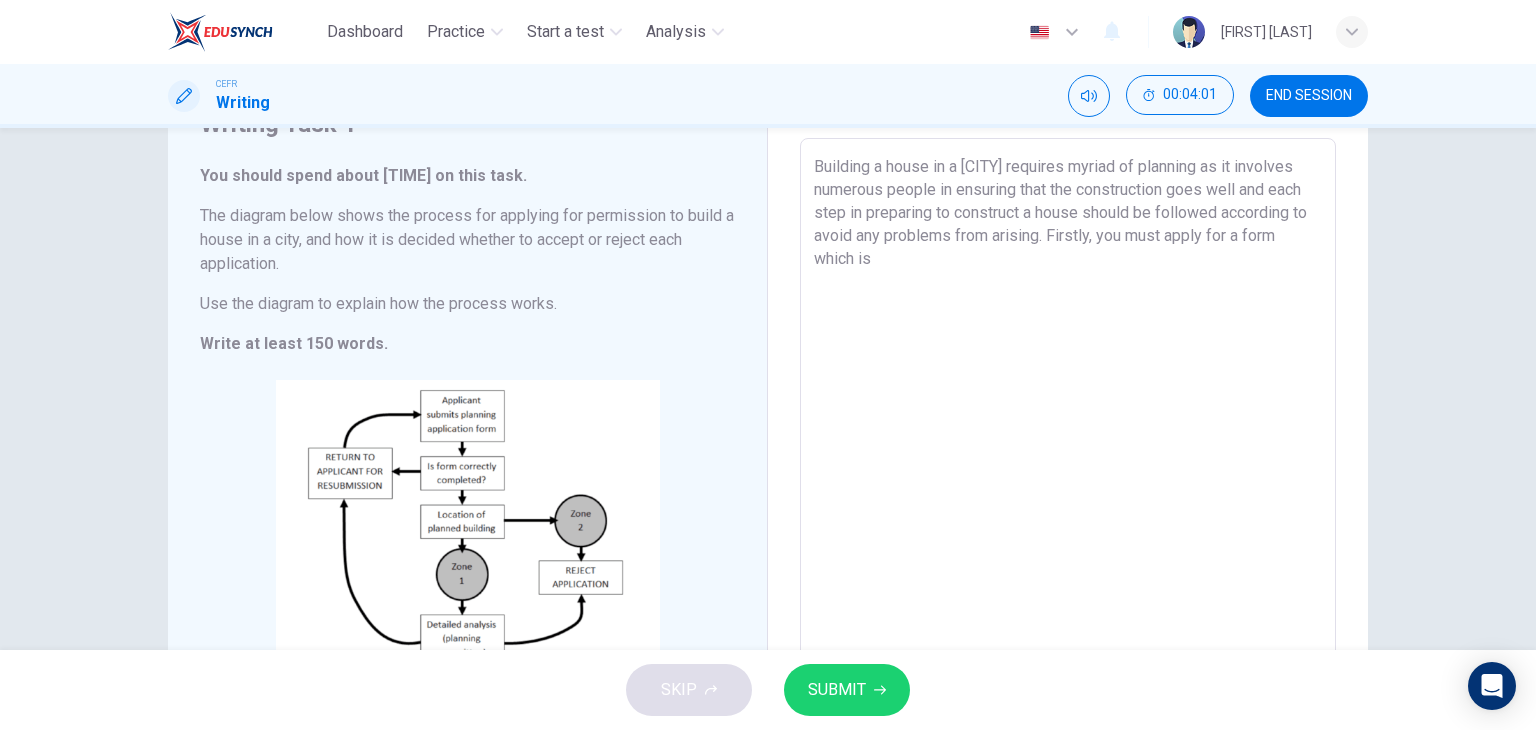 click on "Building a house in a [CITY] requires myriad of planning as it involves numerous people in ensuring that the construction goes well and each step in preparing to construct a house should be followed according to avoid any problems from arising. Firstly, you must apply for a form which is" at bounding box center [1068, 434] 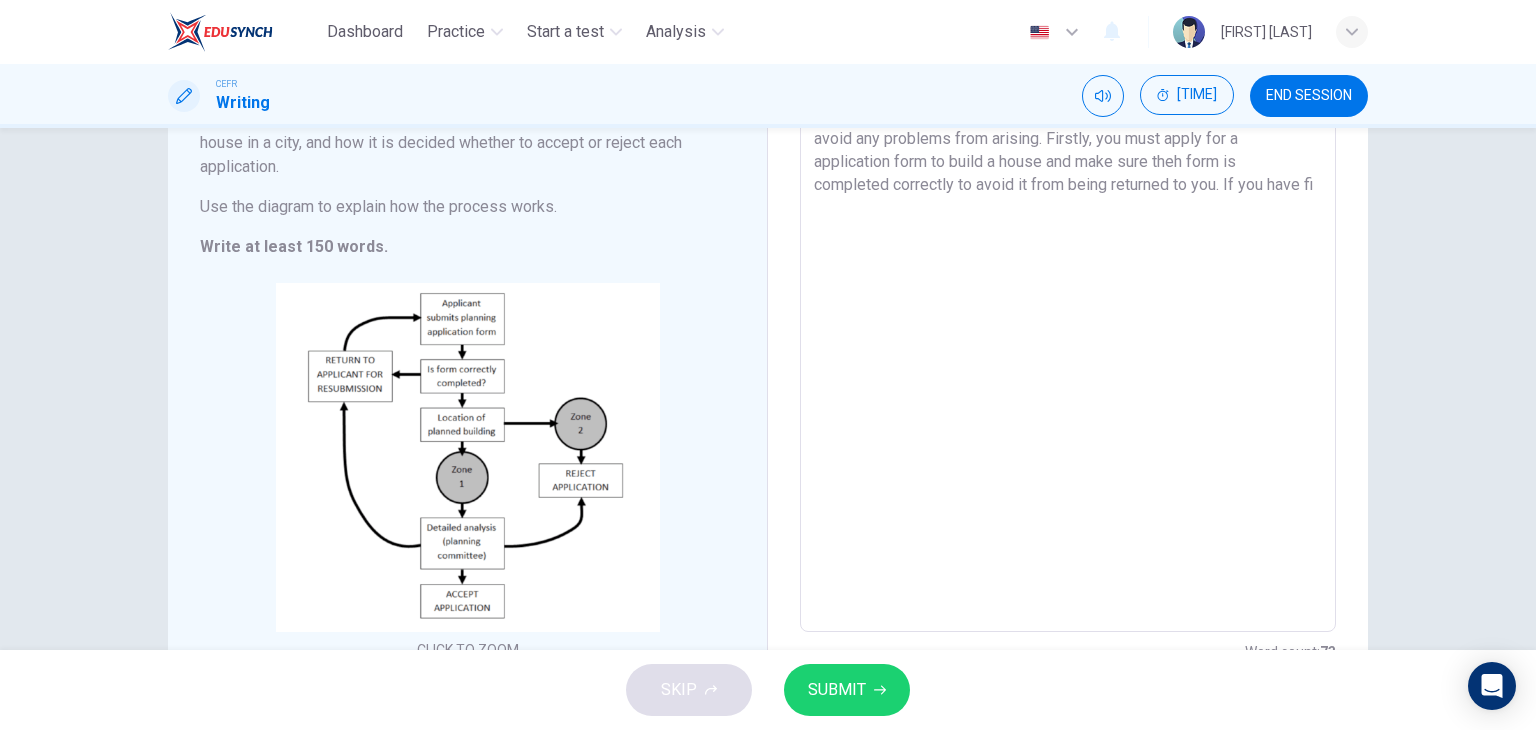 scroll, scrollTop: 191, scrollLeft: 0, axis: vertical 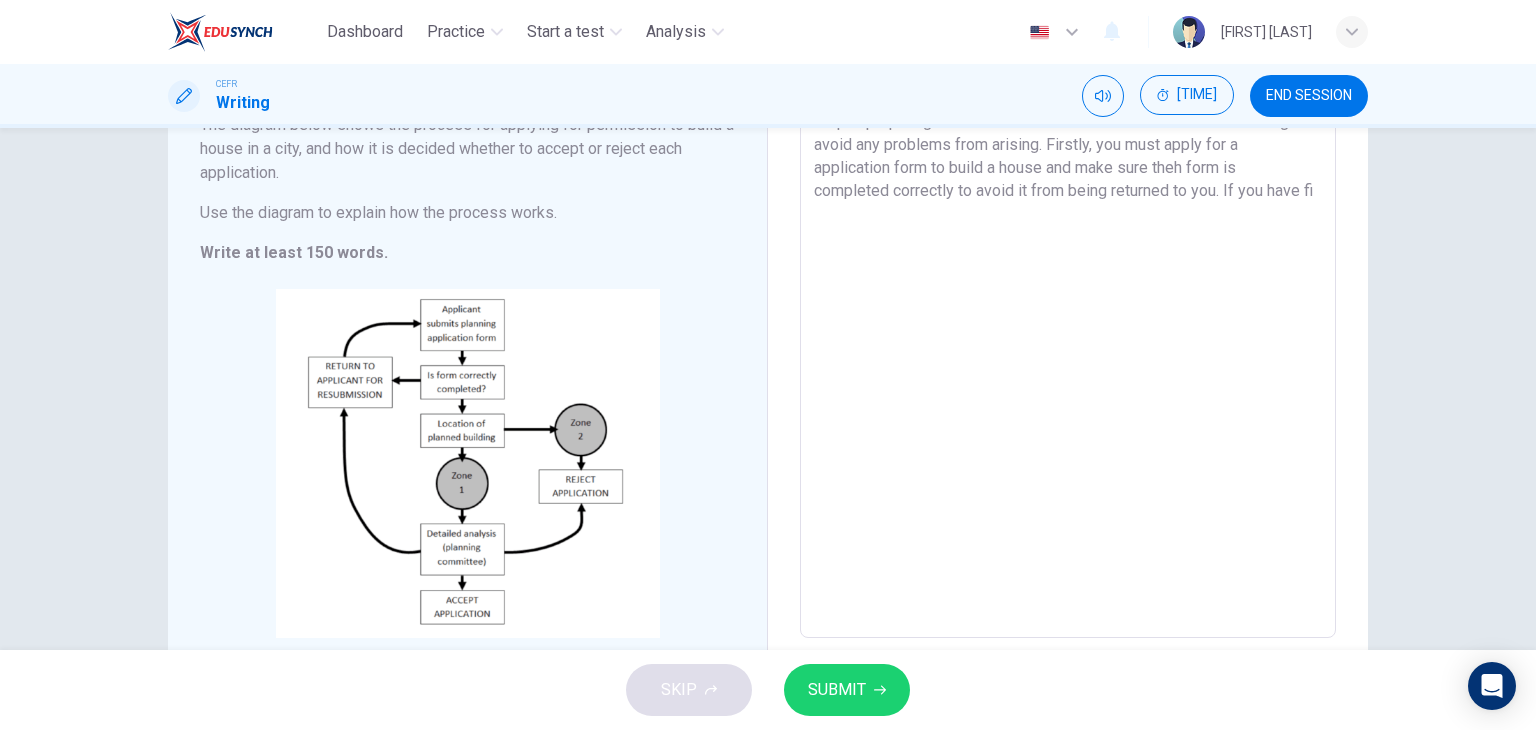 click on "Building a house in a [CITY] requires myriad of planning as it involves numerous people in ensuring that the construction goes well and each step in preparing to construct a house should be followed according to avoid any problems from arising. Firstly, you must apply for a application form to build a house and make sure theh form is completed correctly to avoid it from being returned to you. If you have fi" at bounding box center (1068, 343) 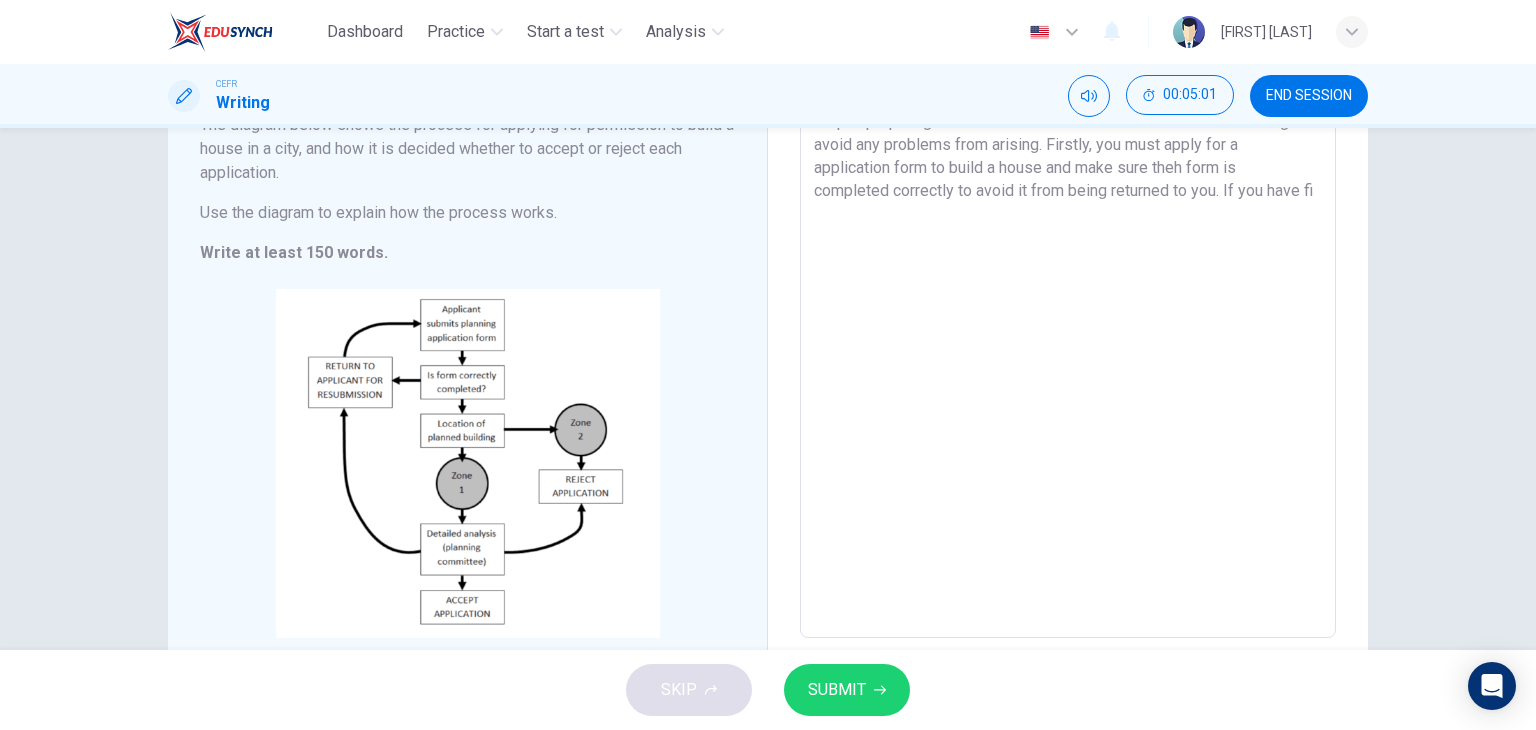 click on "Building a house in a [CITY] requires myriad of planning as it involves numerous people in ensuring that the construction goes well and each step in preparing to construct a house should be followed according to avoid any problems from arising. Firstly, you must apply for a application form to build a house and make sure theh form is completed correctly to avoid it from being returned to you. If you have fi" at bounding box center (1068, 343) 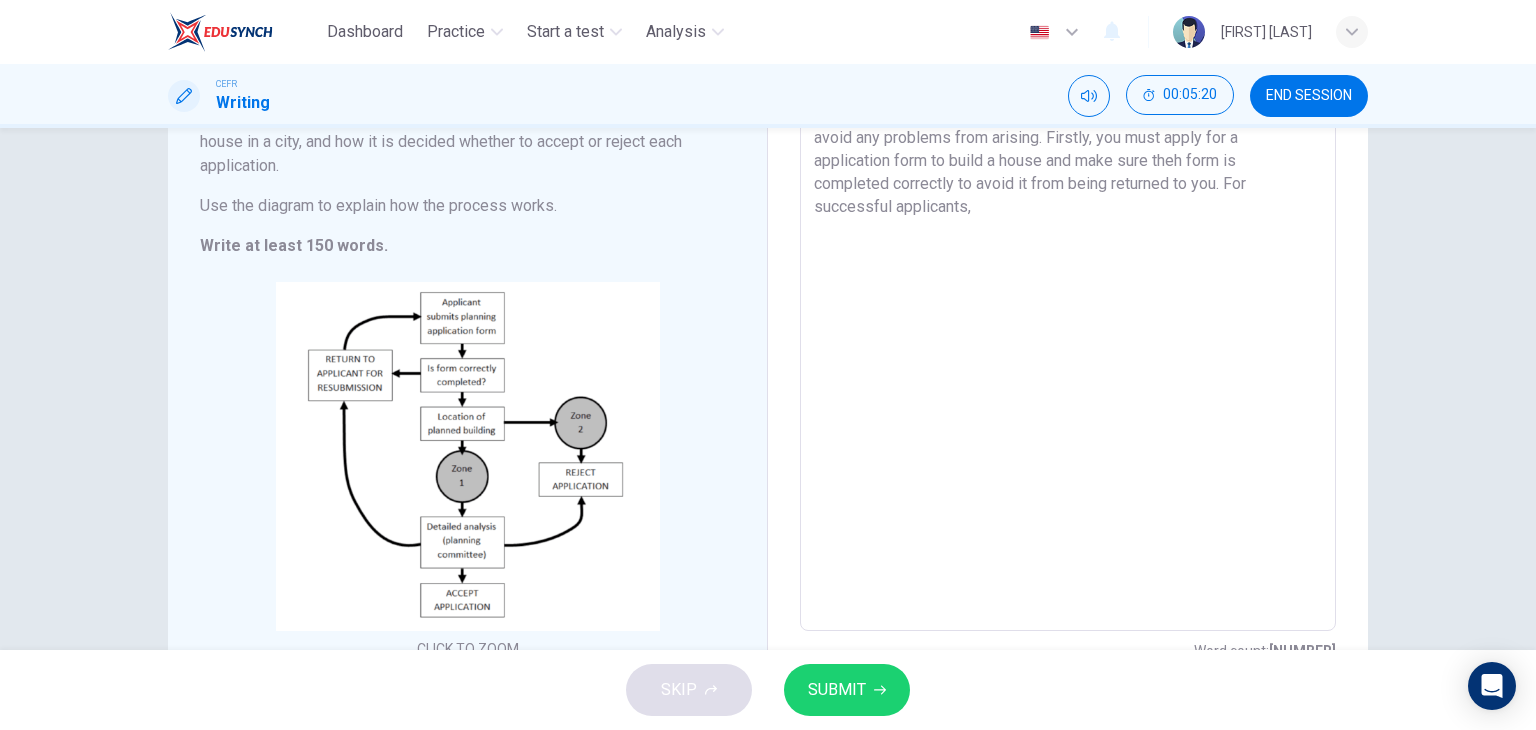 scroll, scrollTop: 191, scrollLeft: 0, axis: vertical 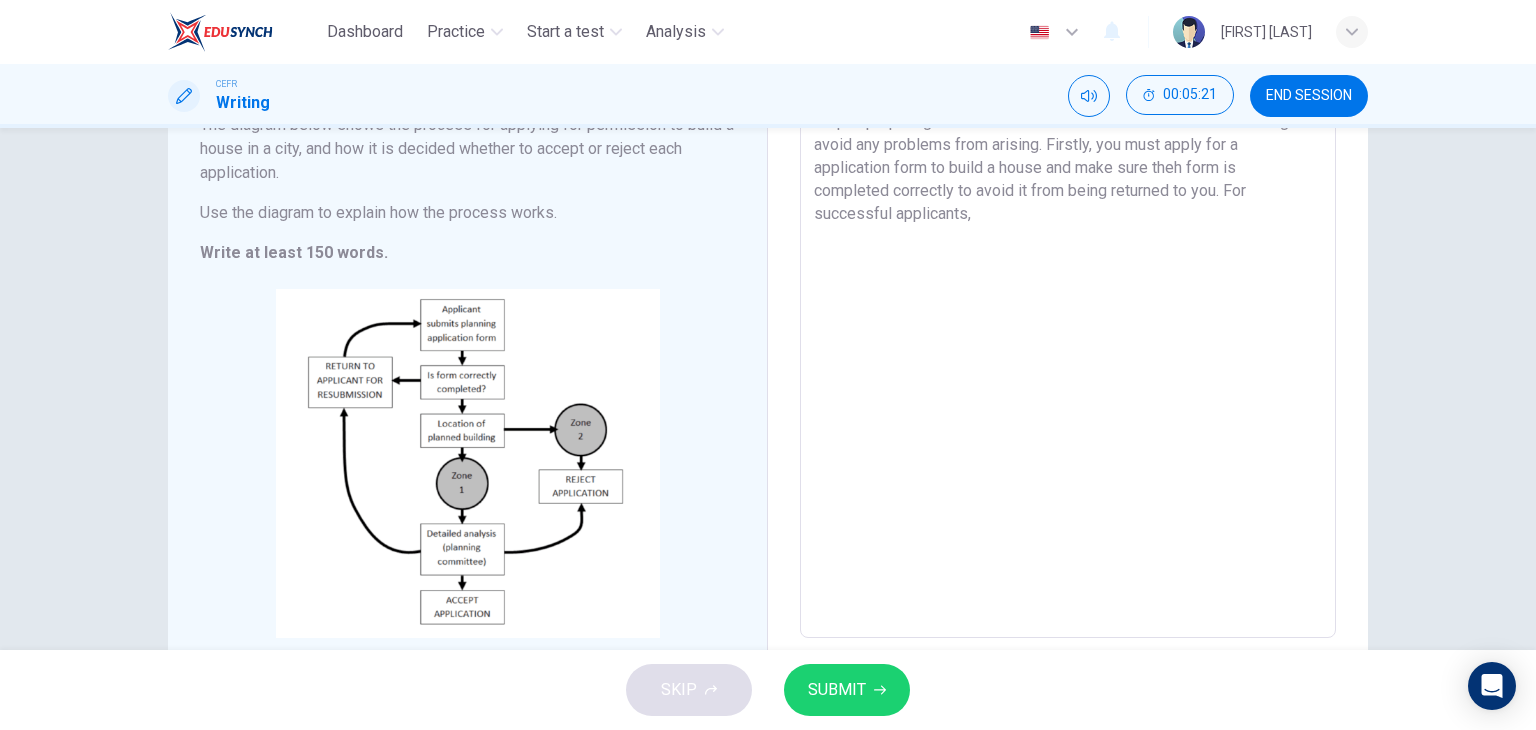 click on "Building a house in a city requires myriad of planning as it involves numerous people in ensuring that the construction goes well and each step in preparing to construct a house should be followed according to avoid any problems from arising. Firstly, you must apply for a application form to build a house and make sure theh form is completed correctly to avoid it from being returned to you. For successful applicants," at bounding box center (1068, 343) 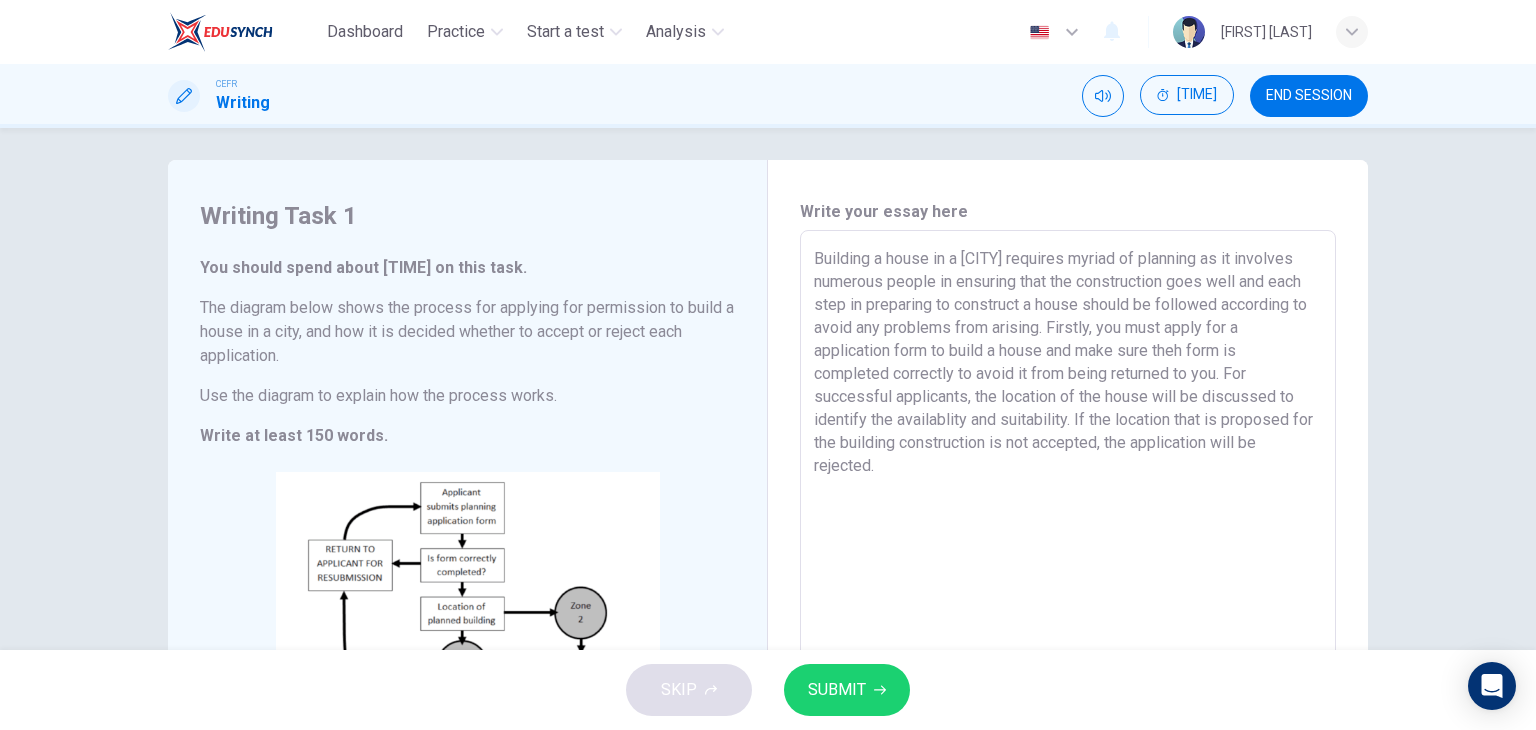 scroll, scrollTop: 0, scrollLeft: 0, axis: both 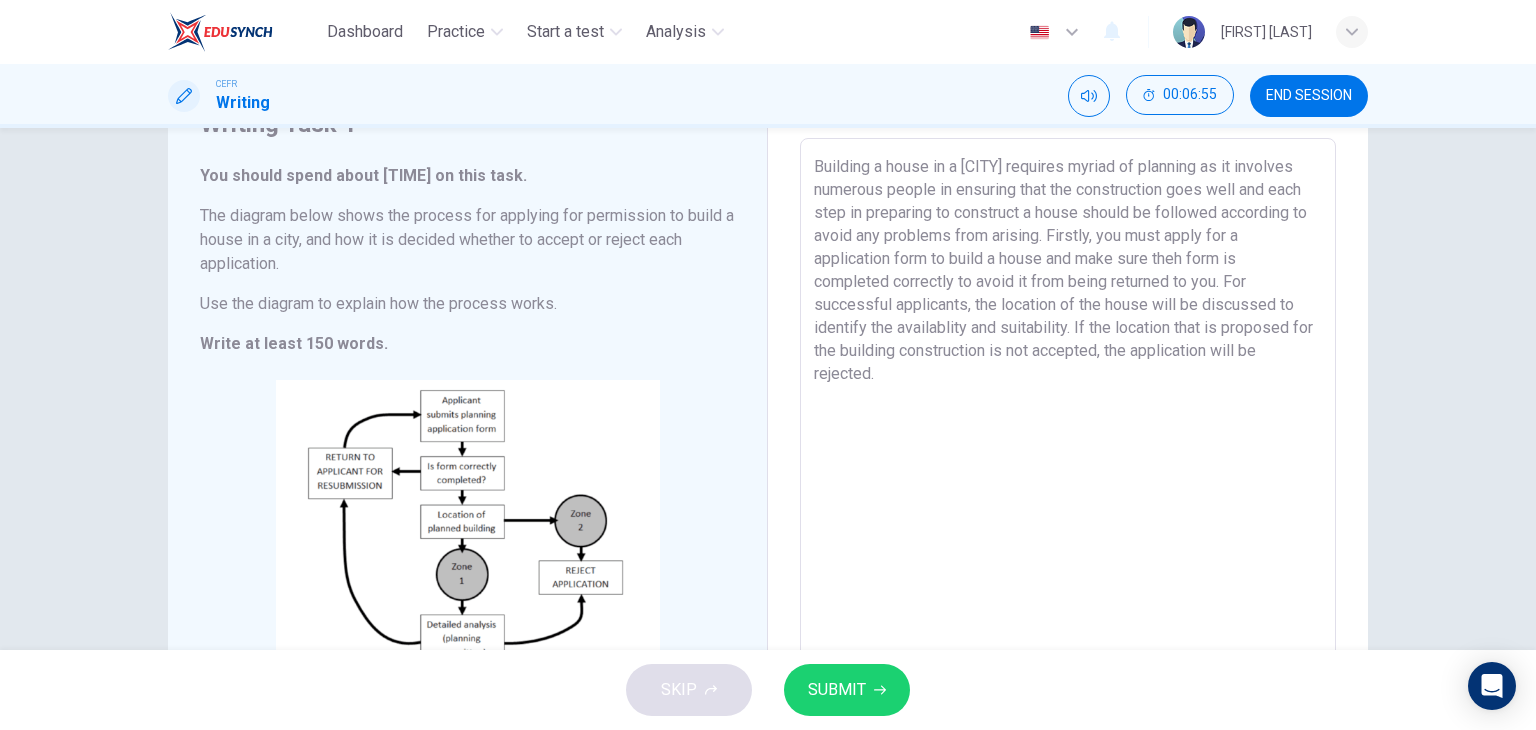 click on "Building a house in a [CITY] requires myriad of planning as it involves numerous people in ensuring that the construction goes well and each step in preparing to construct a house should be followed according to avoid any problems from arising. Firstly, you must apply for a application form to build a house and make sure theh form is completed correctly to avoid it from being returned to you. For successful applicants, the location of the house will be discussed to identify the availablity and suitability. If the location that is proposed for the building construction is not accepted, the application will be rejected." at bounding box center [1068, 434] 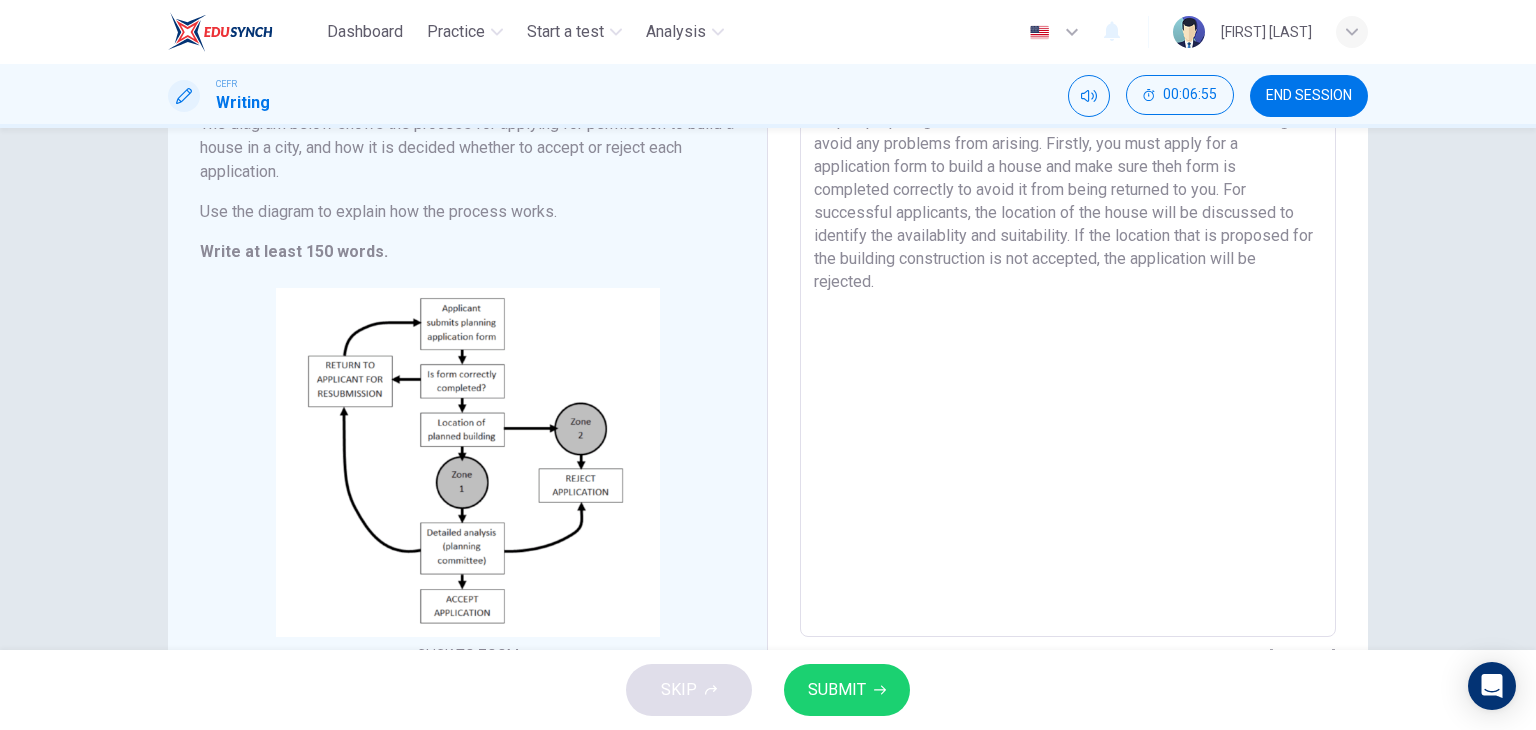 scroll, scrollTop: 200, scrollLeft: 0, axis: vertical 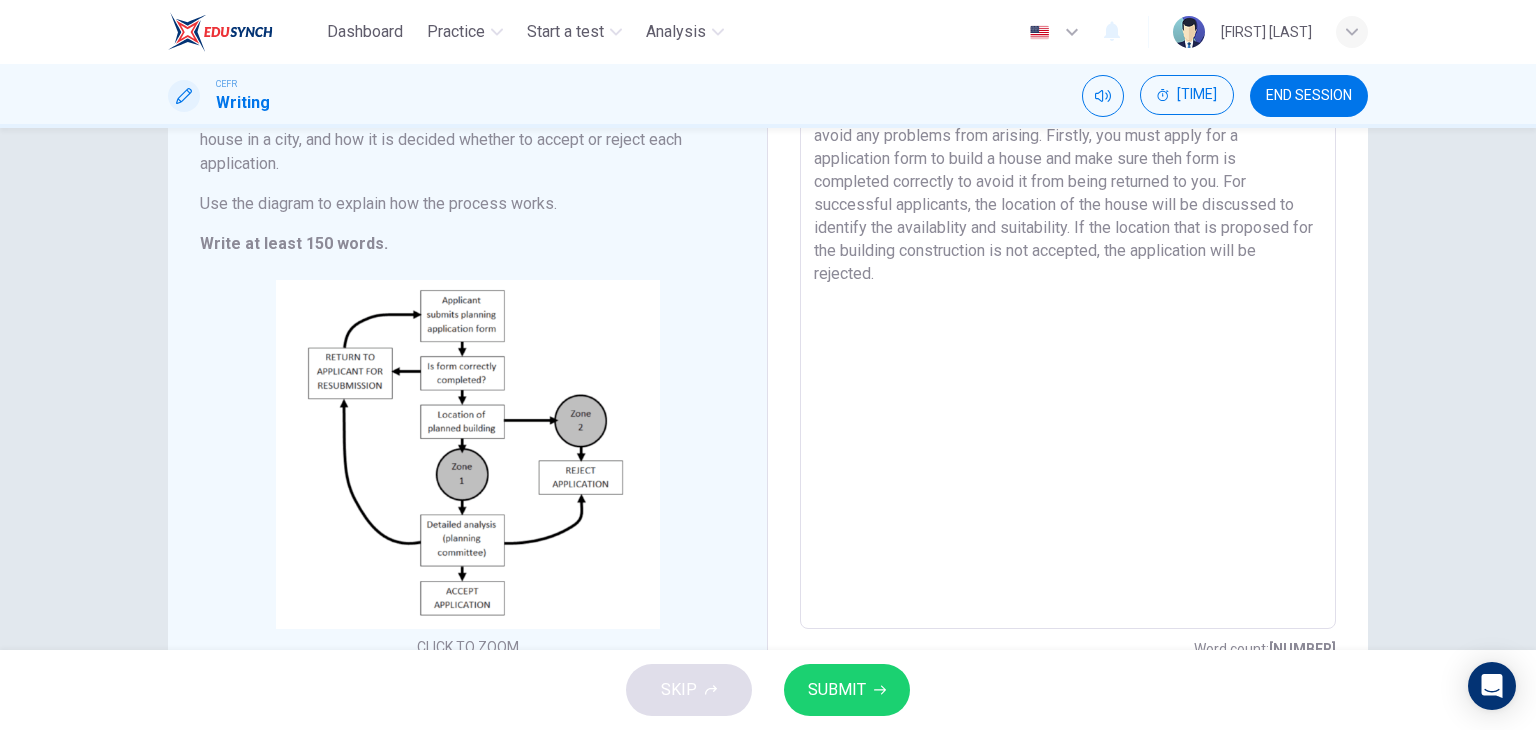 type on "Building a house in a [CITY] requires myriad of planning as it involves numerous people in ensuring that the construction goes well and each step in preparing to construct a house should be followed according to avoid any problems from arising. Firstly, you must apply for a application form to build a house and make sure theh form is completed correctly to avoid it from being returned to you. For successful applicants, the location of the house will be discussed to identify the availablity and suitability. If the location that is proposed for the building construction is not accepted, the application will be rejected." 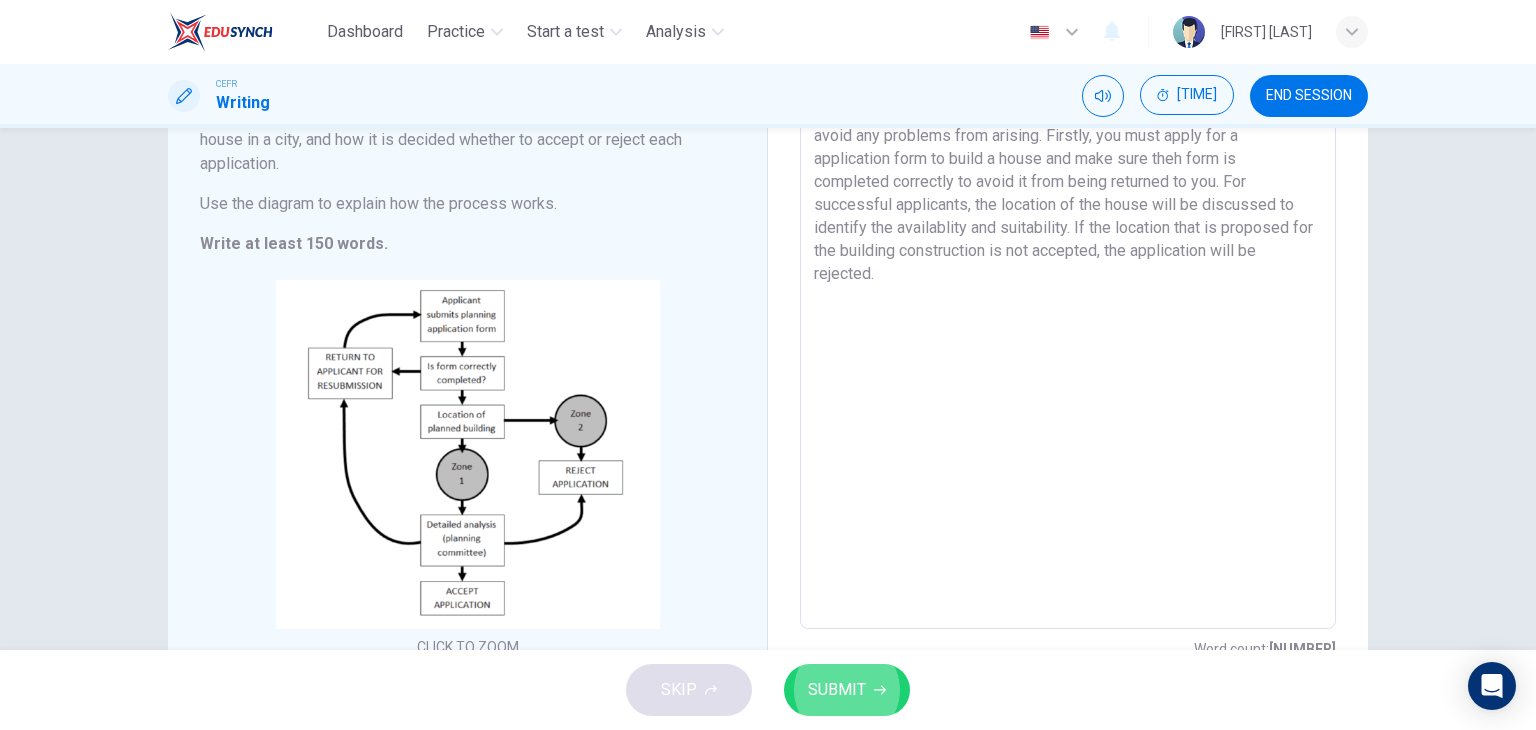 click on "Building a house in a [CITY] requires myriad of planning as it involves numerous people in ensuring that the construction goes well and each step in preparing to construct a house should be followed according to avoid any problems from arising. Firstly, you must apply for a application form to build a house and make sure theh form is completed correctly to avoid it from being returned to you. For successful applicants, the location of the house will be discussed to identify the availablity and suitability. If the location that is proposed for the building construction is not accepted, the application will be rejected." at bounding box center [1068, 334] 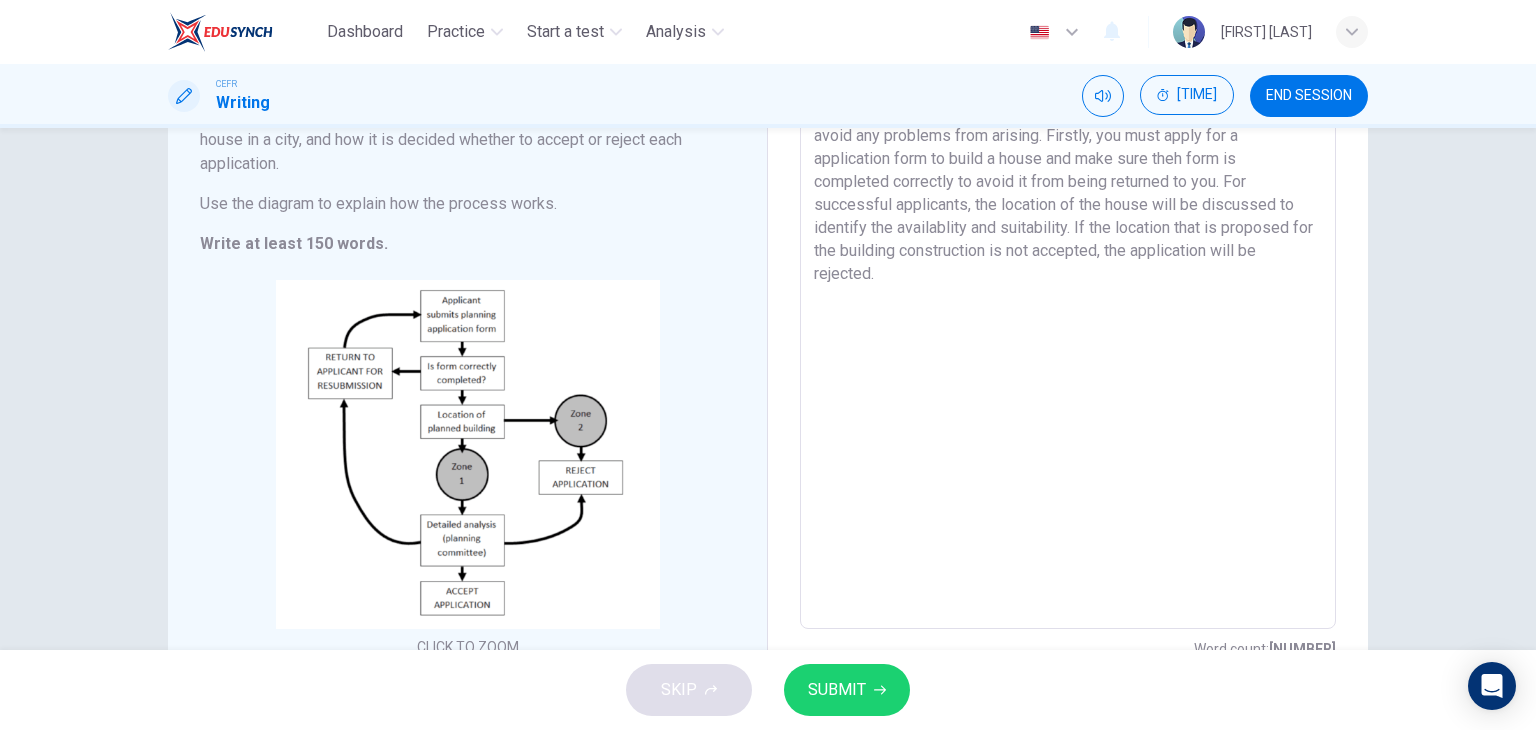 click on "Building a house in a [CITY] requires myriad of planning as it involves numerous people in ensuring that the construction goes well and each step in preparing to construct a house should be followed according to avoid any problems from arising. Firstly, you must apply for a application form to build a house and make sure theh form is completed correctly to avoid it from being returned to you. For successful applicants, the location of the house will be discussed to identify the availablity and suitability. If the location that is proposed for the building construction is not accepted, the application will be rejected." at bounding box center [1068, 334] 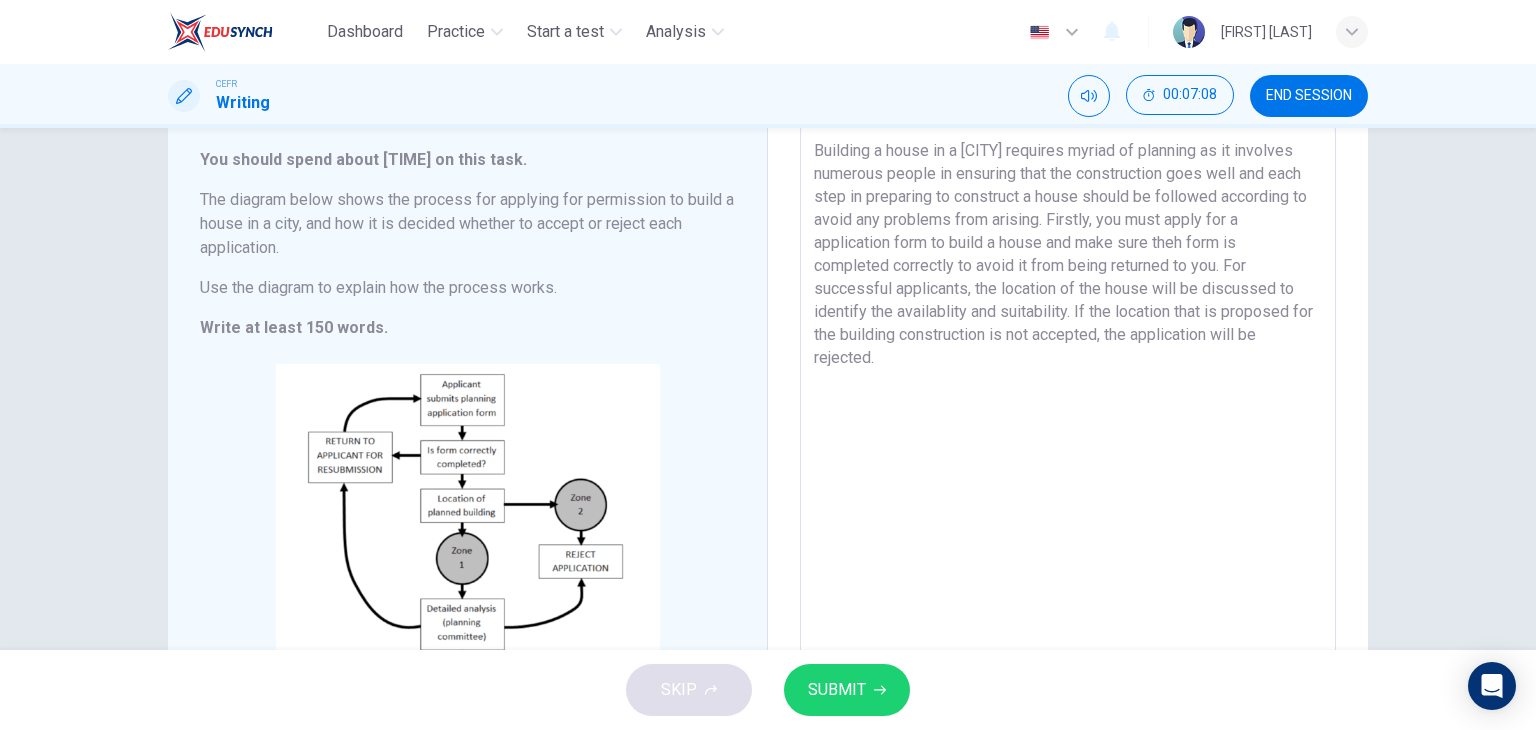 scroll, scrollTop: 91, scrollLeft: 0, axis: vertical 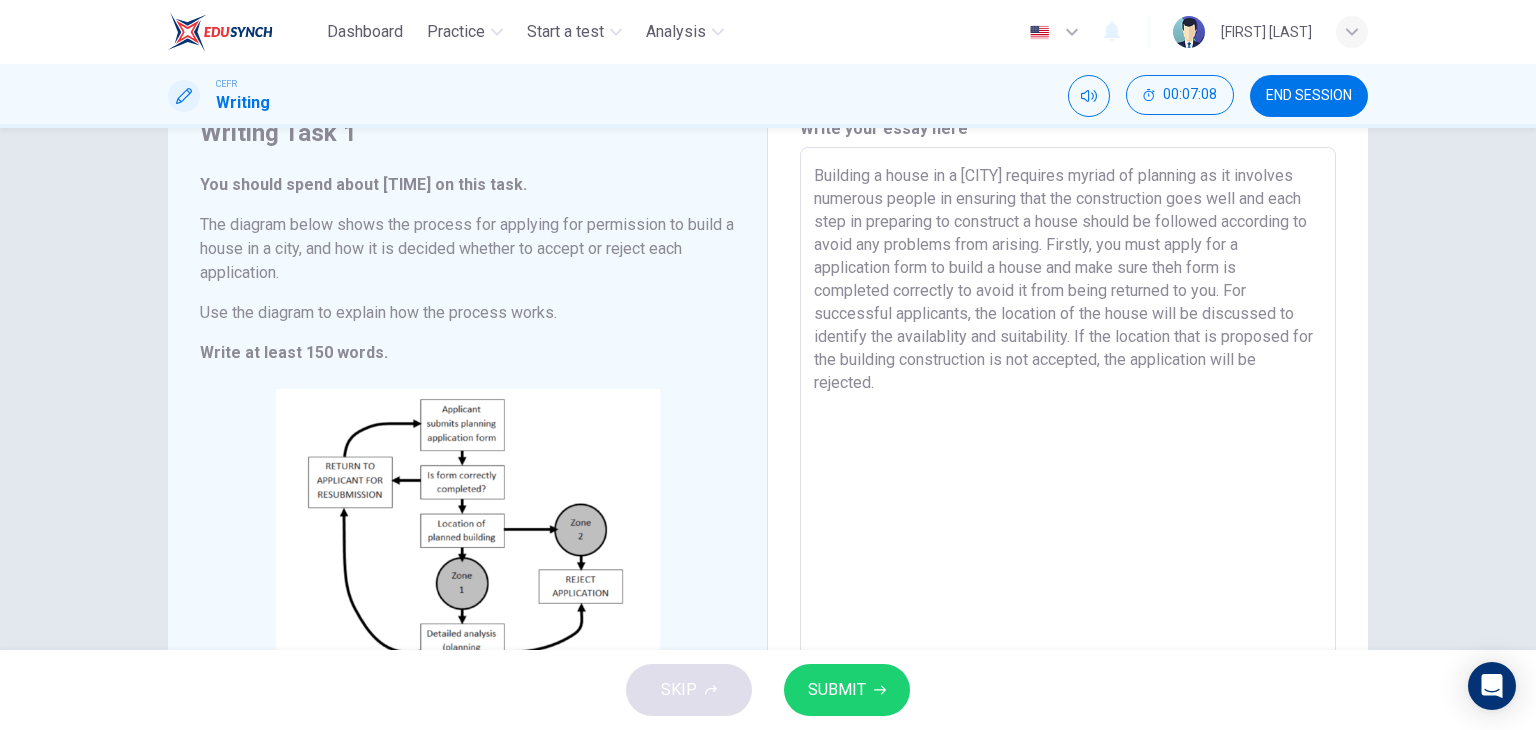 click on "Building a house in a [CITY] requires myriad of planning as it involves numerous people in ensuring that the construction goes well and each step in preparing to construct a house should be followed according to avoid any problems from arising. Firstly, you must apply for a application form to build a house and make sure theh form is completed correctly to avoid it from being returned to you. For successful applicants, the location of the house will be discussed to identify the availablity and suitability. If the location that is proposed for the building construction is not accepted, the application will be rejected." at bounding box center [1068, 443] 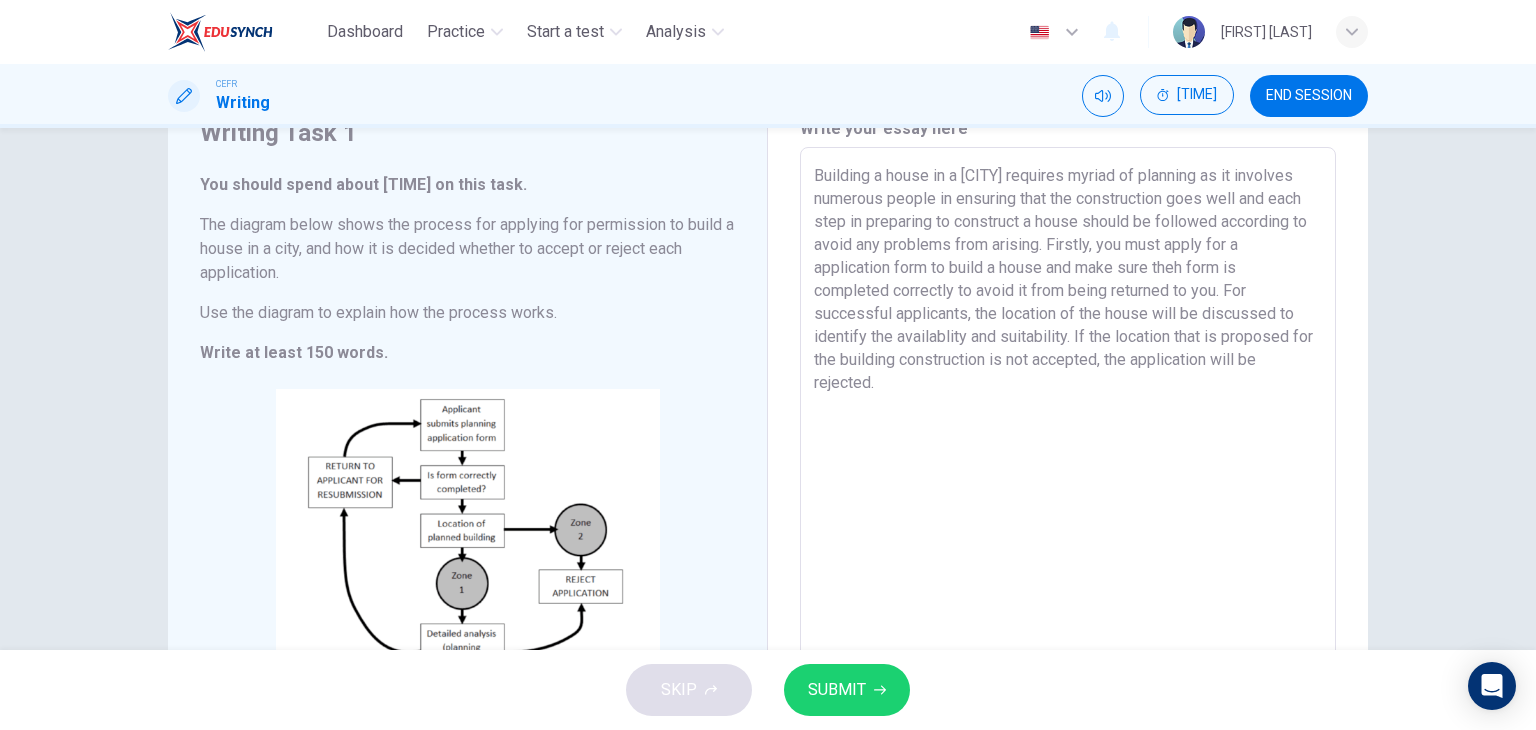 click on "Building a house in a [CITY] requires myriad of planning as it involves numerous people in ensuring that the construction goes well and each step in preparing to construct a house should be followed according to avoid any problems from arising. Firstly, you must apply for a application form to build a house and make sure theh form is completed correctly to avoid it from being returned to you. For successful applicants, the location of the house will be discussed to identify the availablity and suitability. If the location that is proposed for the building construction is not accepted, the application will be rejected." at bounding box center [1068, 443] 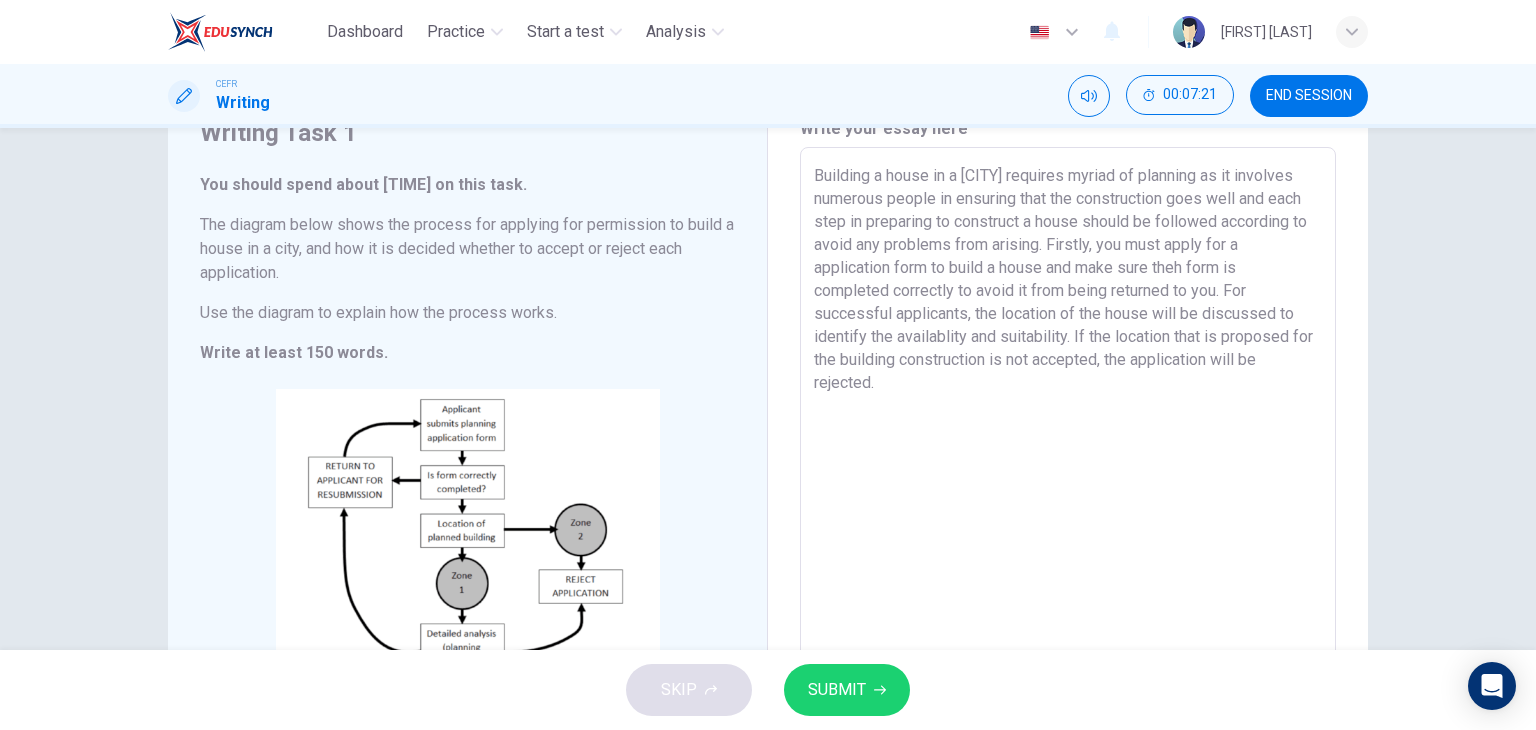 click on "Building a house in a [CITY] requires myriad of planning as it involves numerous people in ensuring that the construction goes well and each step in preparing to construct a house should be followed according to avoid any problems from arising. Firstly, you must apply for a application form to build a house and make sure theh form is completed correctly to avoid it from being returned to you. For successful applicants, the location of the house will be discussed to identify the availablity and suitability. If the location that is proposed for the building construction is not accepted, the application will be rejected." at bounding box center [1068, 443] 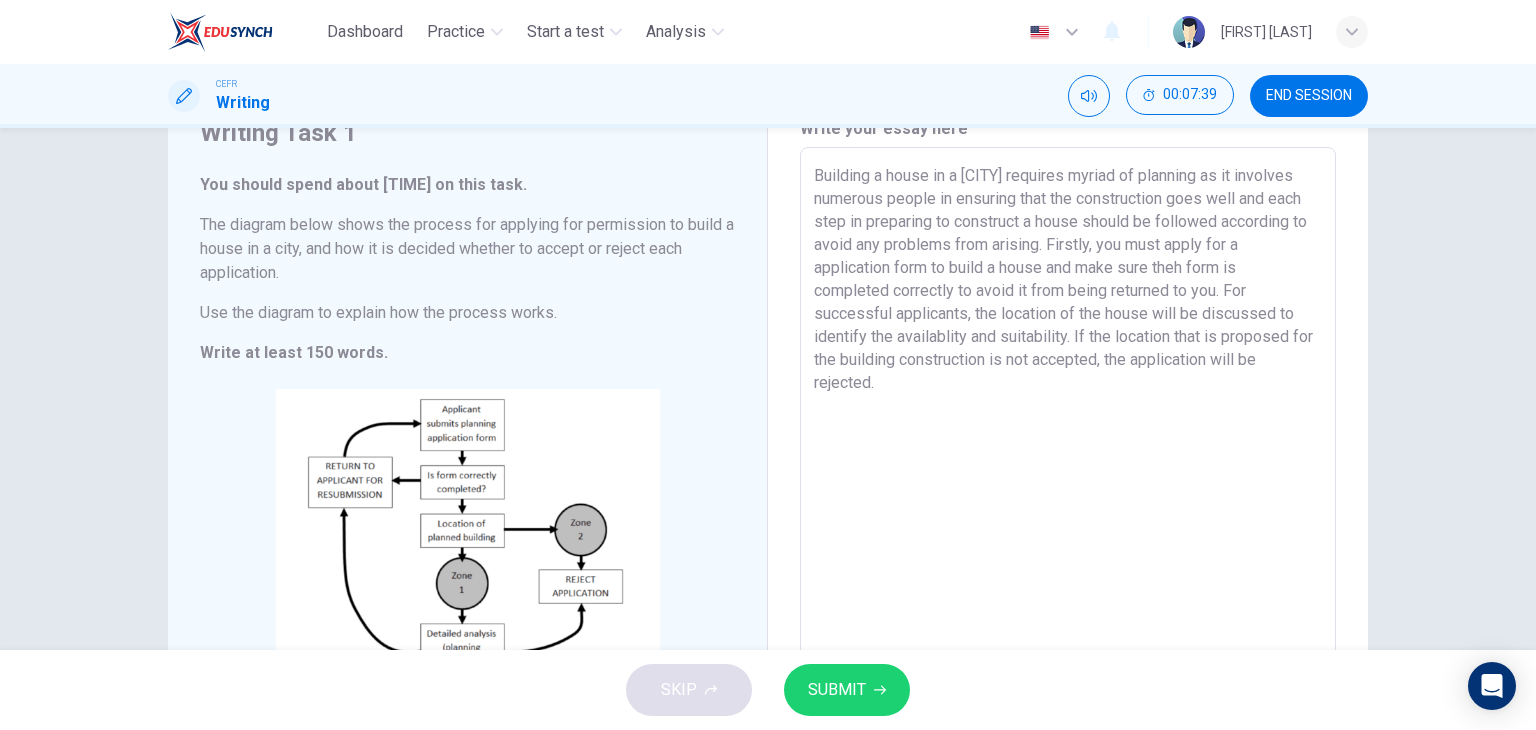drag, startPoint x: 985, startPoint y: 395, endPoint x: 939, endPoint y: 385, distance: 47.07441 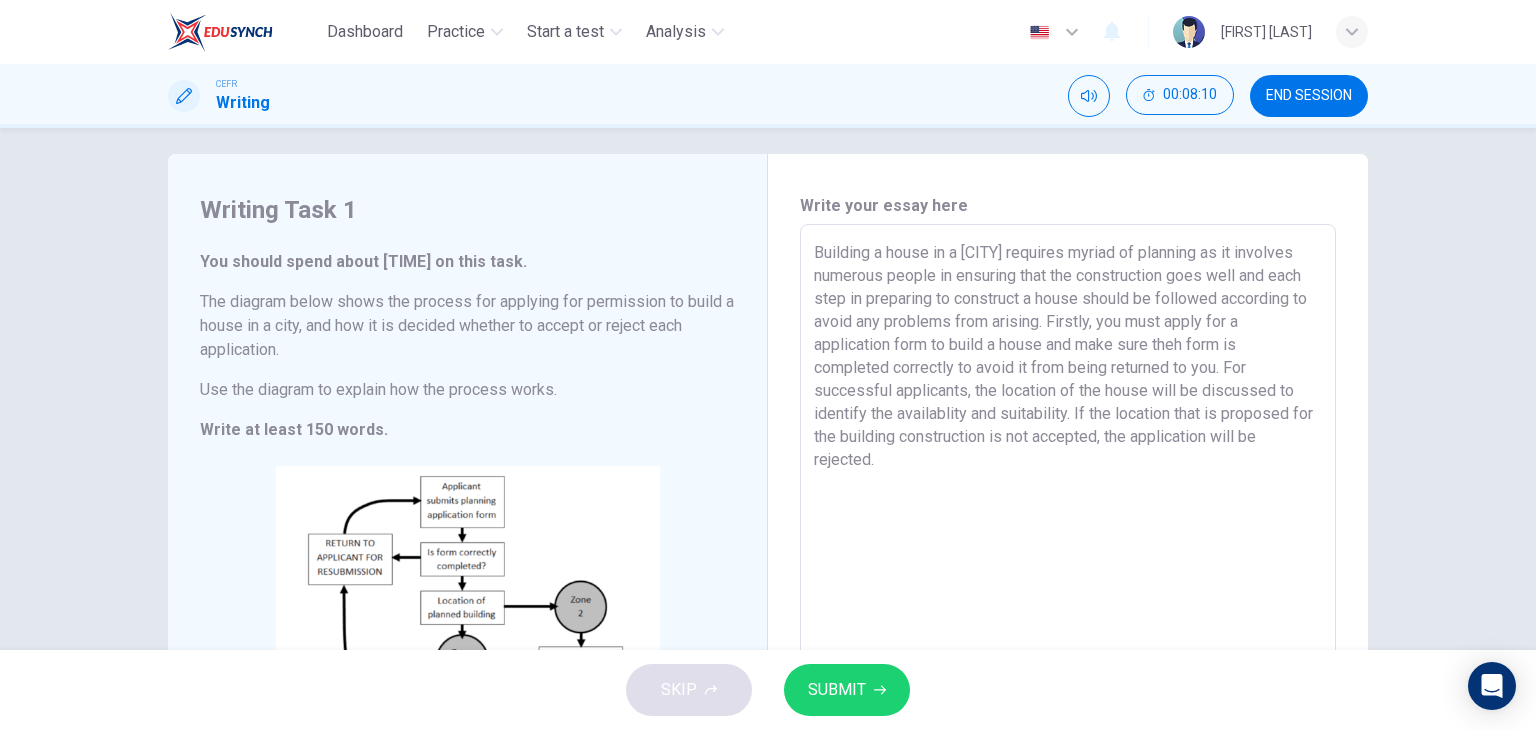 scroll, scrollTop: 0, scrollLeft: 0, axis: both 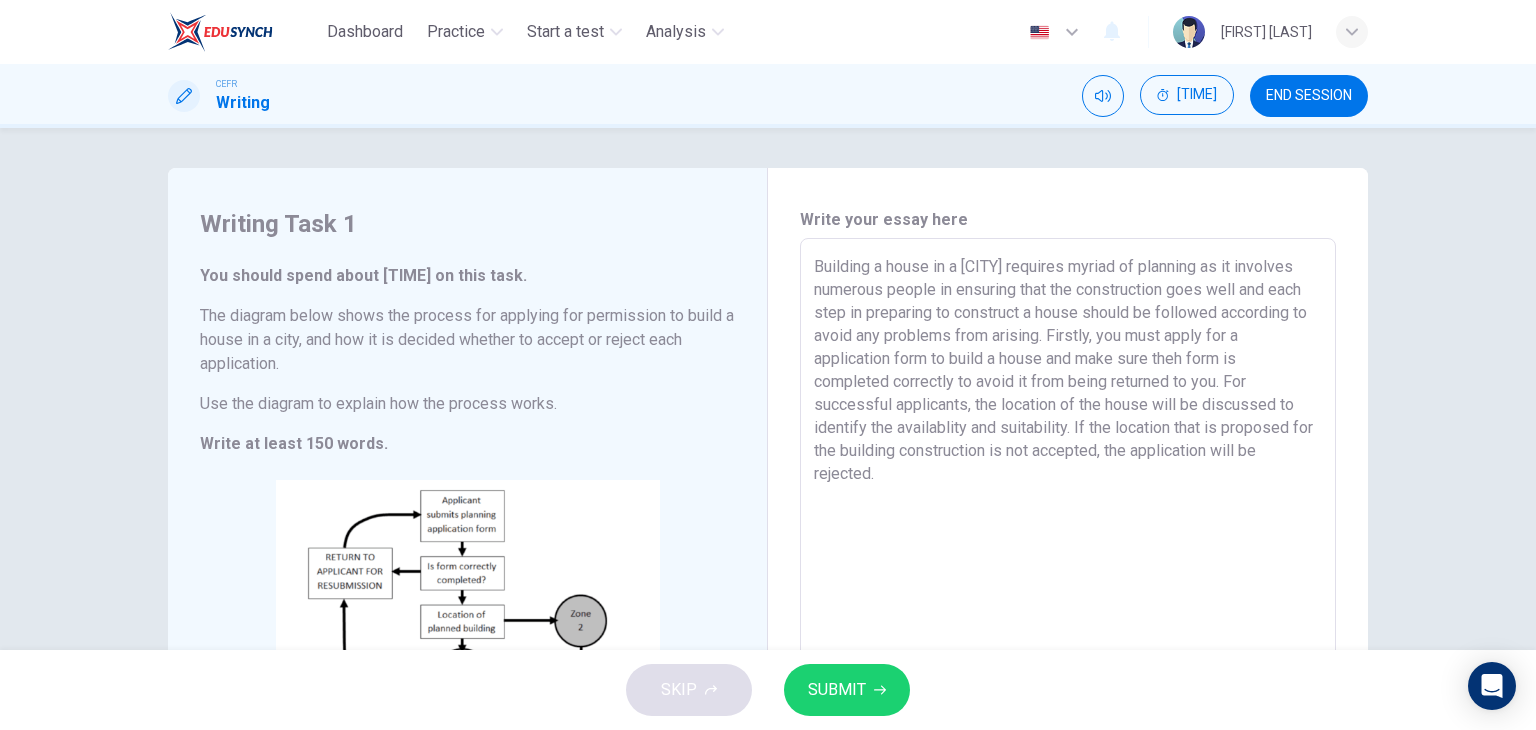click on "Building a house in a [CITY] requires myriad of planning as it involves numerous people in ensuring that the construction goes well and each step in preparing to construct a house should be followed according to avoid any problems from arising. Firstly, you must apply for a application form to build a house and make sure theh form is completed correctly to avoid it from being returned to you. For successful applicants, the location of the house will be discussed to identify the availablity and suitability. If the location that is proposed for the building construction is not accepted, the application will be rejected." at bounding box center (1068, 534) 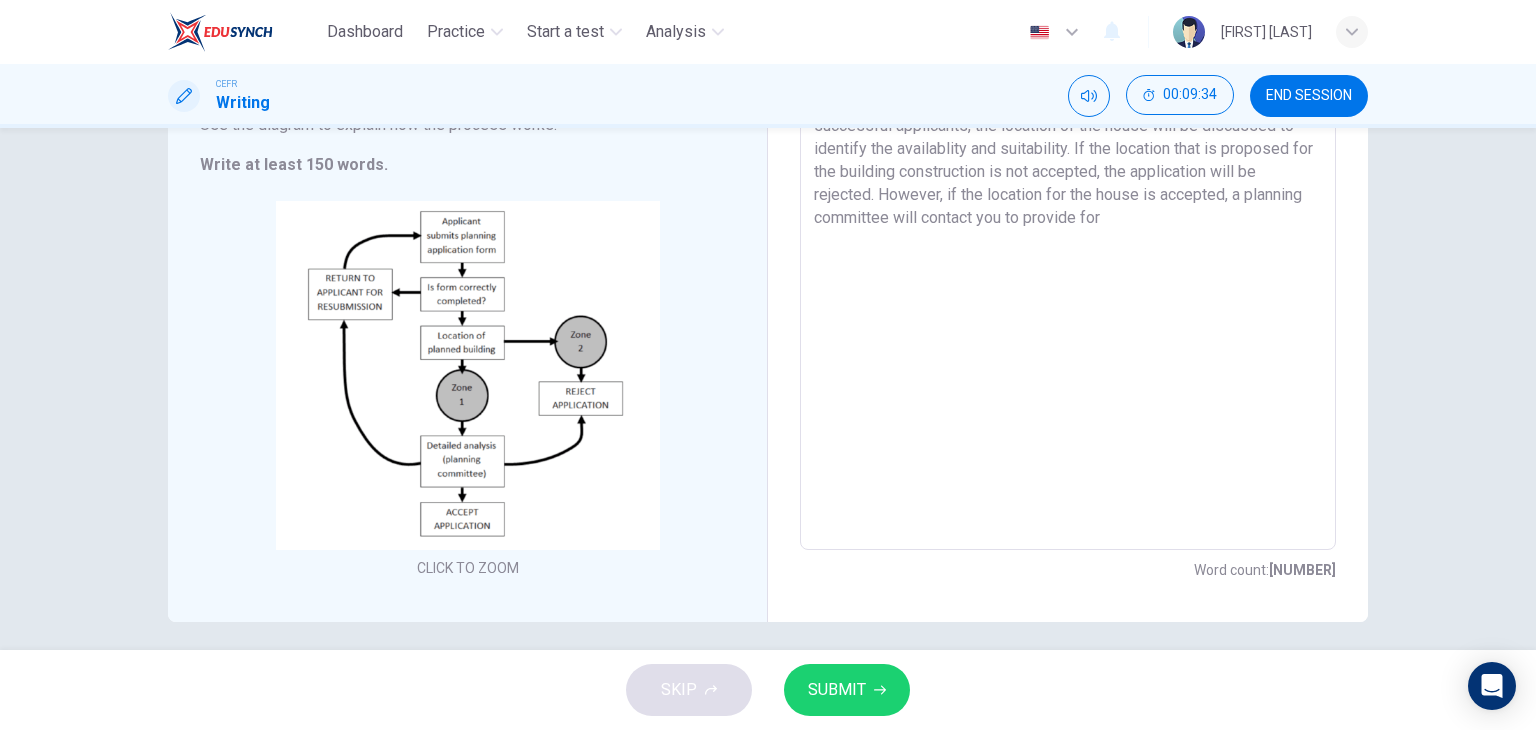 scroll, scrollTop: 291, scrollLeft: 0, axis: vertical 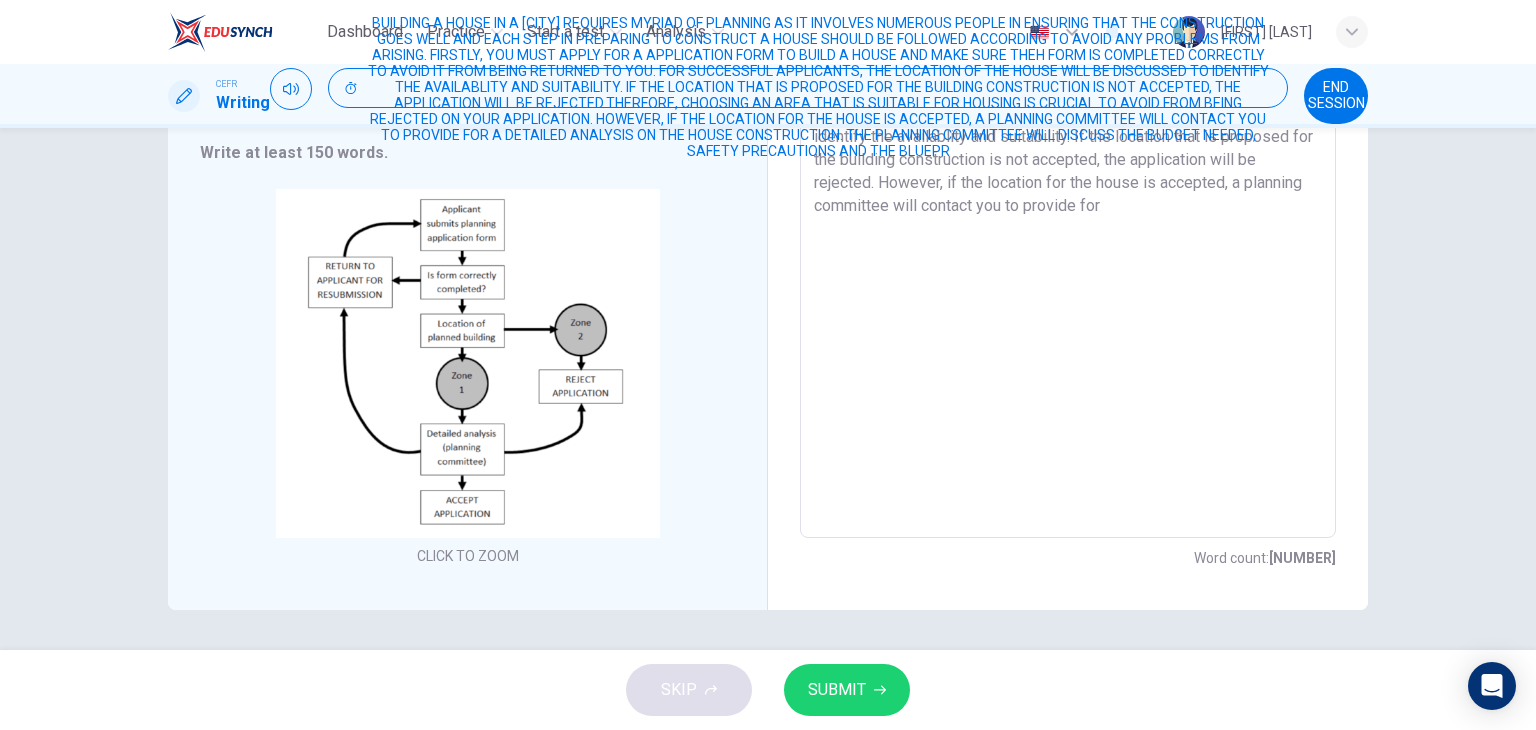 click on "Building a house in a [CITY] requires myriad of planning as it involves numerous people in ensuring that the construction goes well and each step in preparing to construct a house should be followed according to avoid any problems from arising. Firstly, you must apply for a application form to build a house and make sure theh form is completed correctly to avoid it from being returned to you. For successful applicants, the location of the house will be discussed to identify the availablity and suitability. If the location that is proposed for the building construction is not accepted, the application will be rejected. However, if the location for the house is accepted, a planning committee will contact you to provide for" at bounding box center [1068, 243] 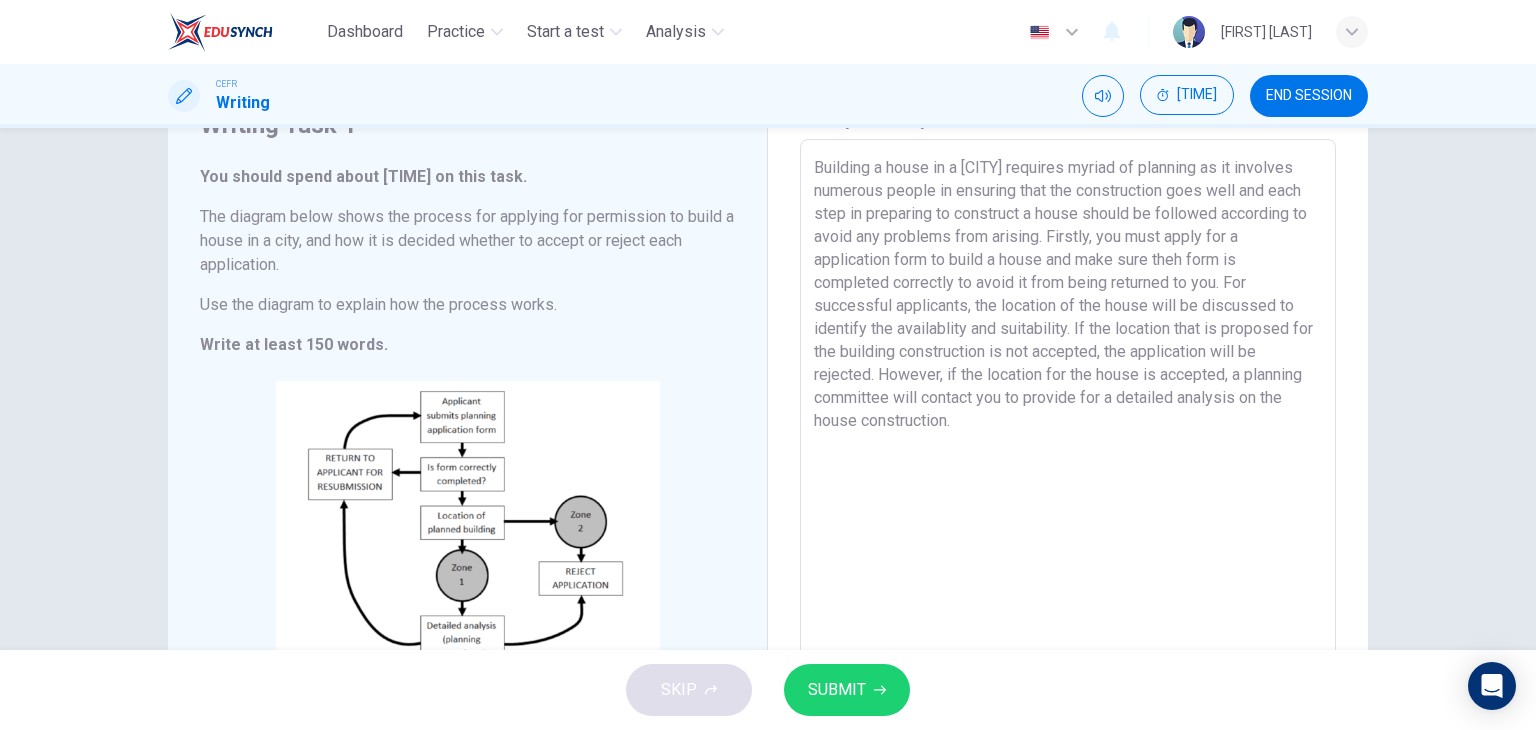 scroll, scrollTop: 91, scrollLeft: 0, axis: vertical 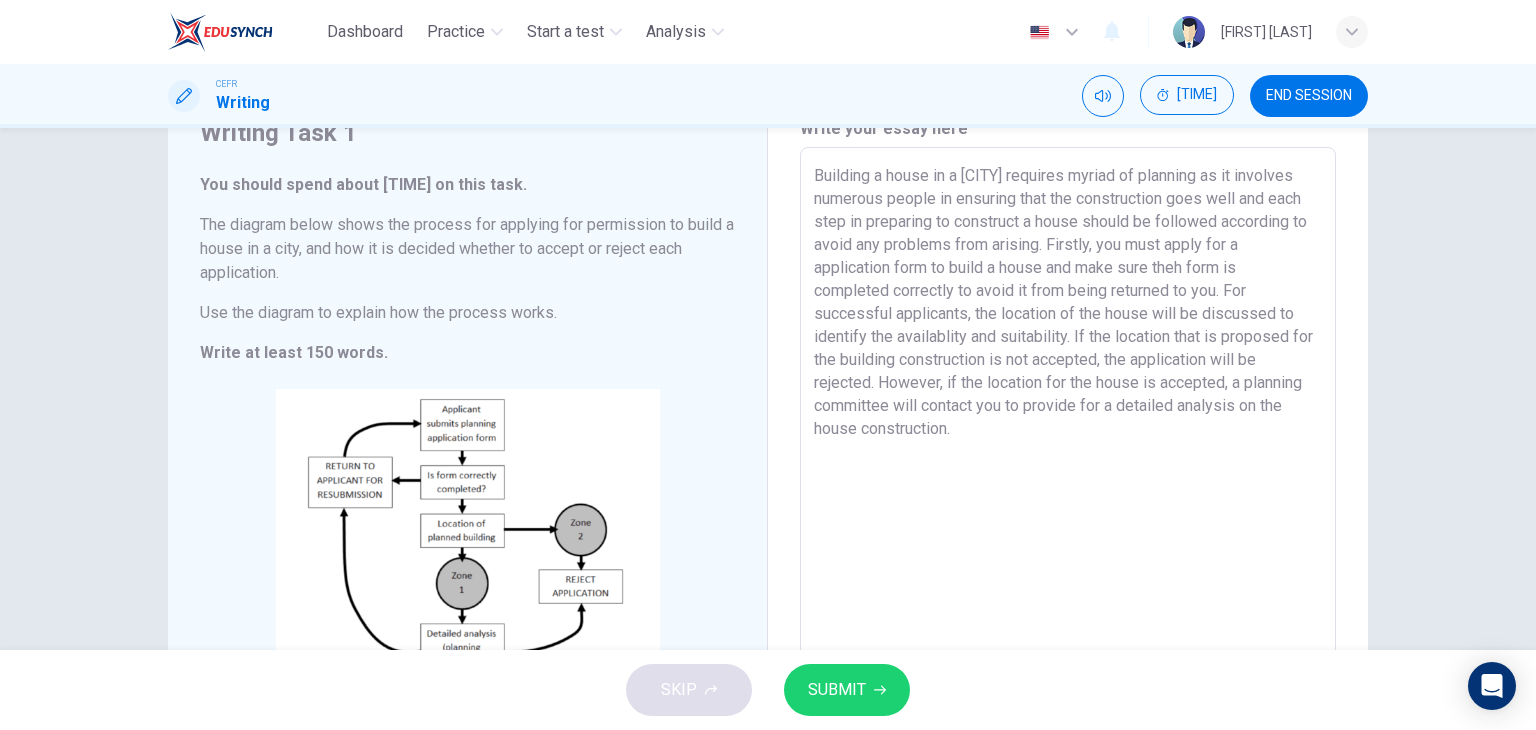 click on "Building a house in a [CITY] requires myriad of planning as it involves numerous people in ensuring that the construction goes well and each step in preparing to construct a house should be followed according to avoid any problems from arising. Firstly, you must apply for a application form to build a house and make sure theh form is completed correctly to avoid it from being returned to you. For successful applicants, the location of the house will be discussed to identify the availablity and suitability. If the location that is proposed for the building construction is not accepted, the application will be rejected. However, if the location for the house is accepted, a planning committee will contact you to provide for a detailed analysis on the house construction." at bounding box center (1068, 443) 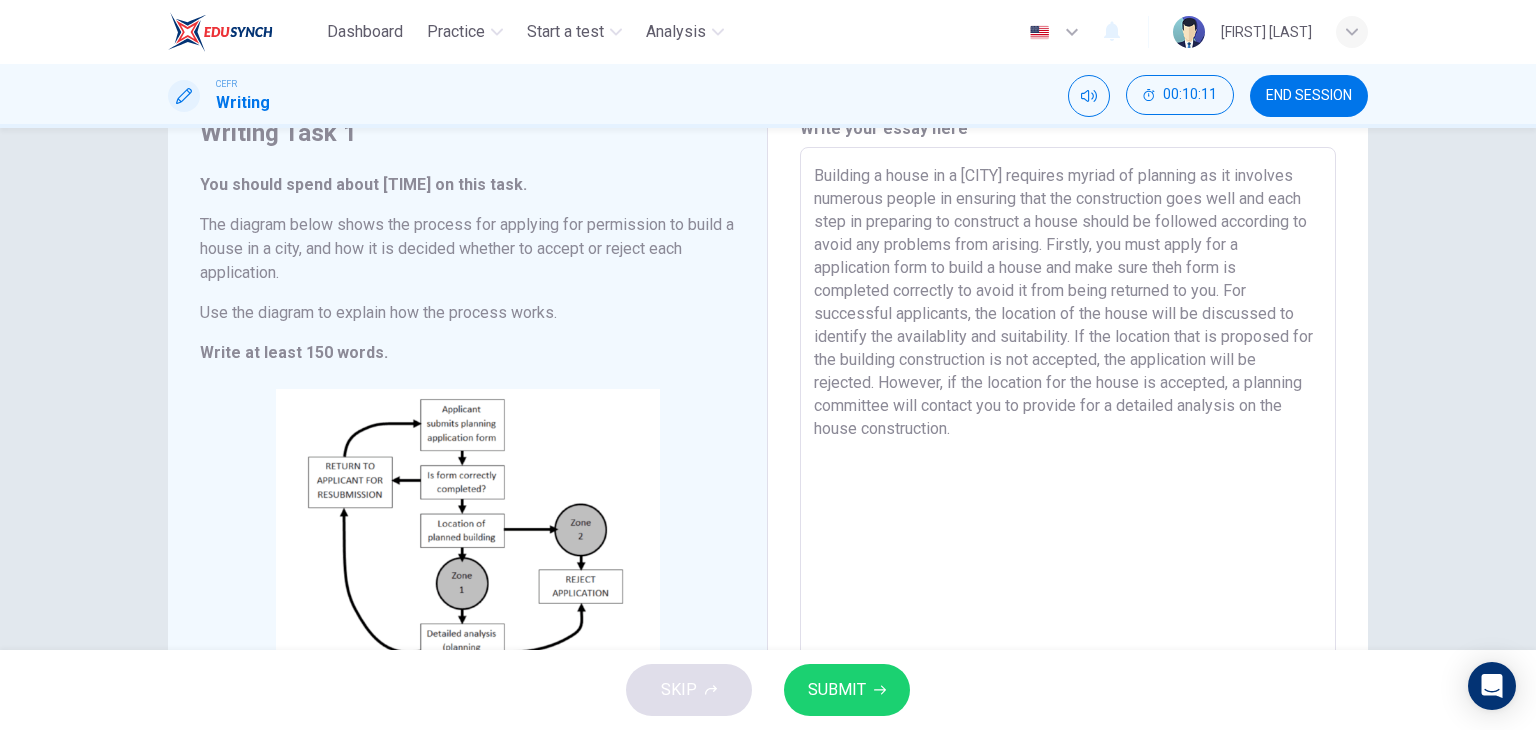 click on "Building a house in a [CITY] requires myriad of planning as it involves numerous people in ensuring that the construction goes well and each step in preparing to construct a house should be followed according to avoid any problems from arising. Firstly, you must apply for a application form to build a house and make sure theh form is completed correctly to avoid it from being returned to you. For successful applicants, the location of the house will be discussed to identify the availablity and suitability. If the location that is proposed for the building construction is not accepted, the application will be rejected. However, if the location for the house is accepted, a planning committee will contact you to provide for a detailed analysis on the house construction." at bounding box center (1068, 443) 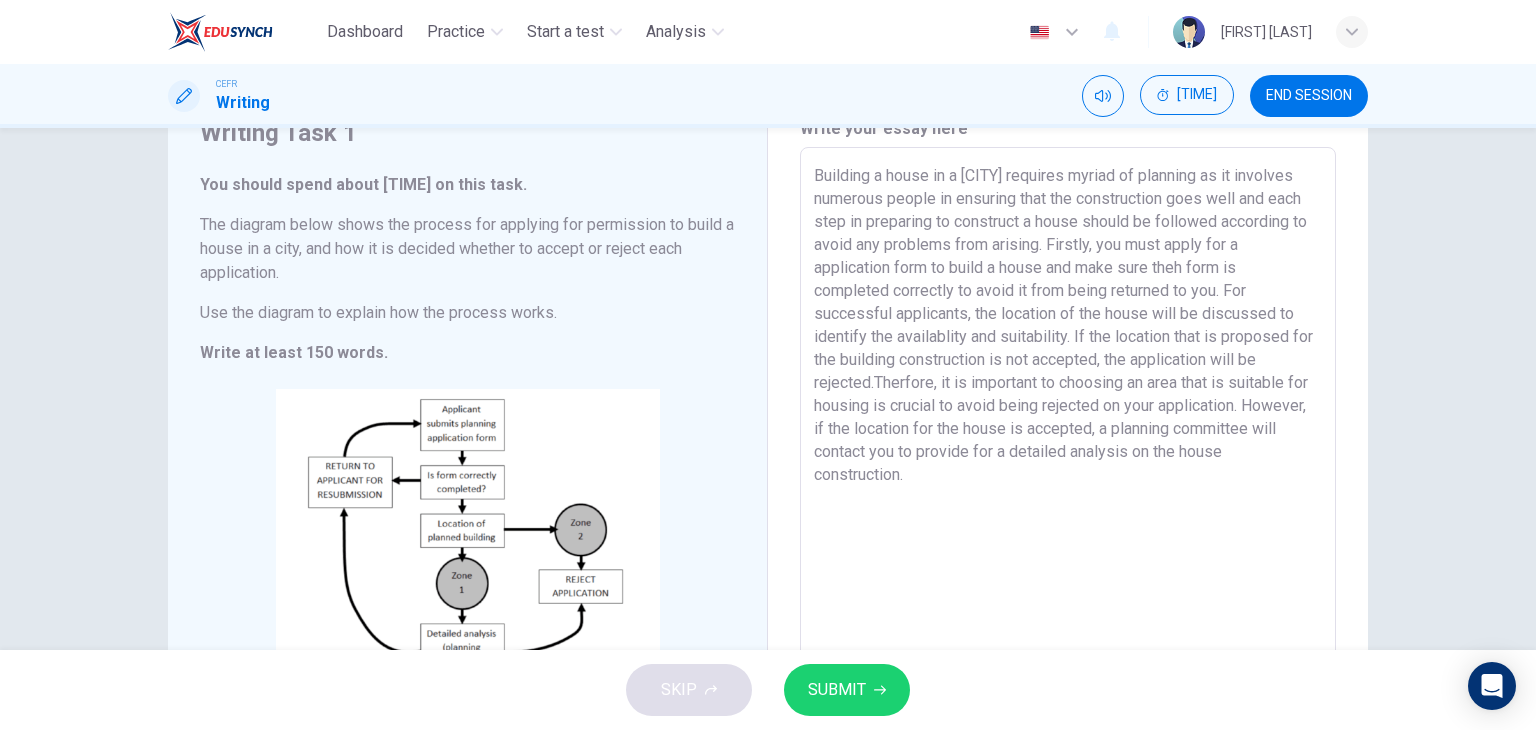 click on "Building a house in a [CITY] requires myriad of planning as it involves numerous people in ensuring that the construction goes well and each step in preparing to construct a house should be followed according to avoid any problems from arising. Firstly, you must apply for a application form to build a house and make sure theh form is completed correctly to avoid it from being returned to you. For successful applicants, the location of the house will be discussed to identify the availablity and suitability. If the location that is proposed for the building construction is not accepted, the application will be rejected.Therfore, it is important to choosing an area that is suitable for housing is crucial to avoid being rejected on your application. However, if the location for the house is accepted, a planning committee will contact you to provide for a detailed analysis on the house construction." at bounding box center (1068, 443) 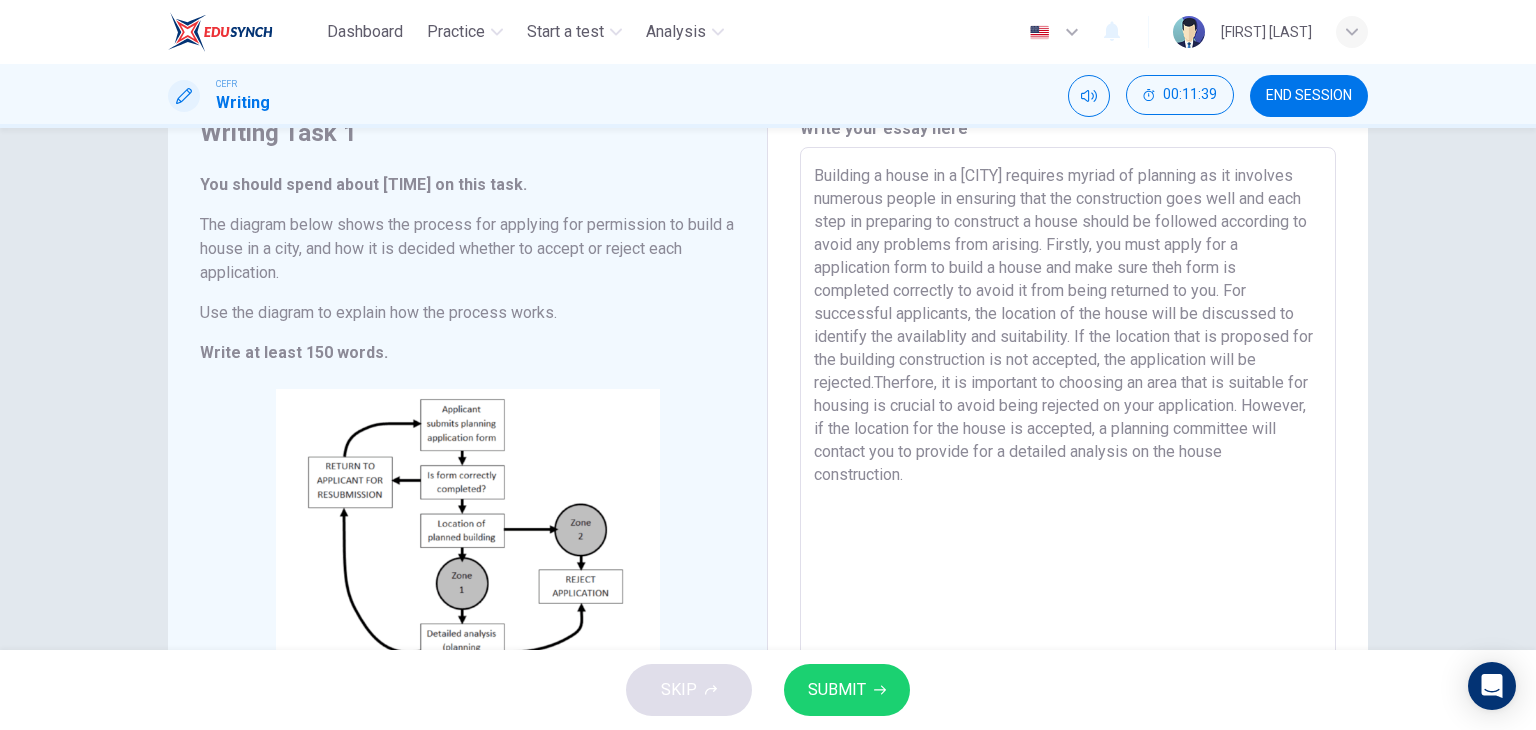 drag, startPoint x: 1059, startPoint y: 385, endPoint x: 1041, endPoint y: 379, distance: 18.973665 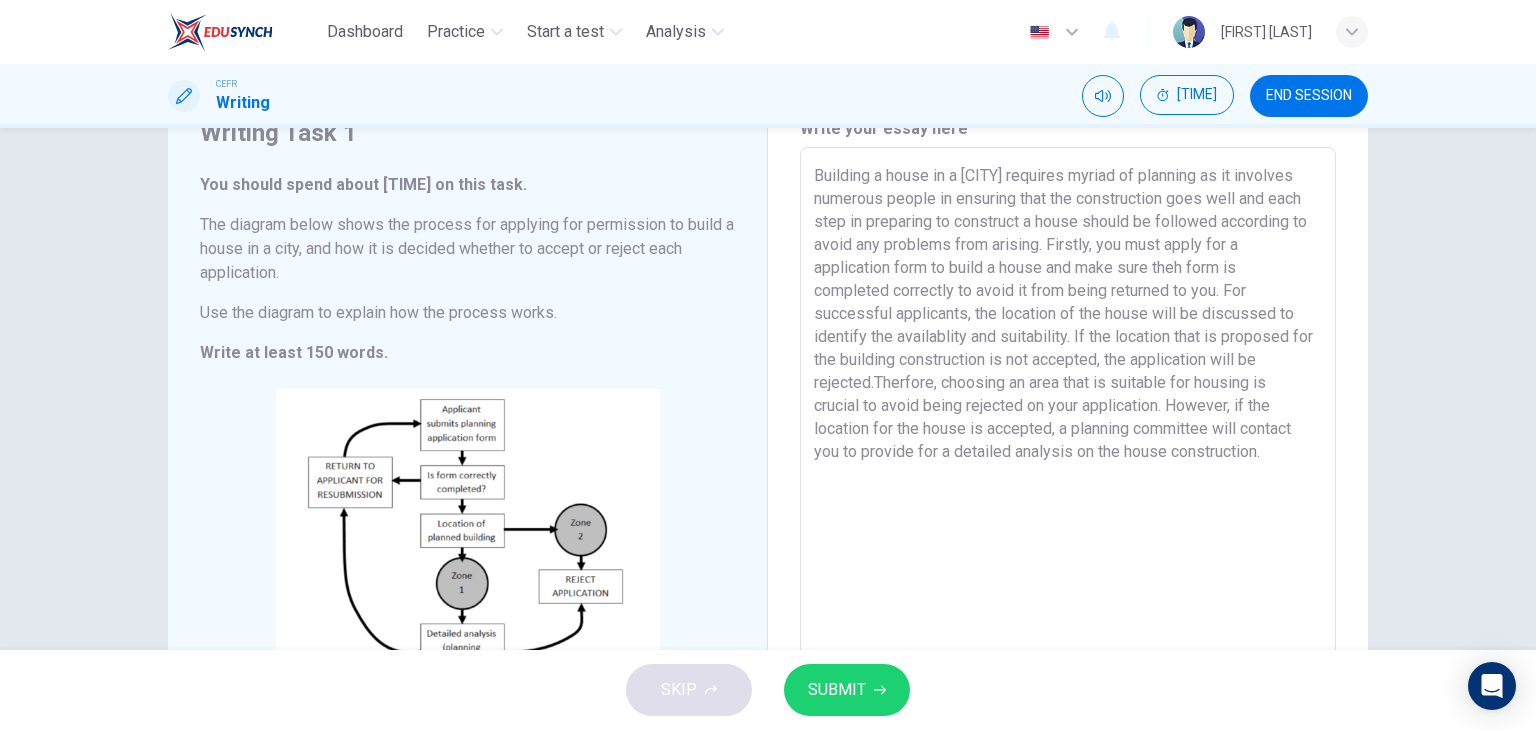 click on "Building a house in a [CITY] requires myriad of planning as it involves numerous people in ensuring that the construction goes well and each step in preparing to construct a house should be followed according to avoid any problems from arising. Firstly, you must apply for a application form to build a house and make sure theh form is completed correctly to avoid it from being returned to you. For successful applicants, the location of the house will be discussed to identify the availablity and suitability. If the location that is proposed for the building construction is not accepted, the application will be rejected.Therfore, choosing an area that is suitable for housing is crucial to avoid being rejected on your application. However, if the location for the house is accepted, a planning committee will contact you to provide for a detailed analysis on the house construction." at bounding box center [1068, 443] 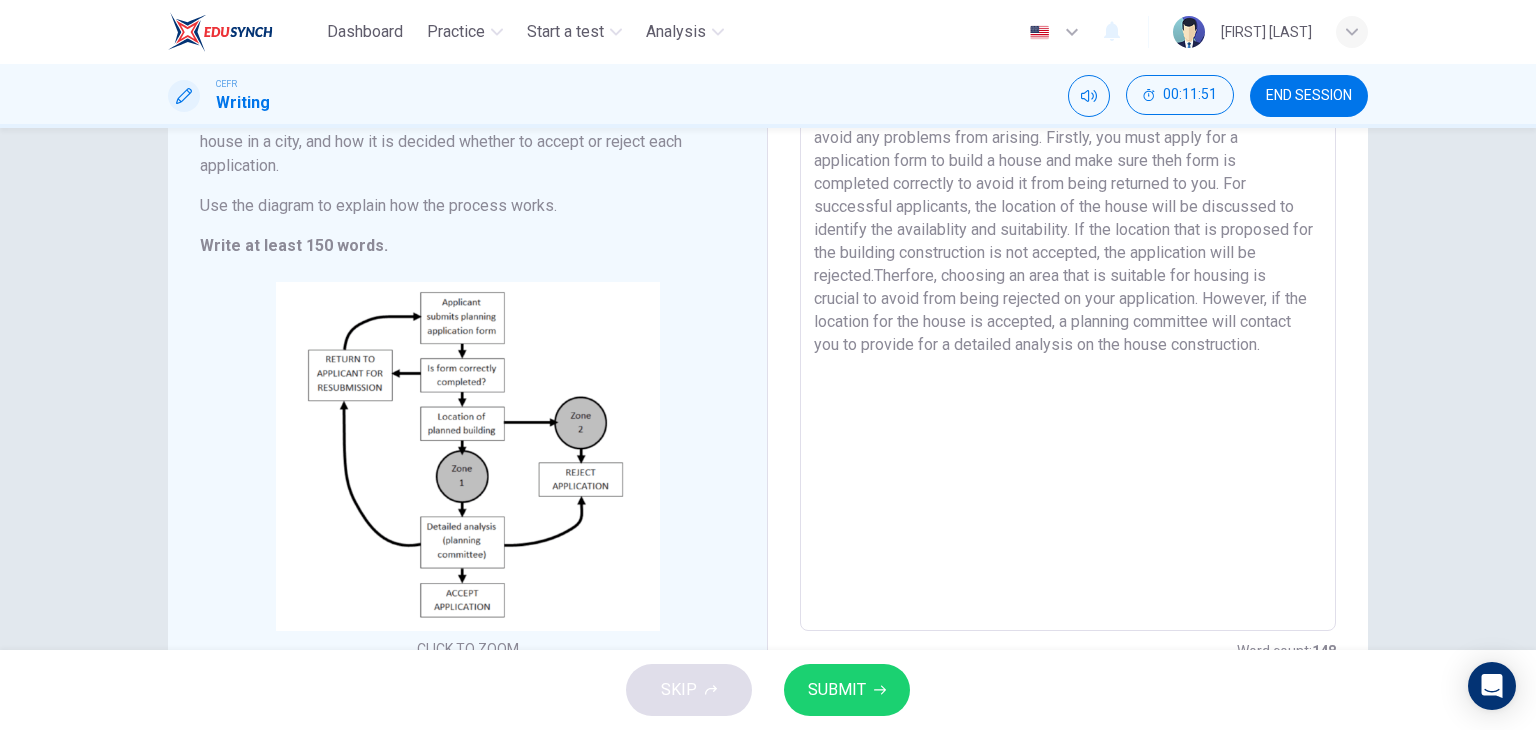 scroll, scrollTop: 191, scrollLeft: 0, axis: vertical 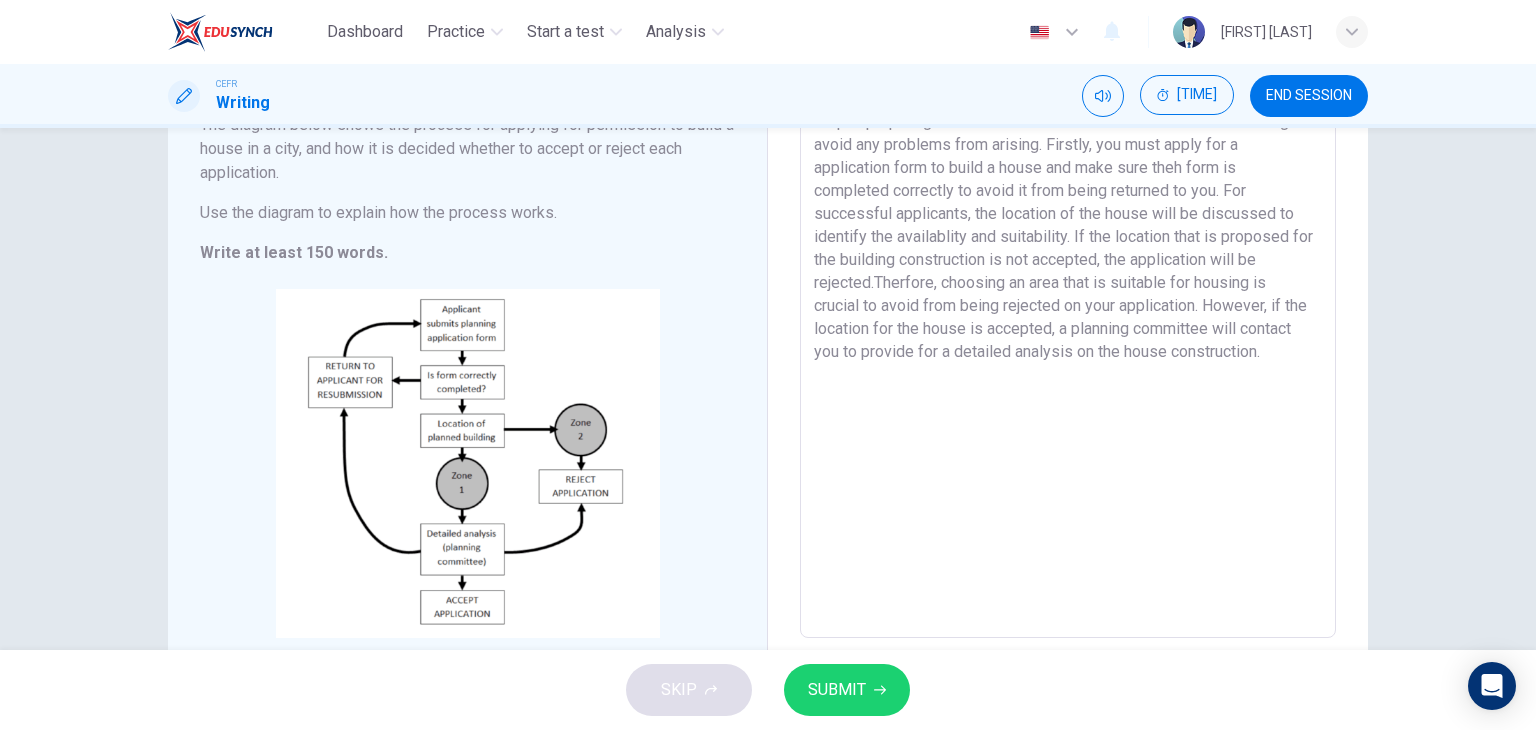 click on "Building a house in a [CITY] requires myriad of planning as it involves numerous people in ensuring that the construction goes well and each step in preparing to construct a house should be followed according to avoid any problems from arising. Firstly, you must apply for a application form to build a house and make sure theh form is completed correctly to avoid it from being returned to you. For successful applicants, the location of the house will be discussed to identify the availablity and suitability. If the location that is proposed for the building construction is not accepted, the application will be rejected.Therfore, choosing an area that is suitable for housing is crucial to avoid from being rejected on your application. However, if the location for the house is accepted, a planning committee will contact you to provide for a detailed analysis on the house construction." at bounding box center [1068, 343] 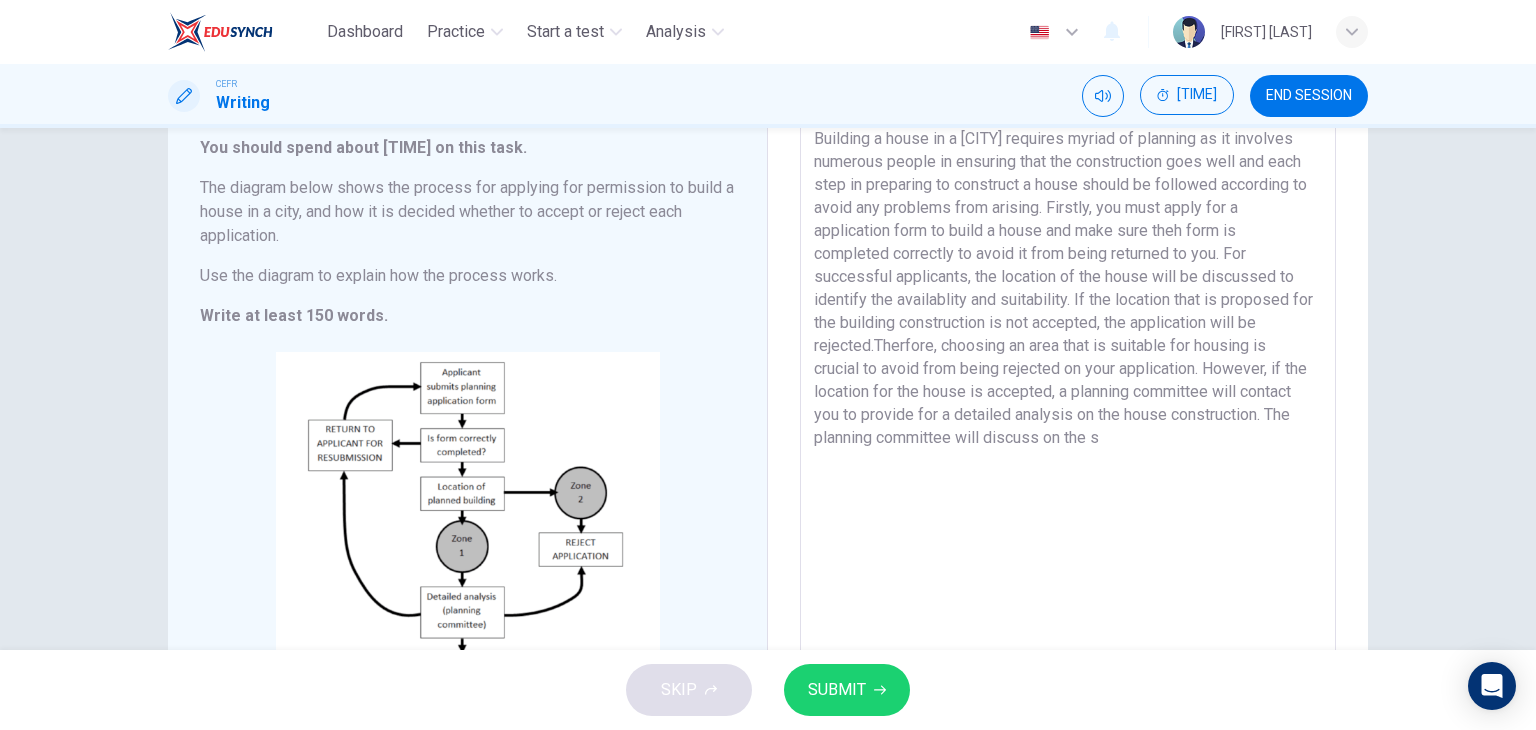 scroll, scrollTop: 191, scrollLeft: 0, axis: vertical 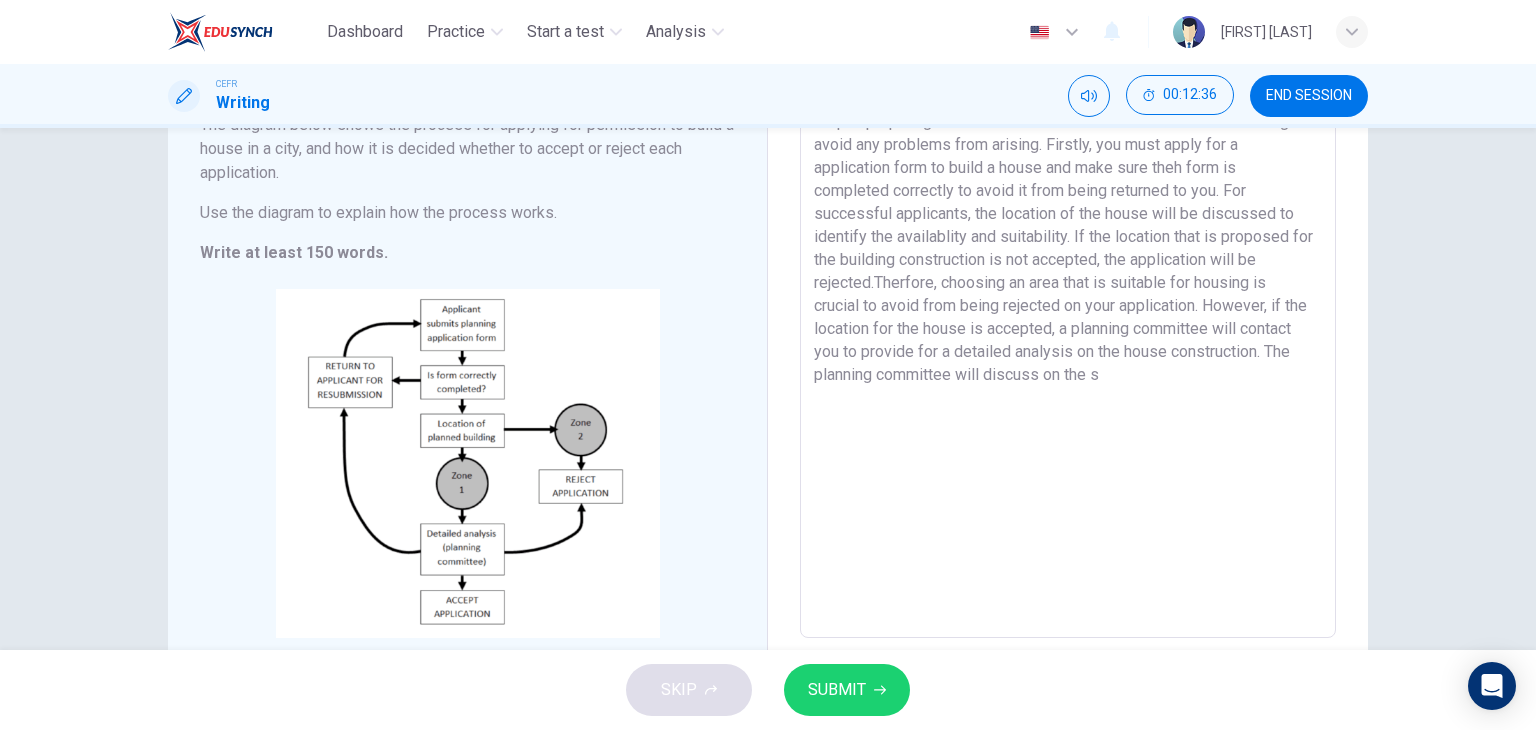 click on "Building a house in a [CITY] requires myriad of planning as it involves numerous people in ensuring that the construction goes well and each step in preparing to construct a house should be followed according to avoid any problems from arising. Firstly, you must apply for a application form to build a house and make sure theh form is completed correctly to avoid it from being returned to you. For successful applicants, the location of the house will be discussed to identify the availablity and suitability. If the location that is proposed for the building construction is not accepted, the application will be rejected.Therfore, choosing an area that is suitable for housing is crucial to avoid from being rejected on your application. However, if the location for the house is accepted, a planning committee will contact you to provide for a detailed analysis on the house construction. The planning committee will discuss on the s" at bounding box center (1068, 343) 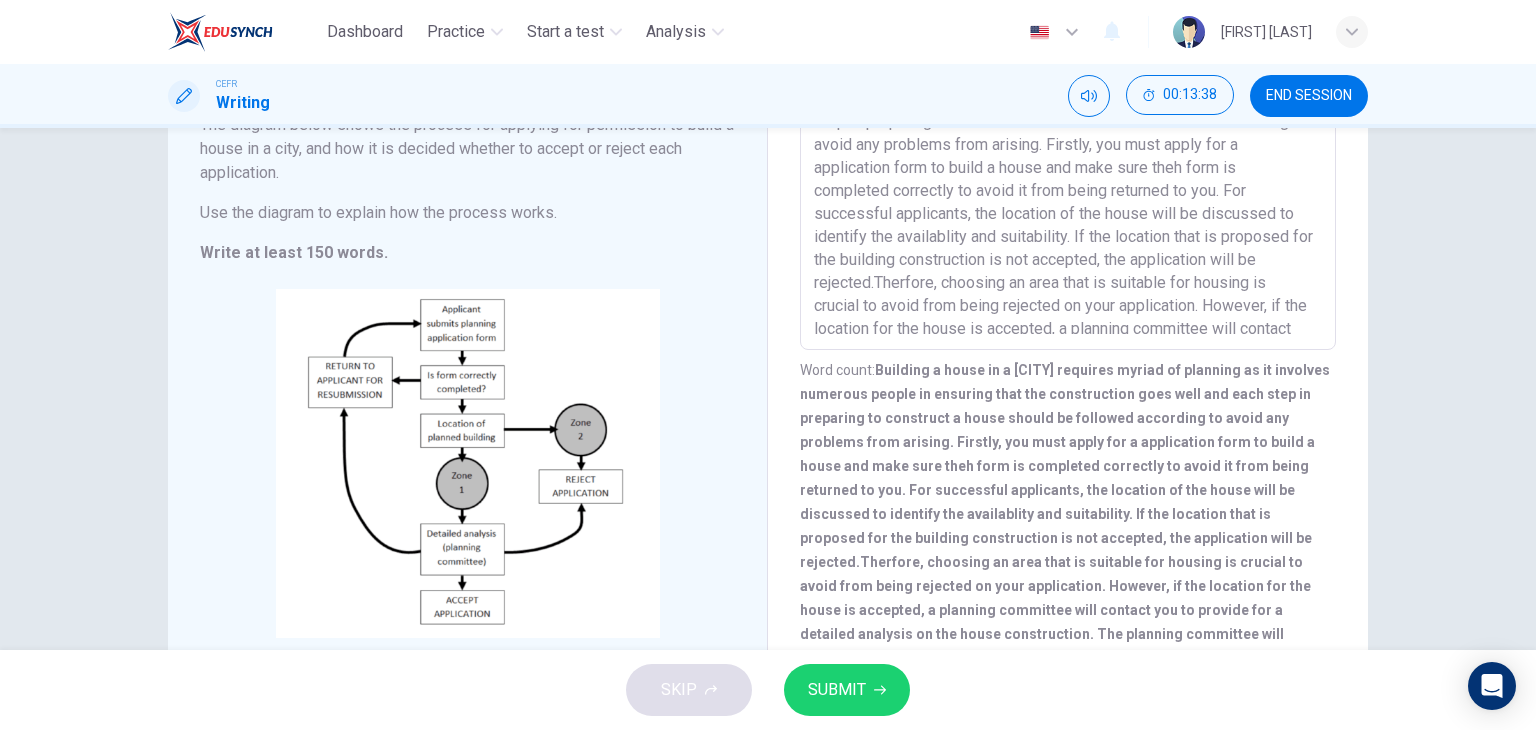 click on "Building a house in a [CITY] requires myriad of planning as it involves numerous people in ensuring that the construction goes well and each step in preparing to construct a house should be followed according to avoid any problems from arising. Firstly, you must apply for a application form to build a house and make sure theh form is completed correctly to avoid it from being returned to you. For successful applicants, the location of the house will be discussed to identify the availablity and suitability. If the location that is proposed for the building construction is not accepted, the application will be rejected.Therfore, choosing an area that is suitable for housing is crucial to avoid from being rejected on your application. However, if the location for the house is accepted, a planning committee will contact you to provide for a detailed analysis on the house construction. The planning committee will discuss the budget need, safety precautions and" at bounding box center [1068, 199] 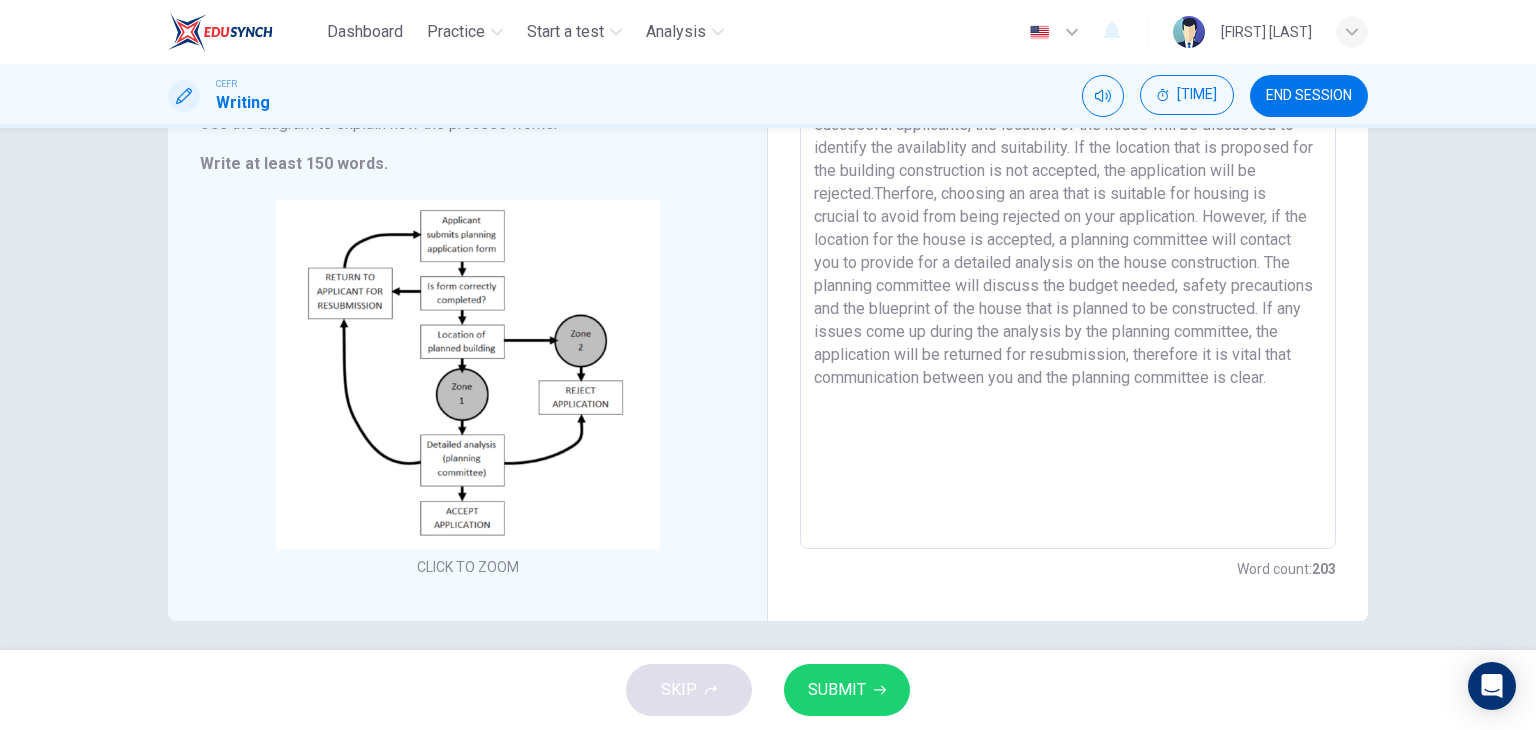 scroll, scrollTop: 291, scrollLeft: 0, axis: vertical 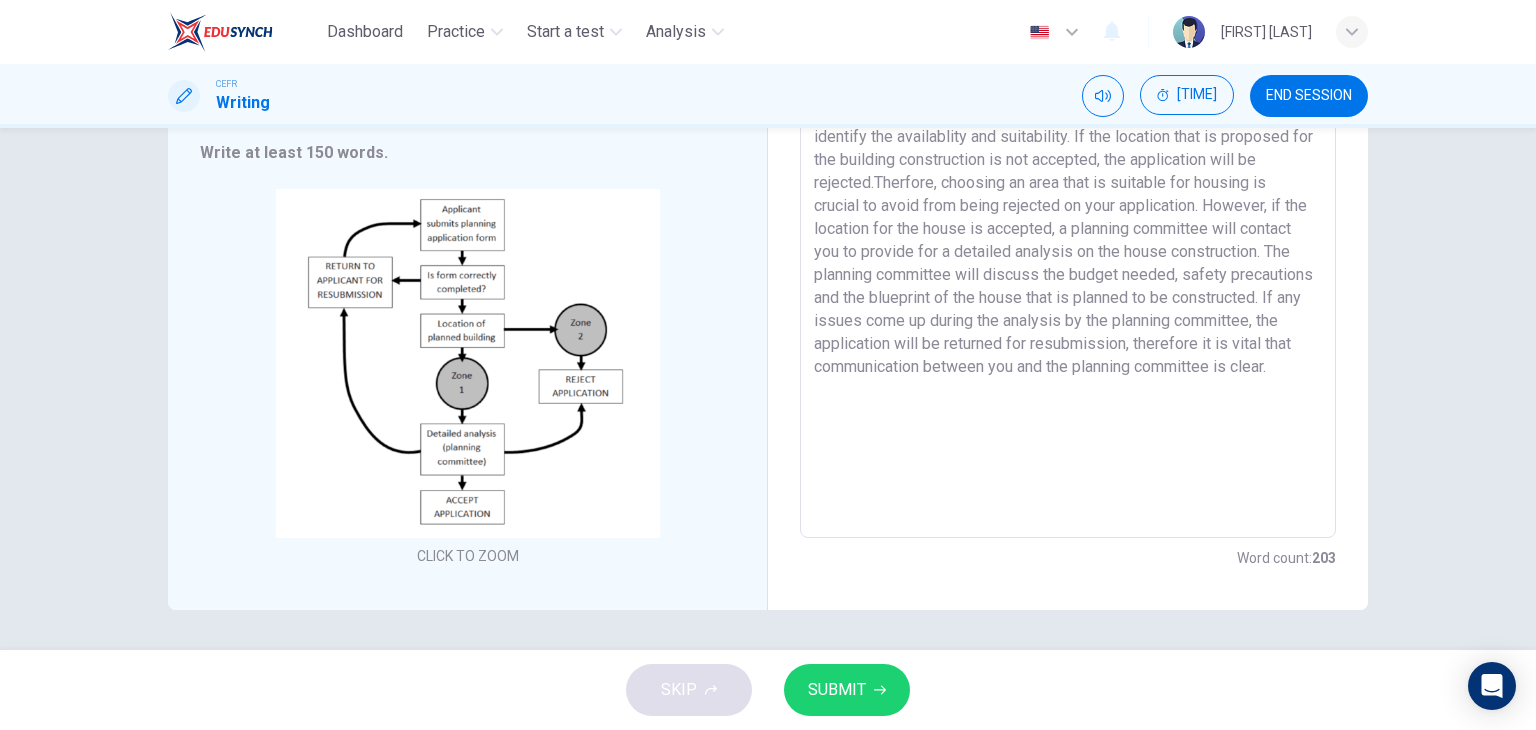 click at bounding box center [1068, 243] 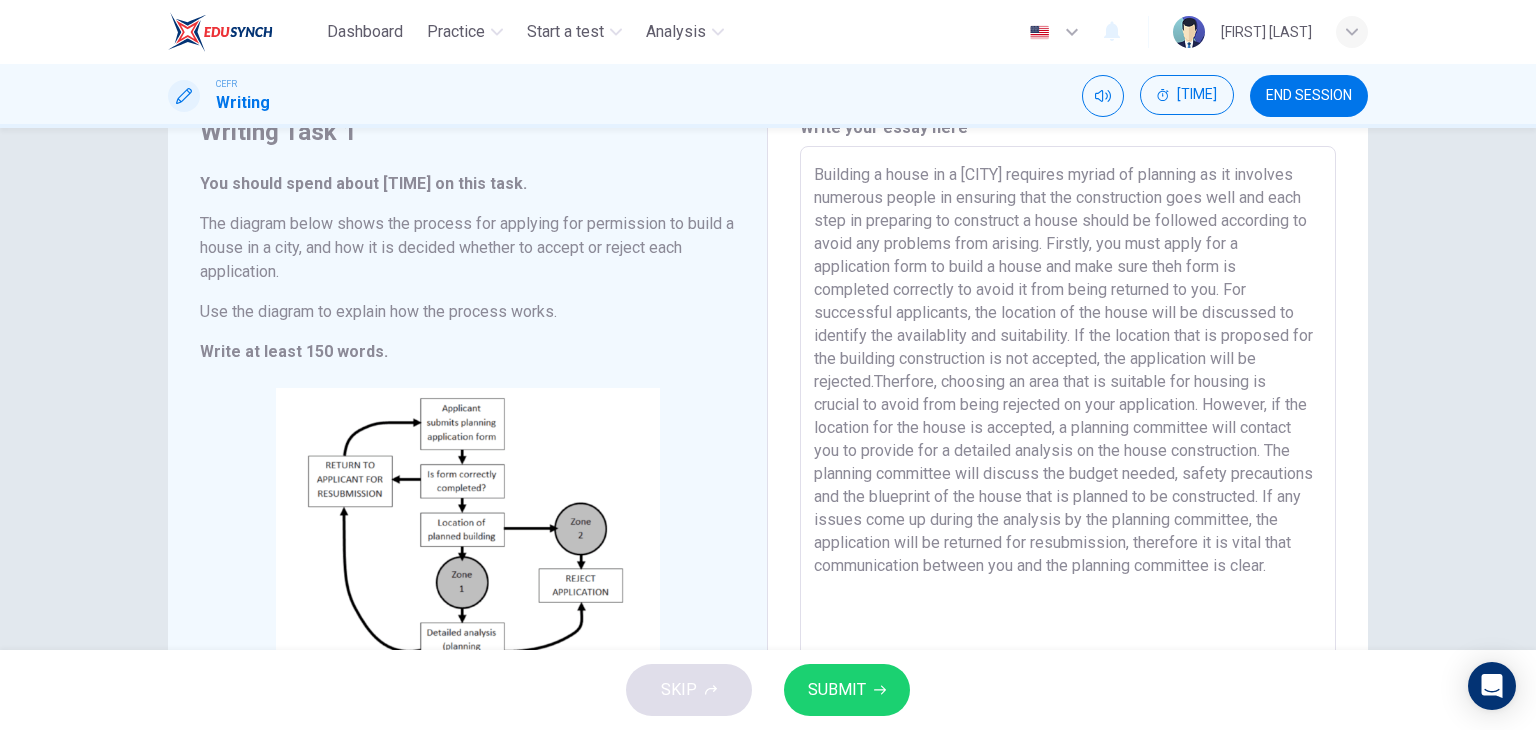 scroll, scrollTop: 100, scrollLeft: 0, axis: vertical 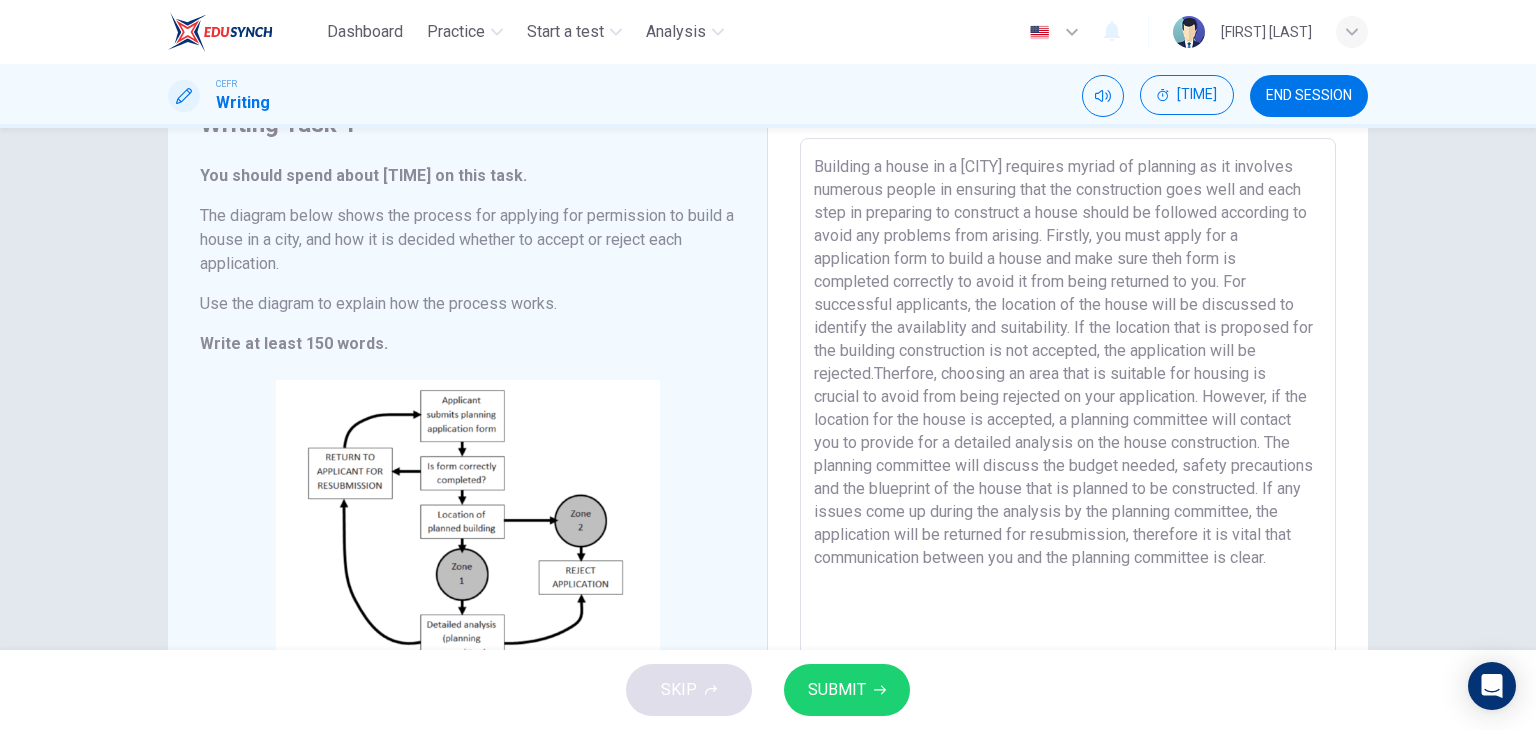 click at bounding box center [1068, 434] 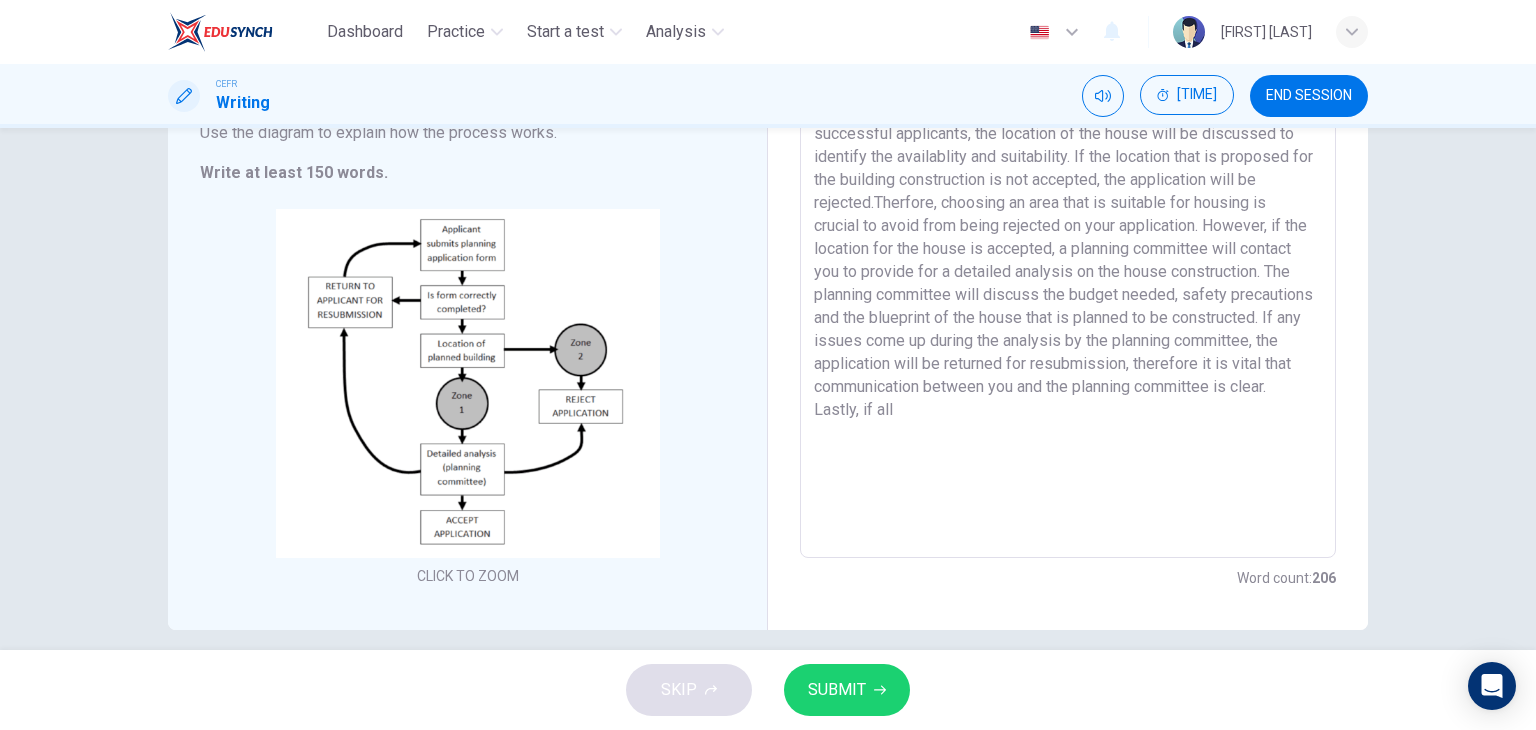 scroll, scrollTop: 291, scrollLeft: 0, axis: vertical 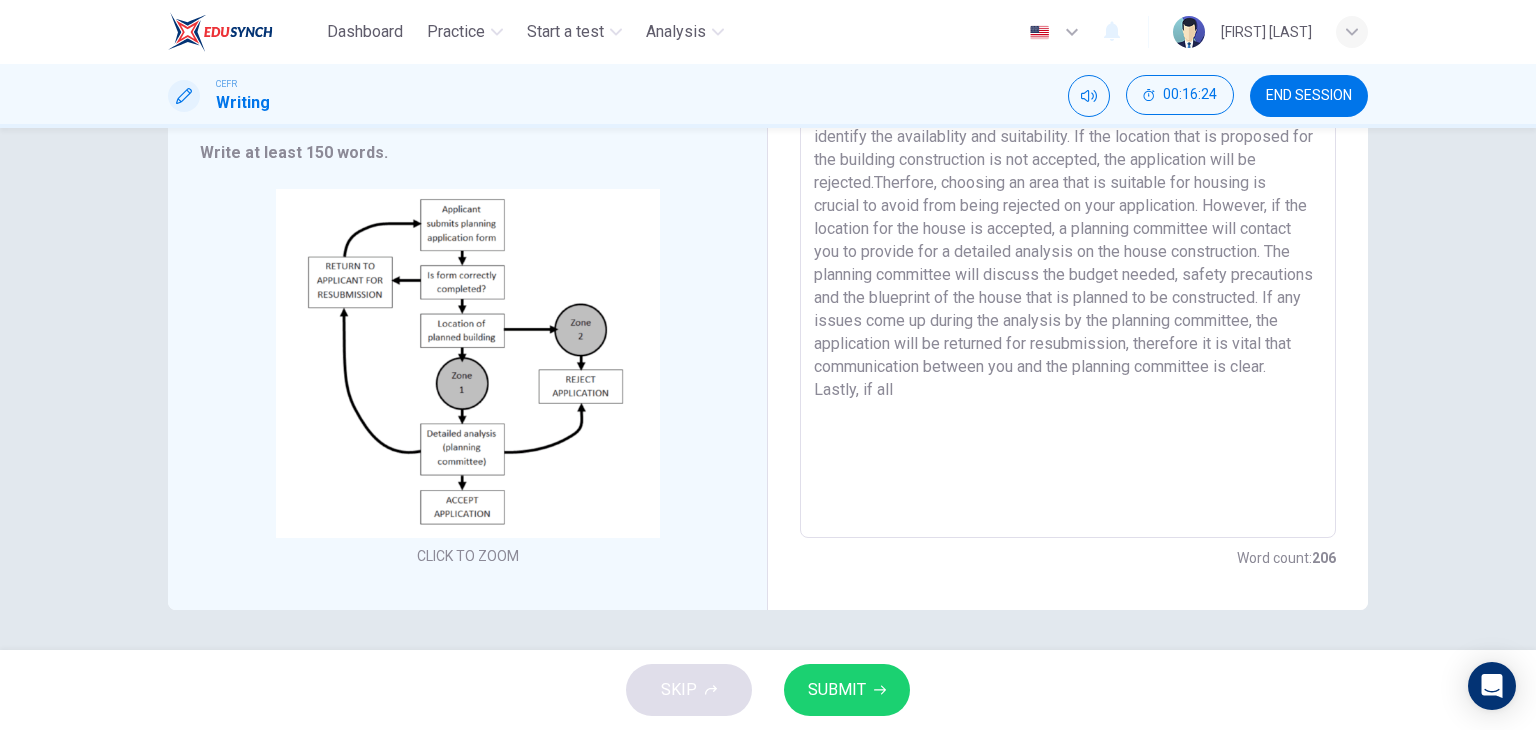 click at bounding box center [1068, 243] 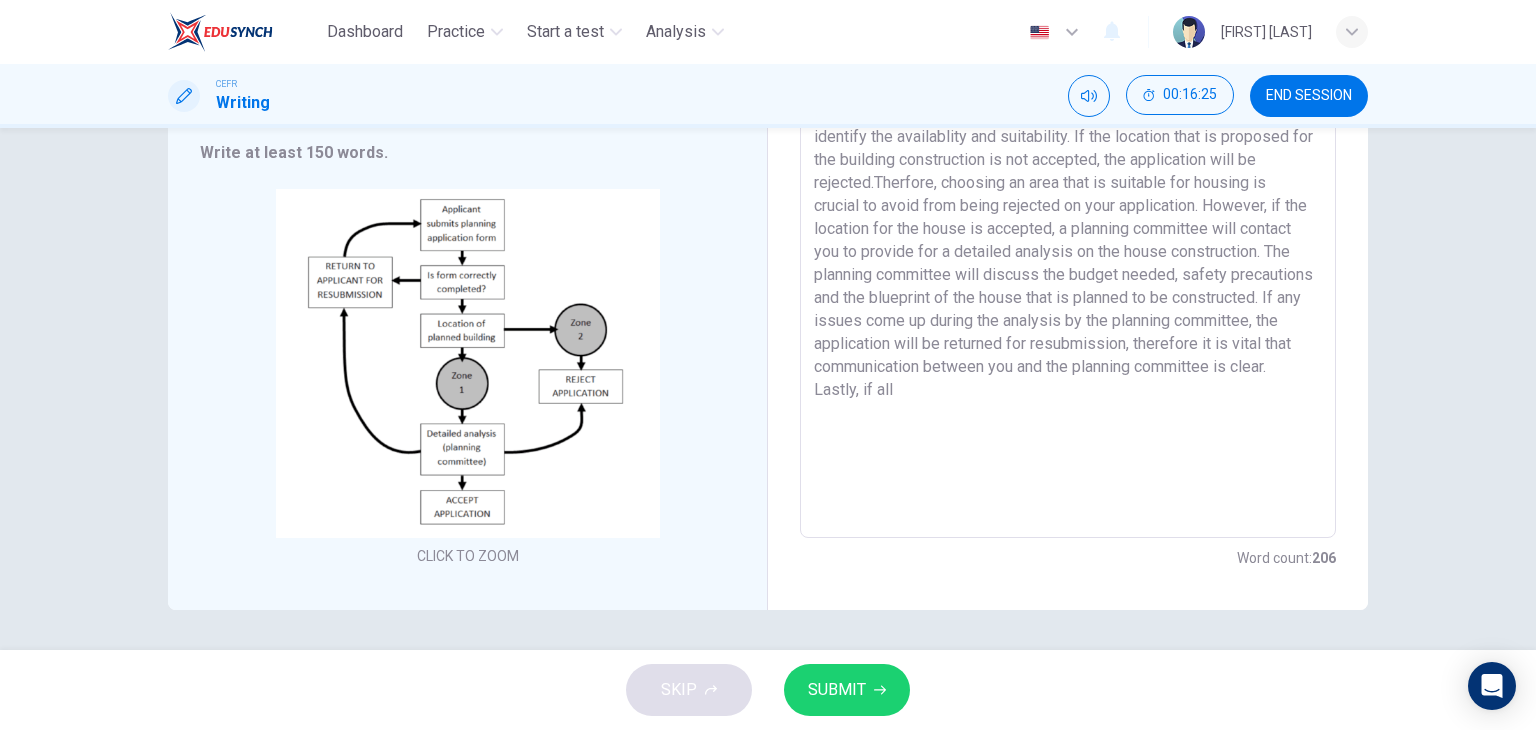 click at bounding box center [1068, 243] 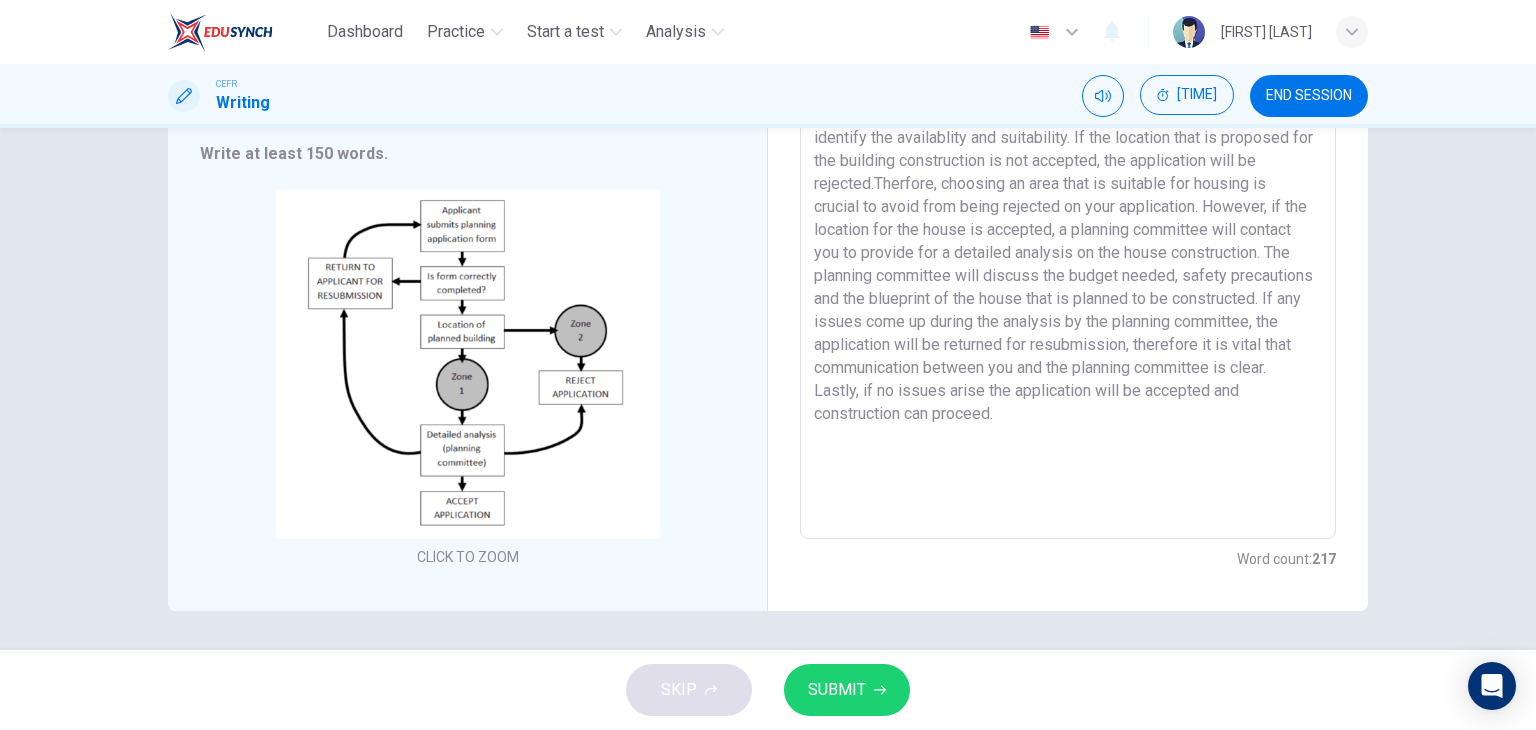 scroll, scrollTop: 291, scrollLeft: 0, axis: vertical 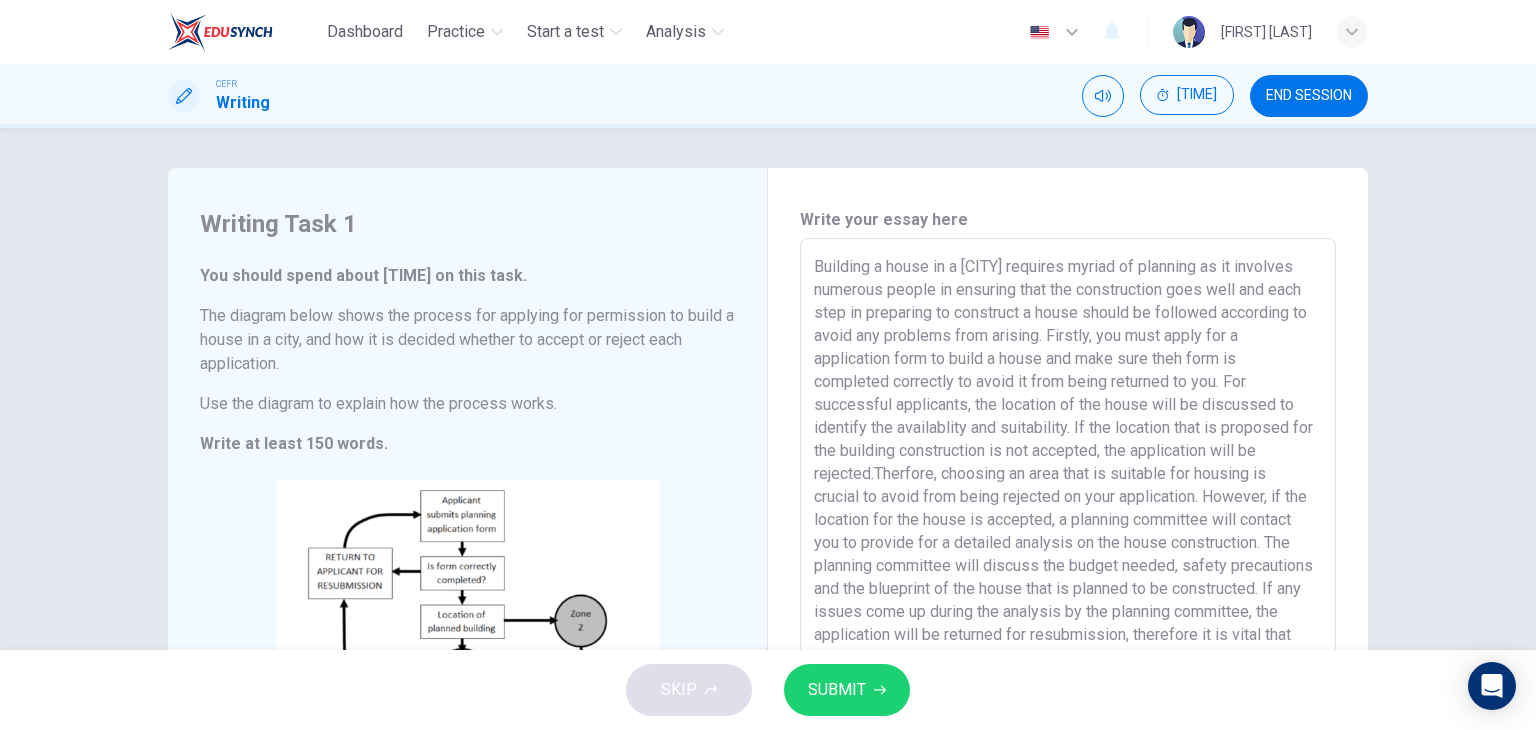 drag, startPoint x: 1149, startPoint y: 415, endPoint x: 812, endPoint y: 270, distance: 366.87054 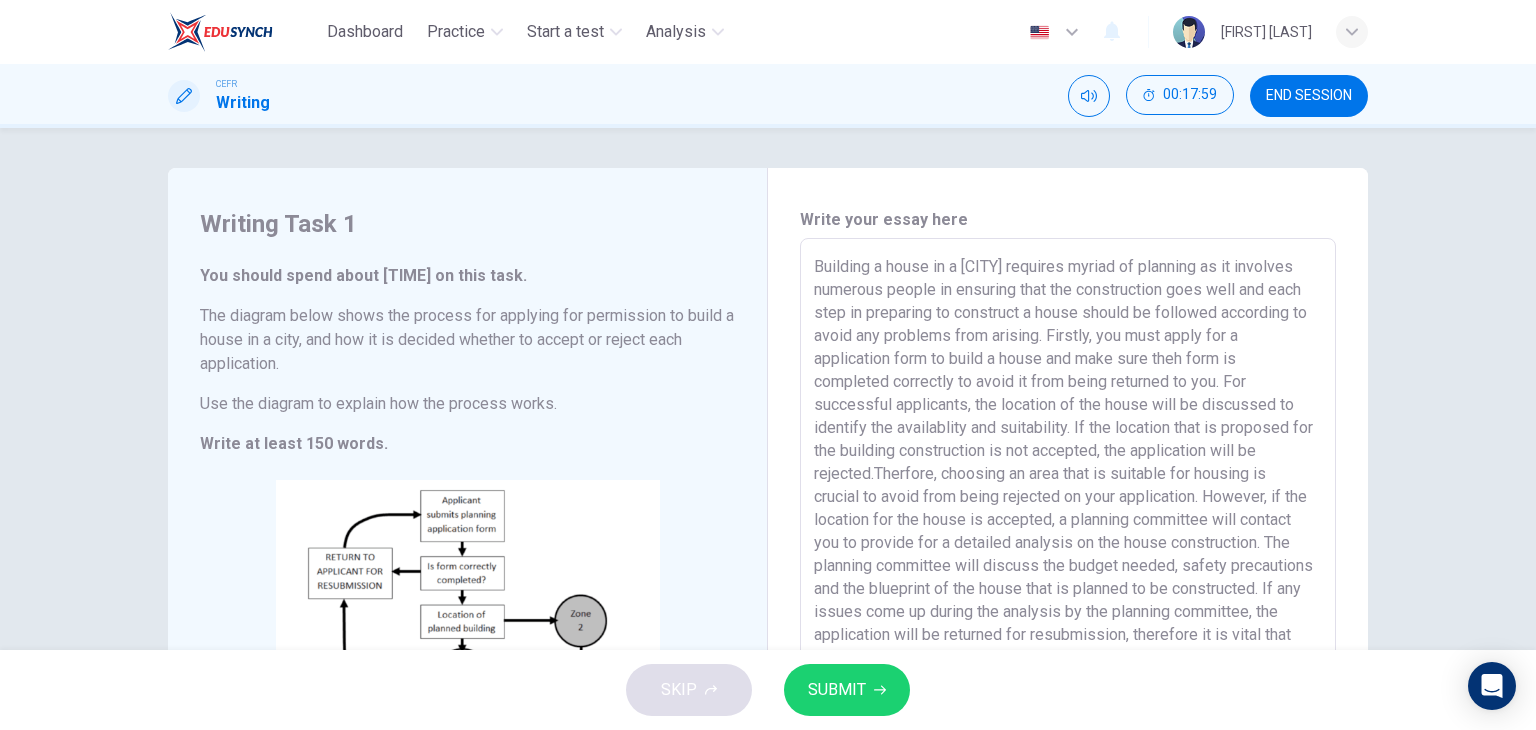 type on "Building a house in a [CITY] requires myriad of planning as it involves numerous people in ensuring that the construction goes well and each step in preparing to construct a house should be followed according to avoid any problems from arising. Firstly, you must apply for a application form to build a house and make sure theh form is completed correctly to avoid it from being returned to you. For successful applicants, the location of the house will be discussed to identify the availablity and suitability. If the location that is proposed for the building construction is not accepted, the application will be rejected.Therfore, choosing an area that is suitable for housing is crucial to avoid from being rejected on your application. However, if the location for the house is accepted, a planning committee will contact you to provide for a detailed analysis on the house construction. The planning committee will discuss the budget needed, safety precautions and the blueprint of the house that is planned to be co..." 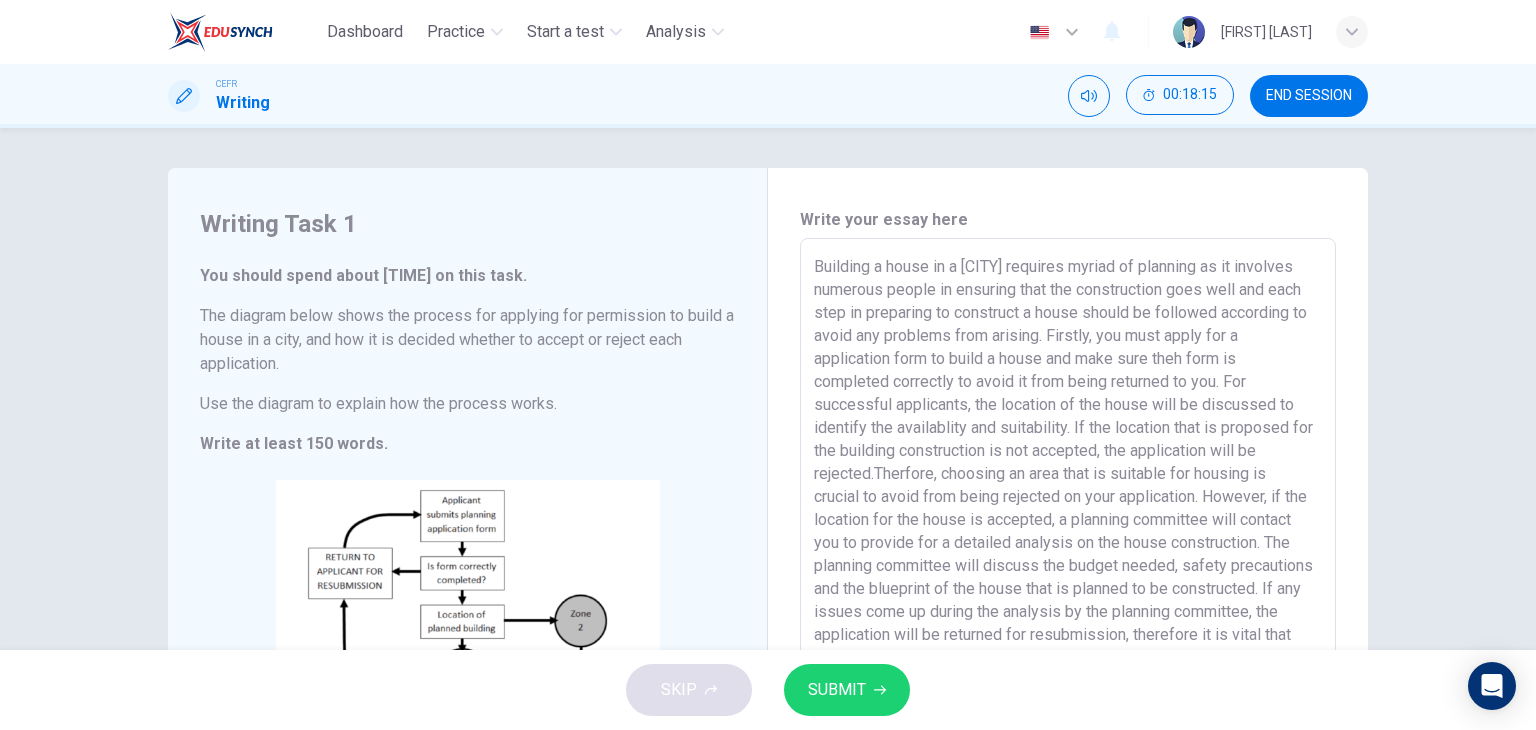 click at bounding box center (1068, 534) 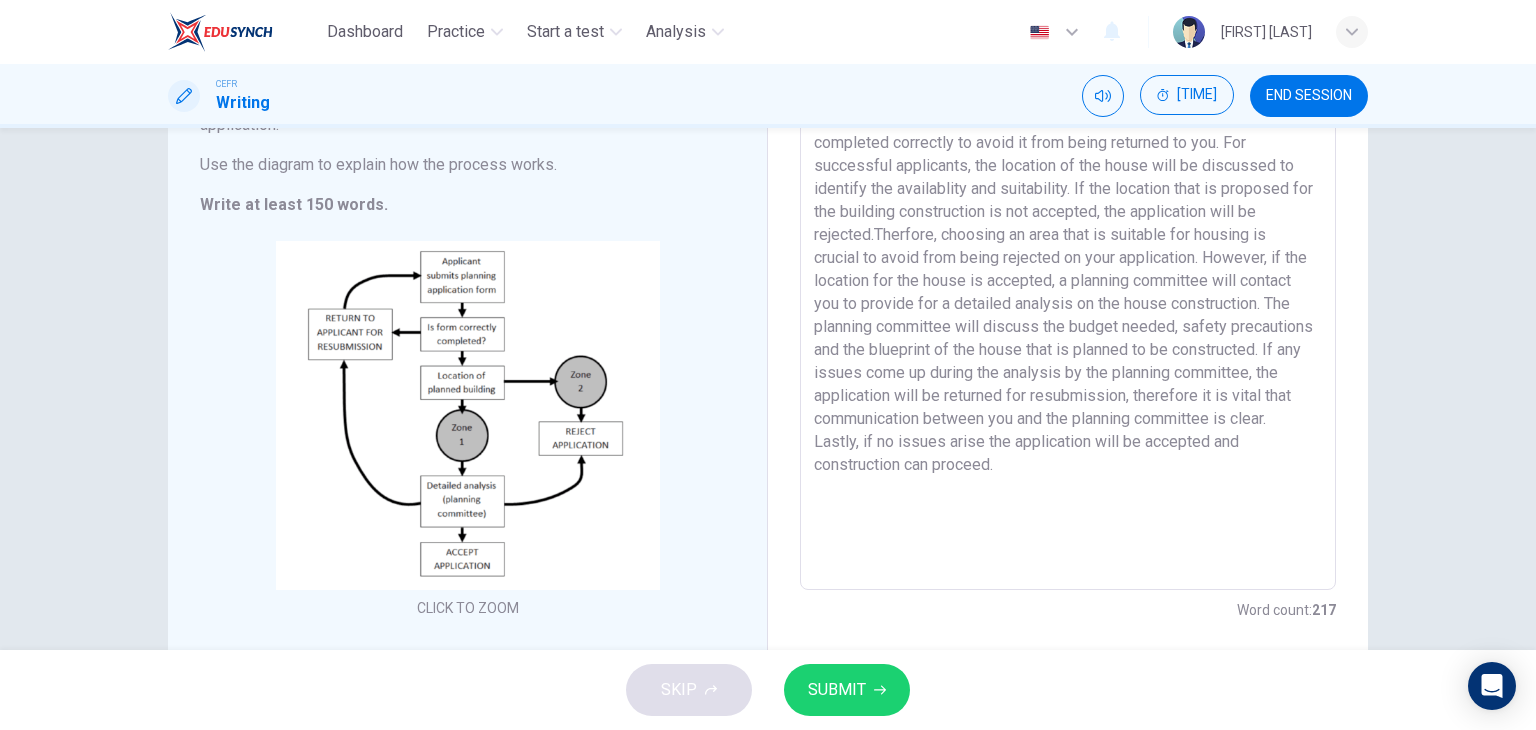 scroll, scrollTop: 291, scrollLeft: 0, axis: vertical 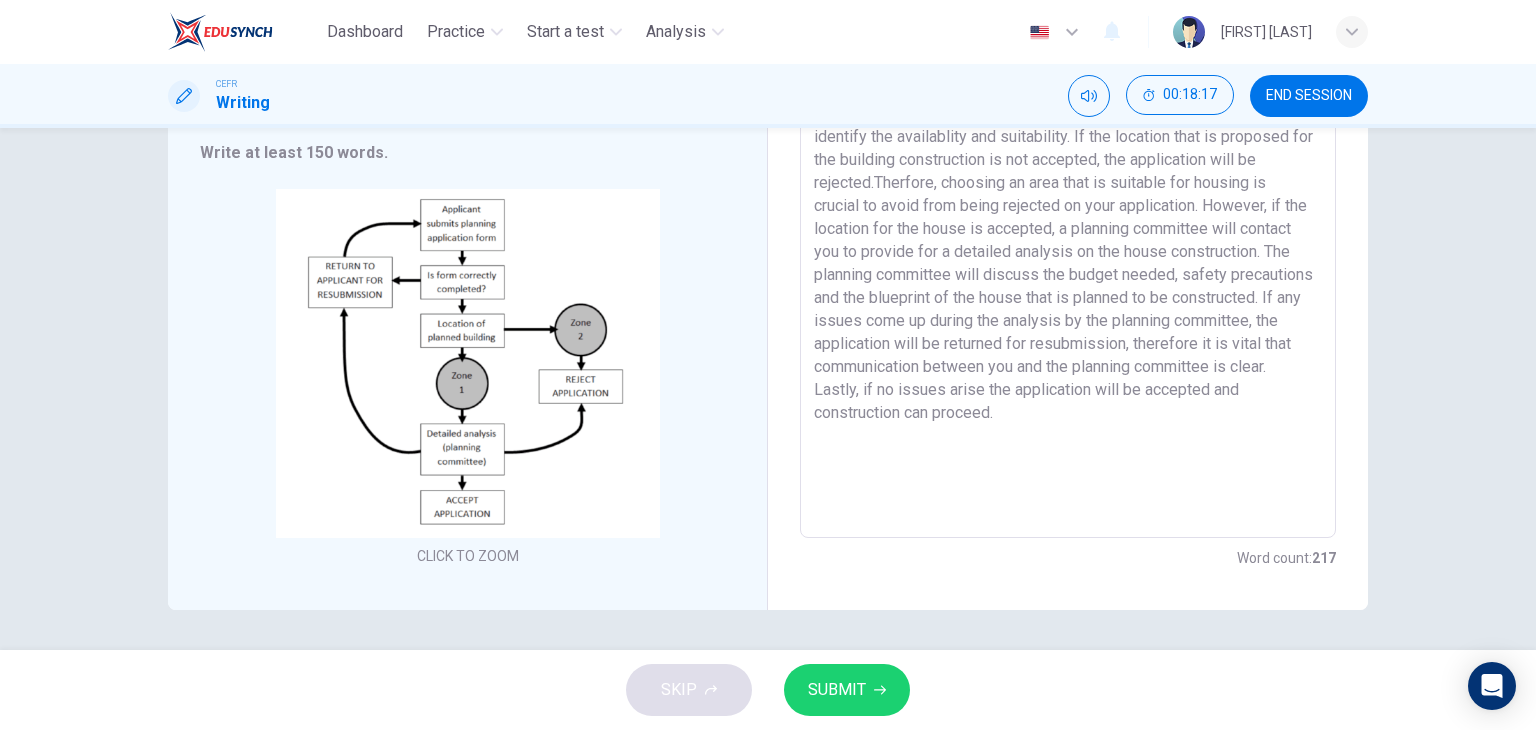 drag, startPoint x: 811, startPoint y: 262, endPoint x: 1167, endPoint y: 404, distance: 383.27536 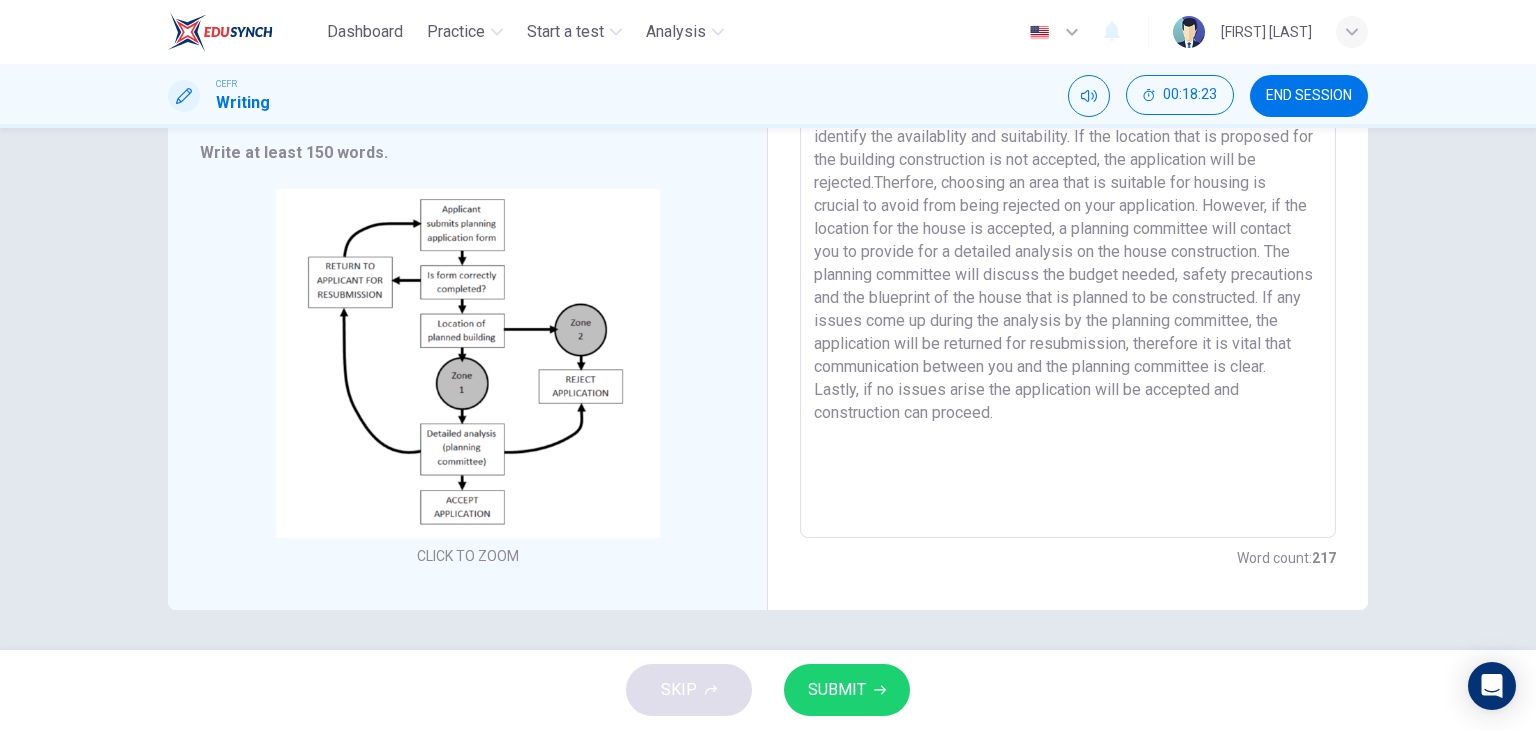 click on "SUBMIT" at bounding box center [847, 690] 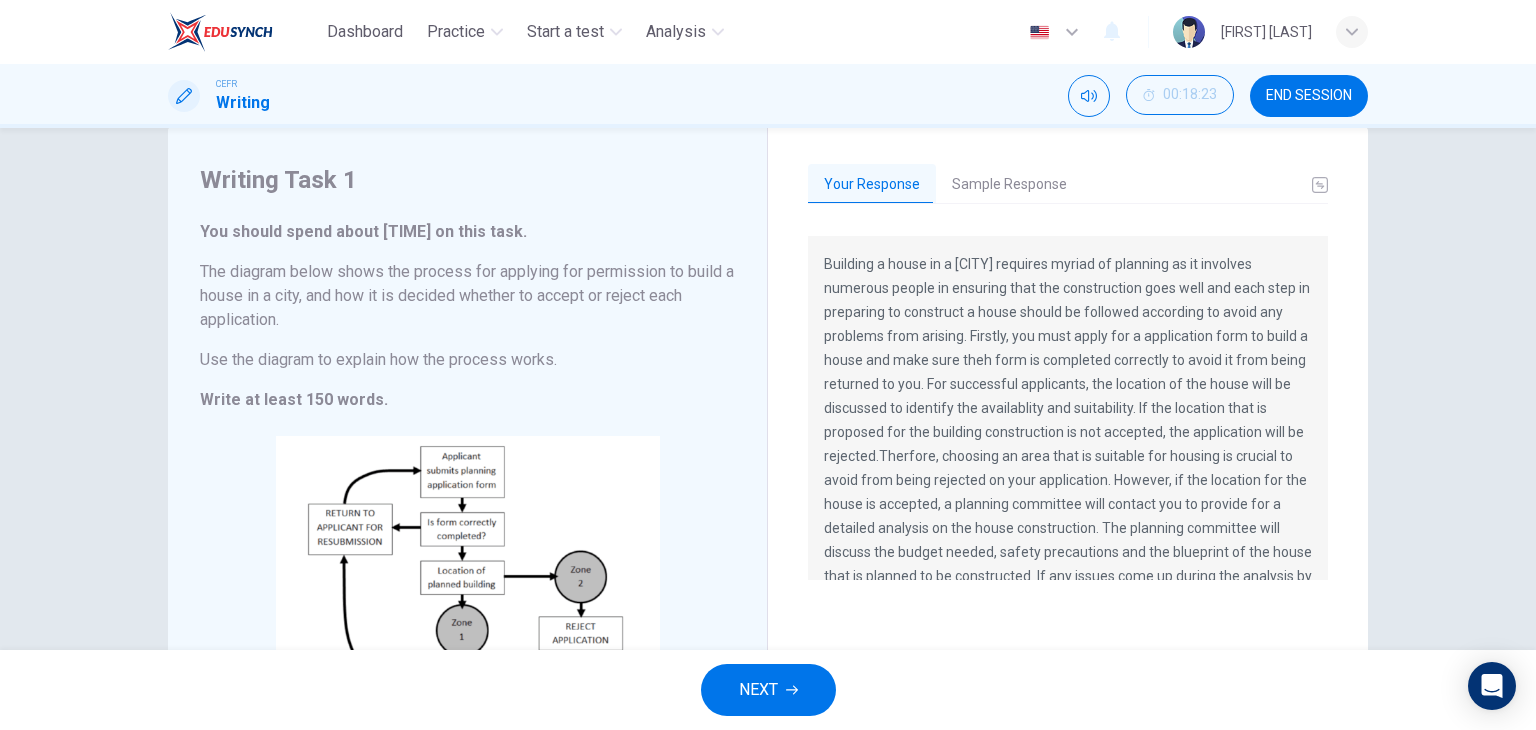 scroll, scrollTop: 0, scrollLeft: 0, axis: both 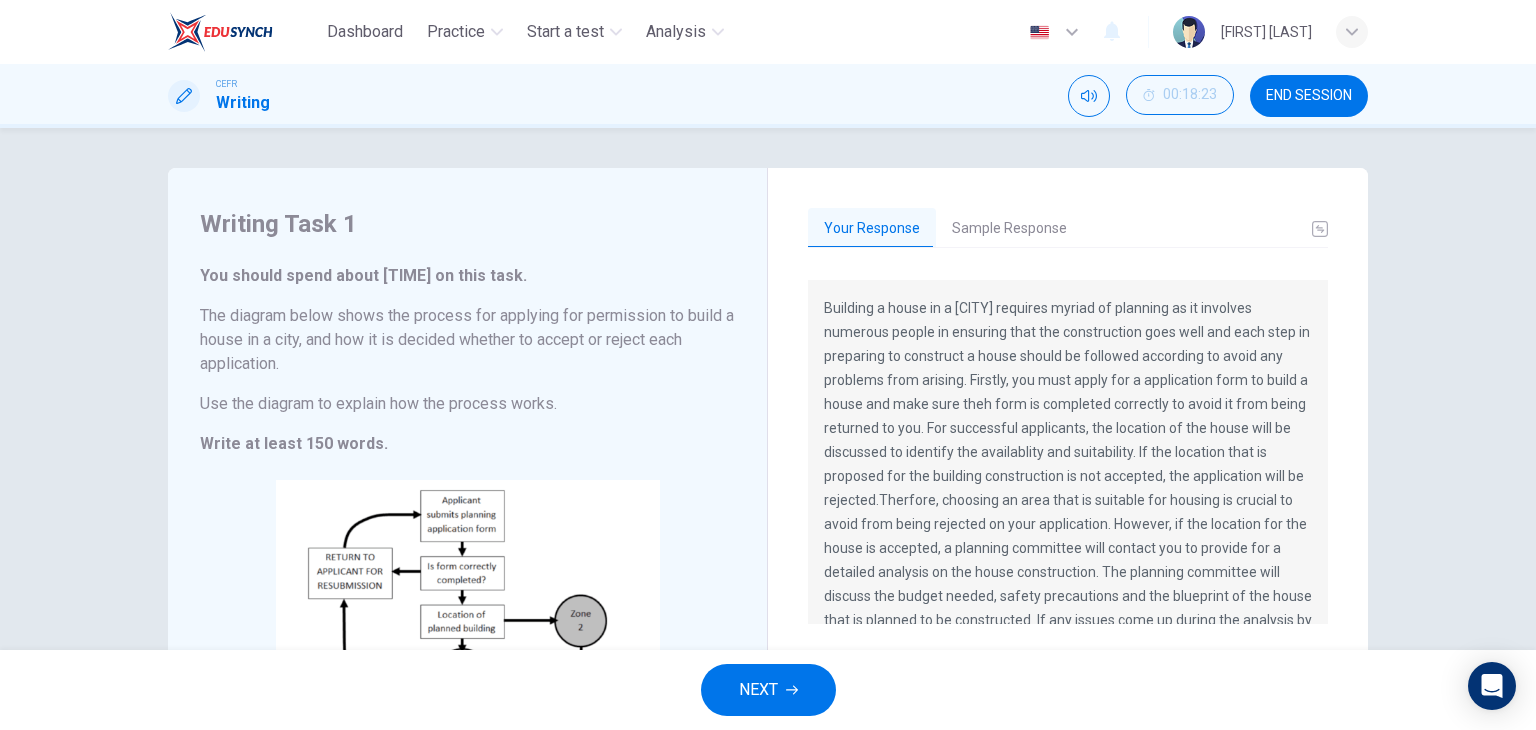 click on "Your Response Sample Response The diagram lays out the step by step process of what a person must do to get permission to build a house in the [CITY]. The diagram also shows how those in charge decide to accept or reject each application.
The applicant must first submit the “planning application form” correctly. There is a specific step detailed out to check that the form is filled in correctly, implying that the planning comittee receives a lot of applications that are not correctly completed.
If completed correctly, the form is then sorted based on where it is located. Per the diagram, if the location of the planned building is Zone 2, it is automatically rejected, implying that Zone 2 must already be at capacity, or that the commitee is simply not accepting new proposals for Zone 2.
If the location is Zone 1, the planning commitee then analyzes the proposal in detail and takes one of three actions:
2.	Reject application – the propsoal was denied after careful analysis" at bounding box center (1068, 514) 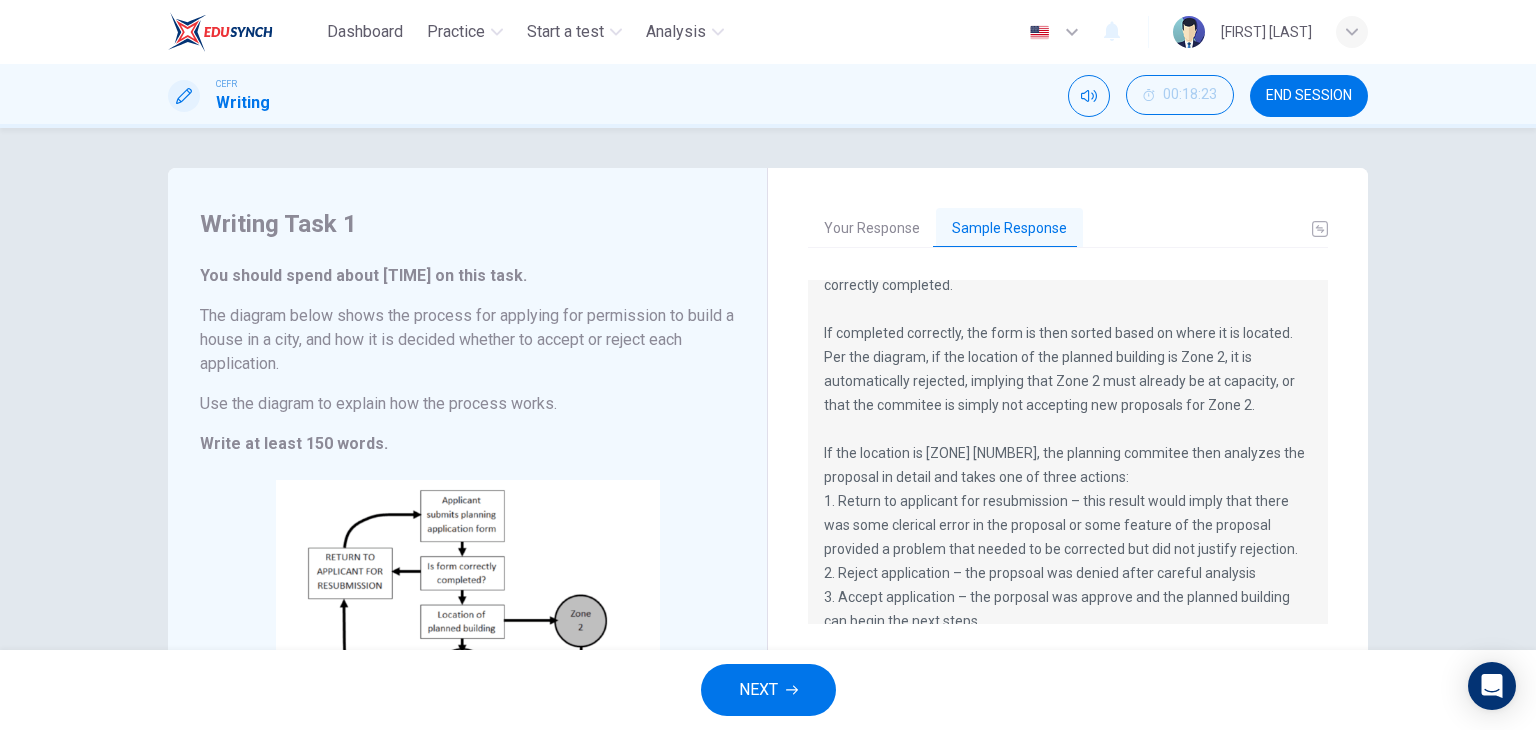 scroll, scrollTop: 216, scrollLeft: 0, axis: vertical 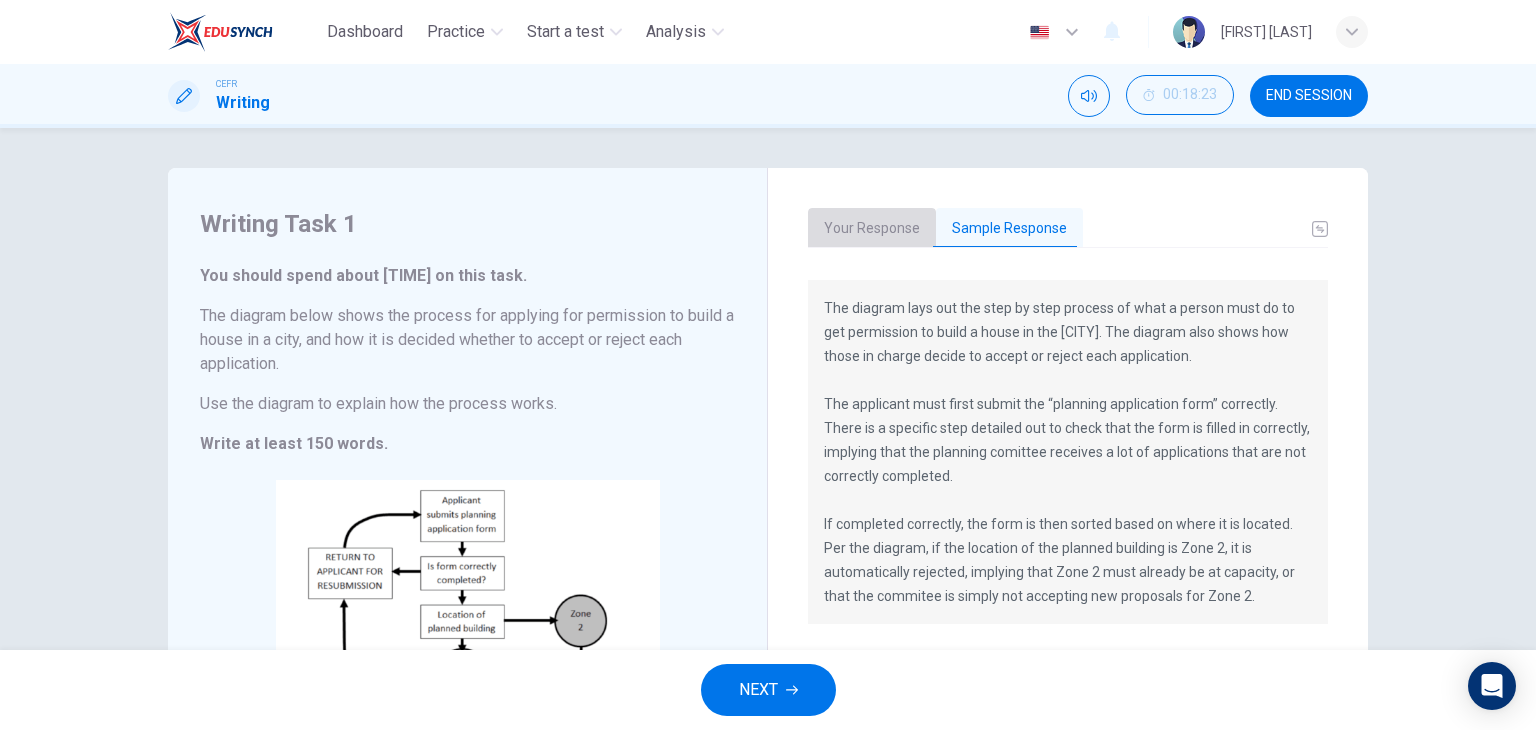 click on "Your Response" at bounding box center (872, 229) 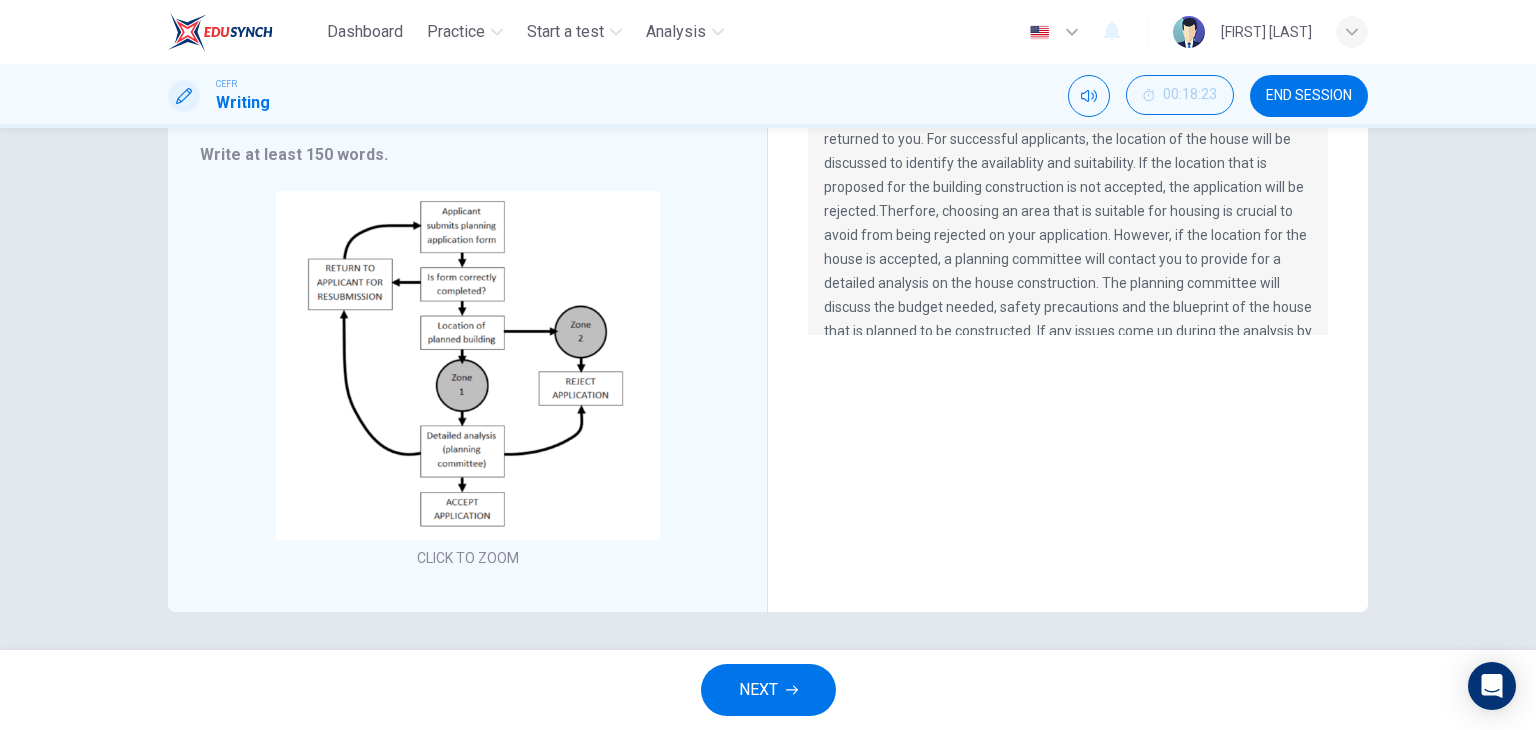 scroll, scrollTop: 291, scrollLeft: 0, axis: vertical 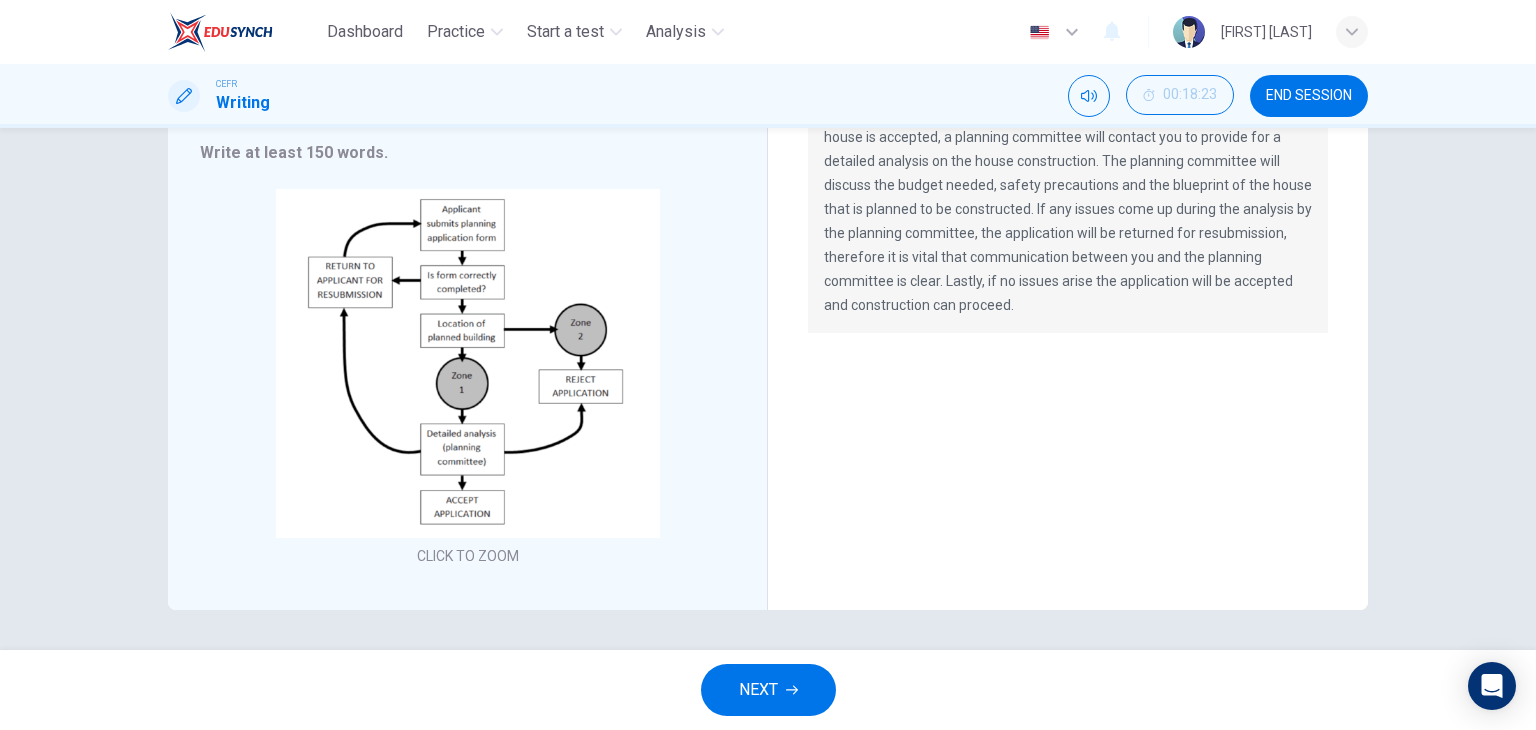 drag, startPoint x: 1144, startPoint y: 308, endPoint x: 924, endPoint y: 271, distance: 223.08966 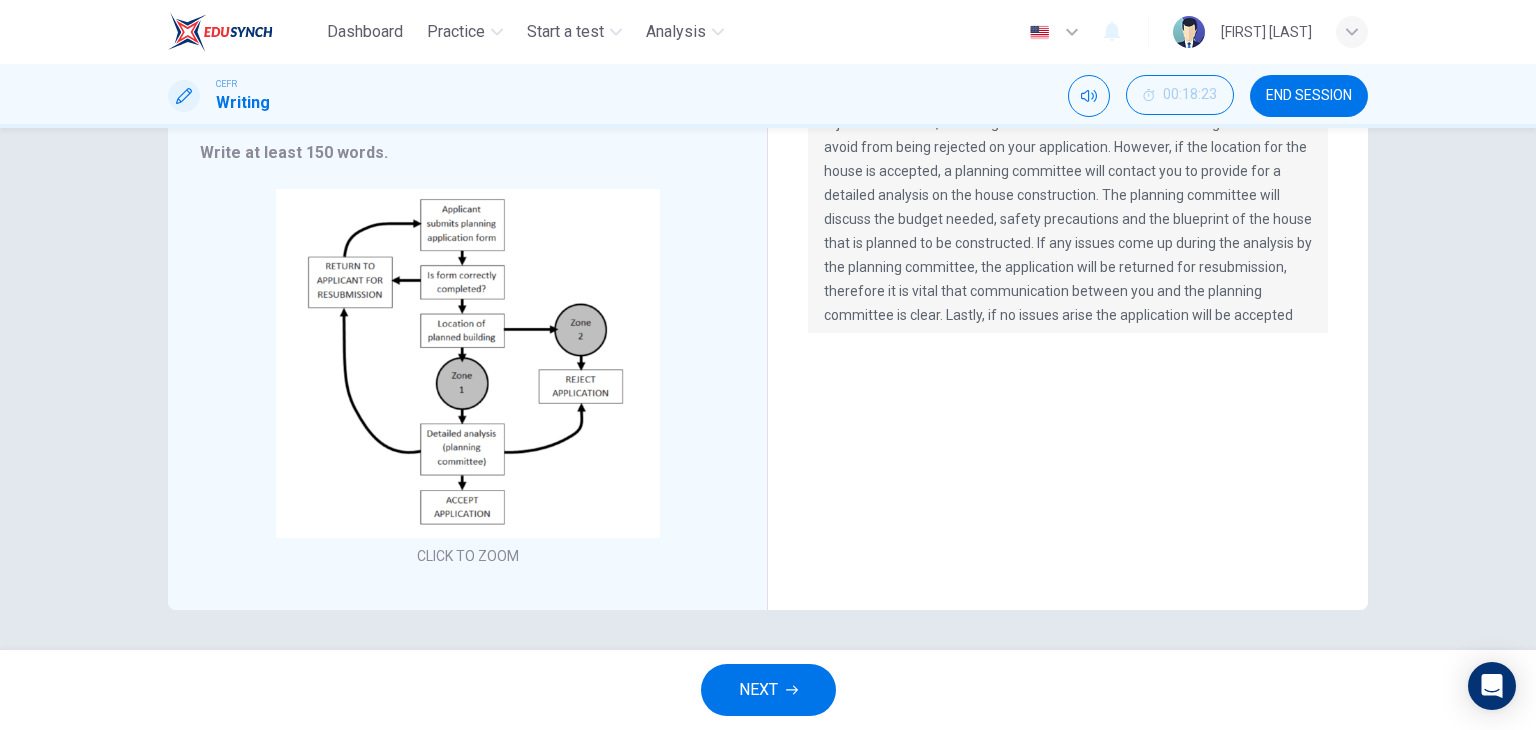 scroll, scrollTop: 24, scrollLeft: 0, axis: vertical 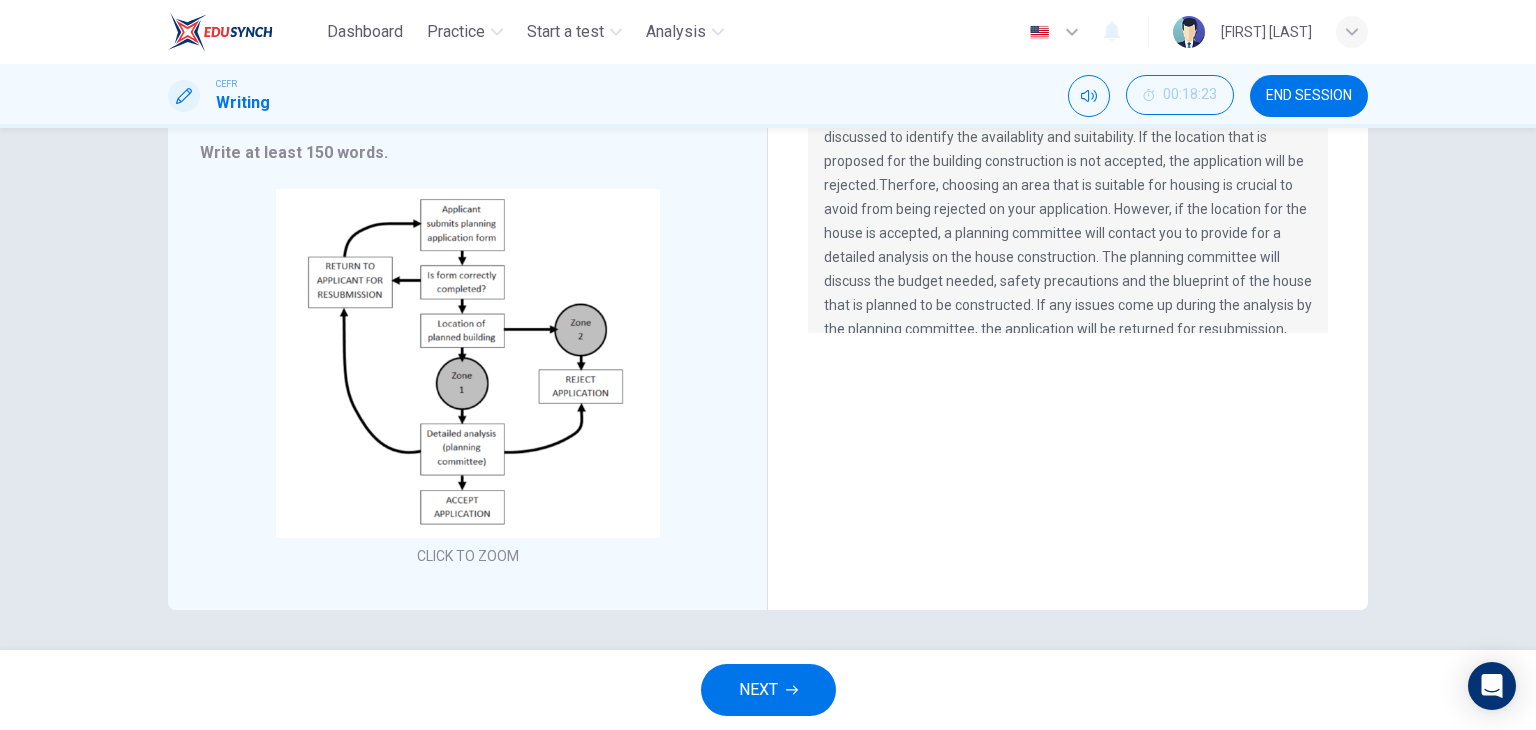 drag, startPoint x: 1066, startPoint y: 308, endPoint x: 928, endPoint y: 277, distance: 141.43903 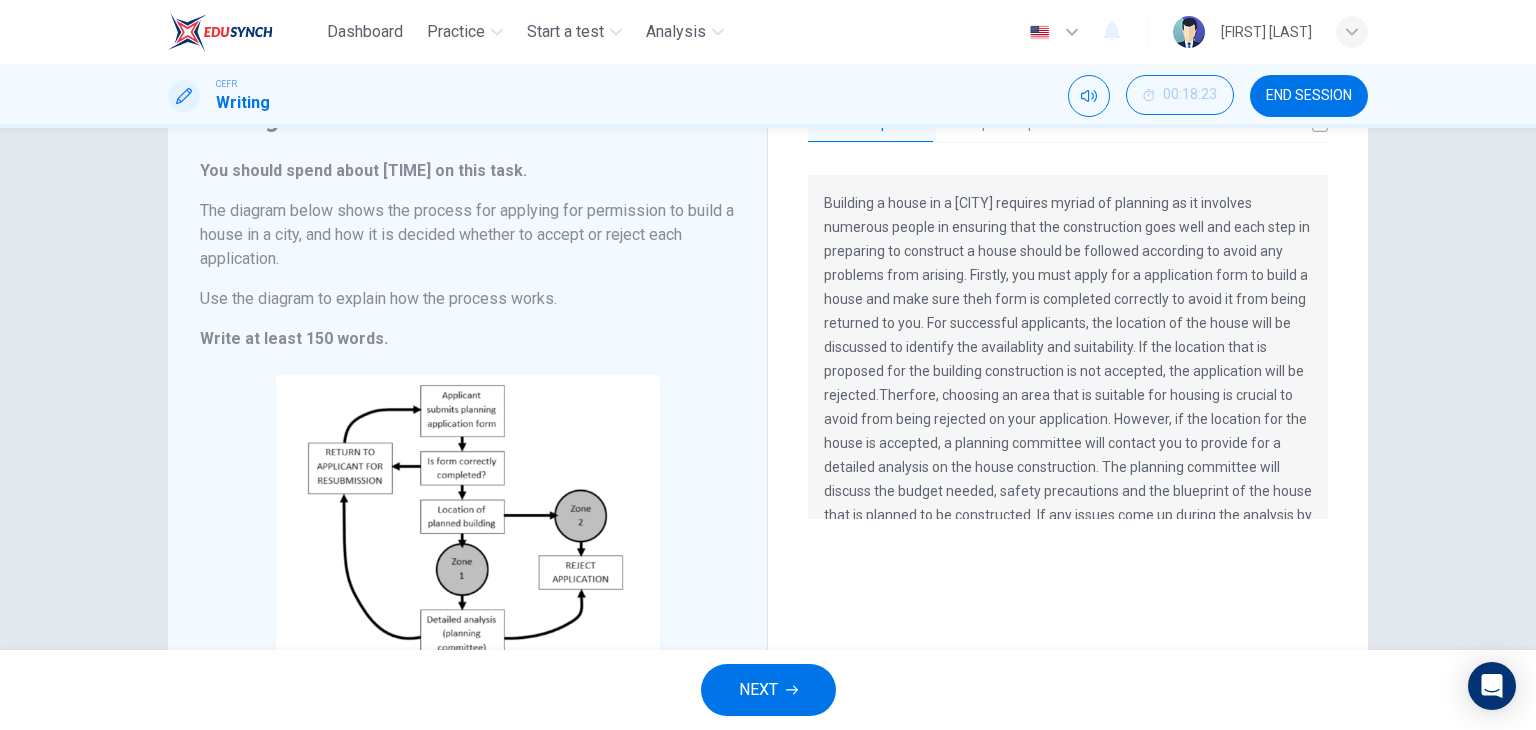 scroll, scrollTop: 0, scrollLeft: 0, axis: both 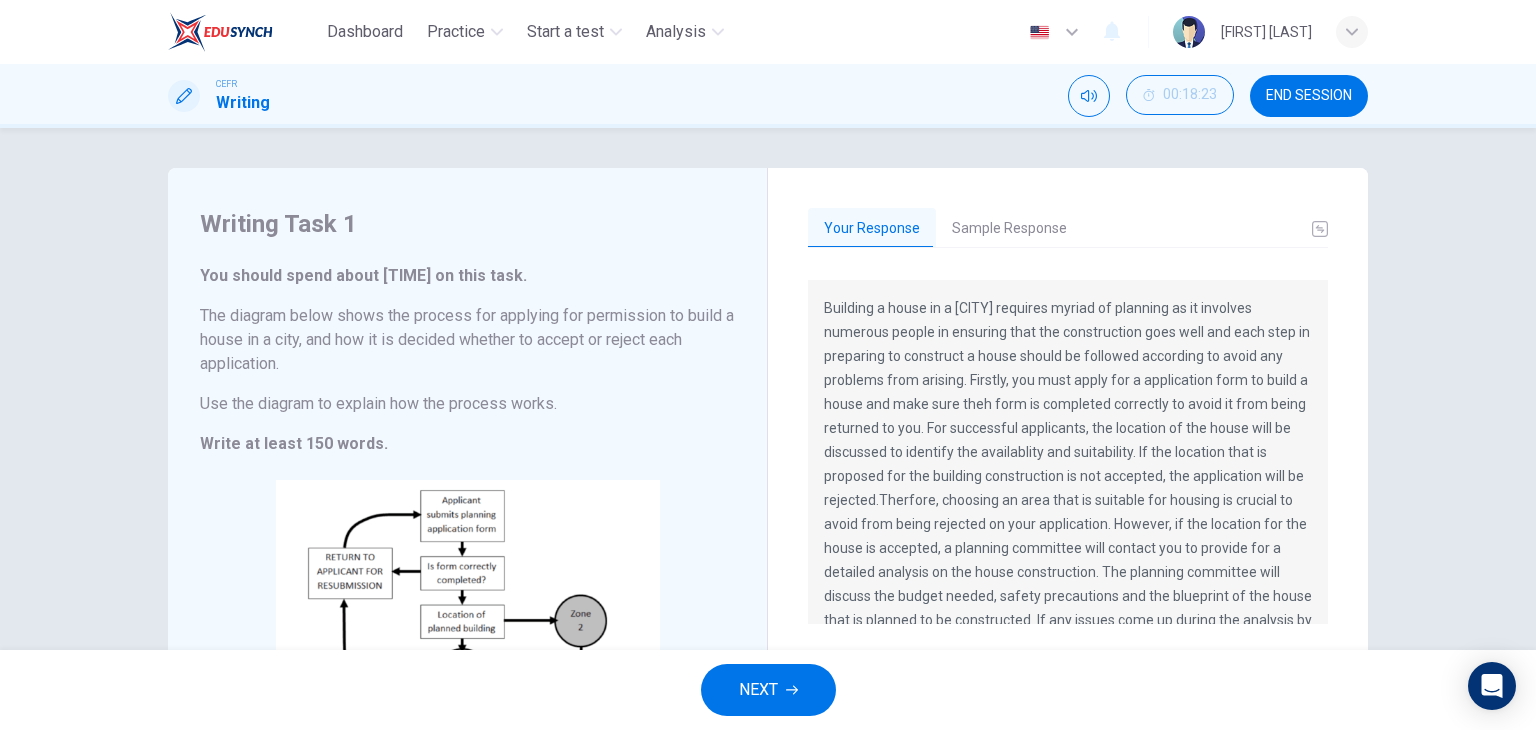 drag, startPoint x: 824, startPoint y: 309, endPoint x: 988, endPoint y: 357, distance: 170.88008 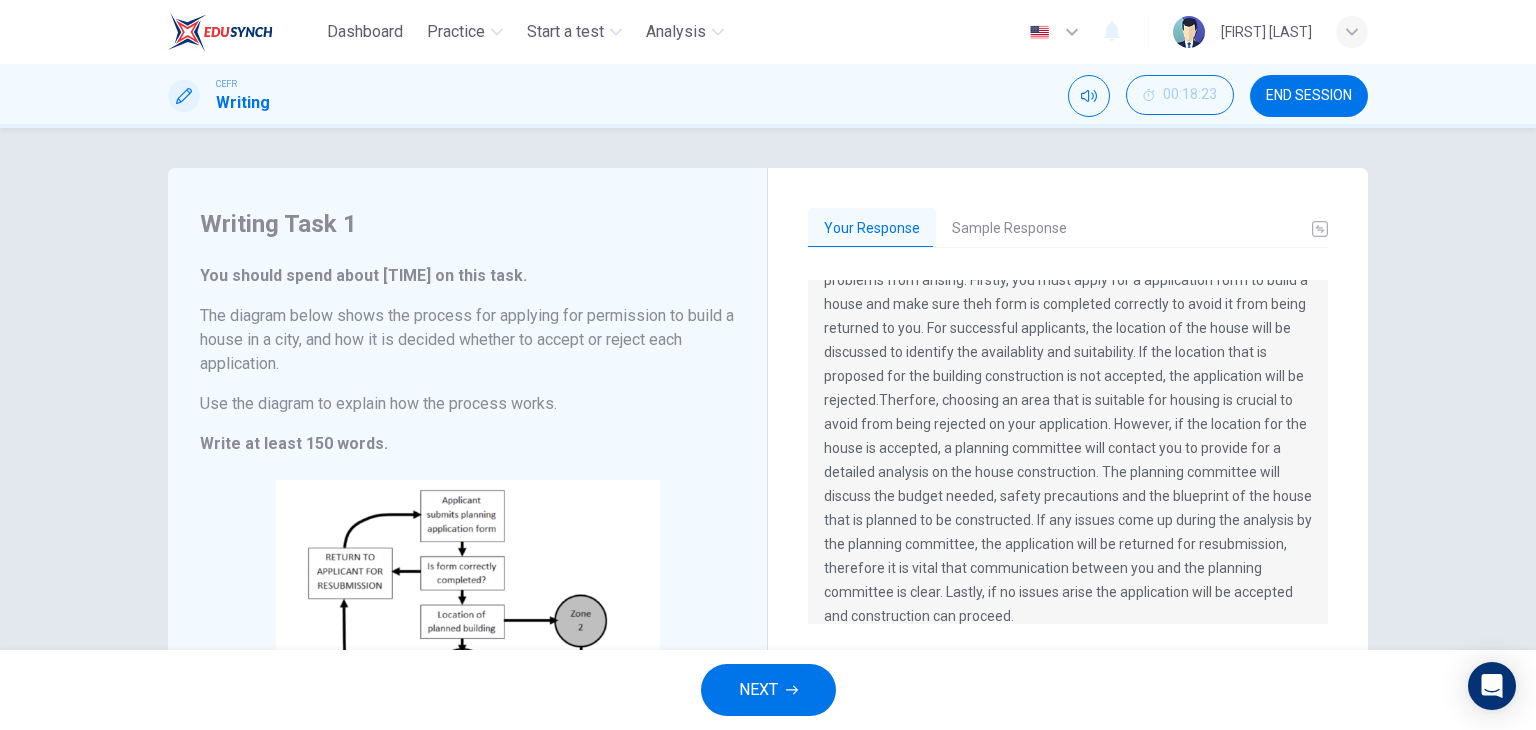 scroll 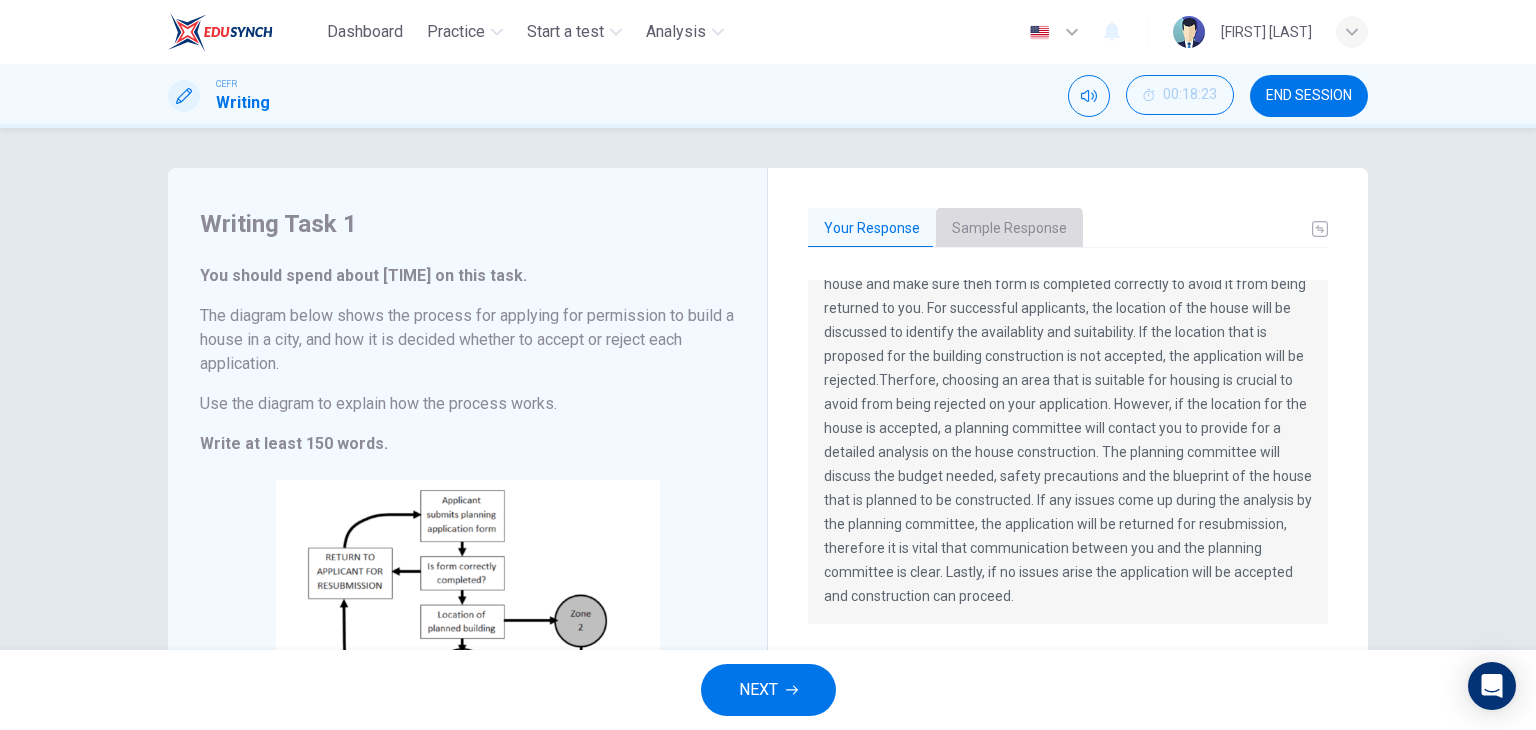 click on "Sample Response" at bounding box center (1009, 229) 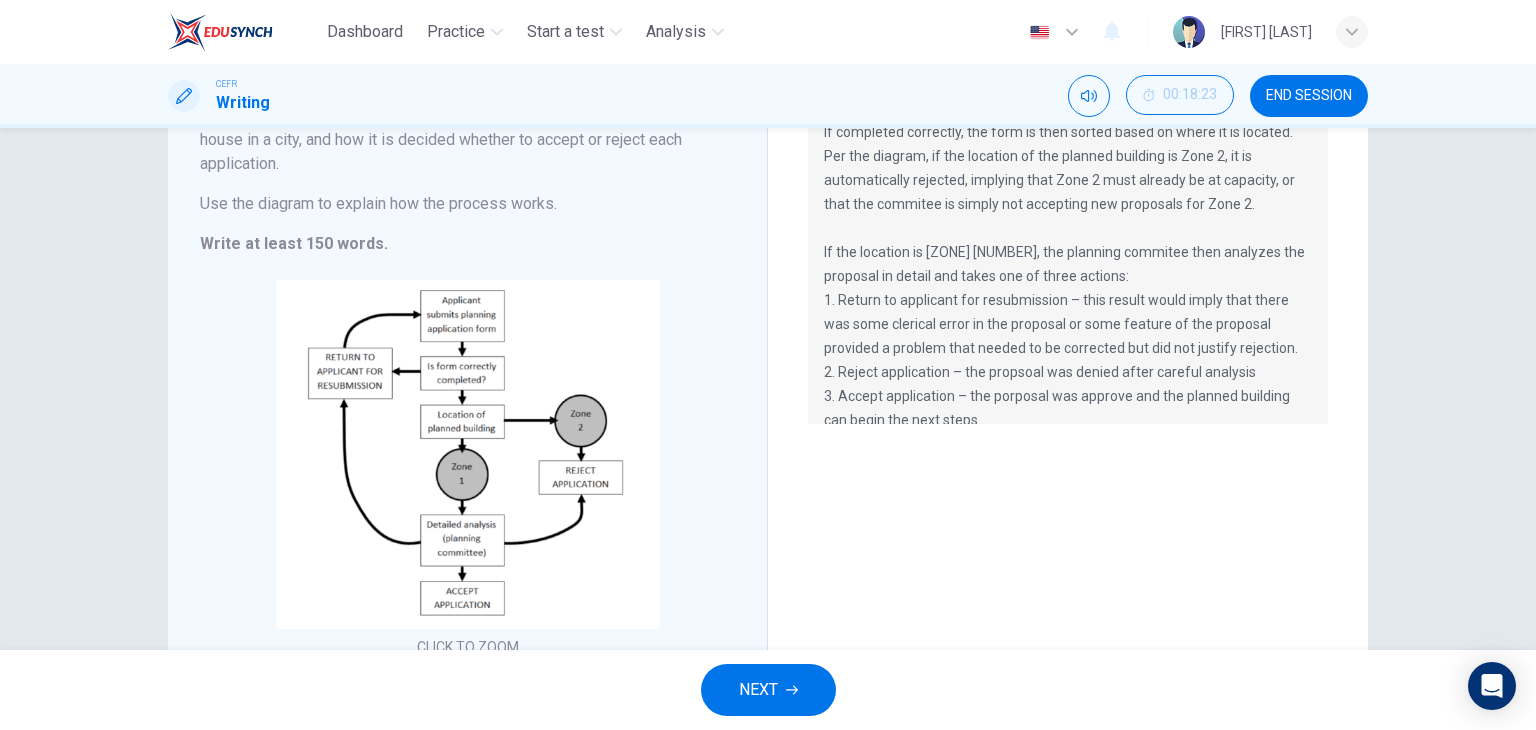 scroll, scrollTop: 200, scrollLeft: 0, axis: vertical 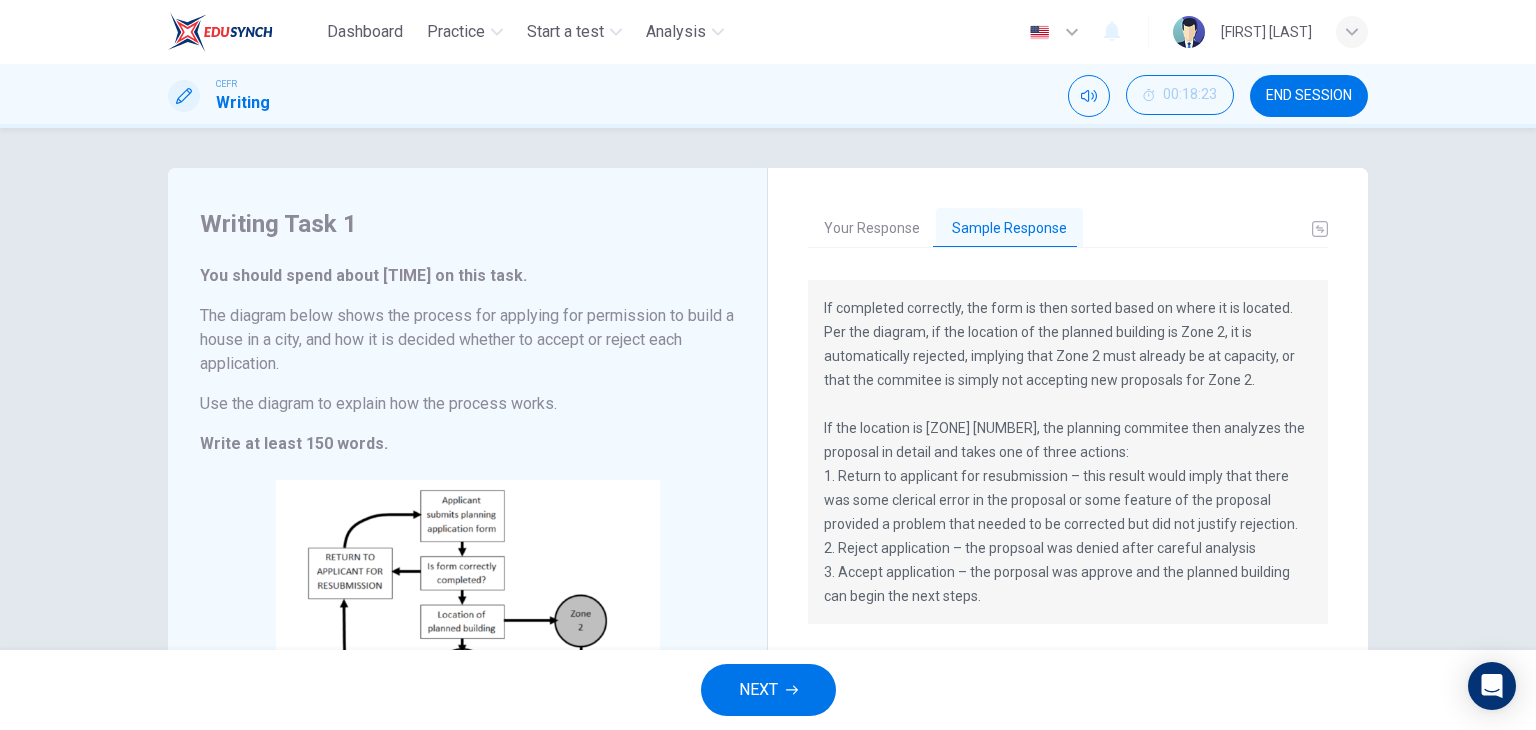 drag, startPoint x: 824, startPoint y: 304, endPoint x: 993, endPoint y: 349, distance: 174.88853 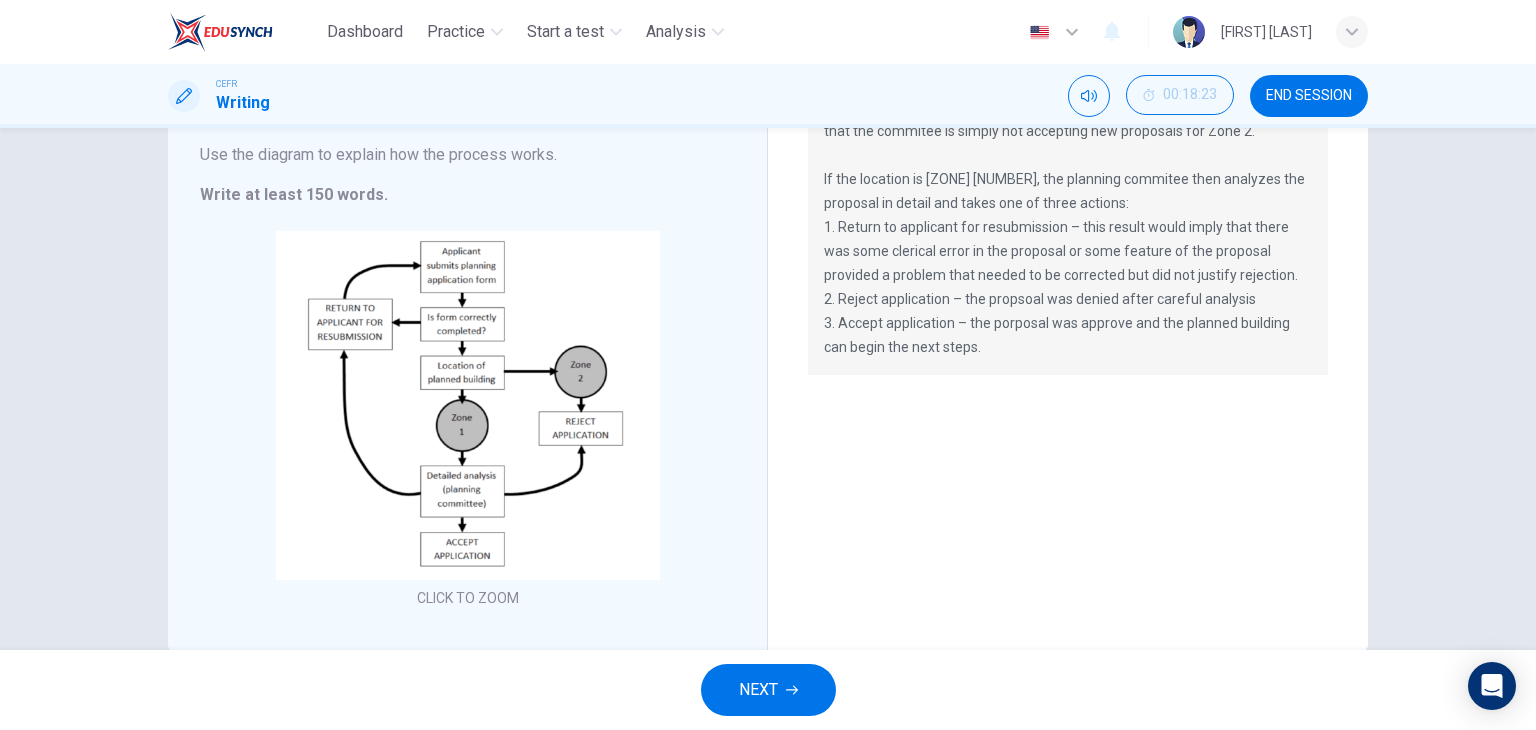 scroll, scrollTop: 291, scrollLeft: 0, axis: vertical 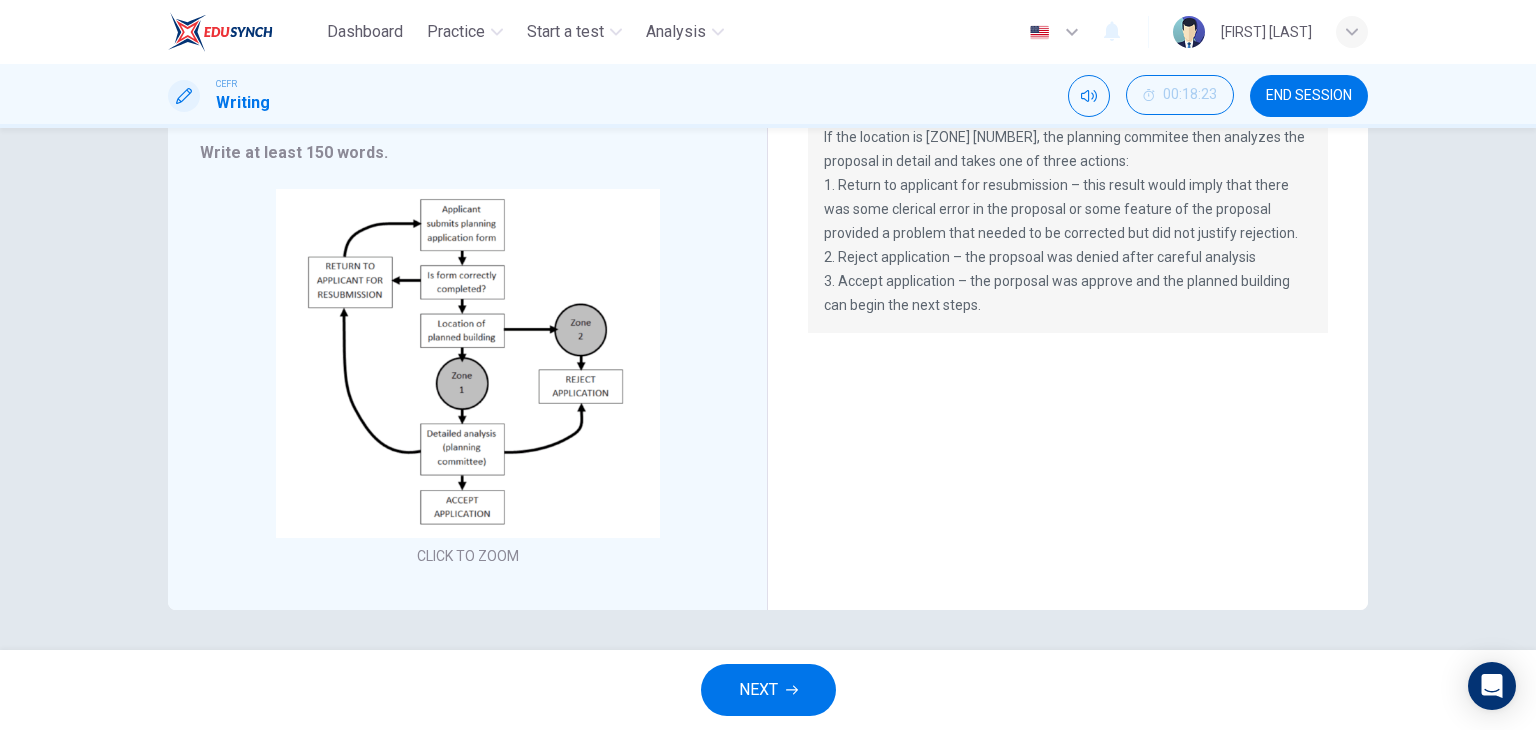 drag, startPoint x: 980, startPoint y: 313, endPoint x: 900, endPoint y: 293, distance: 82.46211 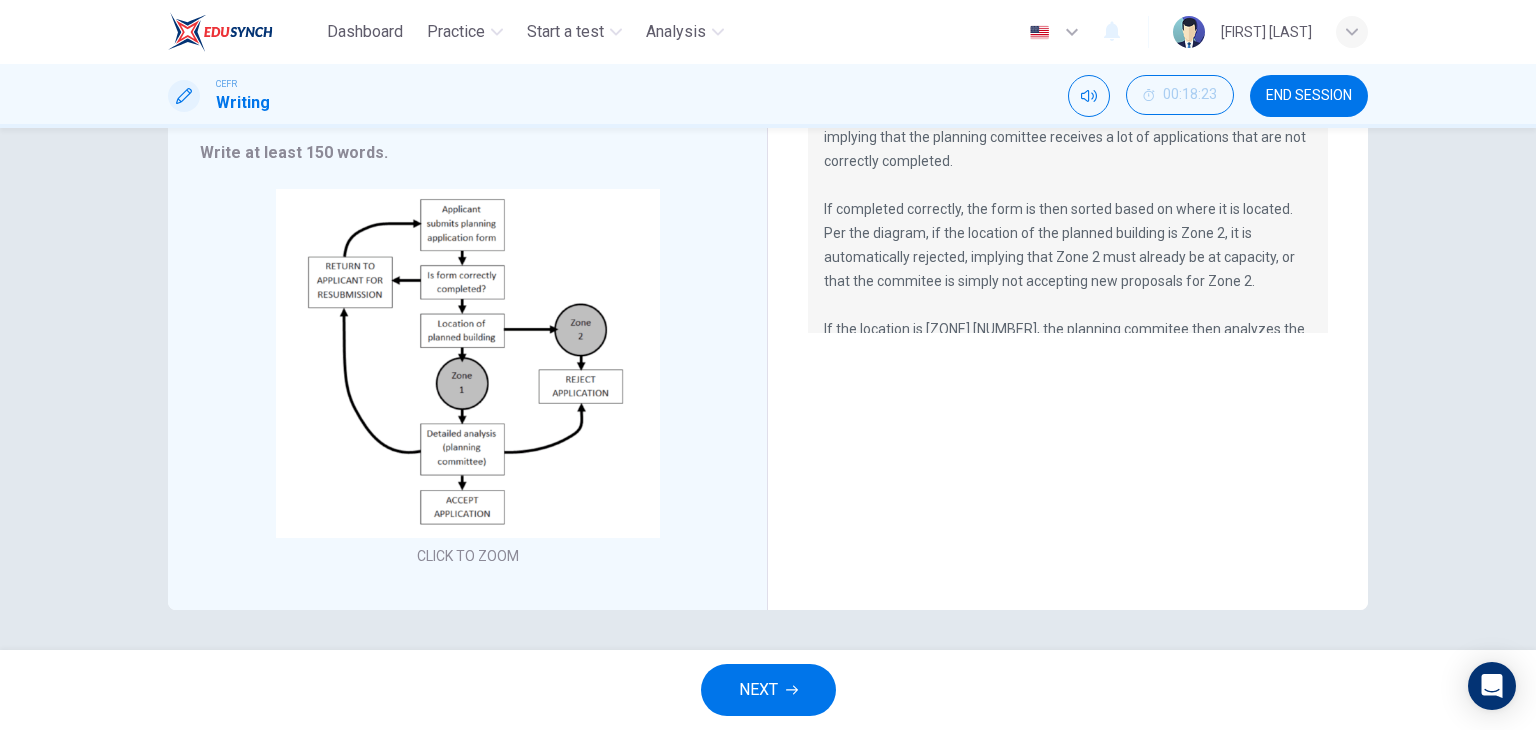 scroll, scrollTop: 0, scrollLeft: 0, axis: both 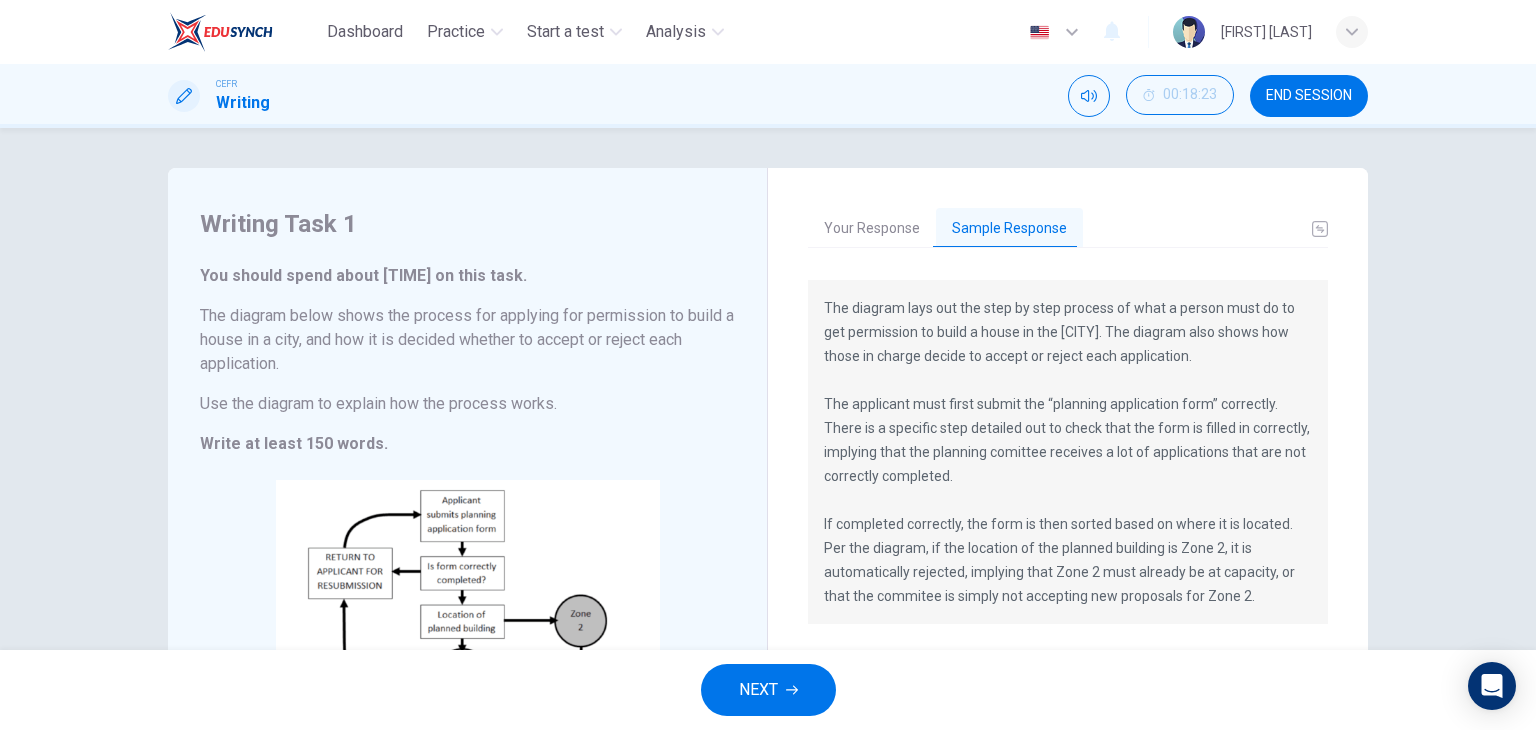 click on "Your Response Sample Response The diagram lays out the step by step process of what a person must do to get permission to build a house in the [CITY]. The diagram also shows how those in charge decide to accept or reject each application.
The applicant must first submit the “planning application form” correctly. There is a specific step detailed out to check that the form is filled in correctly, implying that the planning comittee receives a lot of applications that are not correctly completed.
If completed correctly, the form is then sorted based on where it is located. Per the diagram, if the location of the planned building is Zone 2, it is automatically rejected, implying that Zone 2 must already be at capacity, or that the commitee is simply not accepting new proposals for Zone 2.
If the location is Zone 1, the planning commitee then analyzes the proposal in detail and takes one of three actions:
2.	Reject application – the propsoal was denied after careful analysis" at bounding box center (1068, 514) 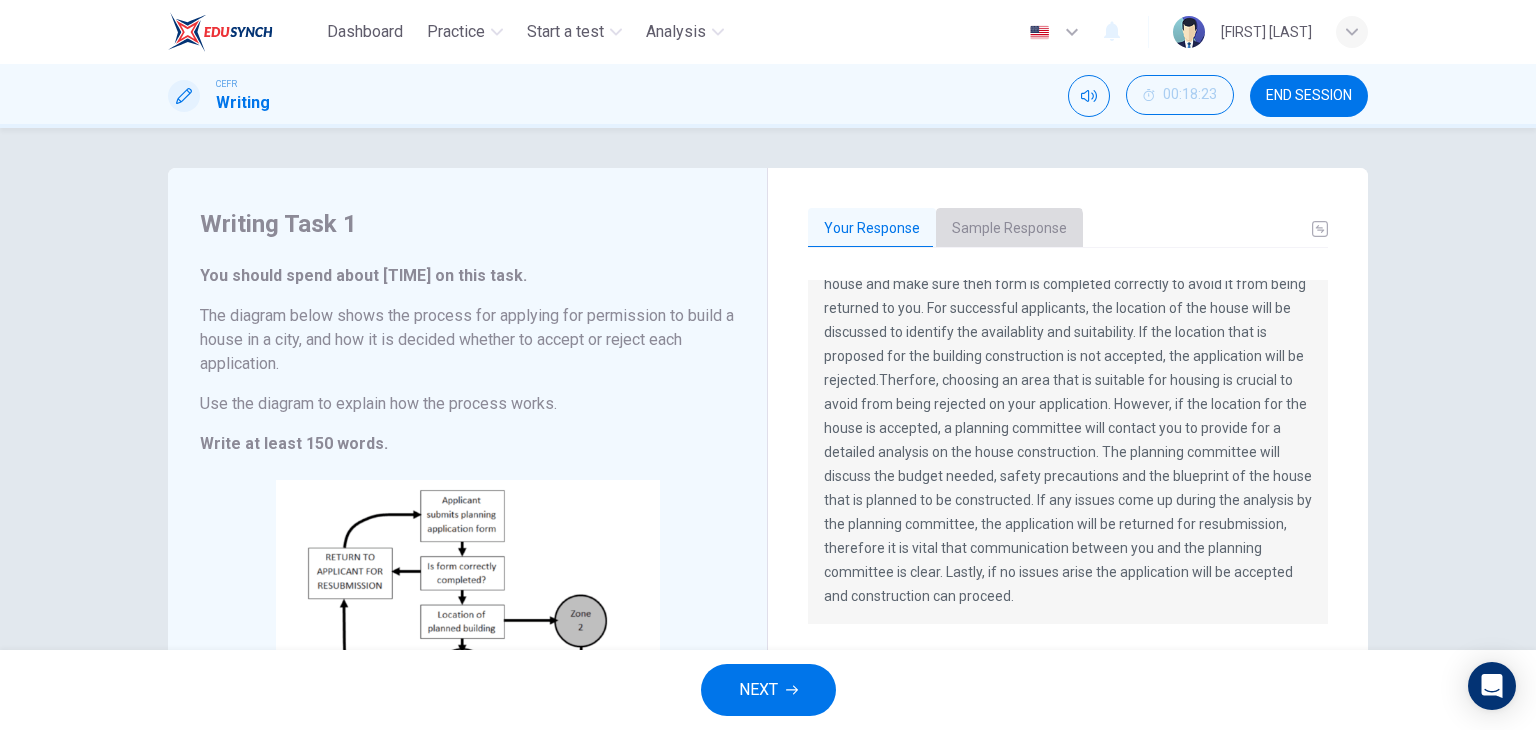 click on "Sample Response" at bounding box center (1009, 229) 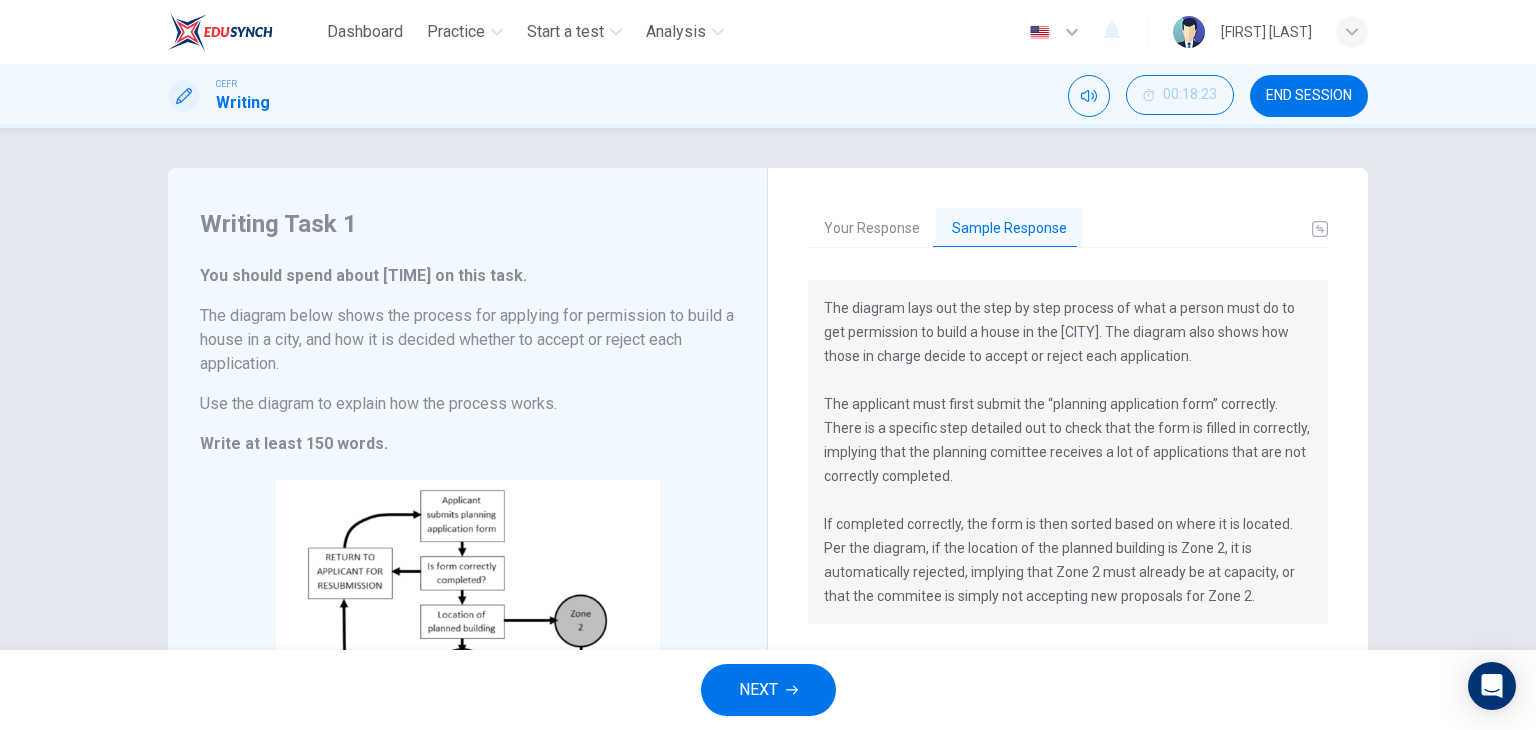 drag, startPoint x: 824, startPoint y: 301, endPoint x: 986, endPoint y: 354, distance: 170.4494 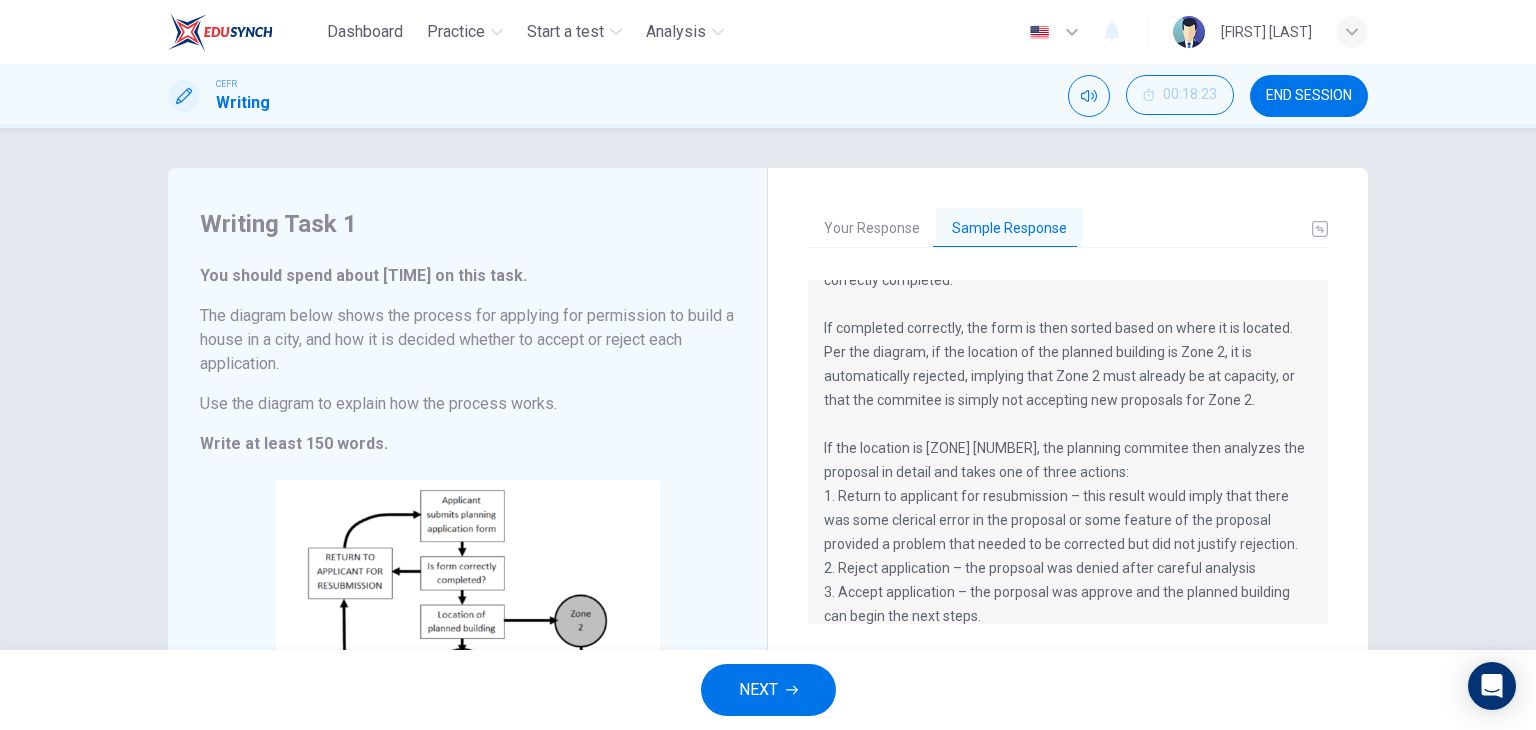 scroll, scrollTop: 216, scrollLeft: 0, axis: vertical 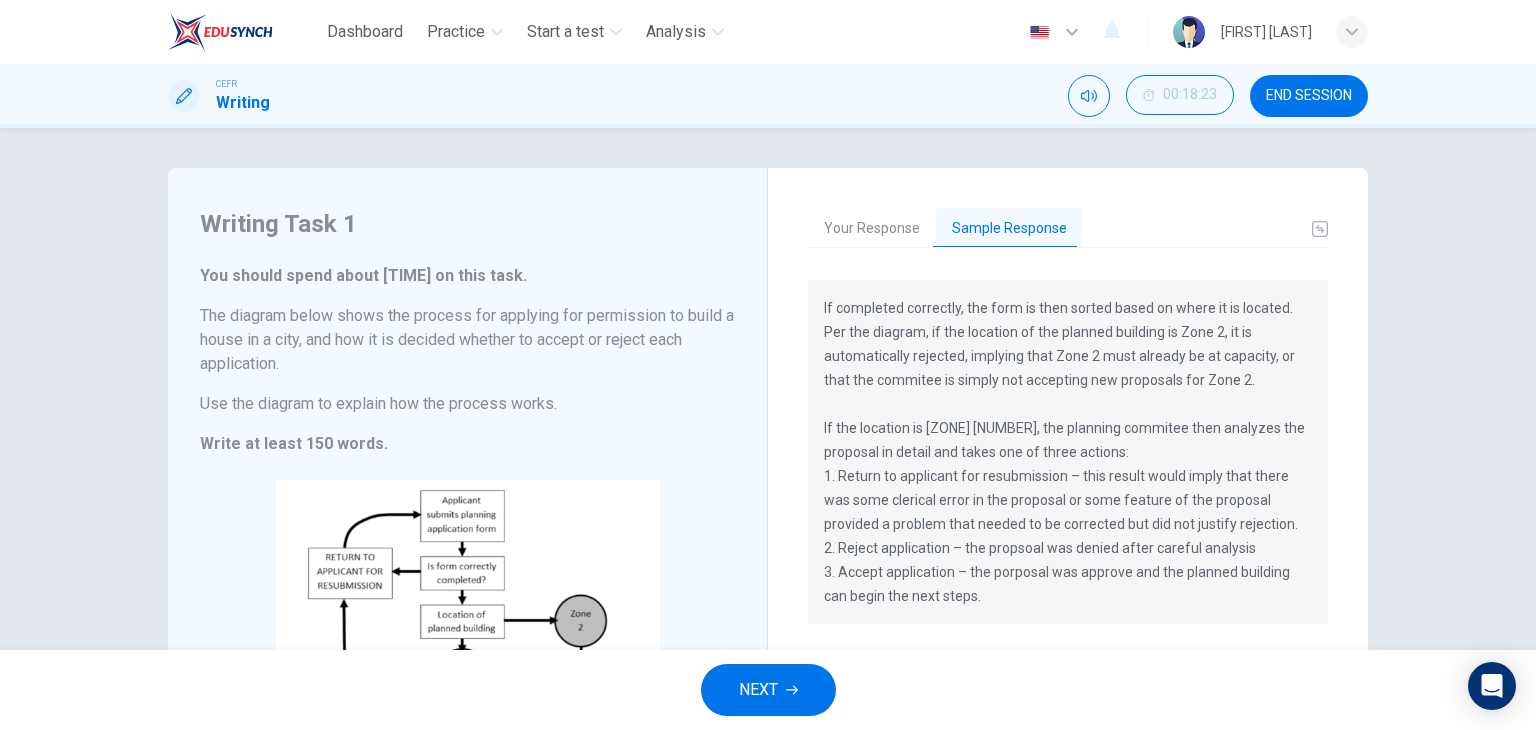 drag, startPoint x: 984, startPoint y: 358, endPoint x: 1044, endPoint y: 419, distance: 85.56284 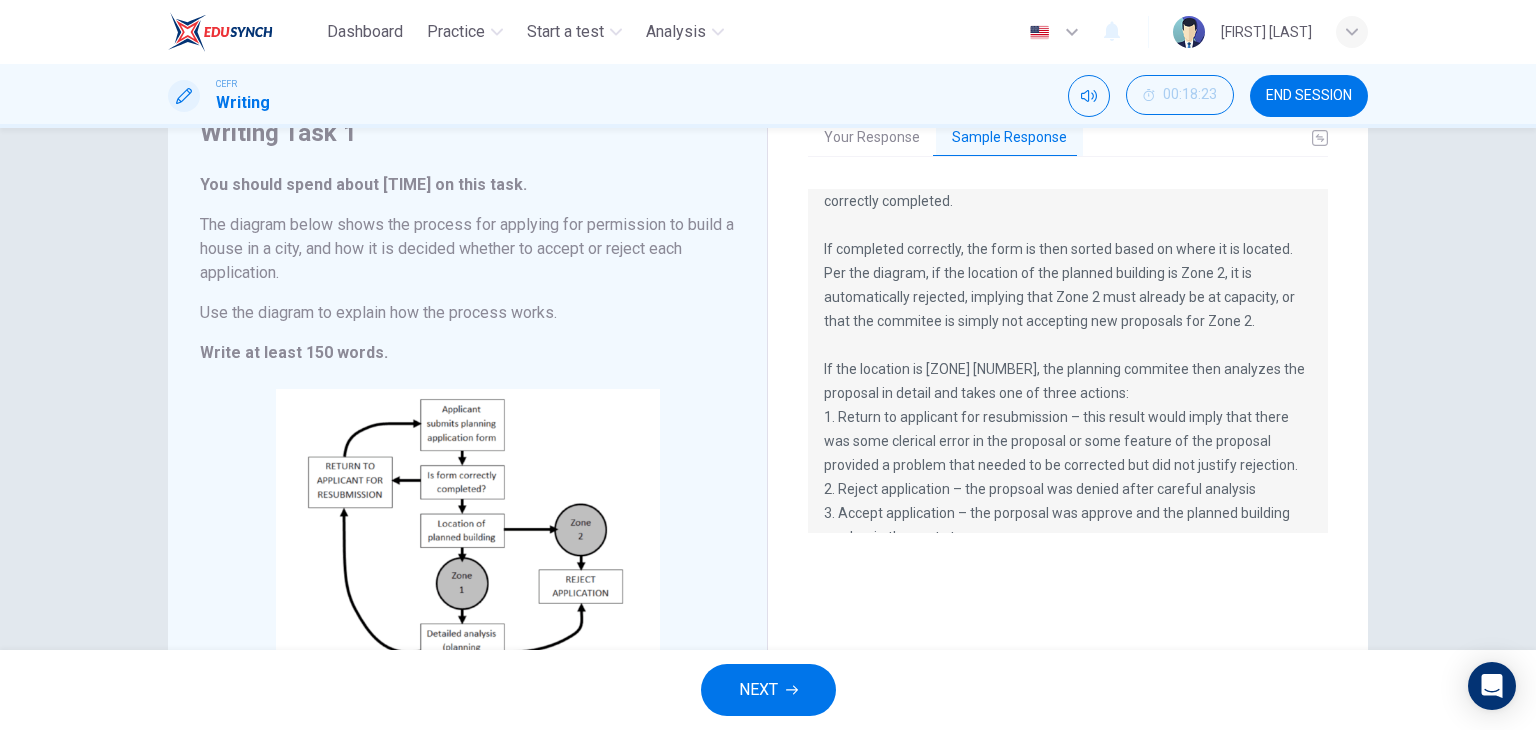 drag, startPoint x: 972, startPoint y: 499, endPoint x: 866, endPoint y: 329, distance: 200.3397 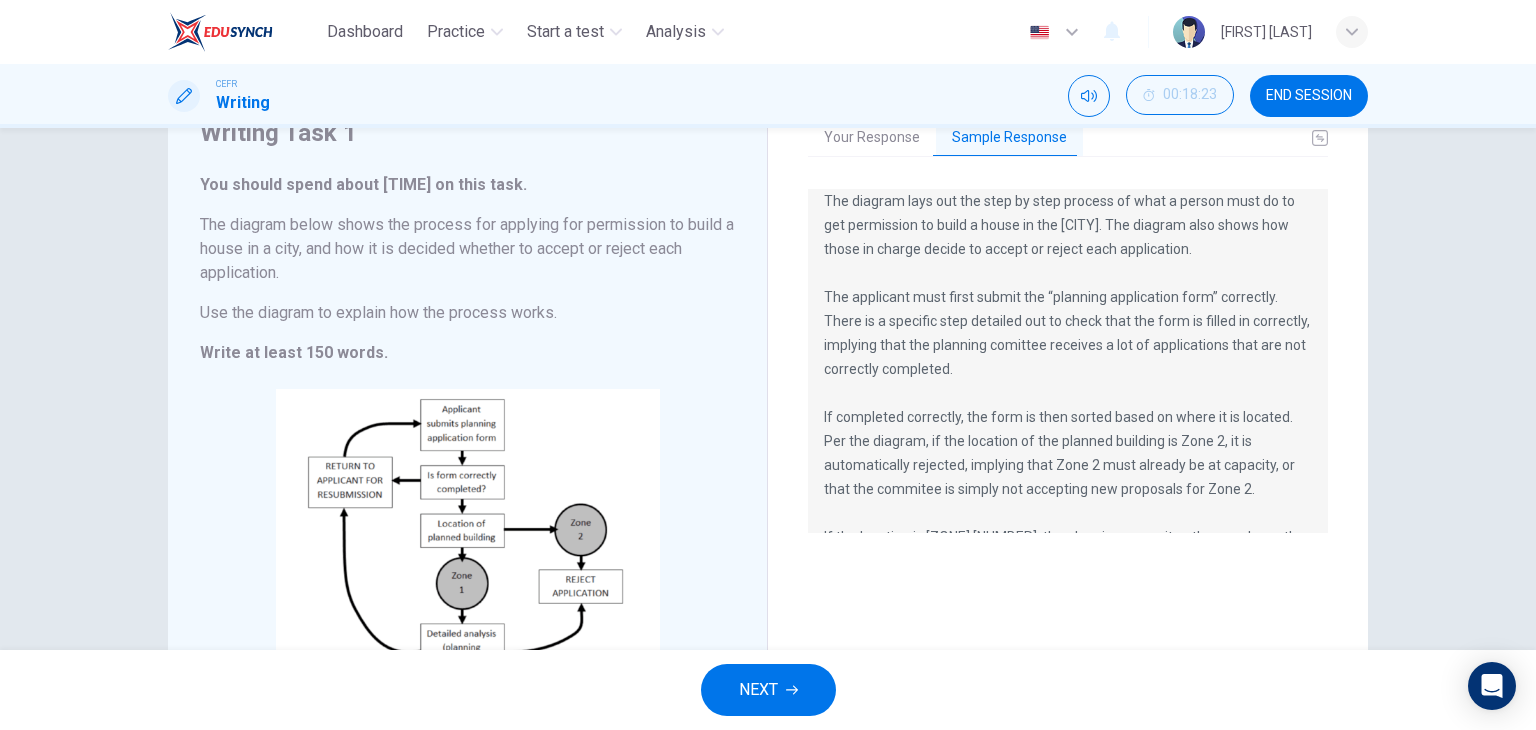 scroll, scrollTop: 16, scrollLeft: 0, axis: vertical 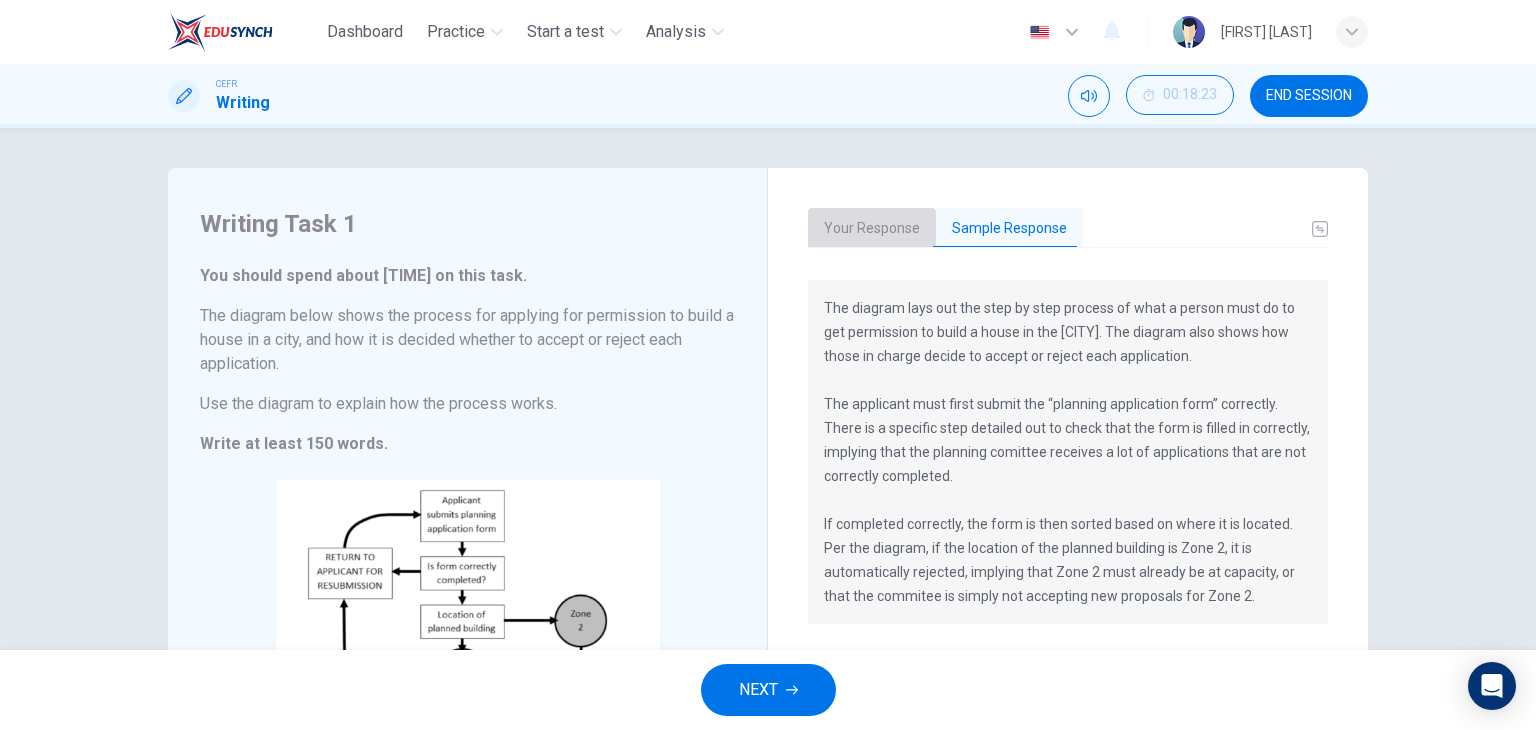 click on "Your Response" at bounding box center (872, 229) 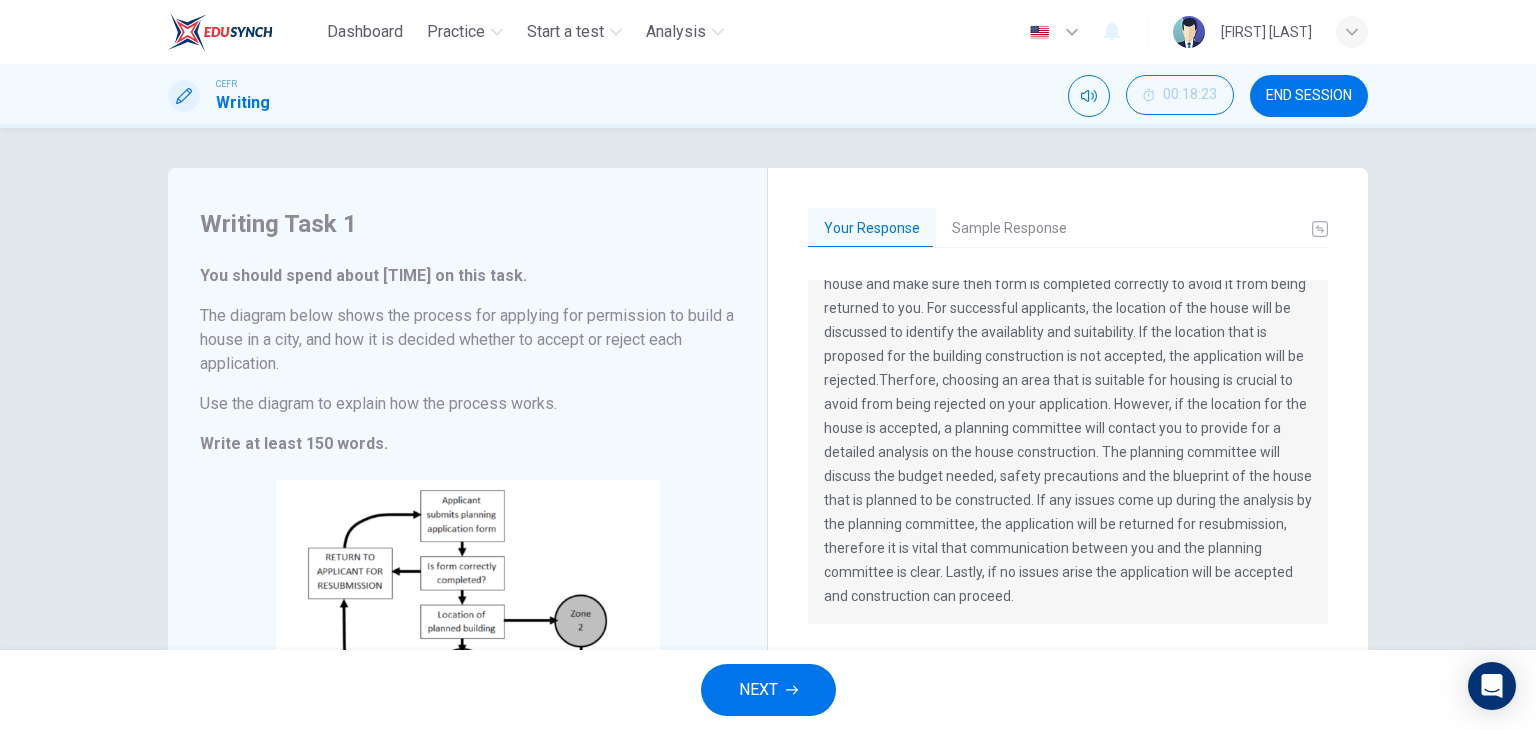 scroll, scrollTop: 20, scrollLeft: 0, axis: vertical 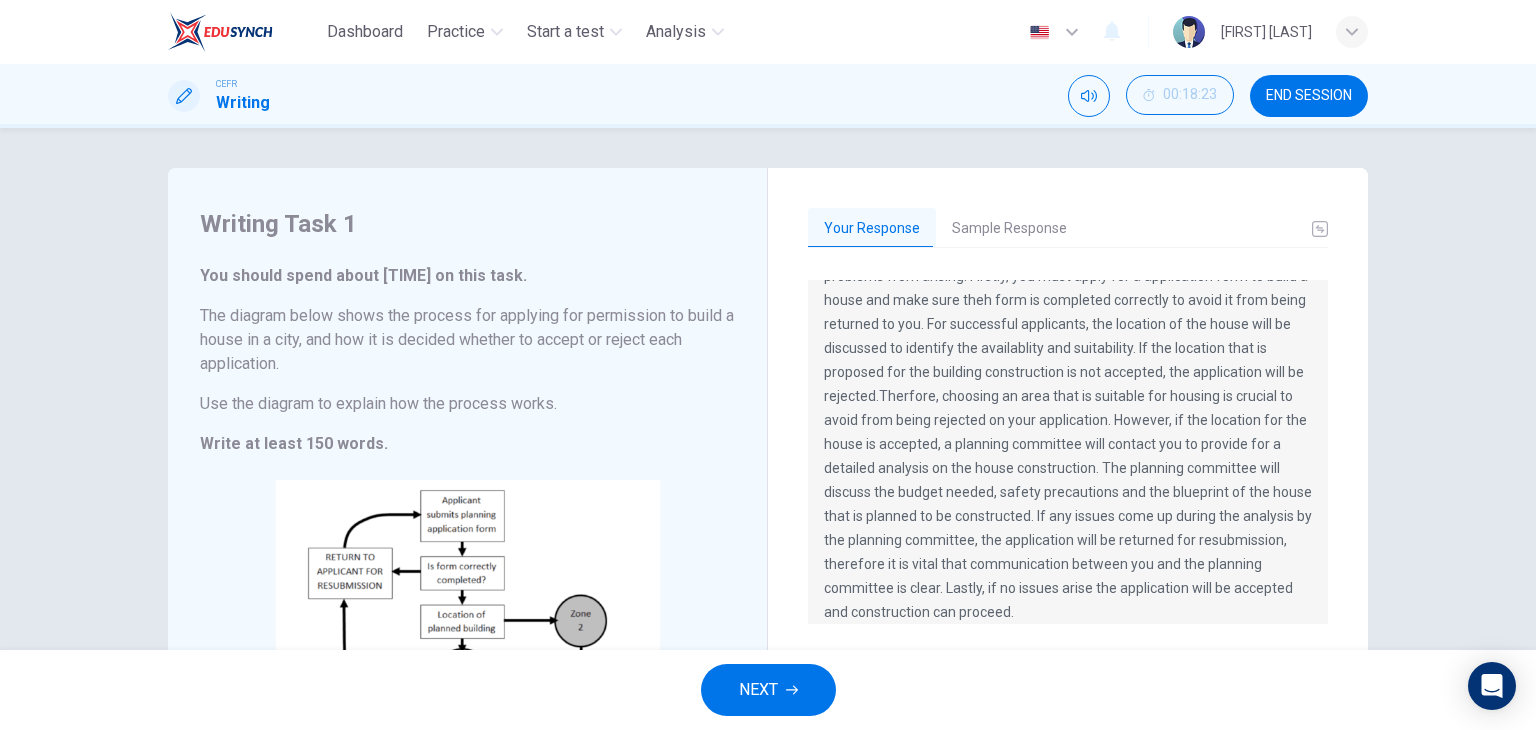 drag, startPoint x: 824, startPoint y: 309, endPoint x: 940, endPoint y: 396, distance: 145 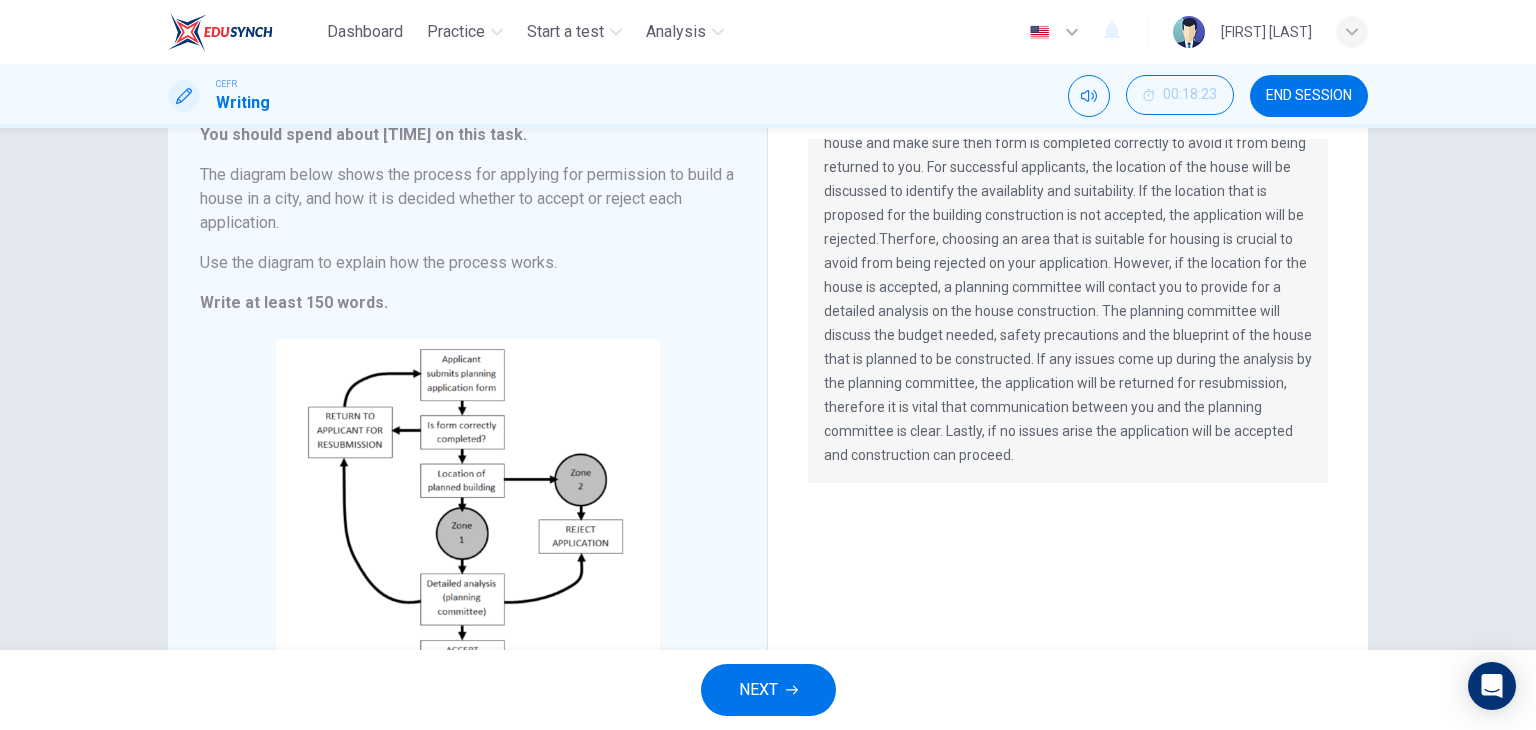 drag, startPoint x: 933, startPoint y: 391, endPoint x: 1028, endPoint y: 438, distance: 105.99056 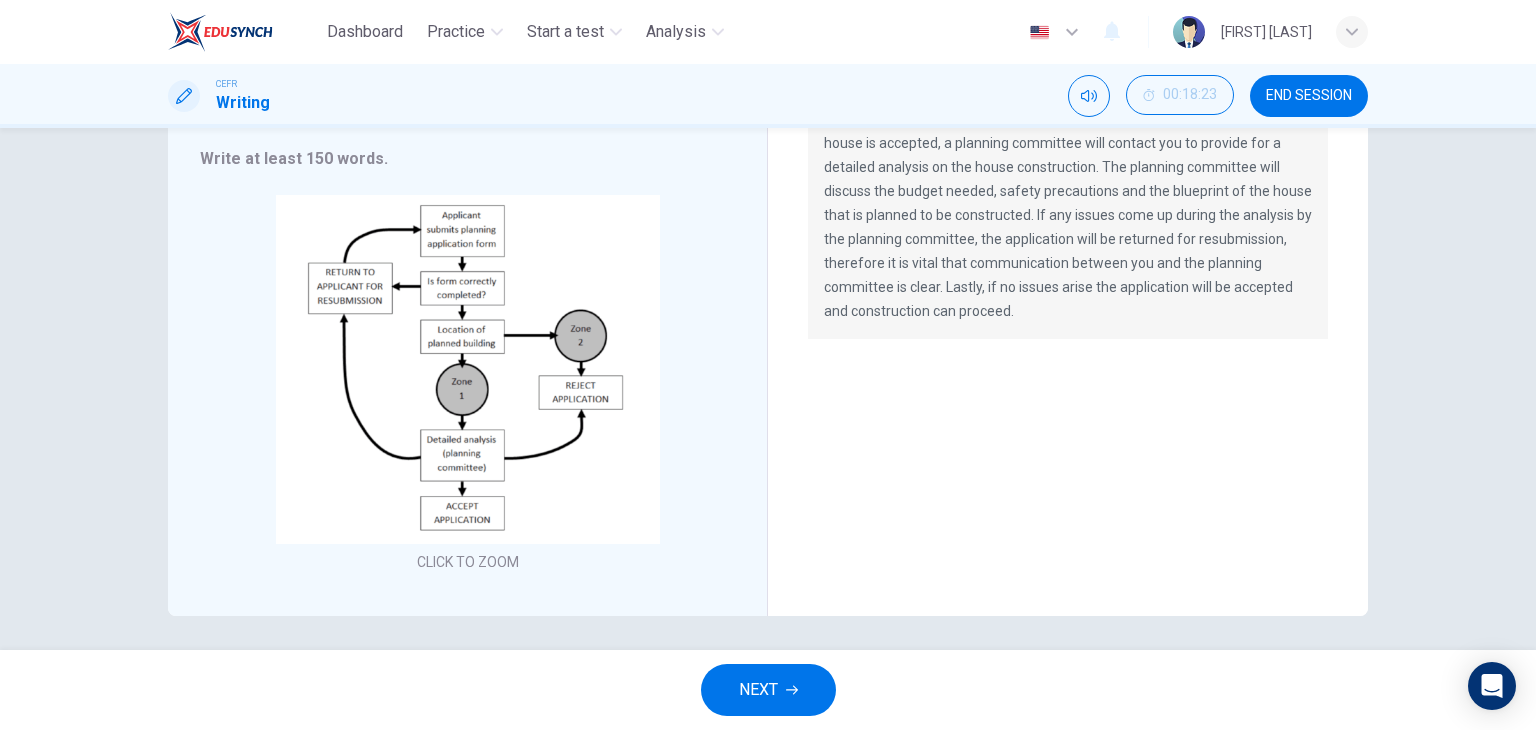 scroll, scrollTop: 291, scrollLeft: 0, axis: vertical 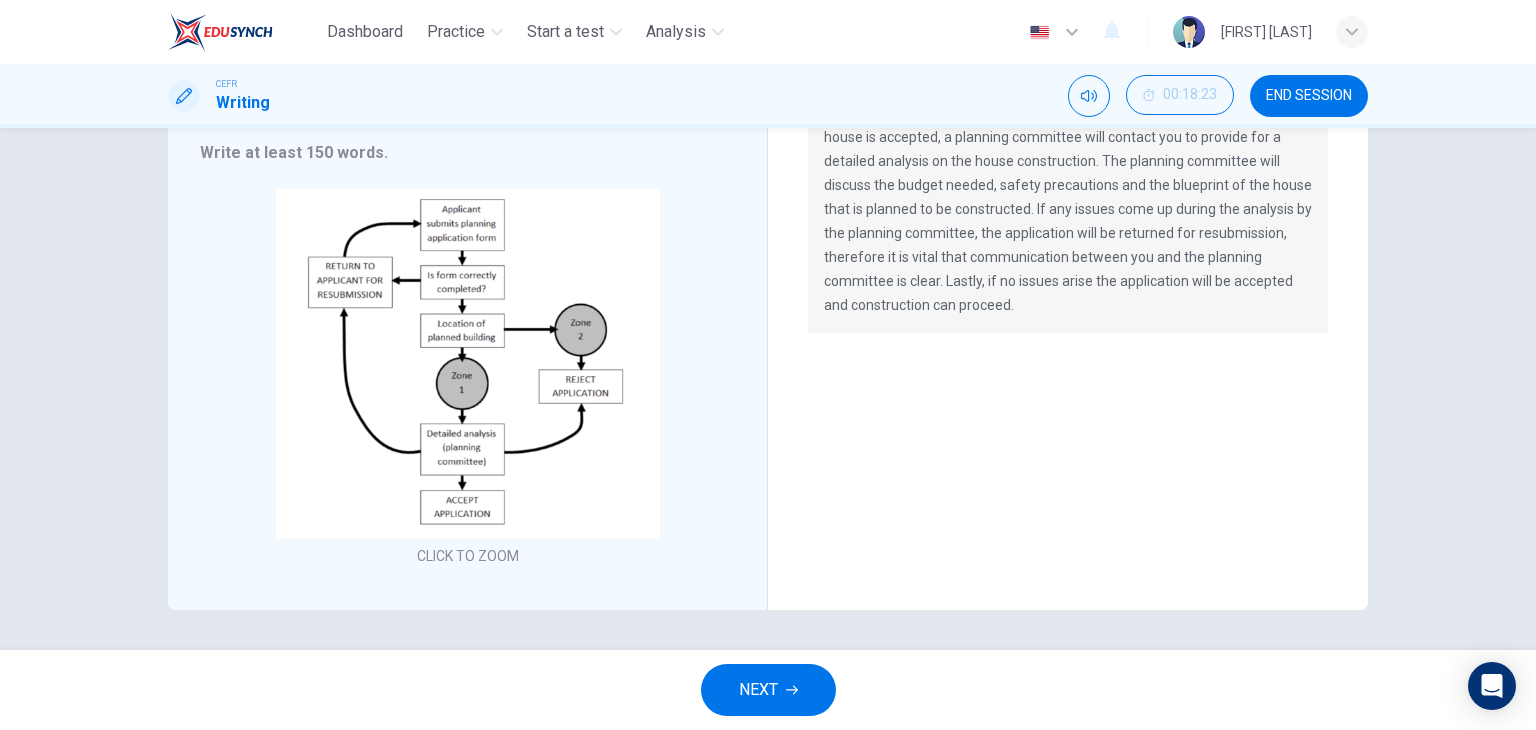 drag, startPoint x: 962, startPoint y: 329, endPoint x: 999, endPoint y: 313, distance: 40.311287 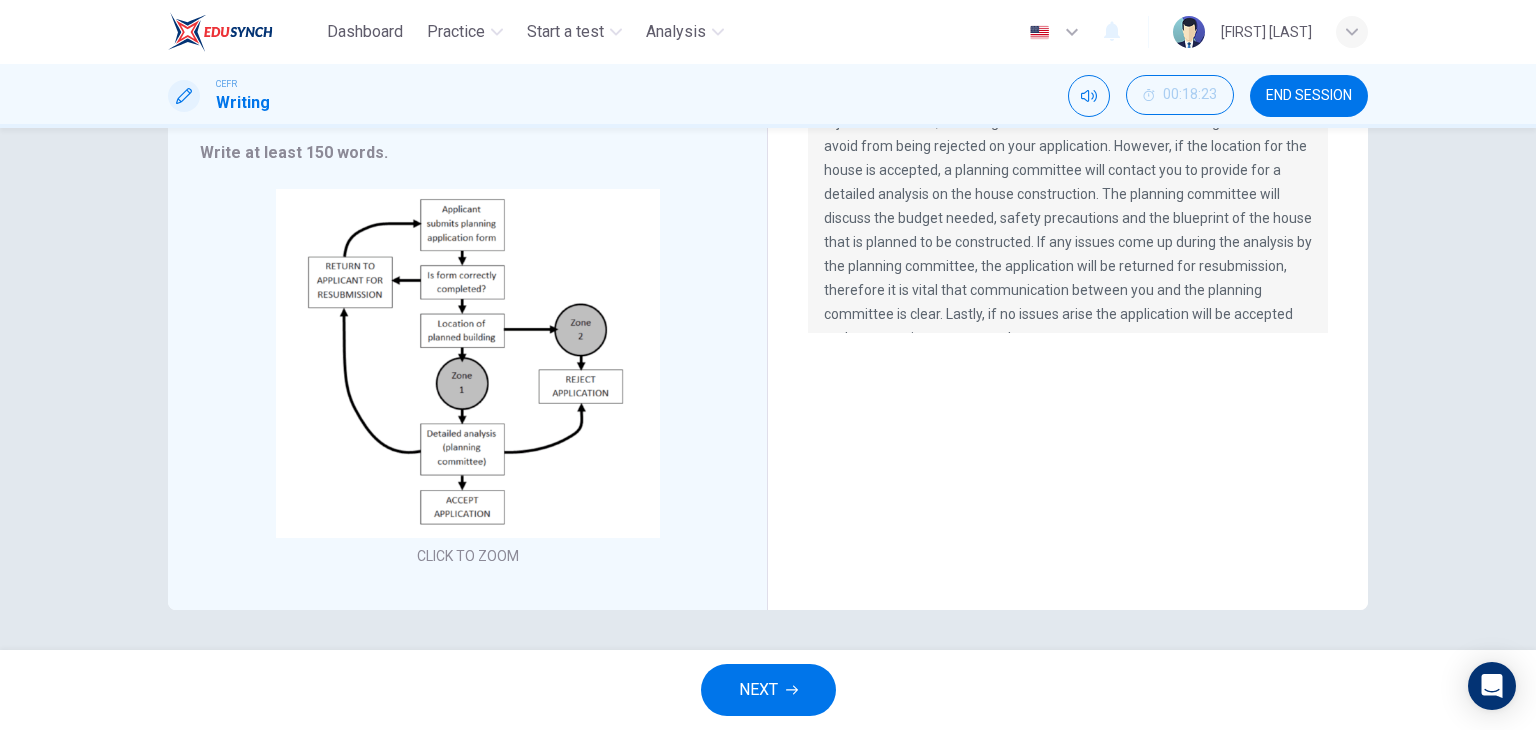 scroll, scrollTop: 36, scrollLeft: 0, axis: vertical 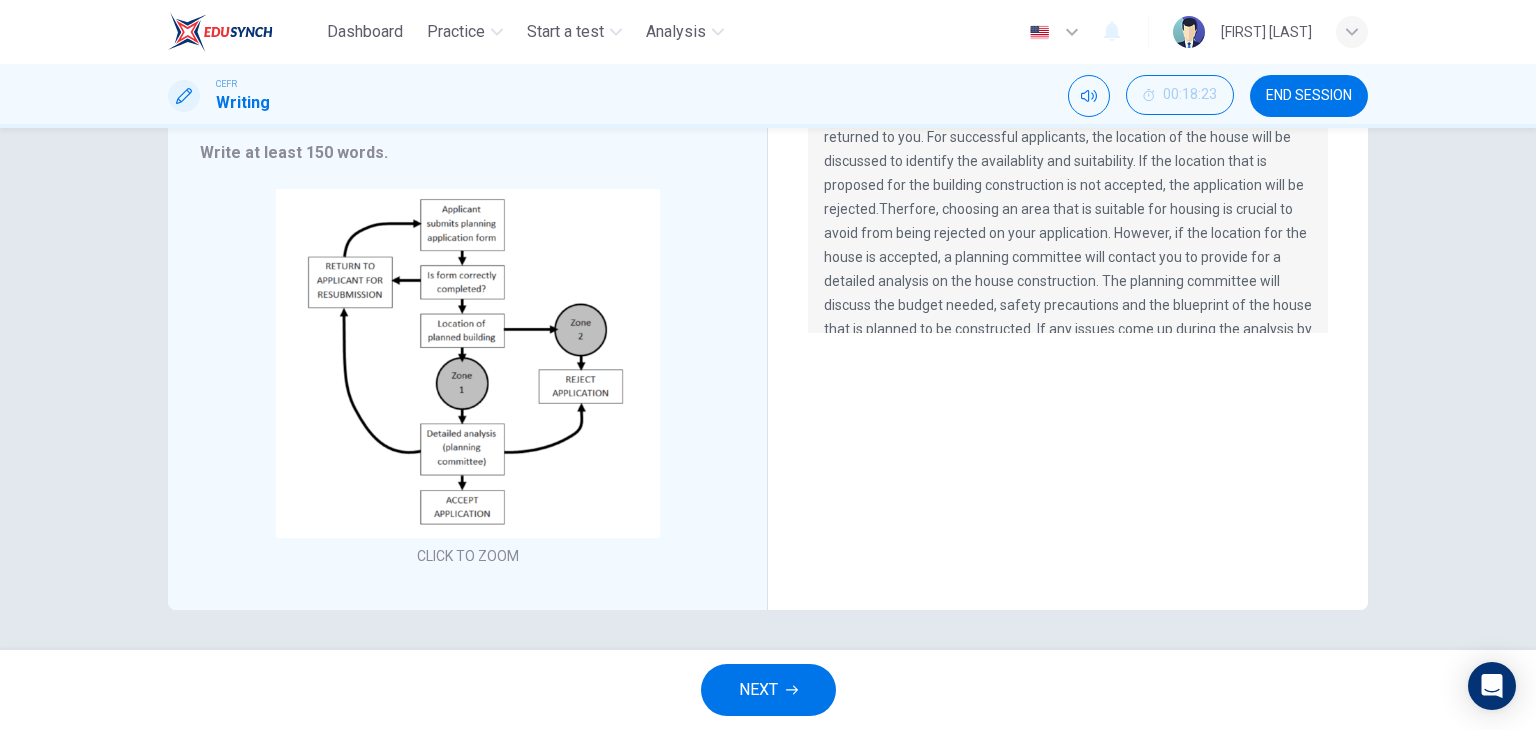 drag, startPoint x: 1065, startPoint y: 310, endPoint x: 876, endPoint y: 283, distance: 190.91884 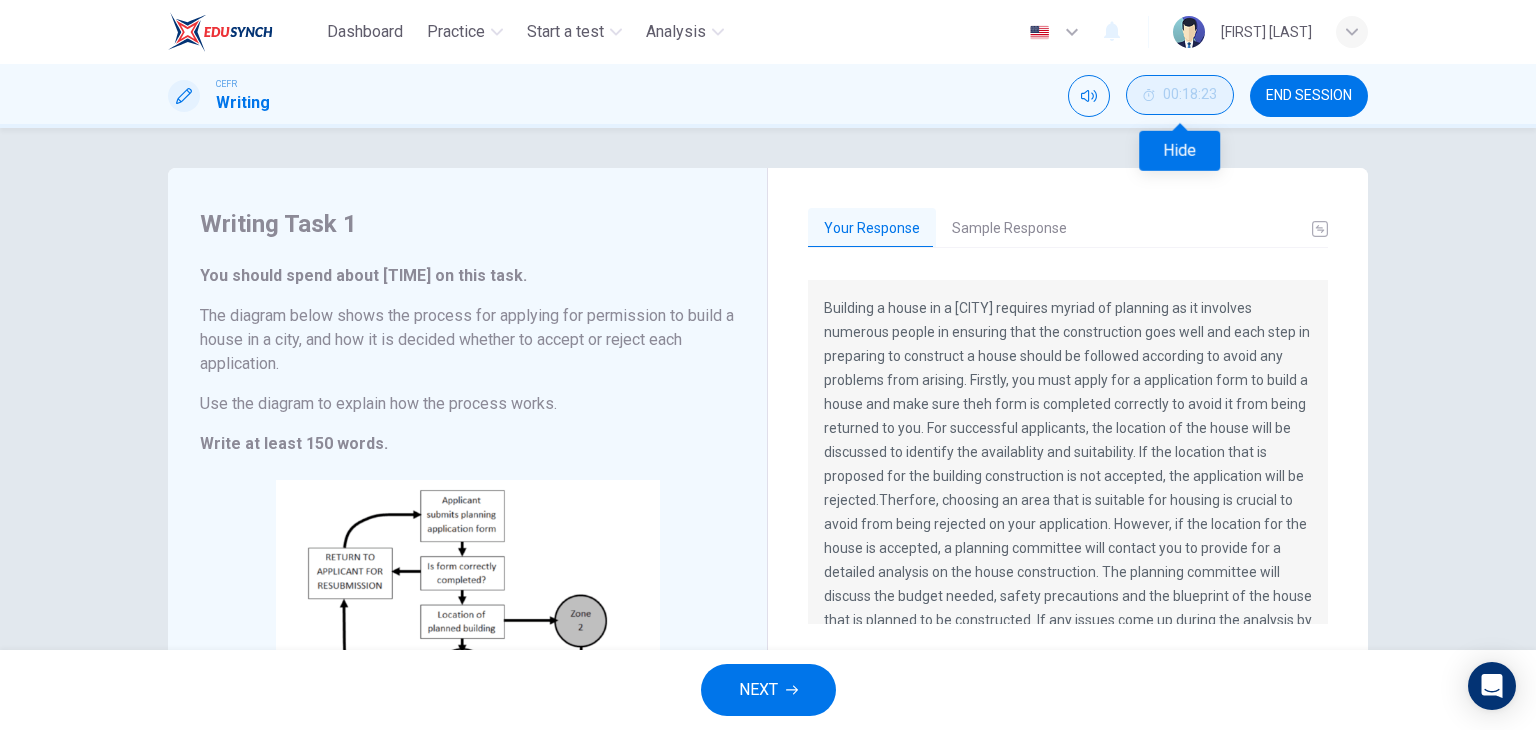 click on "00:18:23" at bounding box center [1190, 95] 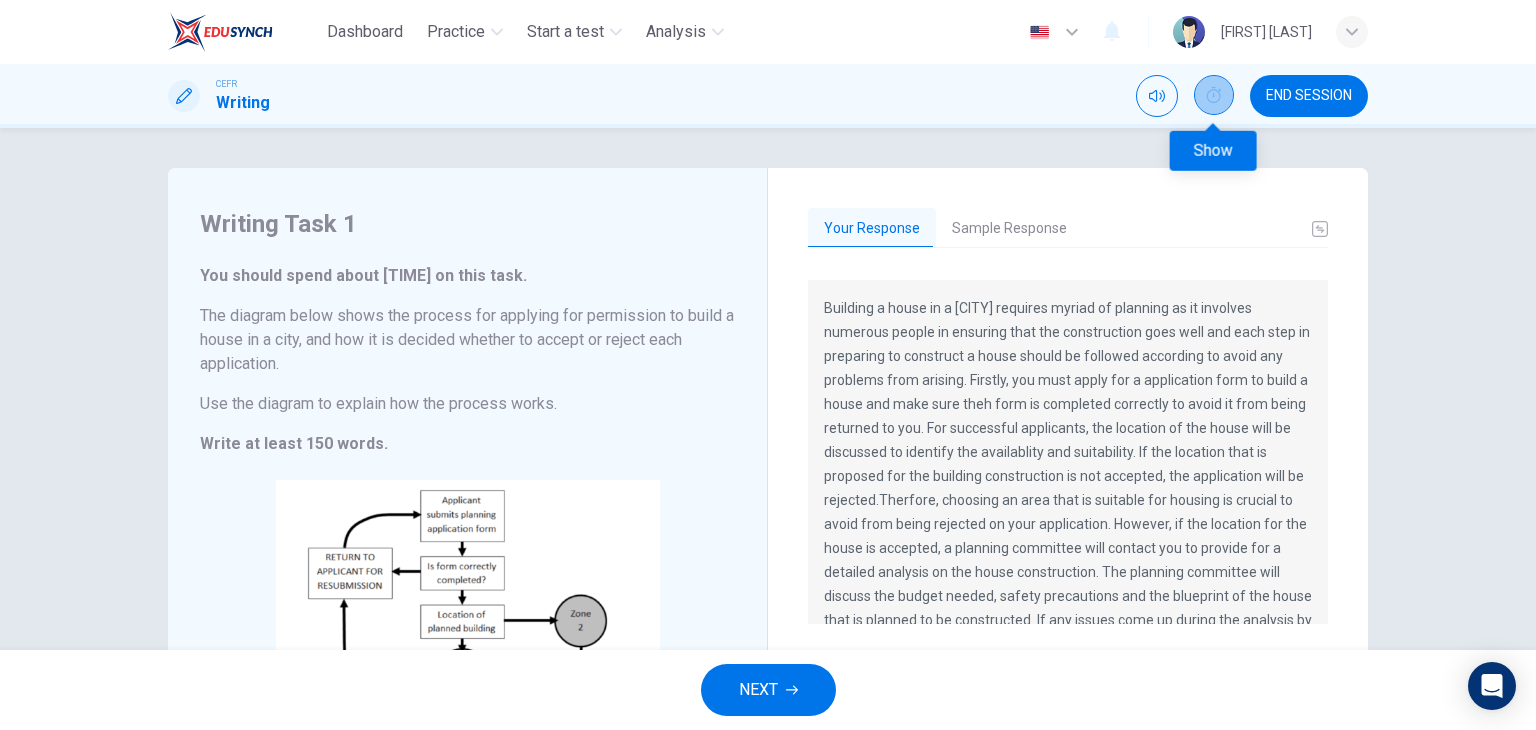 click at bounding box center [1214, 95] 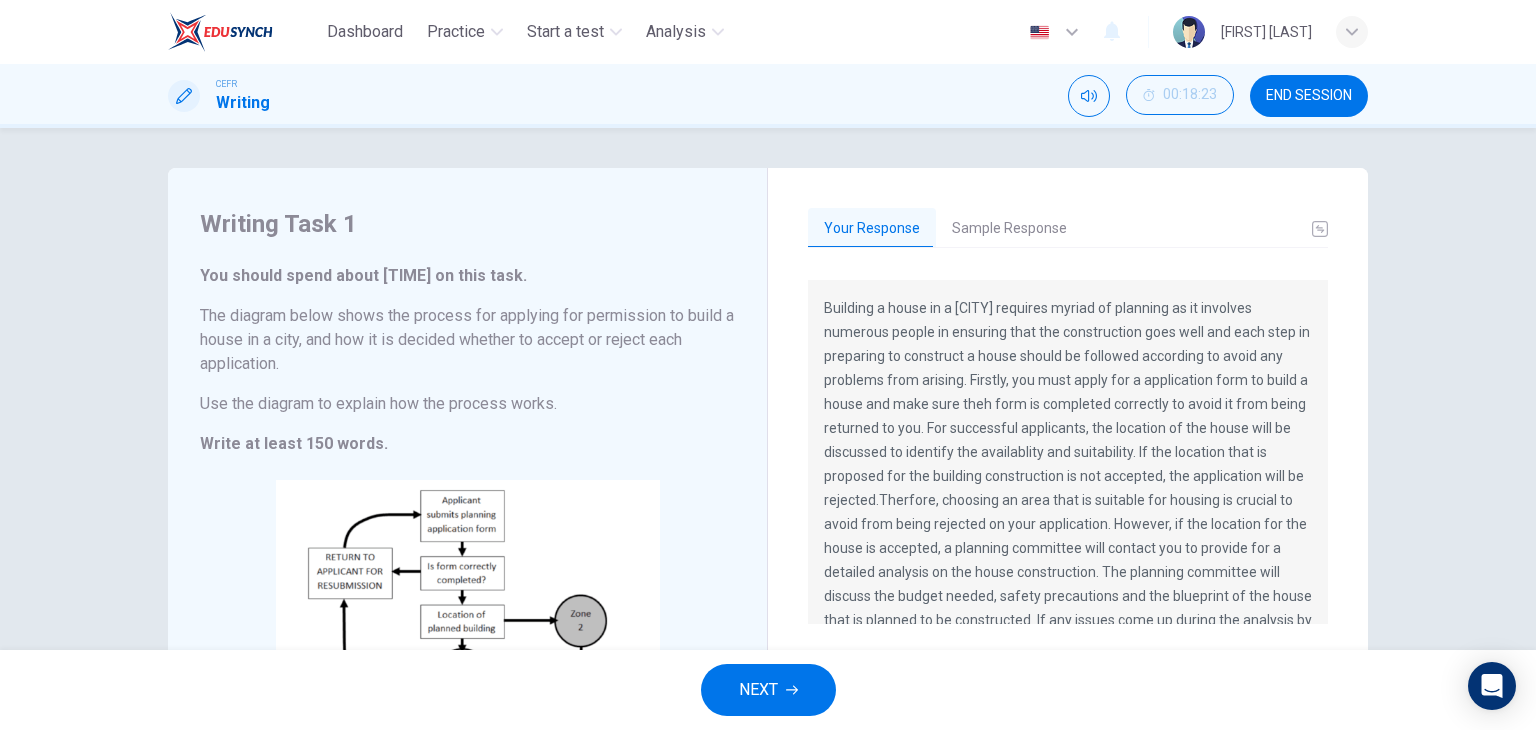 click on "Sample Response" at bounding box center (1009, 229) 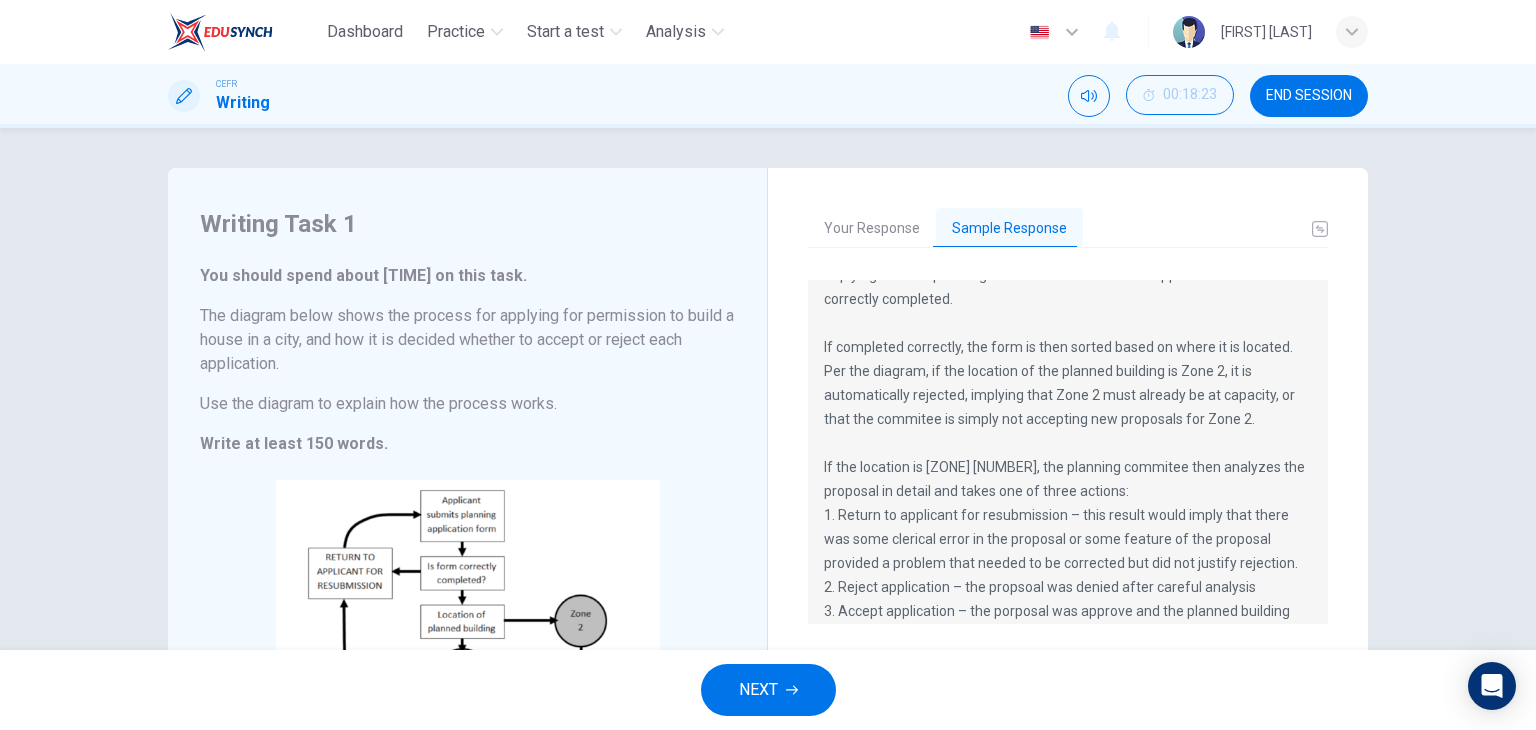scroll, scrollTop: 216, scrollLeft: 0, axis: vertical 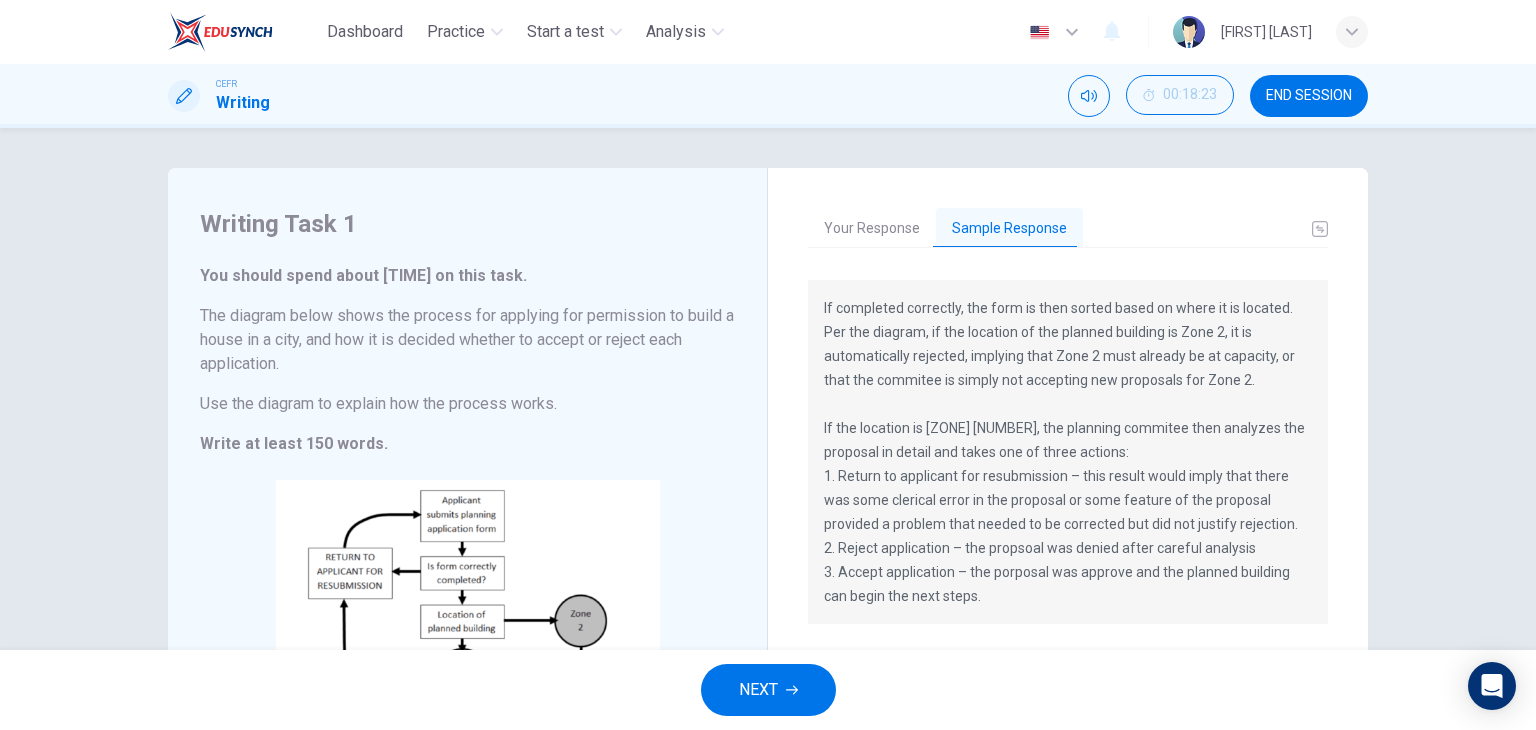 drag, startPoint x: 983, startPoint y: 601, endPoint x: 853, endPoint y: 482, distance: 176.24132 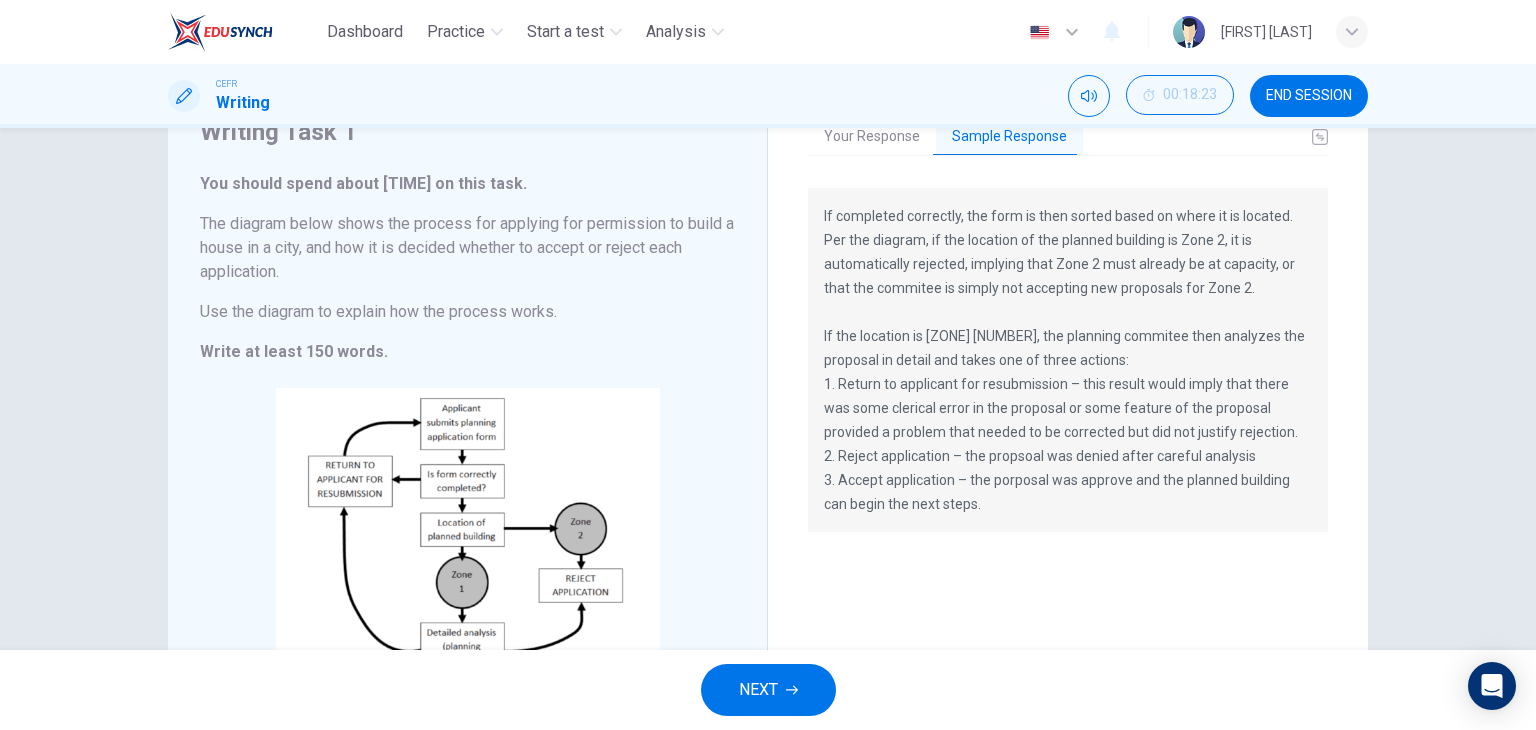 scroll, scrollTop: 100, scrollLeft: 0, axis: vertical 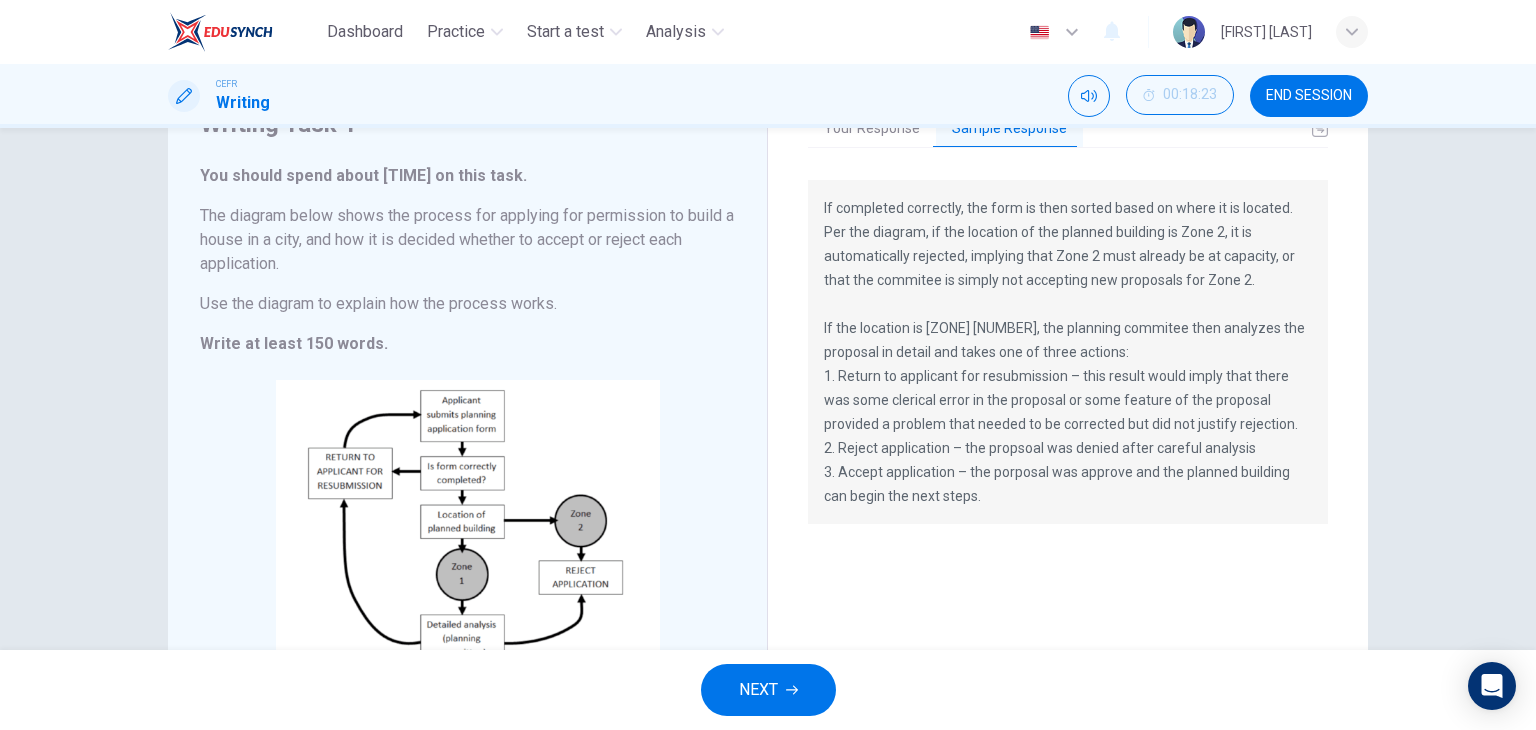 drag, startPoint x: 824, startPoint y: 369, endPoint x: 915, endPoint y: 464, distance: 131.55228 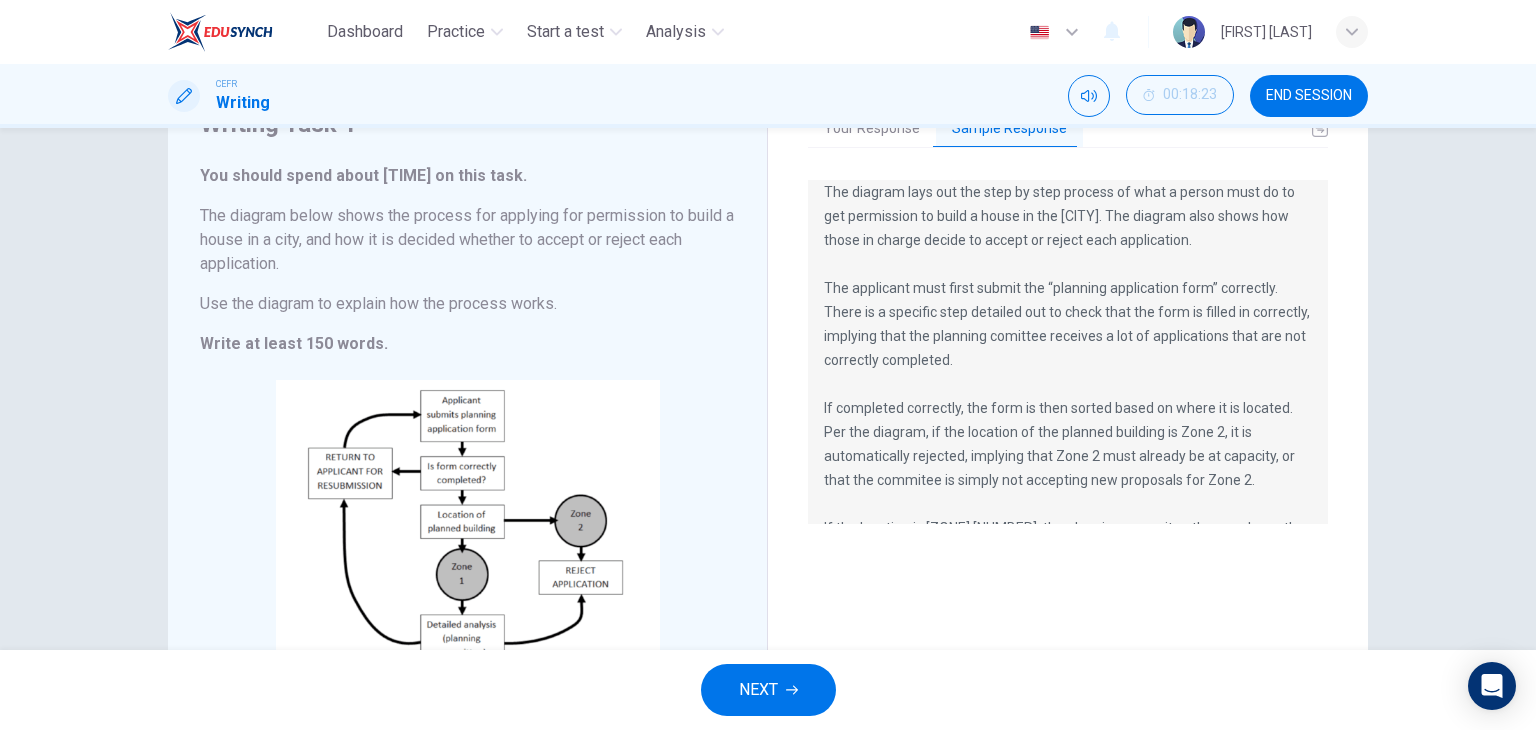 scroll, scrollTop: 16, scrollLeft: 0, axis: vertical 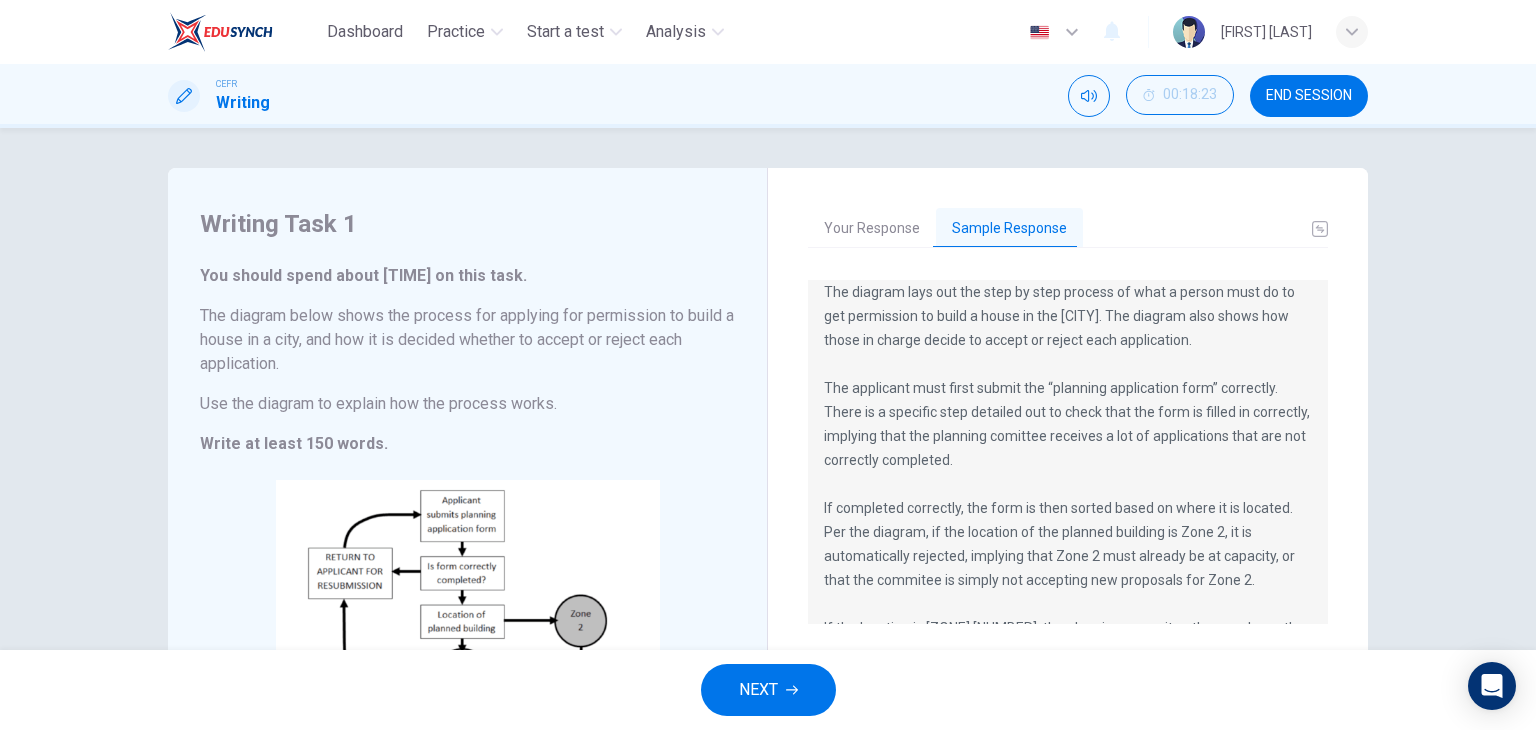 click on "END SESSION" at bounding box center [1309, 96] 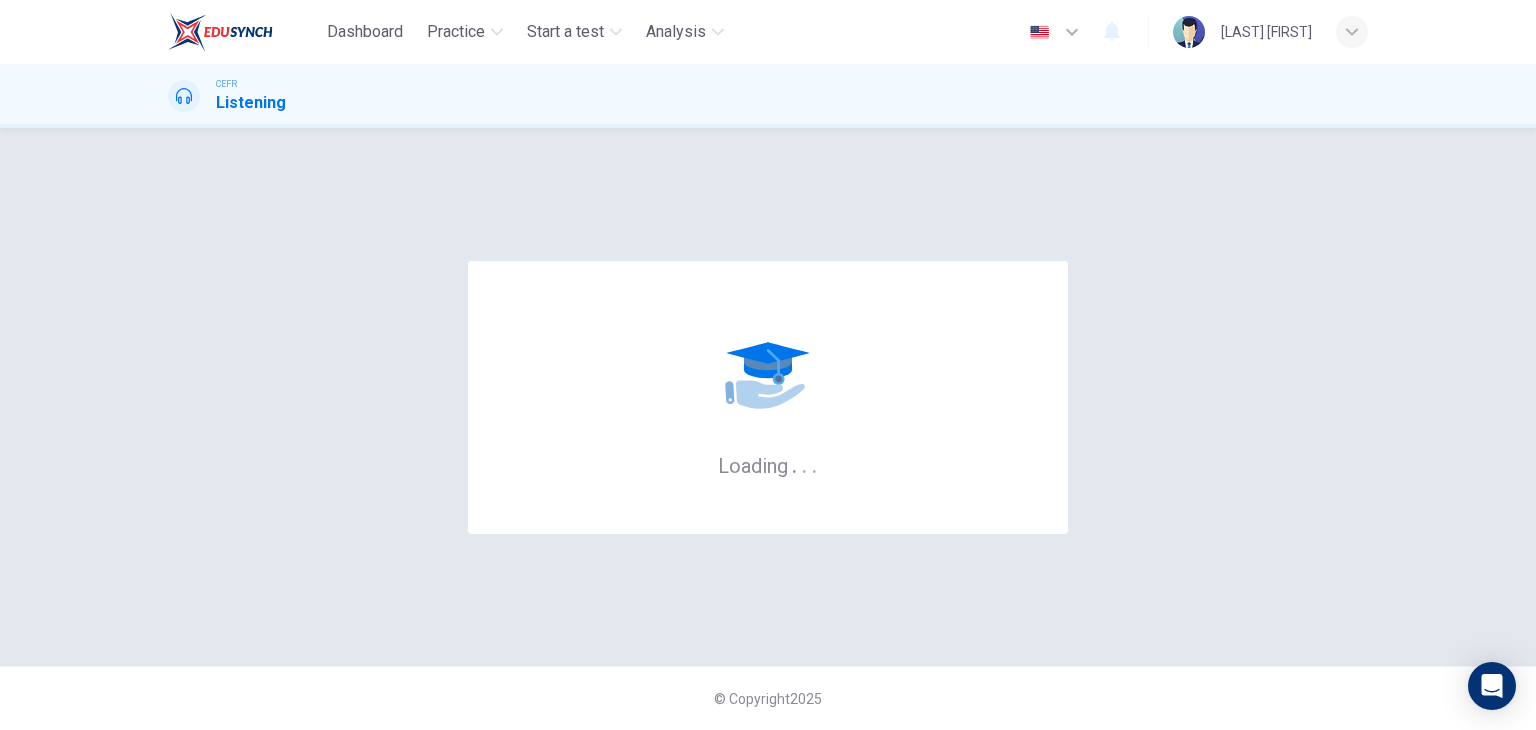 scroll, scrollTop: 0, scrollLeft: 0, axis: both 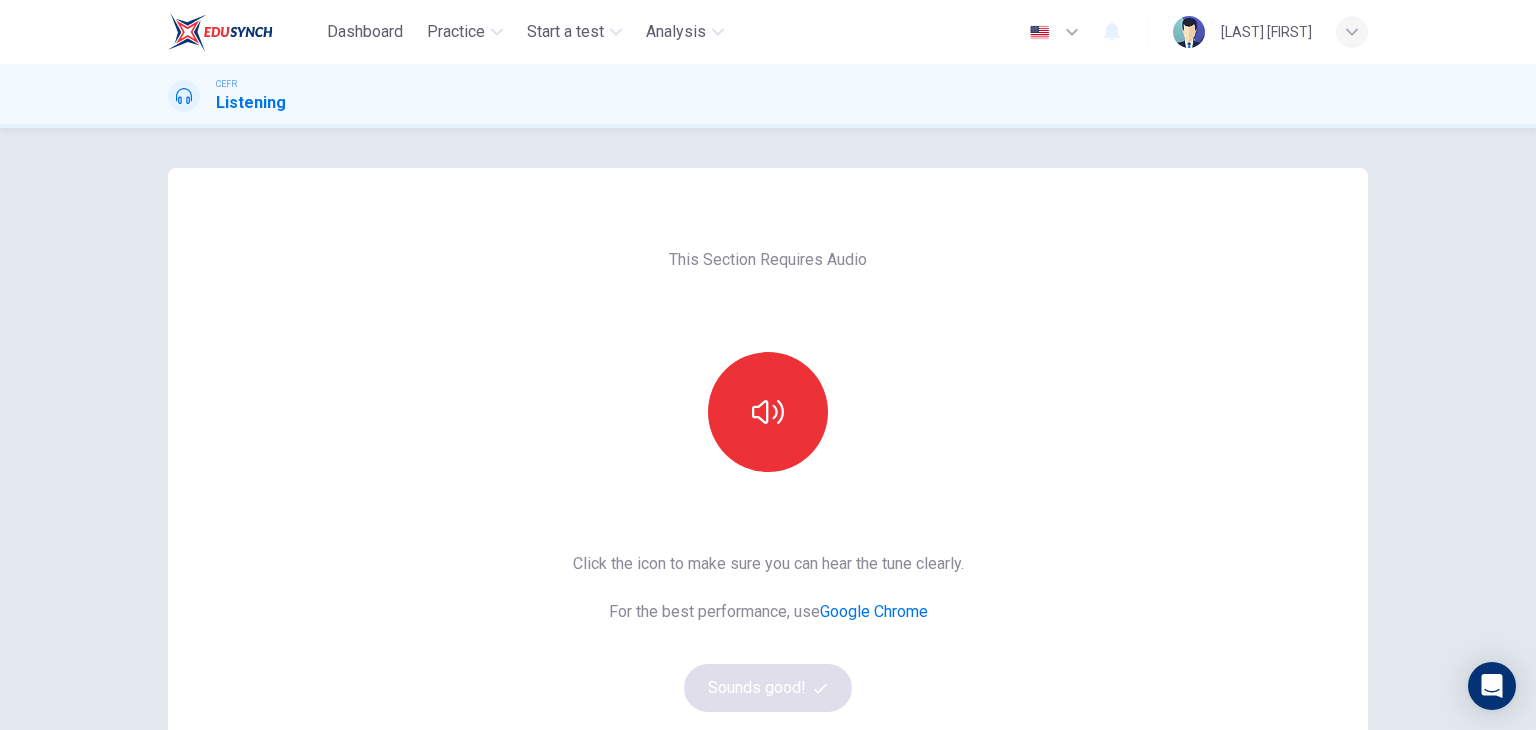 click at bounding box center (768, 412) 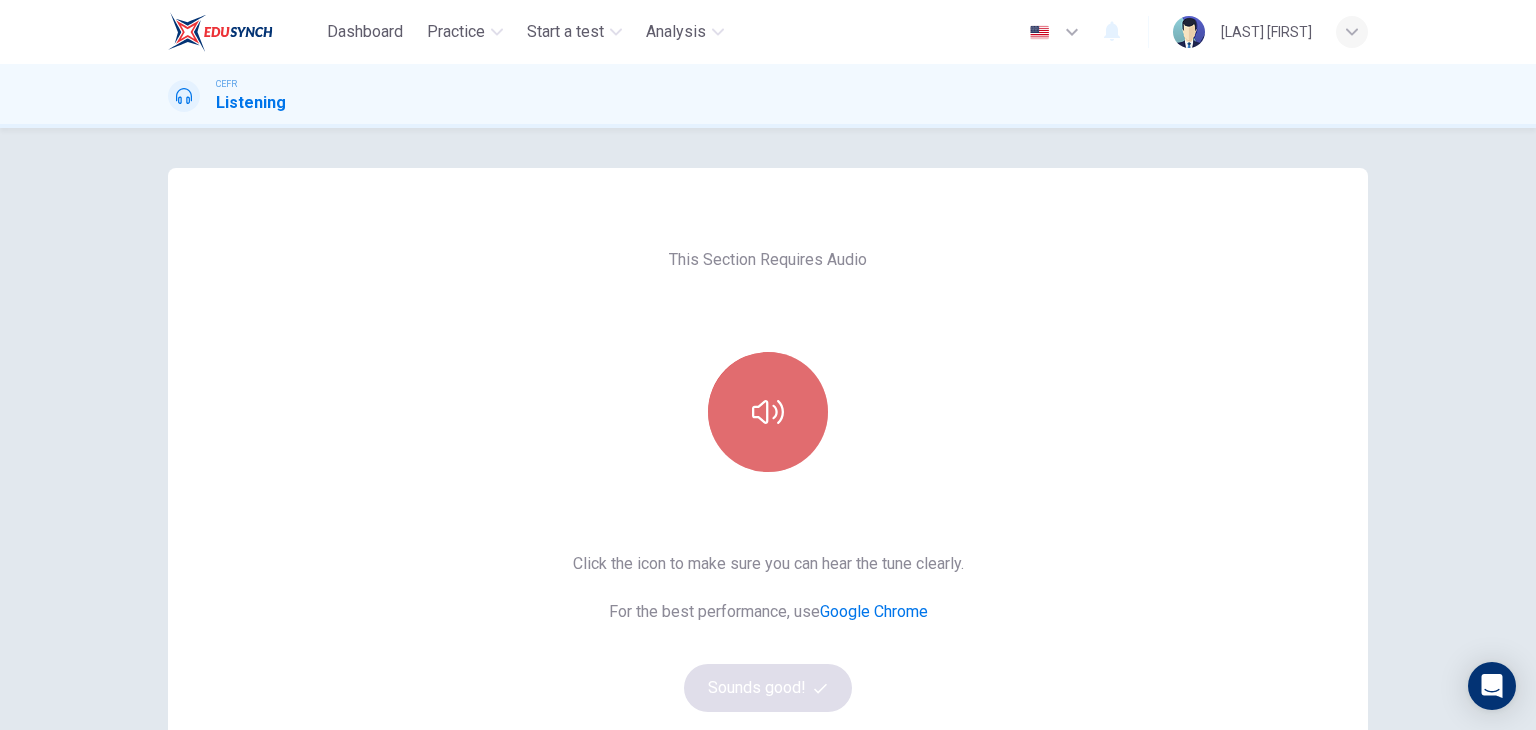 click at bounding box center (768, 412) 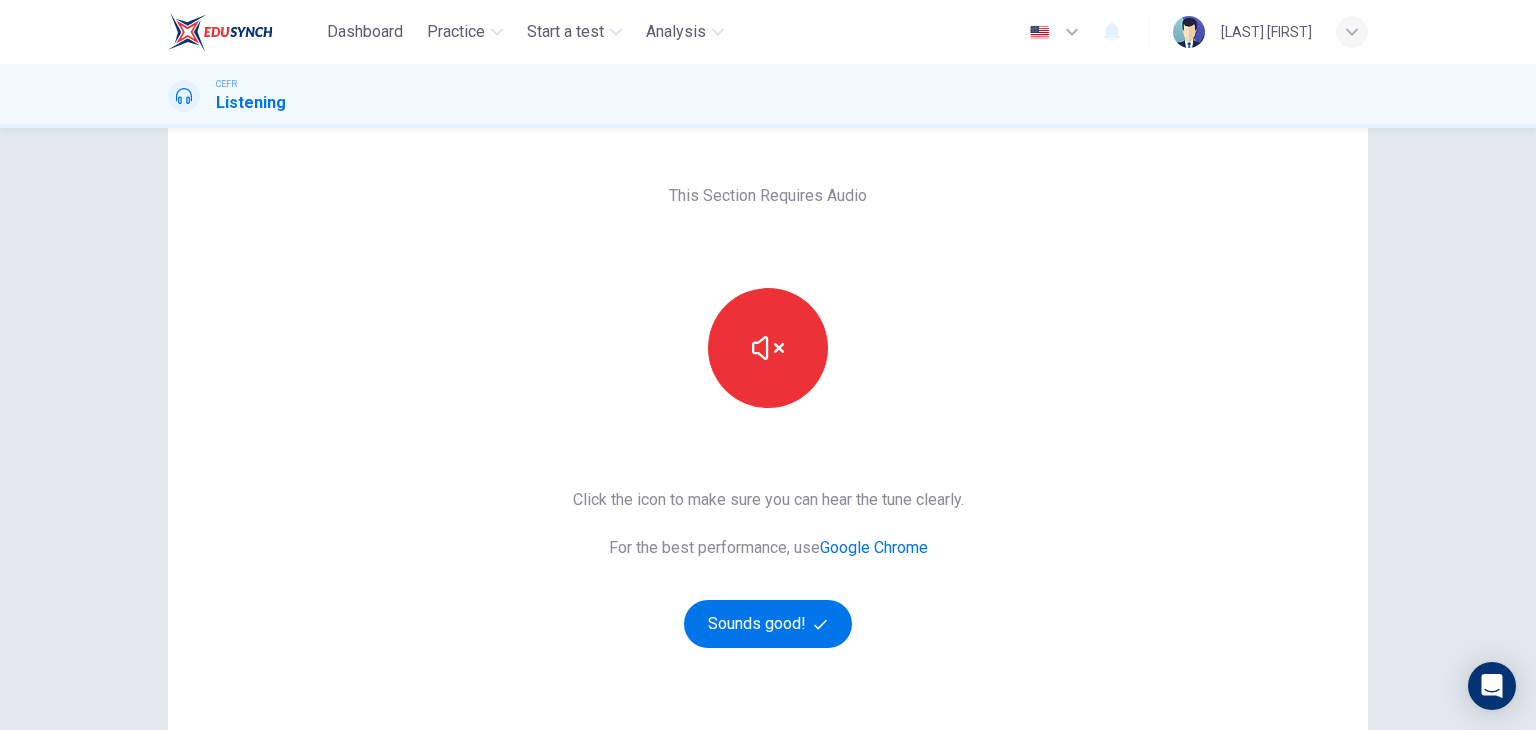 scroll, scrollTop: 237, scrollLeft: 0, axis: vertical 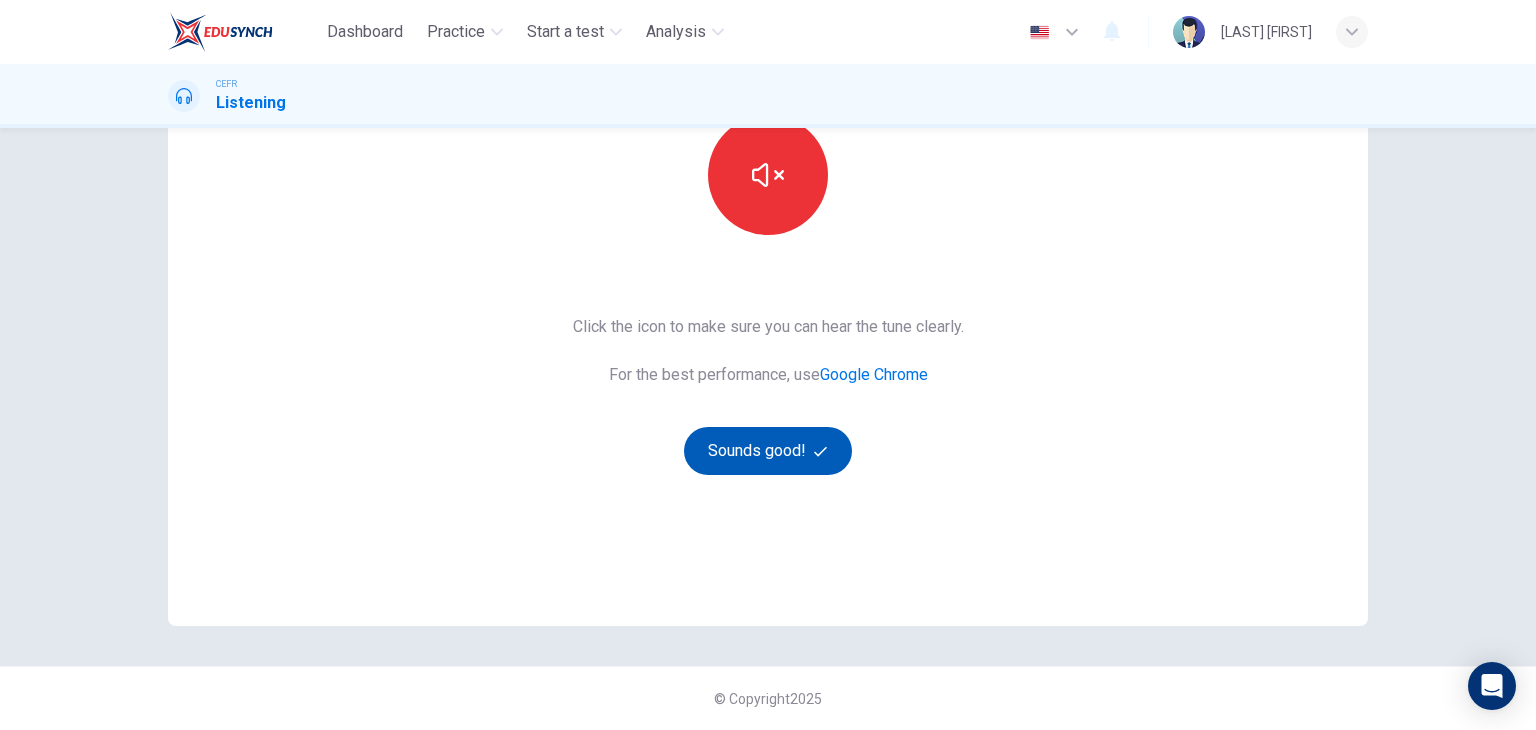click on "Sounds good!" at bounding box center [768, 451] 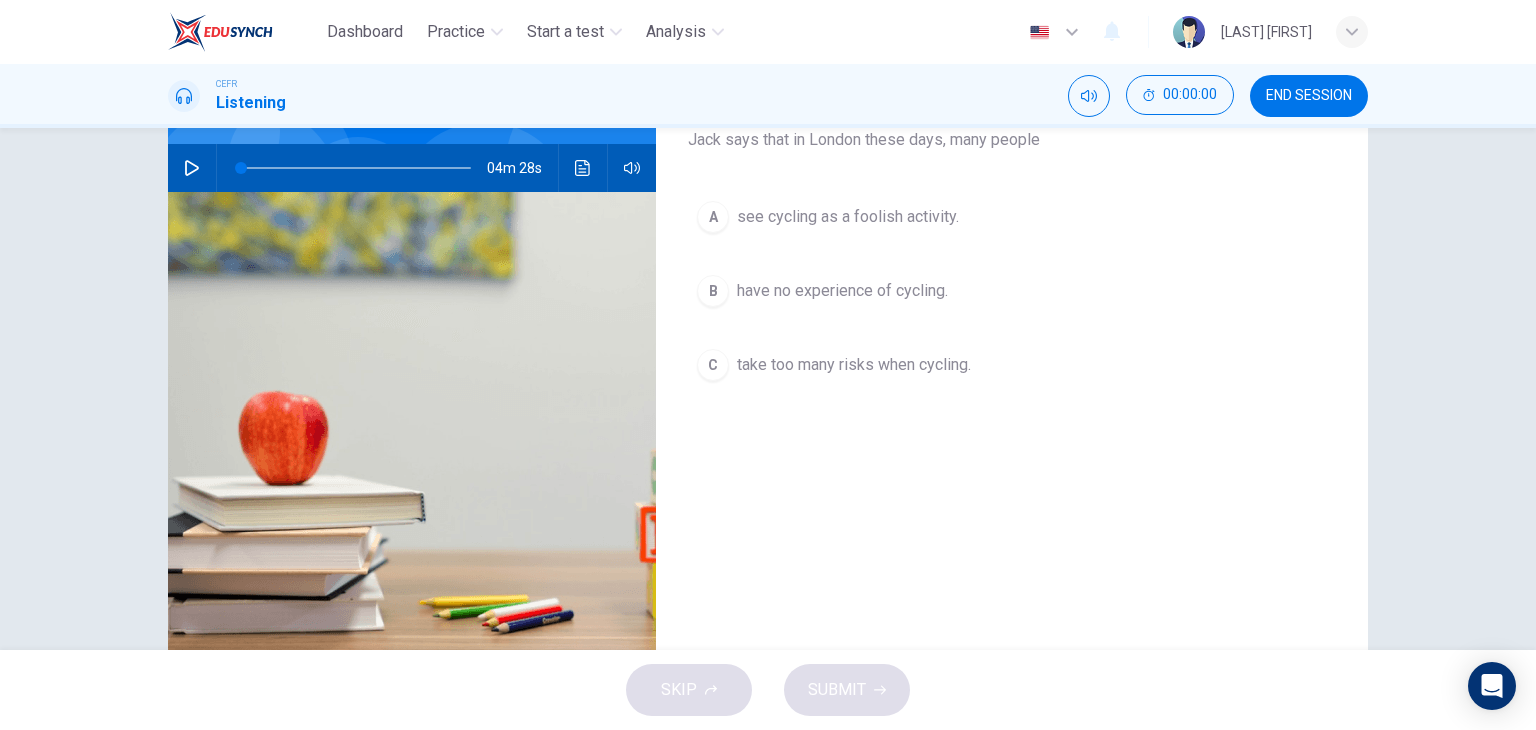 scroll, scrollTop: 37, scrollLeft: 0, axis: vertical 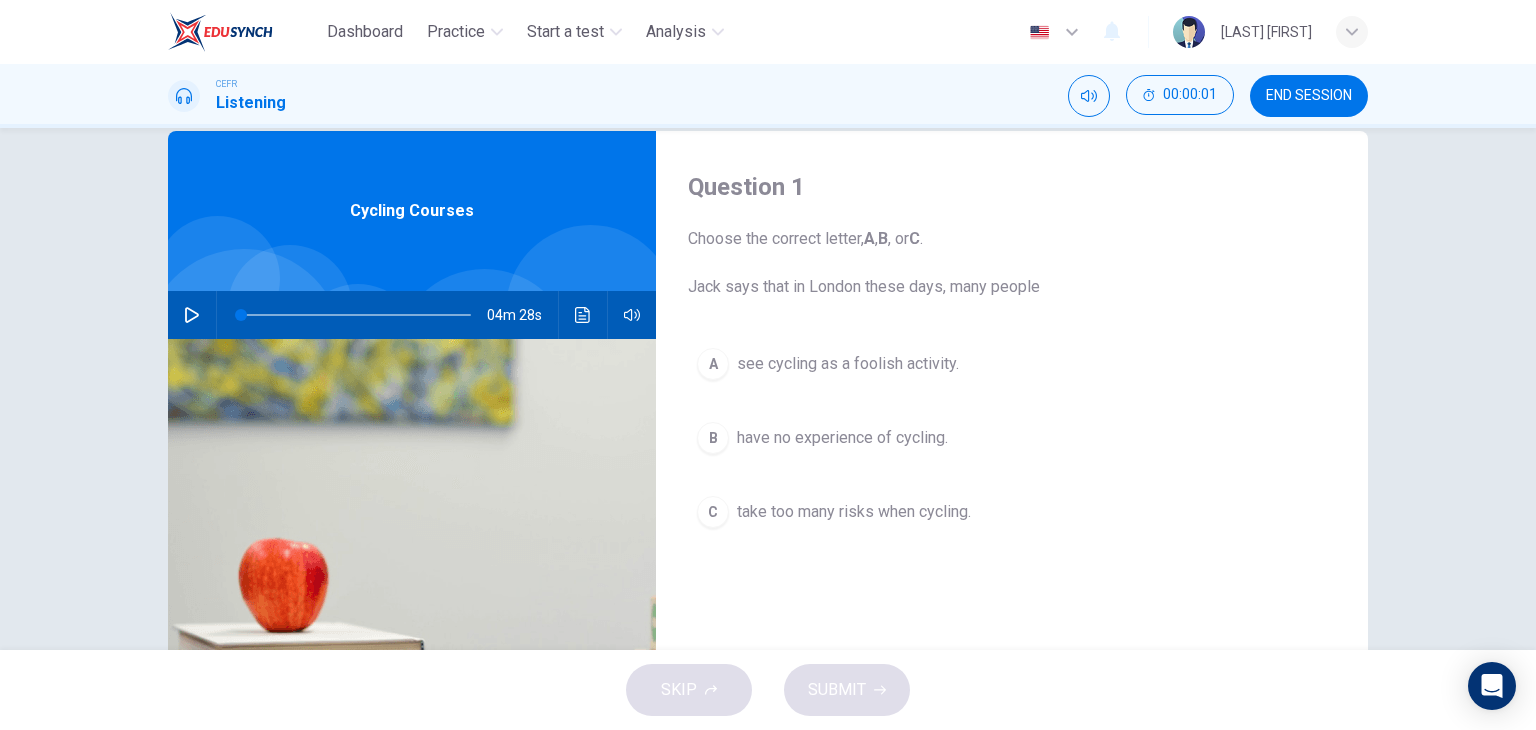 click at bounding box center (192, 315) 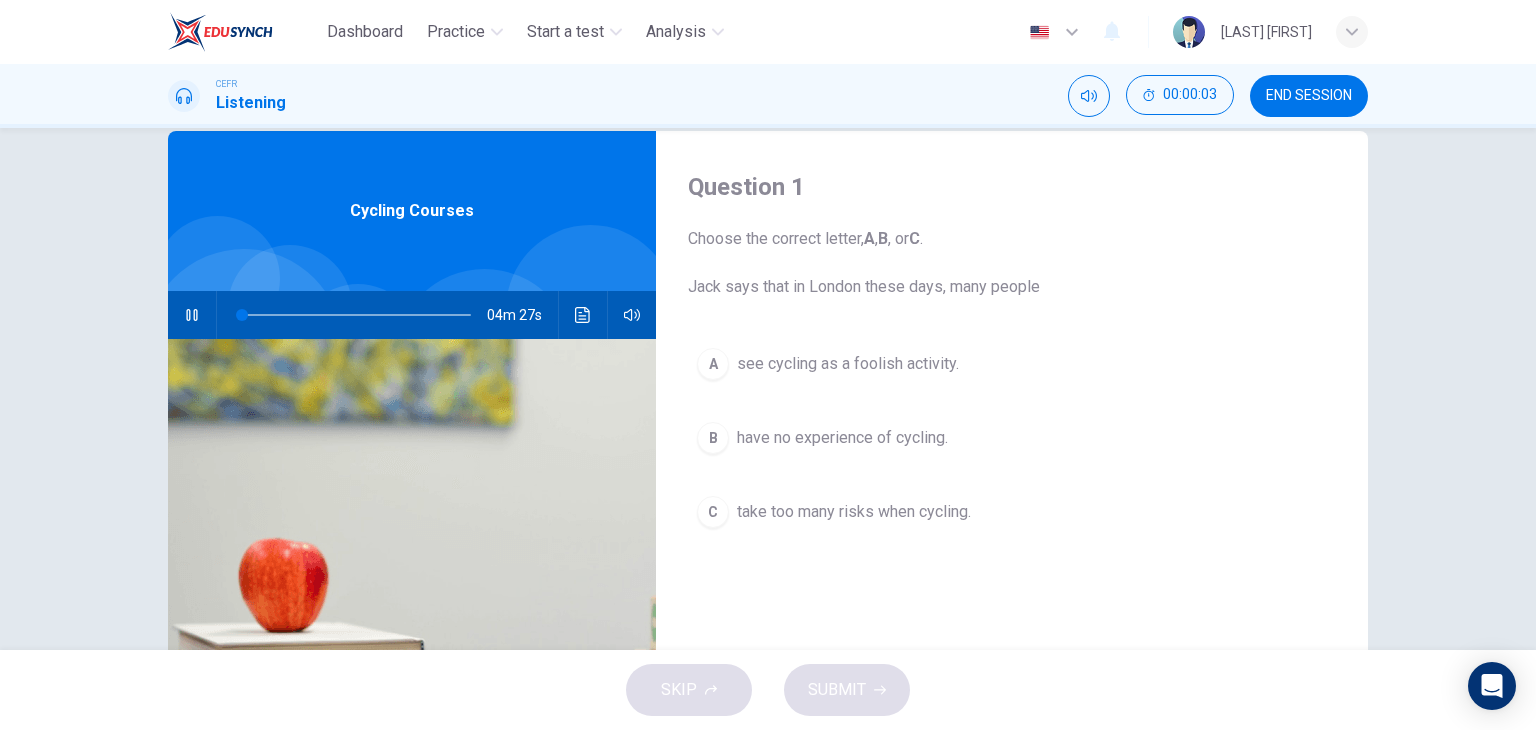 type 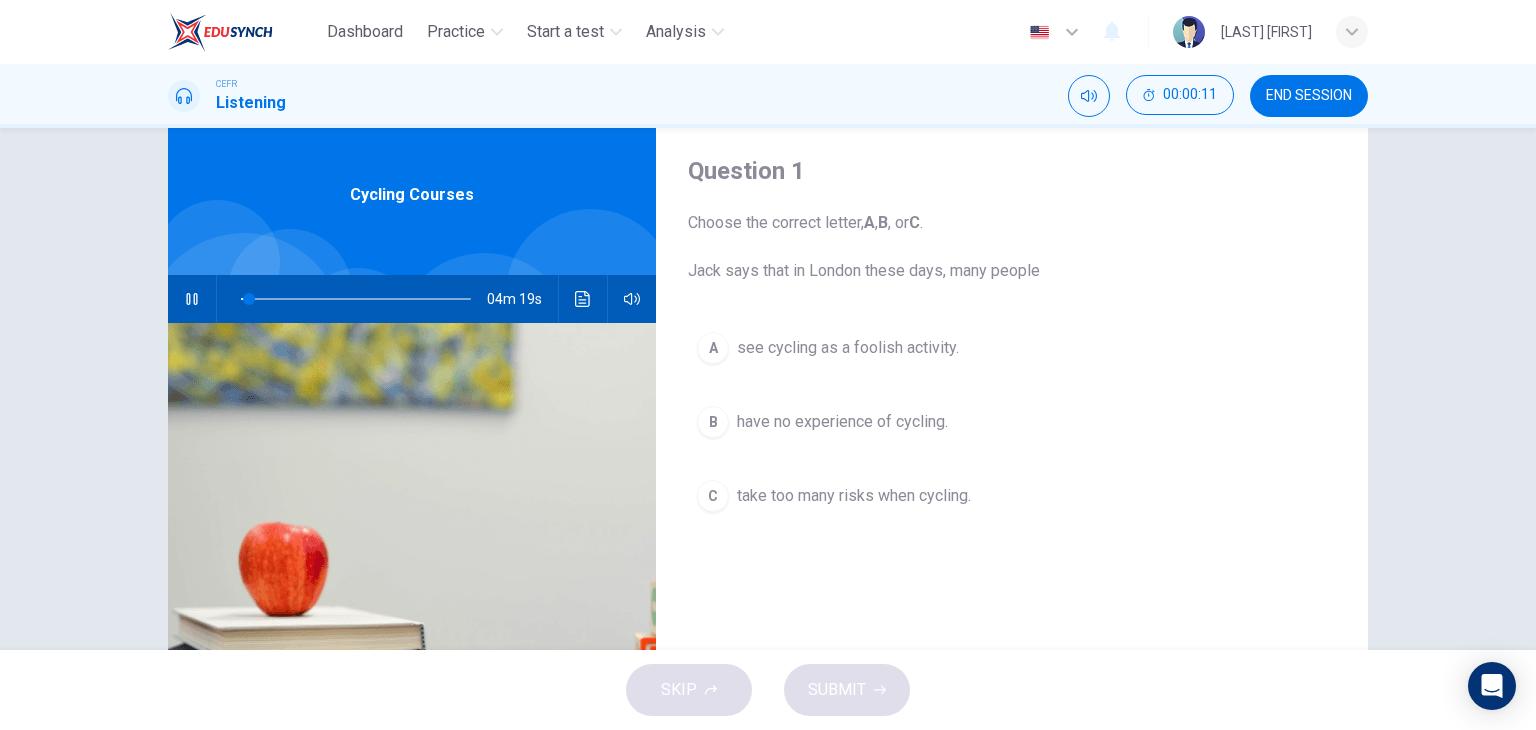 scroll, scrollTop: 0, scrollLeft: 0, axis: both 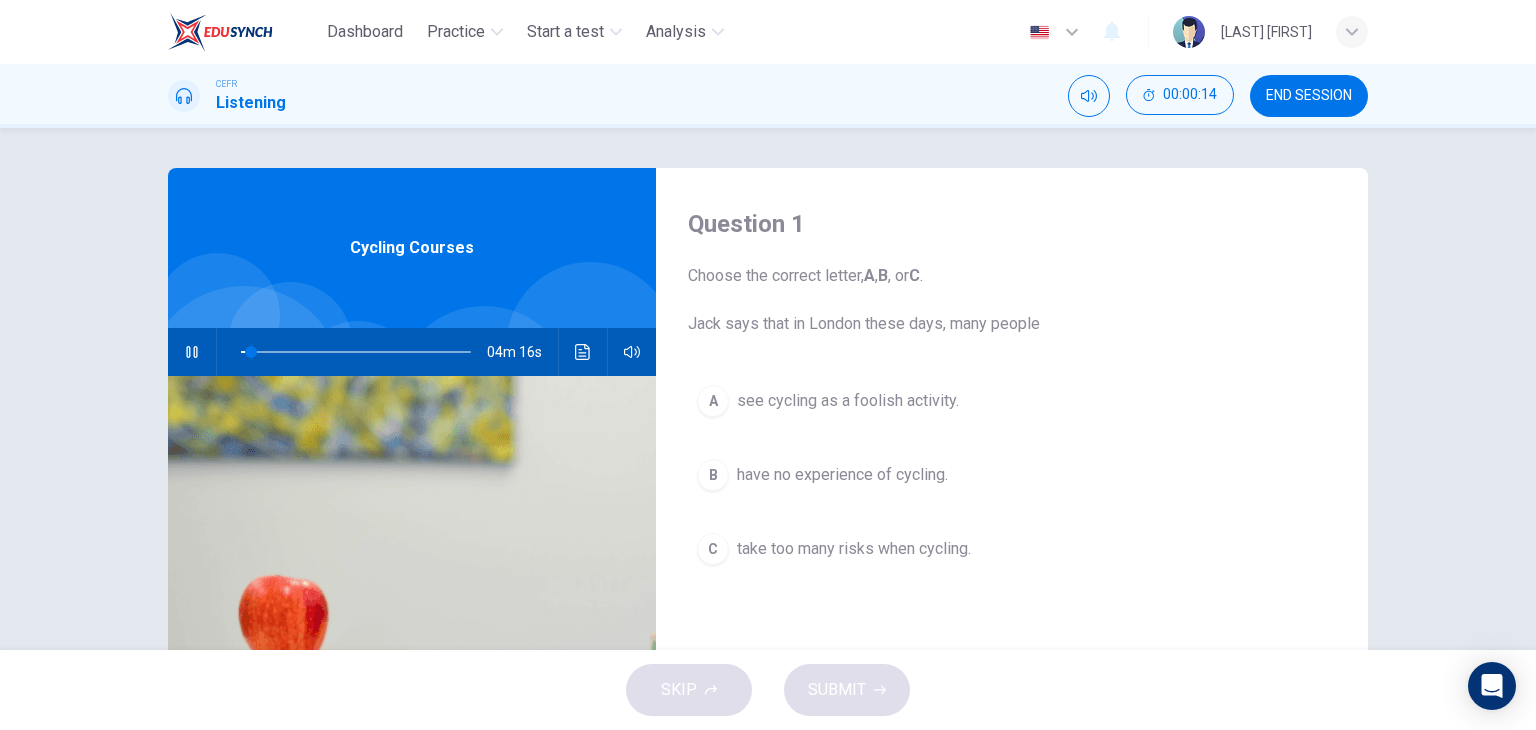 drag, startPoint x: 685, startPoint y: 327, endPoint x: 752, endPoint y: 325, distance: 67.02985 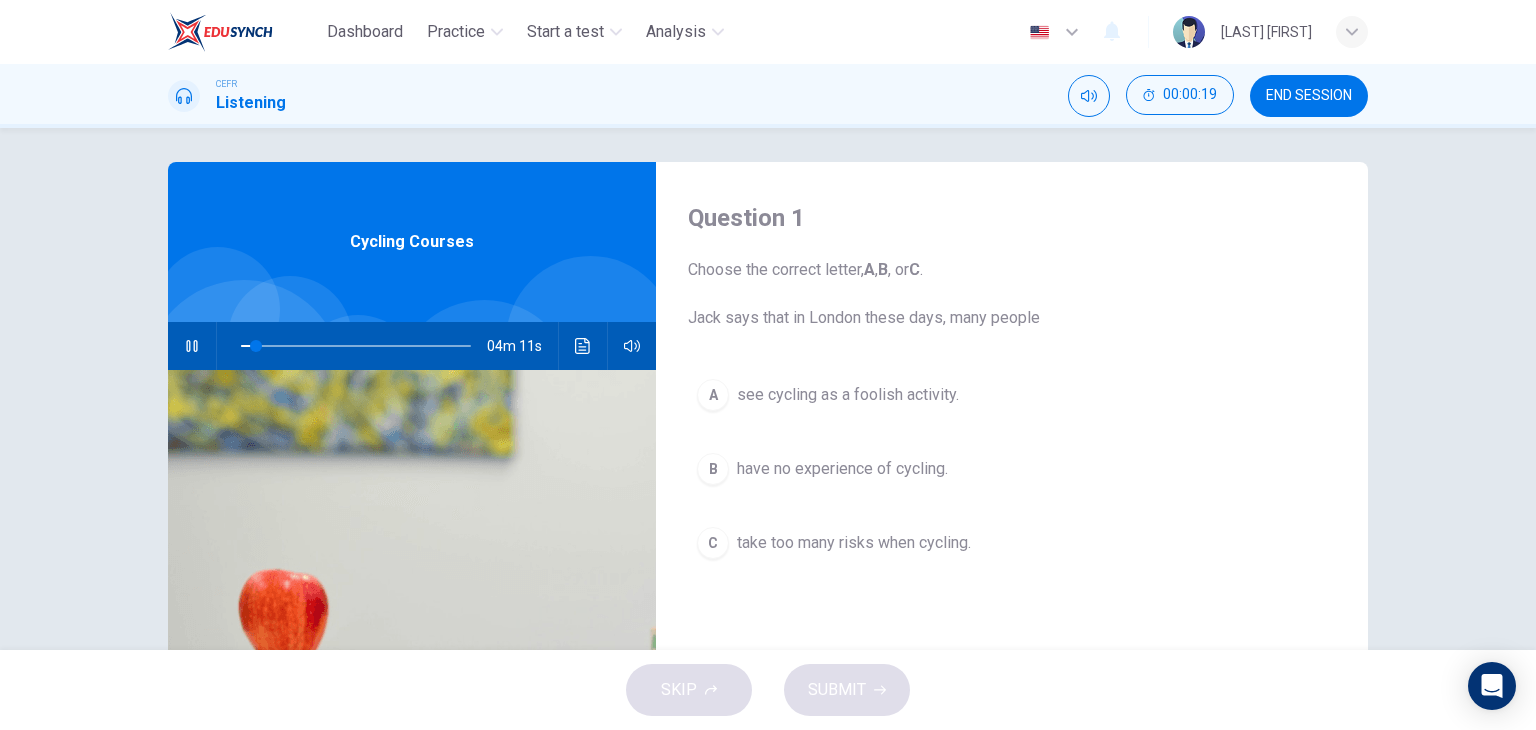 scroll, scrollTop: 0, scrollLeft: 0, axis: both 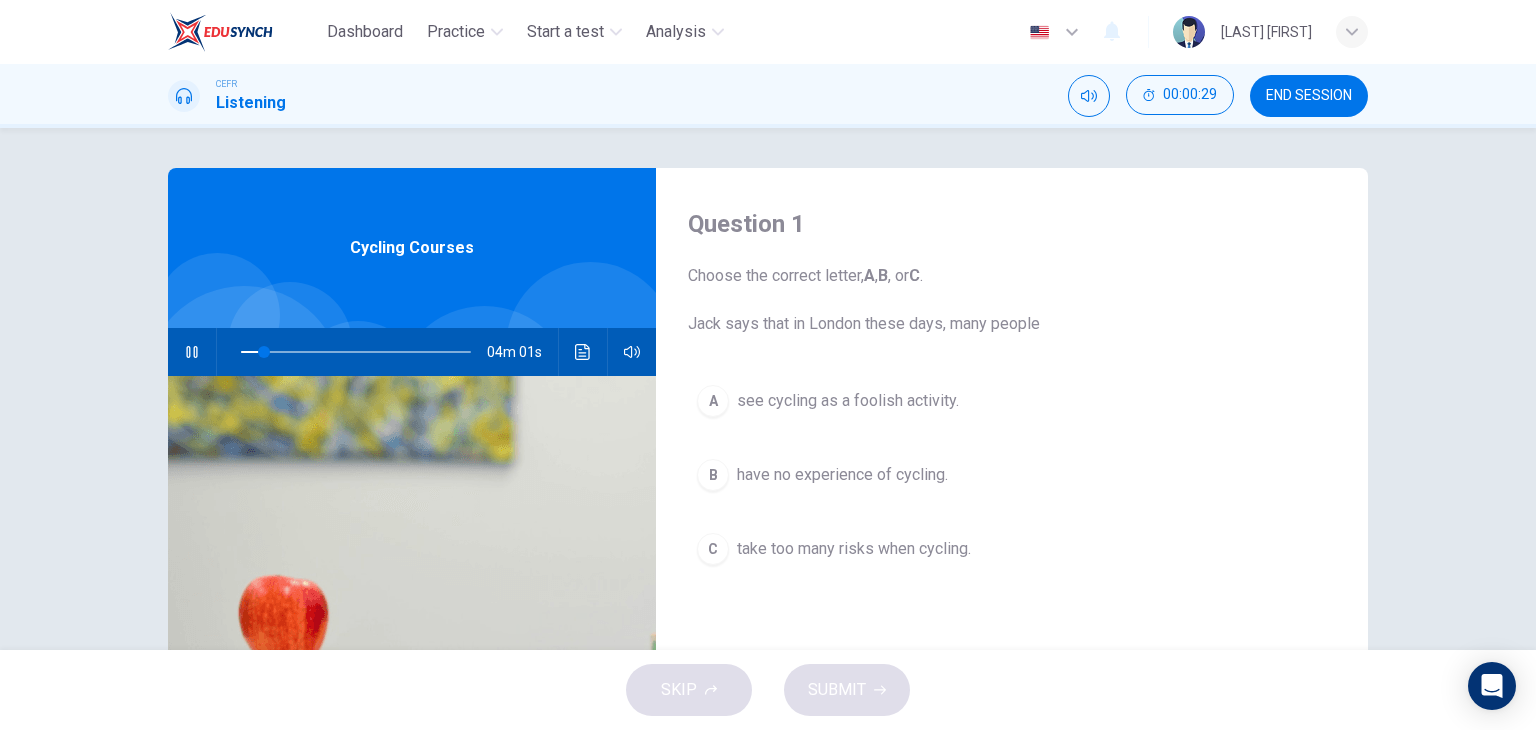 drag, startPoint x: 692, startPoint y: 331, endPoint x: 729, endPoint y: 329, distance: 37.054016 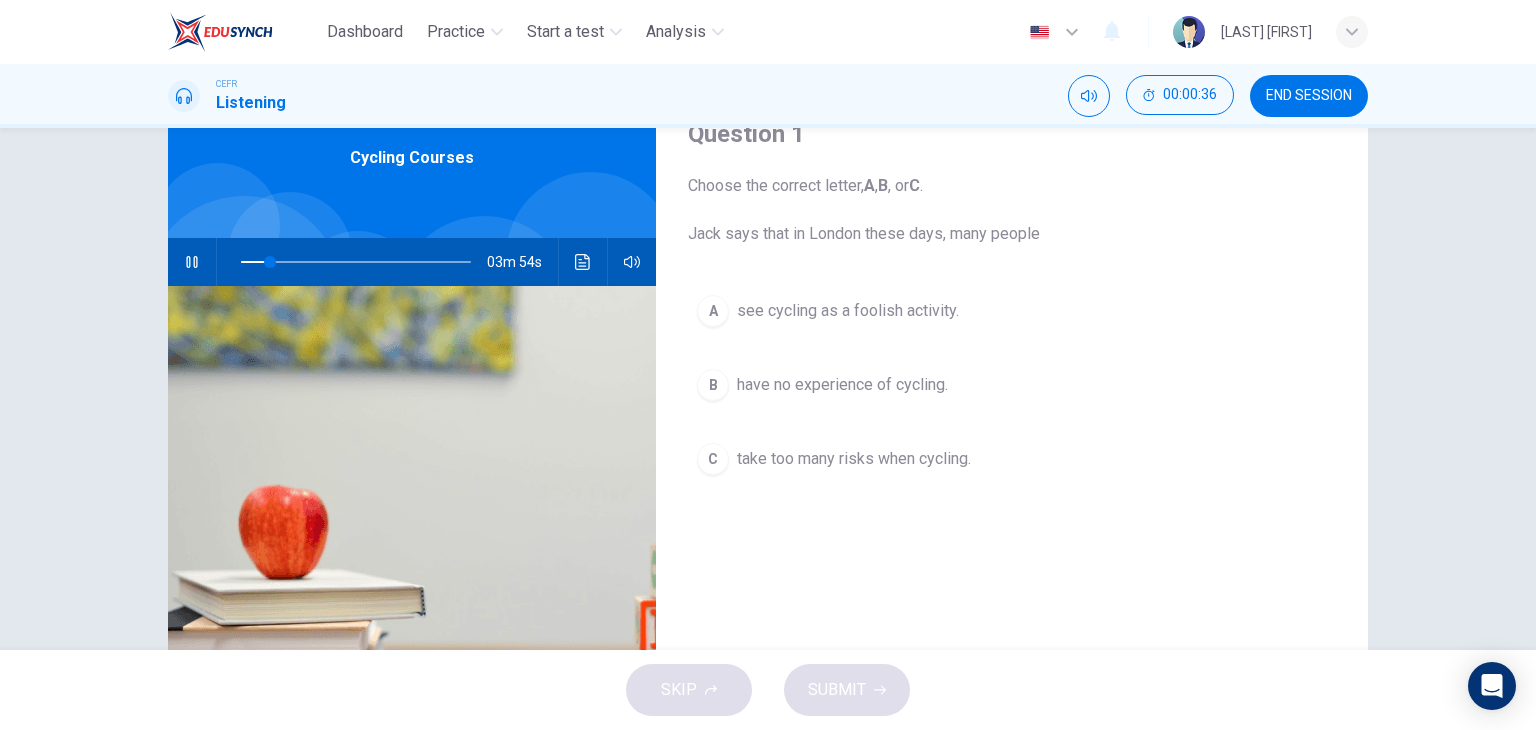 scroll, scrollTop: 100, scrollLeft: 0, axis: vertical 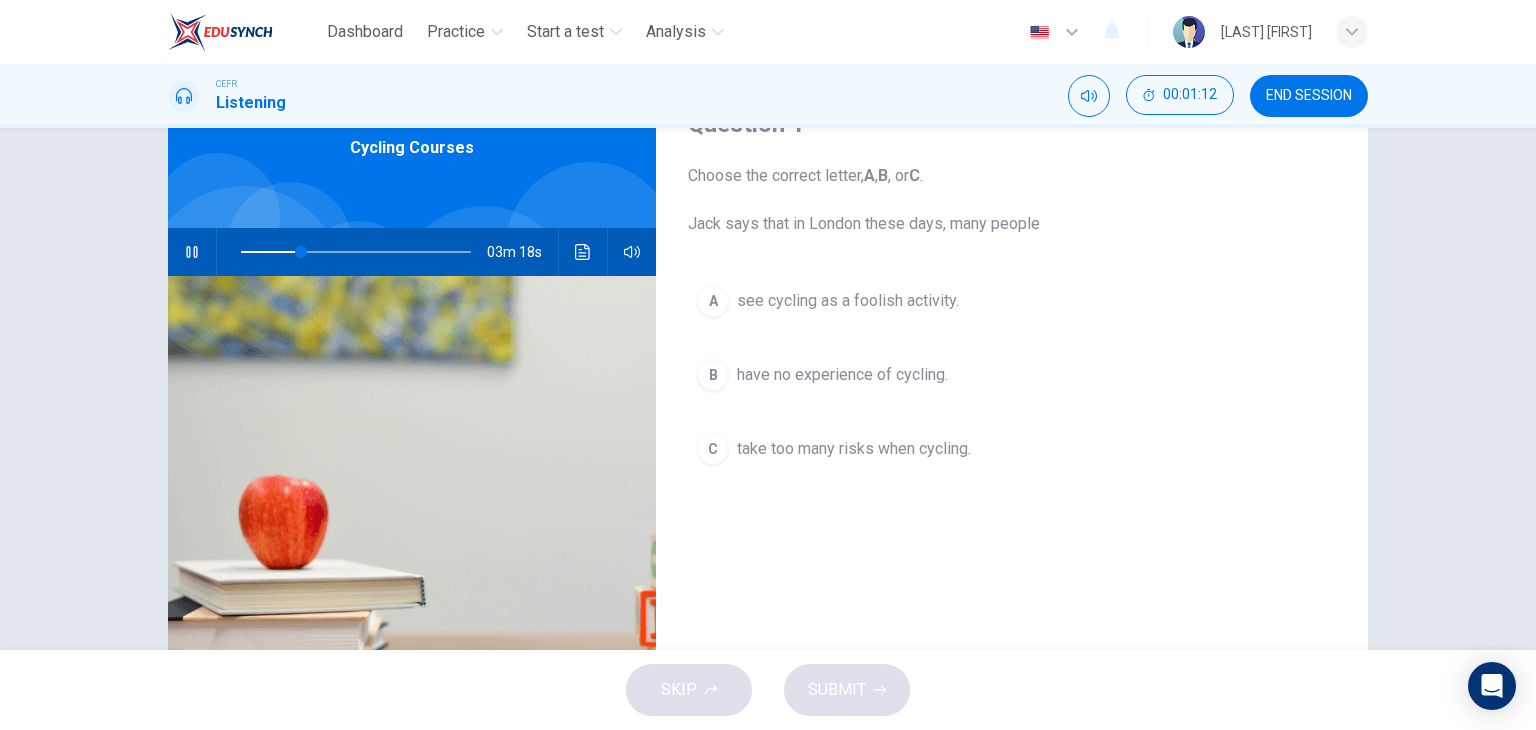 click on "have no experience of cycling." at bounding box center [848, 301] 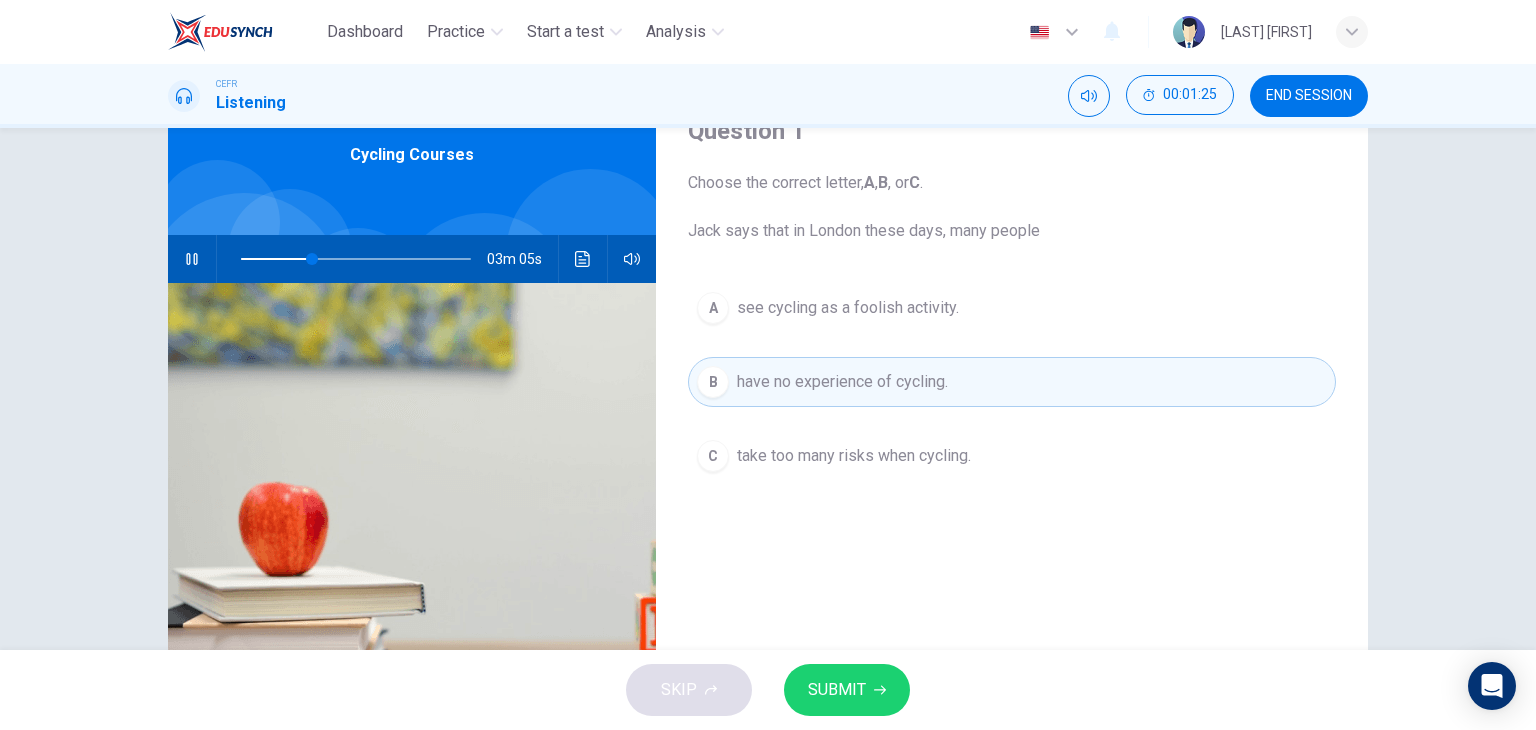 scroll, scrollTop: 100, scrollLeft: 0, axis: vertical 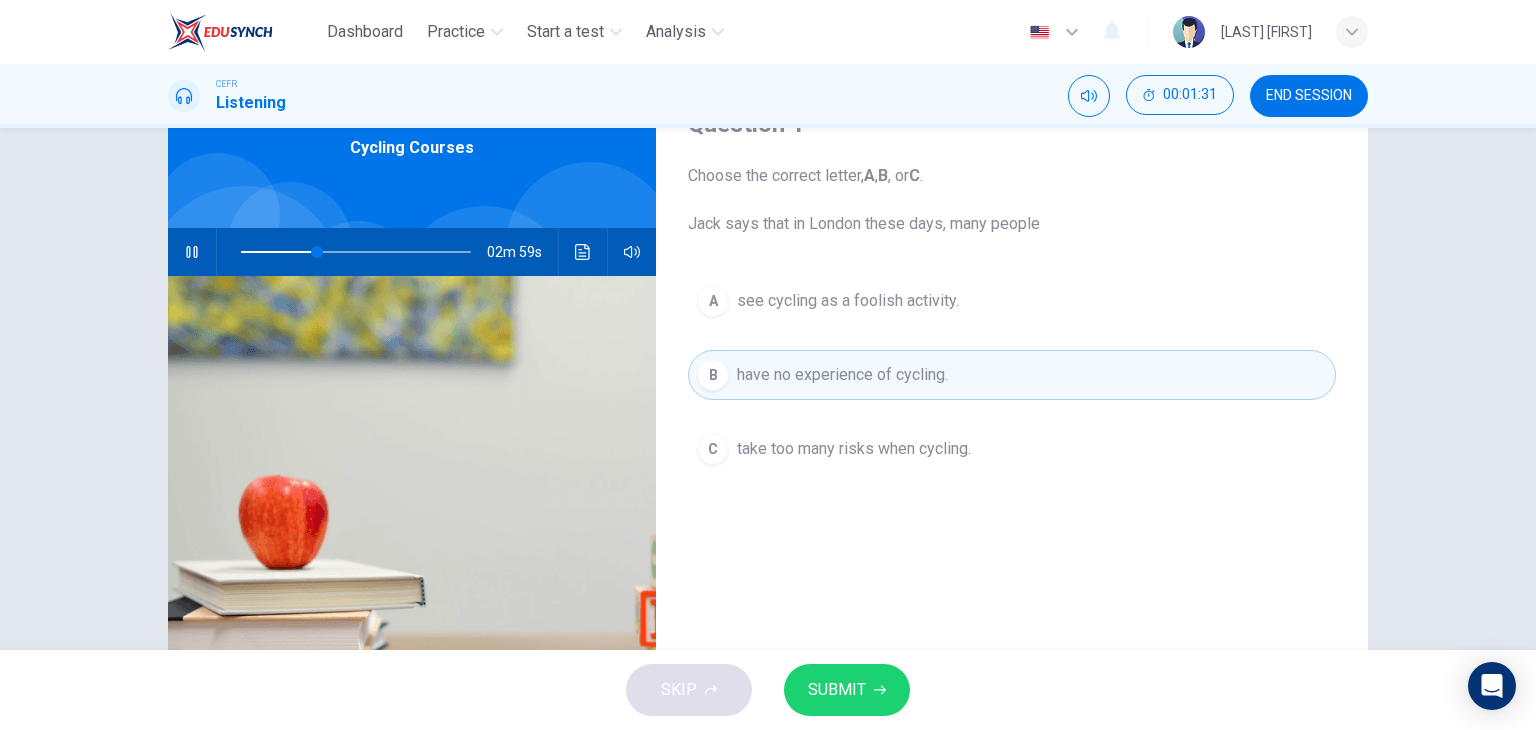 click at bounding box center (880, 690) 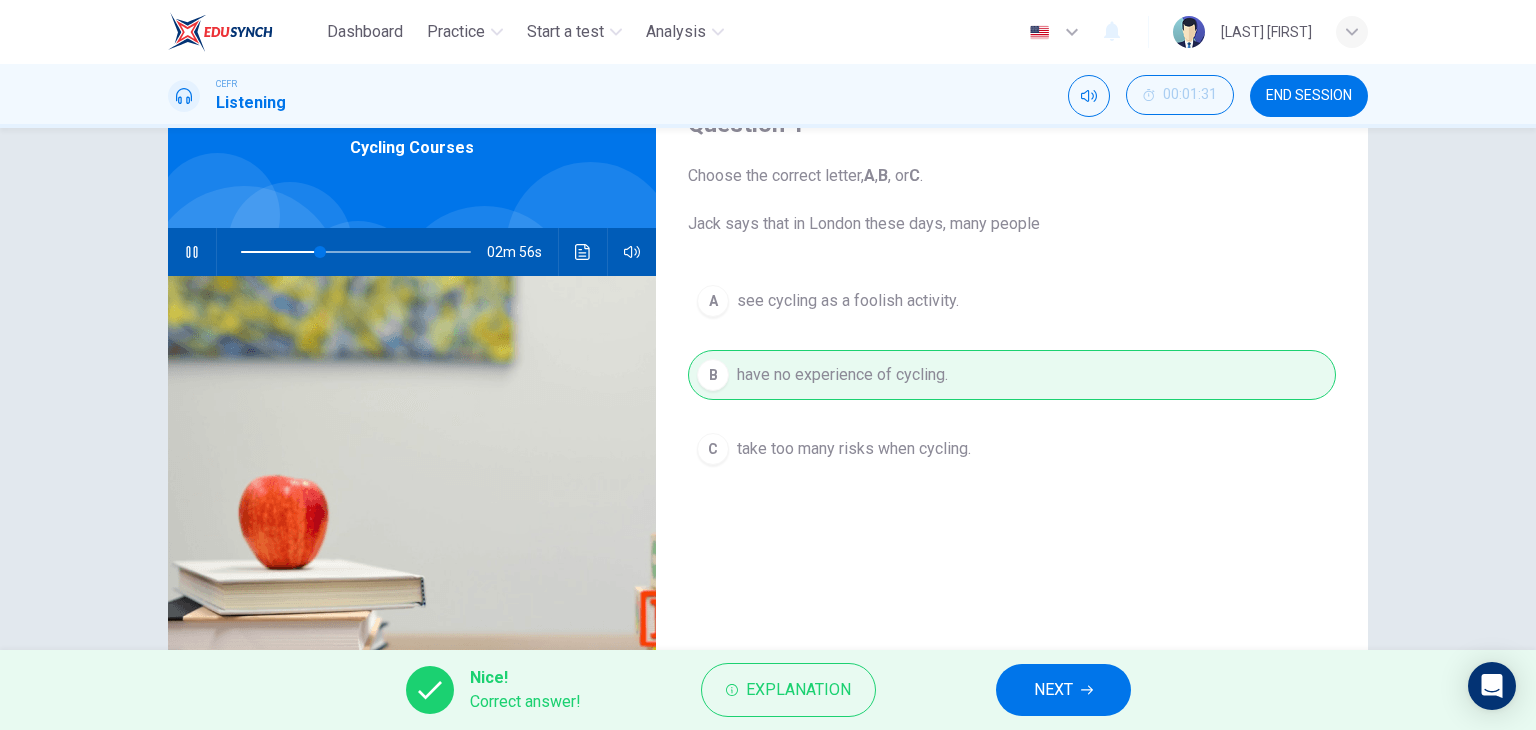 click on "NEXT" at bounding box center (1063, 690) 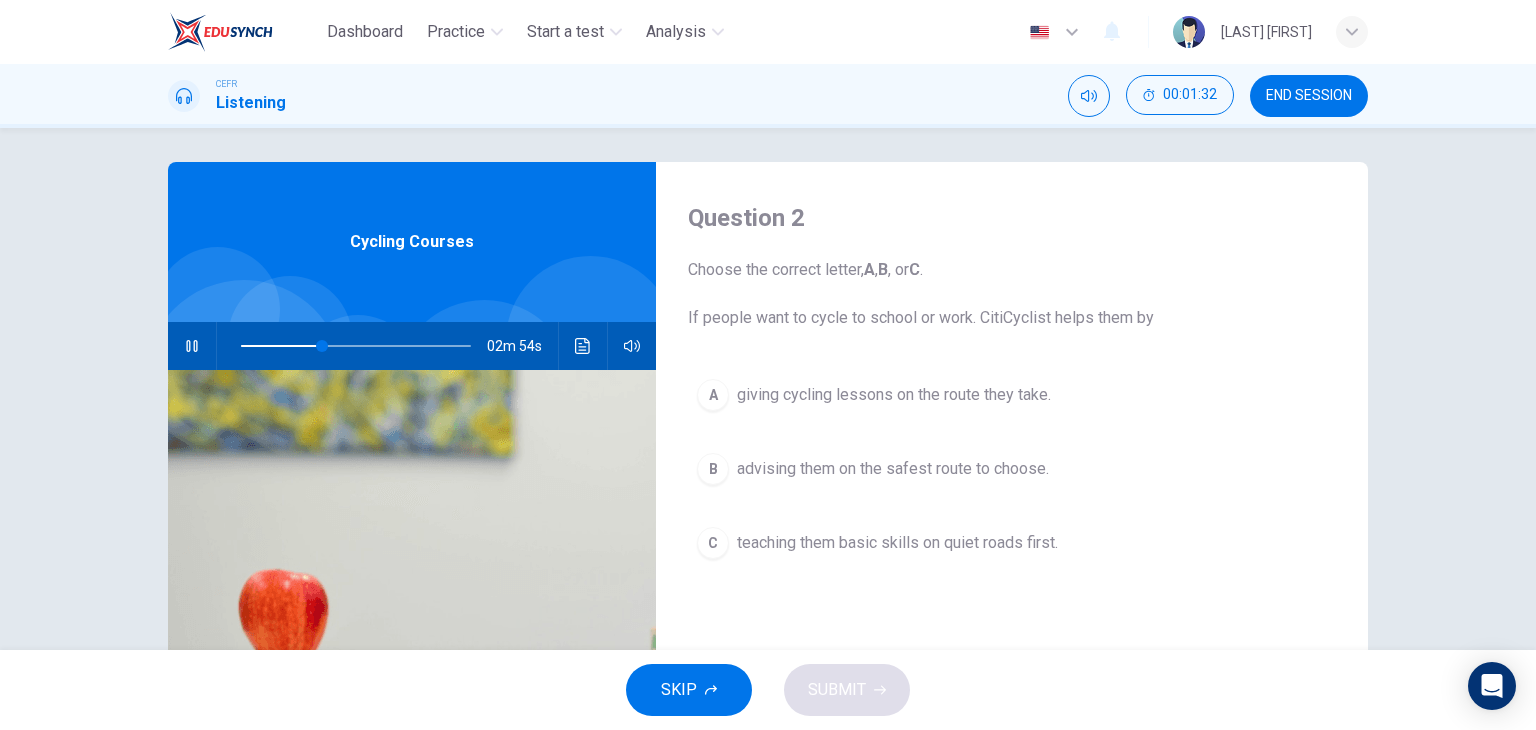 scroll, scrollTop: 0, scrollLeft: 0, axis: both 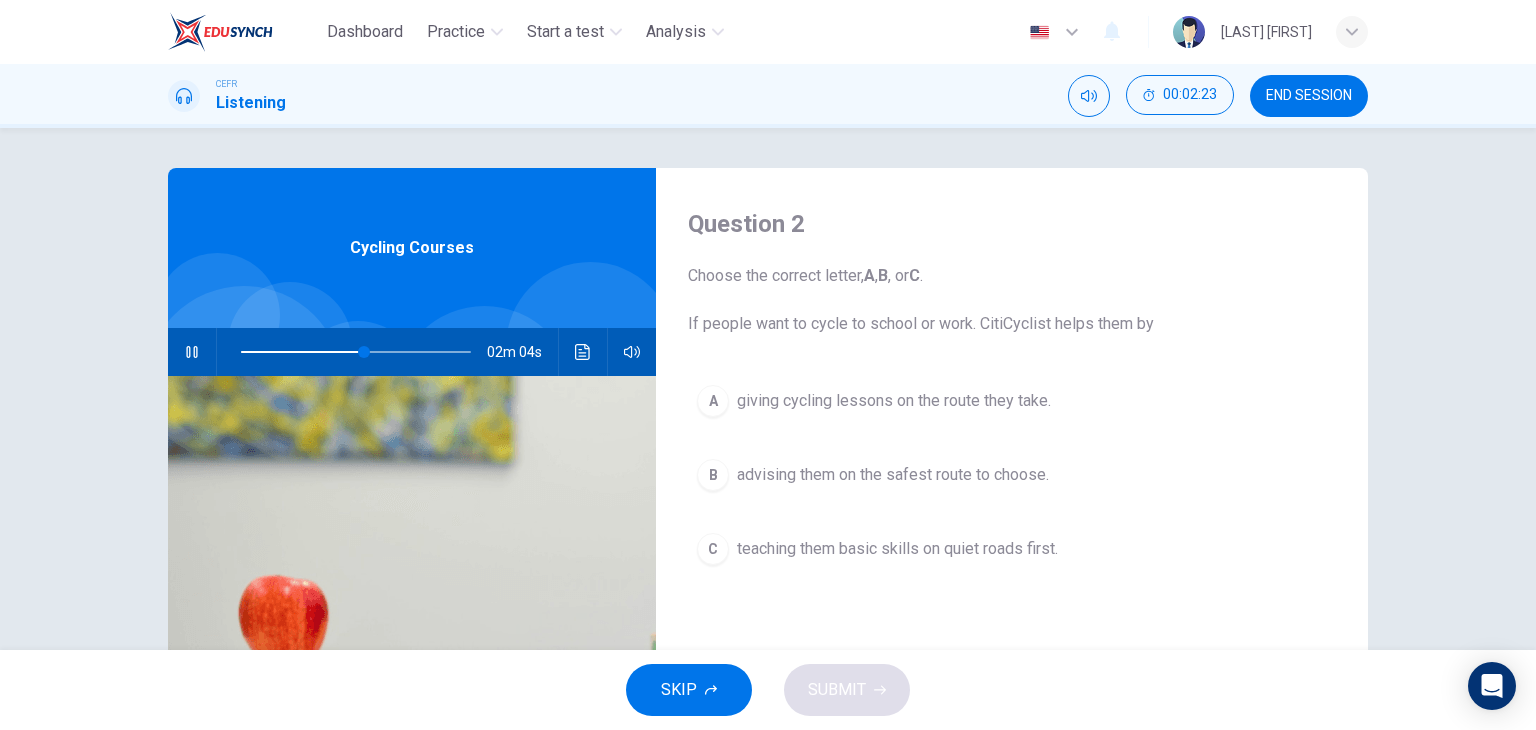 click on "teaching them basic skills on quiet roads first." at bounding box center [894, 401] 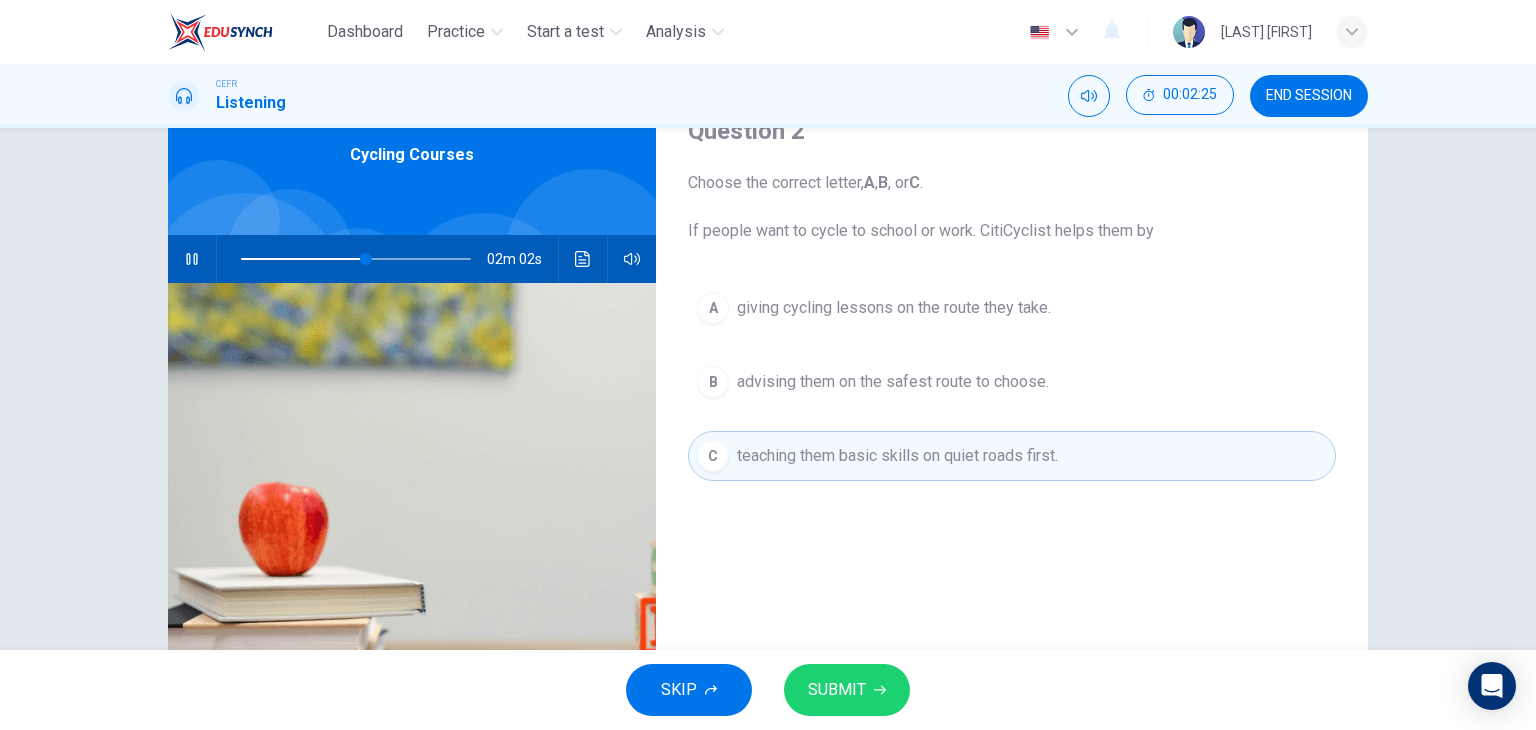 scroll, scrollTop: 100, scrollLeft: 0, axis: vertical 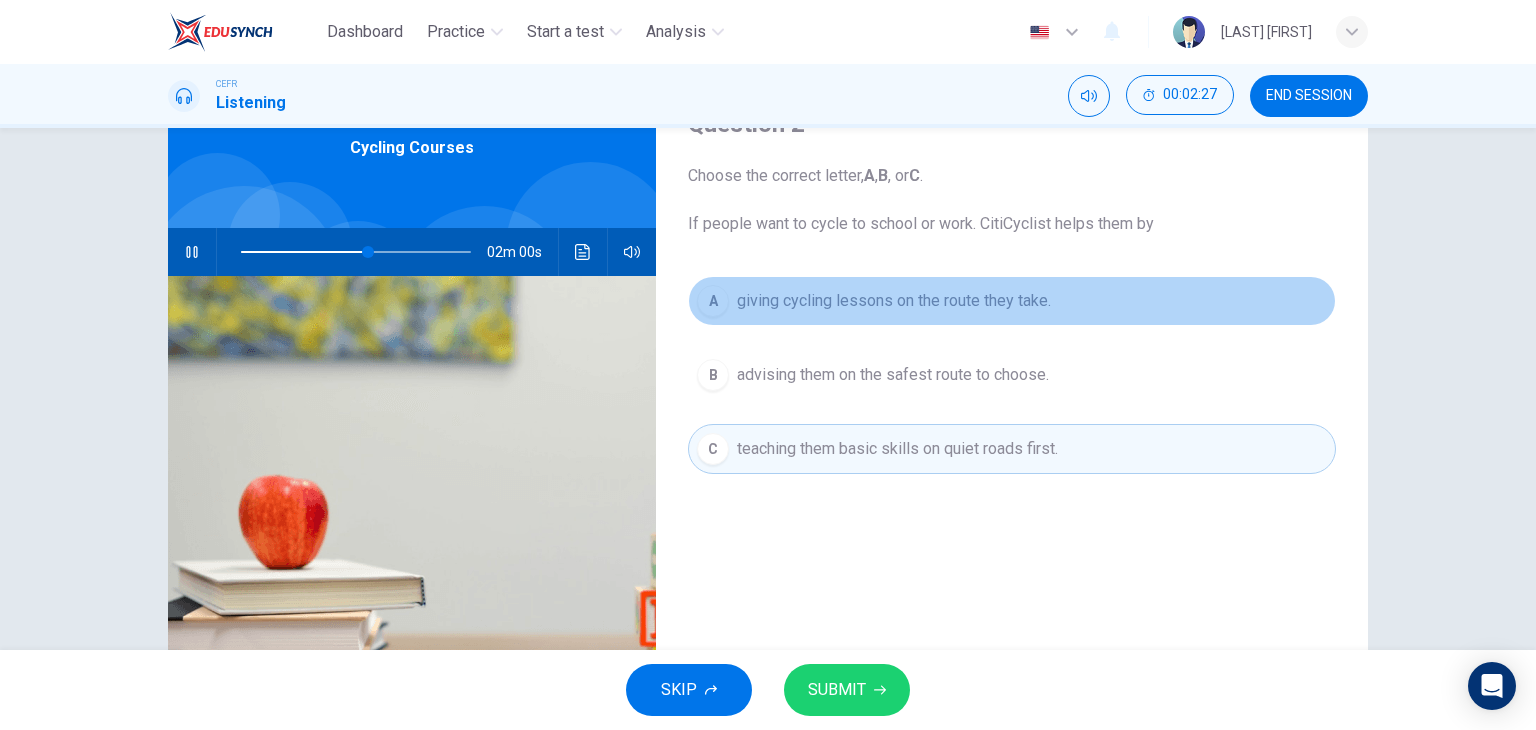 click on "giving cycling lessons on the route they take." at bounding box center [894, 301] 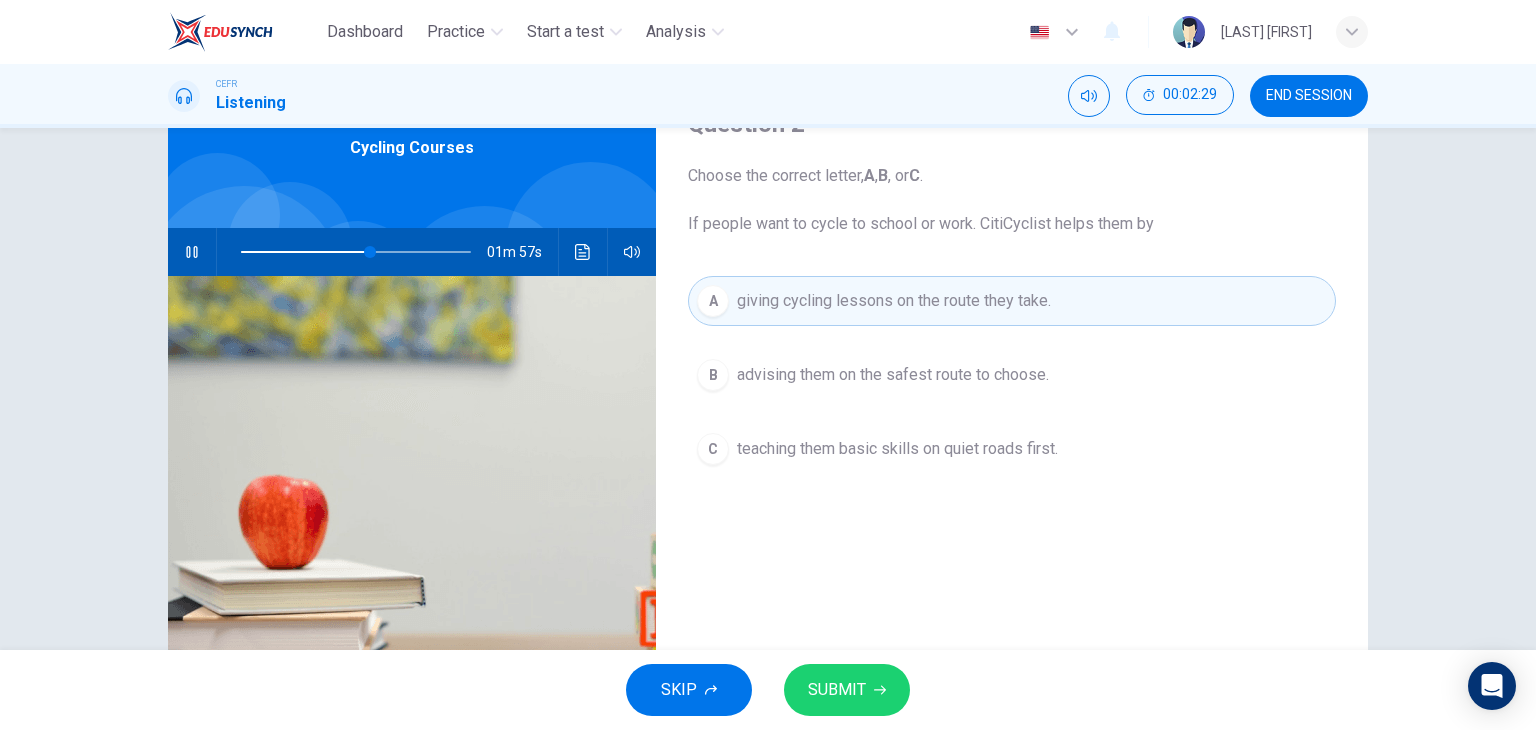 click on "teaching them basic skills on quiet roads first." at bounding box center [893, 375] 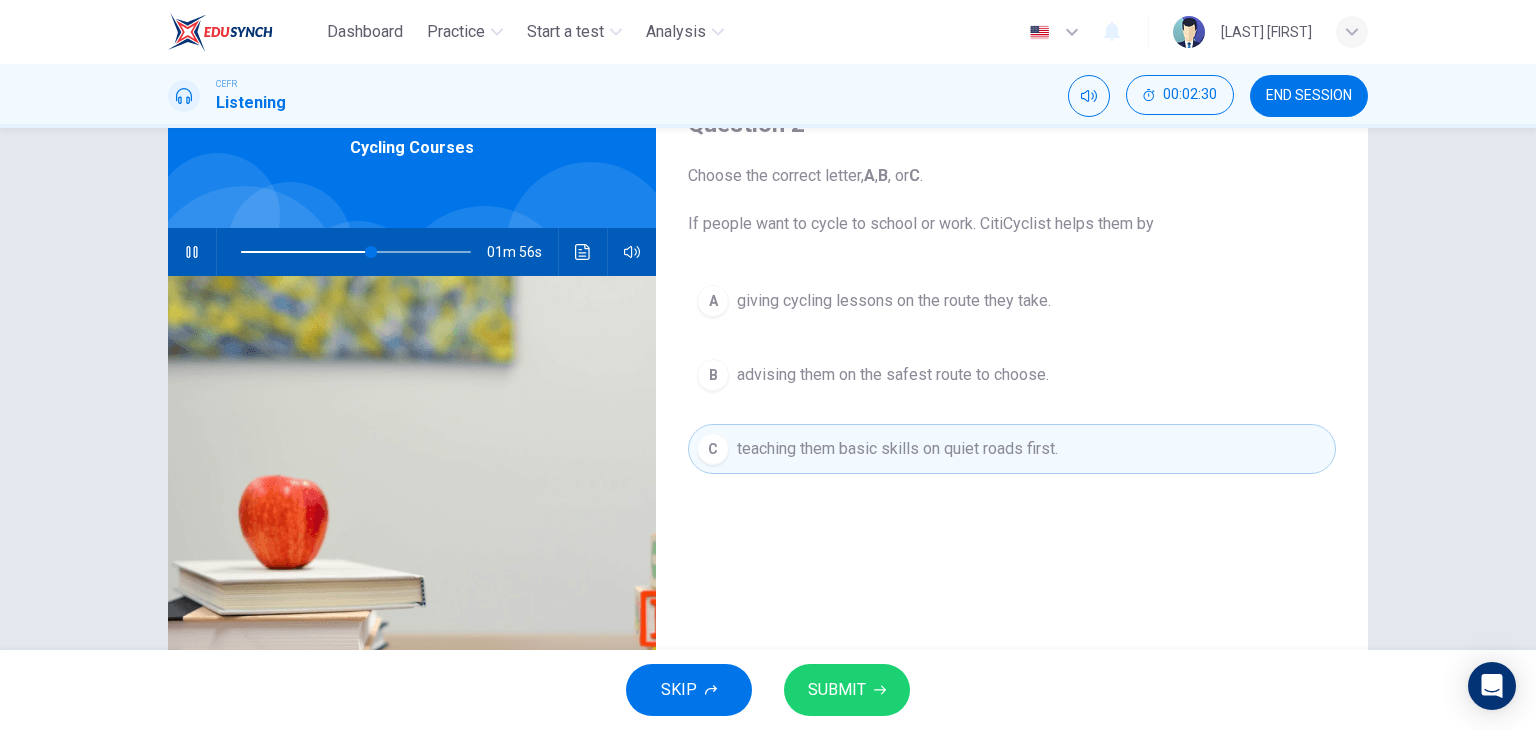 click on "SUBMIT" at bounding box center (847, 690) 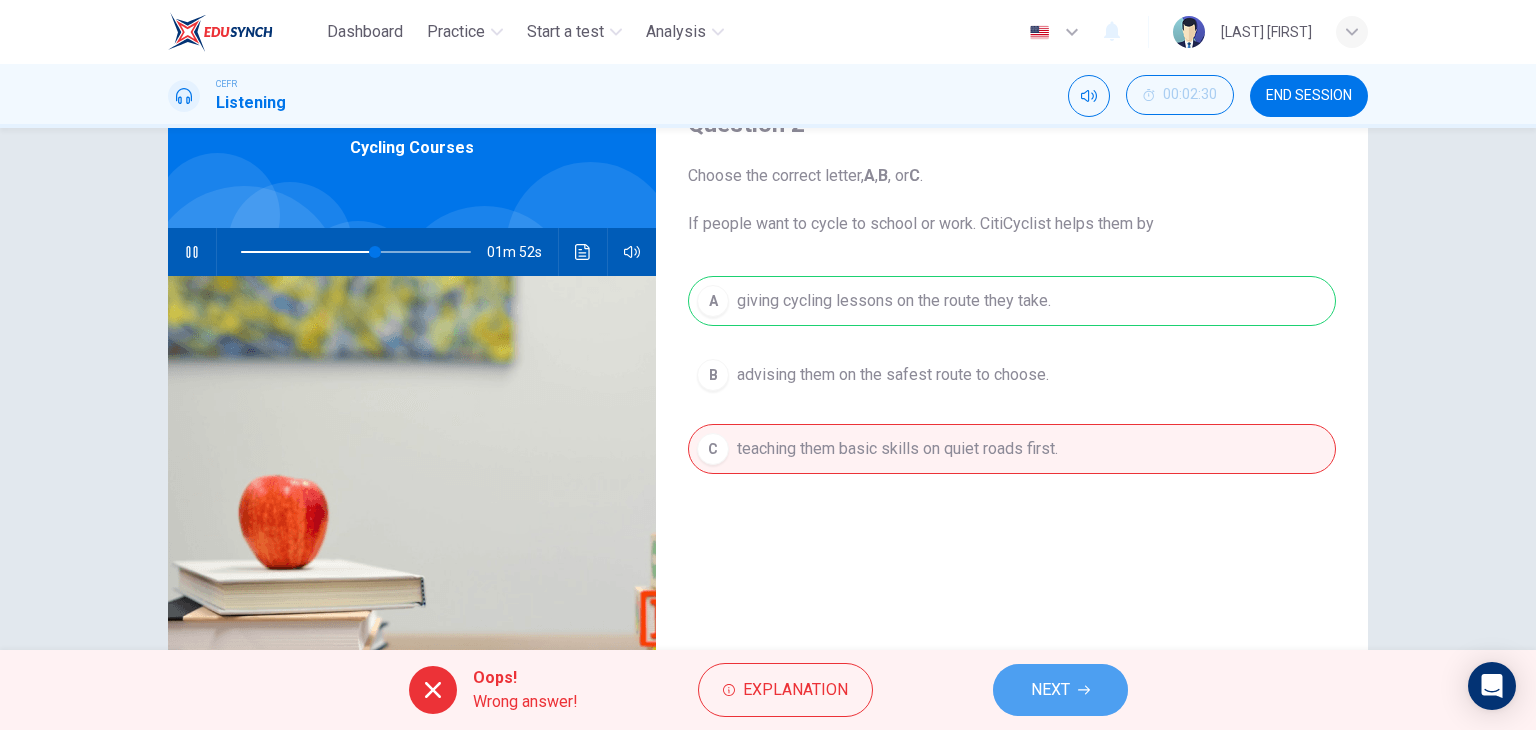 click on "NEXT" at bounding box center (1050, 690) 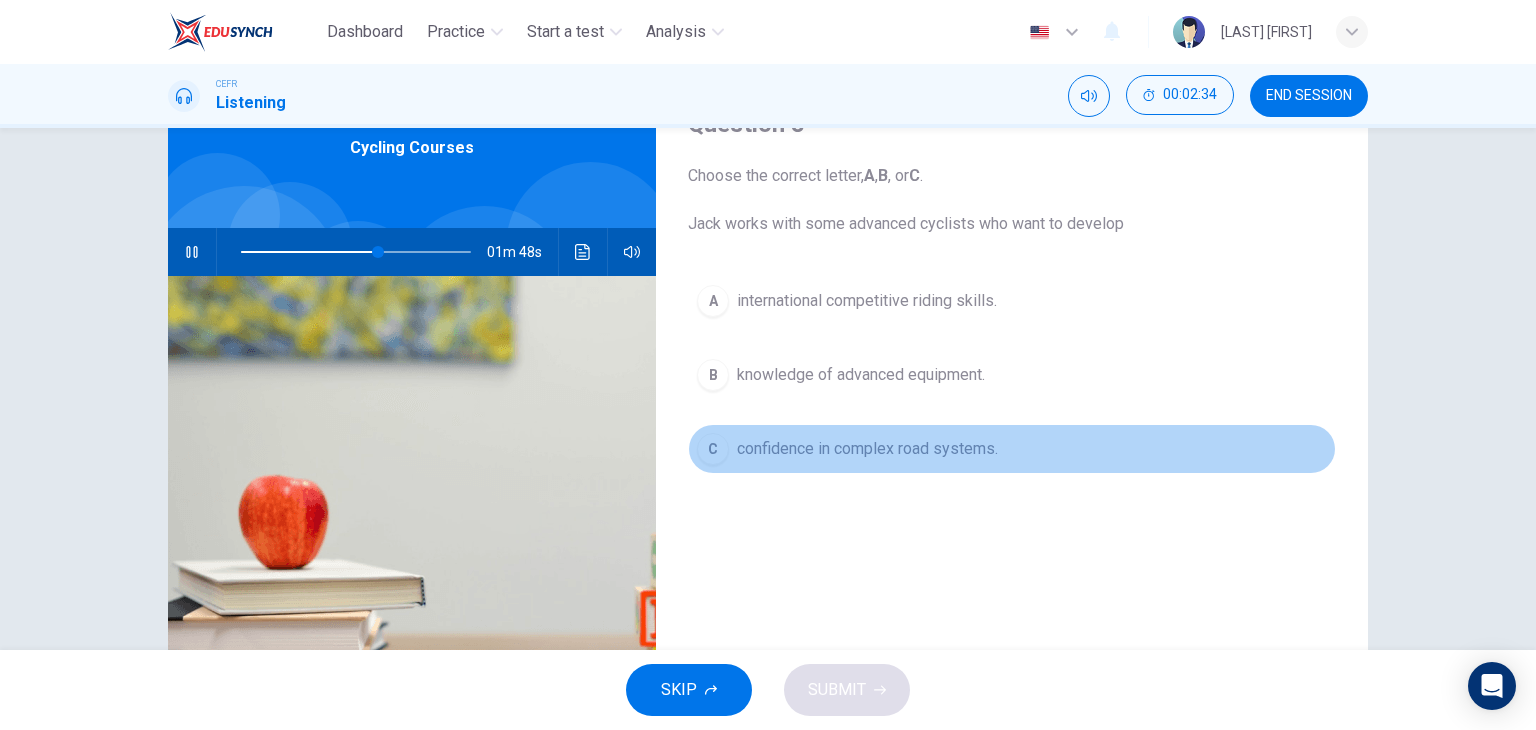 click on "confidence in complex road systems." at bounding box center [867, 301] 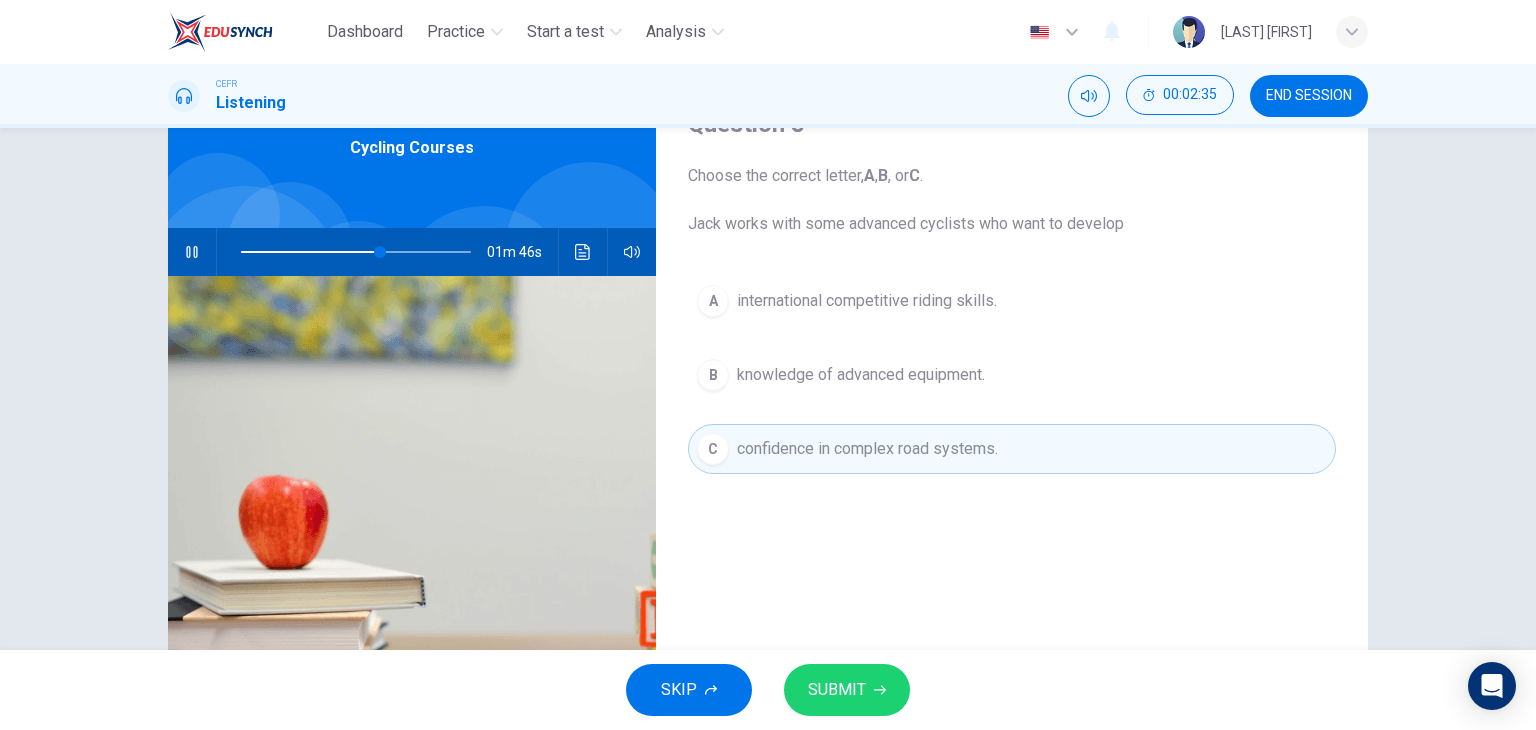 click on "SUBMIT" at bounding box center [847, 690] 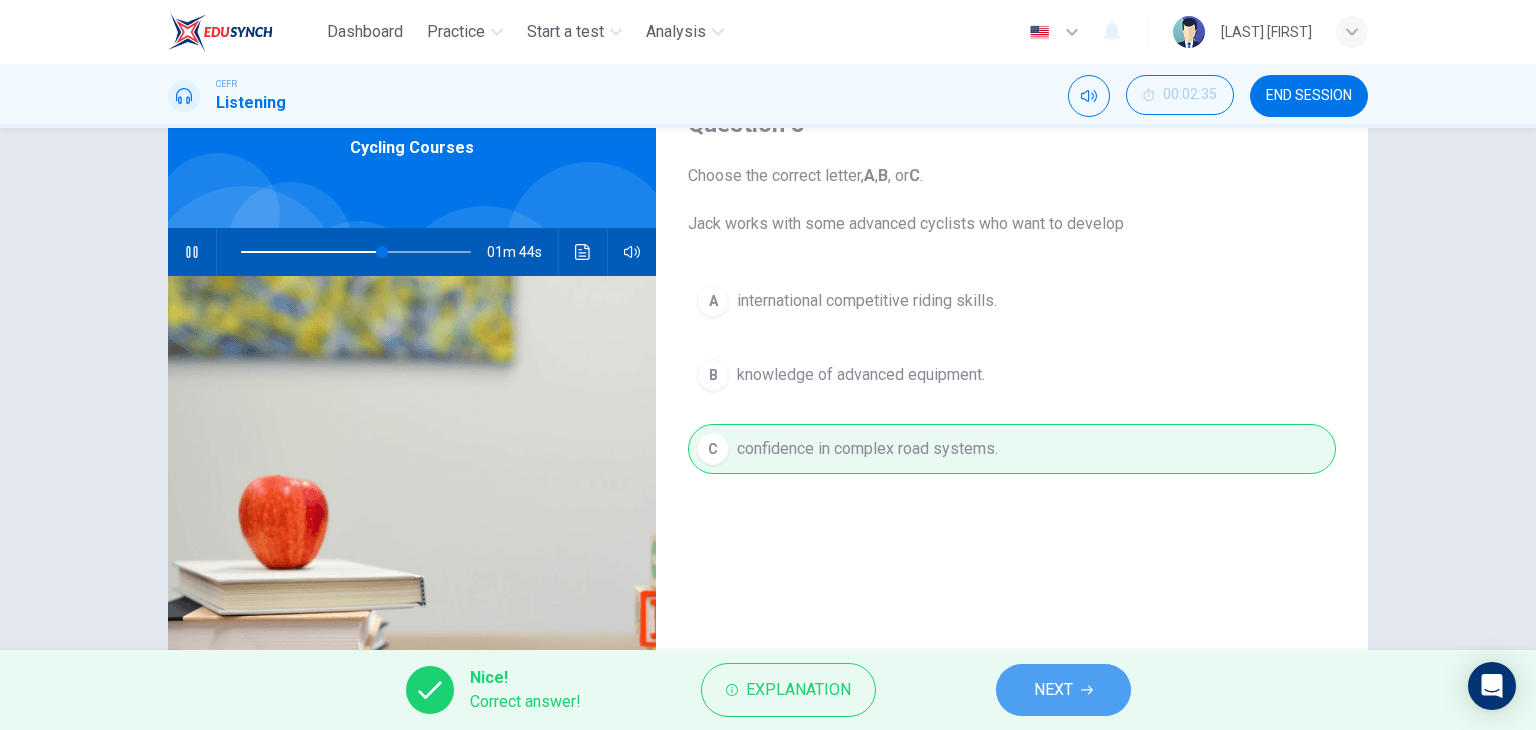 click on "NEXT" at bounding box center (1063, 690) 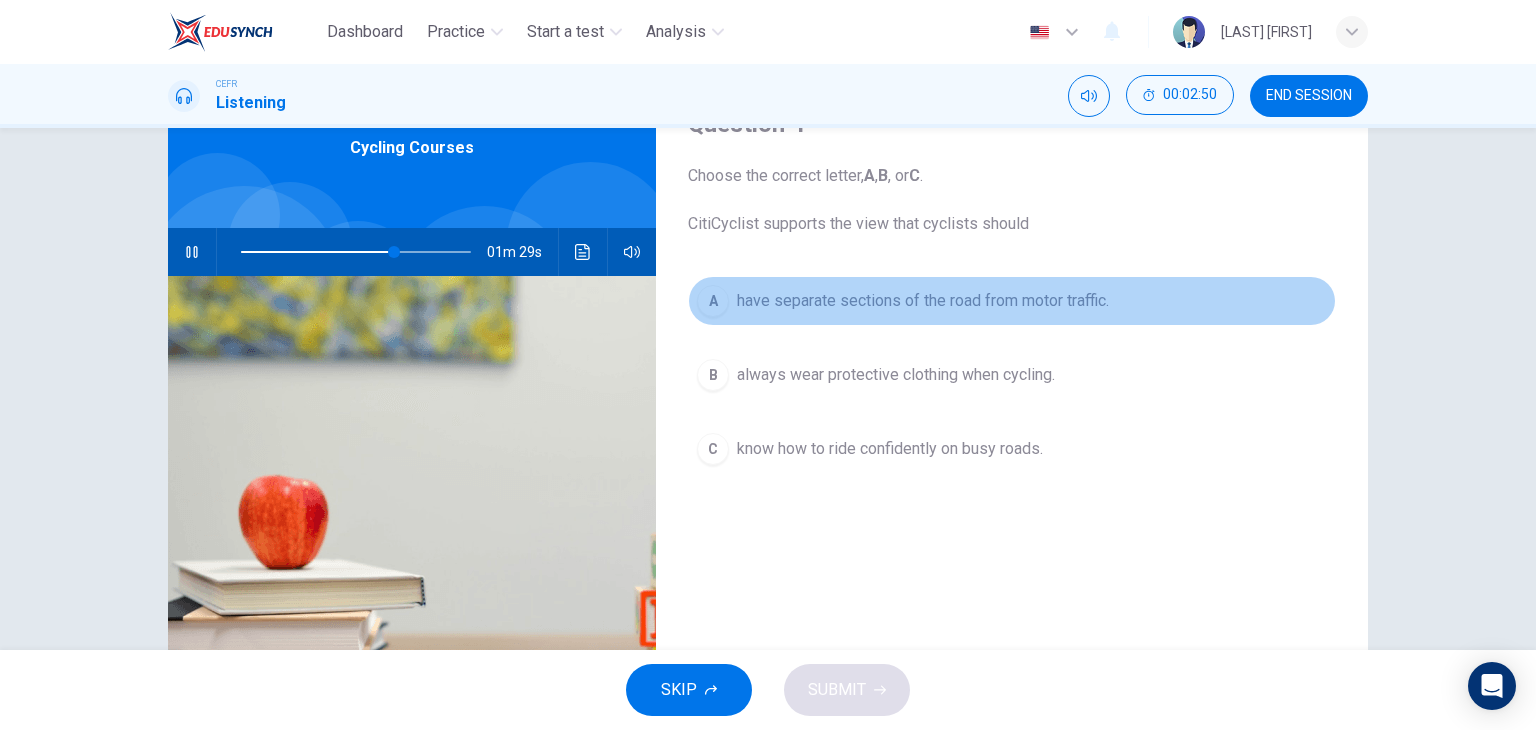 click on "A have separate sections of the road from motor traffic." at bounding box center (1012, 301) 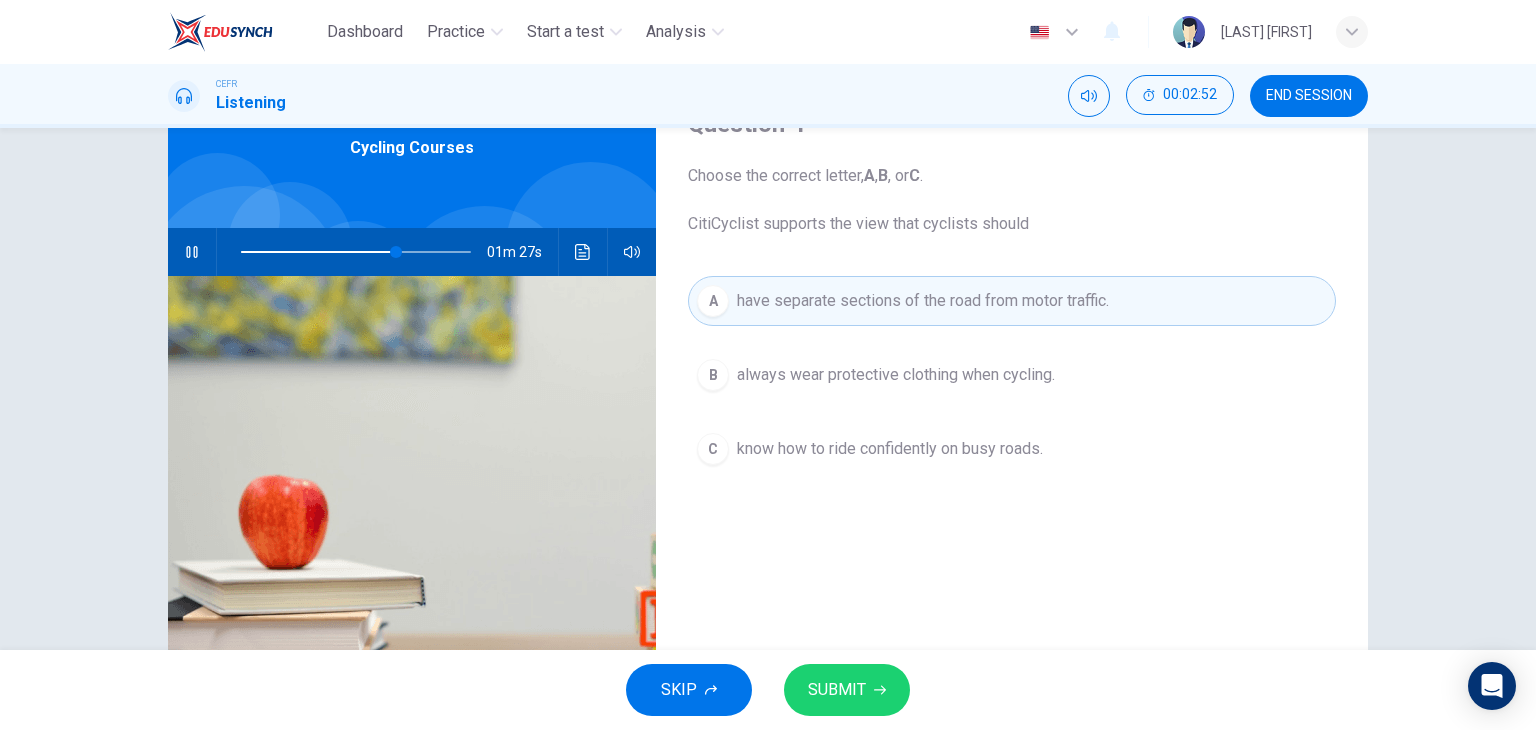 click at bounding box center (880, 690) 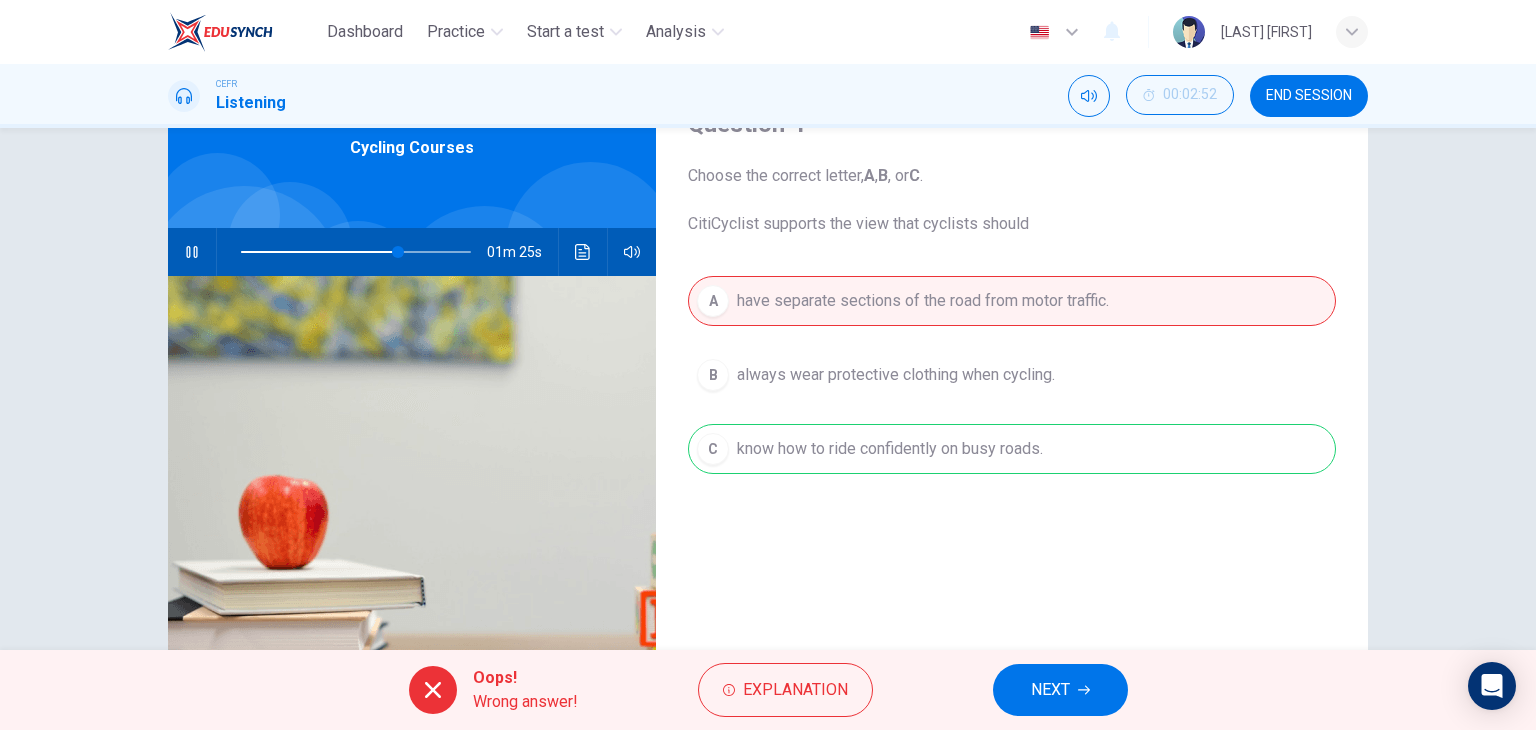 click on "NEXT" at bounding box center (1060, 690) 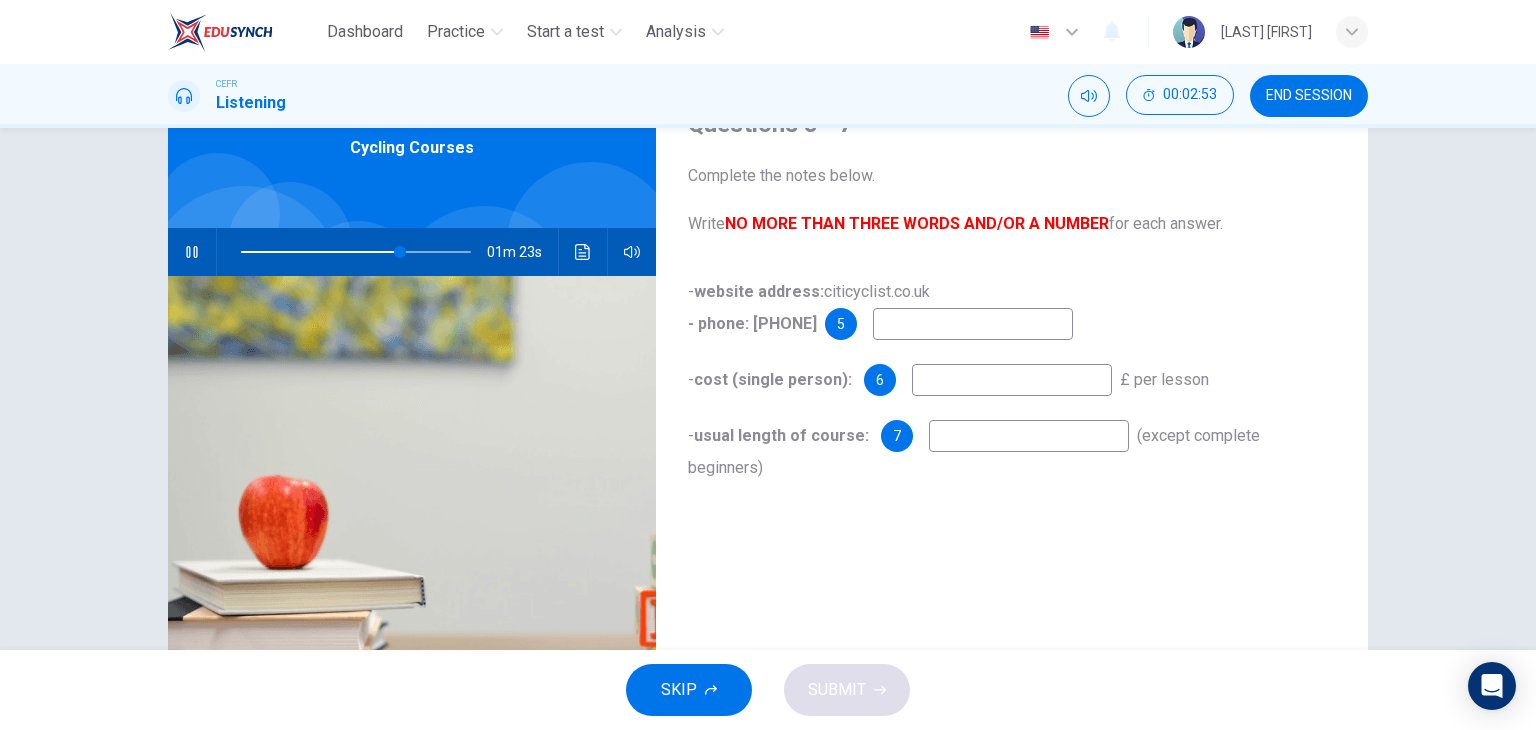 click at bounding box center [973, 324] 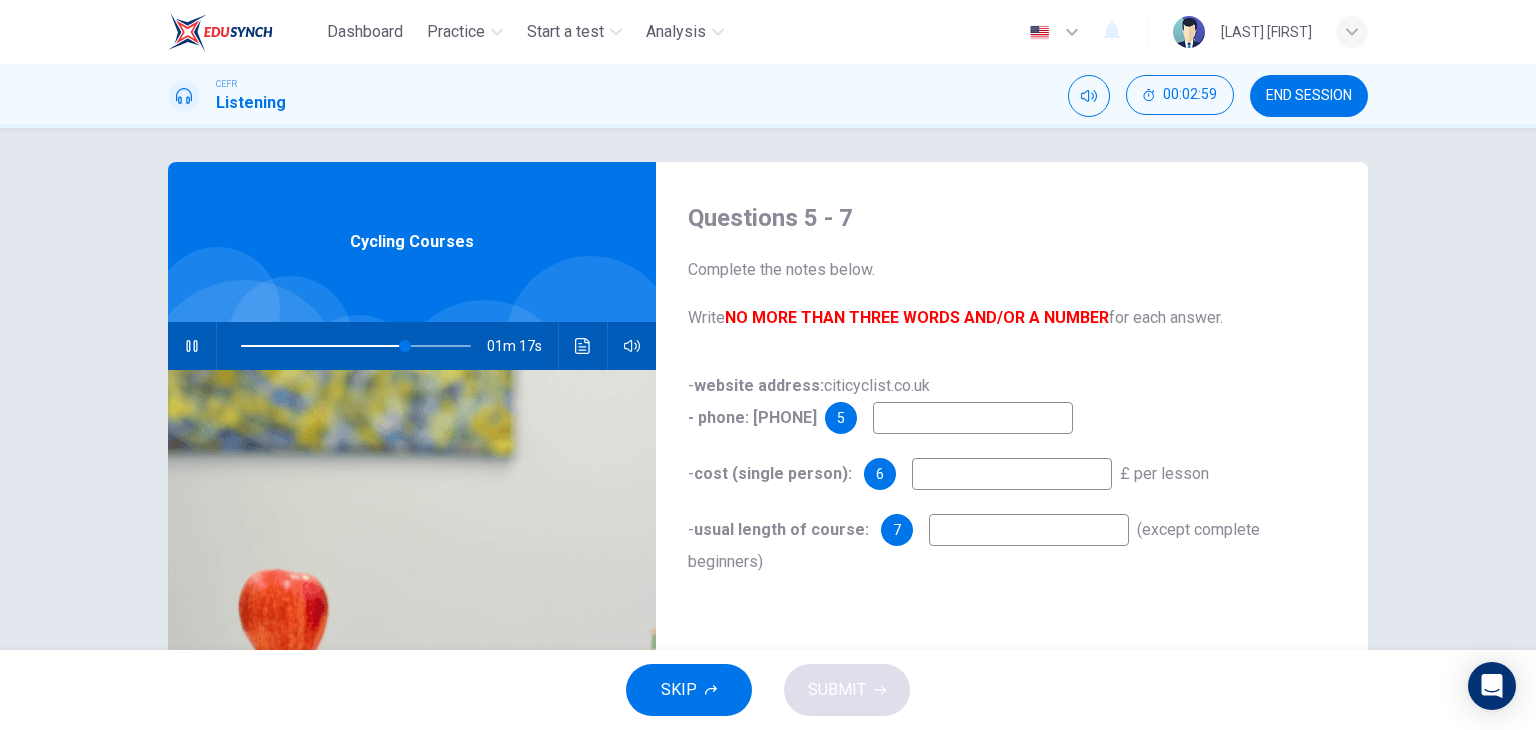 scroll, scrollTop: 0, scrollLeft: 0, axis: both 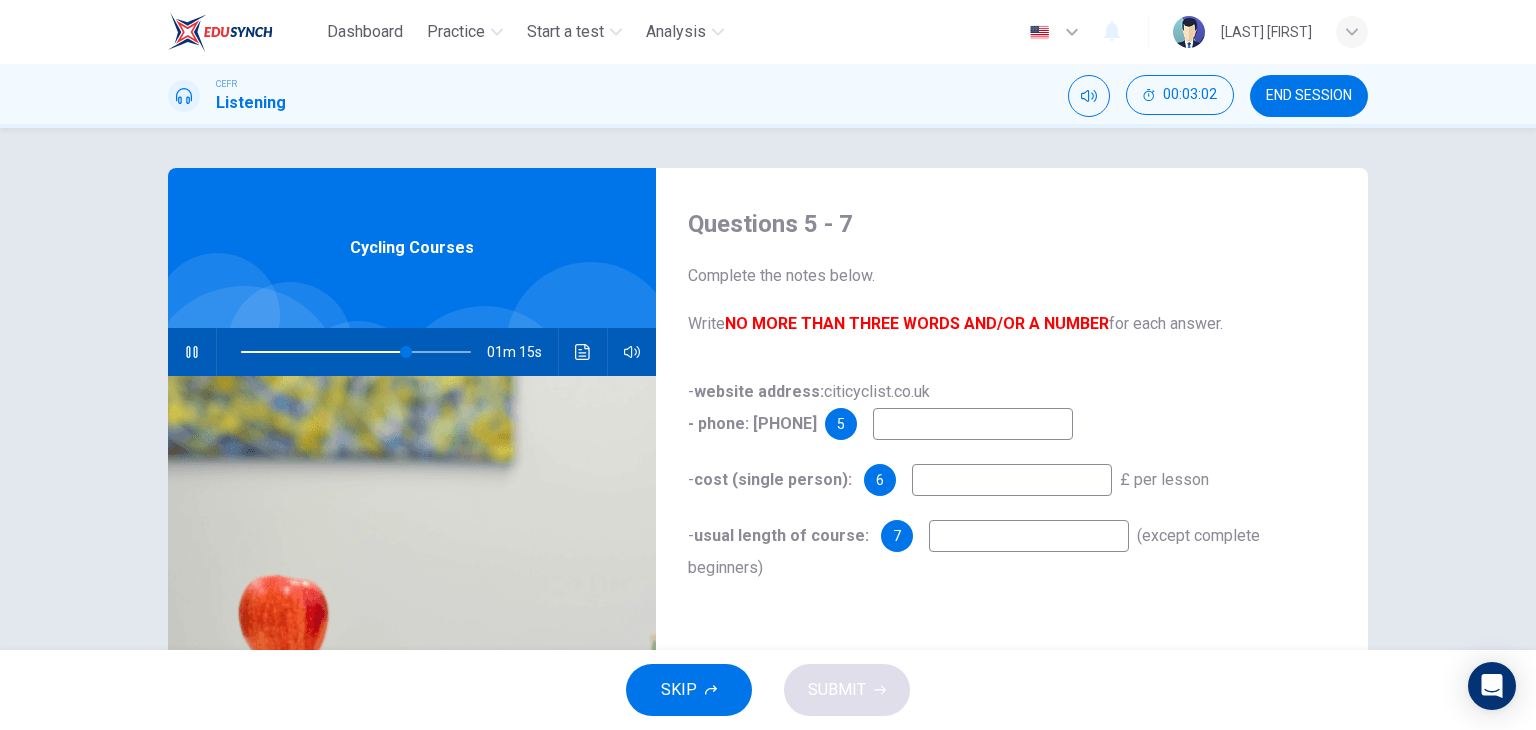 drag, startPoint x: 732, startPoint y: 329, endPoint x: 909, endPoint y: 330, distance: 177.00282 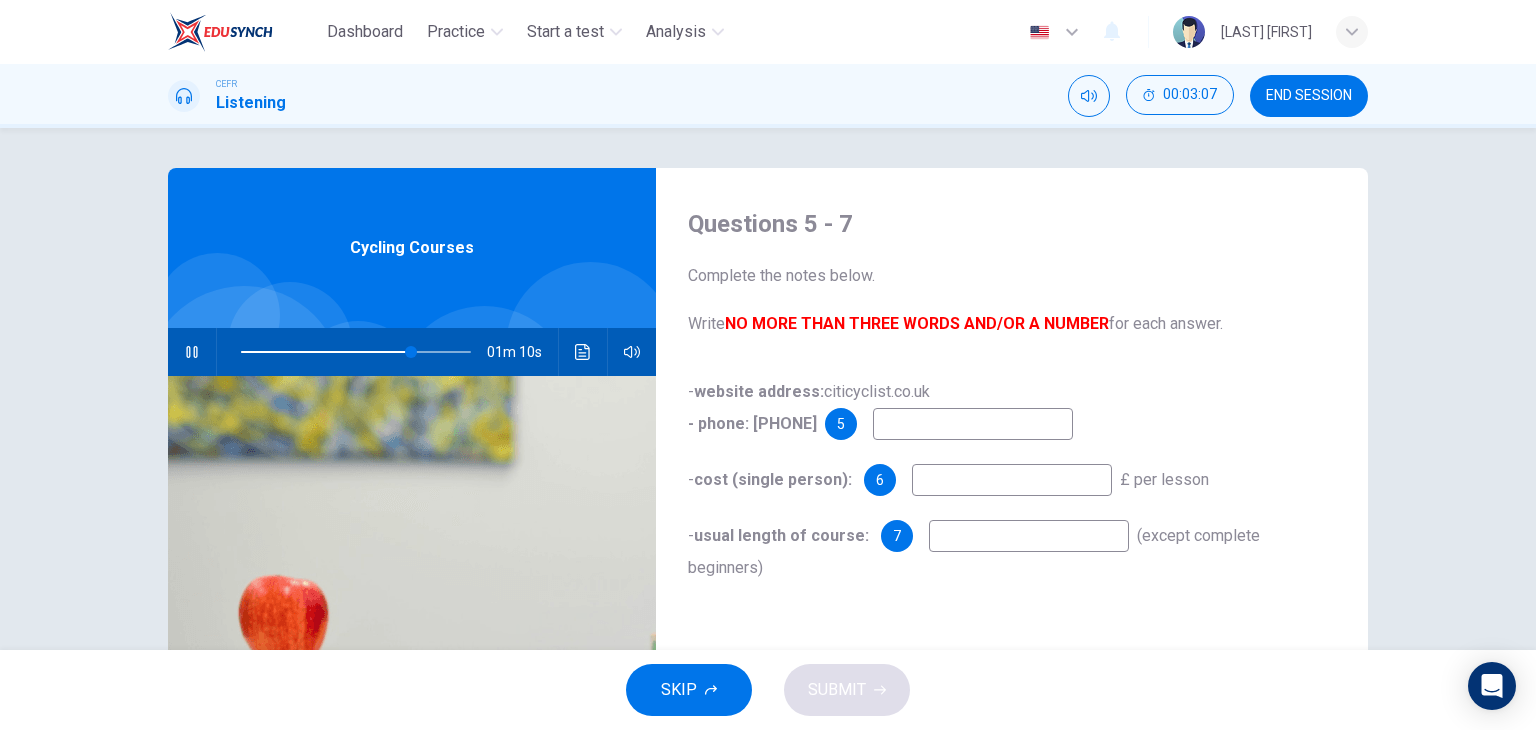 click at bounding box center [973, 424] 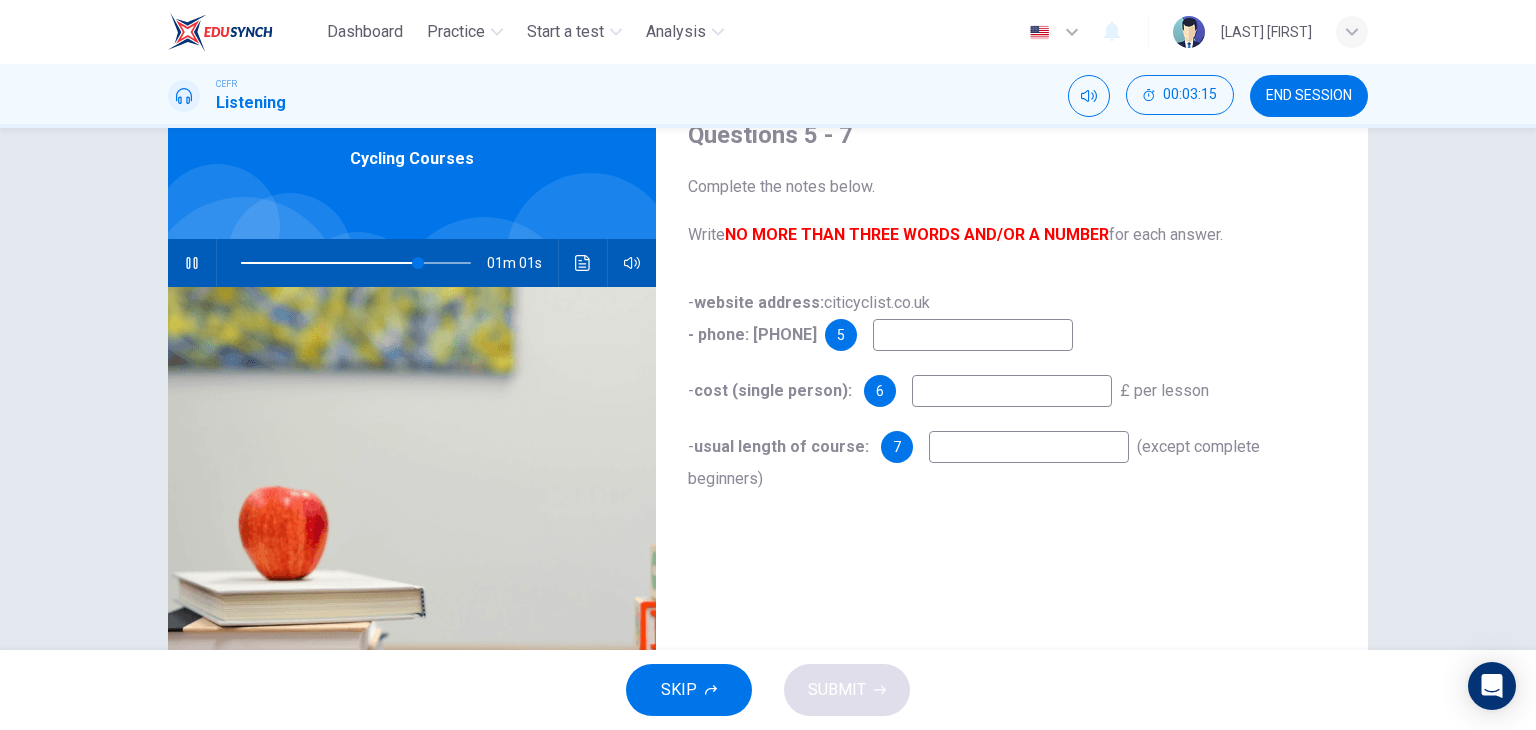 scroll, scrollTop: 100, scrollLeft: 0, axis: vertical 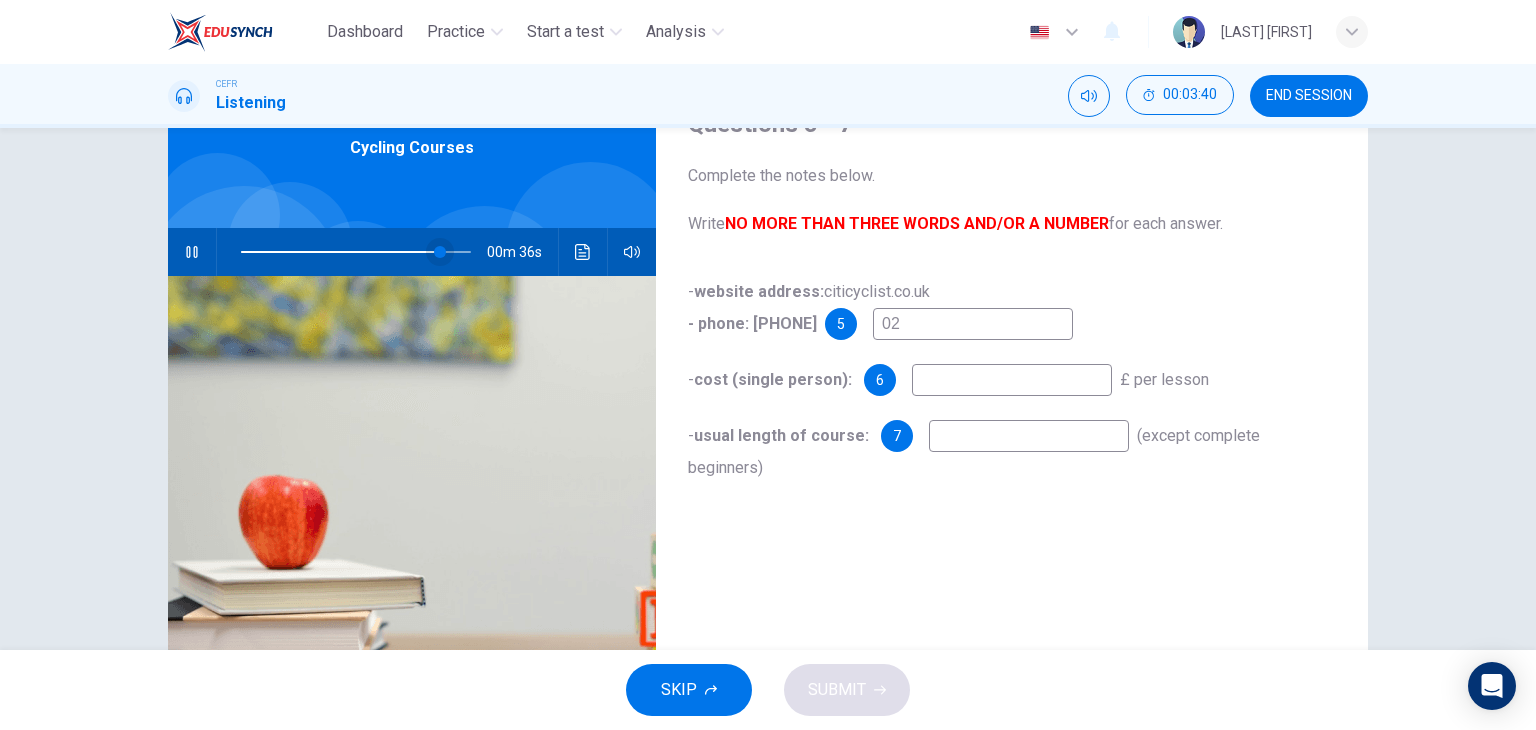 click at bounding box center (440, 252) 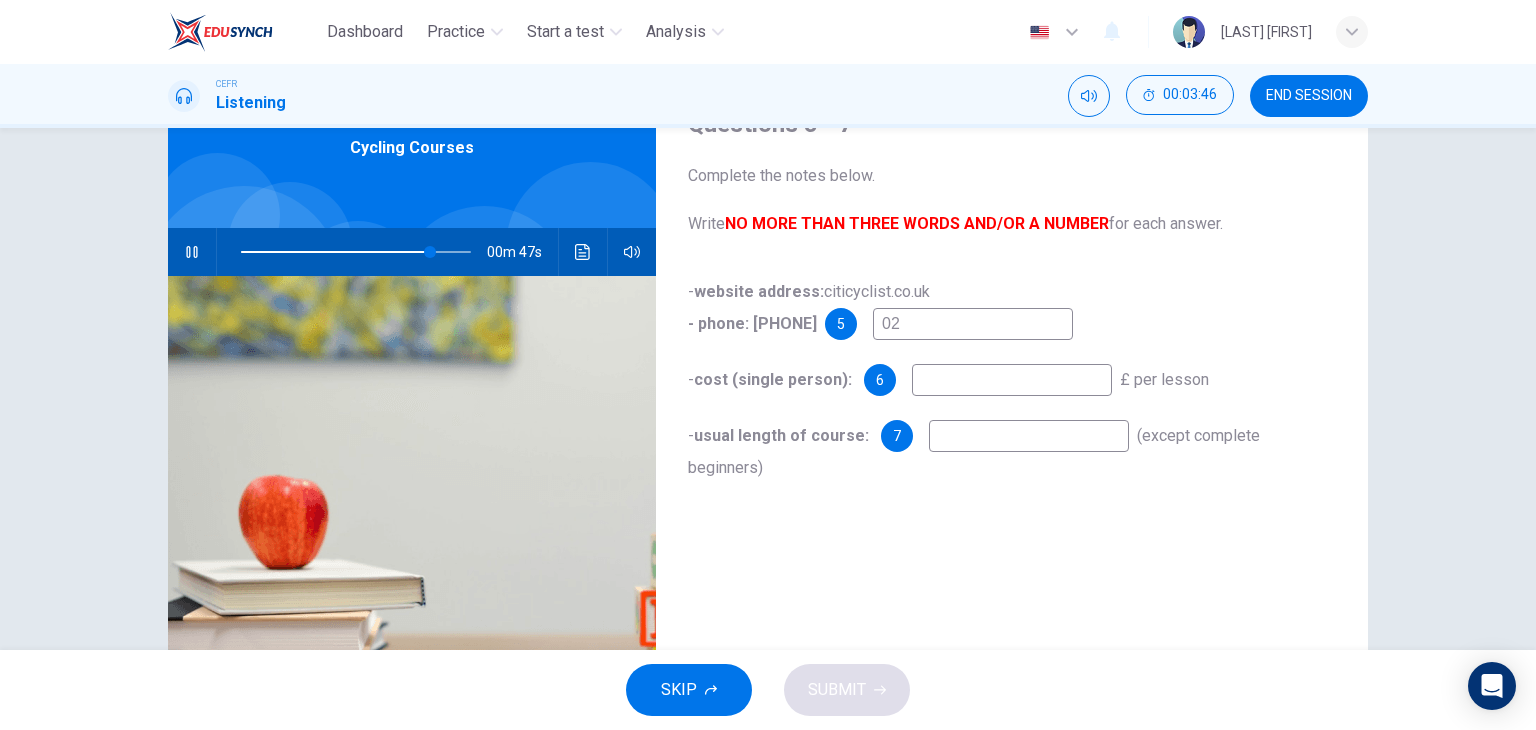 click on "02" at bounding box center (973, 324) 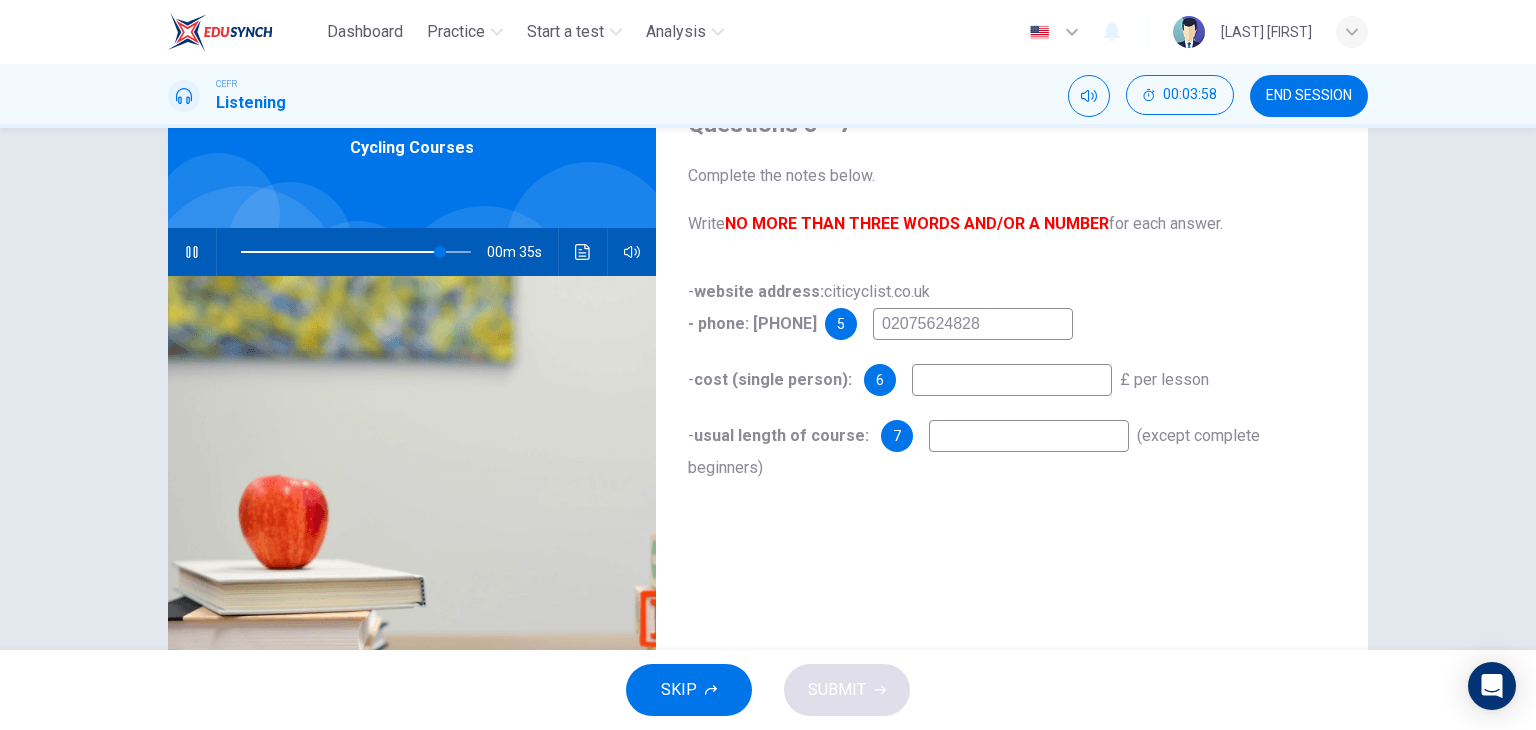 click at bounding box center [973, 324] 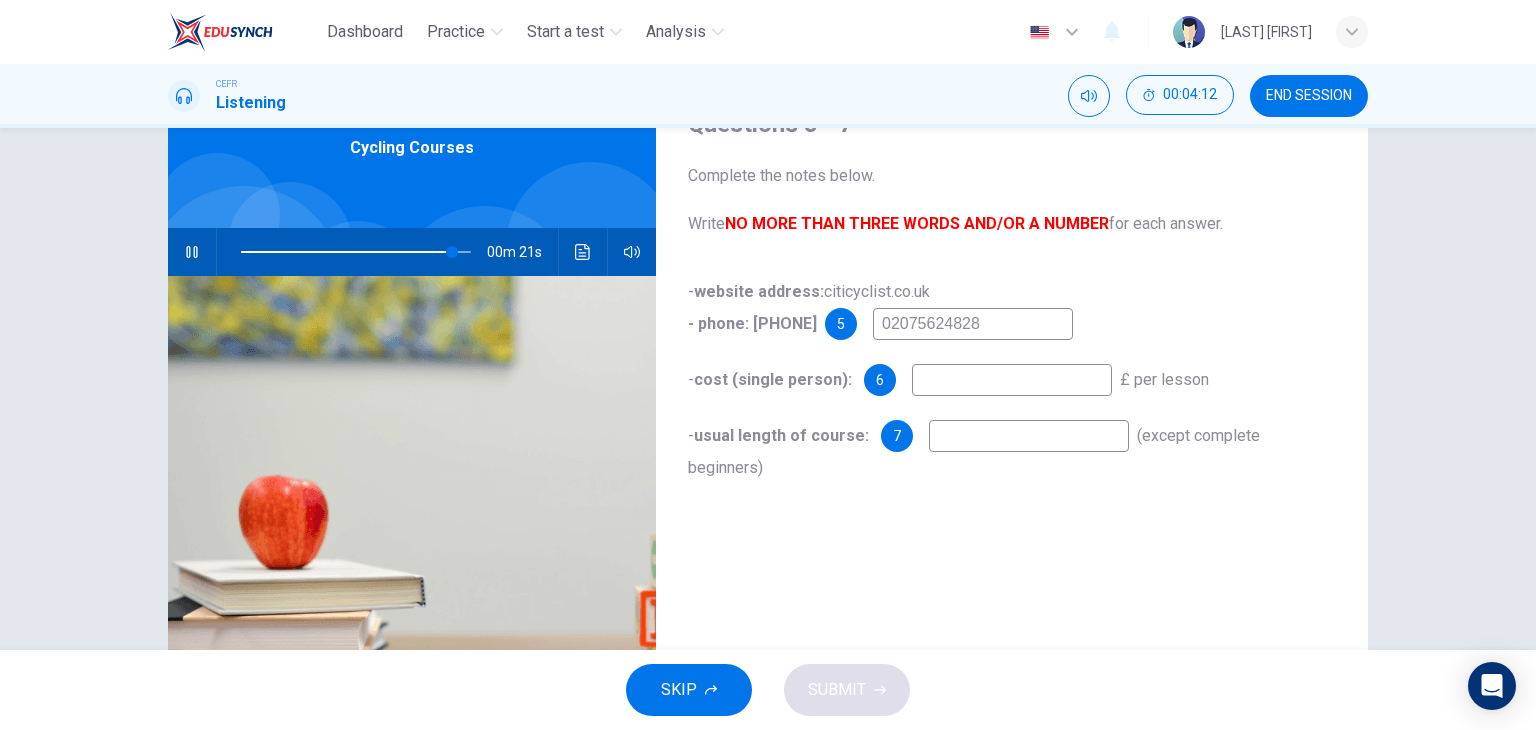 click at bounding box center (356, 252) 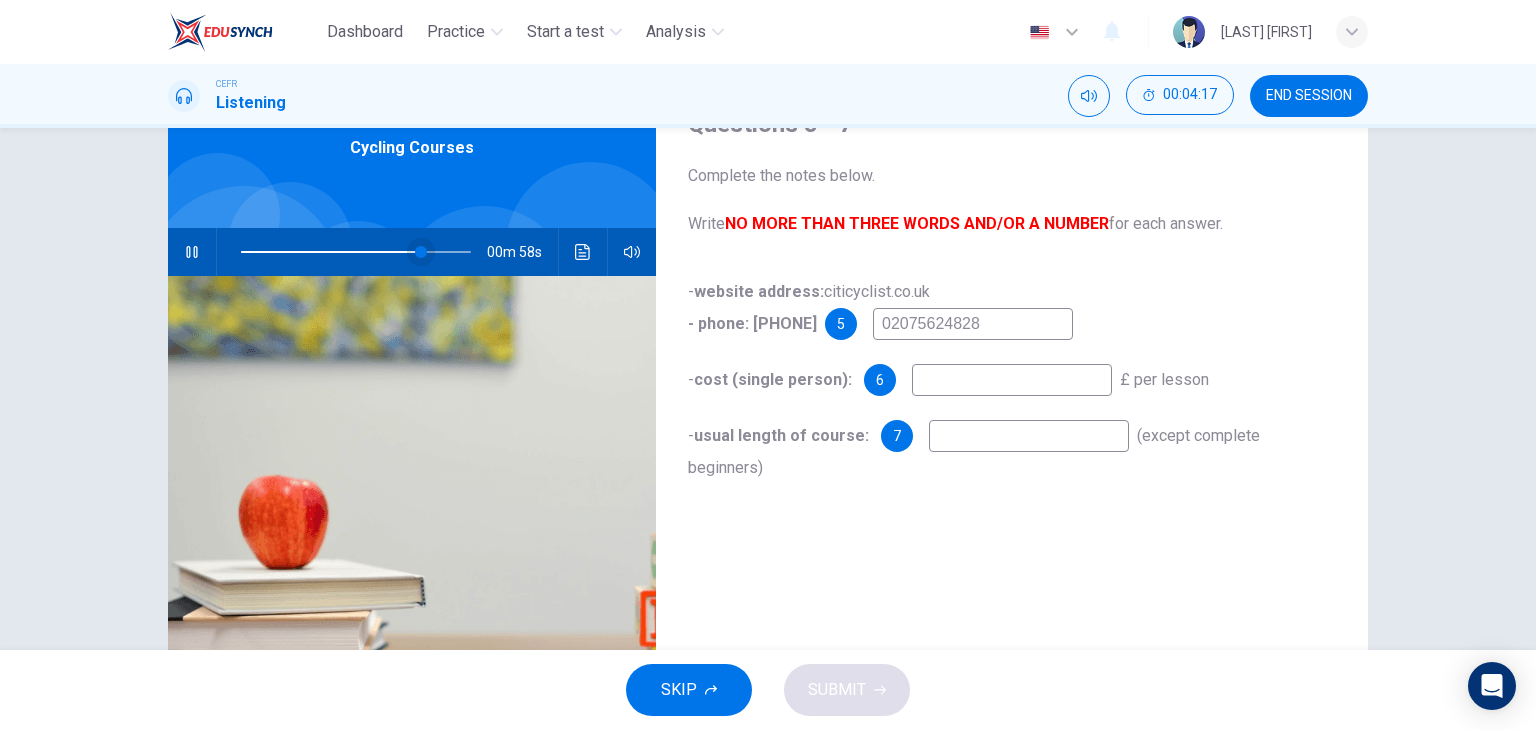 click at bounding box center (421, 252) 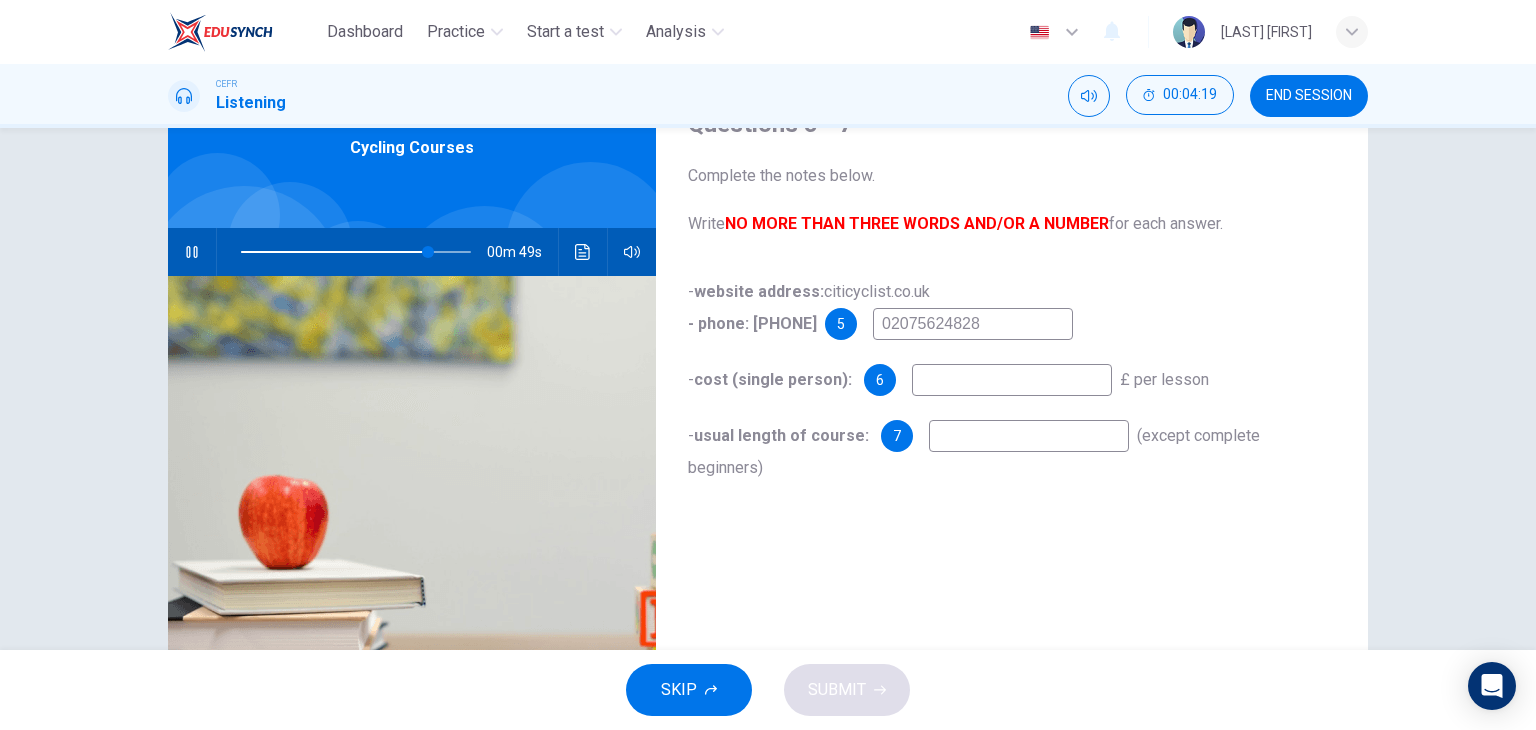 click on "02075624828" at bounding box center [973, 324] 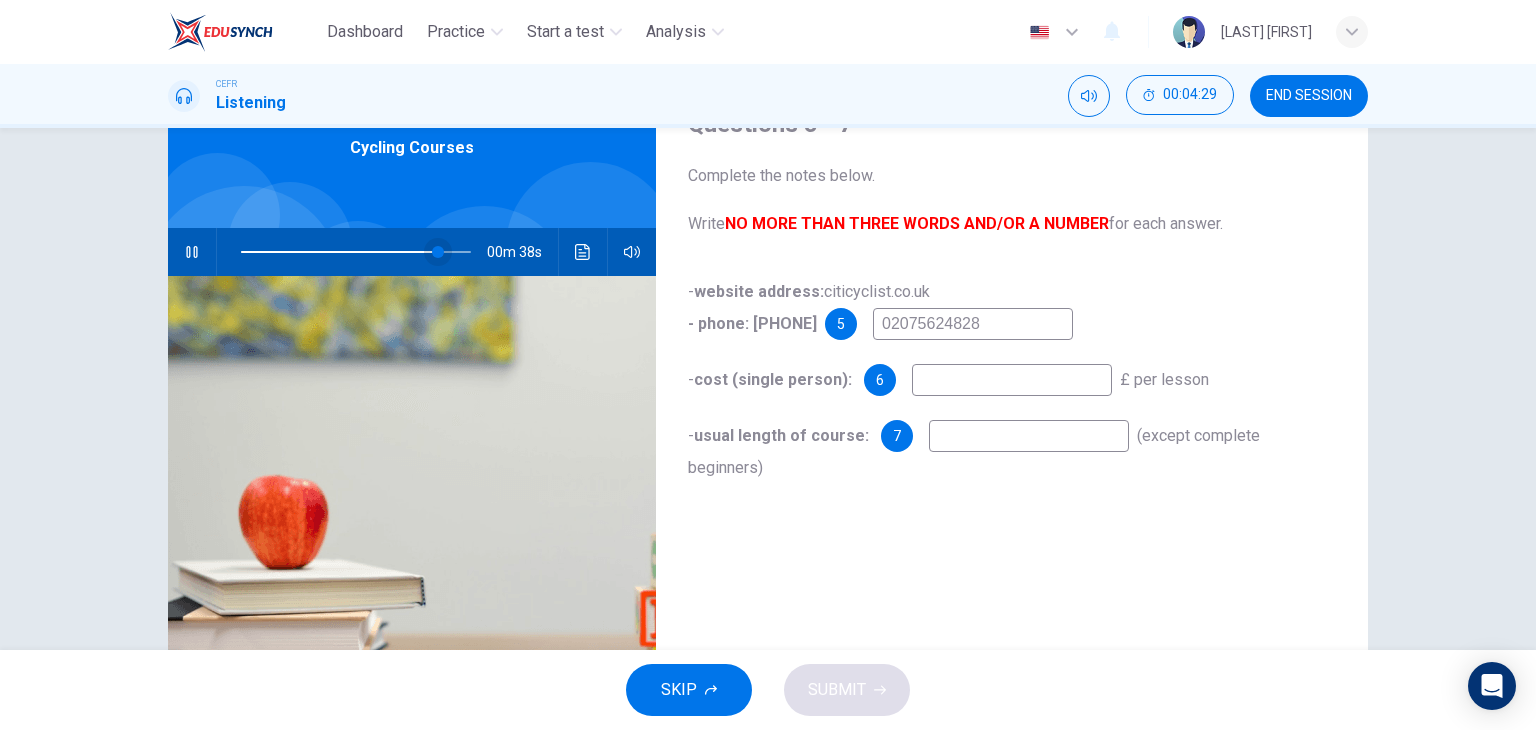 click at bounding box center (438, 252) 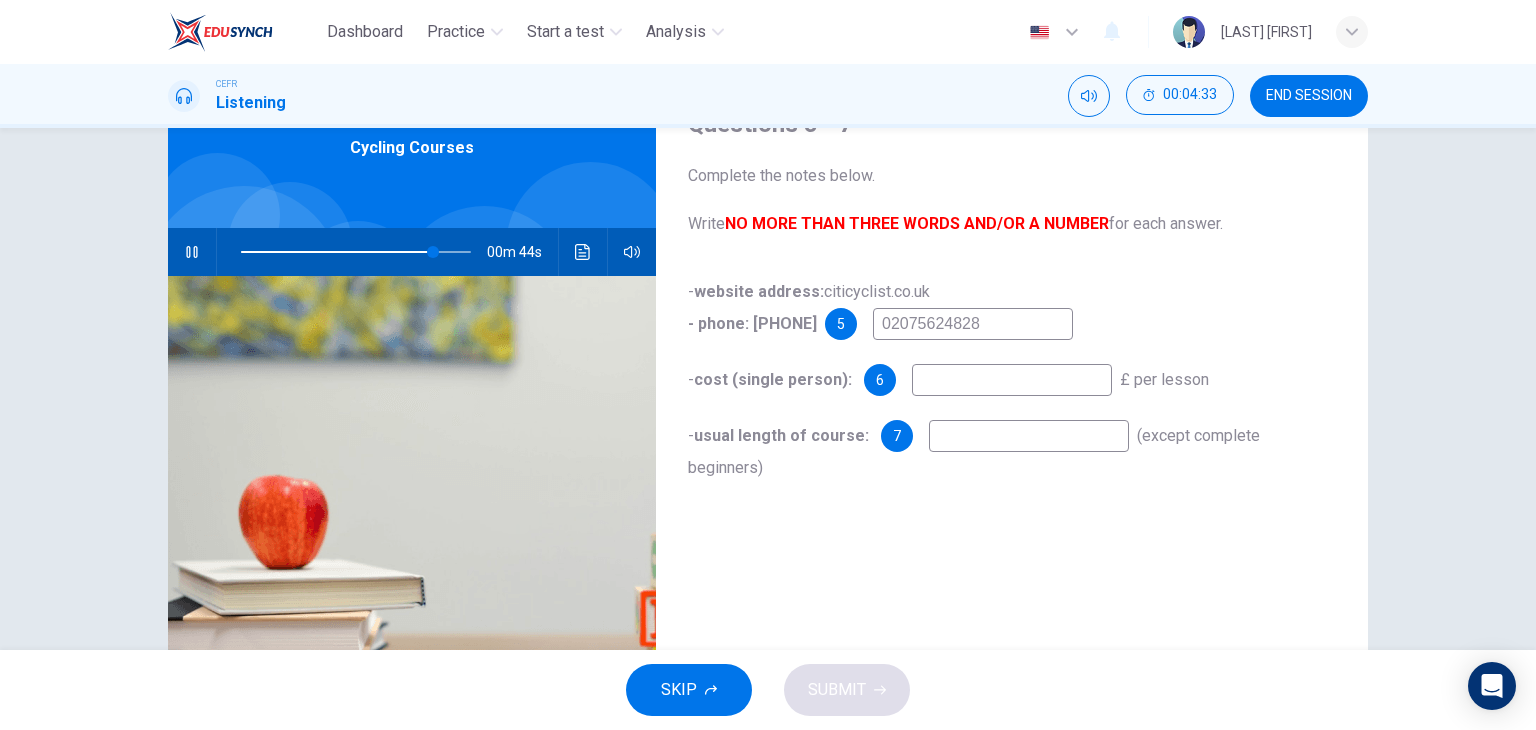click on "02075624828" at bounding box center (973, 324) 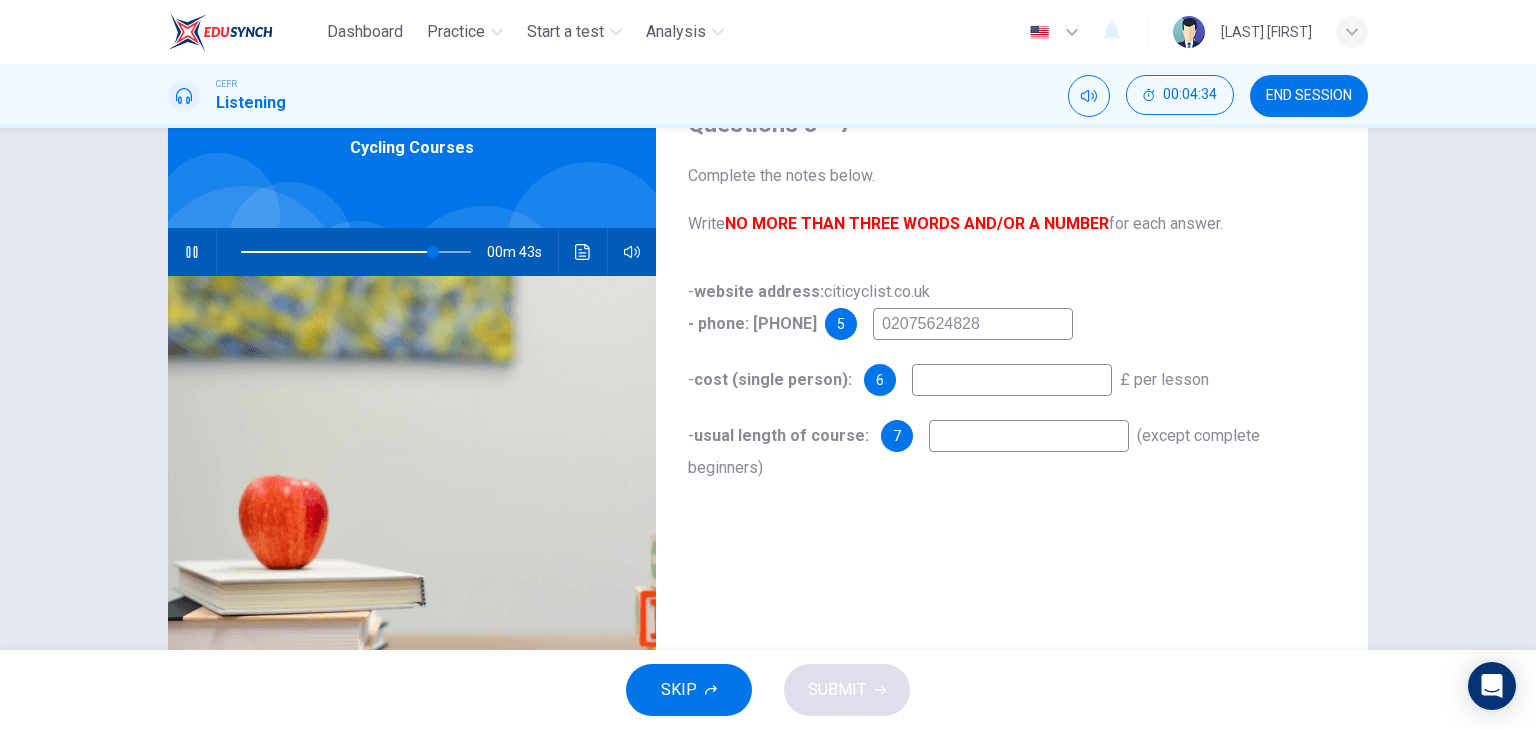 click on "02075624828" at bounding box center [973, 324] 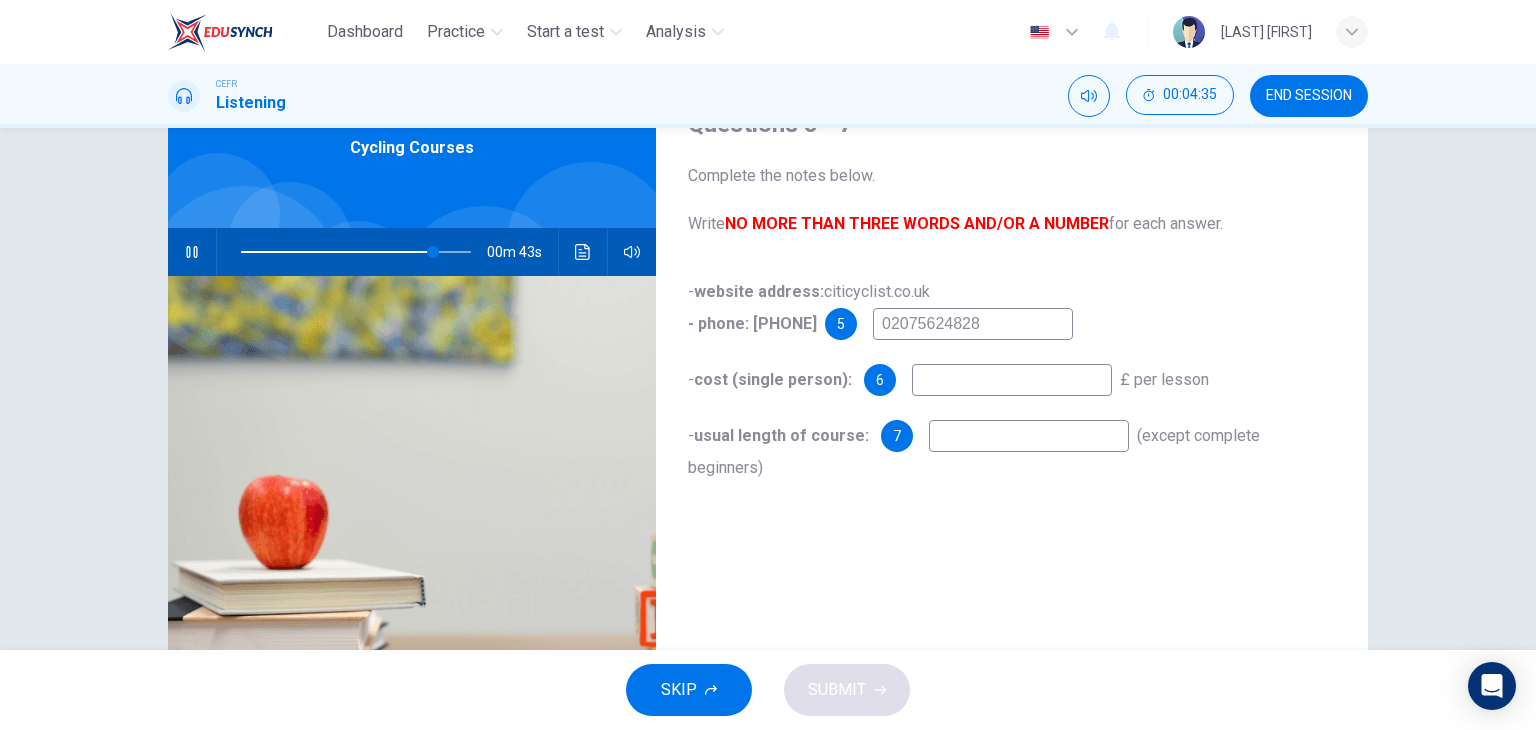 click on "02075624828" at bounding box center [973, 324] 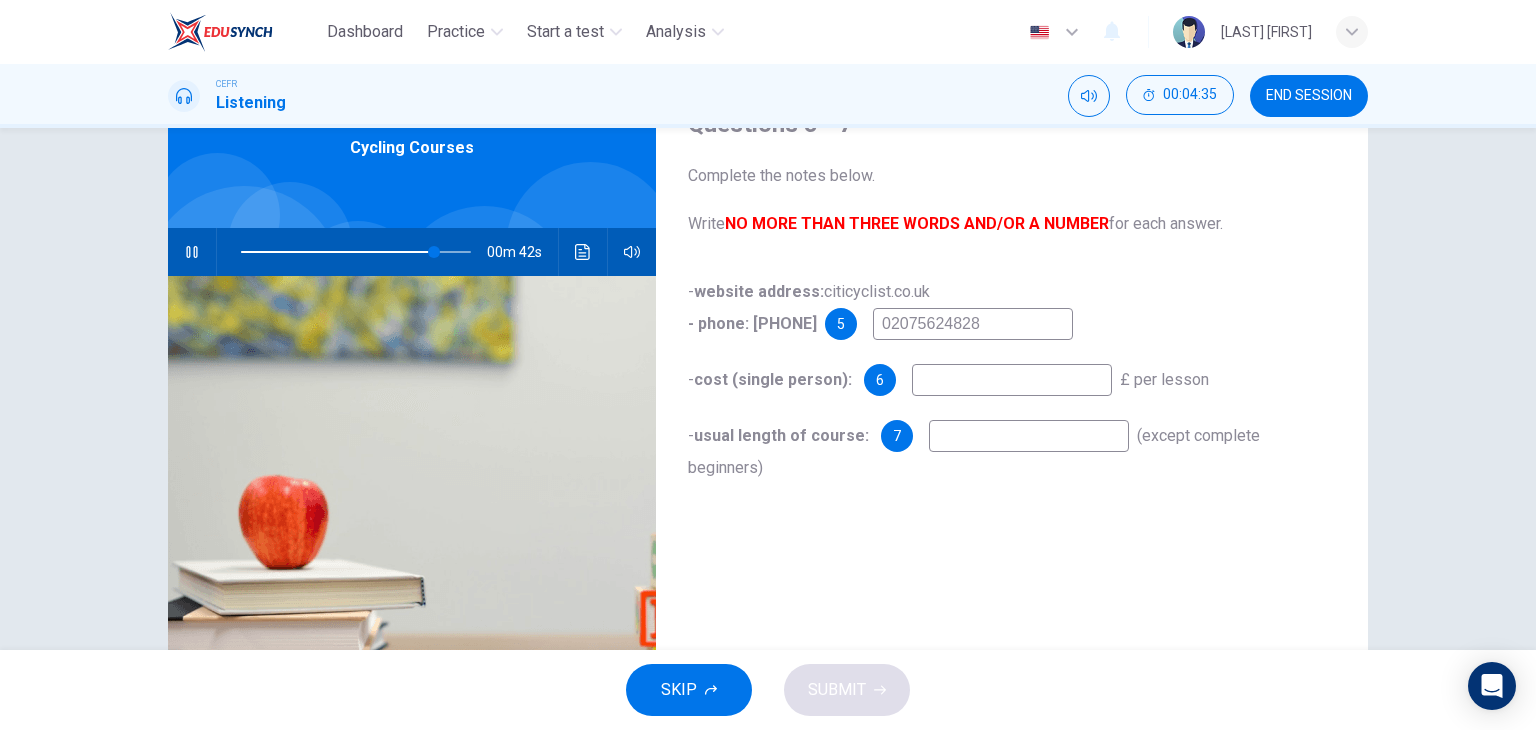 click on "02075624828" at bounding box center (973, 324) 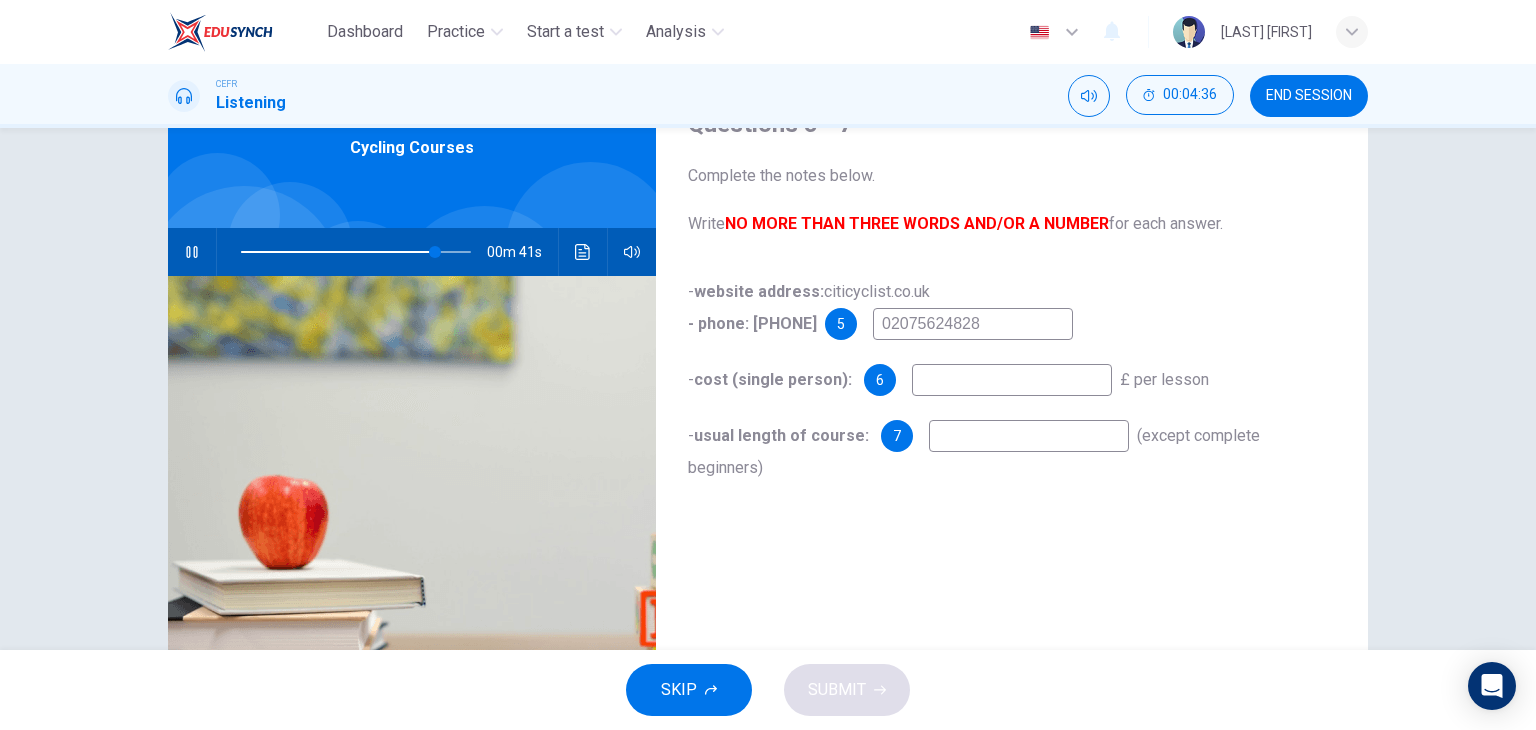 click on "02075624828" at bounding box center (973, 324) 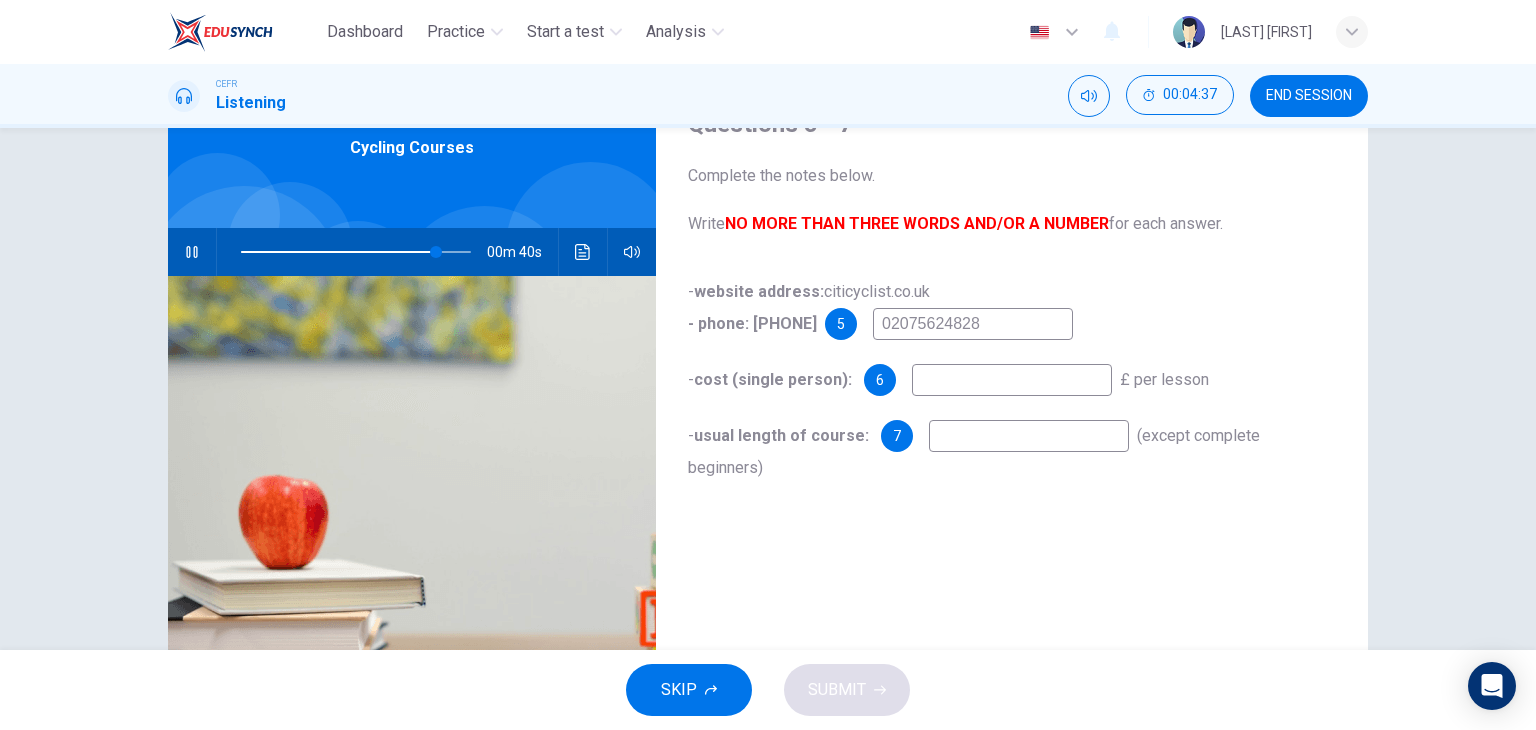 click on "02075624828" at bounding box center [973, 324] 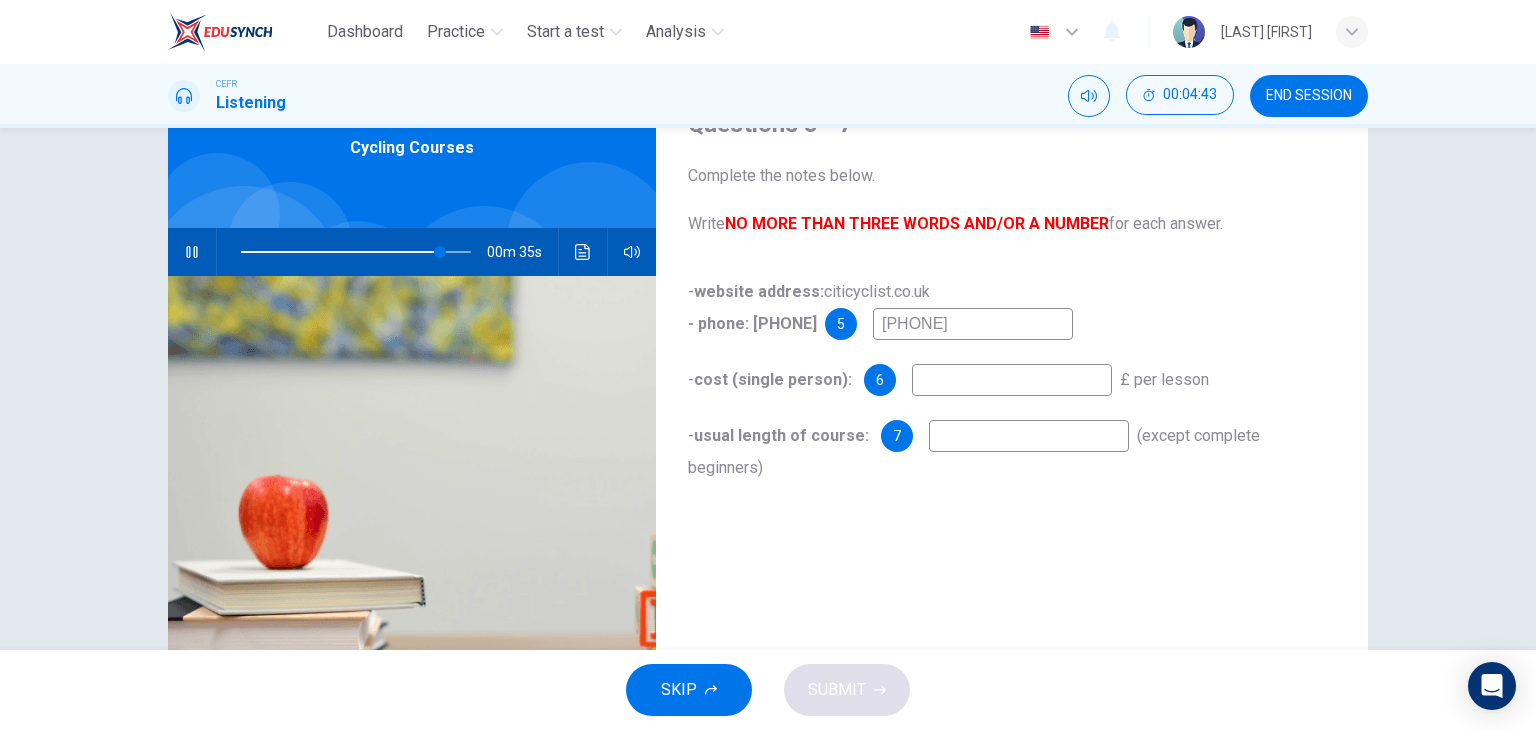 drag, startPoint x: 943, startPoint y: 325, endPoint x: 912, endPoint y: 327, distance: 31.06445 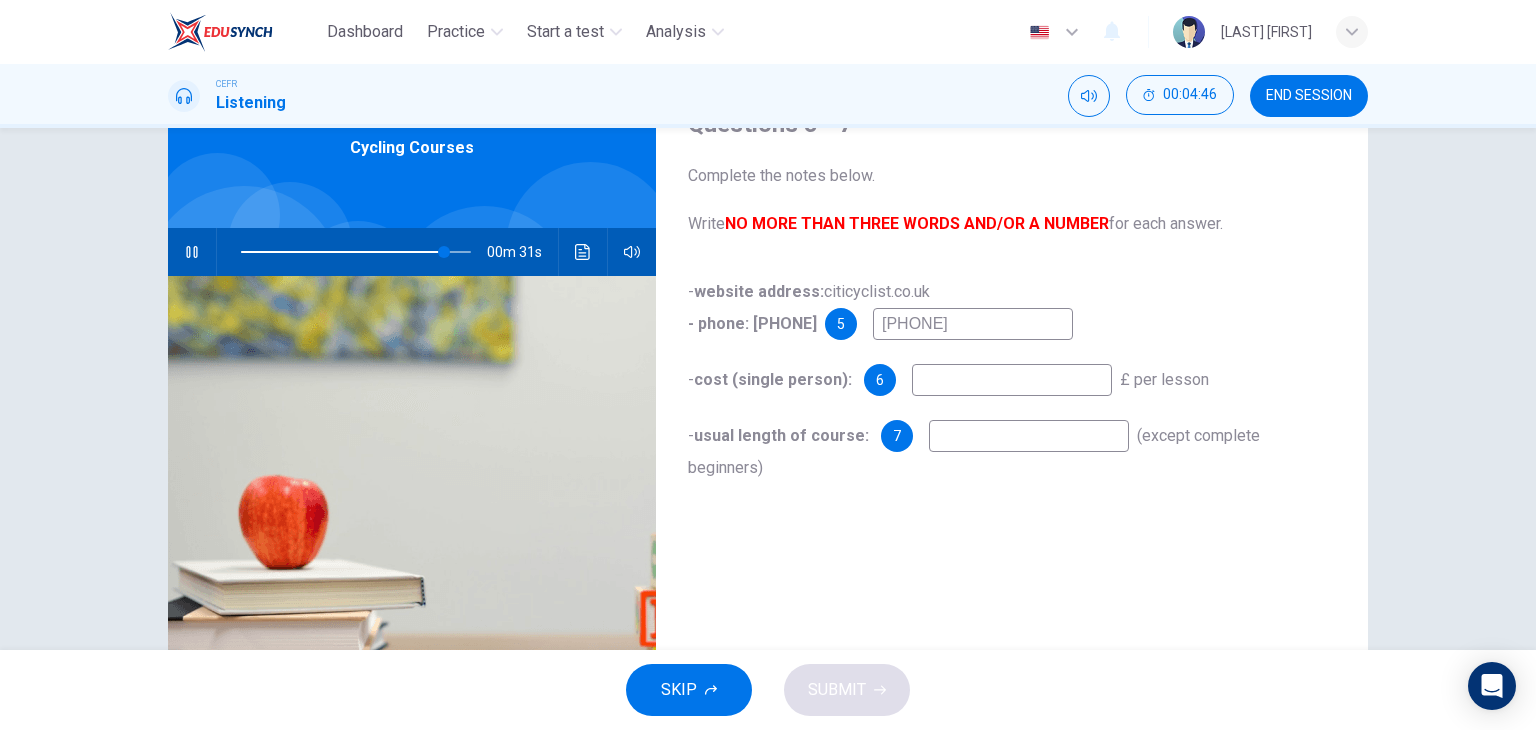 type on "02075624028" 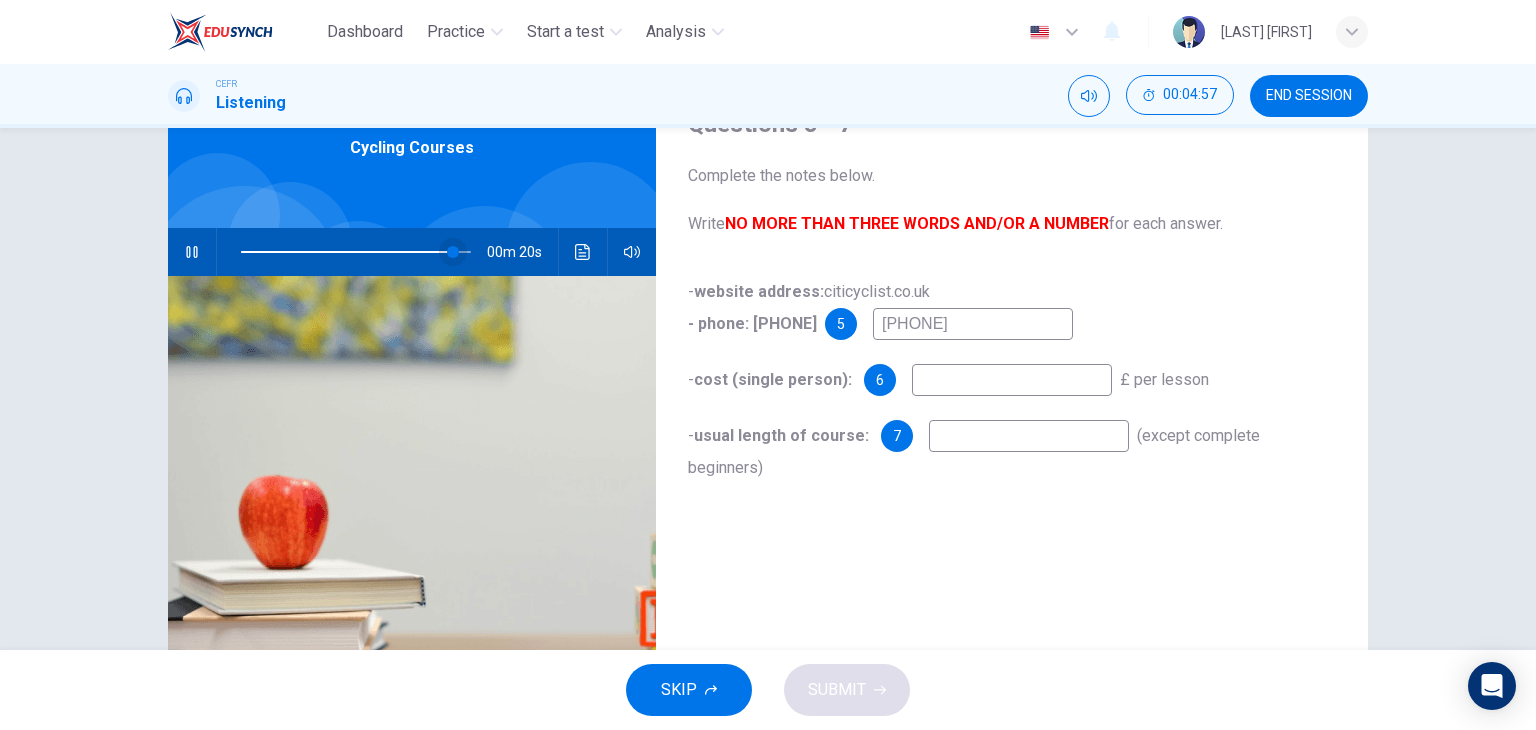 click at bounding box center (453, 252) 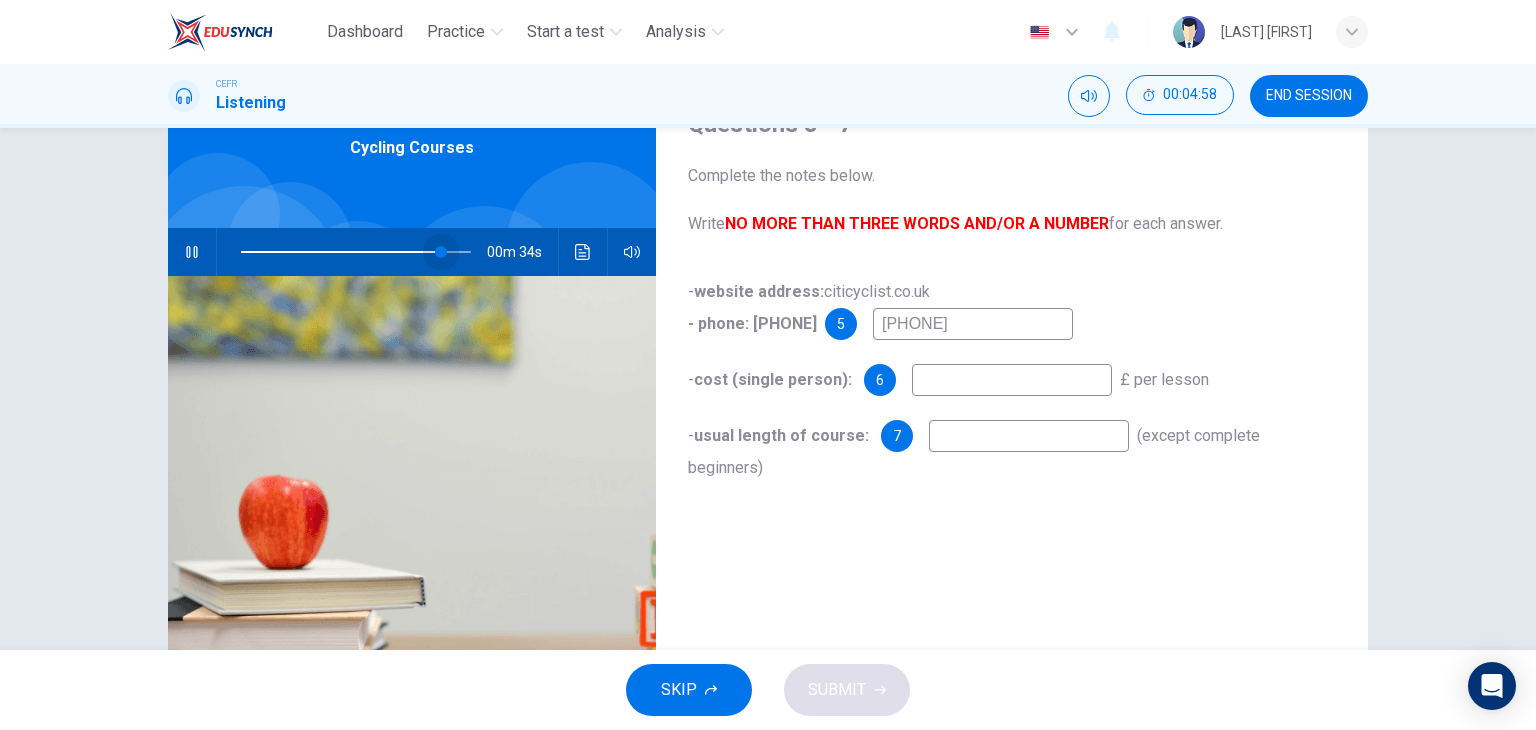 click at bounding box center [441, 252] 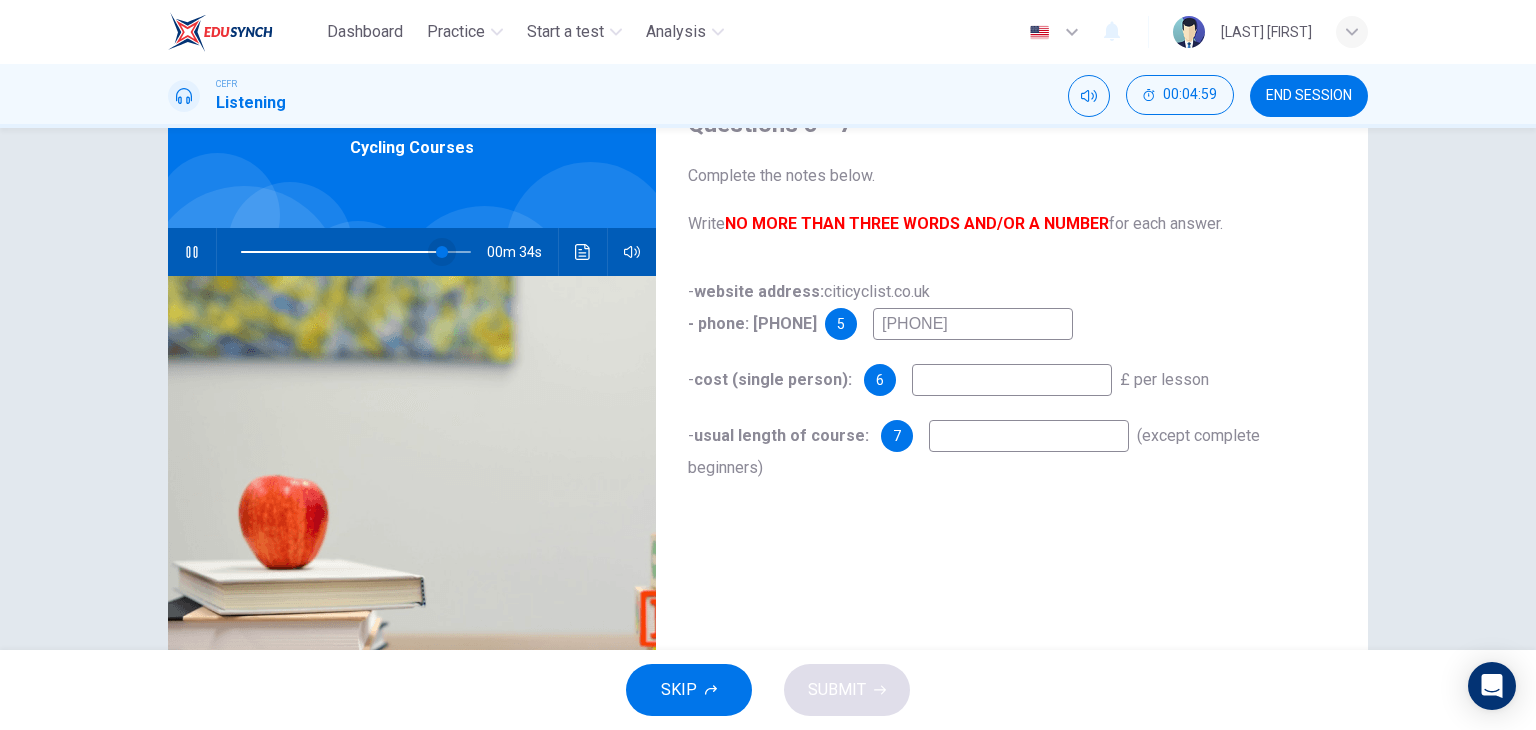click at bounding box center [442, 252] 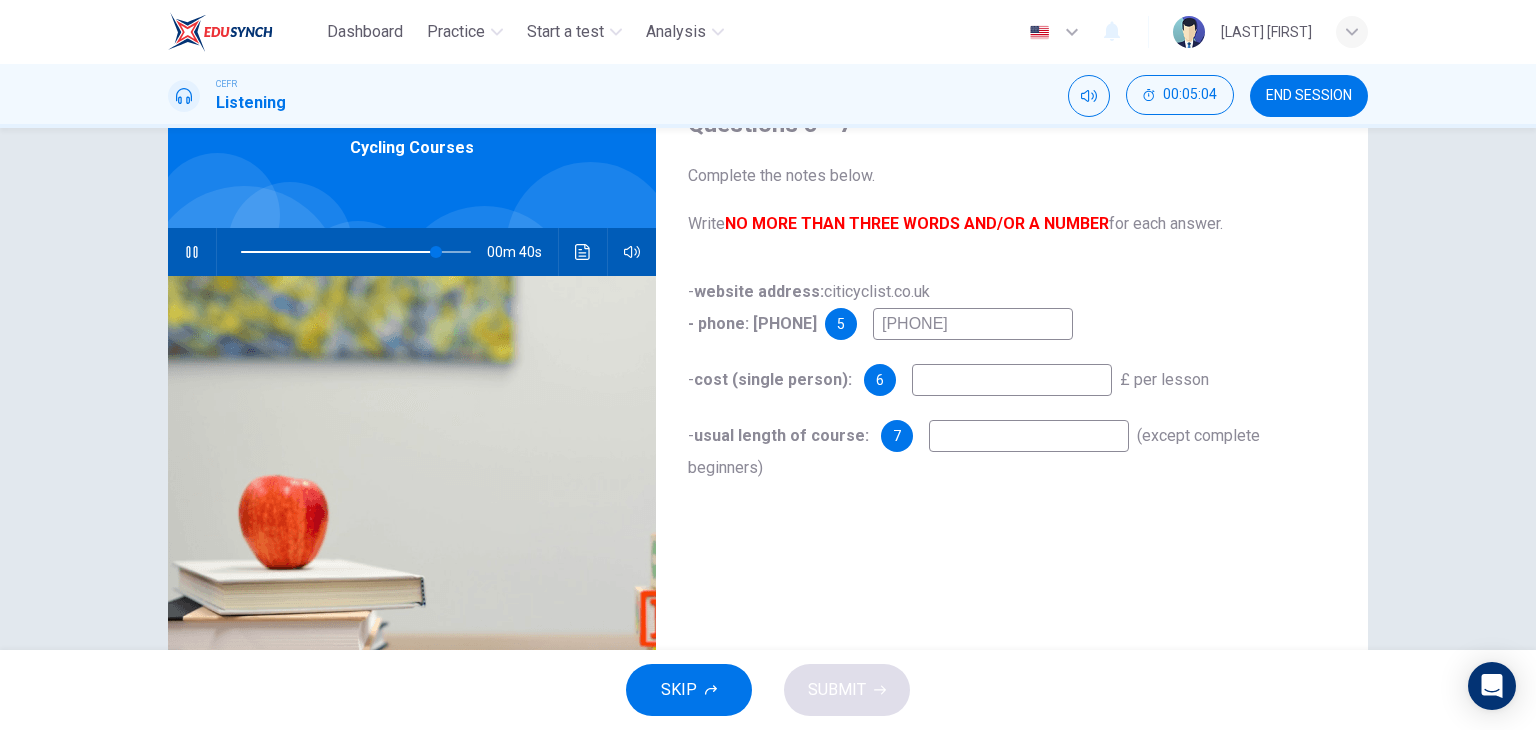 click at bounding box center (973, 324) 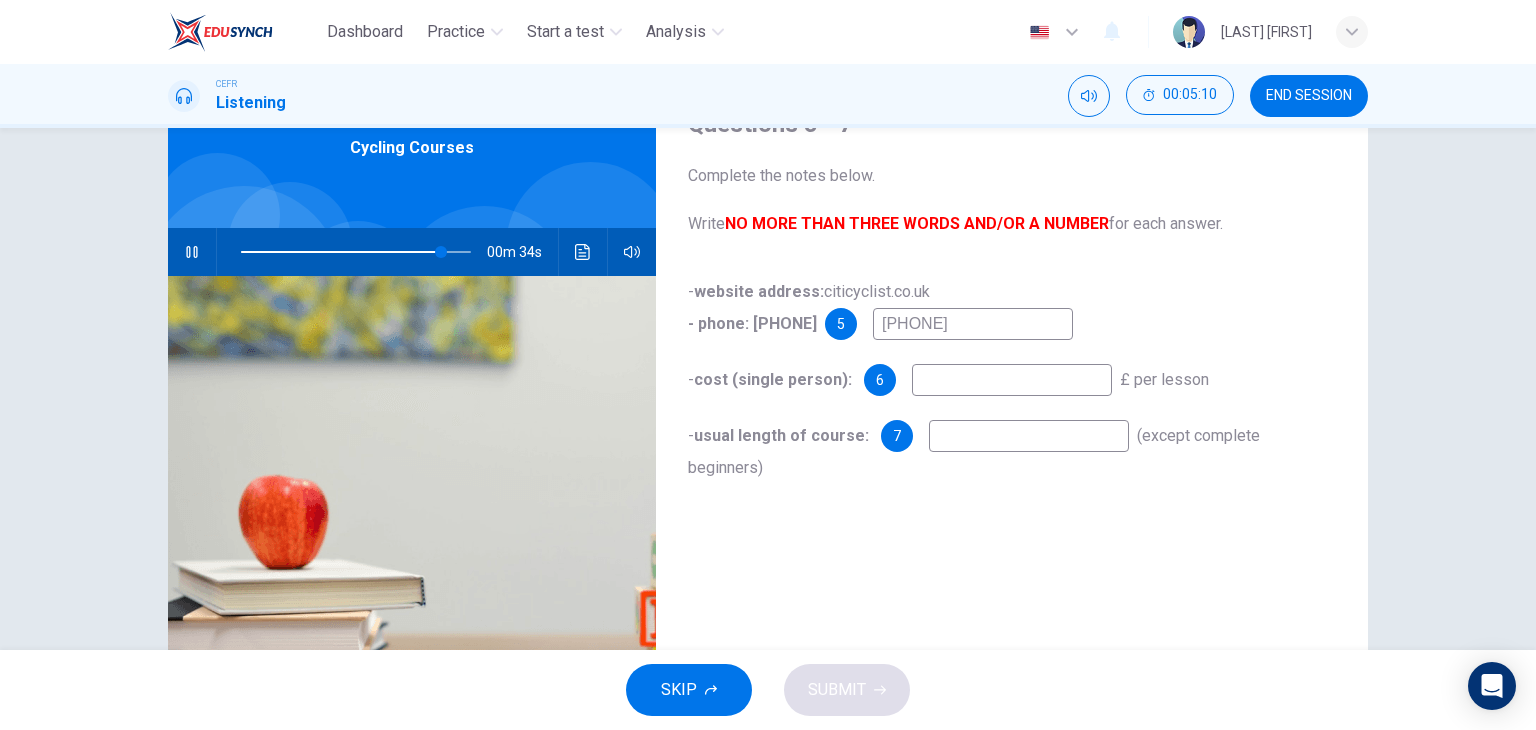 click at bounding box center (973, 324) 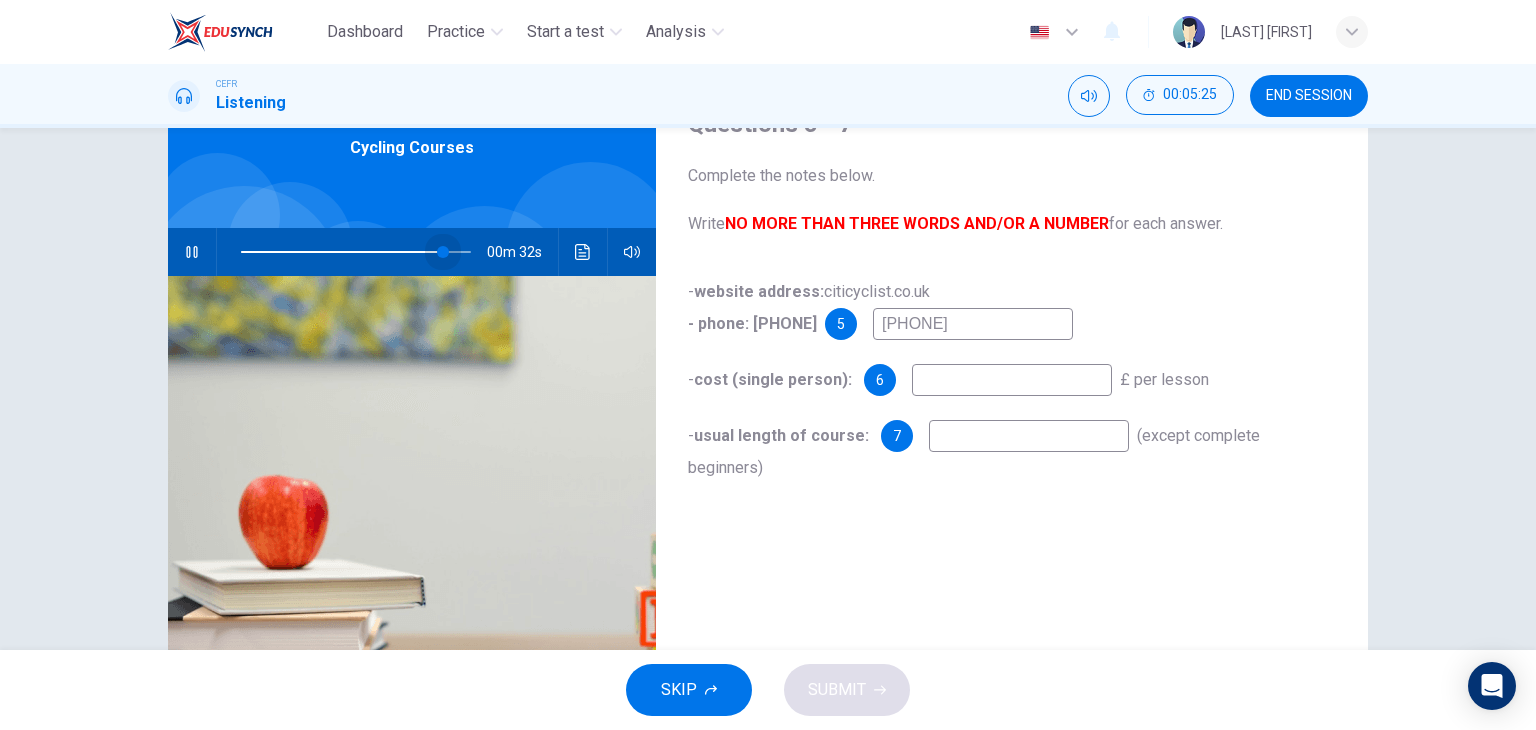 click at bounding box center (443, 252) 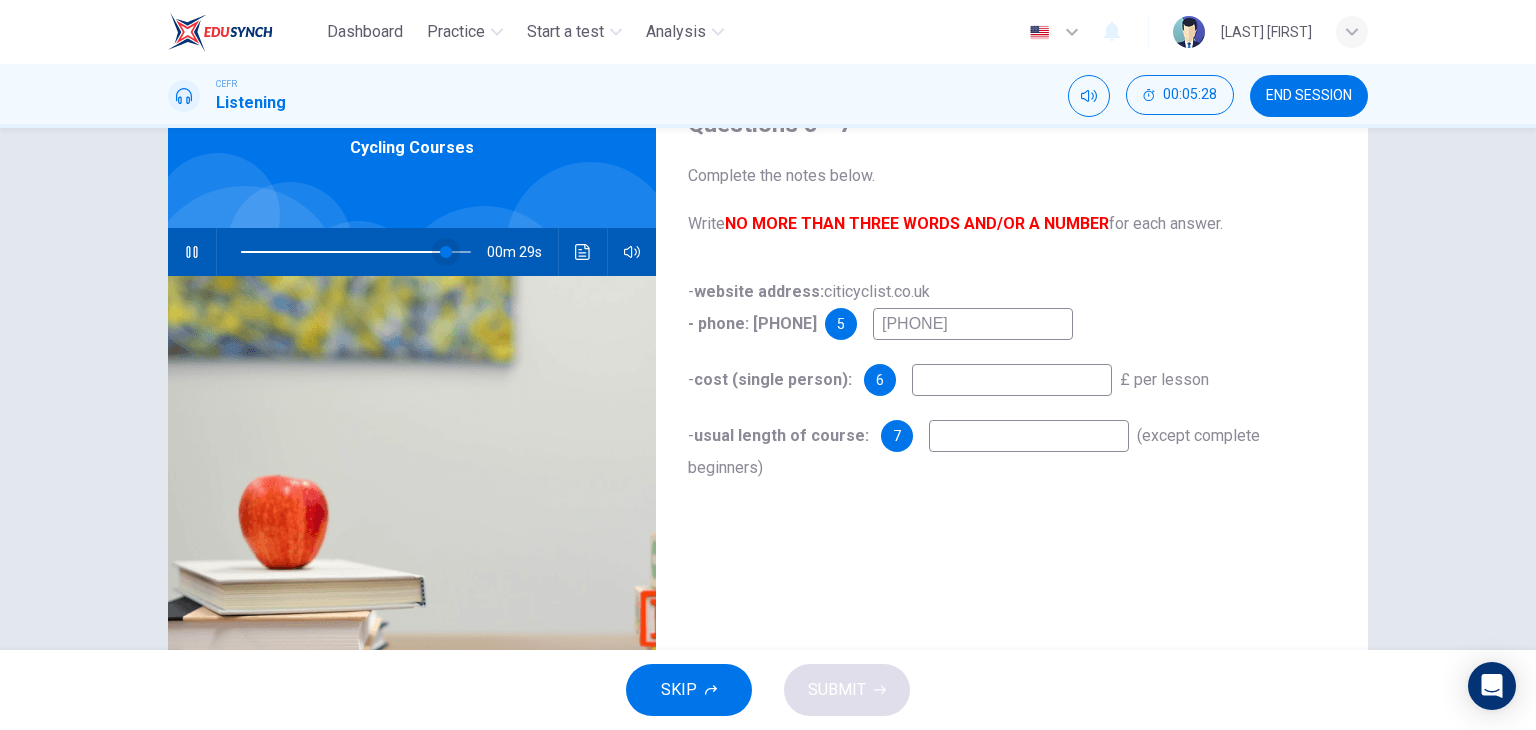 click at bounding box center (446, 252) 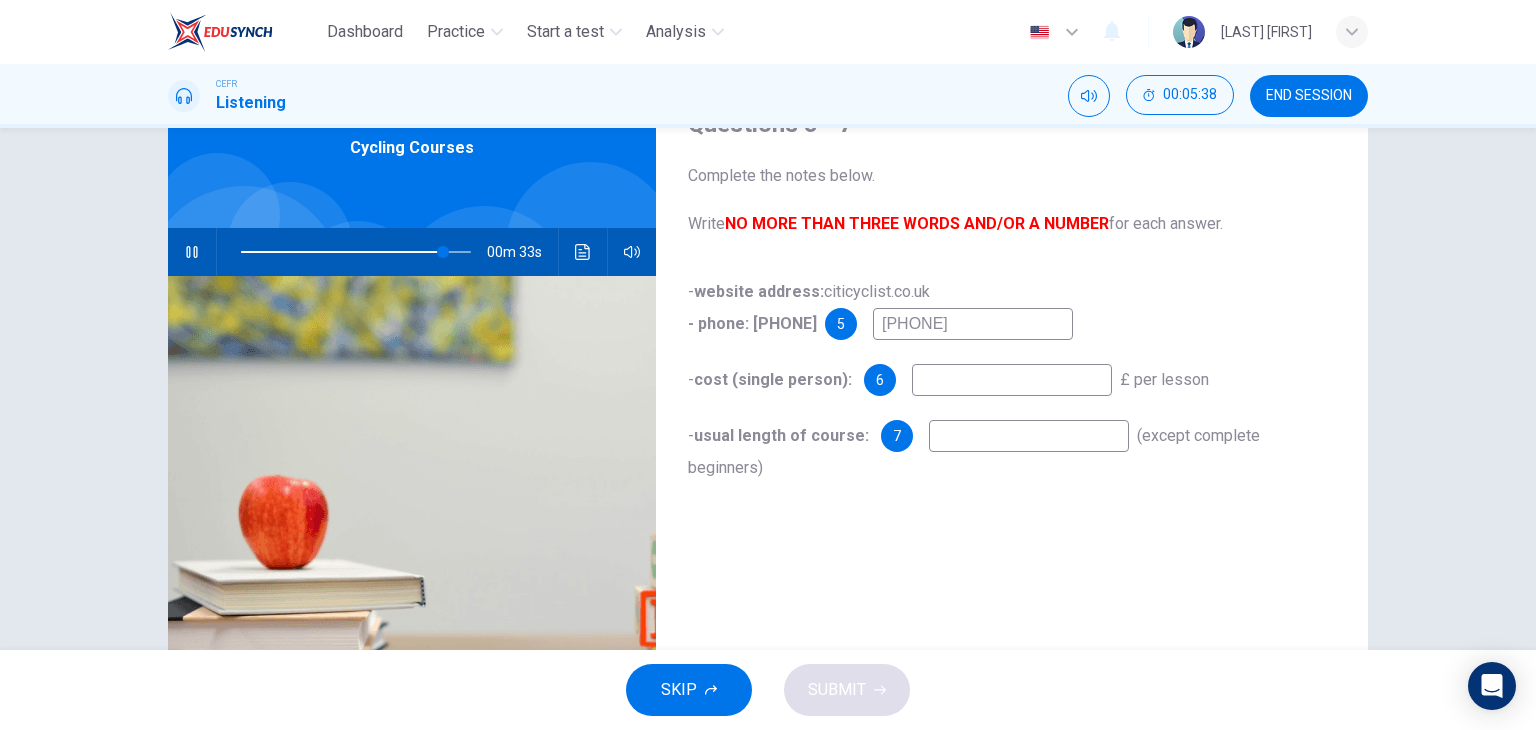 click at bounding box center [191, 252] 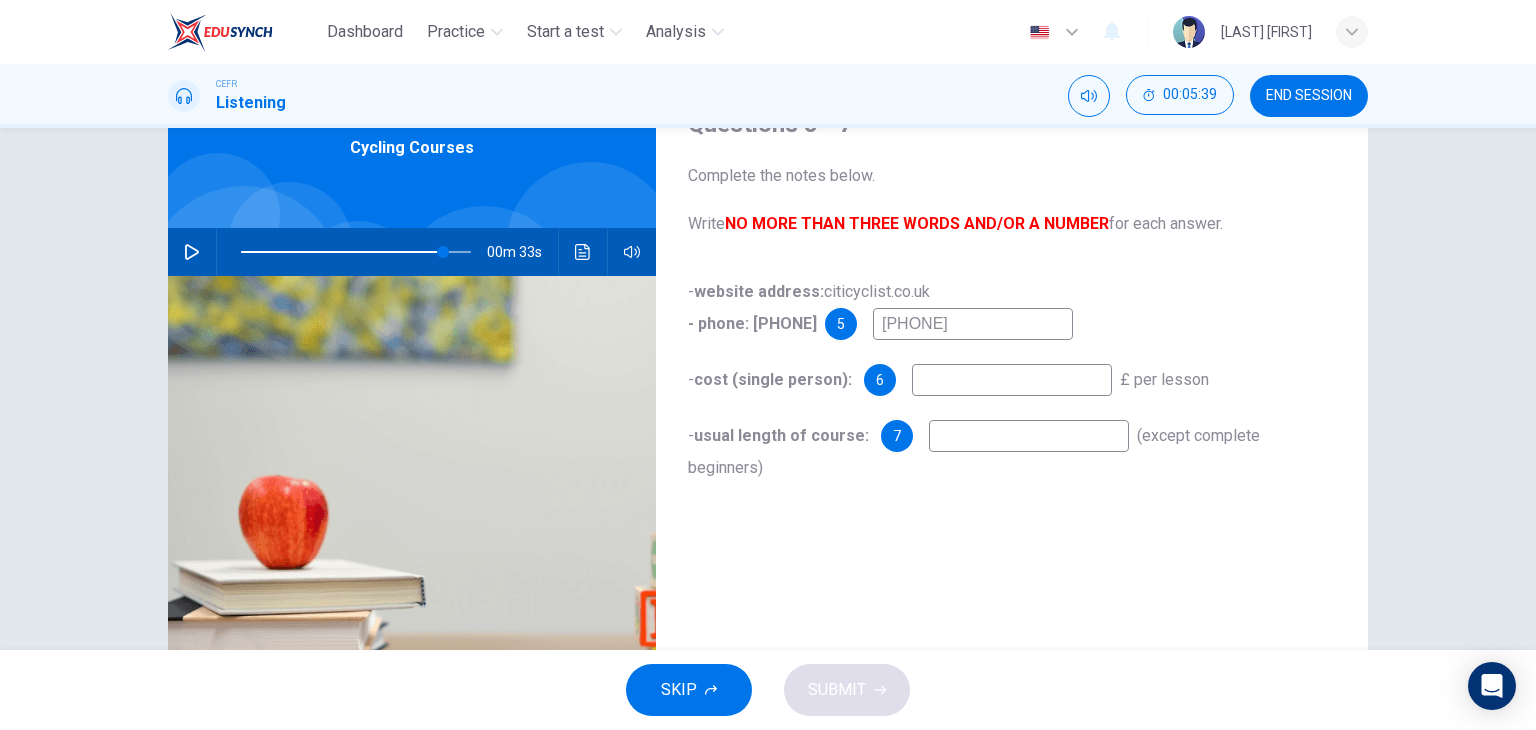 click at bounding box center (192, 252) 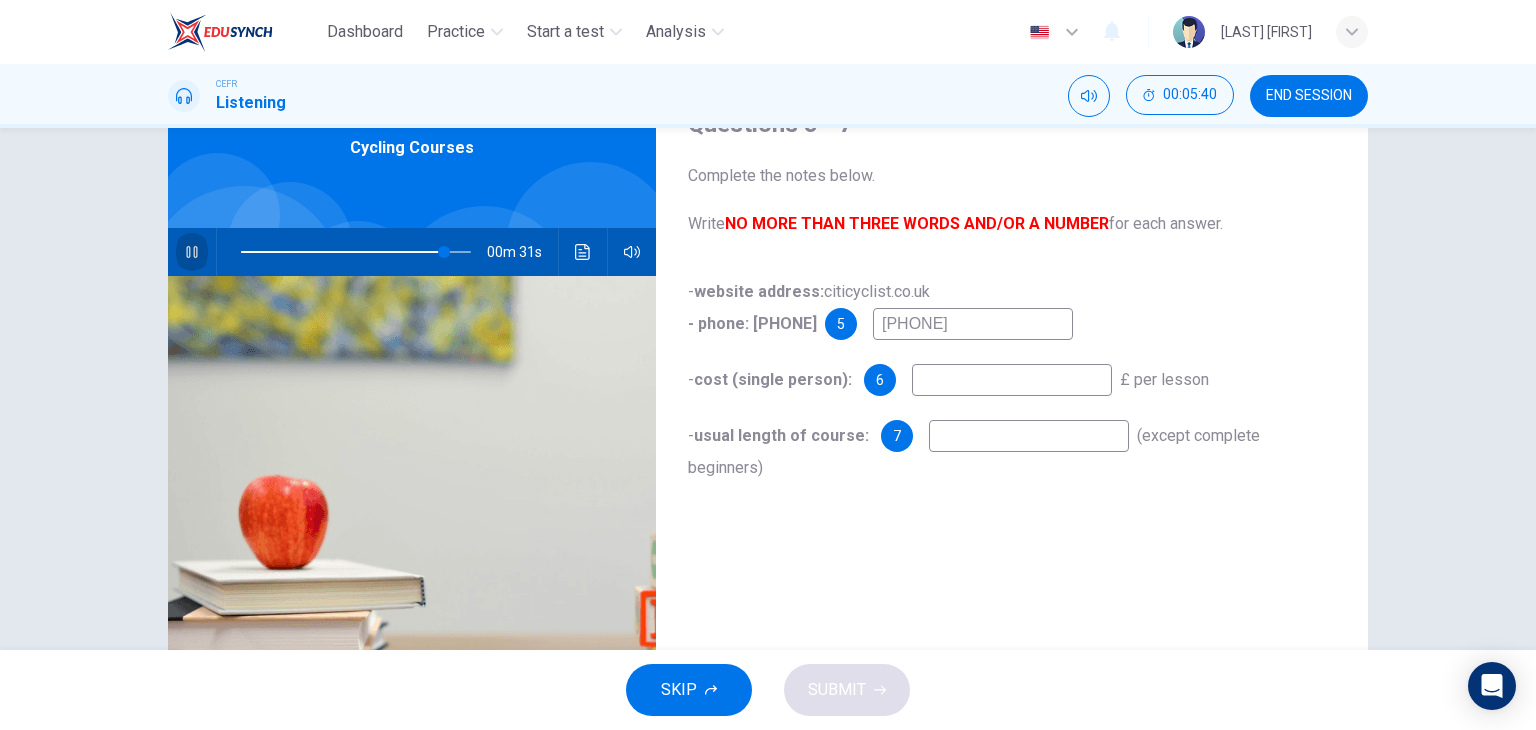 click at bounding box center (191, 252) 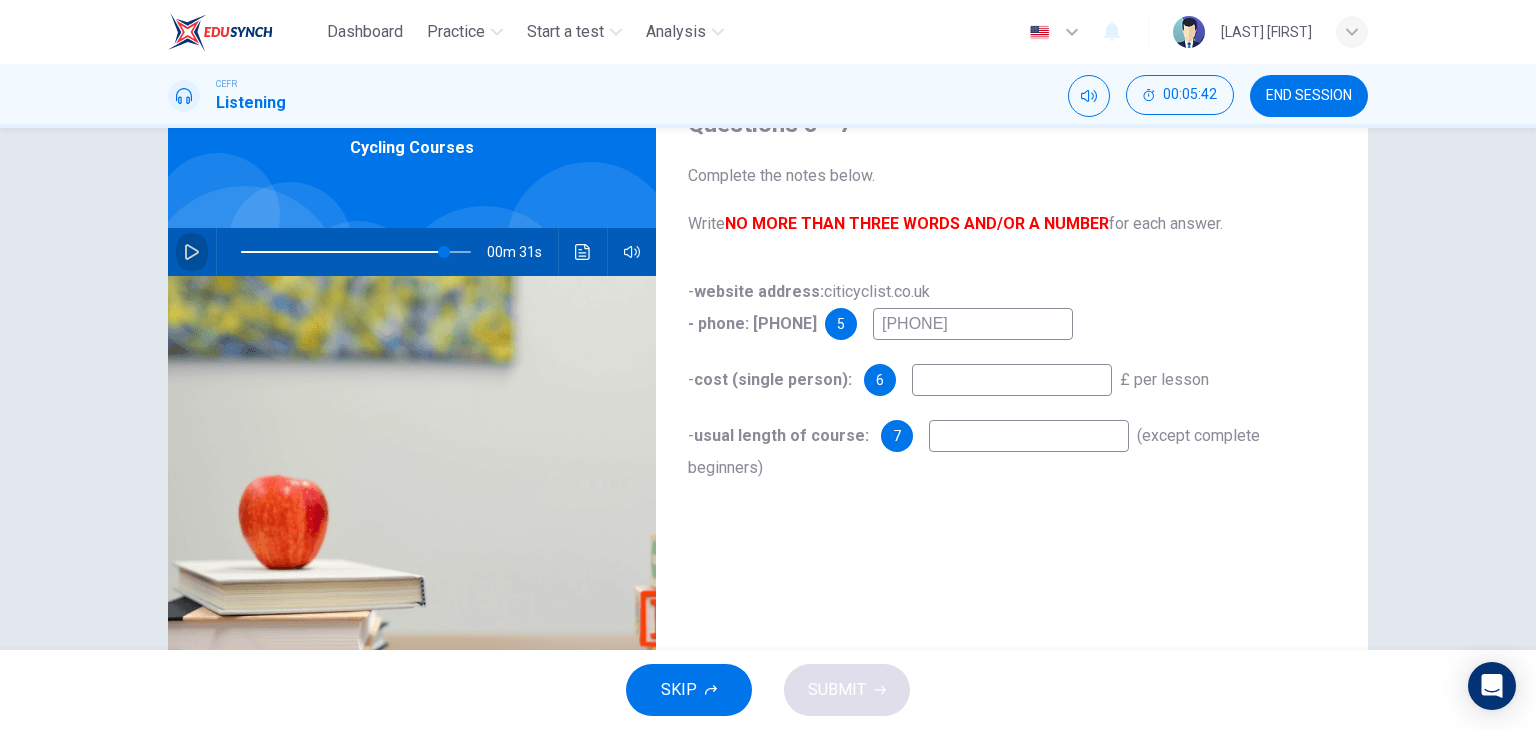 click at bounding box center [192, 252] 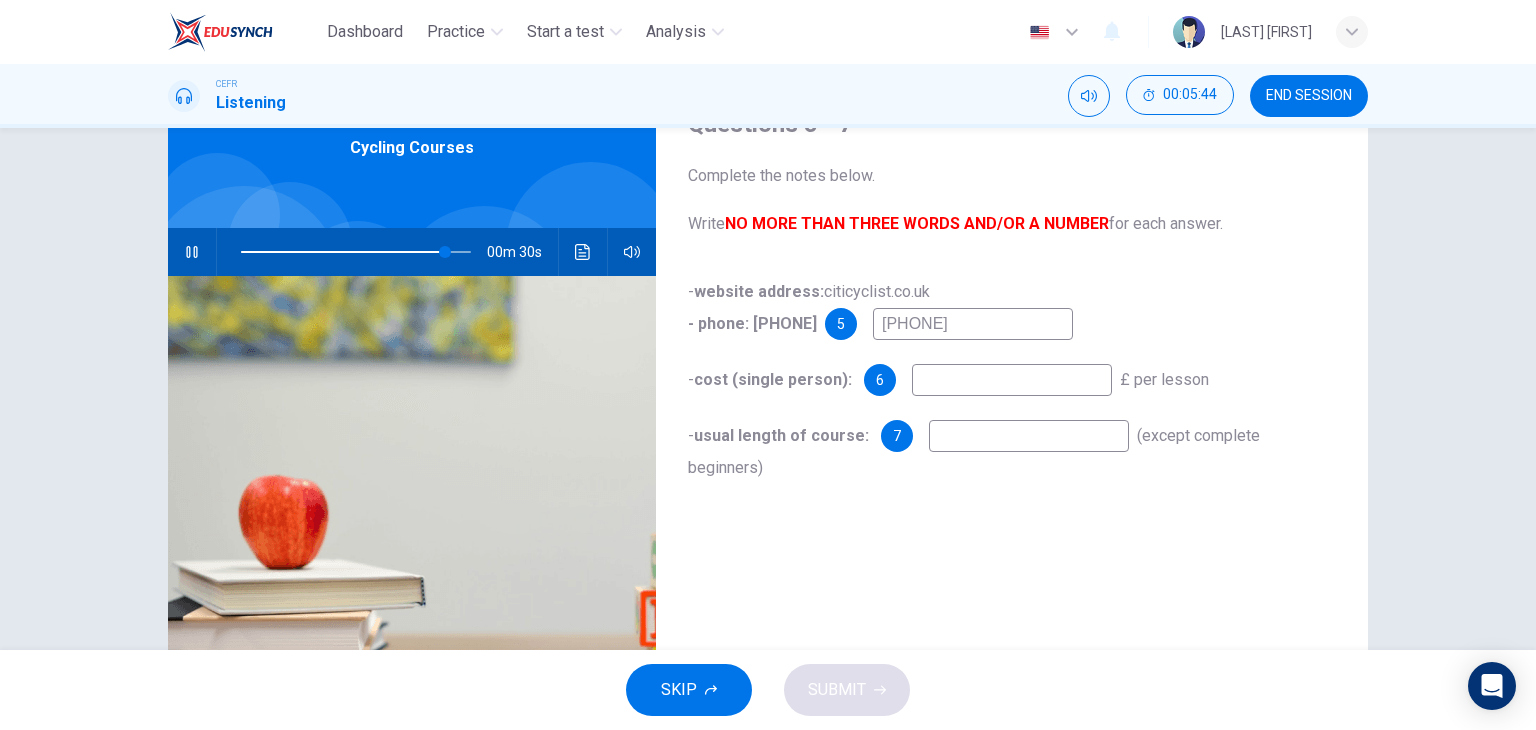 click at bounding box center (192, 252) 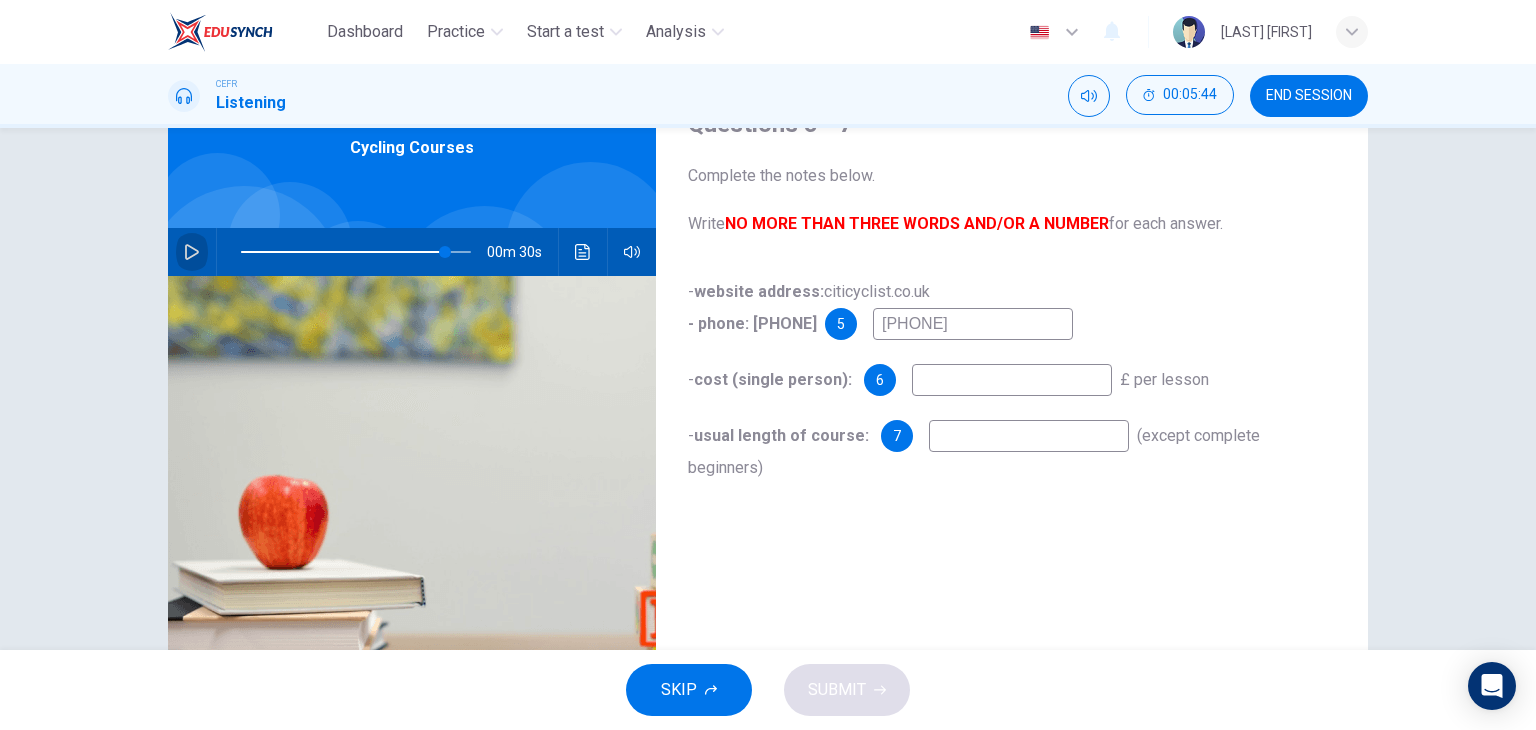 click at bounding box center [192, 252] 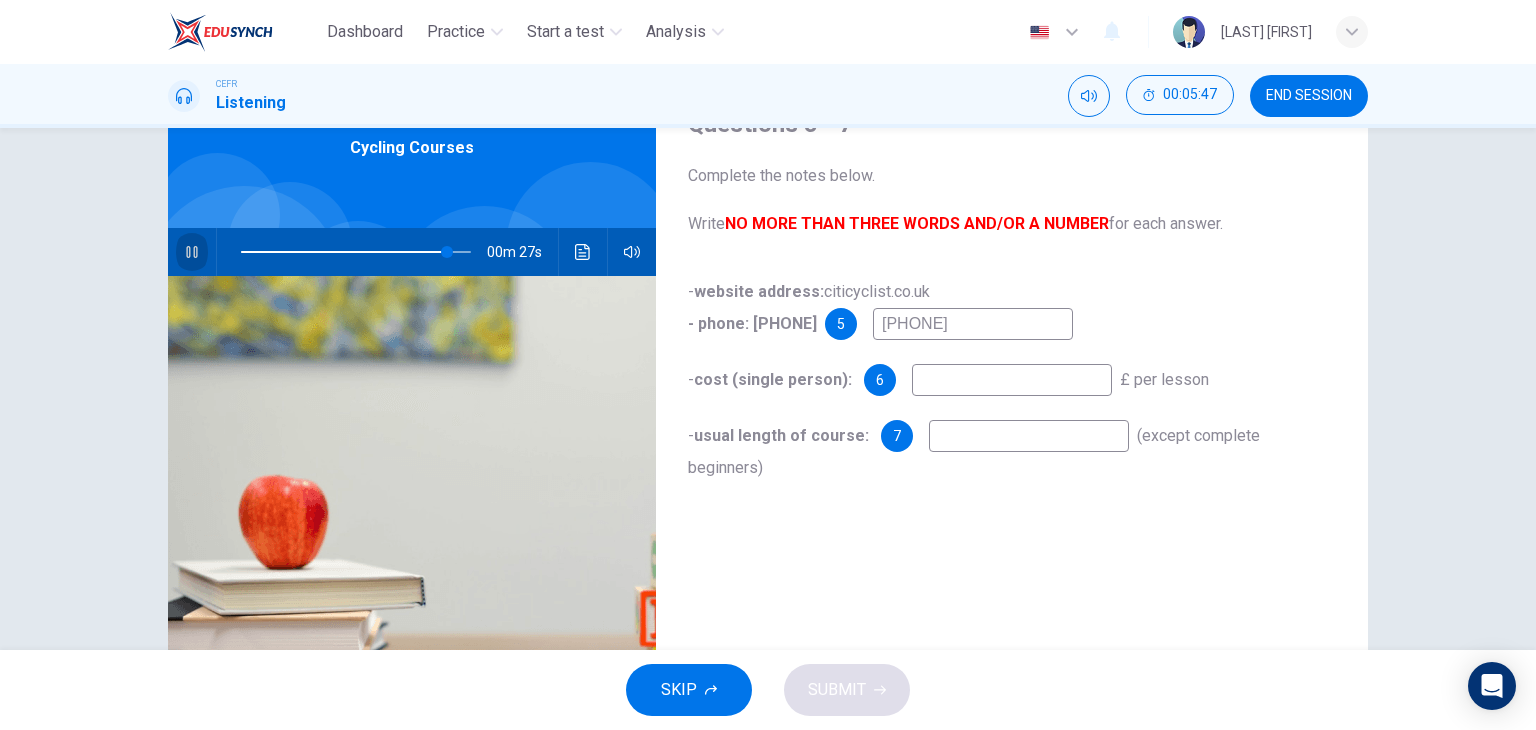 click at bounding box center [192, 252] 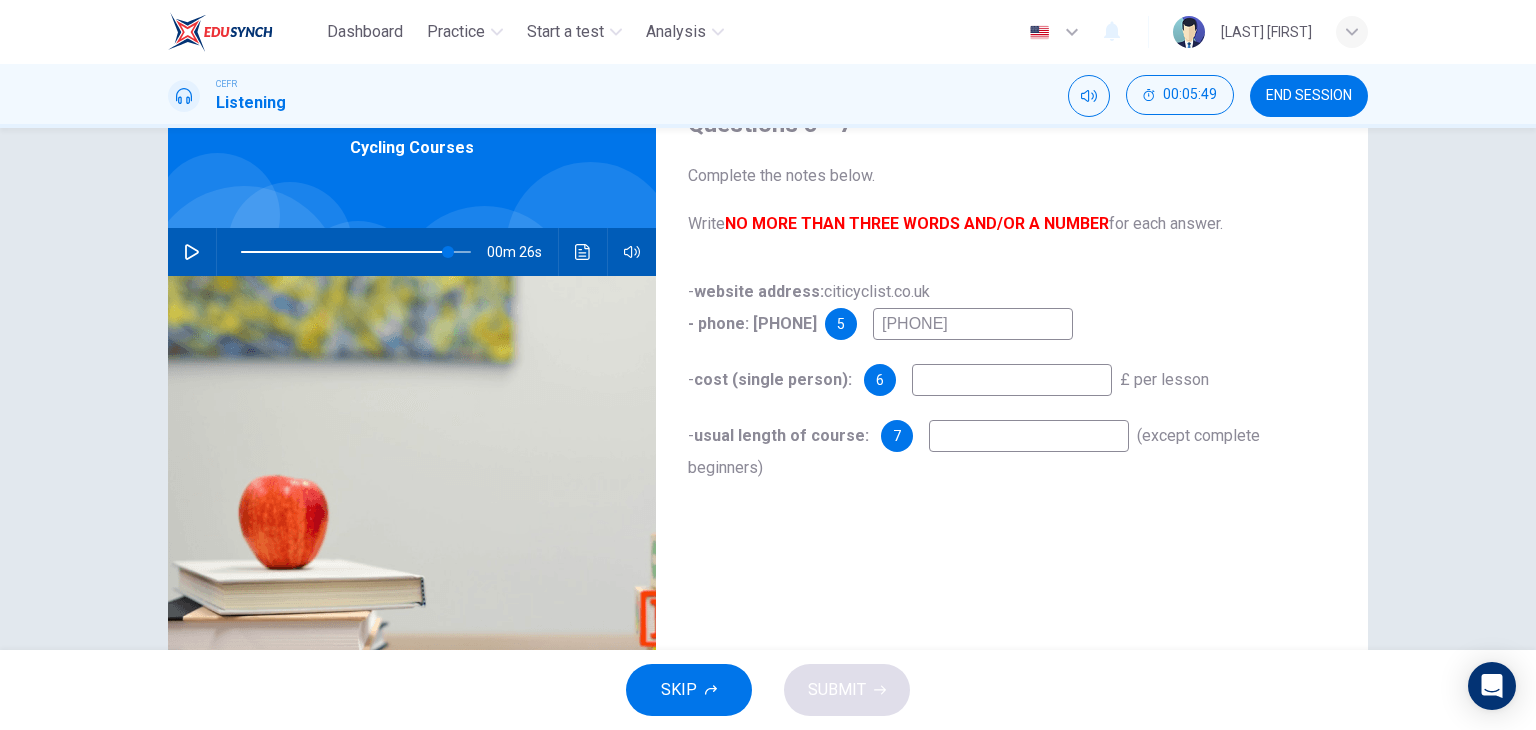 click at bounding box center [973, 324] 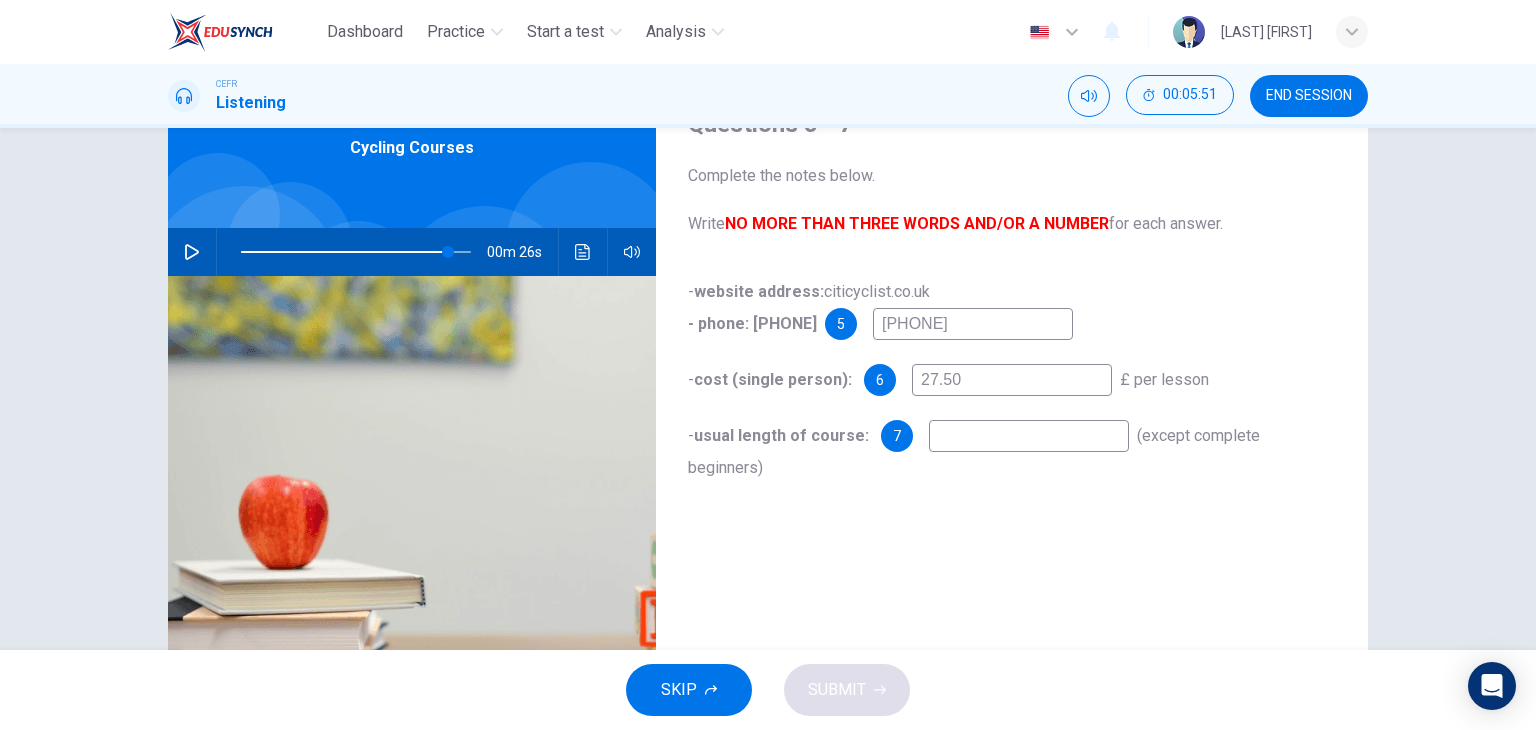 type on "27.50" 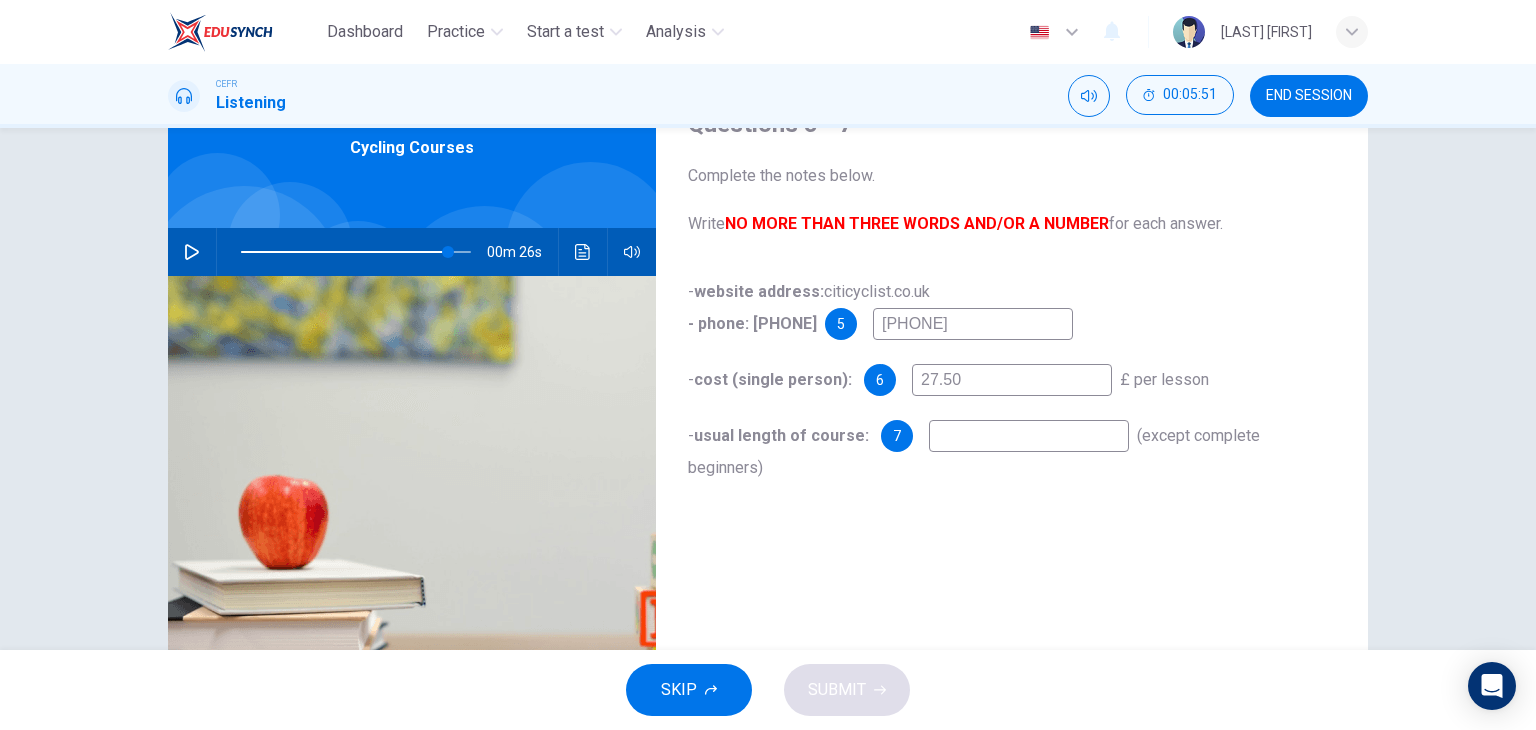 click at bounding box center [973, 324] 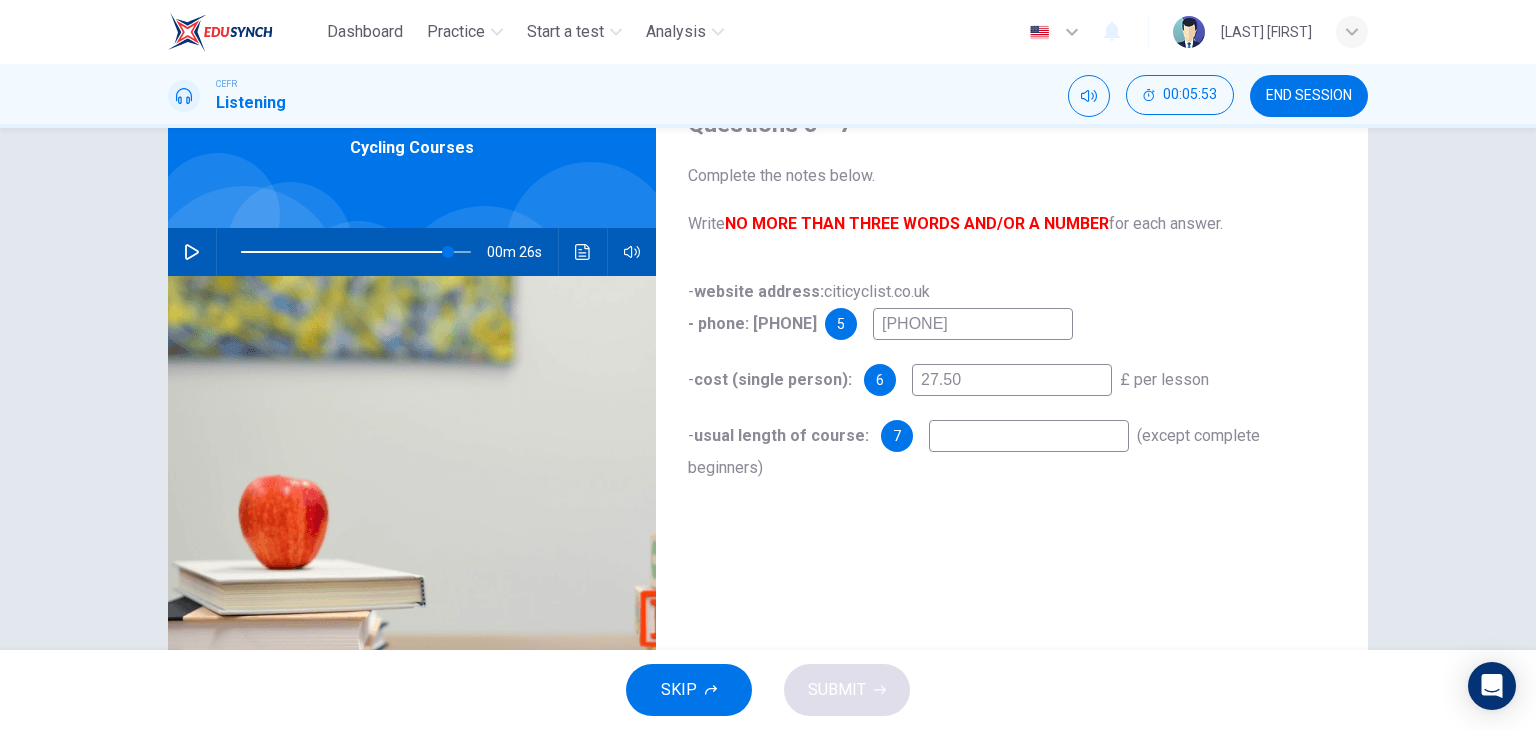 click at bounding box center [352, 252] 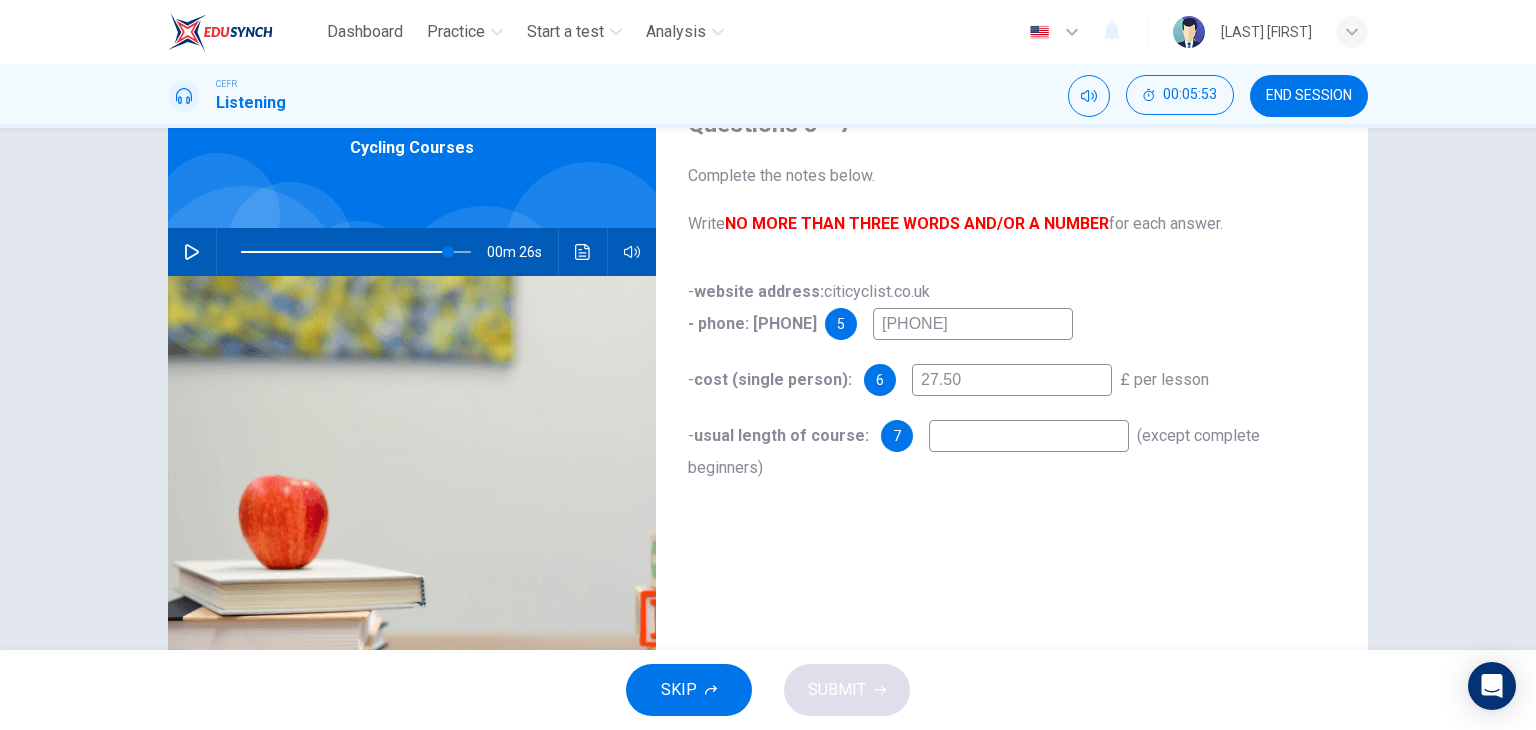 click at bounding box center (192, 252) 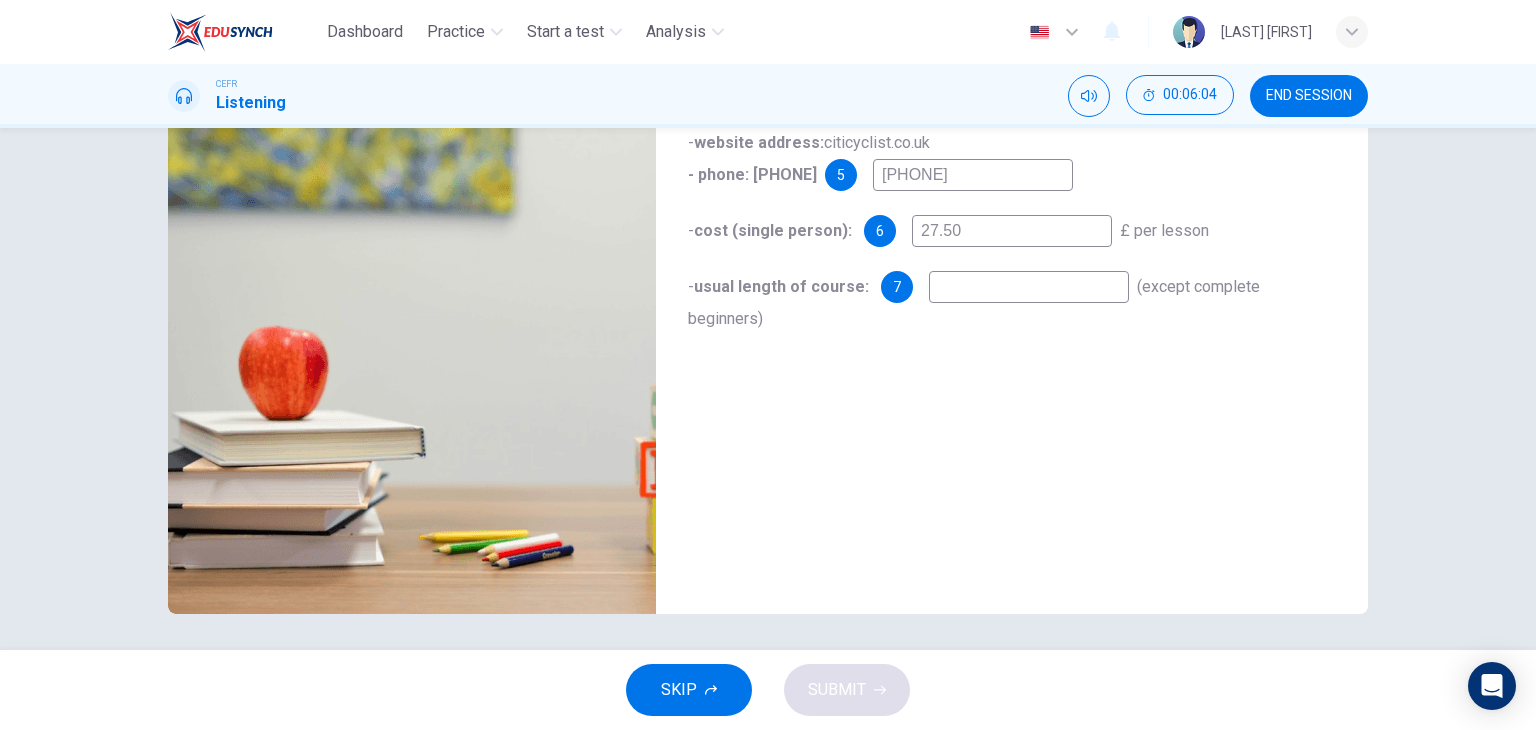 scroll, scrollTop: 253, scrollLeft: 0, axis: vertical 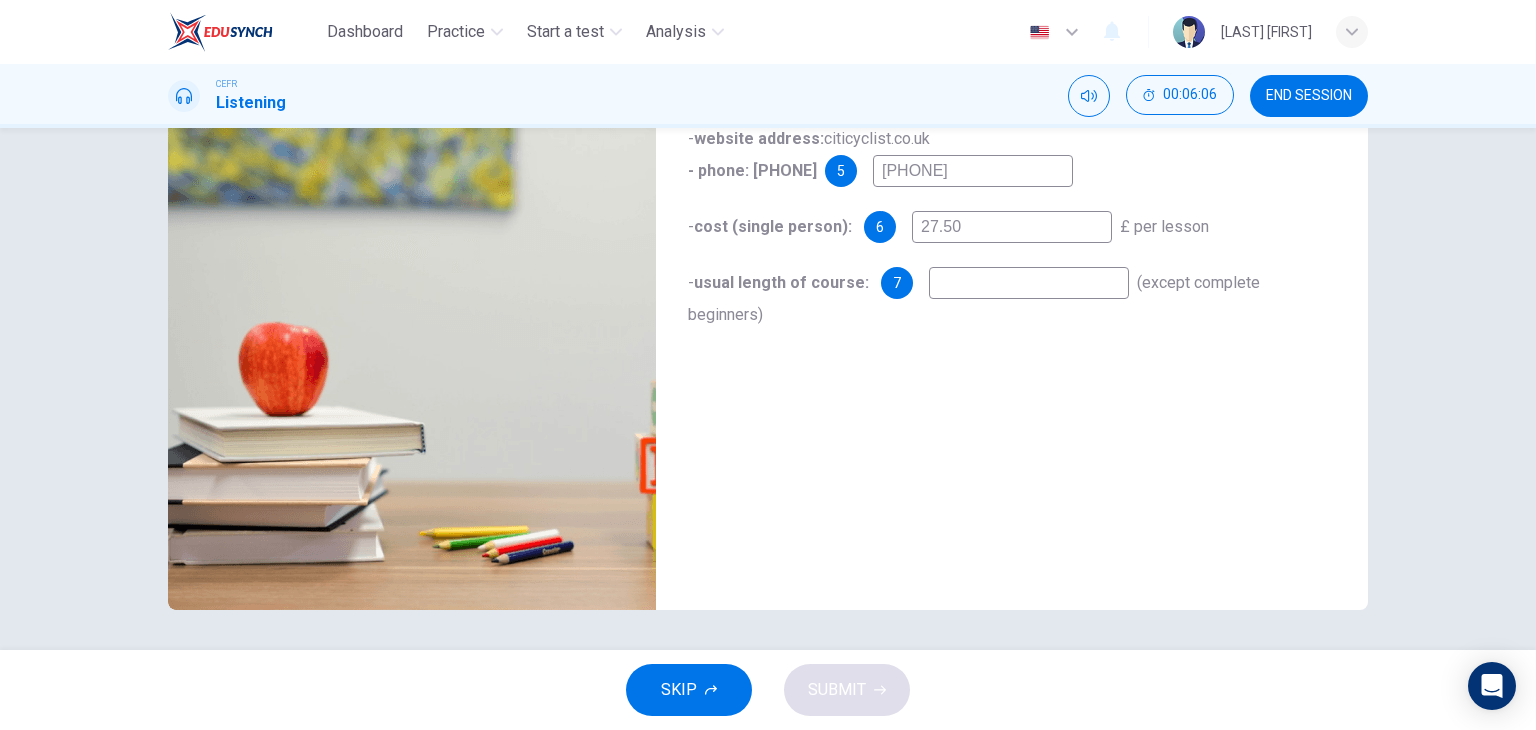 click at bounding box center [973, 171] 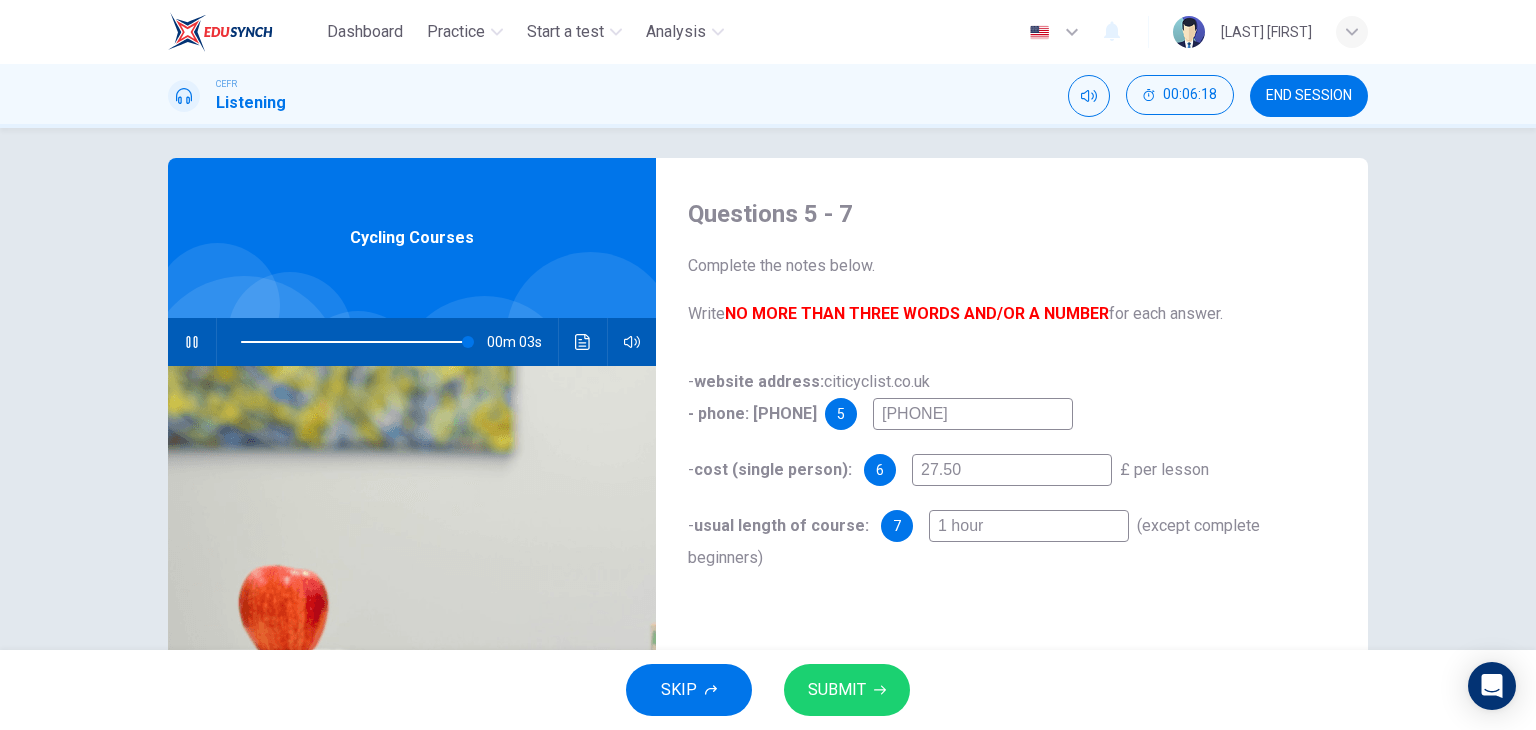 scroll, scrollTop: 0, scrollLeft: 0, axis: both 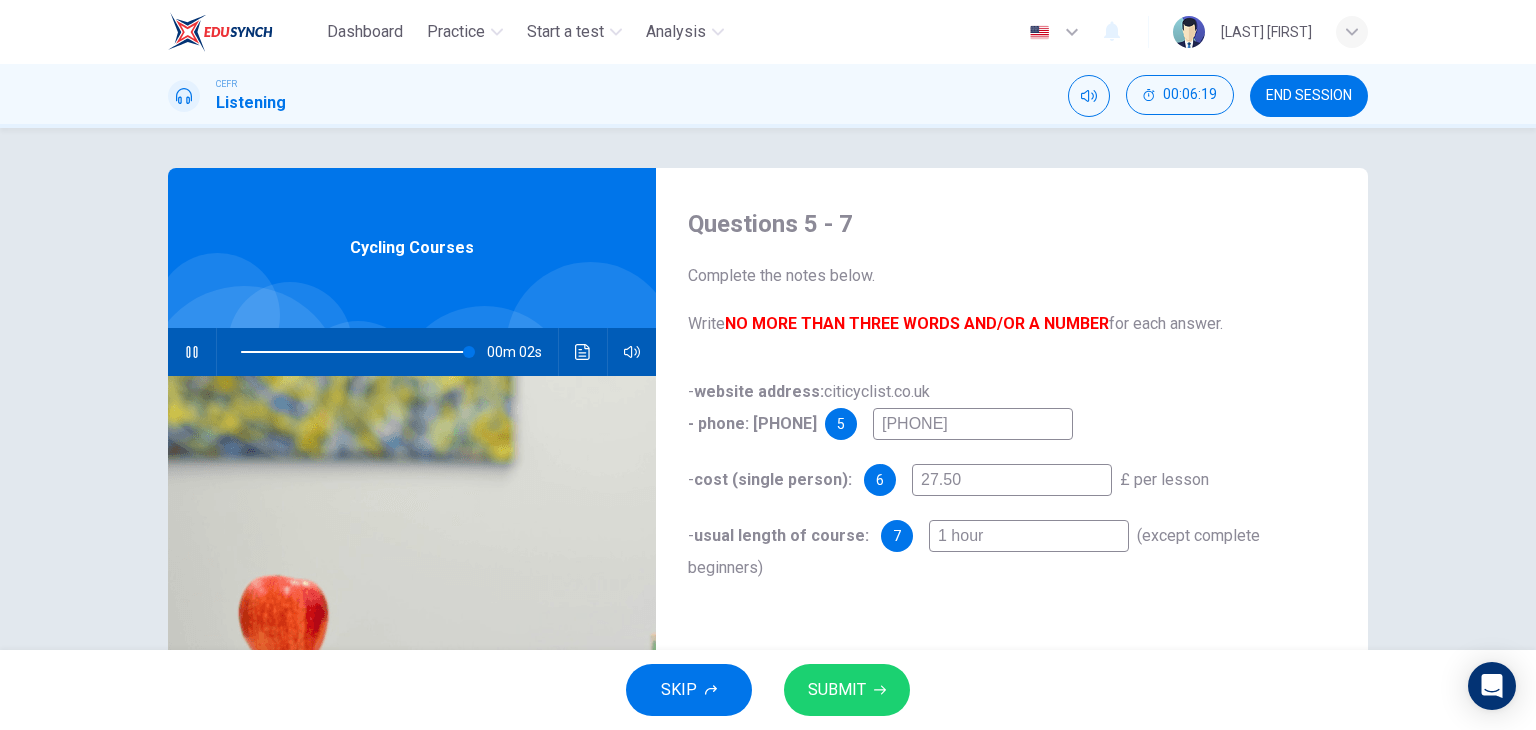 type on "1 hour" 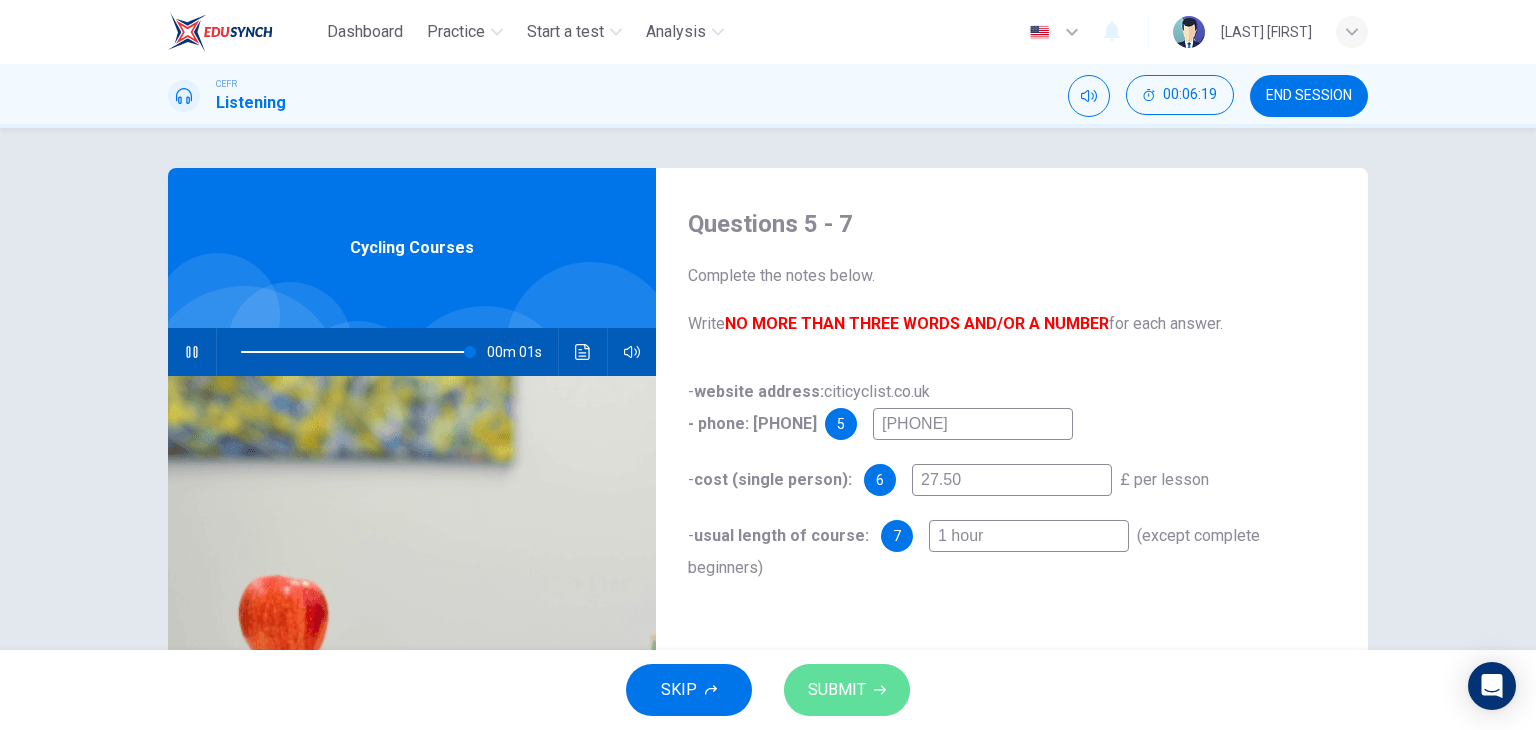 click on "SUBMIT" at bounding box center [847, 690] 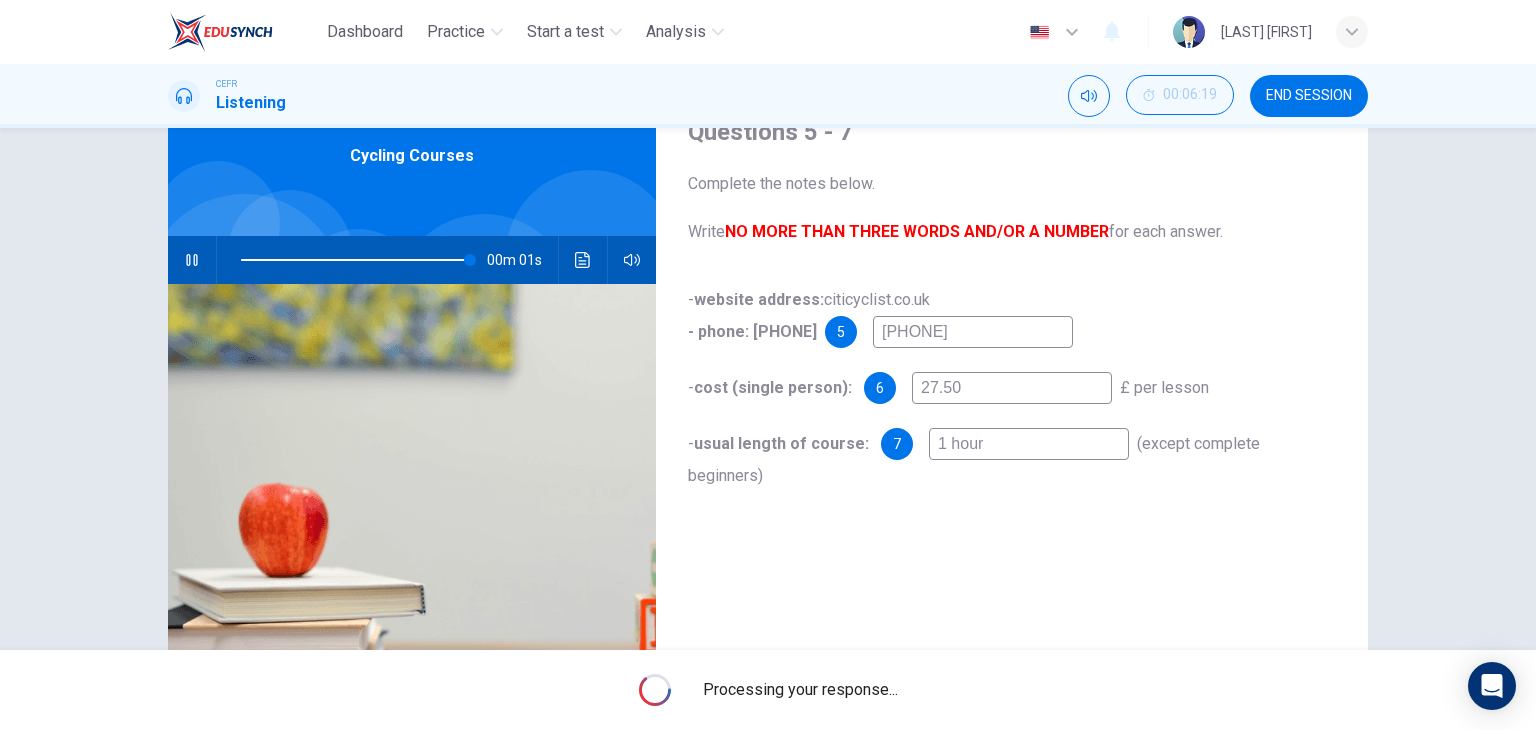scroll, scrollTop: 100, scrollLeft: 0, axis: vertical 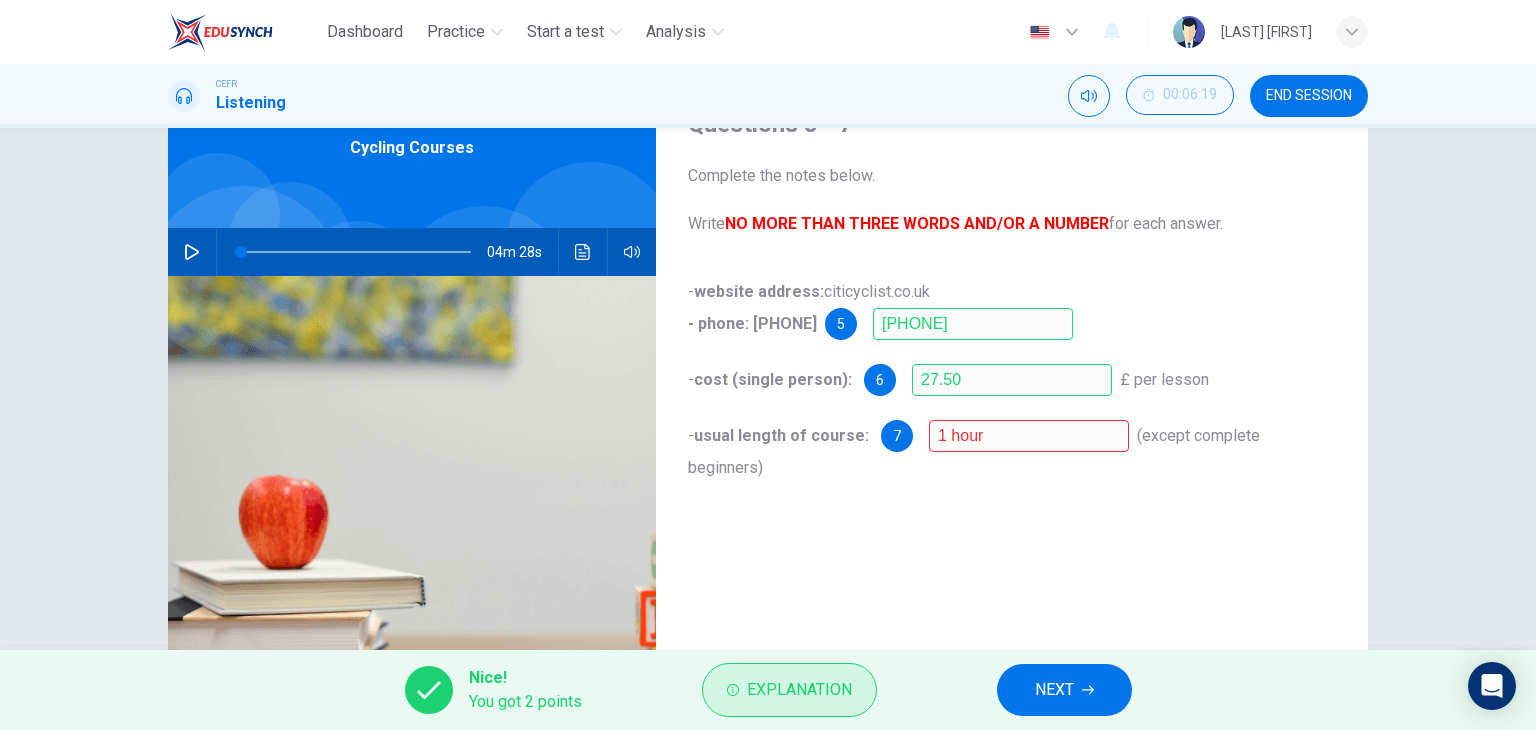 click on "Explanation" at bounding box center [799, 690] 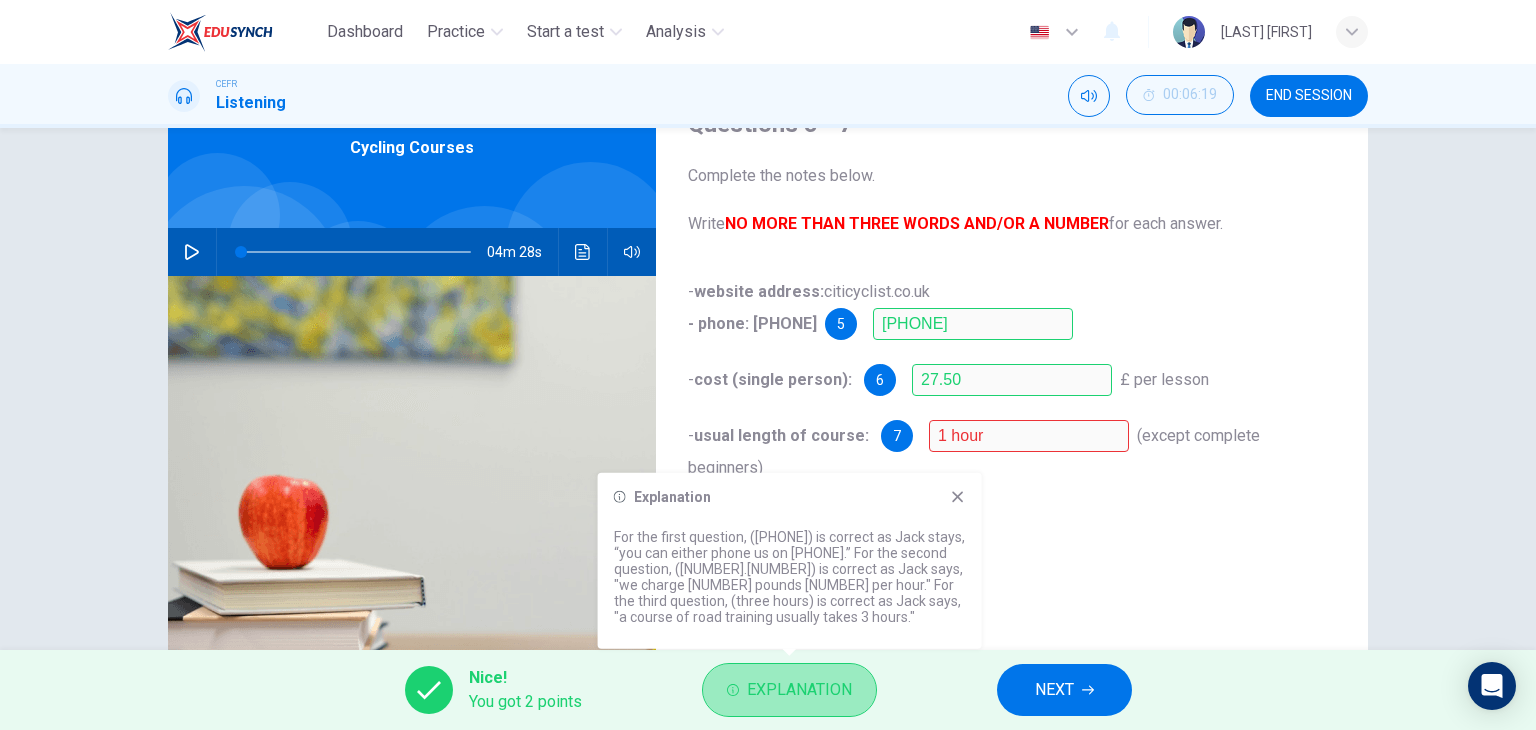 click on "Explanation" at bounding box center [799, 690] 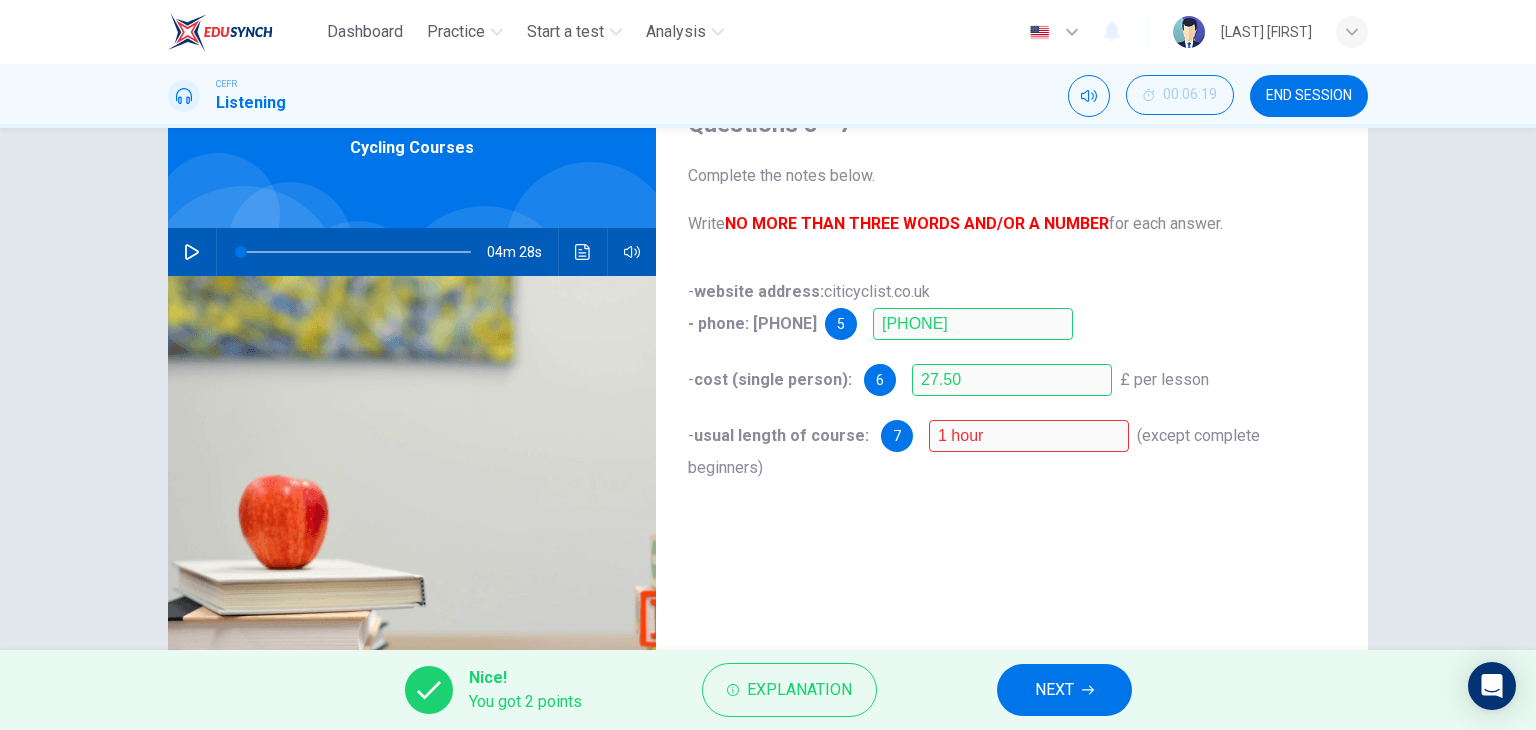 click on "NEXT" at bounding box center (1064, 690) 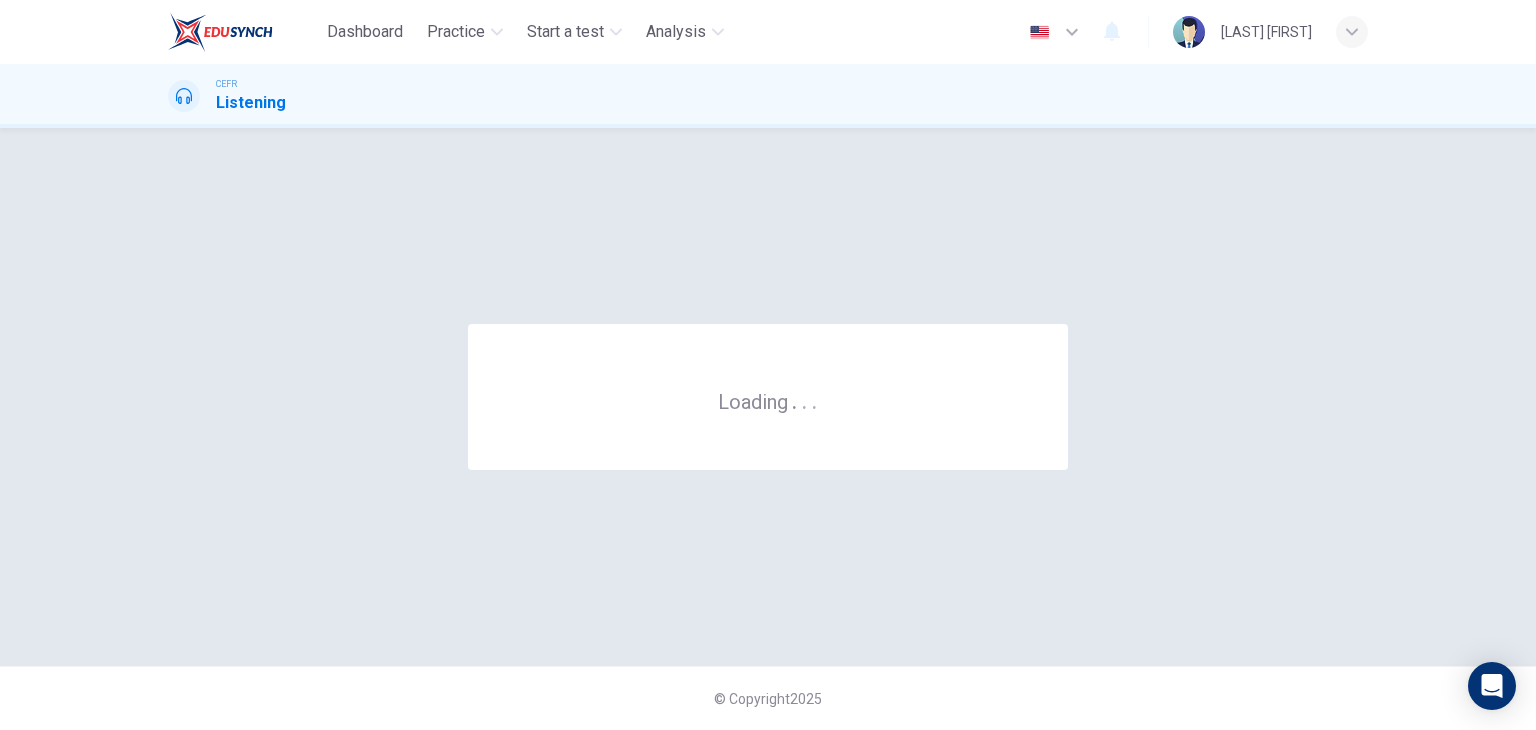scroll, scrollTop: 0, scrollLeft: 0, axis: both 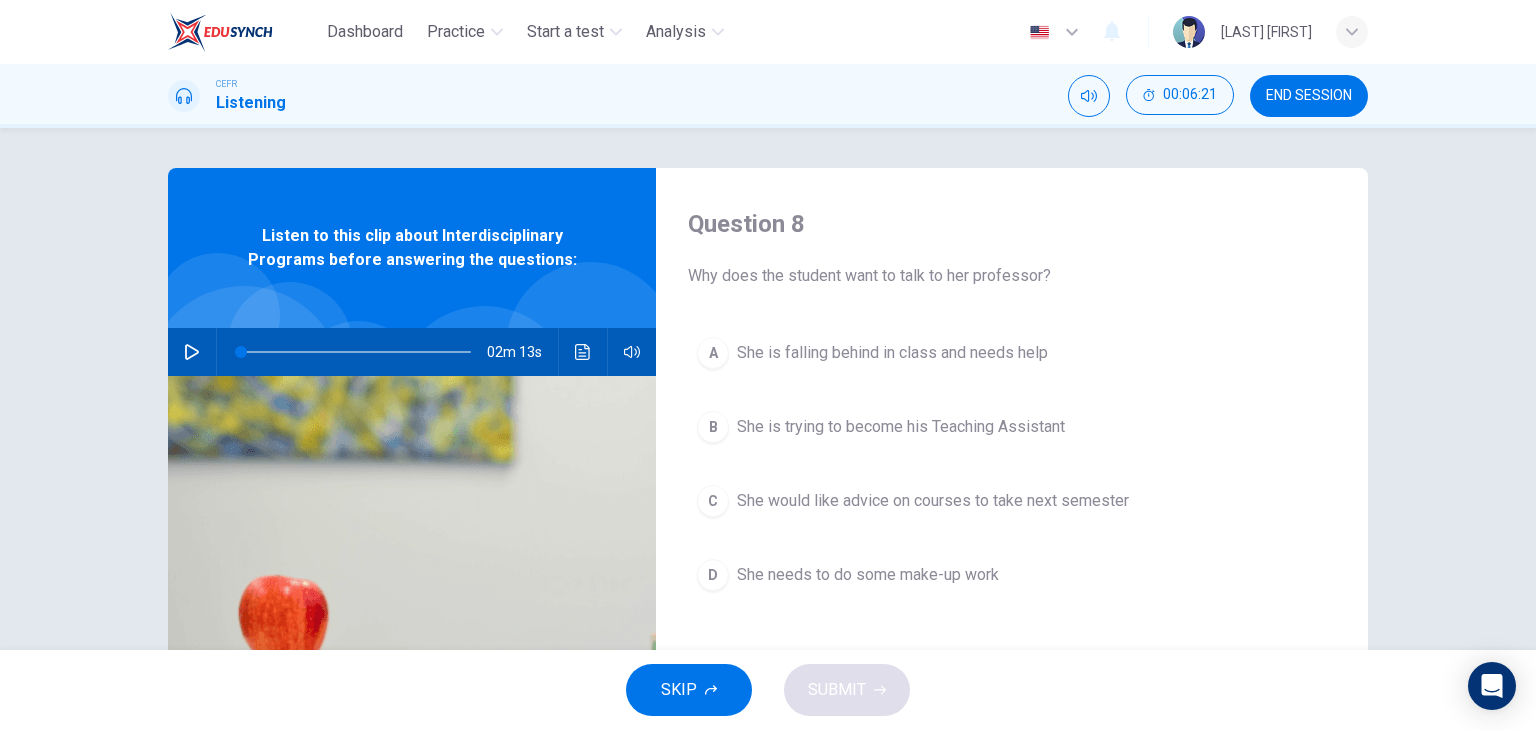 click on "02m 13s" at bounding box center [412, 352] 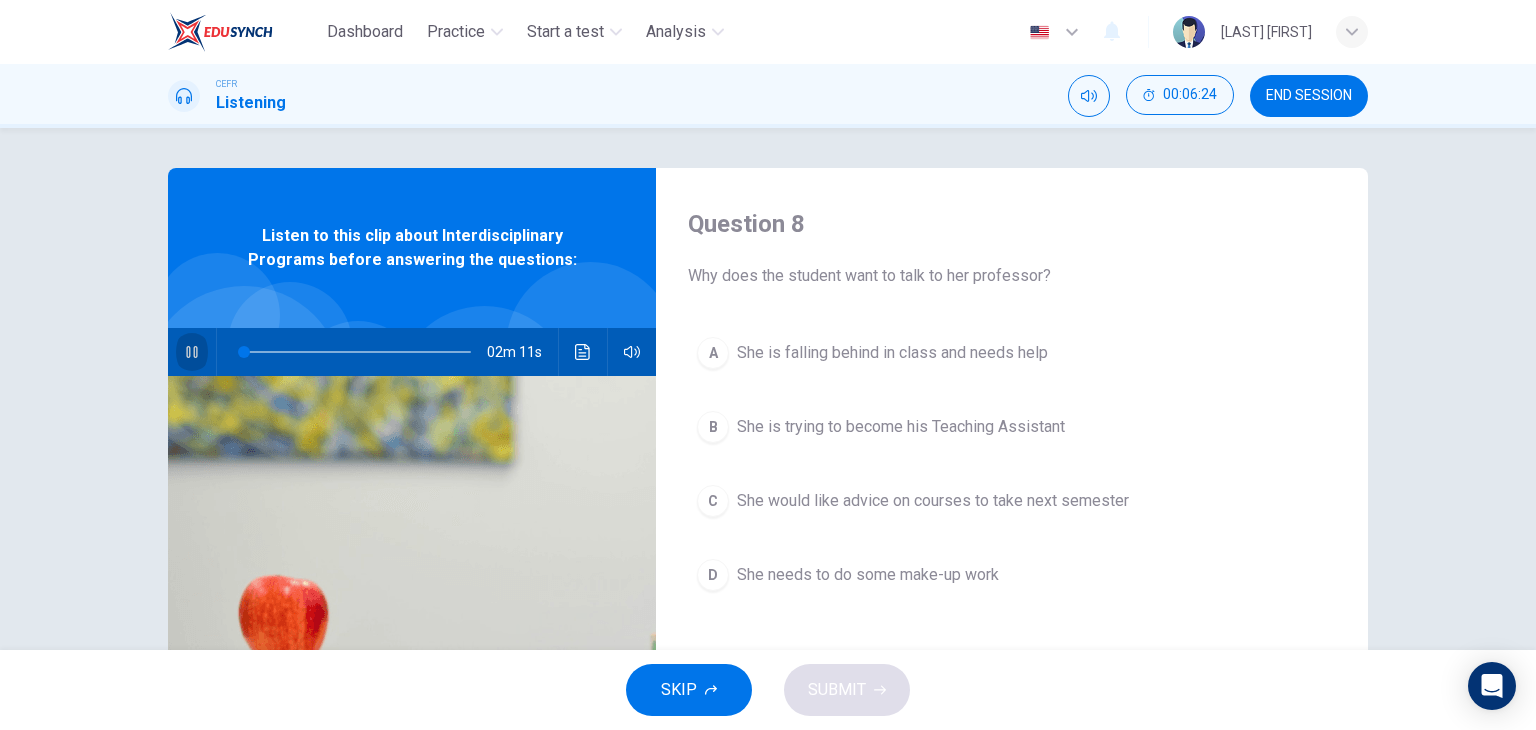 click at bounding box center [192, 352] 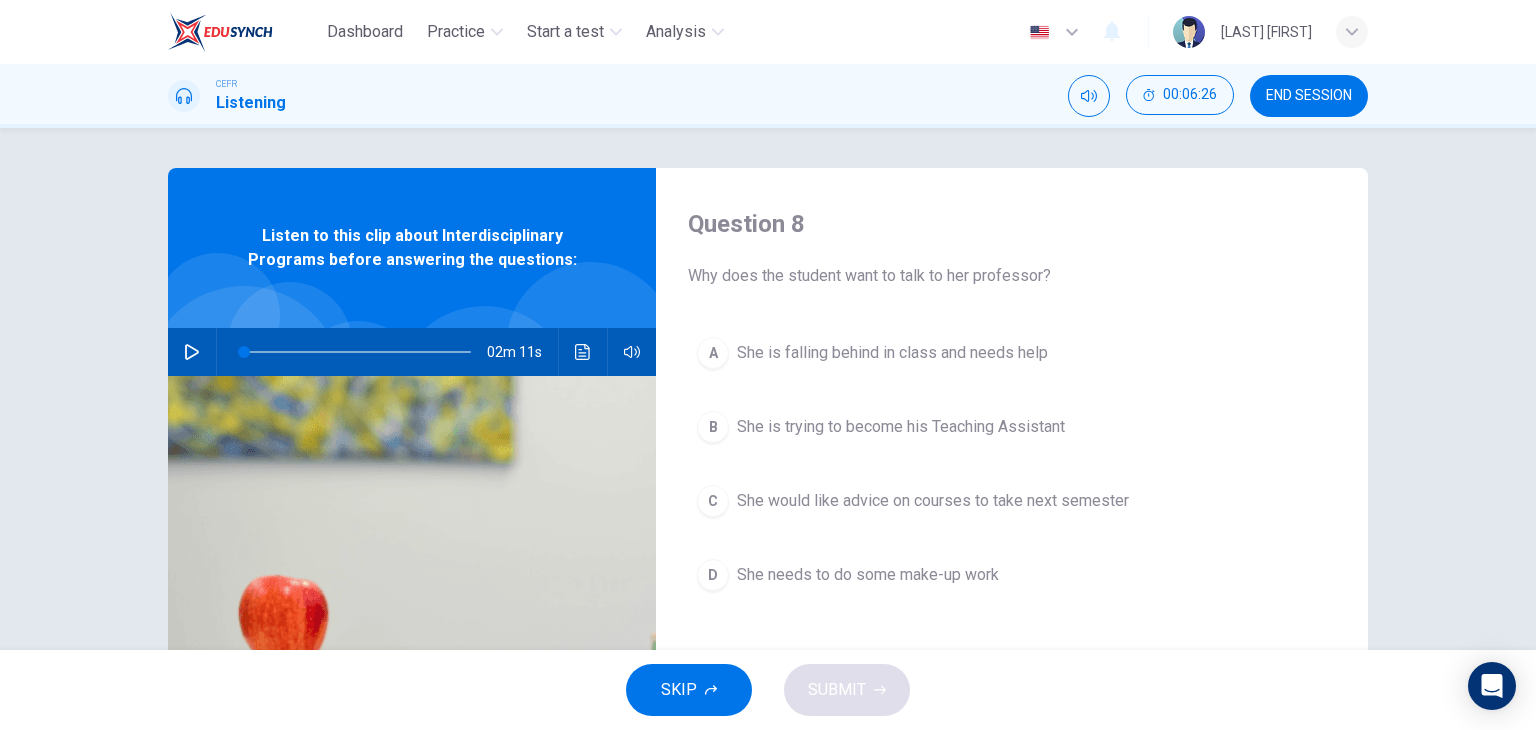 click on "END SESSION" at bounding box center [1309, 96] 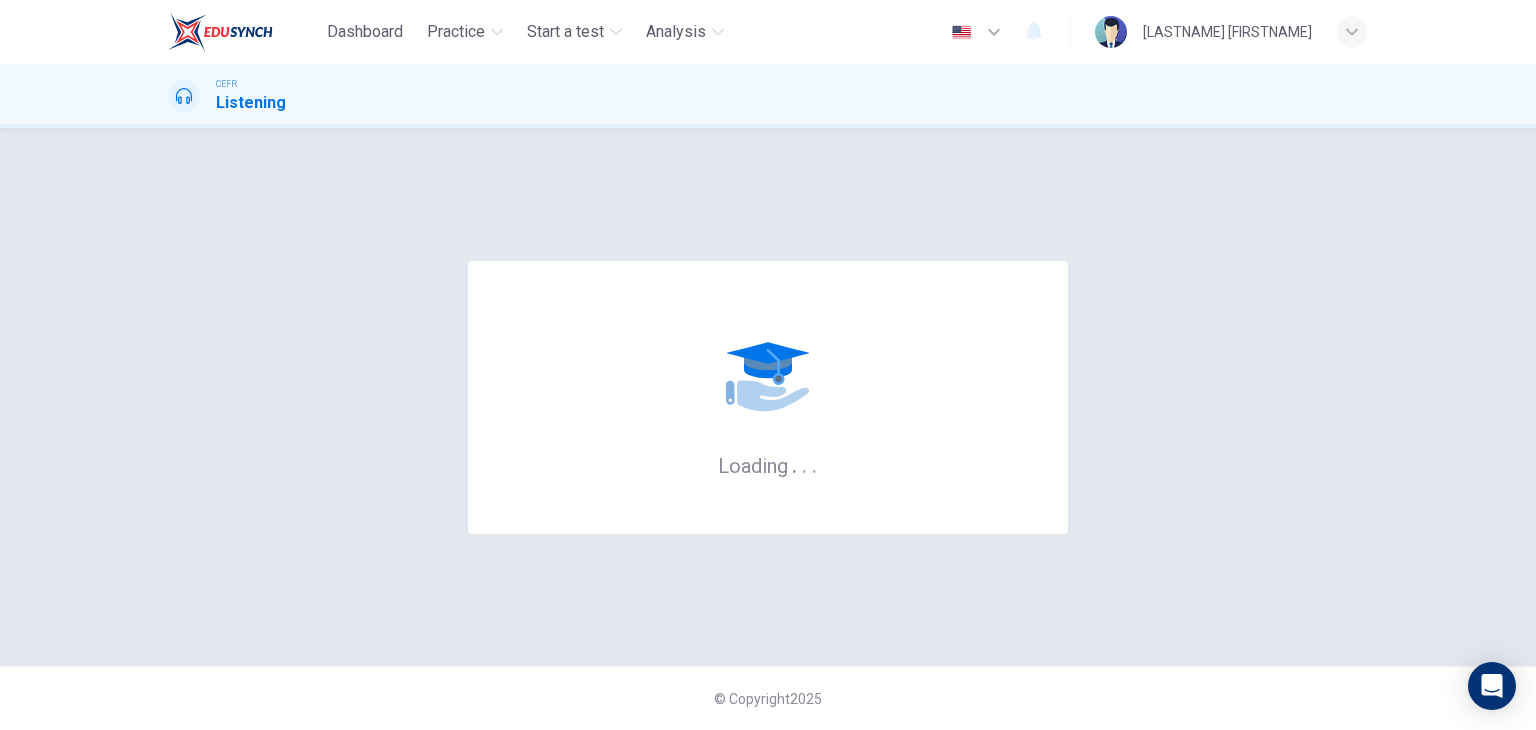scroll, scrollTop: 0, scrollLeft: 0, axis: both 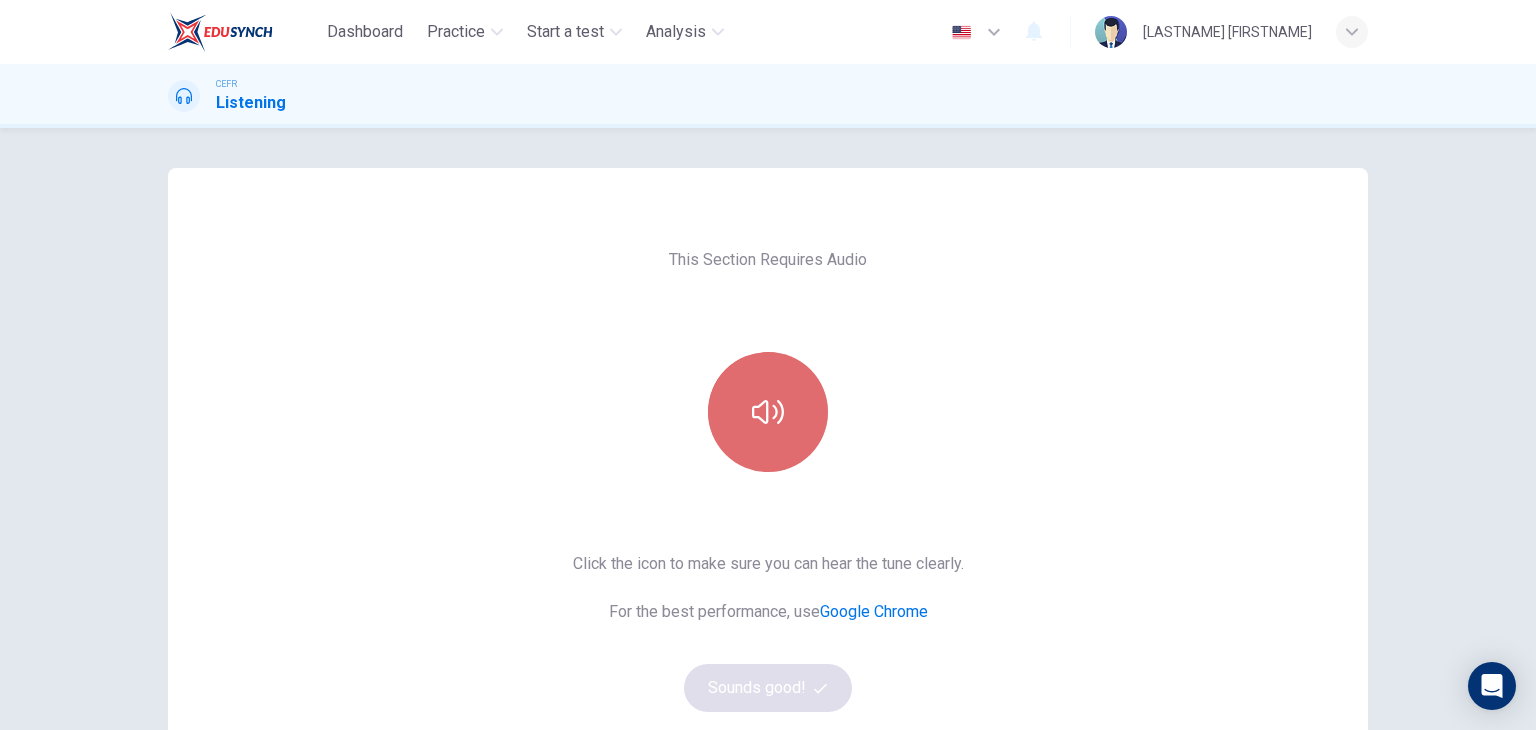 click at bounding box center [768, 412] 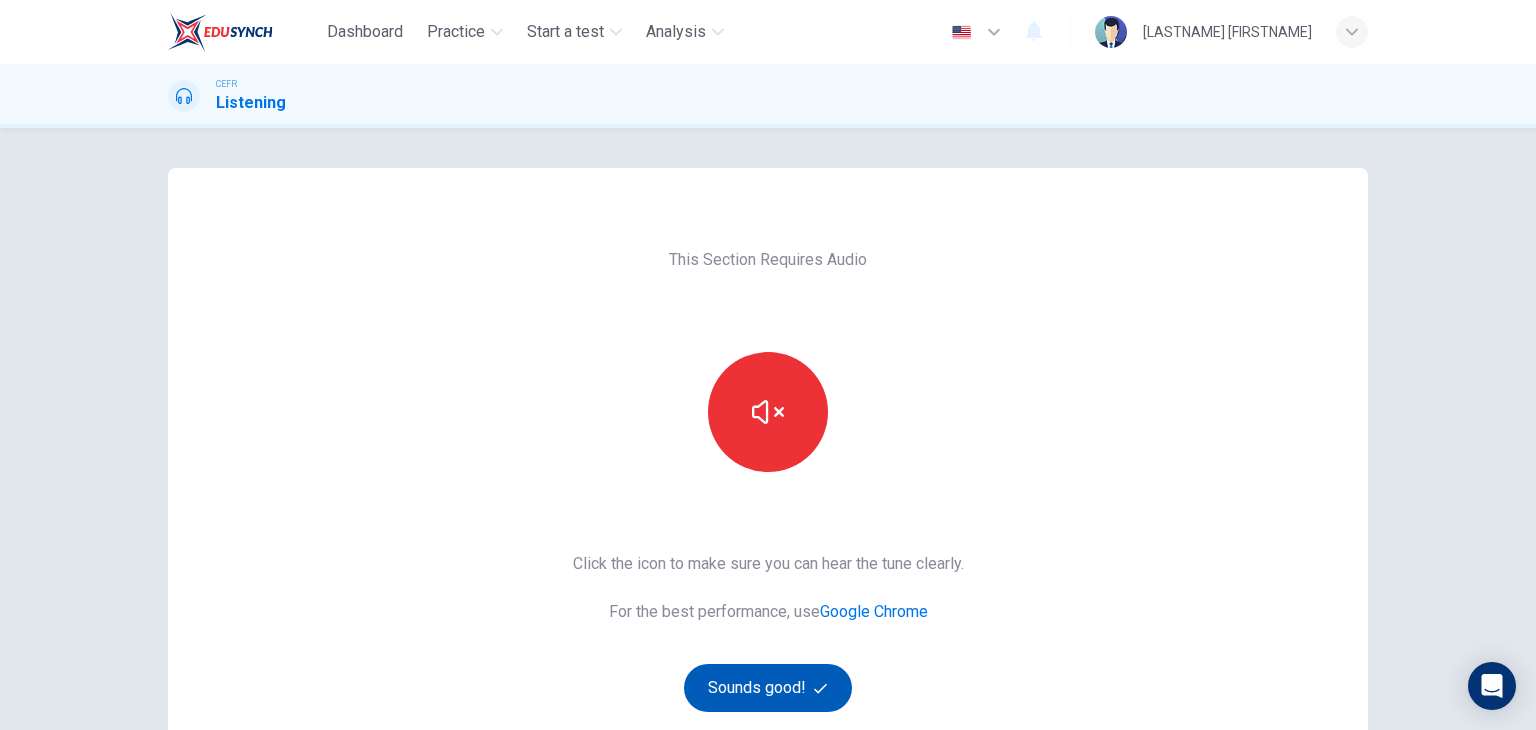 click on "Sounds good!" at bounding box center [768, 688] 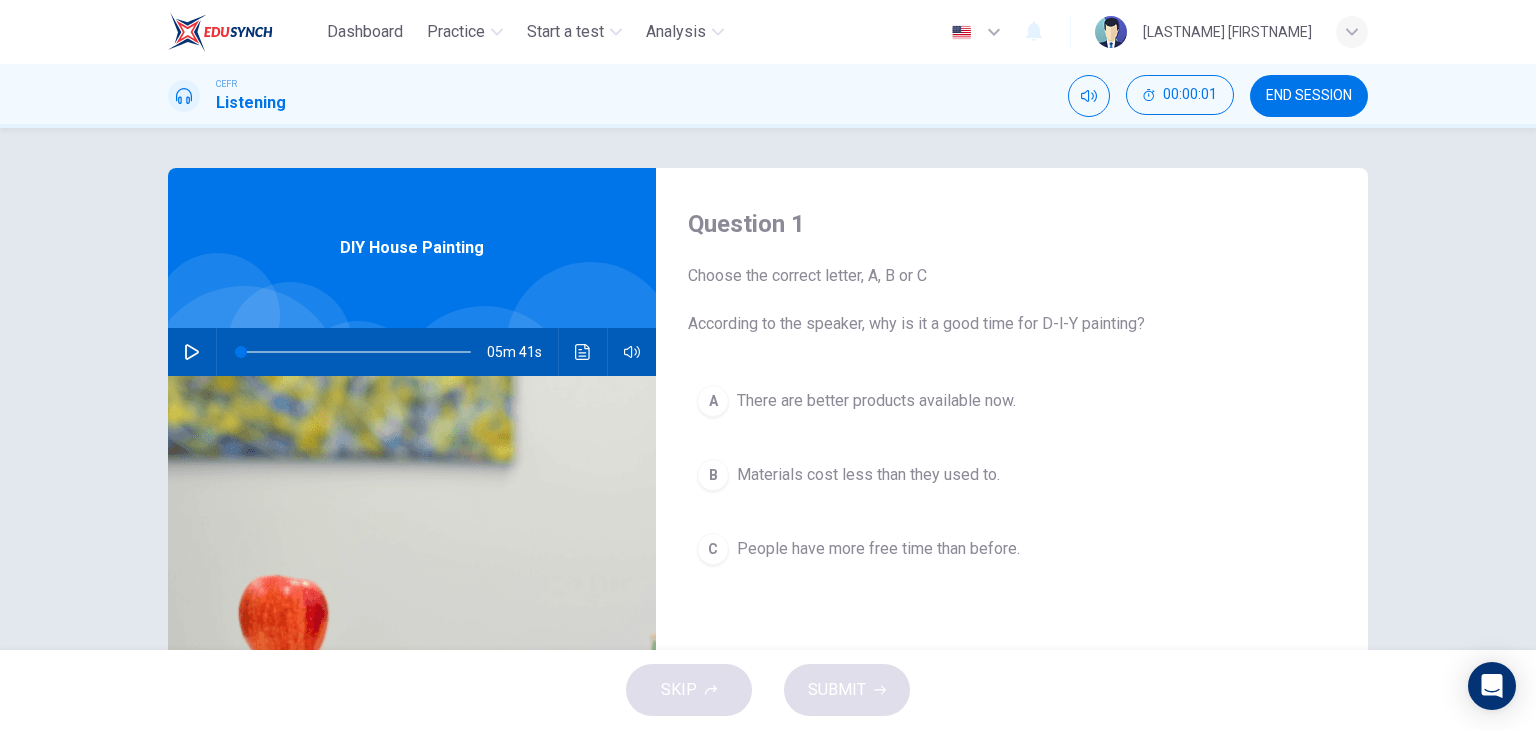 click on "05m 41s" at bounding box center [412, 352] 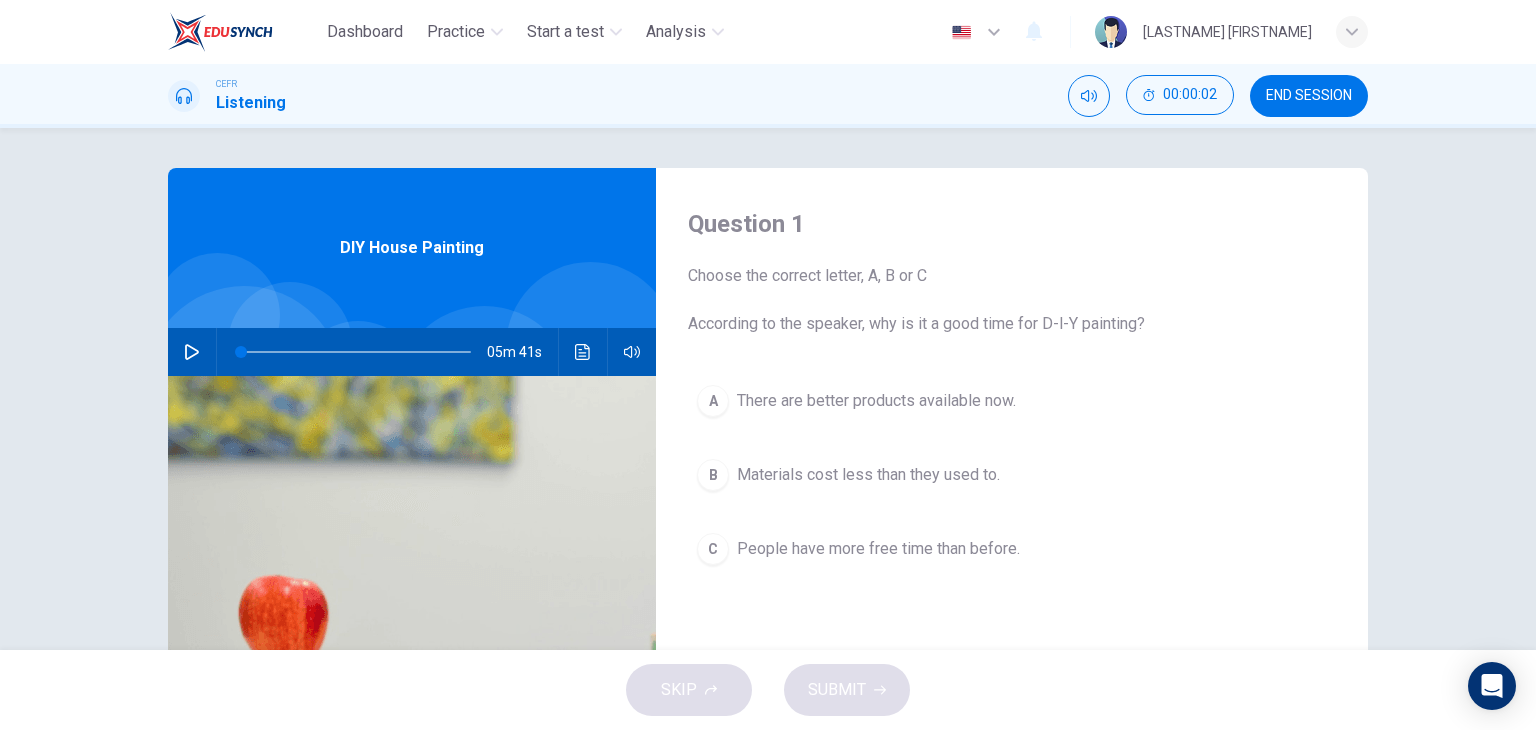 click at bounding box center (192, 352) 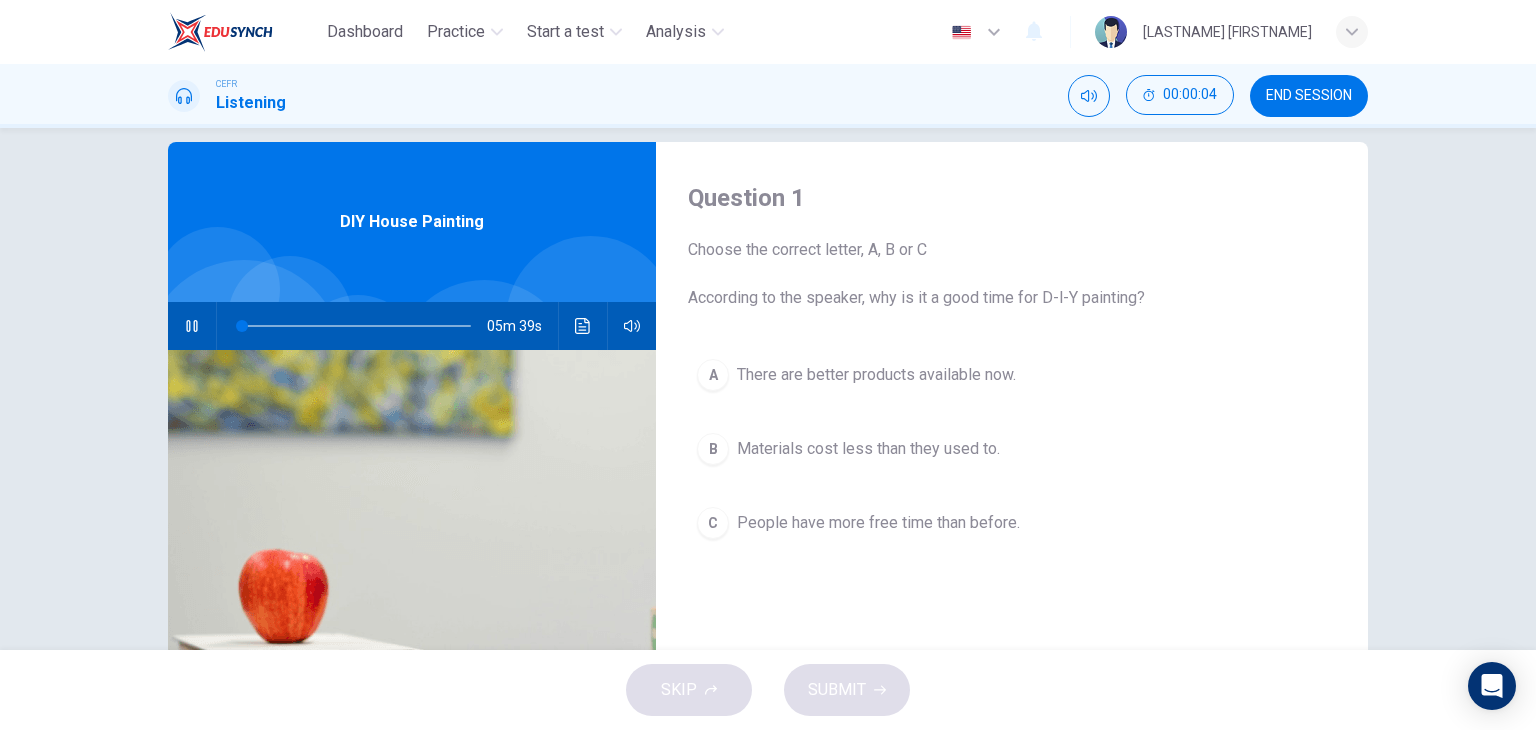 scroll, scrollTop: 100, scrollLeft: 0, axis: vertical 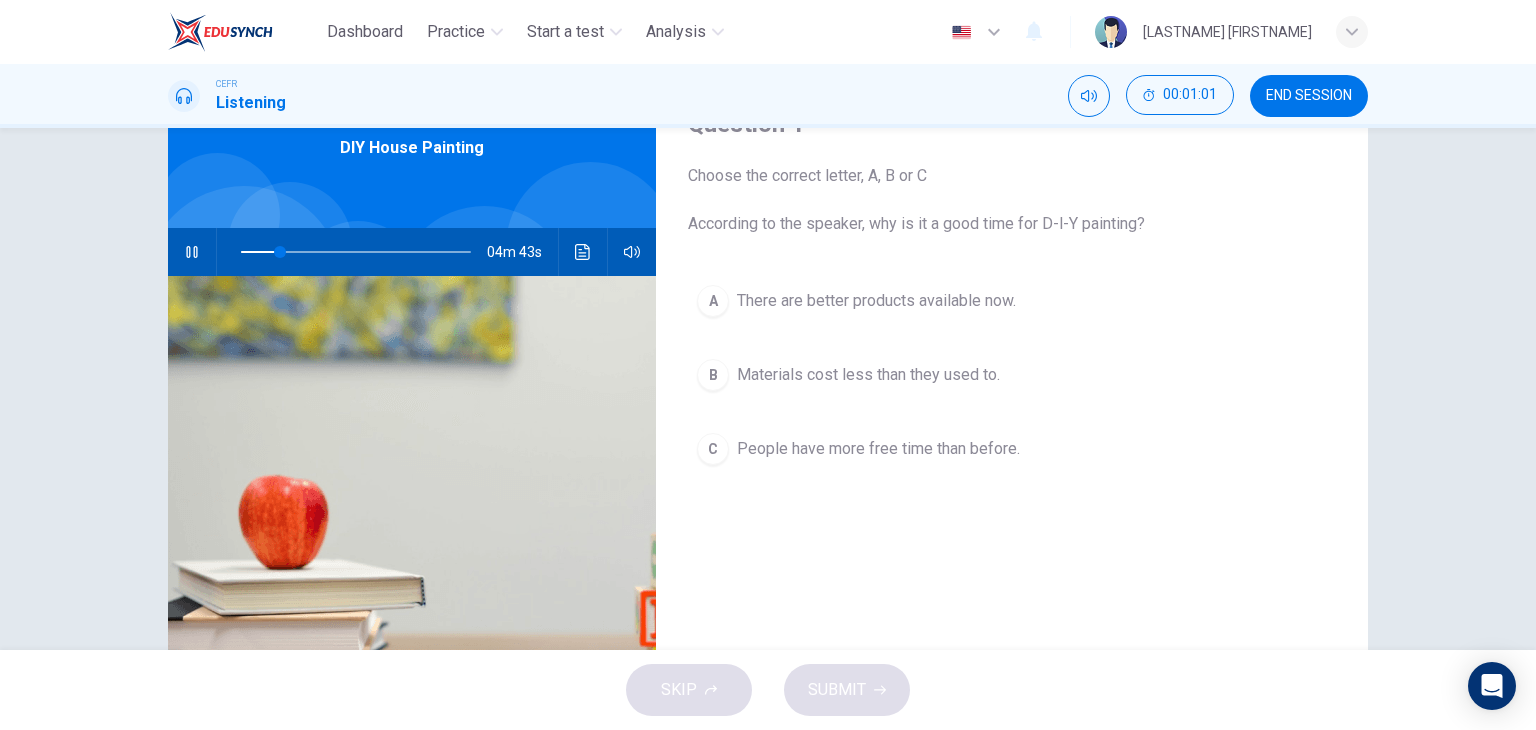 click at bounding box center [356, 252] 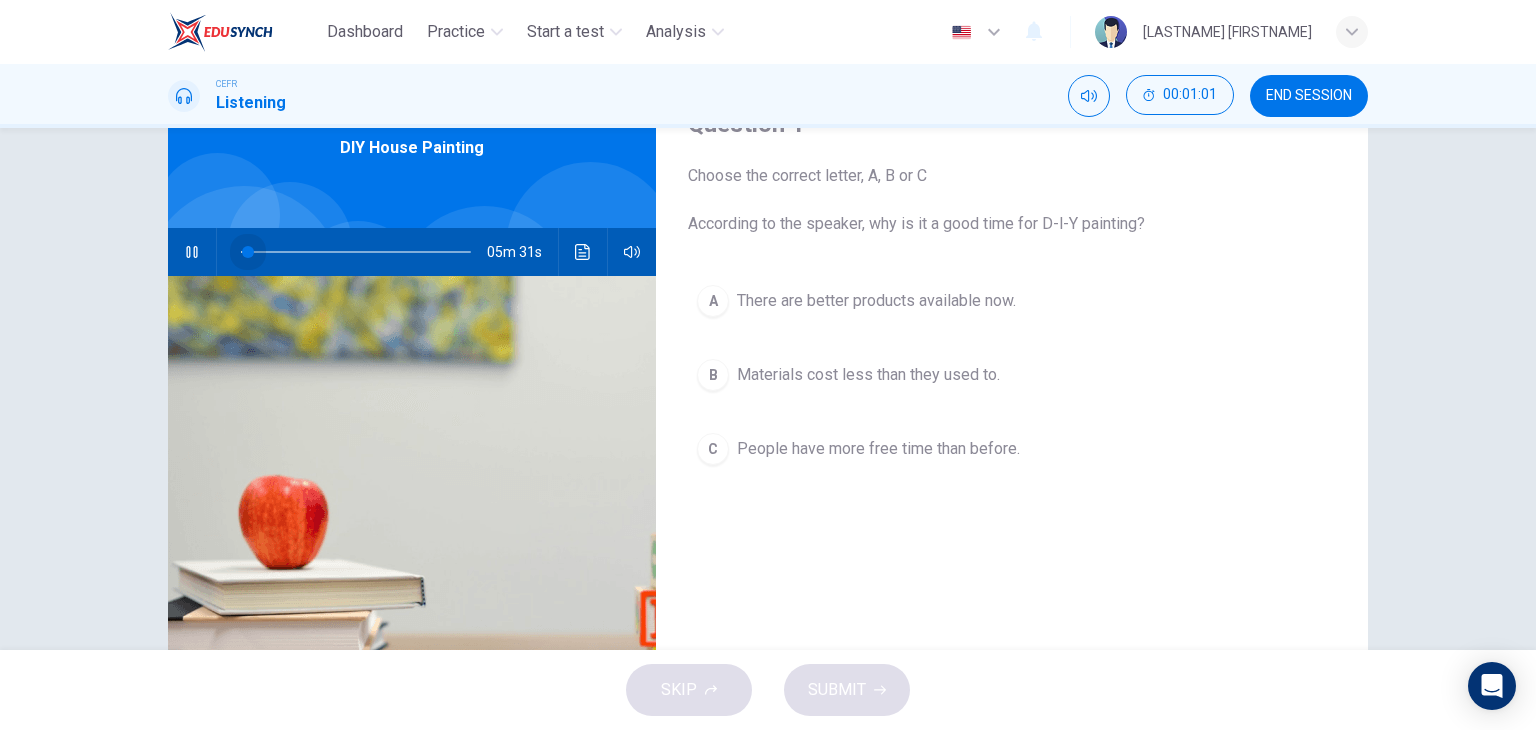 drag, startPoint x: 242, startPoint y: 252, endPoint x: 230, endPoint y: 253, distance: 12.0415945 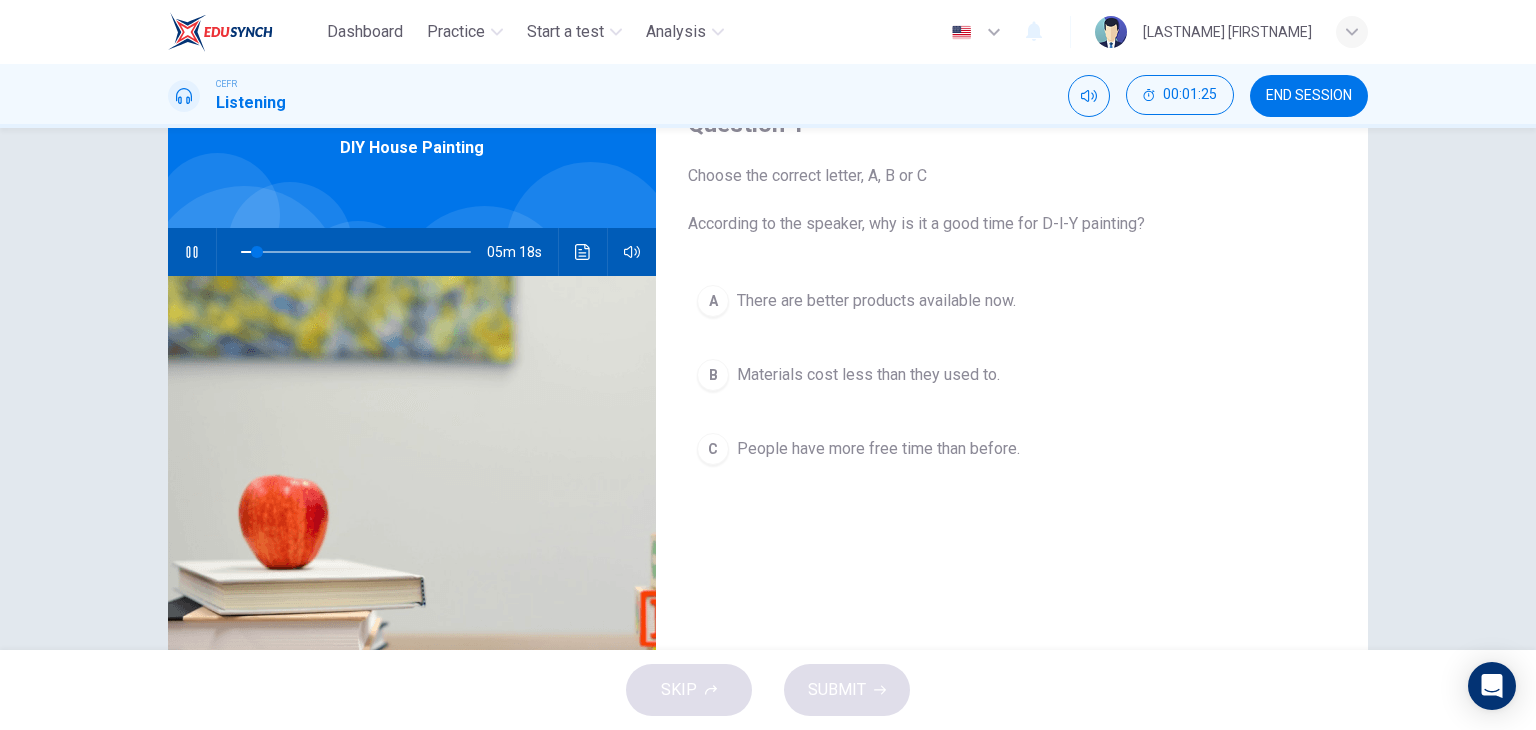 click on "05m 18s" at bounding box center [412, 252] 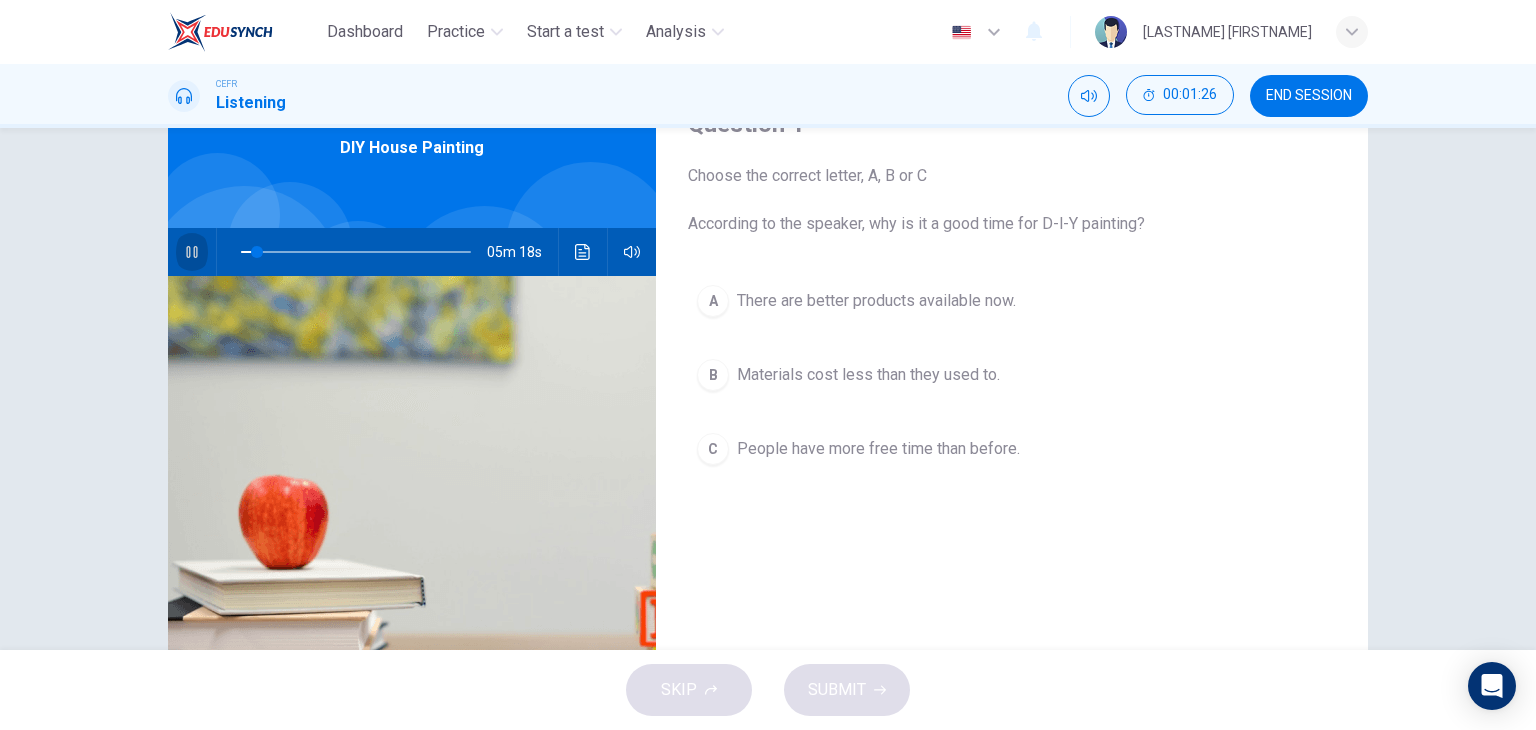 click at bounding box center [192, 252] 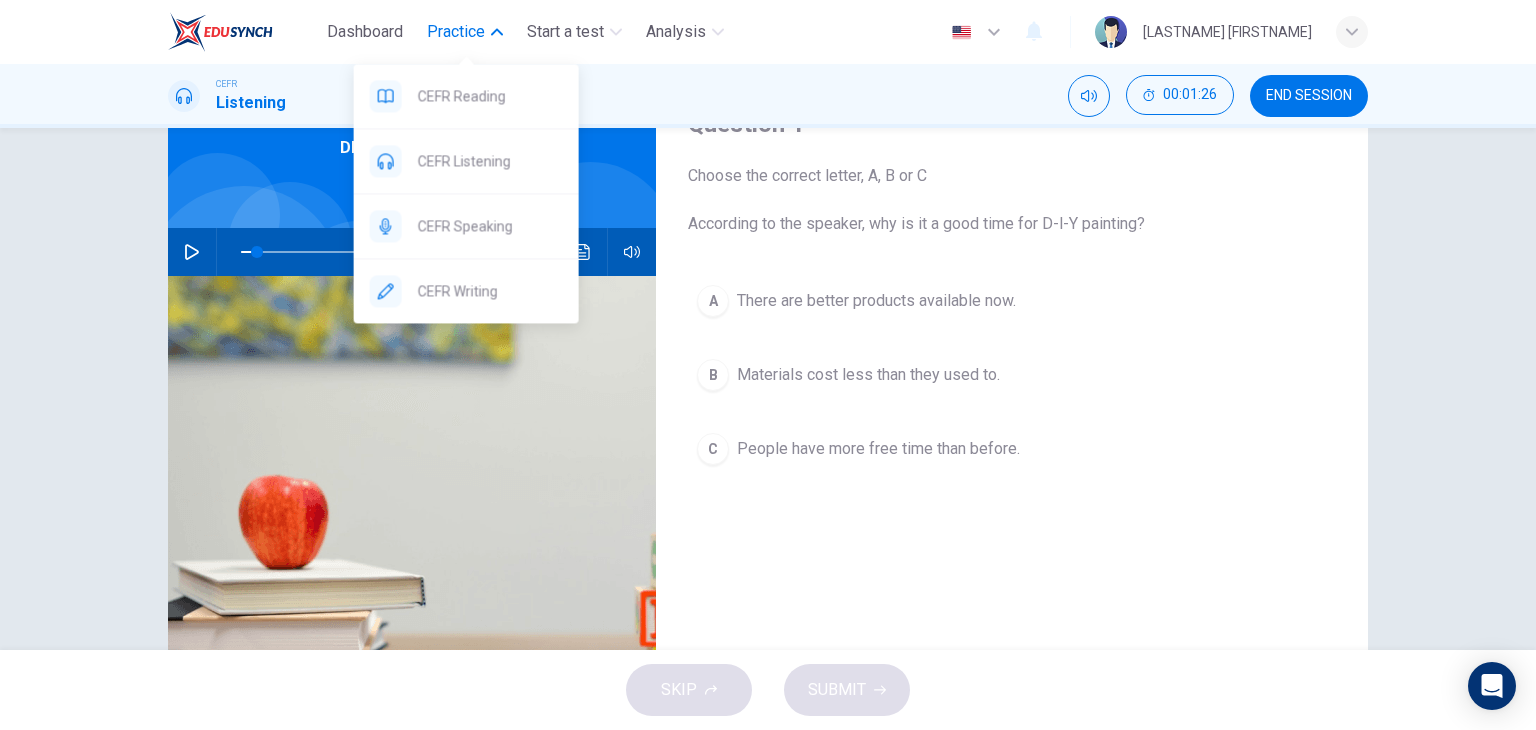 click on "Practice" at bounding box center [465, 32] 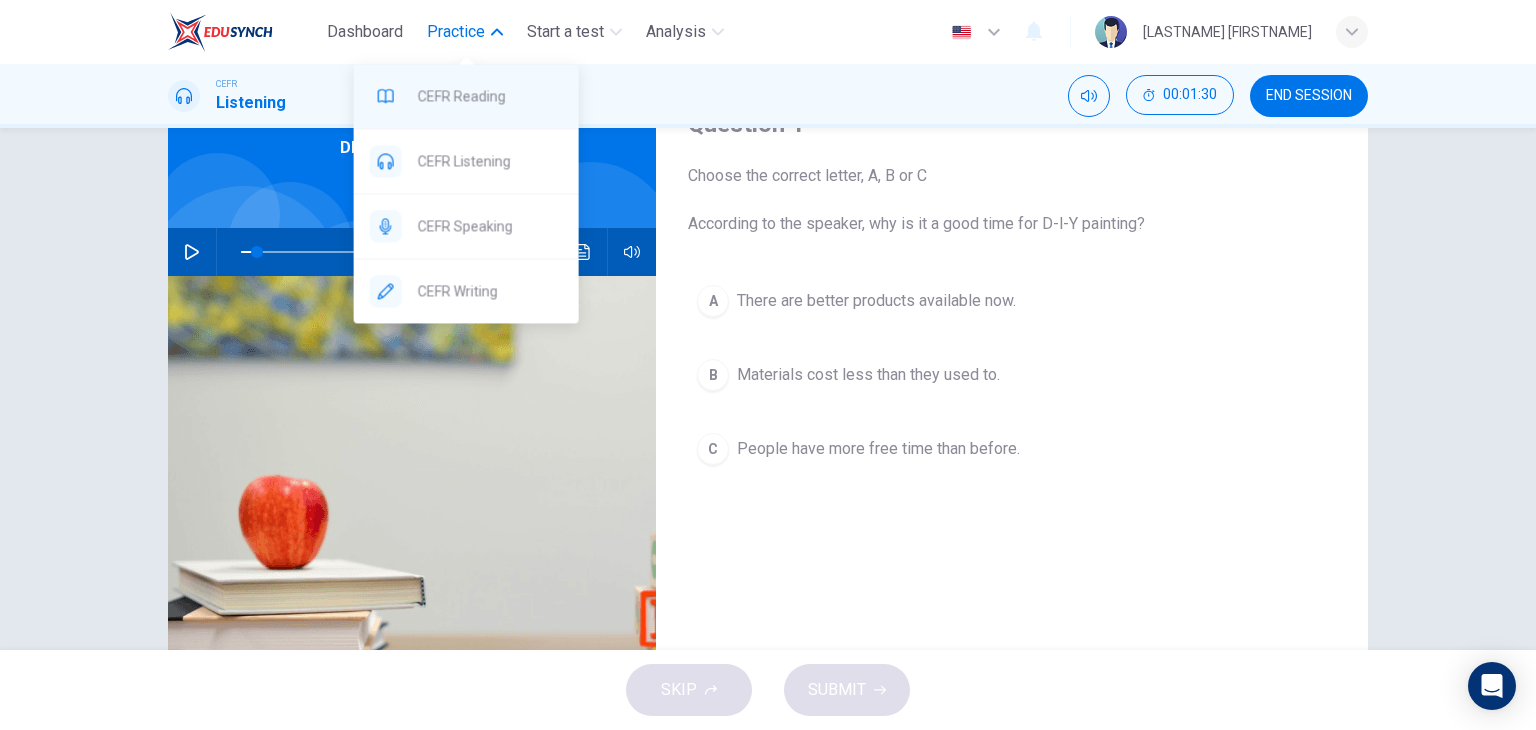 click on "CEFR Reading" at bounding box center (466, 96) 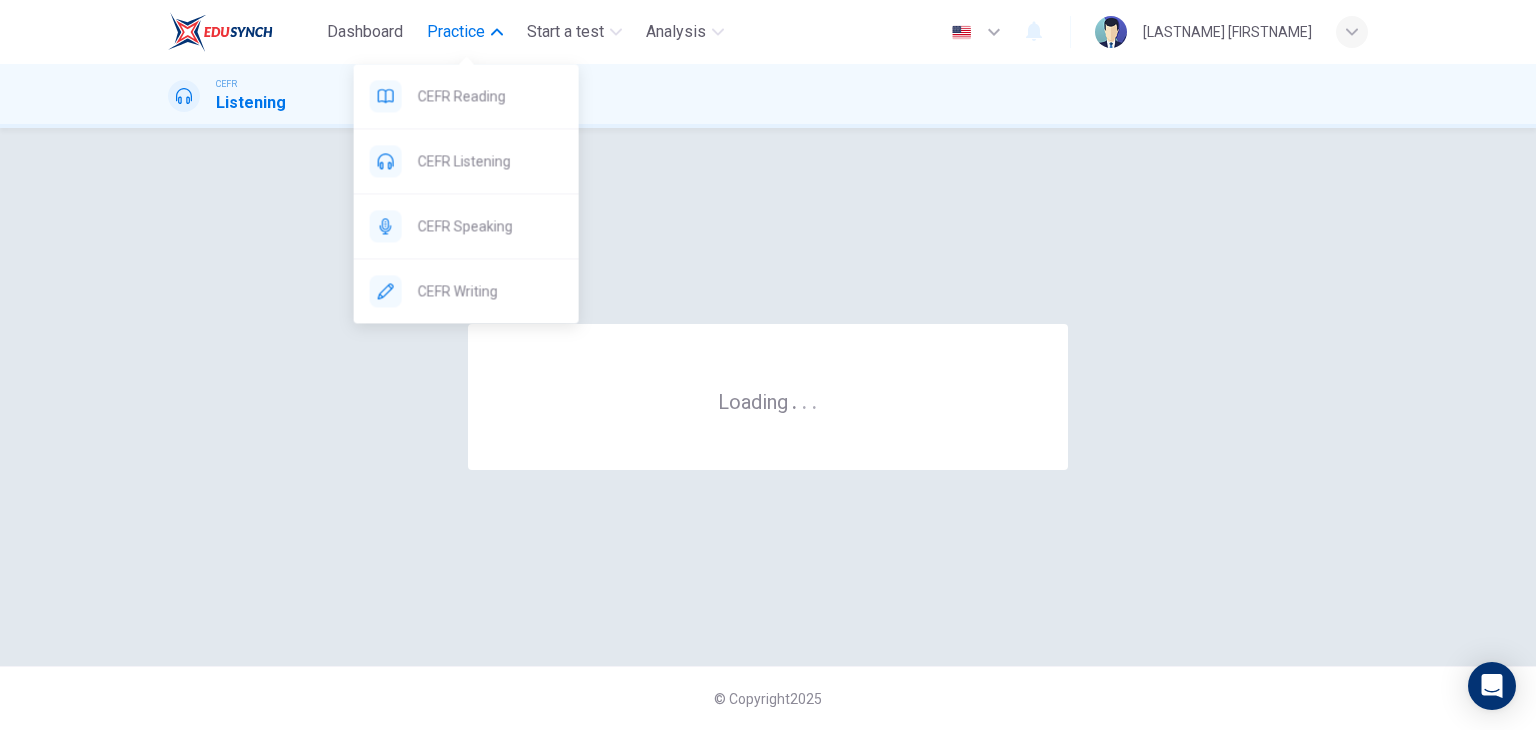 scroll, scrollTop: 0, scrollLeft: 0, axis: both 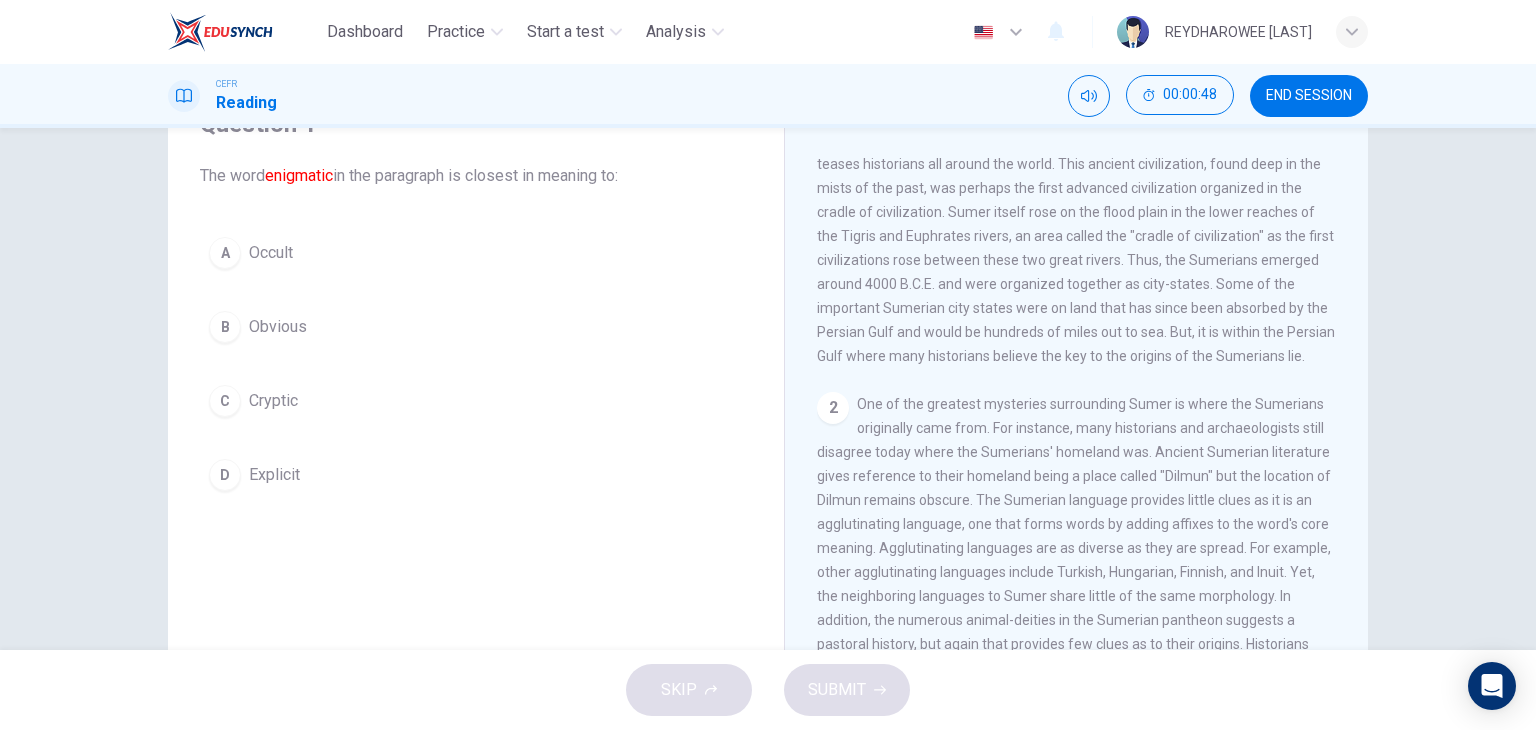 click on "C Cryptic" at bounding box center [476, 401] 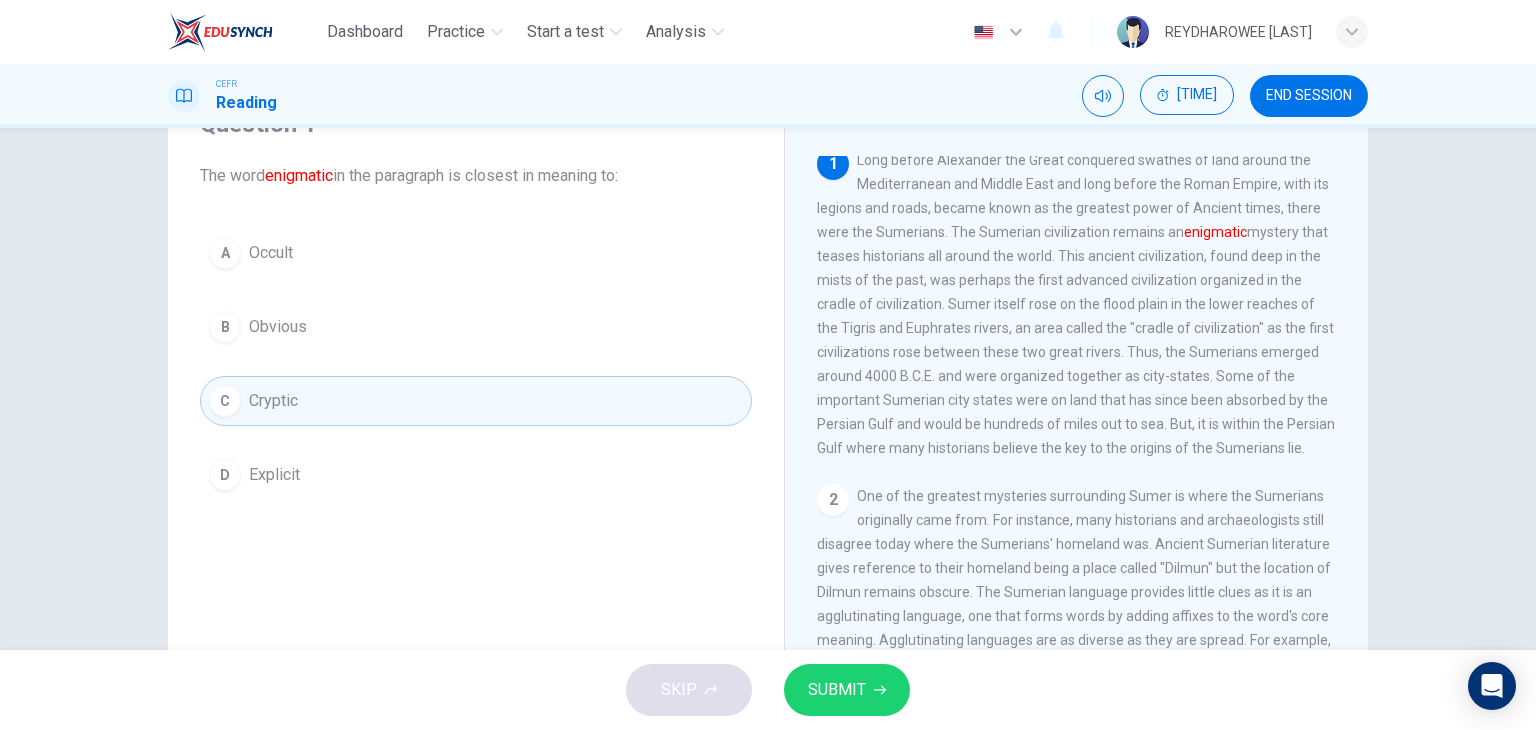 scroll, scrollTop: 0, scrollLeft: 0, axis: both 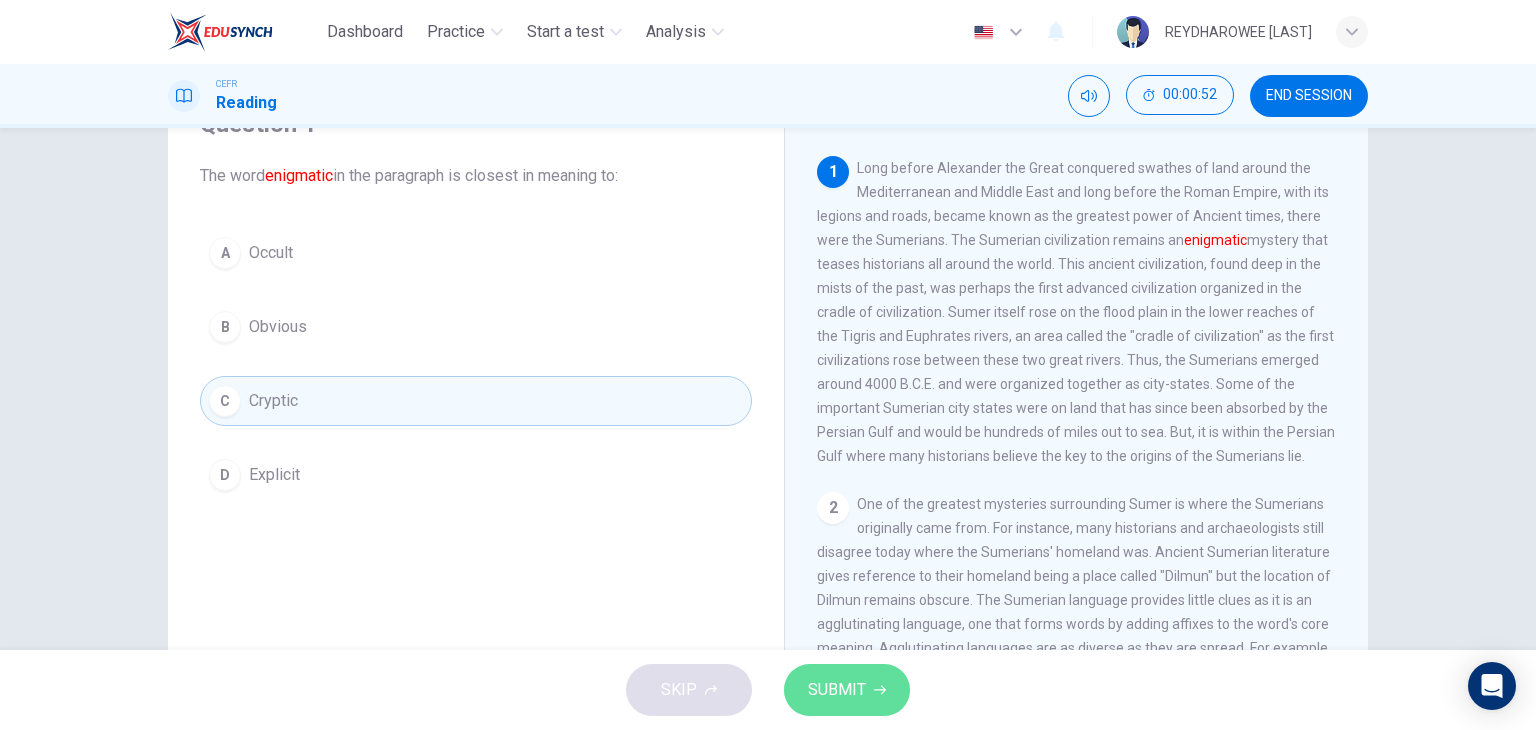 click on "SUBMIT" at bounding box center (837, 690) 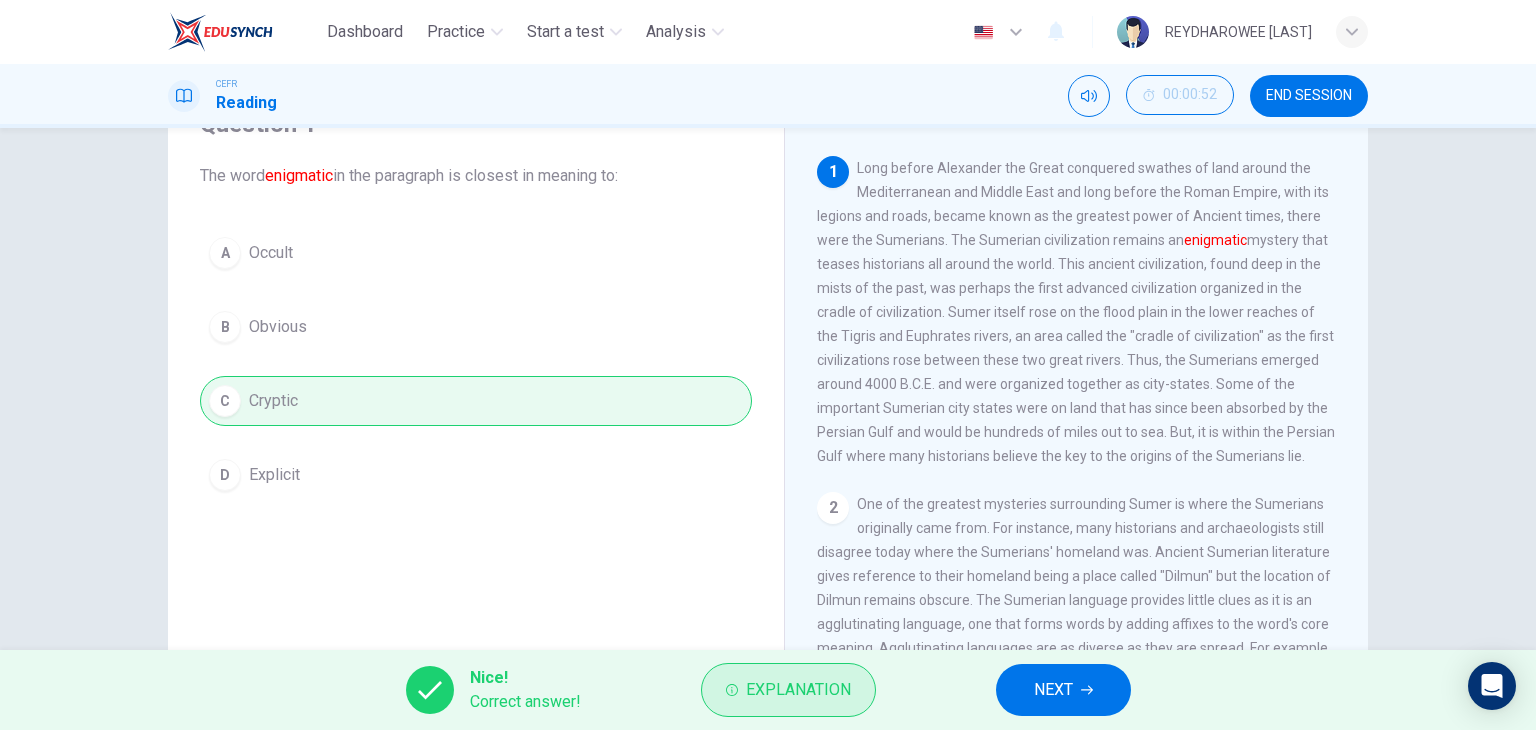 click on "Explanation" at bounding box center (788, 690) 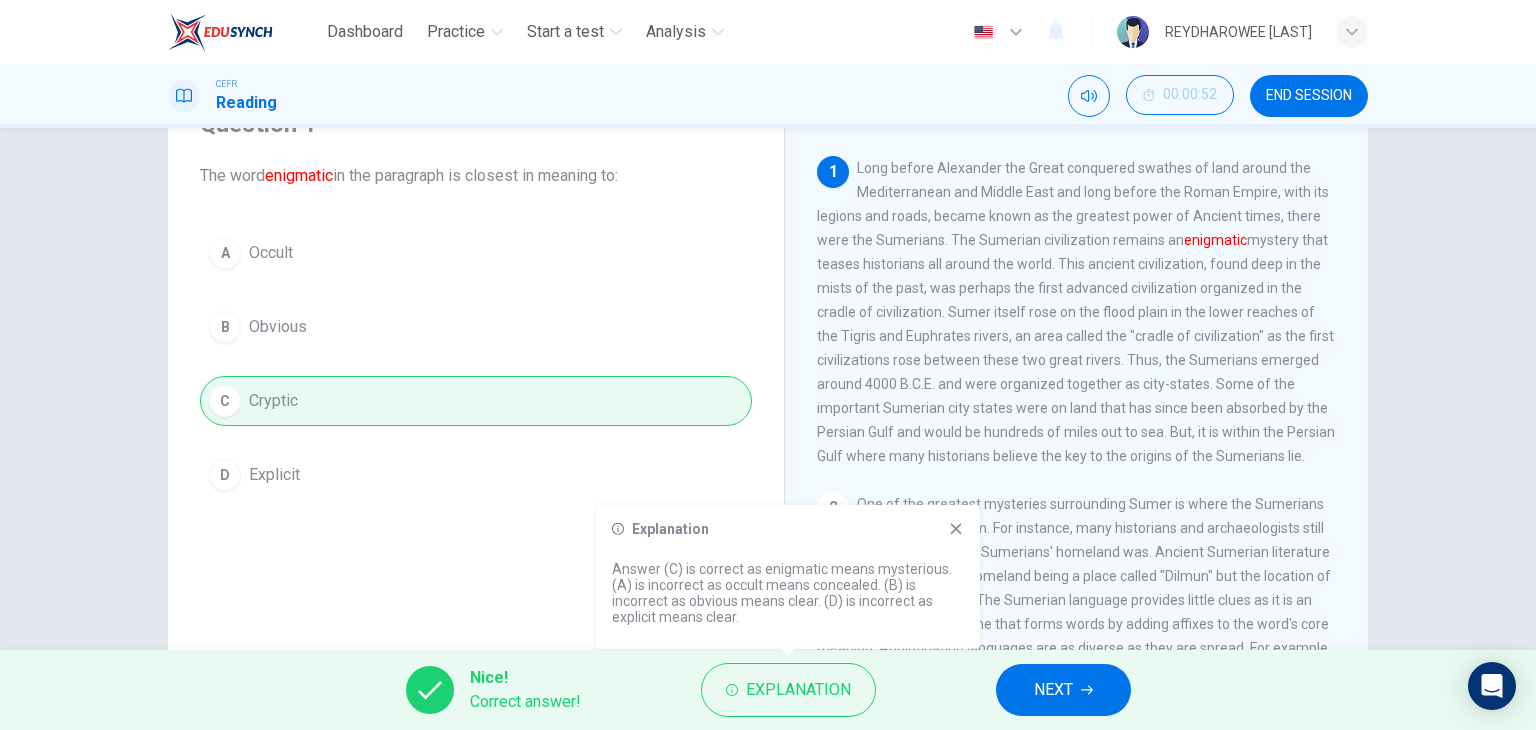 click at bounding box center (956, 529) 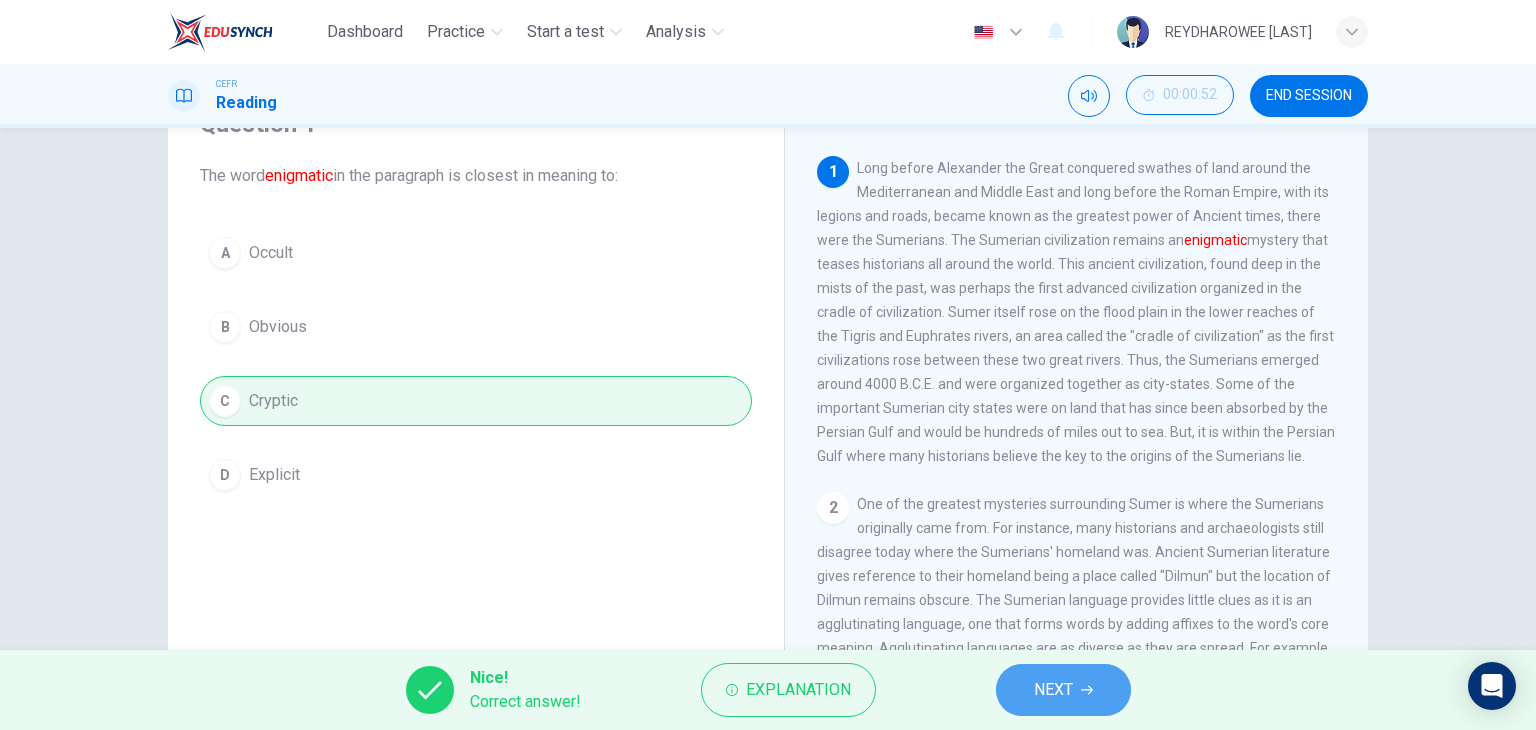 click on "NEXT" at bounding box center (1063, 690) 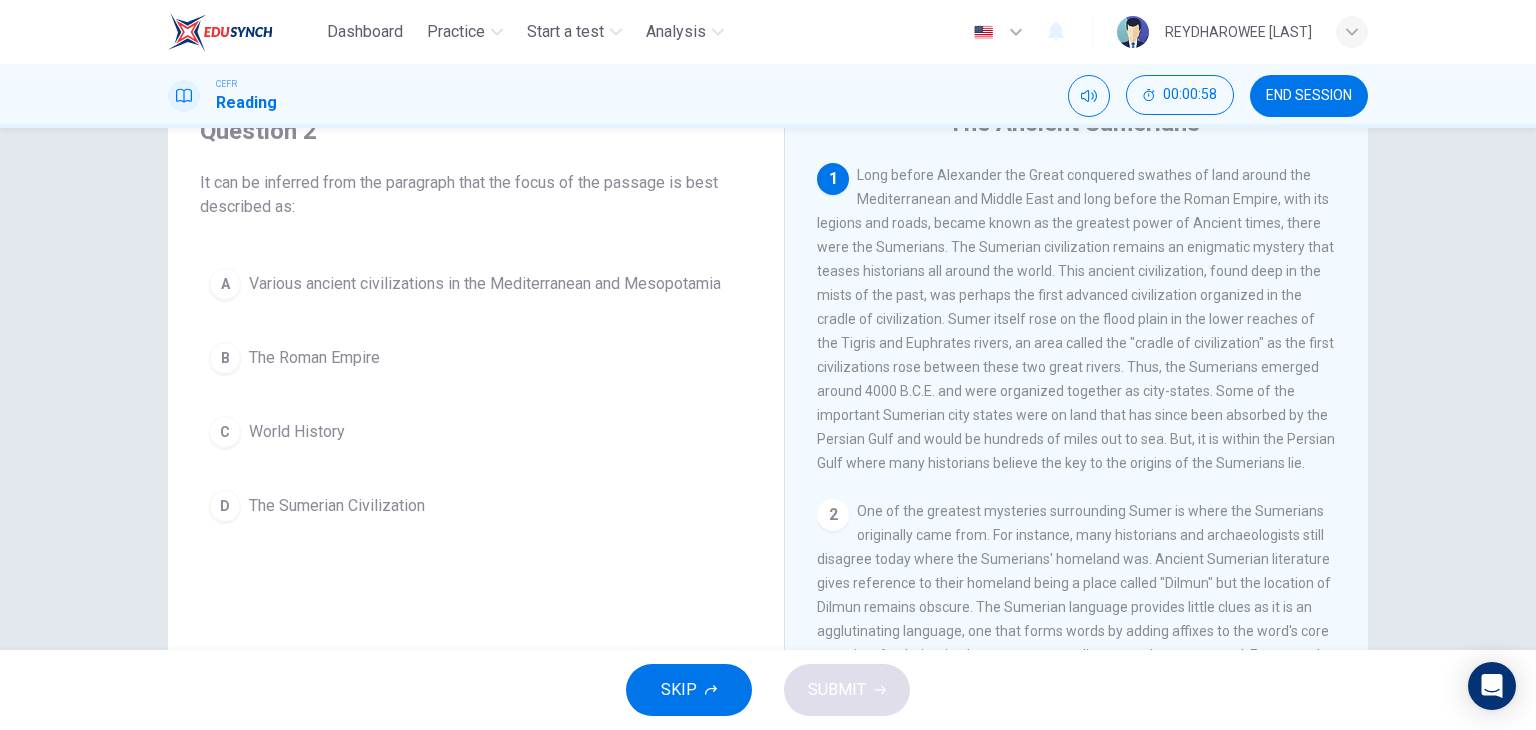 scroll, scrollTop: 100, scrollLeft: 0, axis: vertical 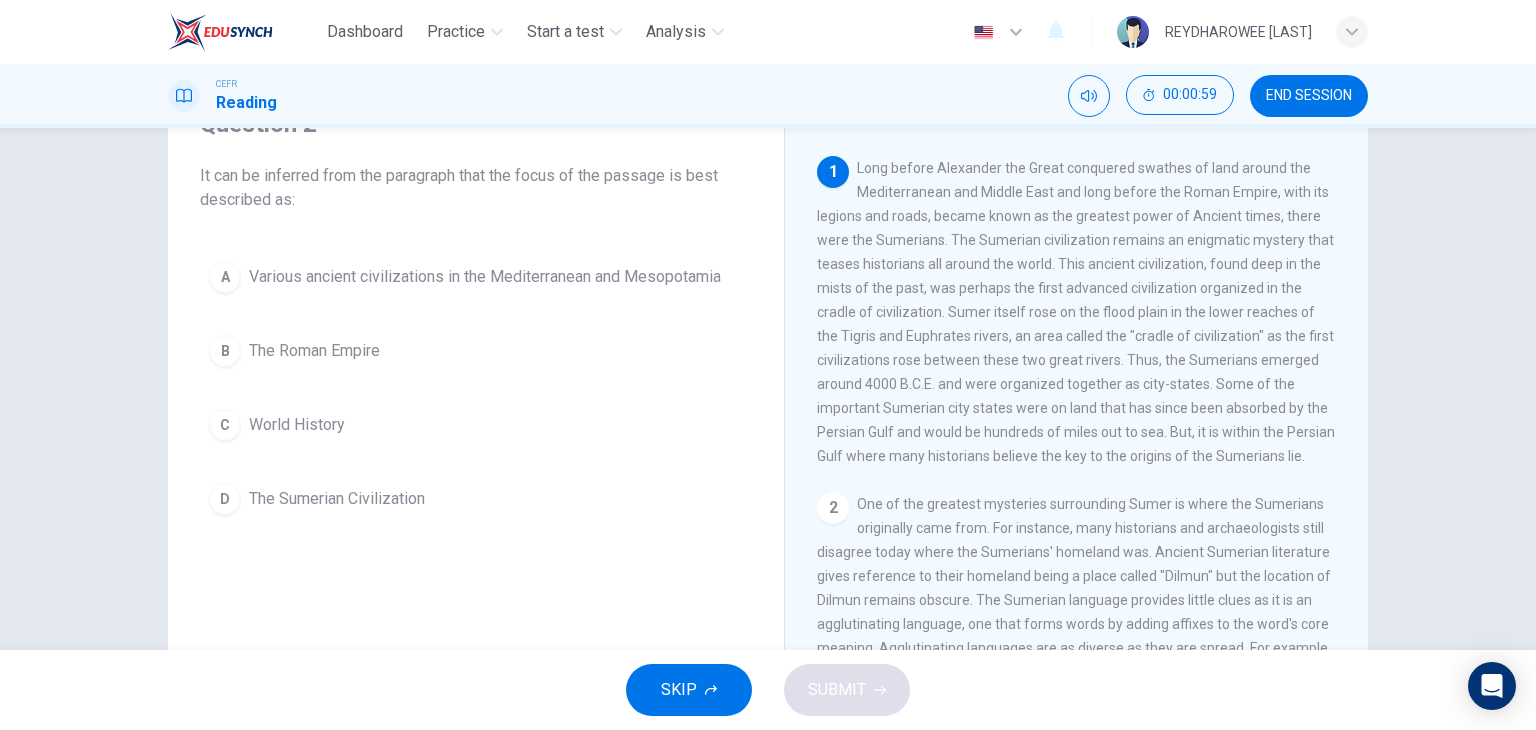 click on "D The Sumerian Civilization" at bounding box center (476, 499) 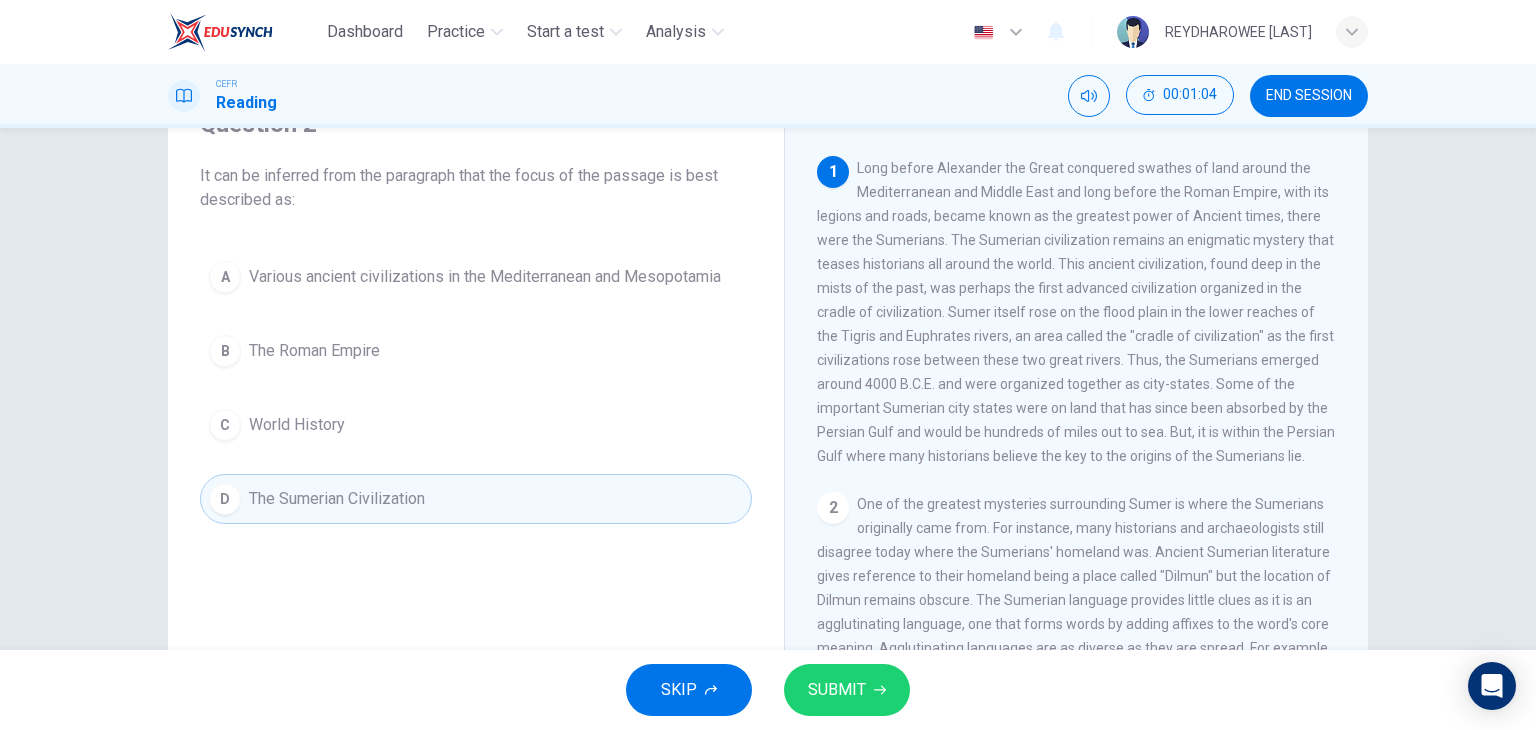 click on "SUBMIT" at bounding box center (837, 690) 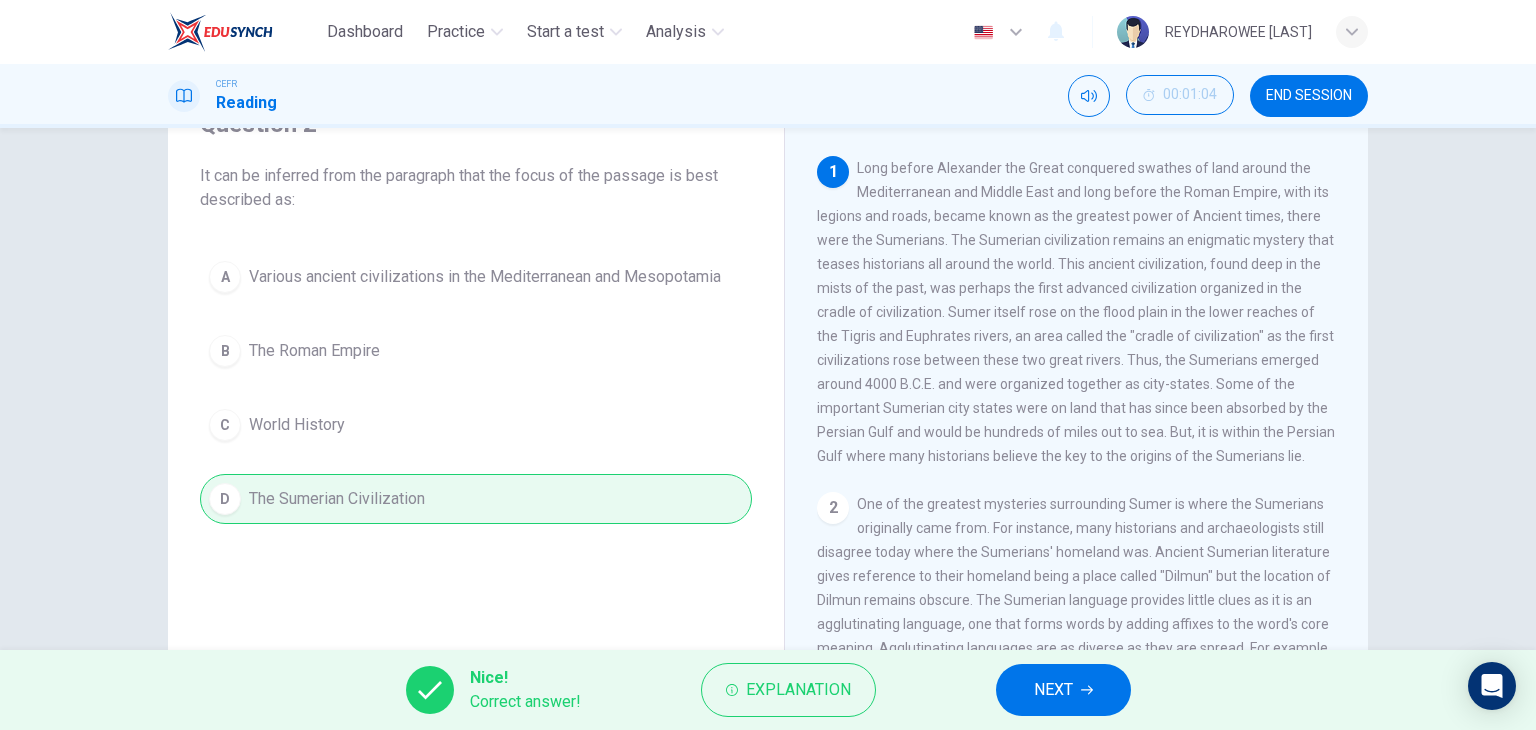 click on "NEXT" at bounding box center (1053, 690) 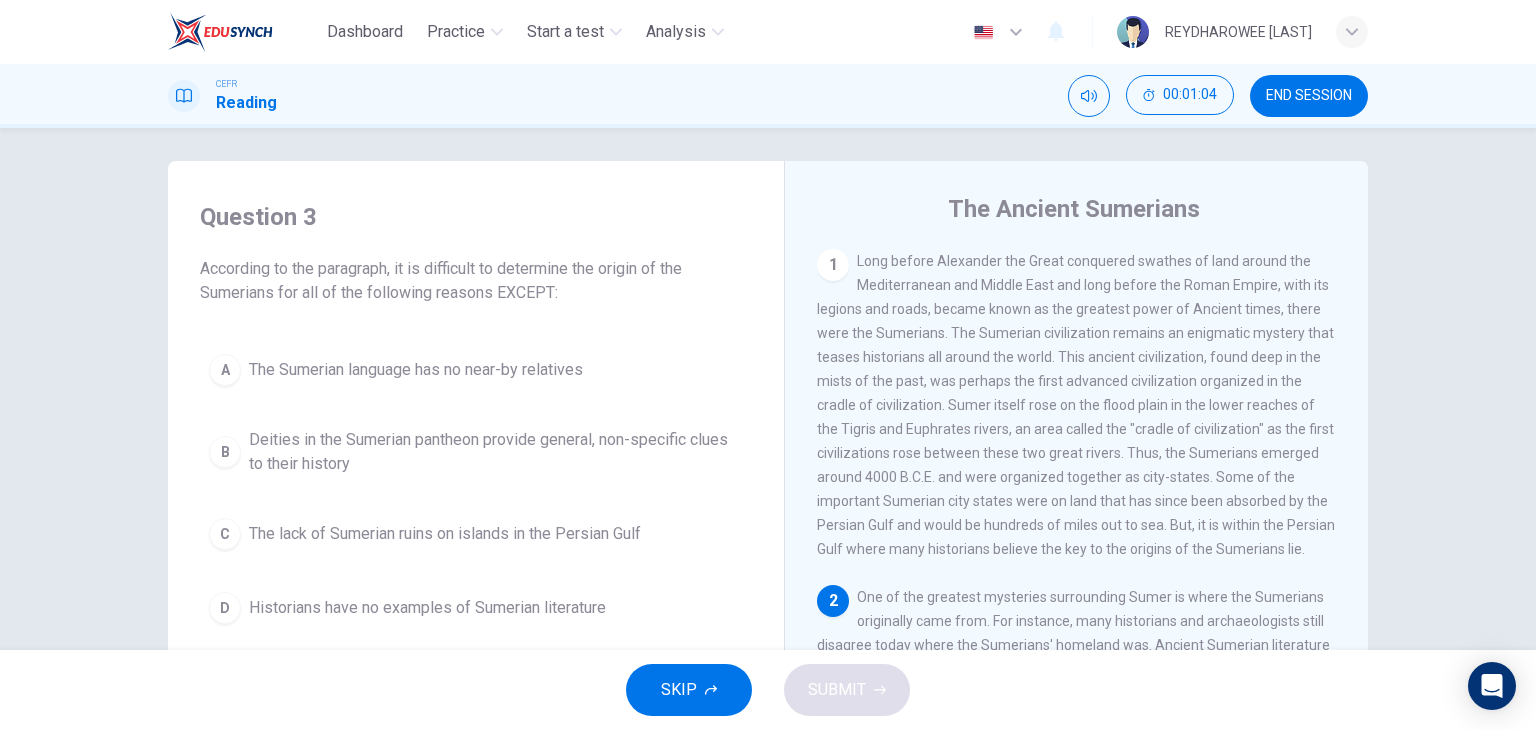 scroll, scrollTop: 0, scrollLeft: 0, axis: both 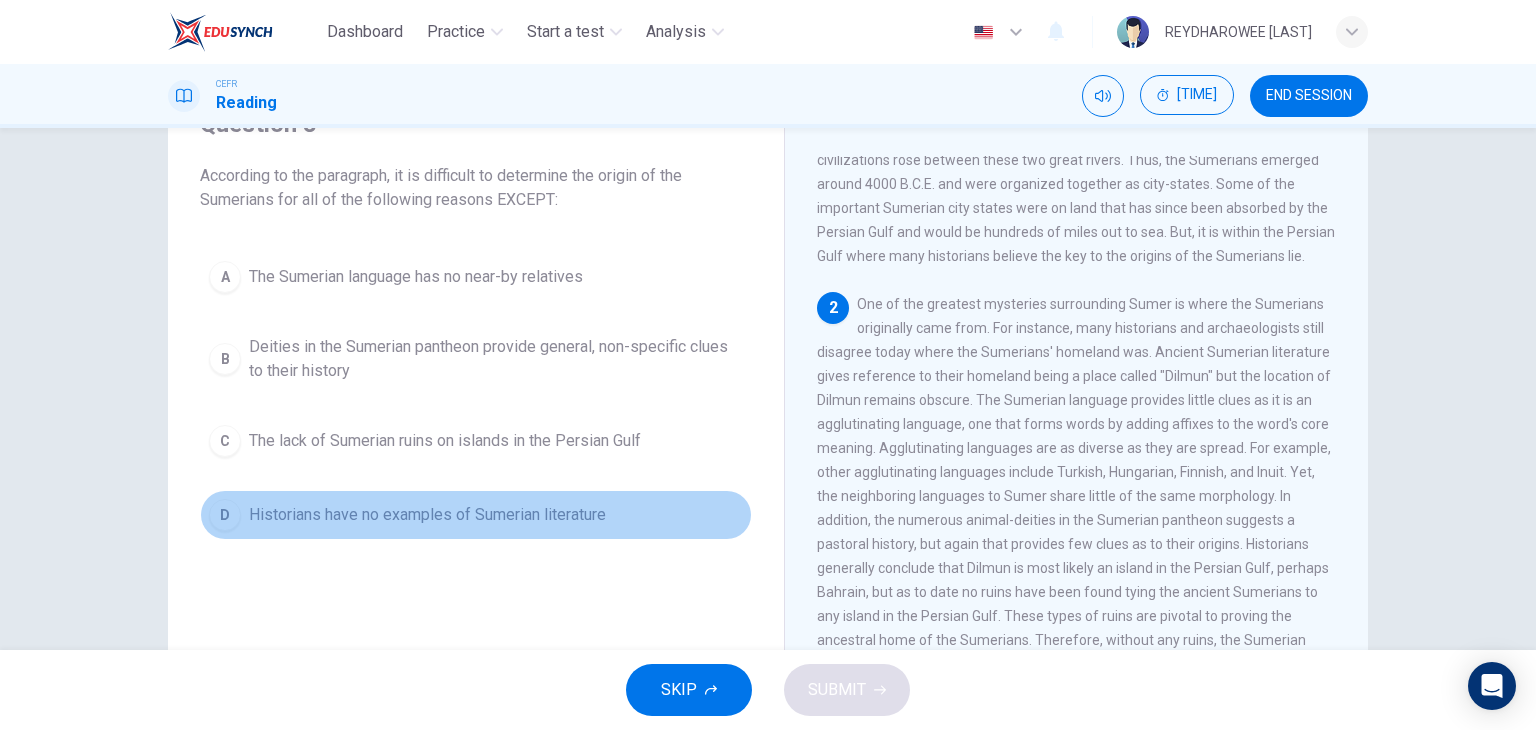 click on "Historians have no examples of Sumerian literature" at bounding box center (416, 277) 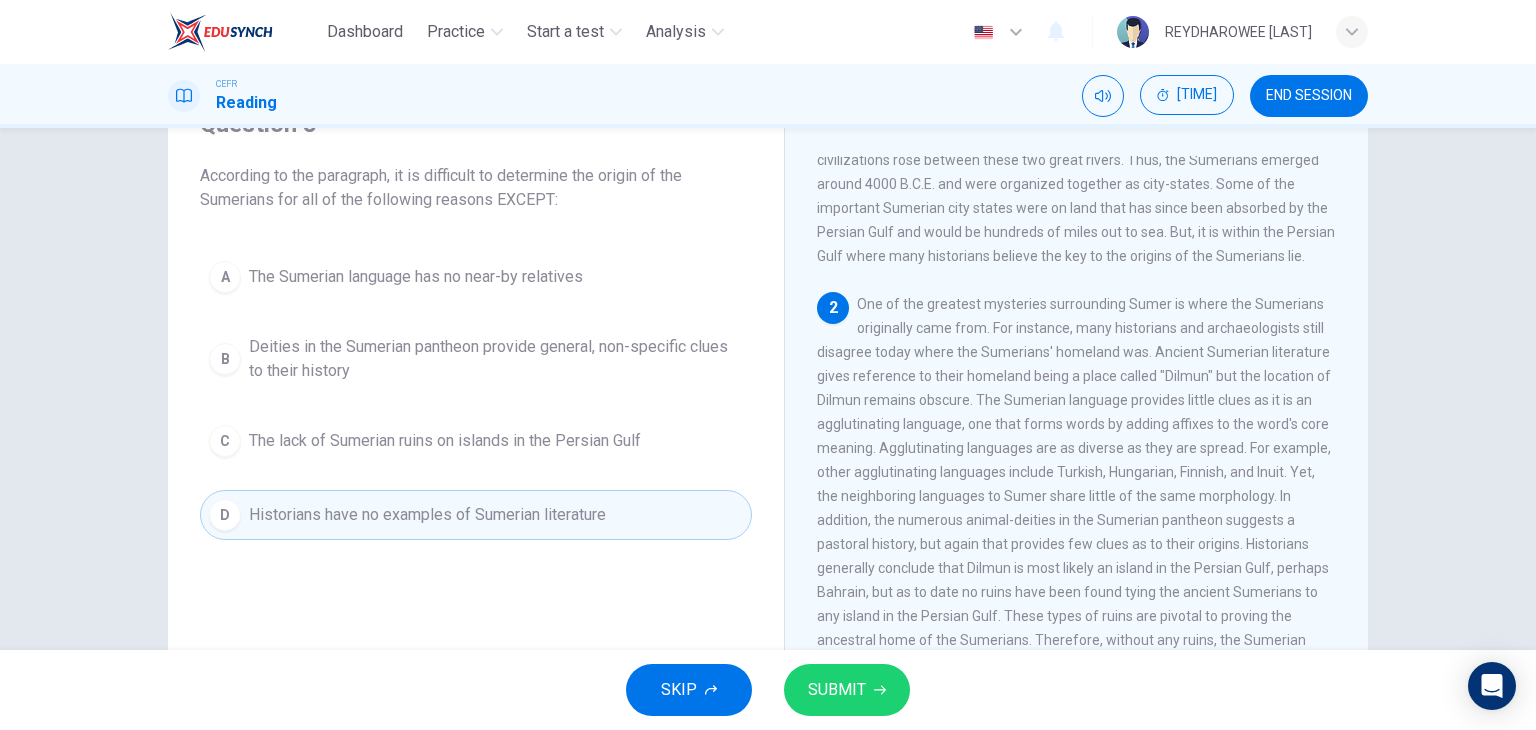 click on "SUBMIT" at bounding box center (837, 690) 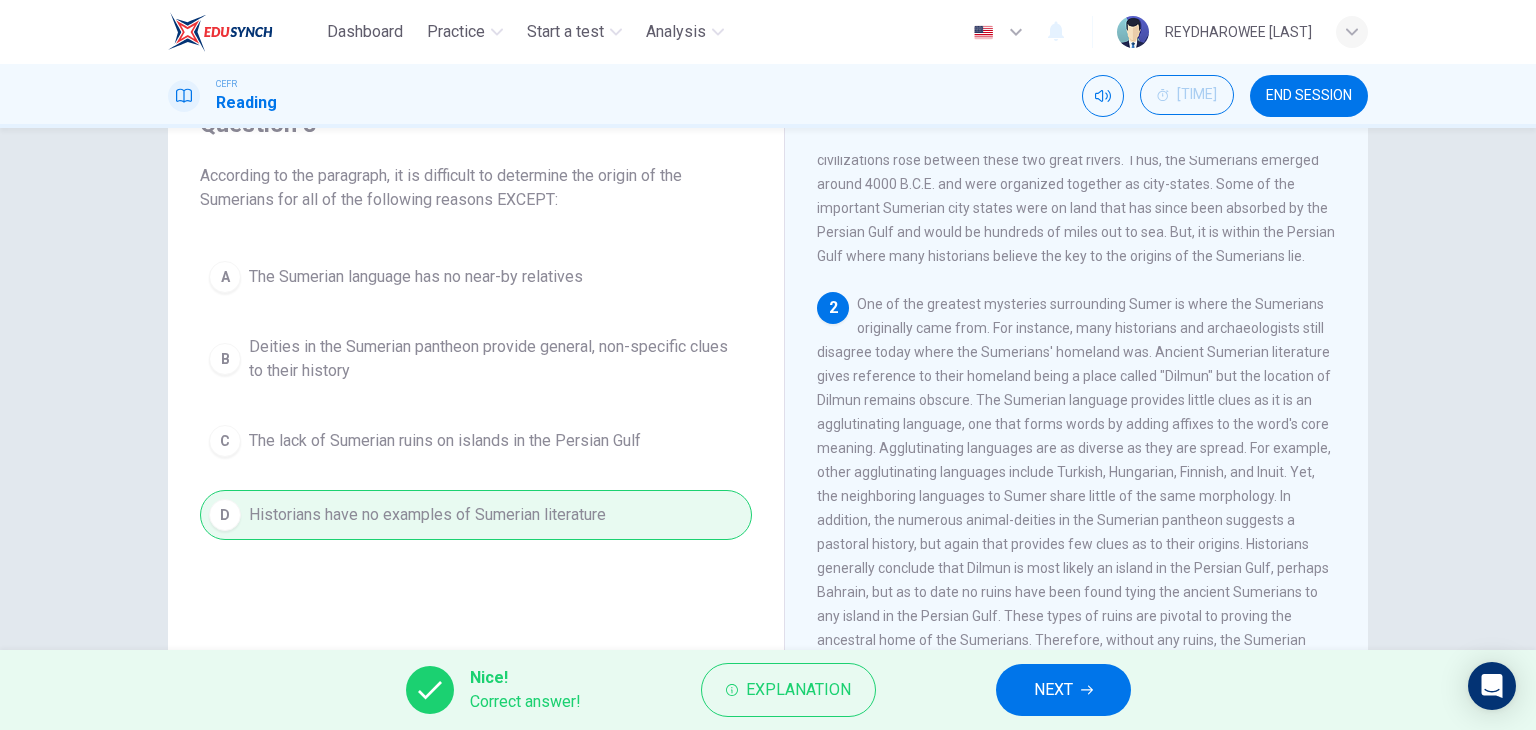 click on "NEXT" at bounding box center (1053, 690) 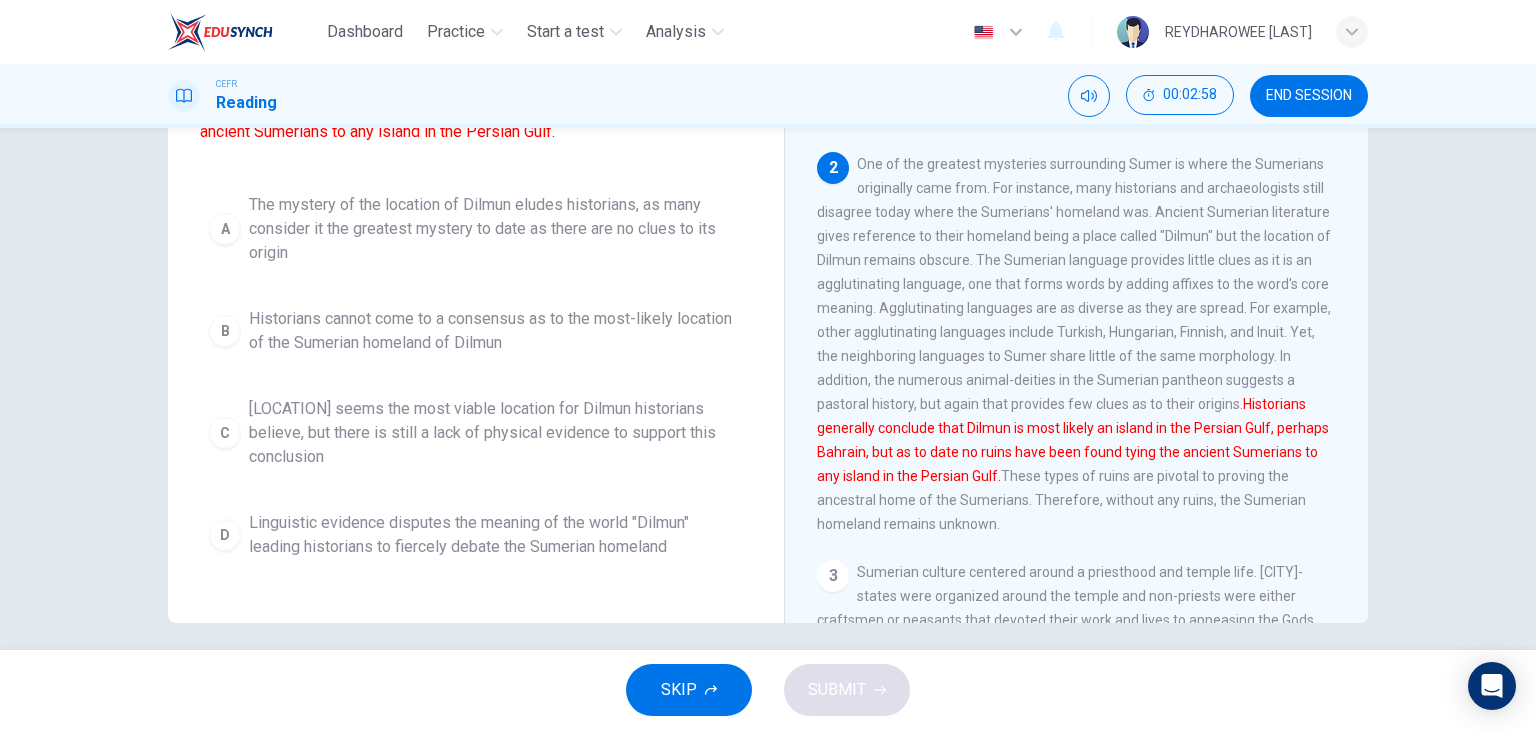 scroll, scrollTop: 253, scrollLeft: 0, axis: vertical 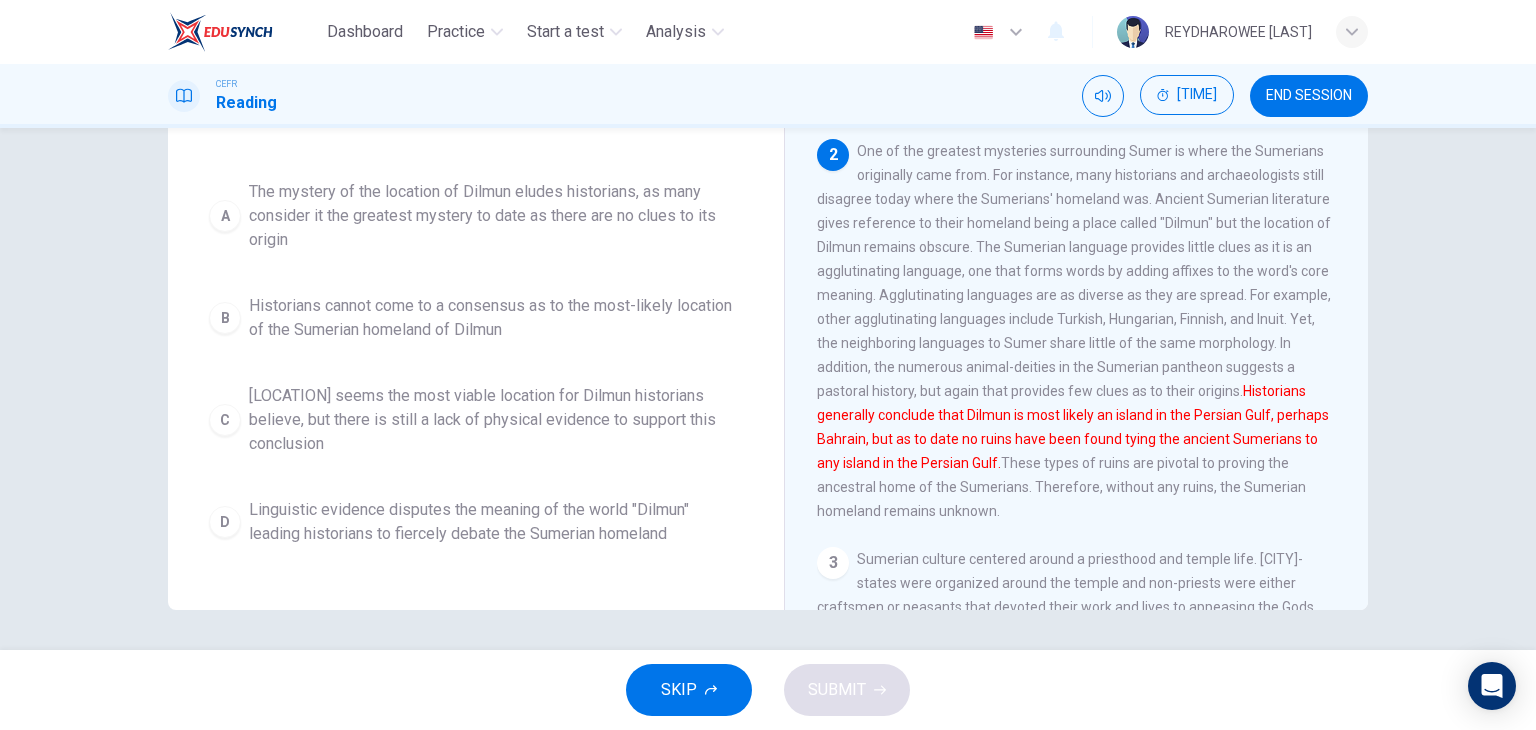 click on "[LOCATION] seems the most viable location for Dilmun historians believe, but there is still a lack of physical evidence to support this conclusion" at bounding box center [496, 216] 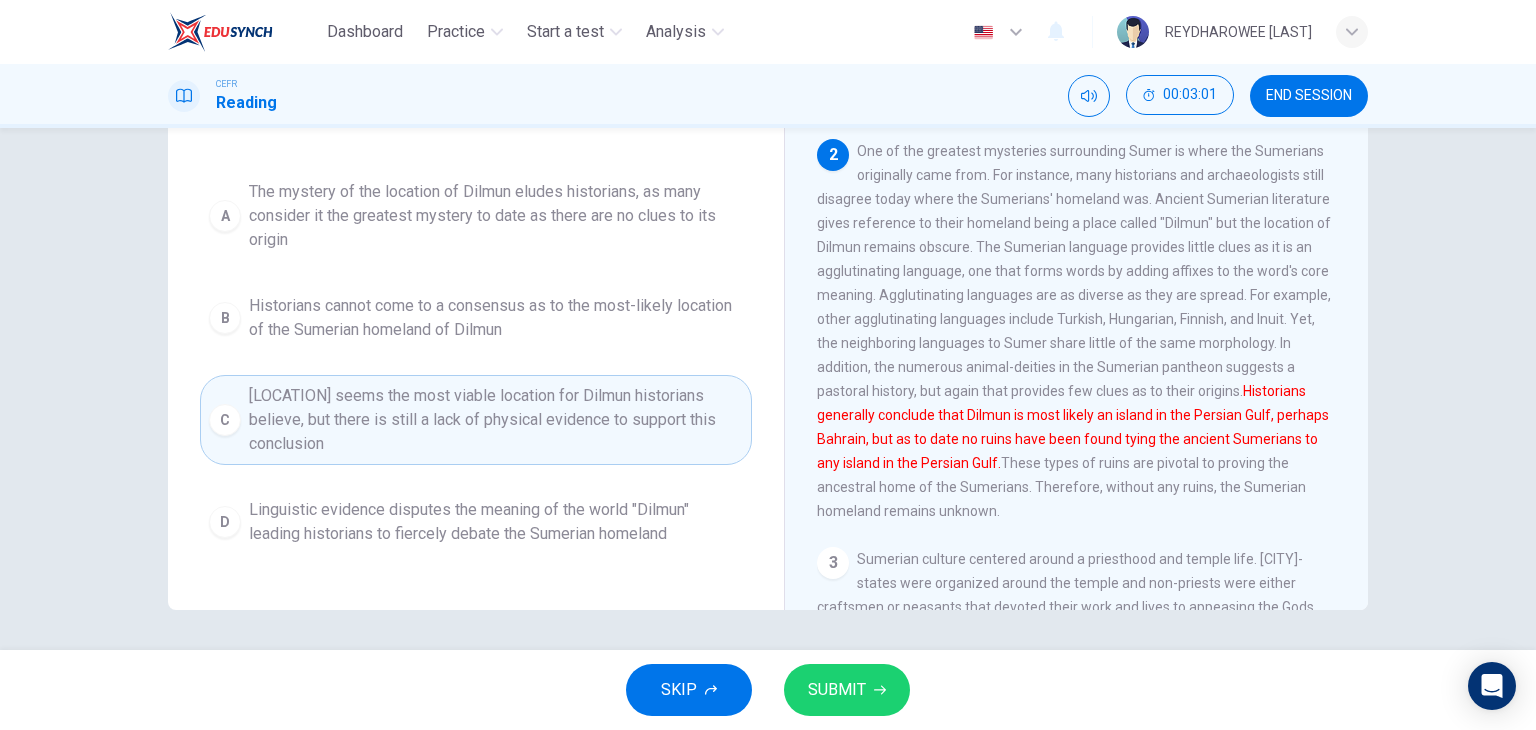 click at bounding box center (880, 690) 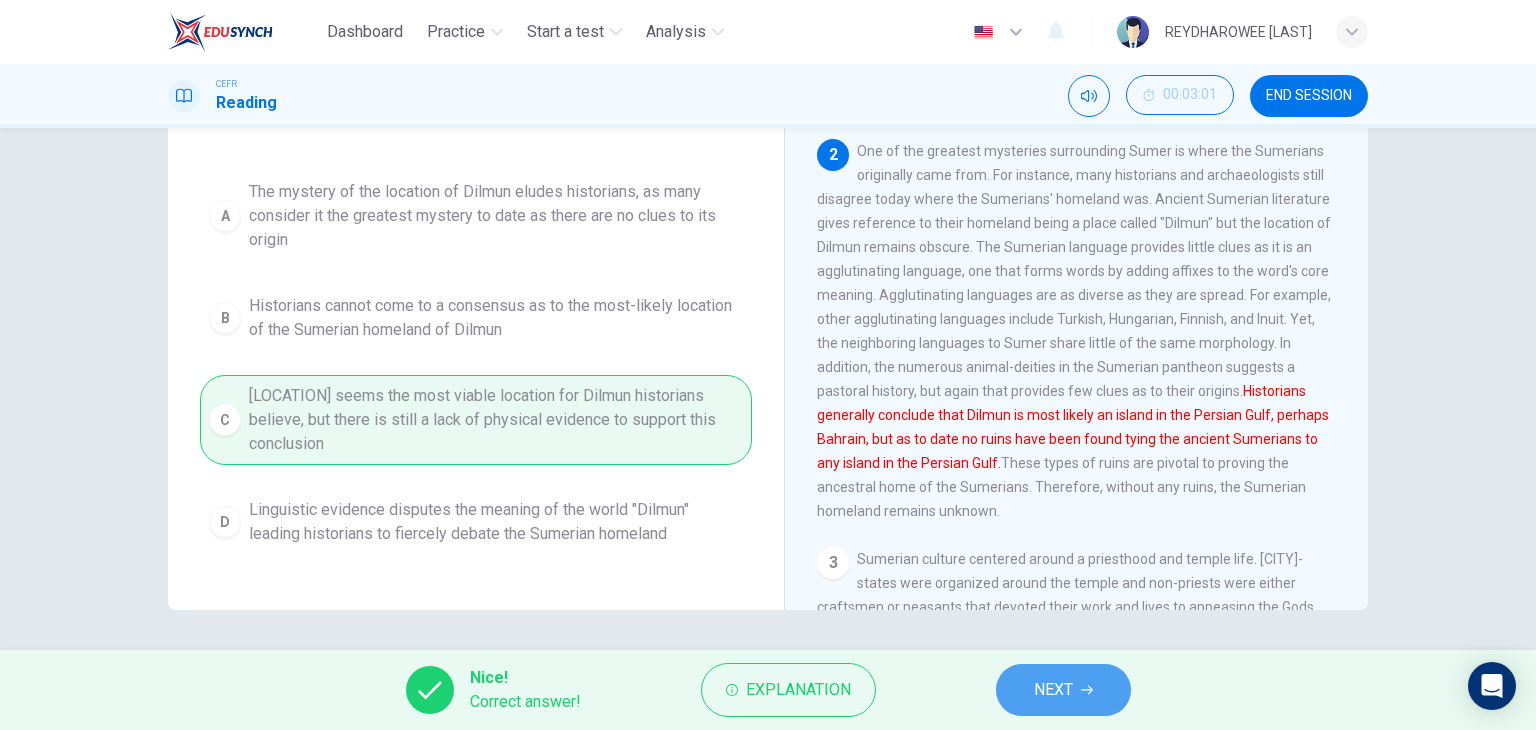 click on "NEXT" at bounding box center [1053, 690] 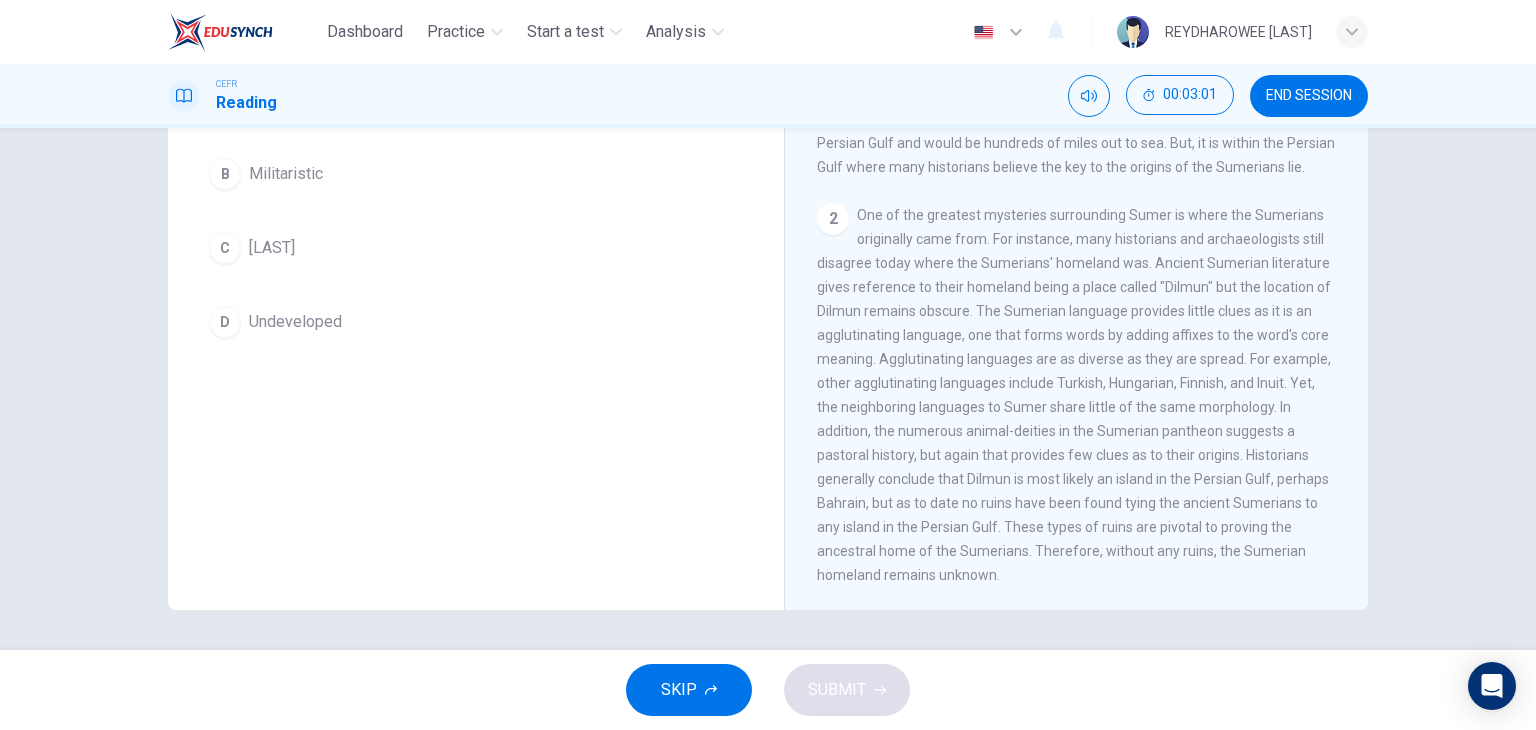 scroll, scrollTop: 0, scrollLeft: 0, axis: both 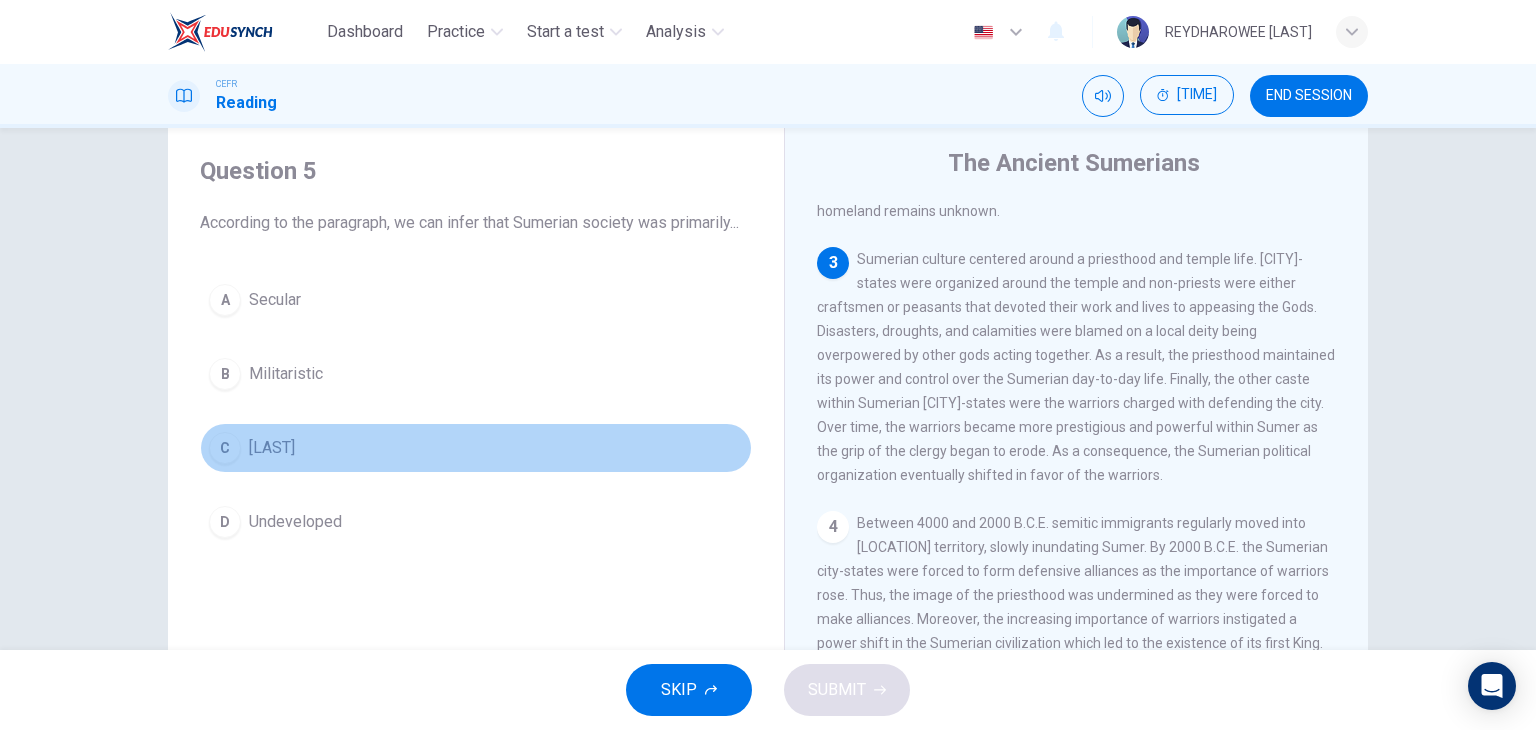 click on "C [LAST]" at bounding box center (476, 448) 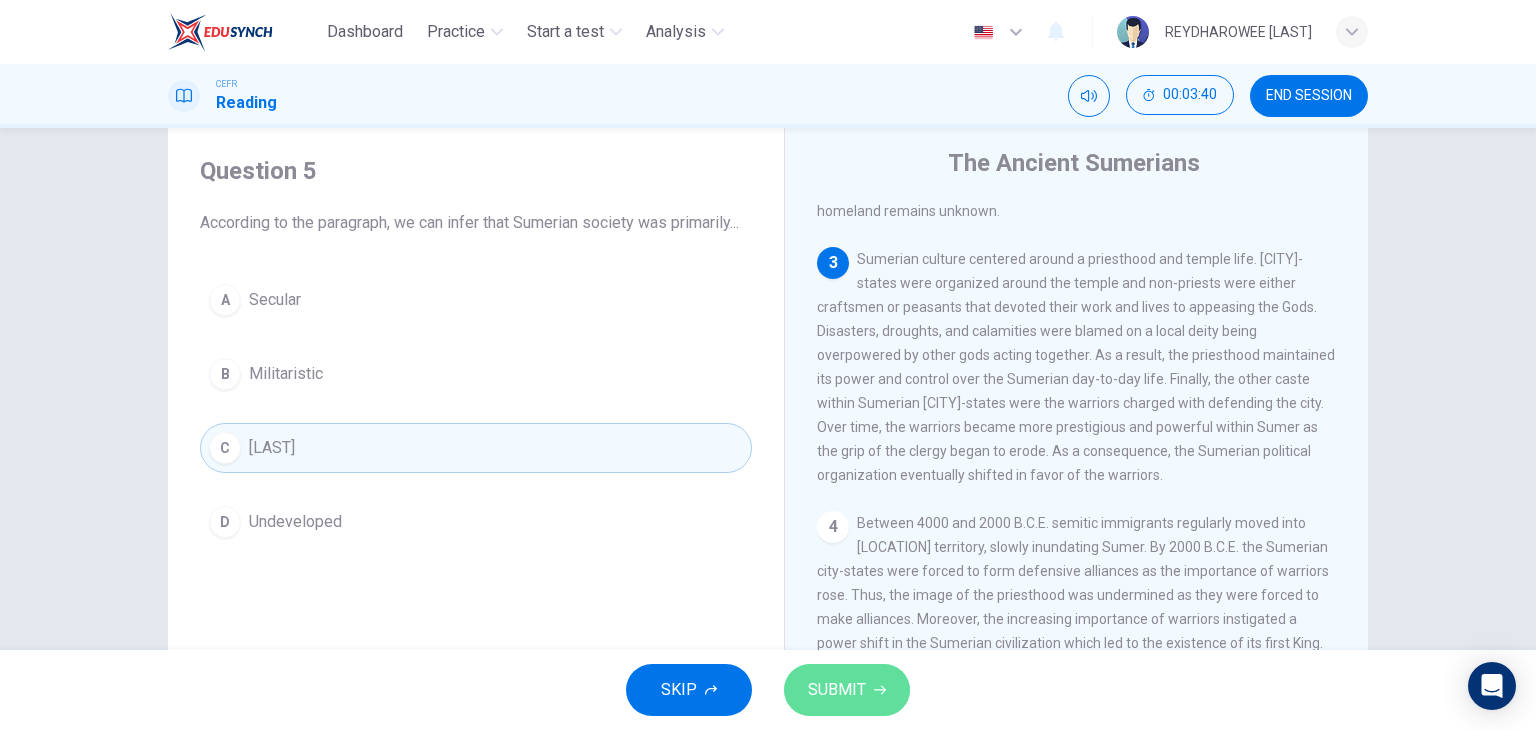 click on "SUBMIT" at bounding box center (847, 690) 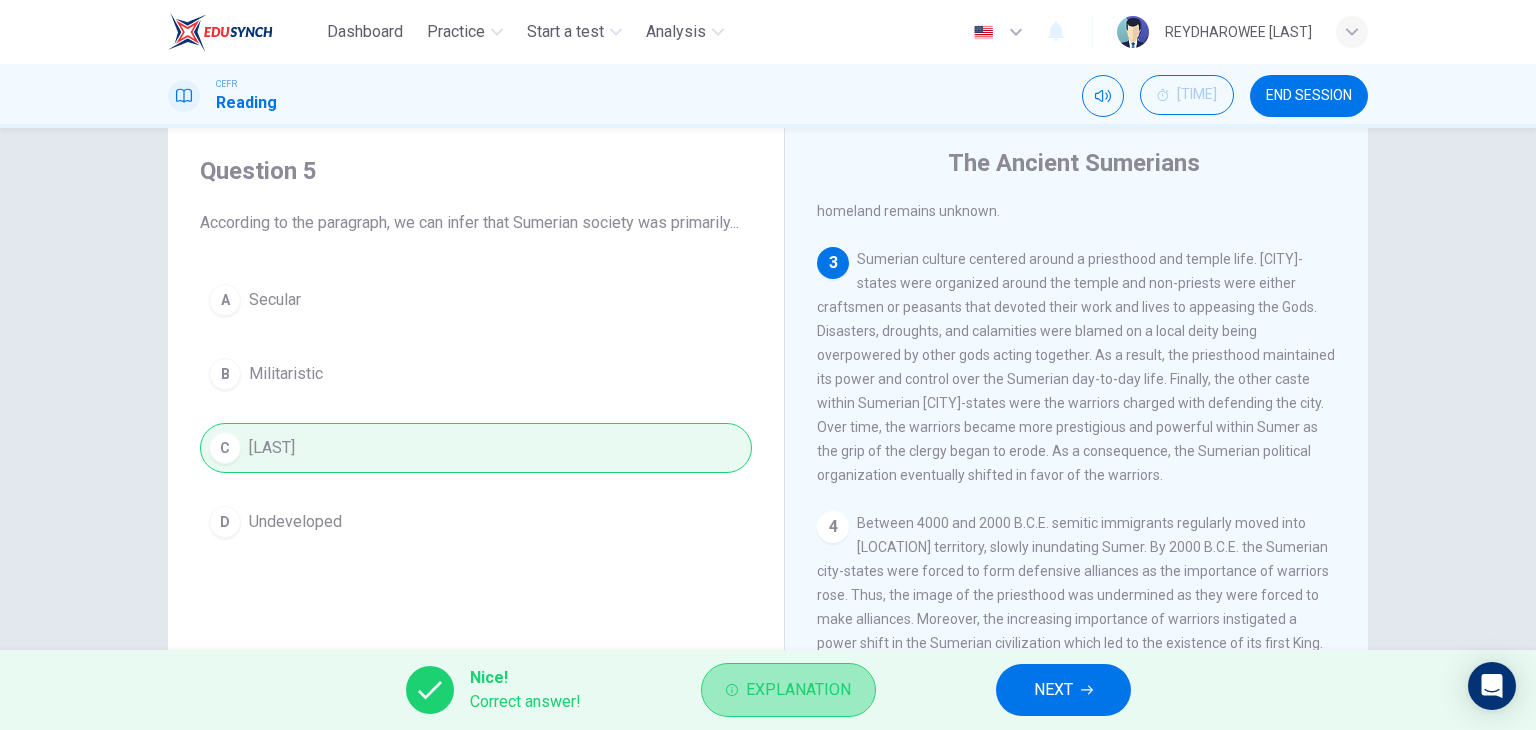 click on "Explanation" at bounding box center (798, 690) 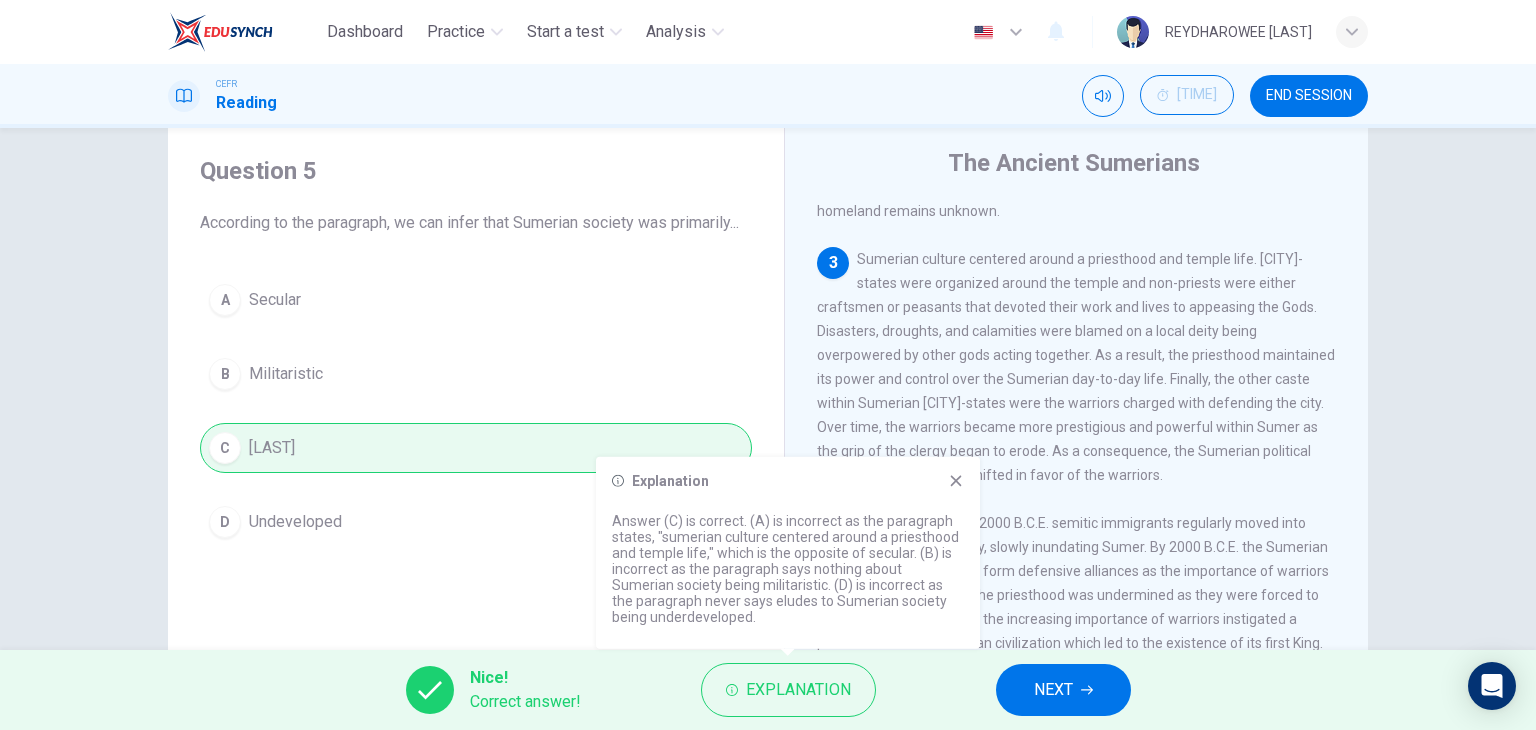 click on "Question 5 According to the paragraph, we can infer that Sumerian society was primarily... A Secular B Militaristic C Pious D Undeveloped" at bounding box center [476, 472] 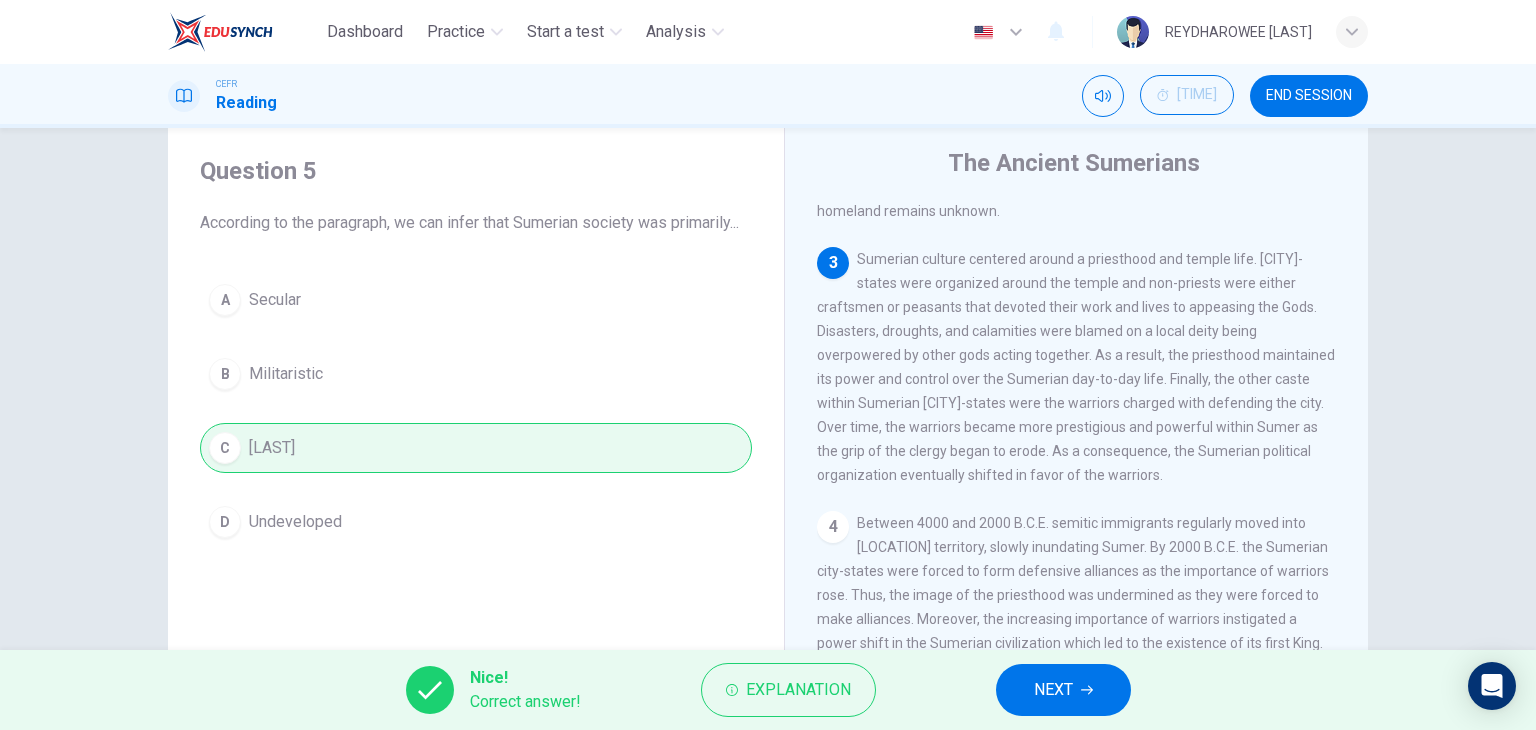 click on "NEXT" at bounding box center (1053, 690) 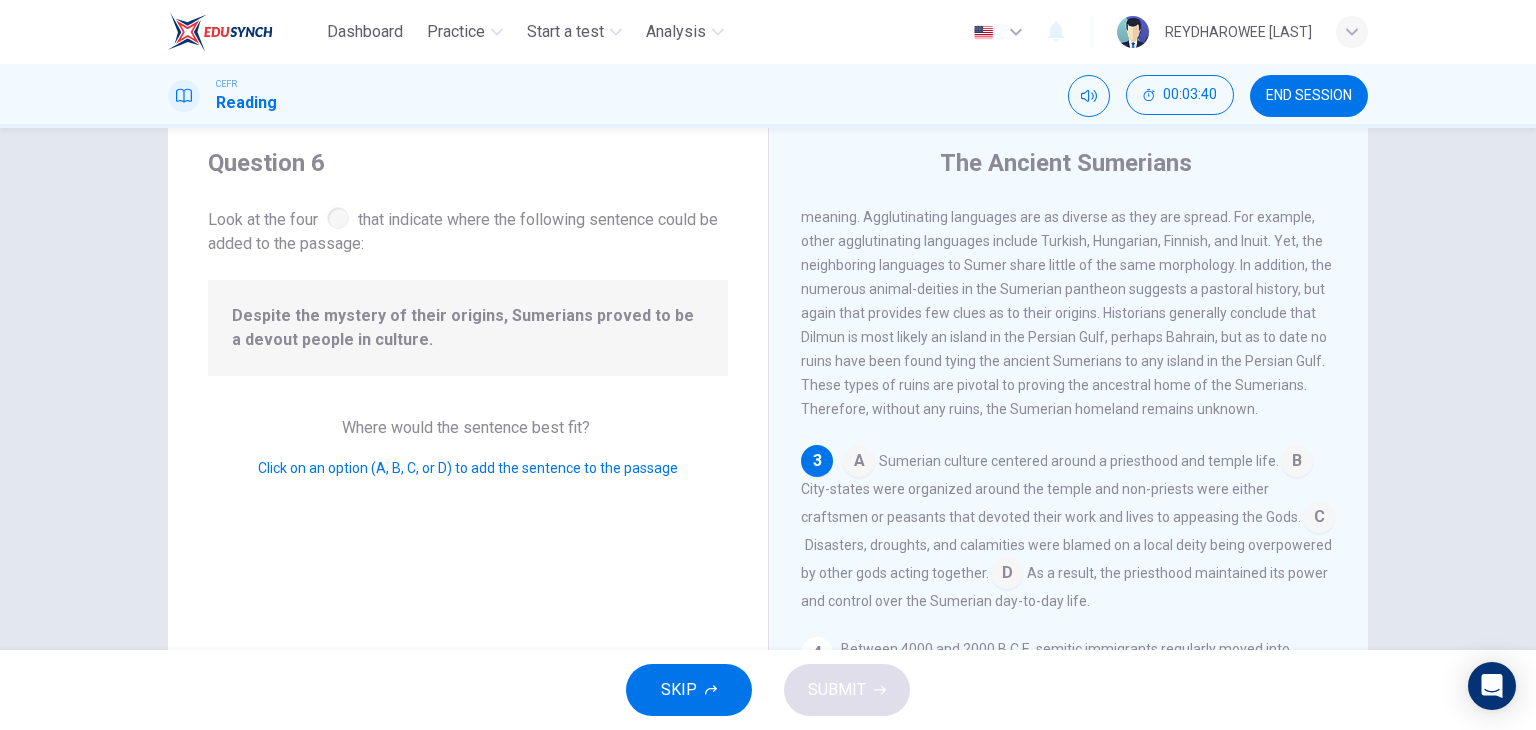 scroll, scrollTop: 535, scrollLeft: 0, axis: vertical 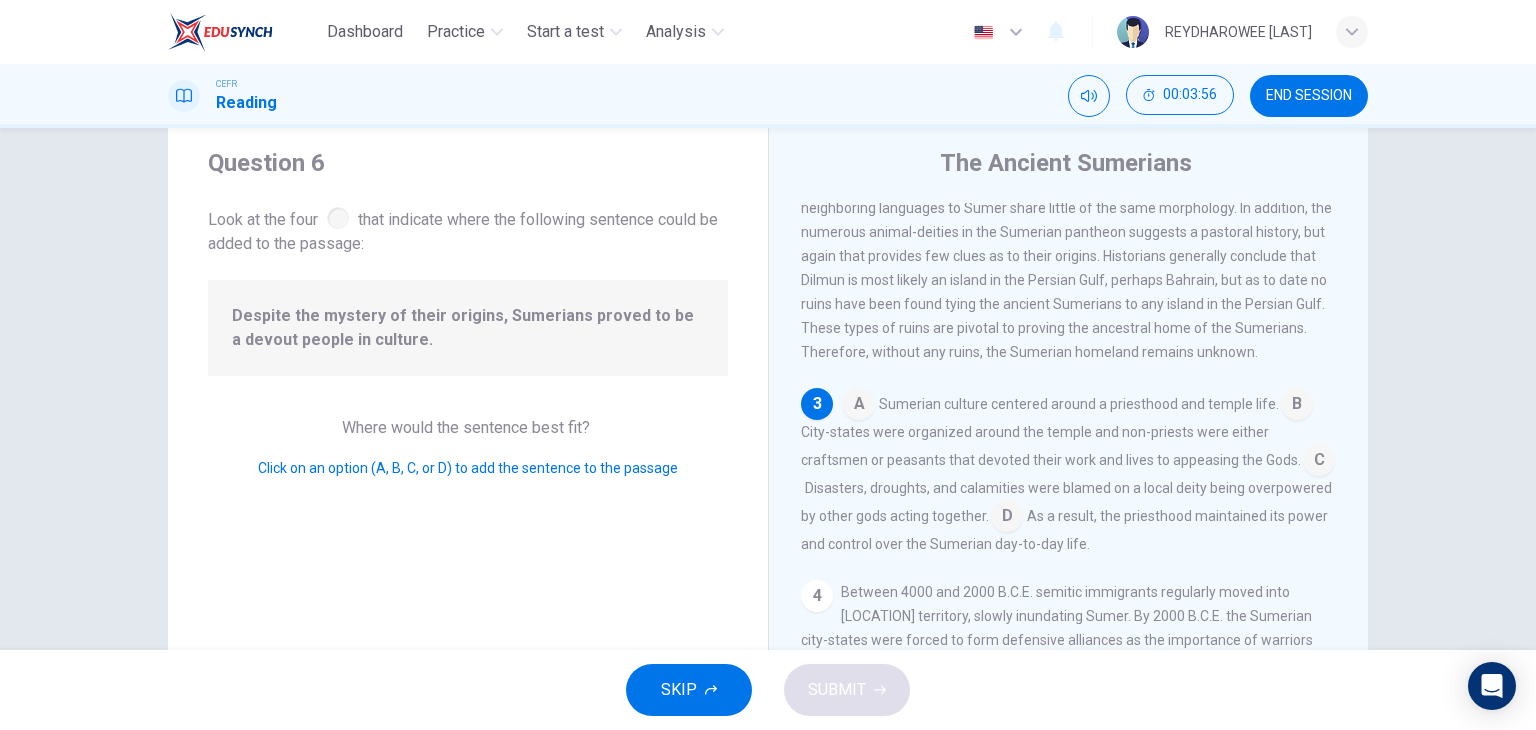 click on "Question 6 Look at the four     that indicate where the following sentence could be added to the passage: Despite the mystery of their origins, Sumerians proved to be a devout people in culture. Where would the sentence best fit?   Click on an option (A, B, C, or D) to add the sentence to the passage" at bounding box center [468, 462] 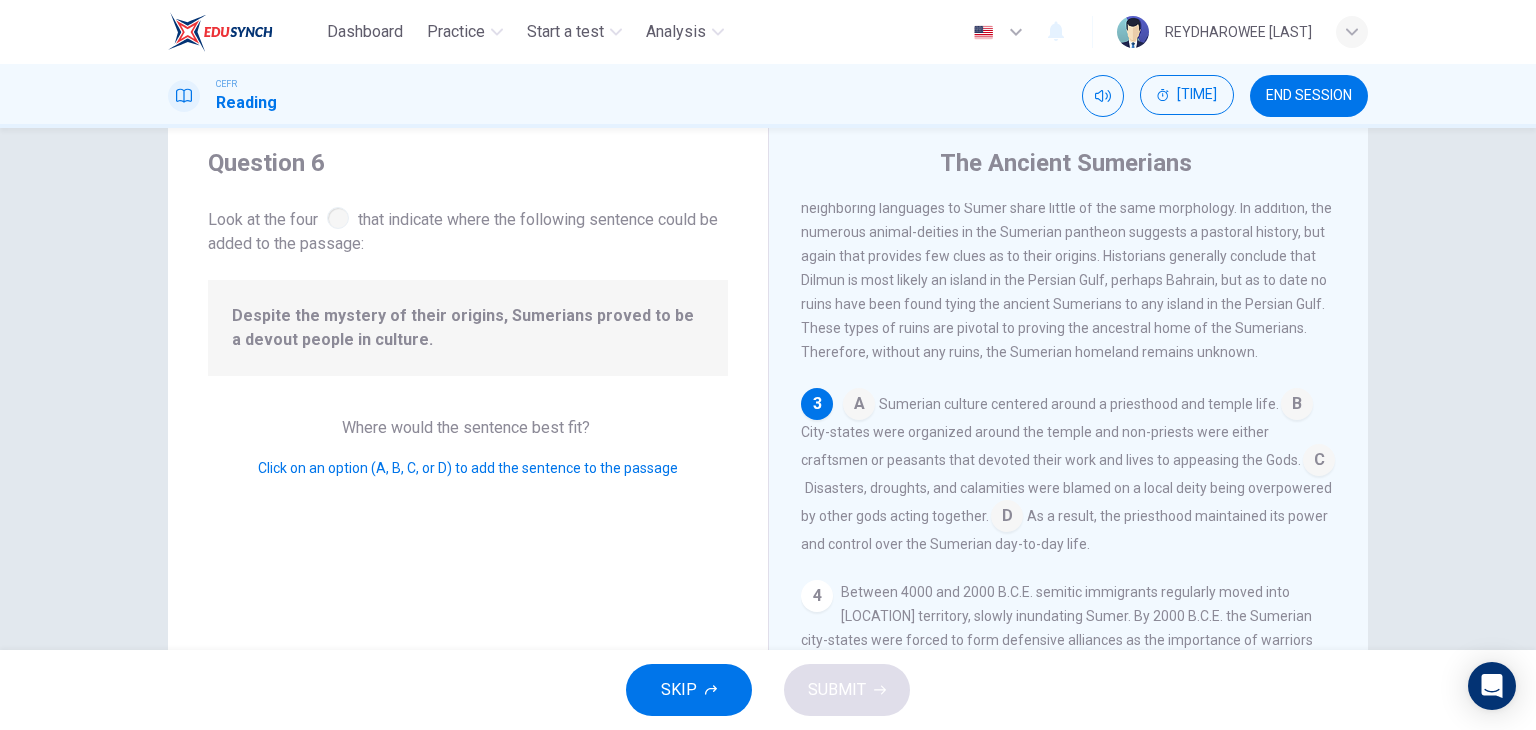 click at bounding box center [859, 406] 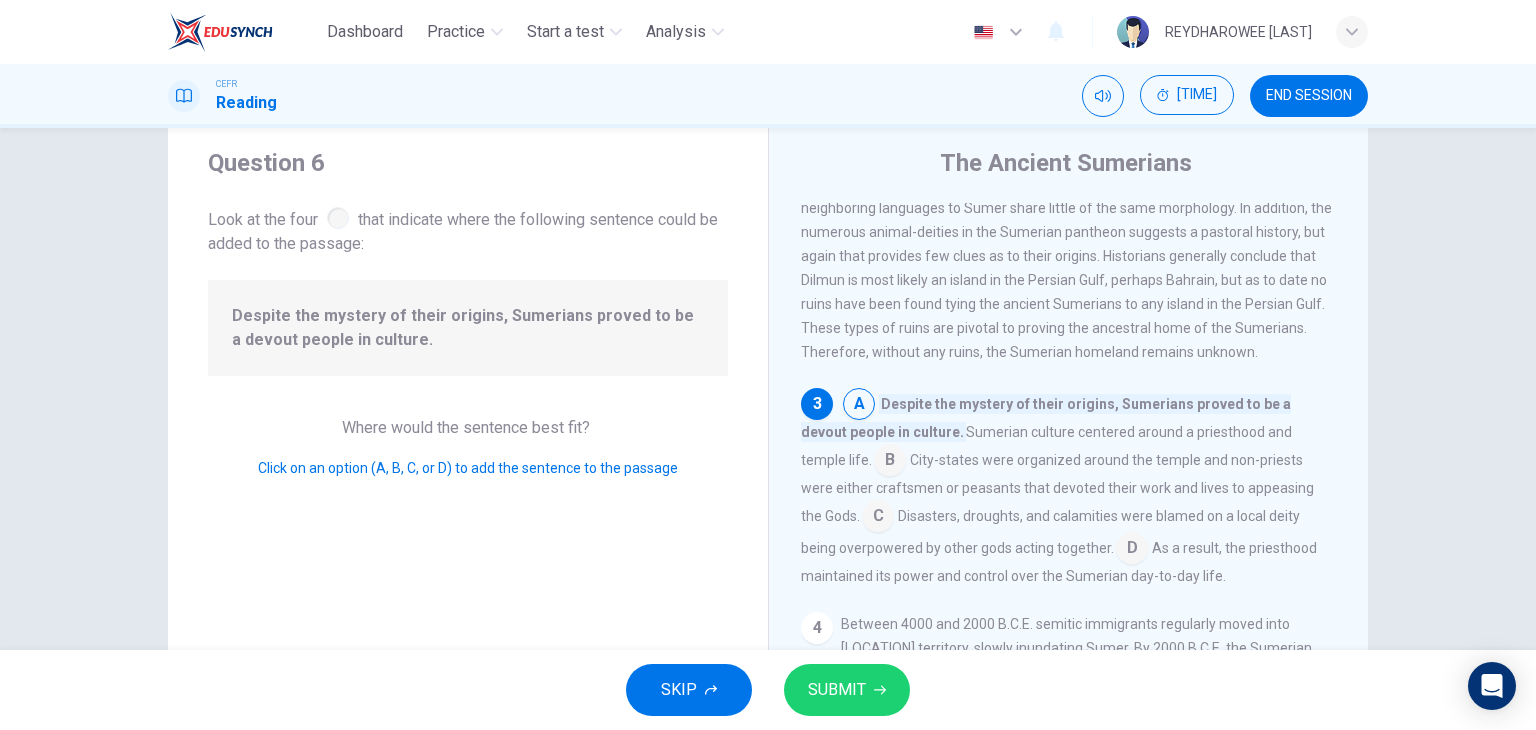 click at bounding box center [859, 406] 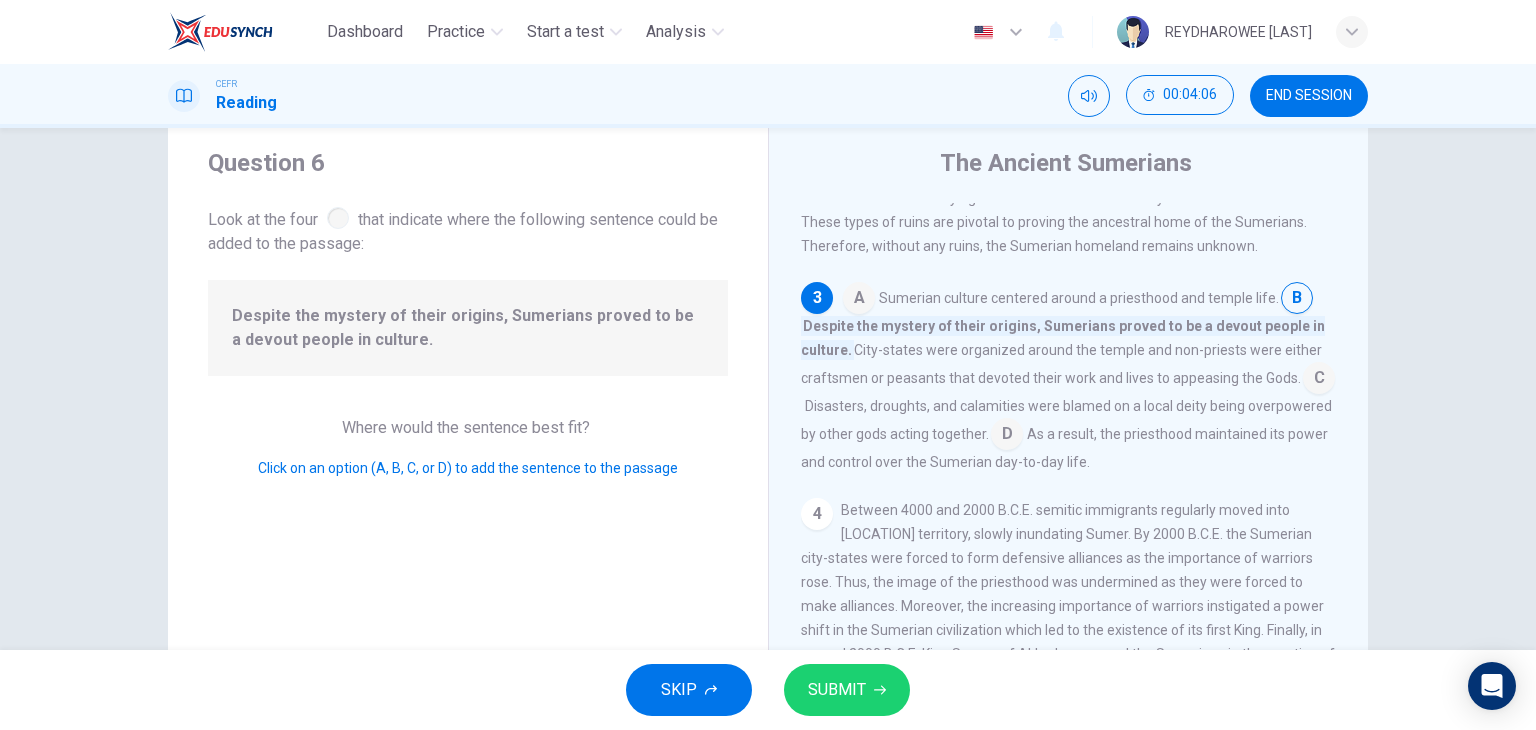 scroll, scrollTop: 635, scrollLeft: 0, axis: vertical 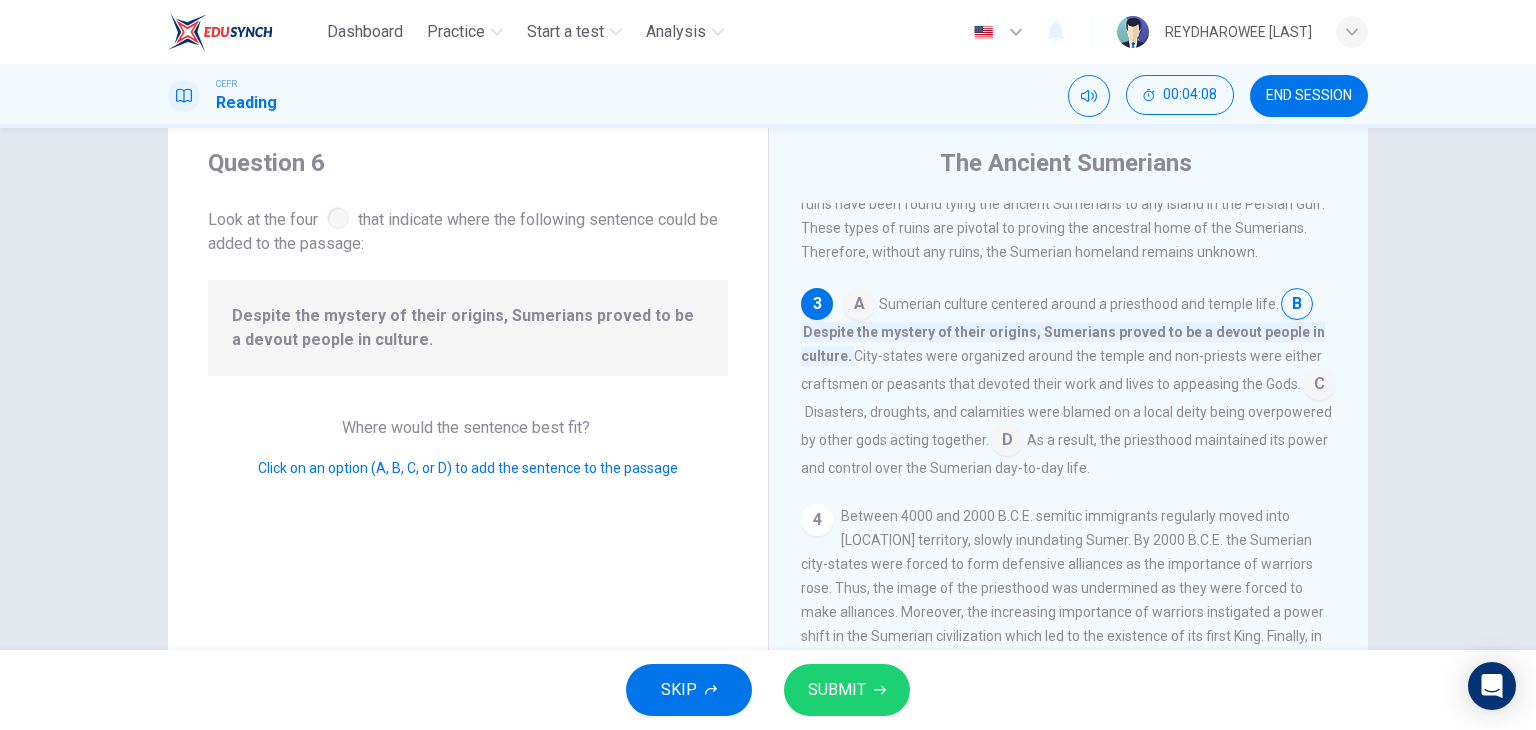 click at bounding box center (859, 306) 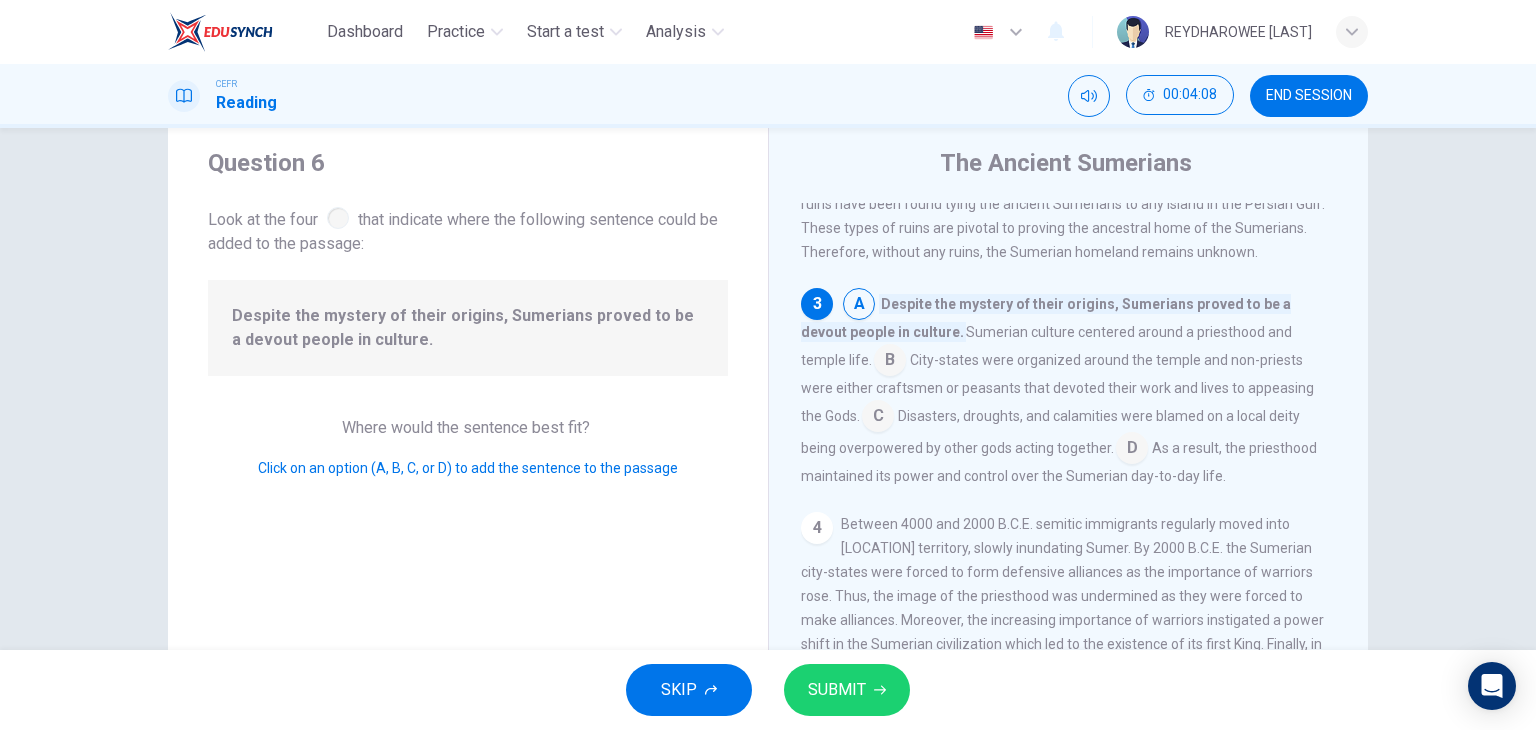click at bounding box center (859, 306) 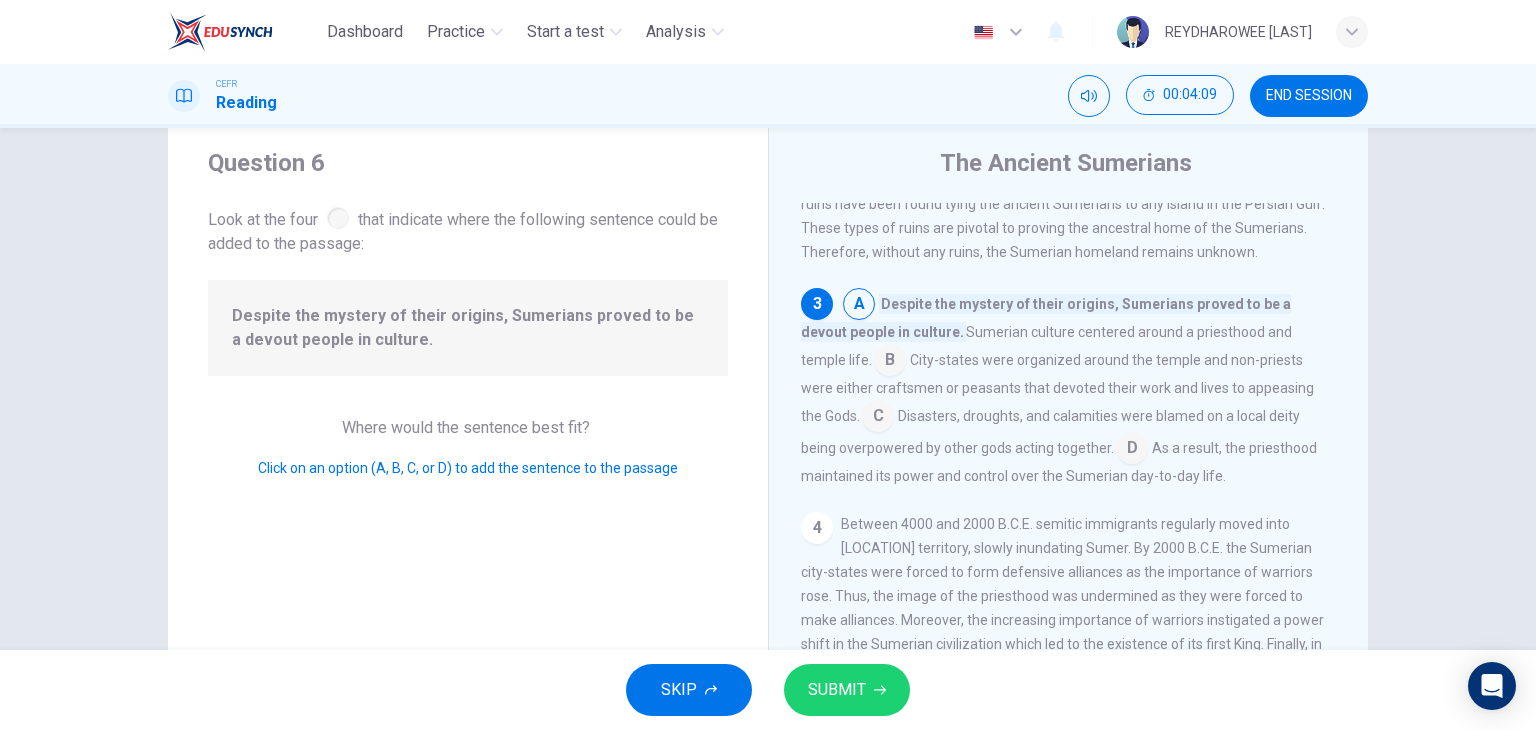 click at bounding box center (859, 306) 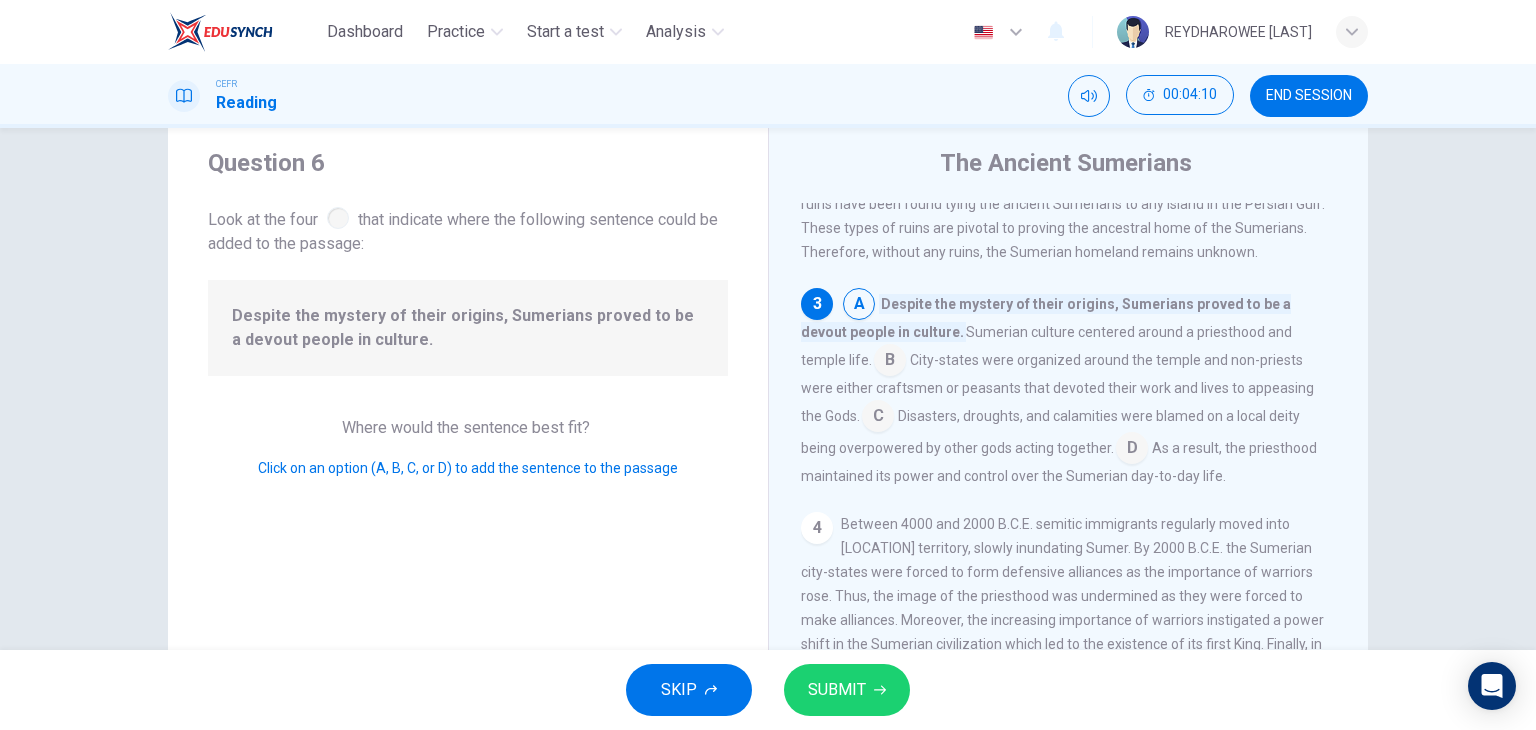 click on "3" at bounding box center (817, 304) 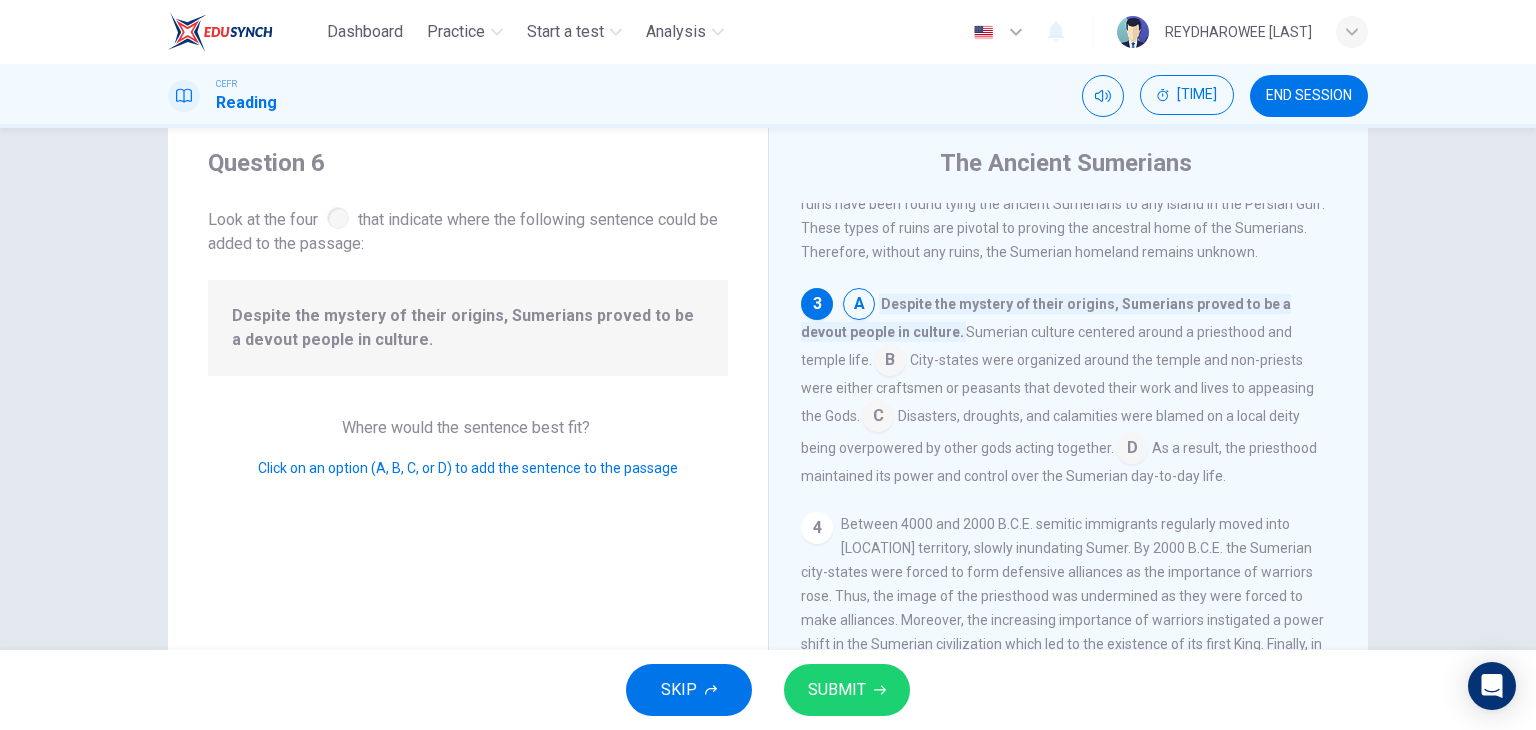 click at bounding box center (859, 306) 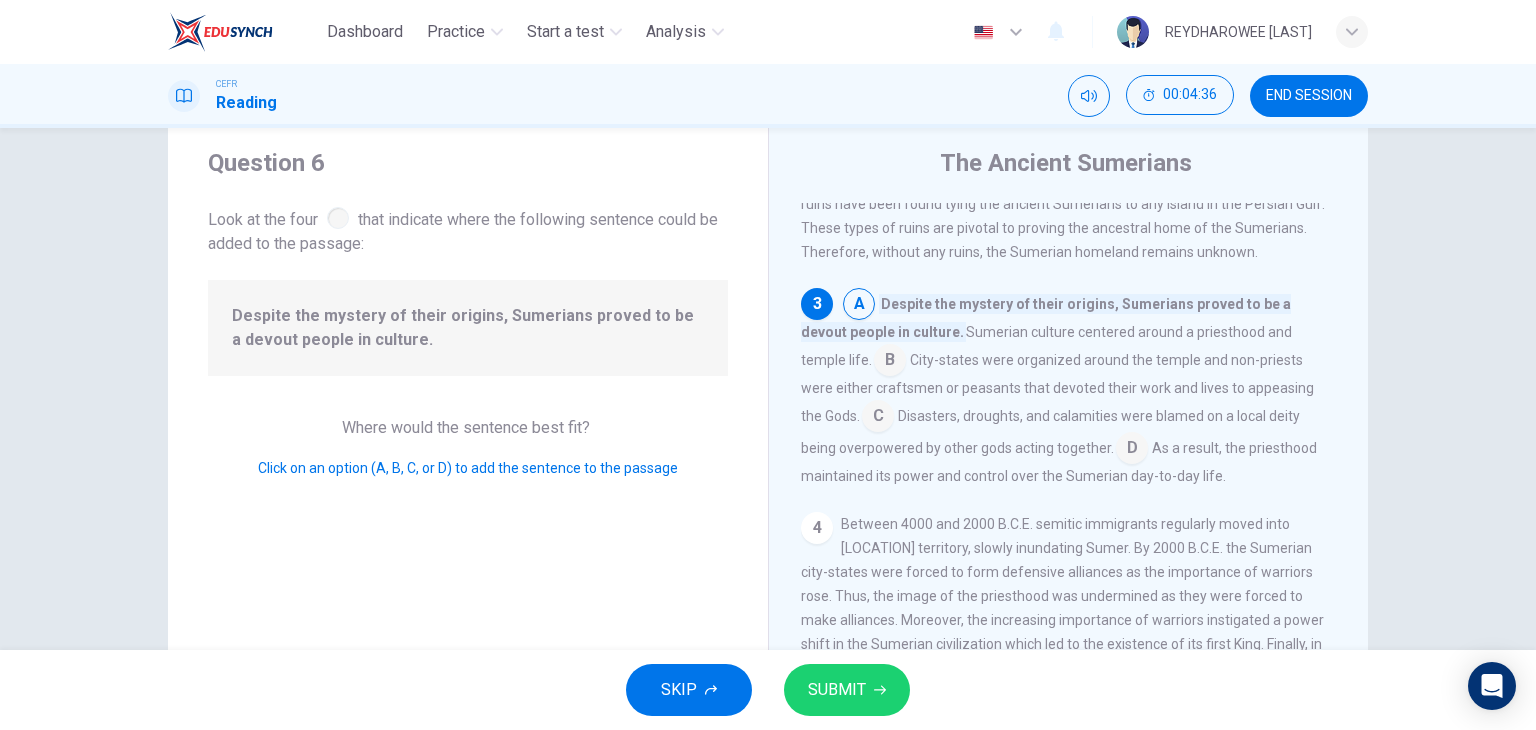 click on "SUBMIT" at bounding box center (837, 690) 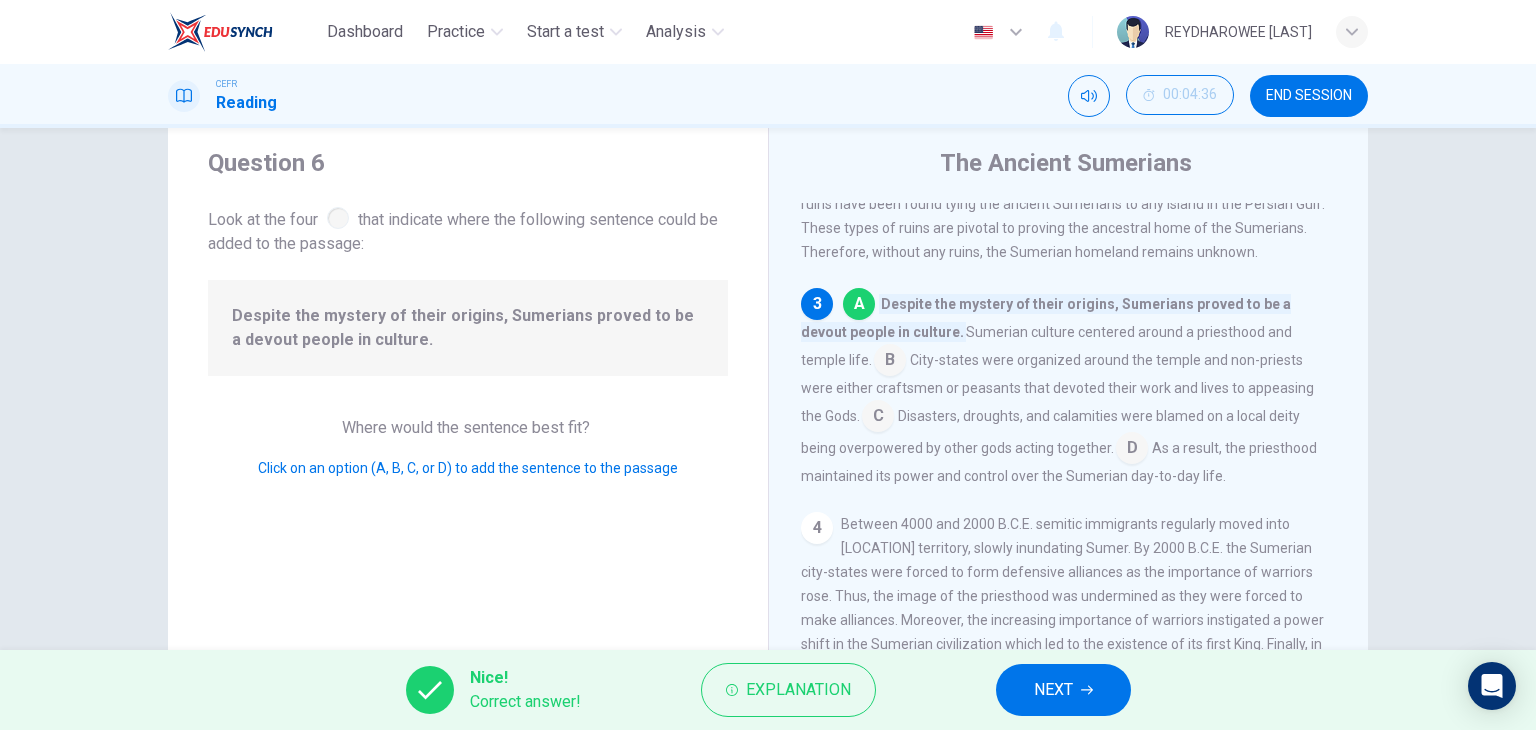 click on "NEXT" at bounding box center [1053, 690] 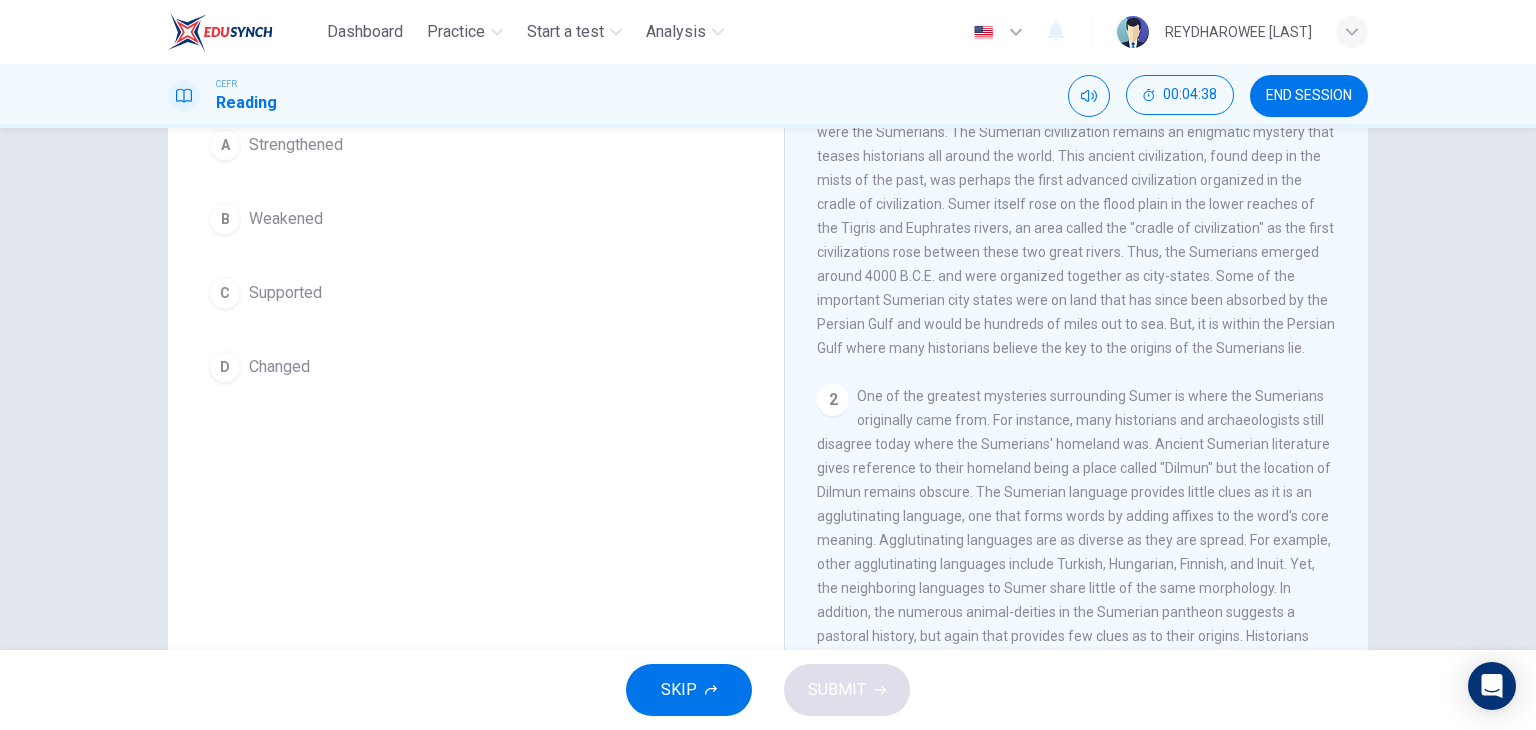 scroll, scrollTop: 253, scrollLeft: 0, axis: vertical 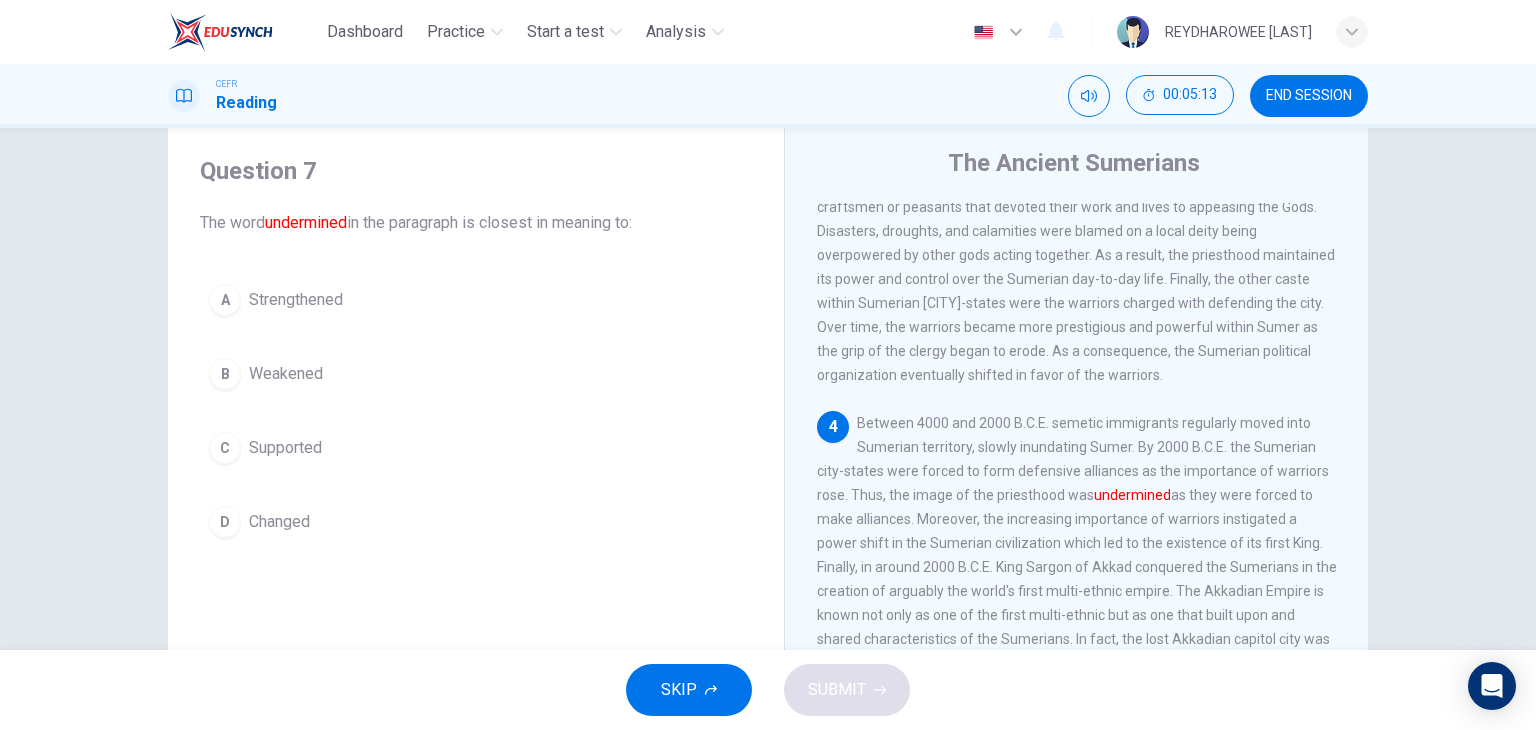 click on "Weakened" at bounding box center (296, 300) 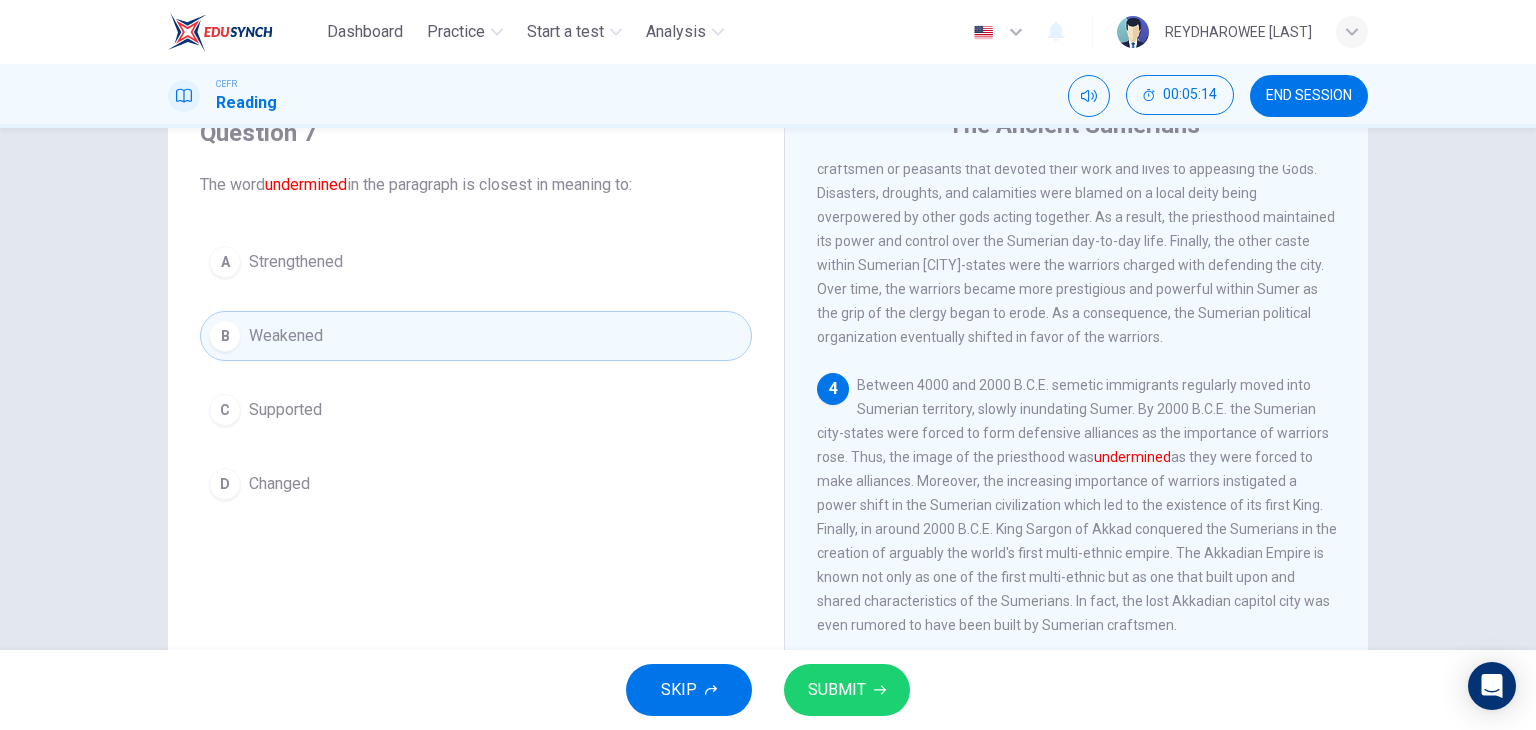 scroll, scrollTop: 153, scrollLeft: 0, axis: vertical 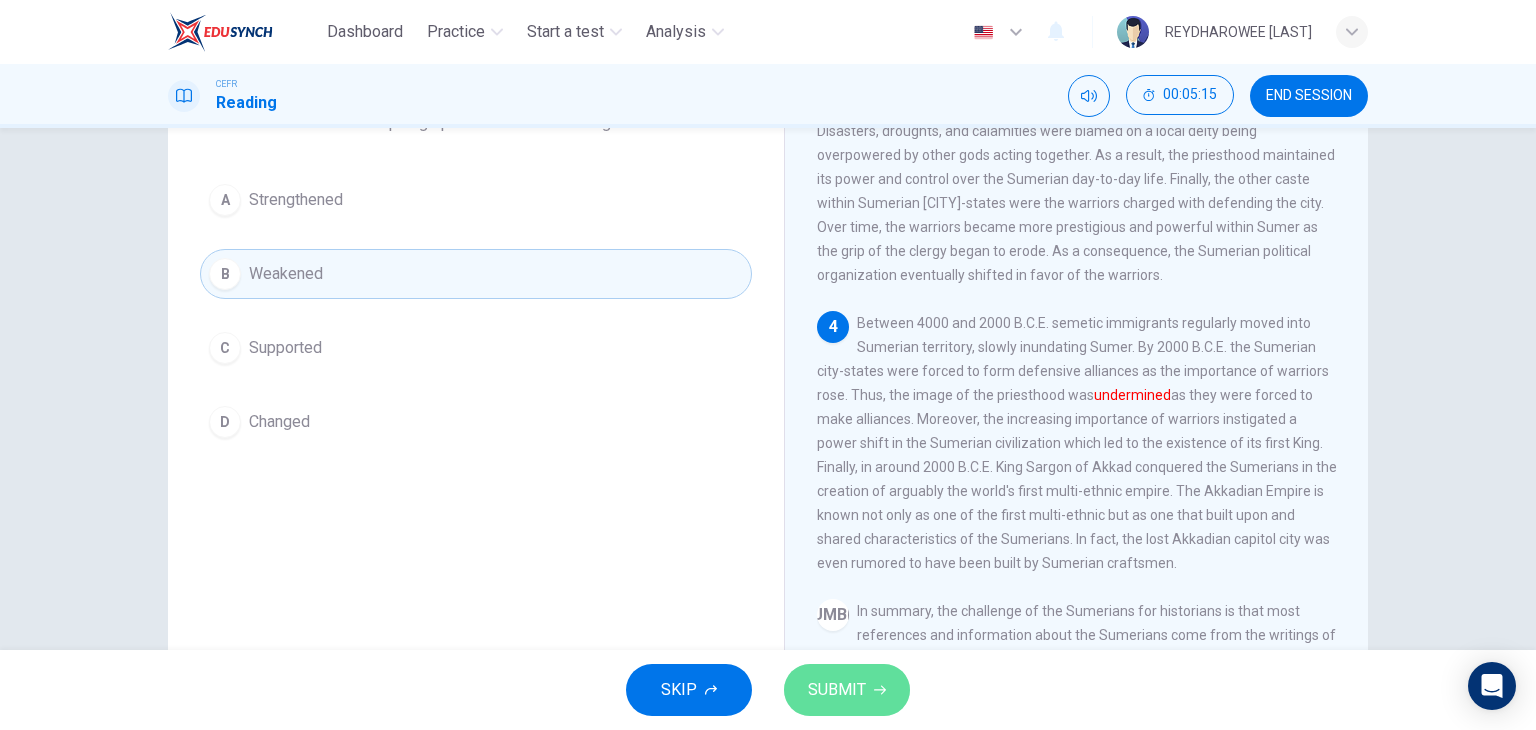 click on "SUBMIT" at bounding box center [847, 690] 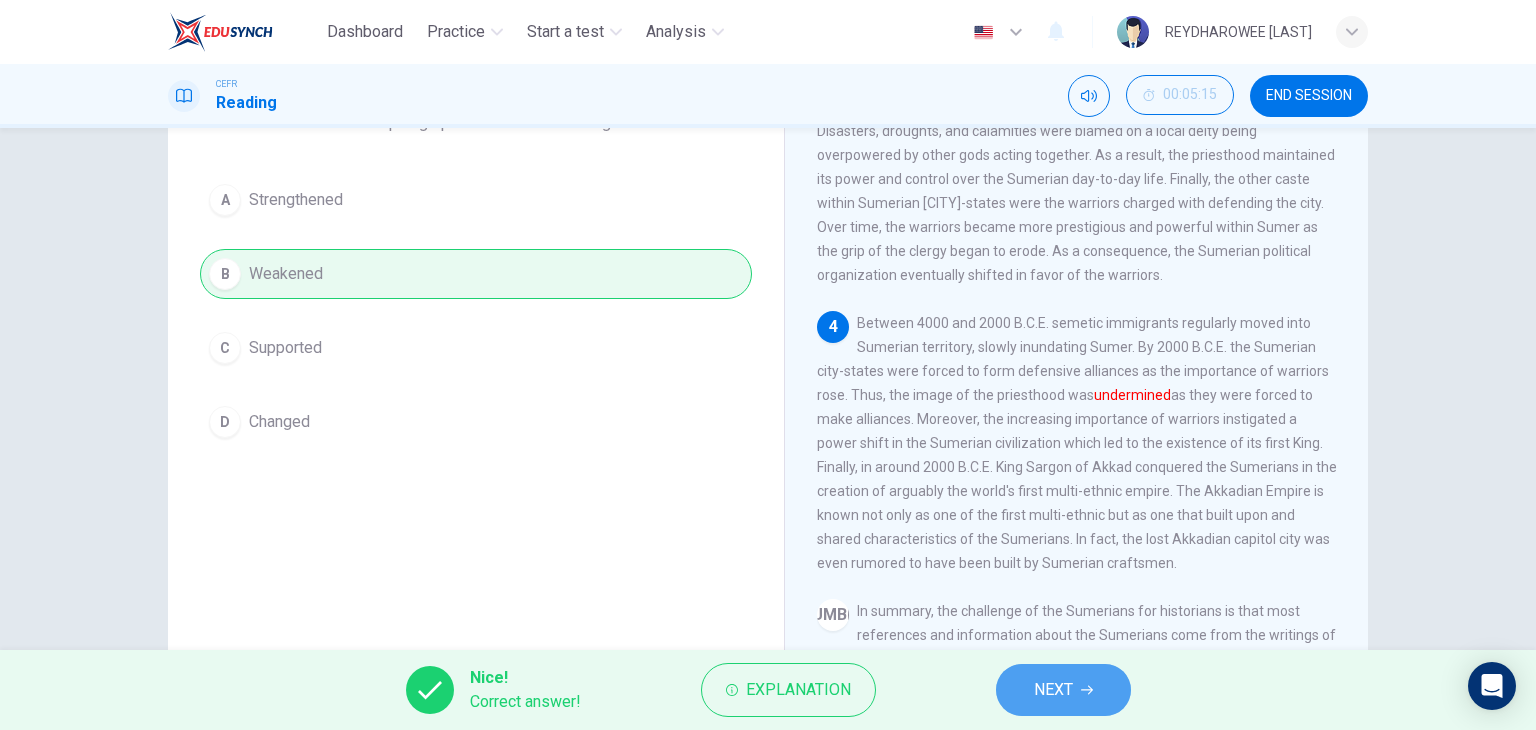 click on "NEXT" at bounding box center [1053, 690] 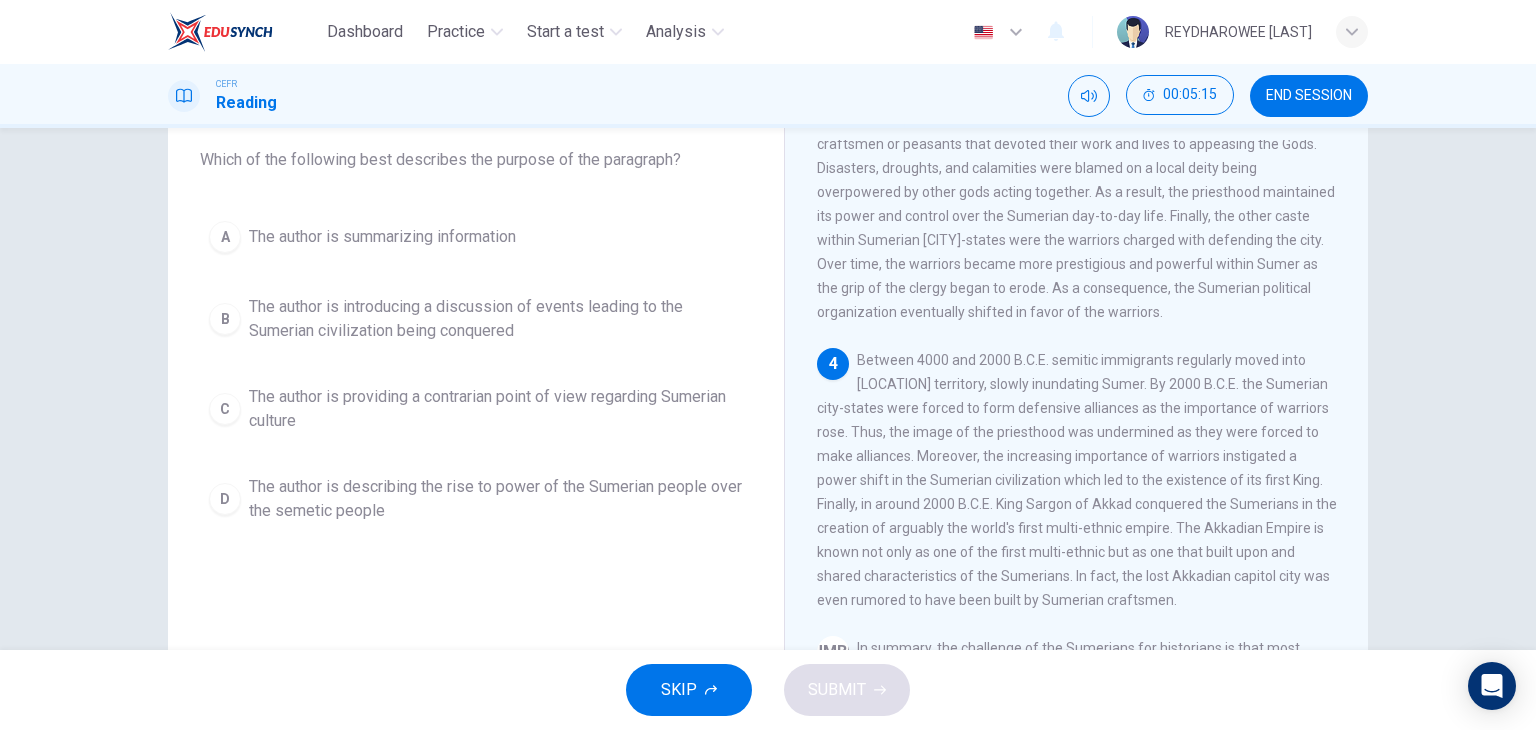 scroll, scrollTop: 53, scrollLeft: 0, axis: vertical 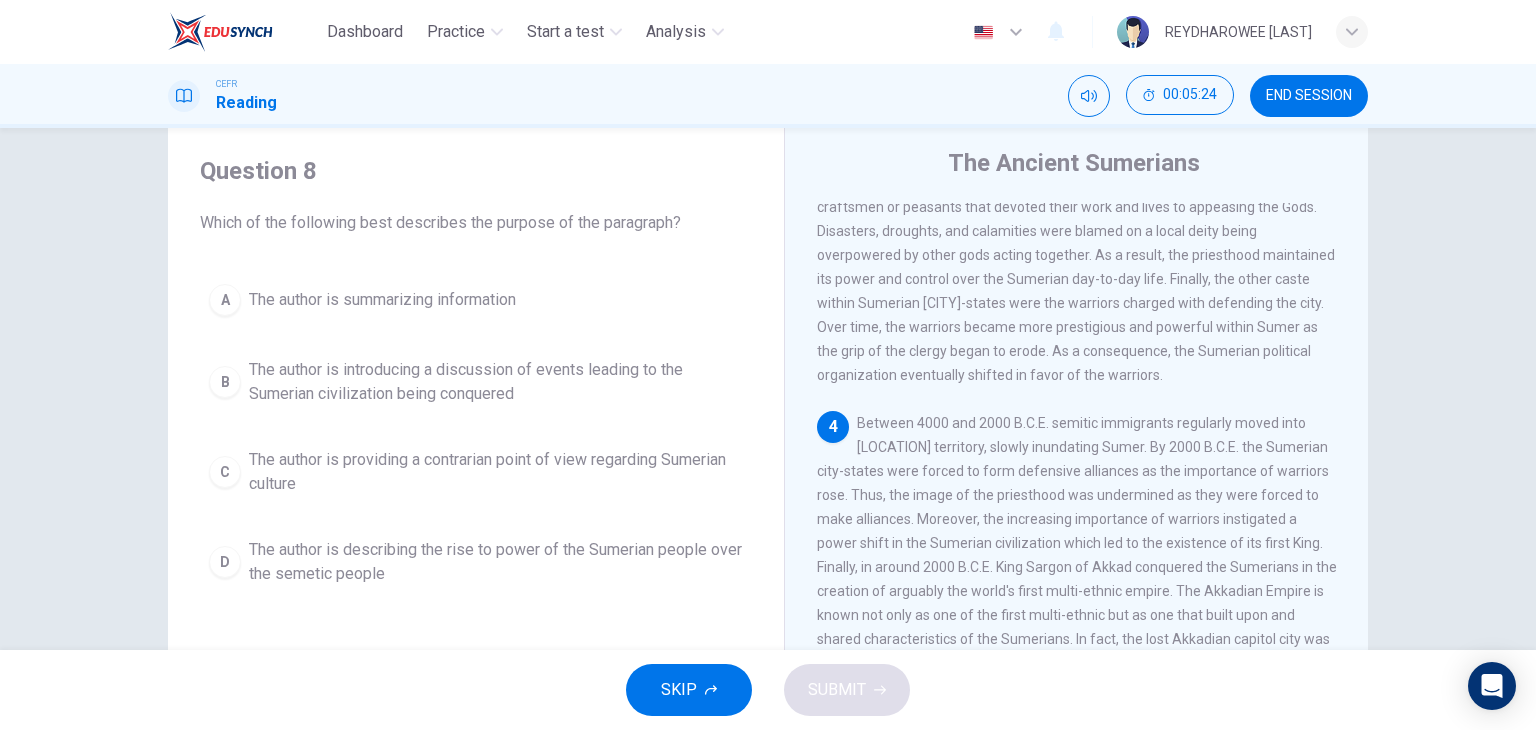 click on "The author is introducing a discussion of events leading to the Sumerian civilization being conquered" at bounding box center [382, 300] 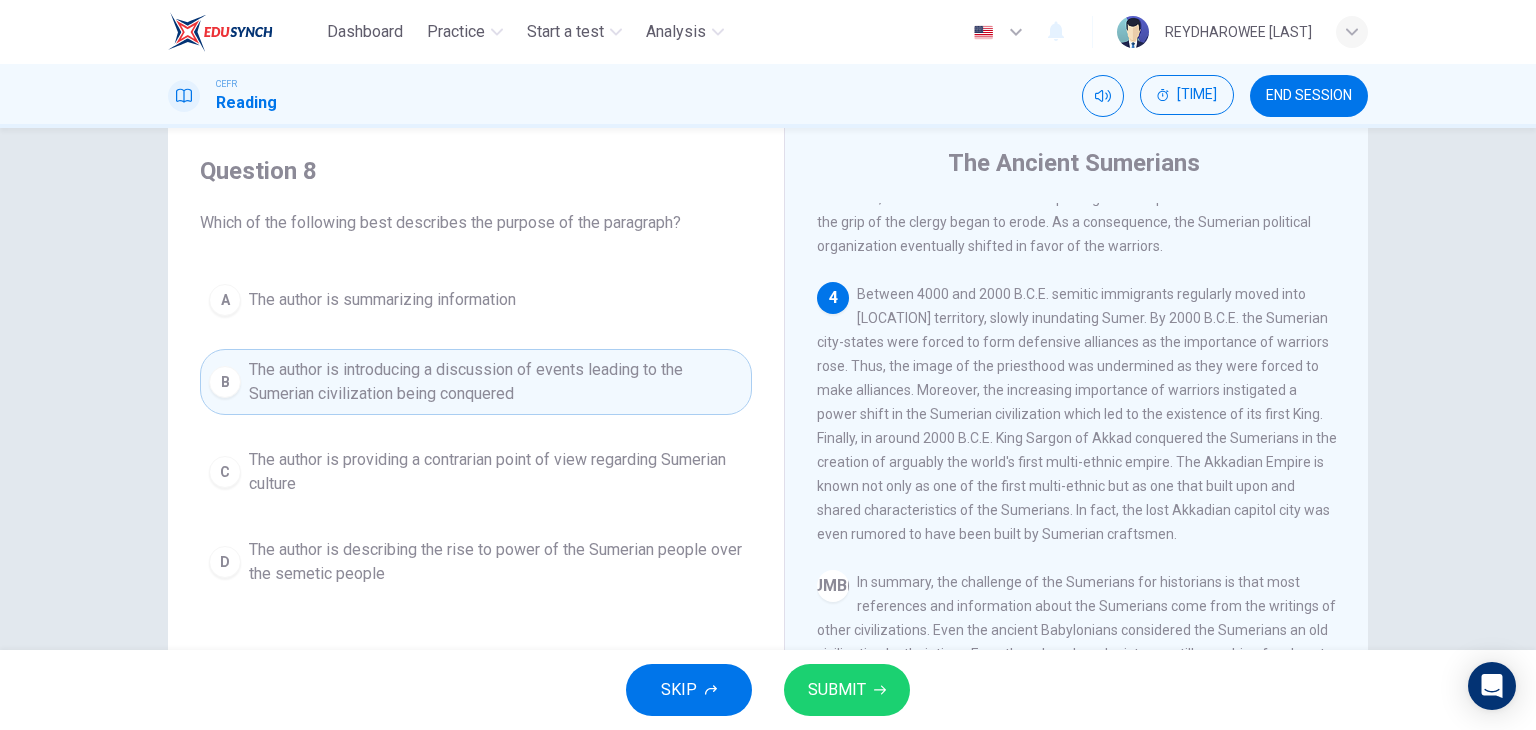 scroll, scrollTop: 1000, scrollLeft: 0, axis: vertical 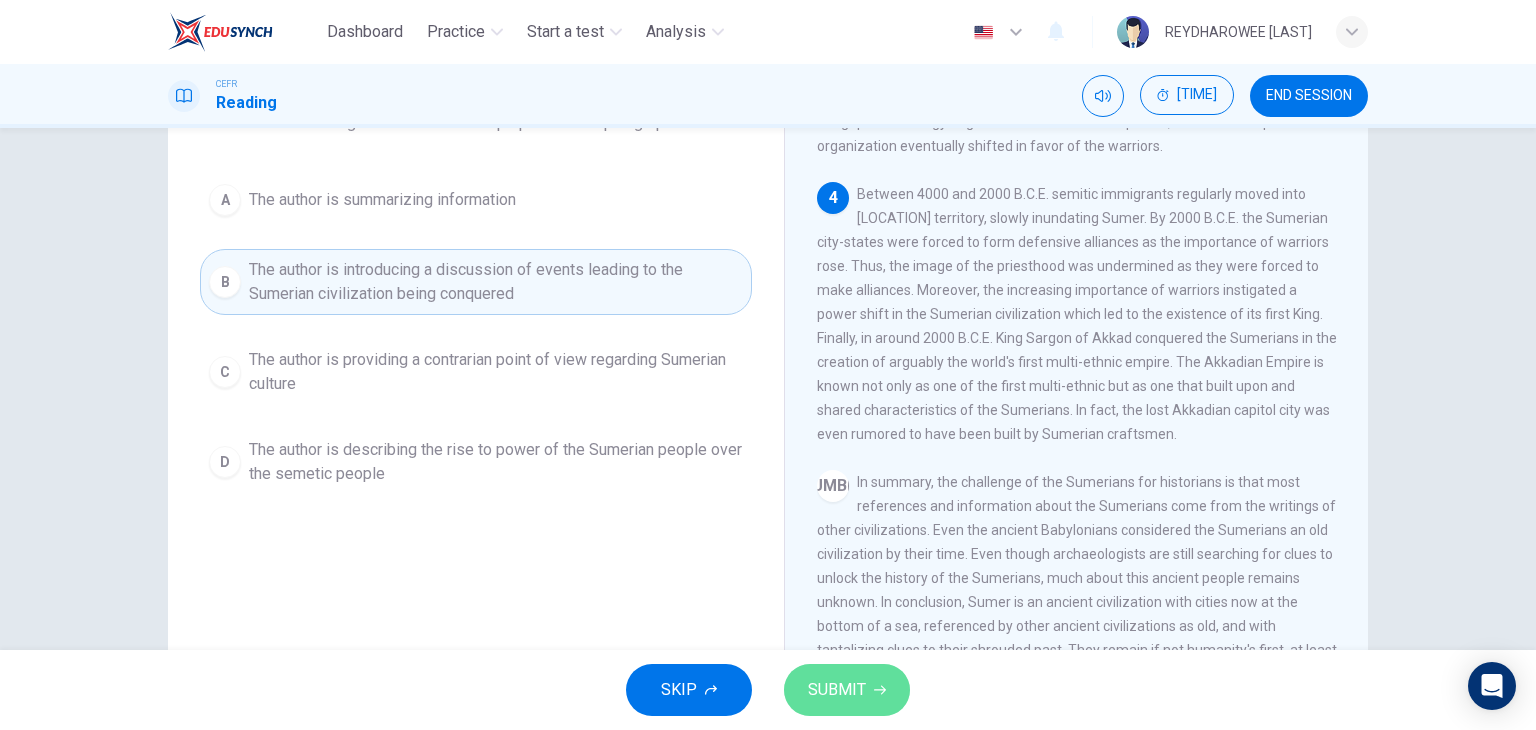 click on "SUBMIT" at bounding box center (847, 690) 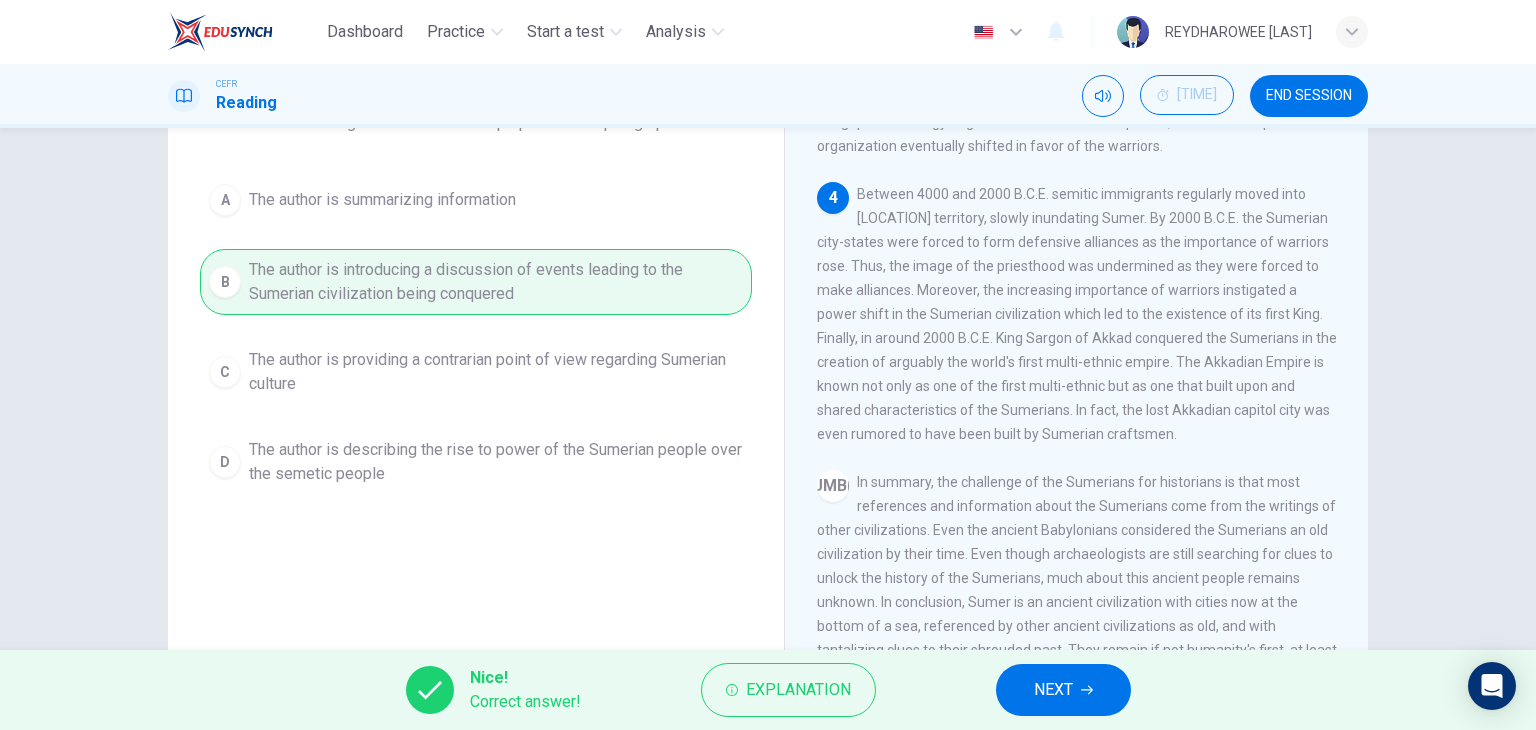 click on "NEXT" at bounding box center [1053, 690] 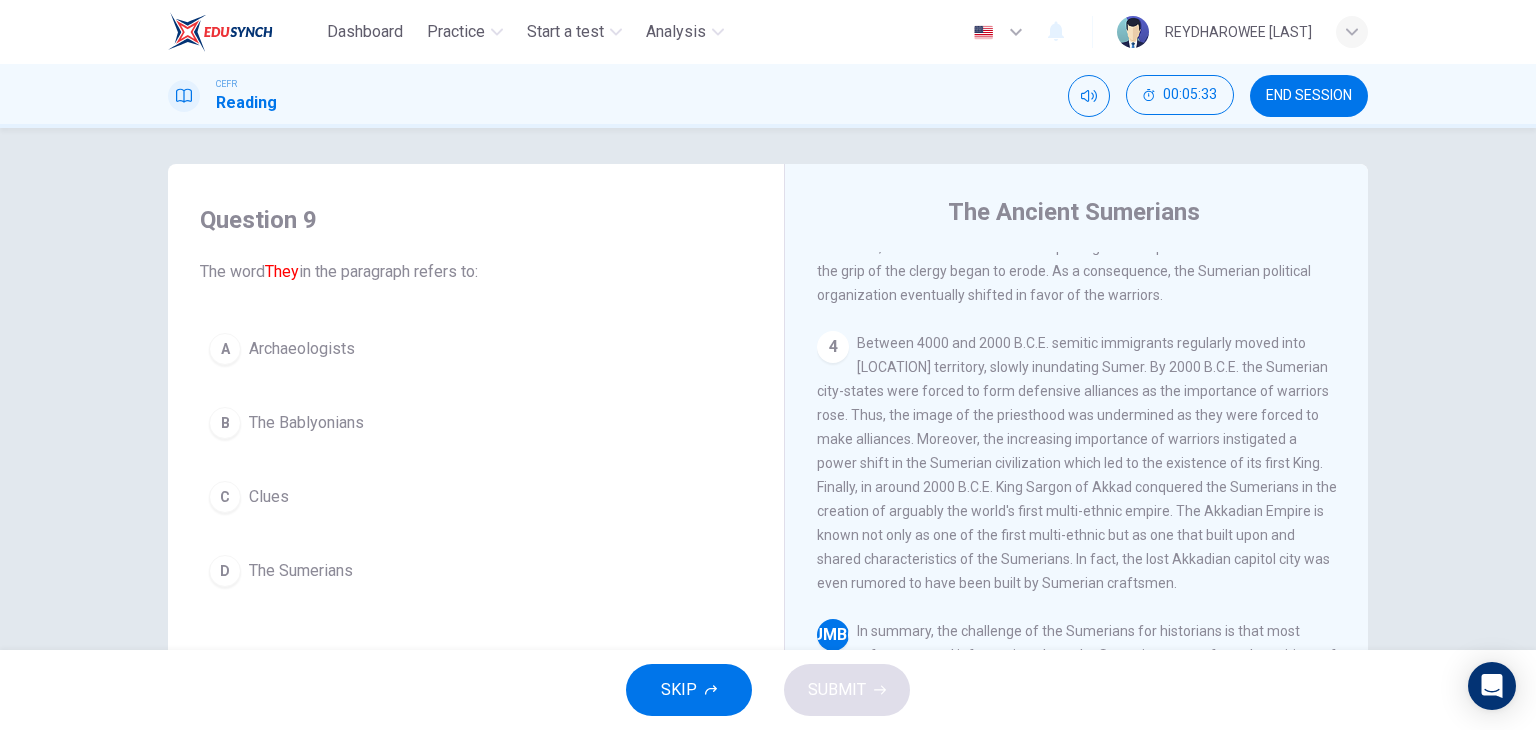 scroll, scrollTop: 0, scrollLeft: 0, axis: both 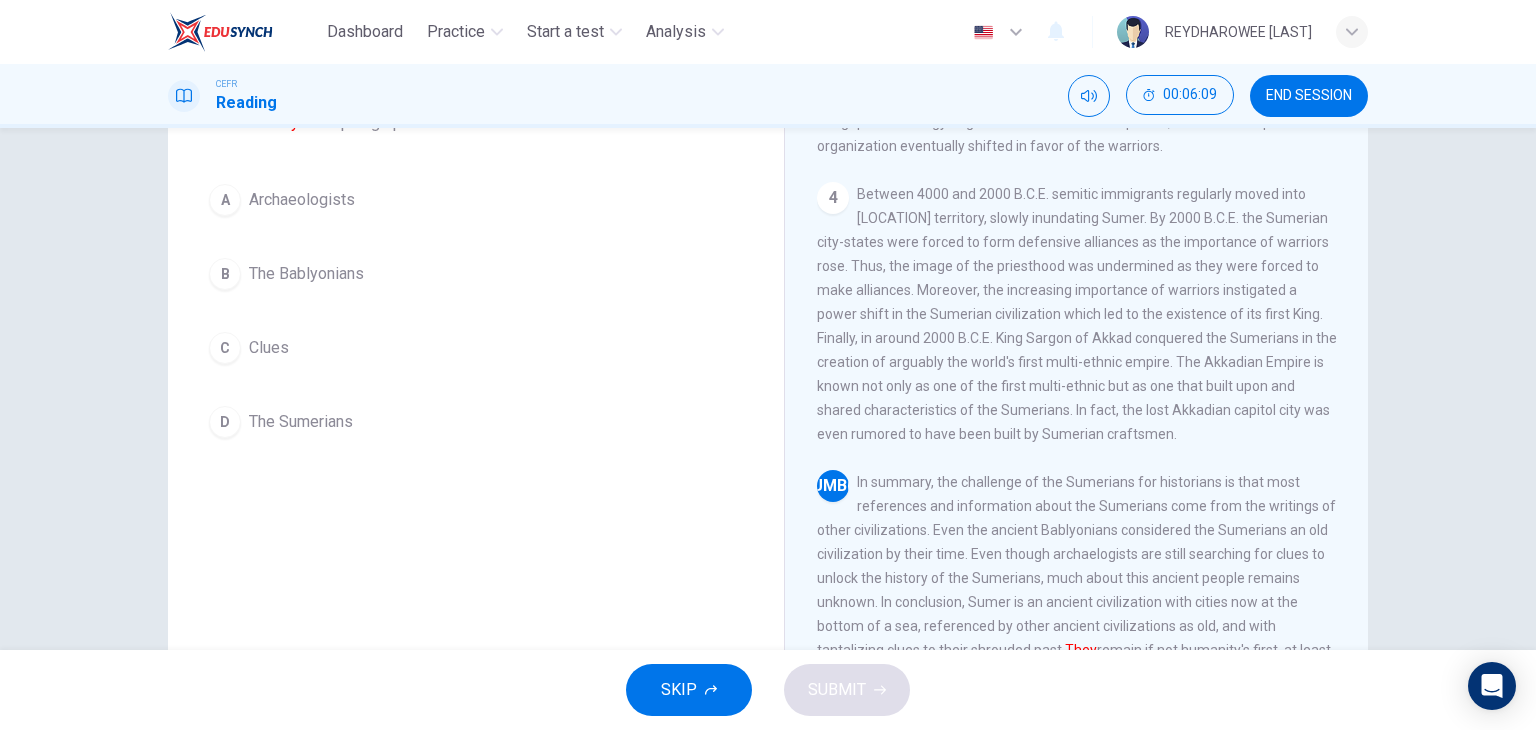 click on "D The Sumerians" at bounding box center (476, 422) 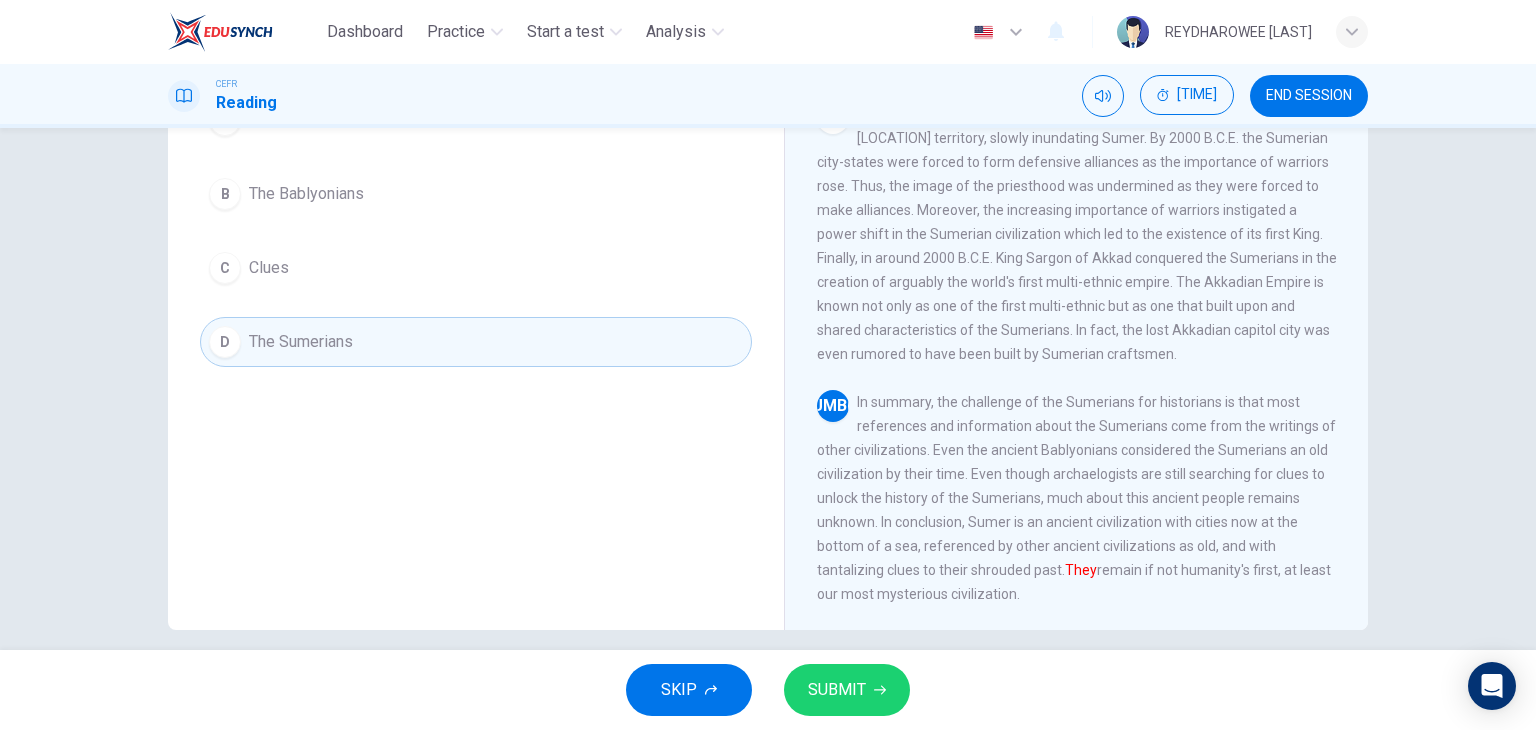 scroll, scrollTop: 253, scrollLeft: 0, axis: vertical 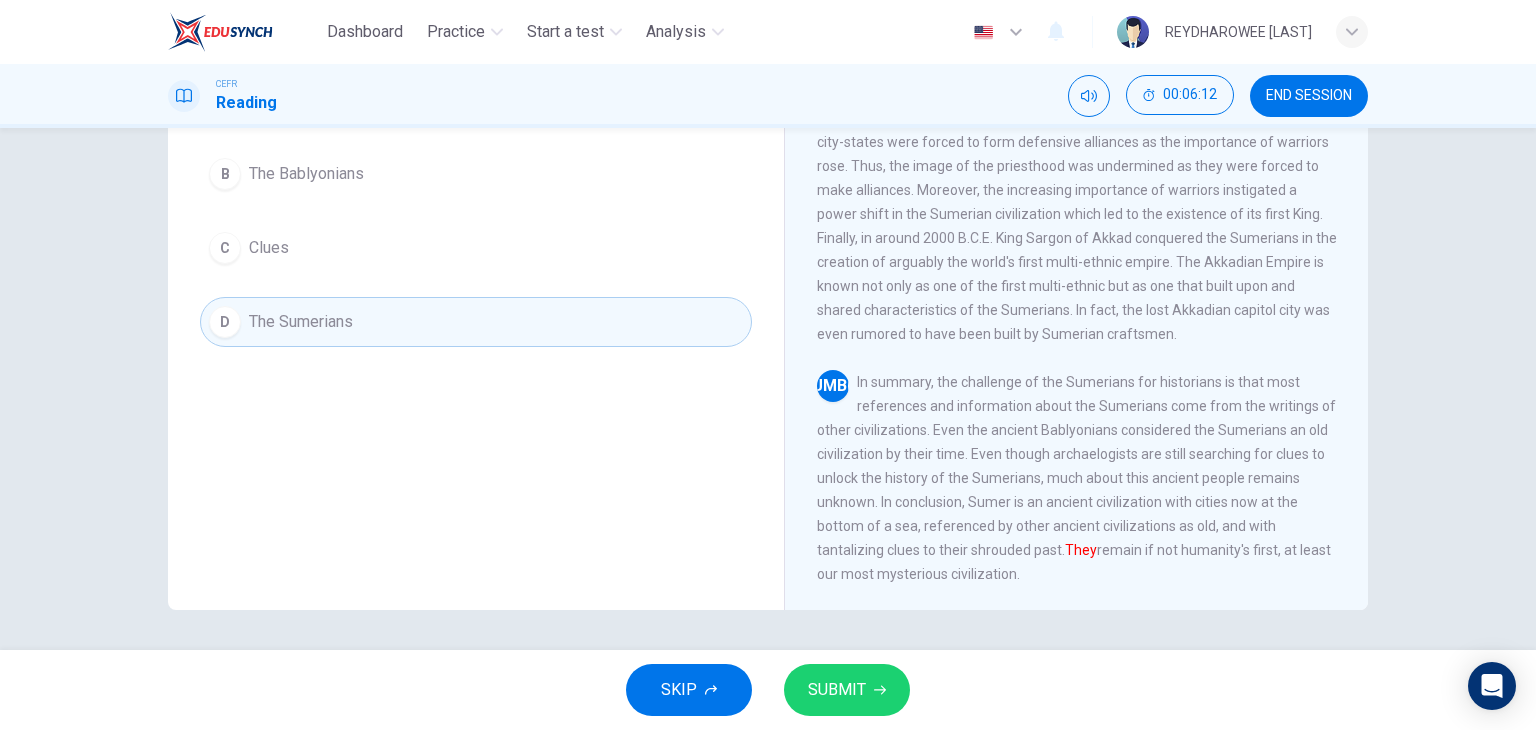 click on "SUBMIT" at bounding box center (847, 690) 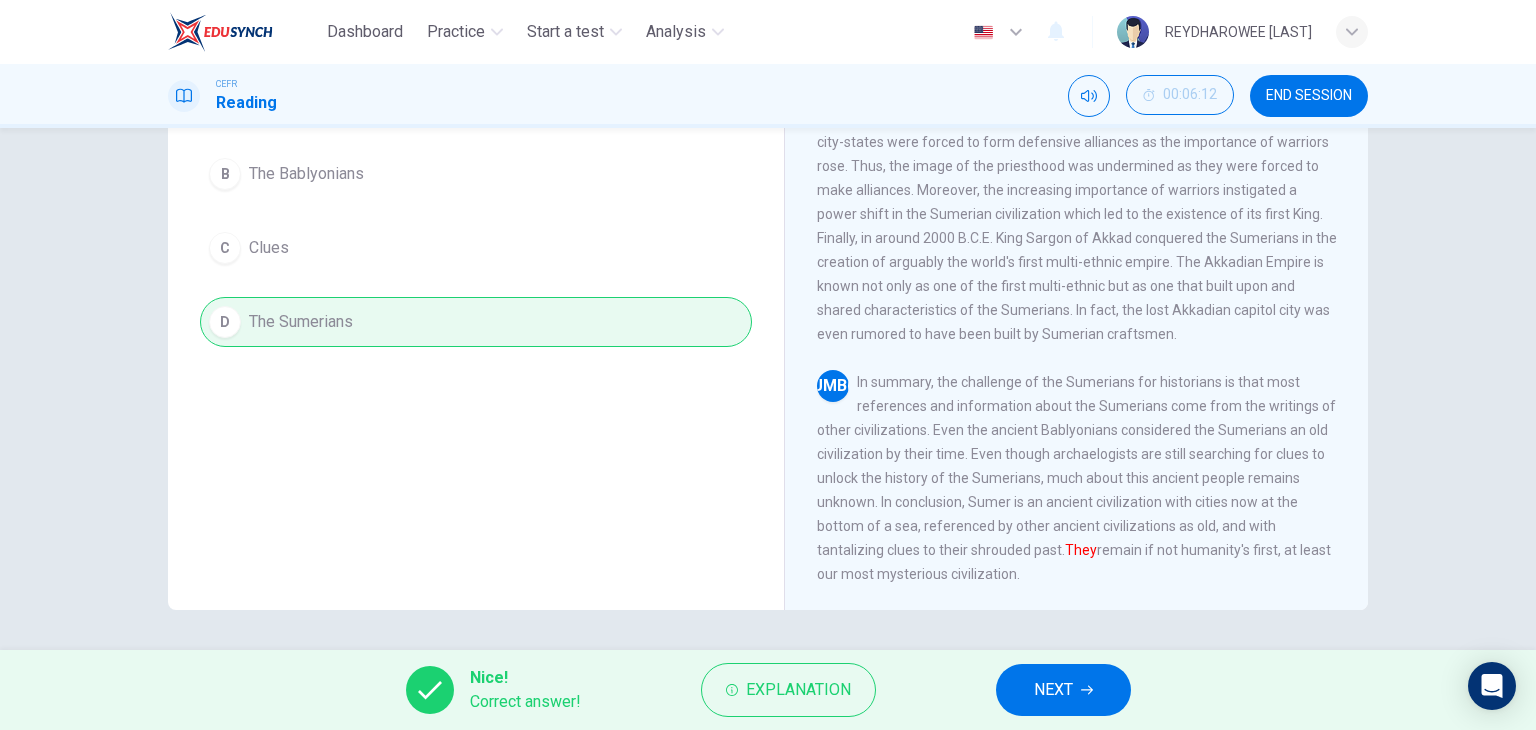 click on "NEXT" at bounding box center [1063, 690] 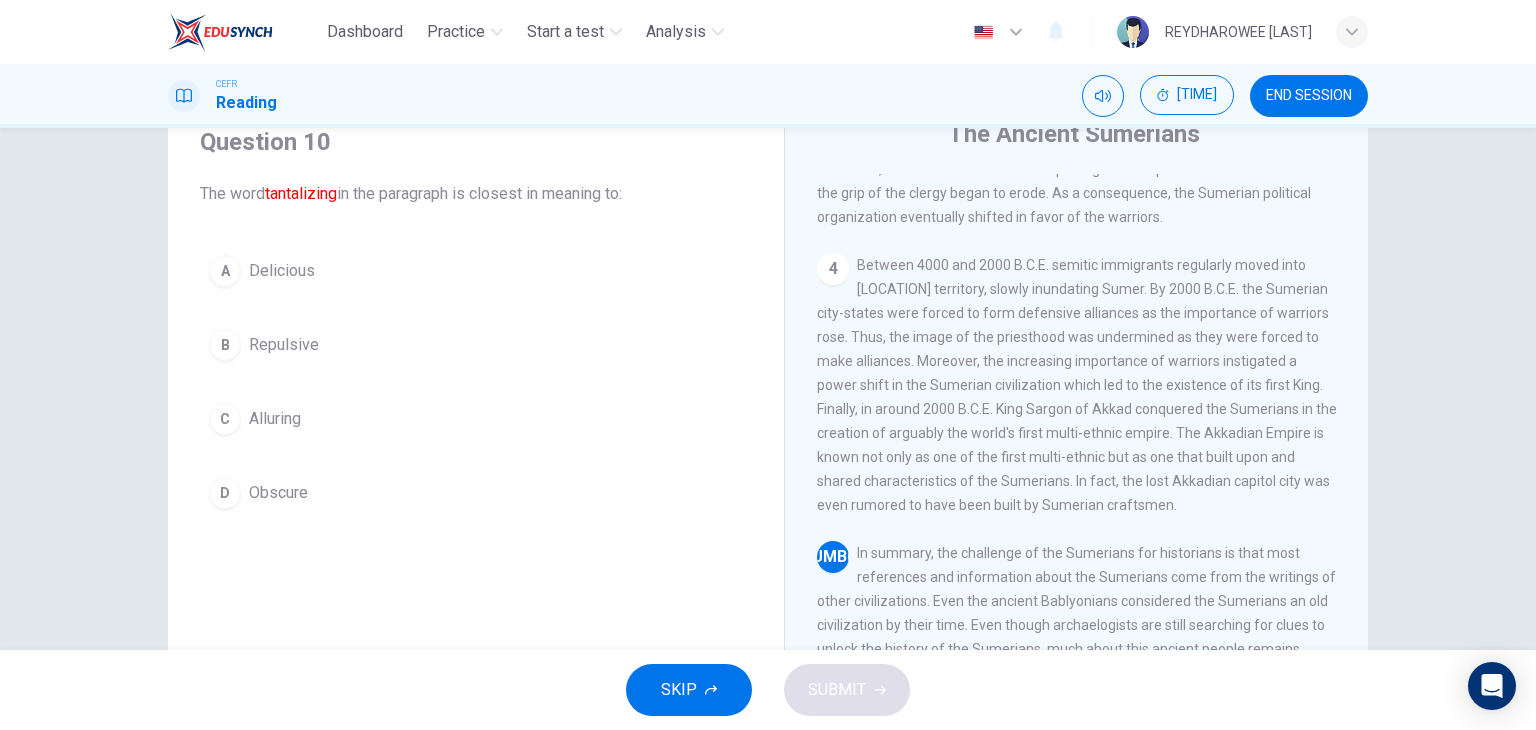 scroll, scrollTop: 53, scrollLeft: 0, axis: vertical 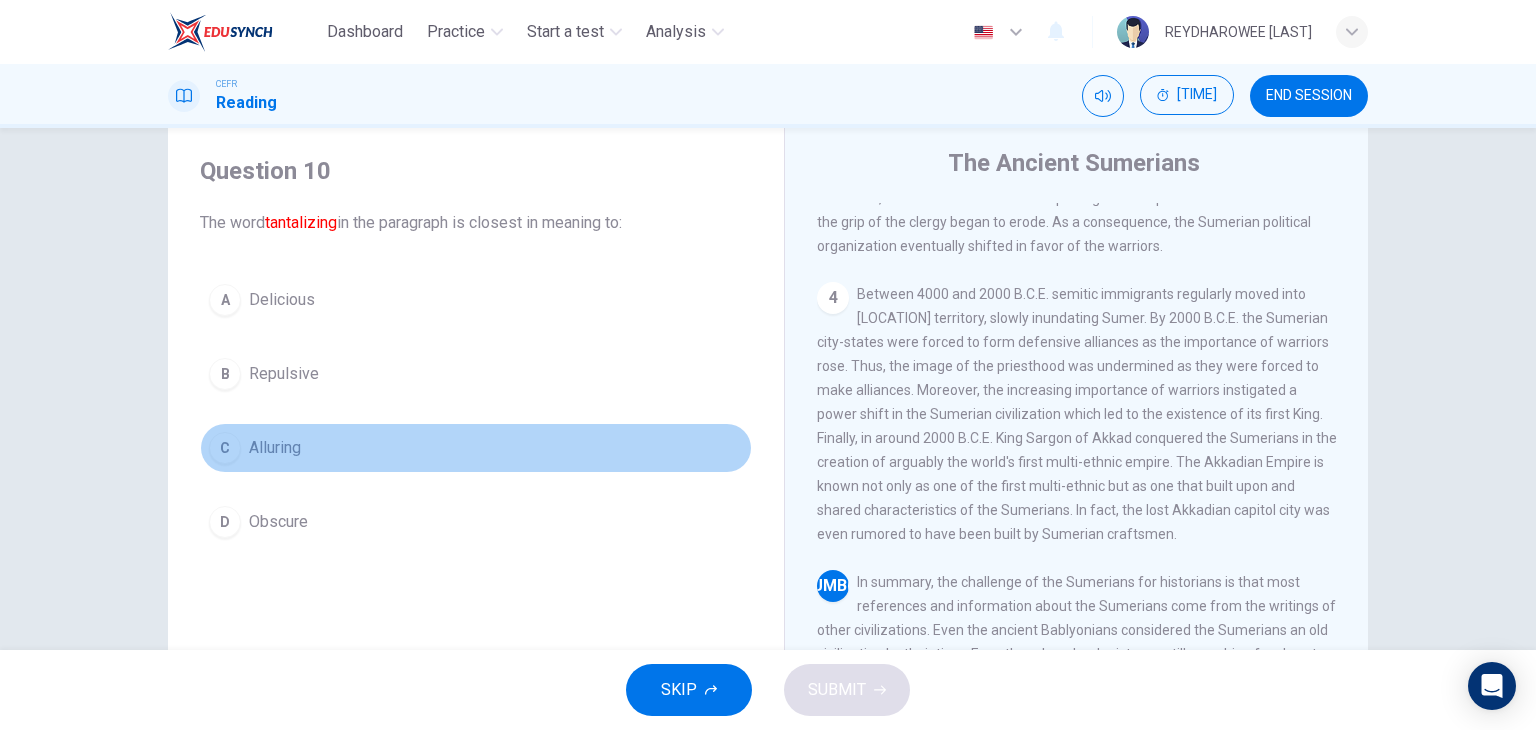 click on "C Alluring" at bounding box center [476, 448] 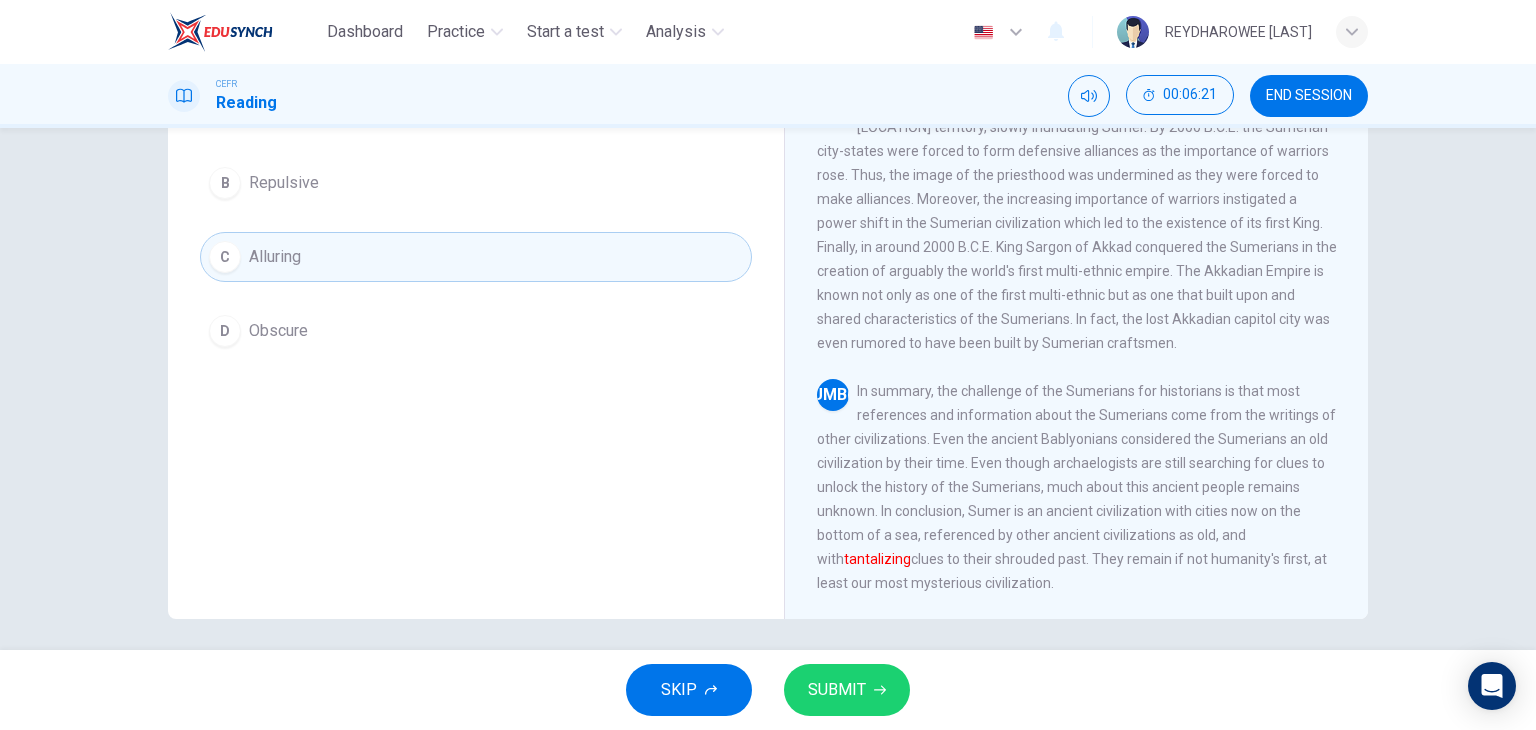 scroll, scrollTop: 253, scrollLeft: 0, axis: vertical 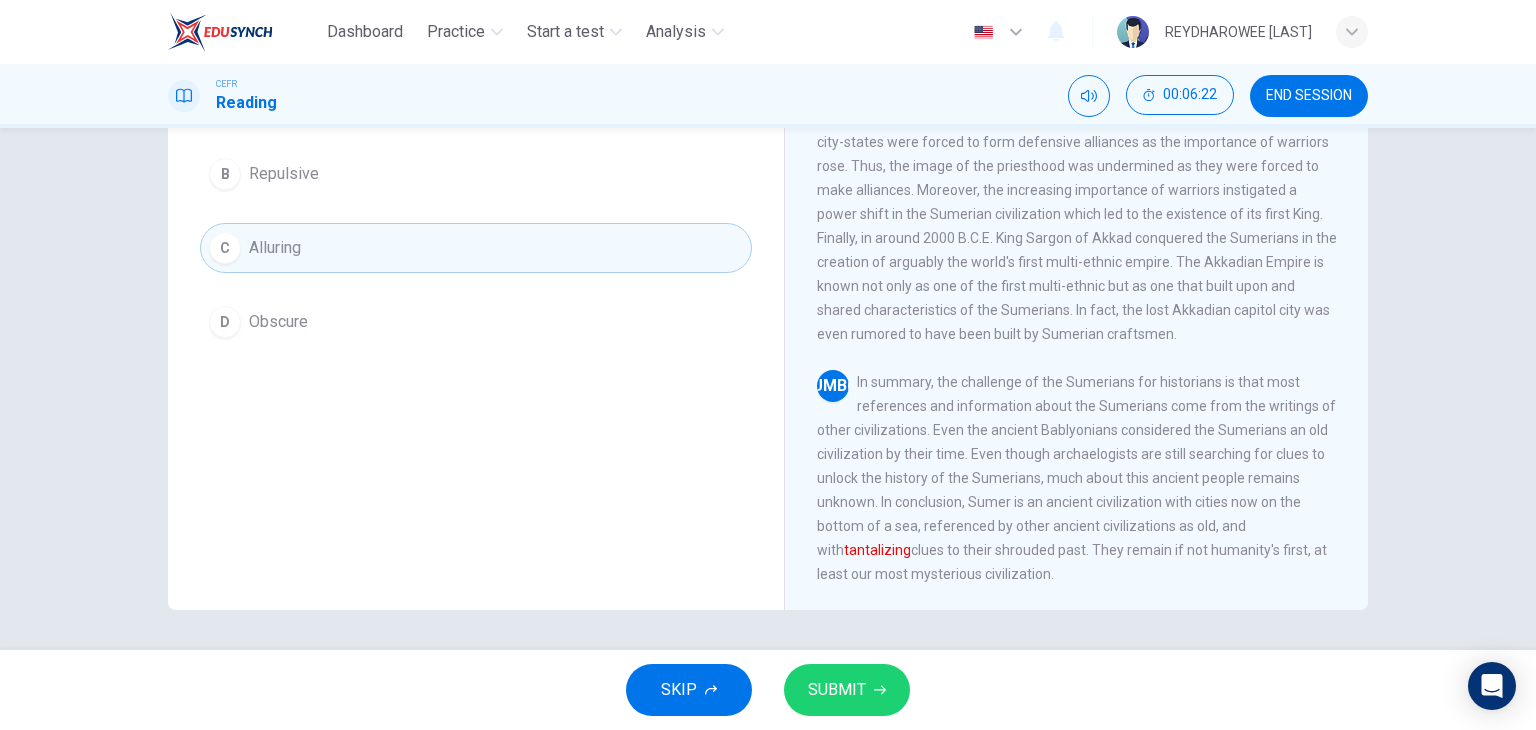 click on "SUBMIT" at bounding box center [847, 690] 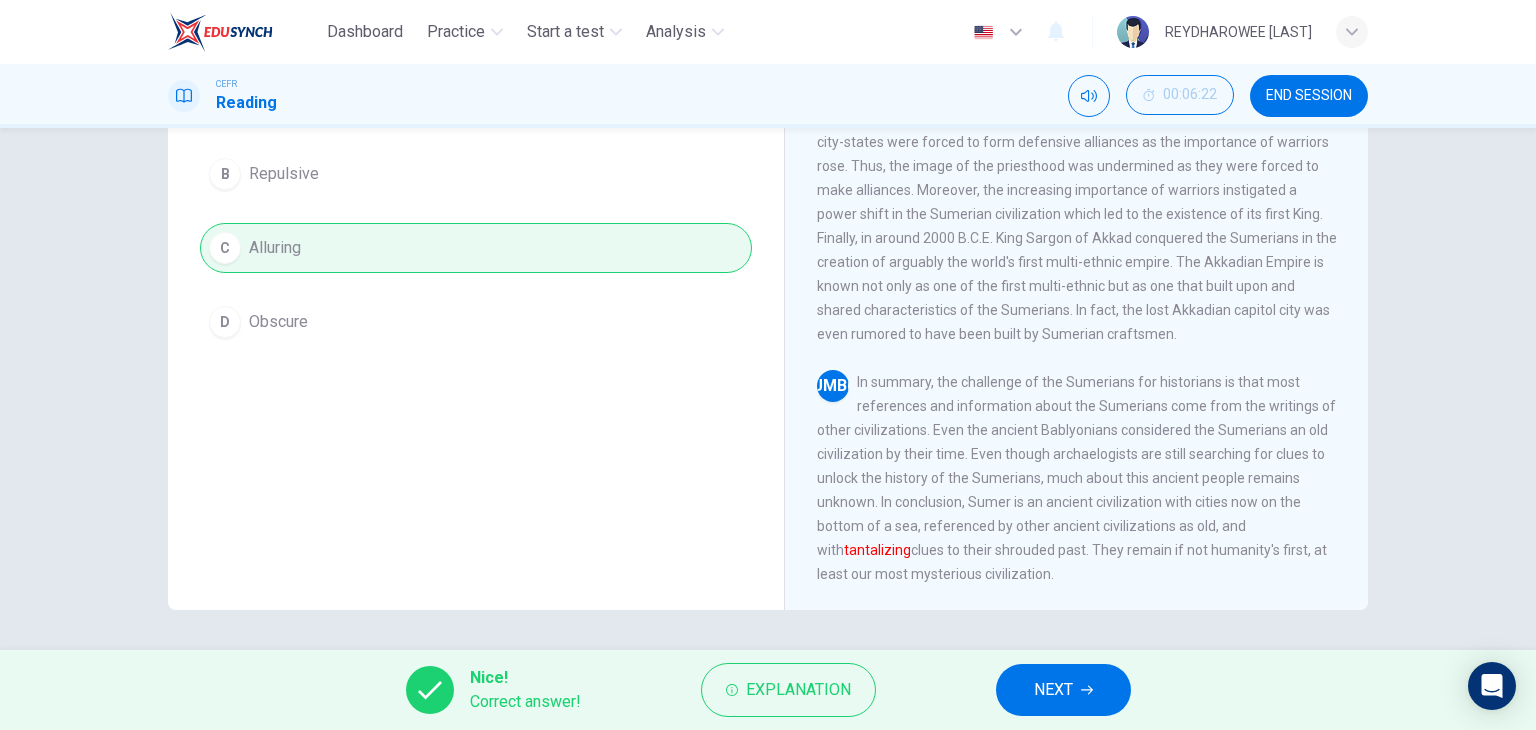 click on "NEXT" at bounding box center [1053, 690] 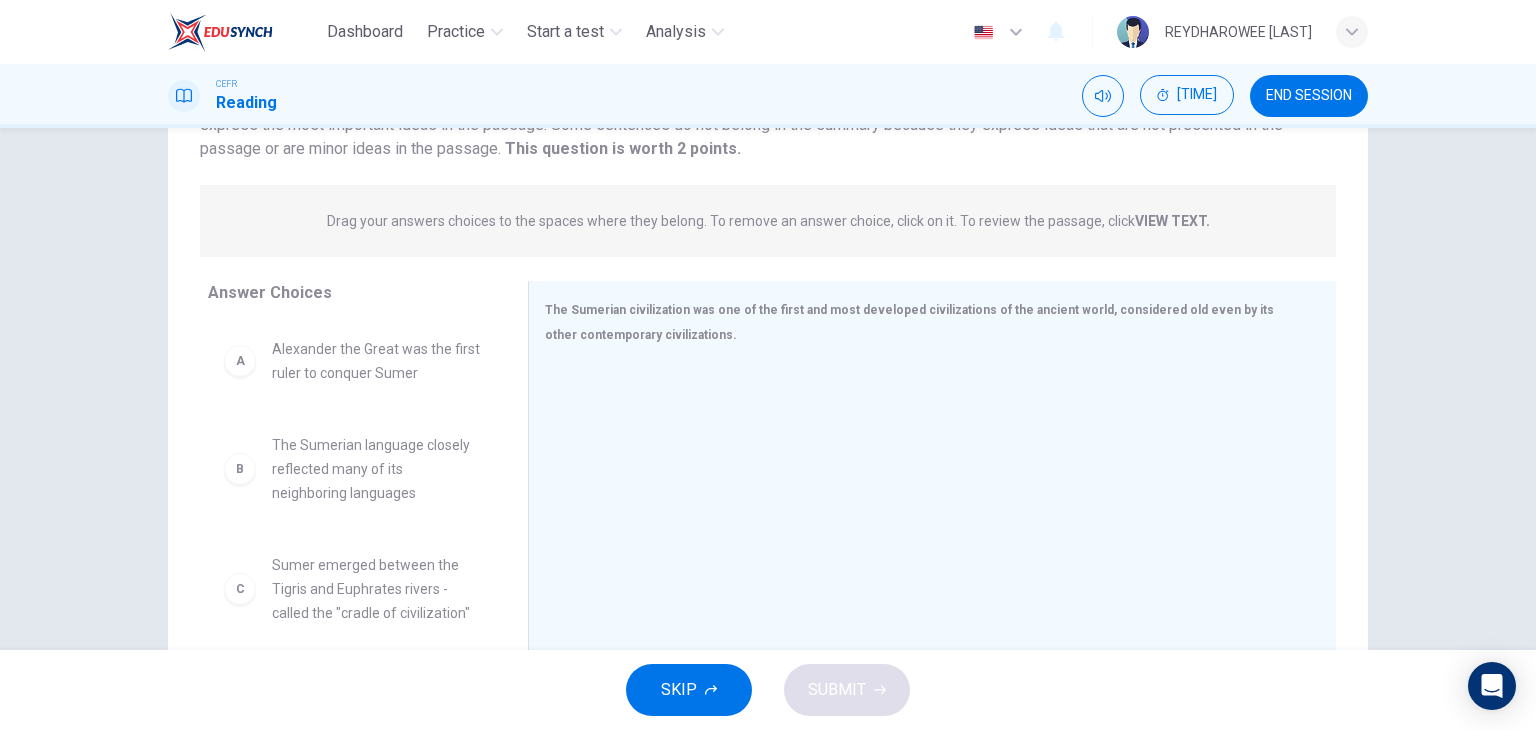 scroll, scrollTop: 200, scrollLeft: 0, axis: vertical 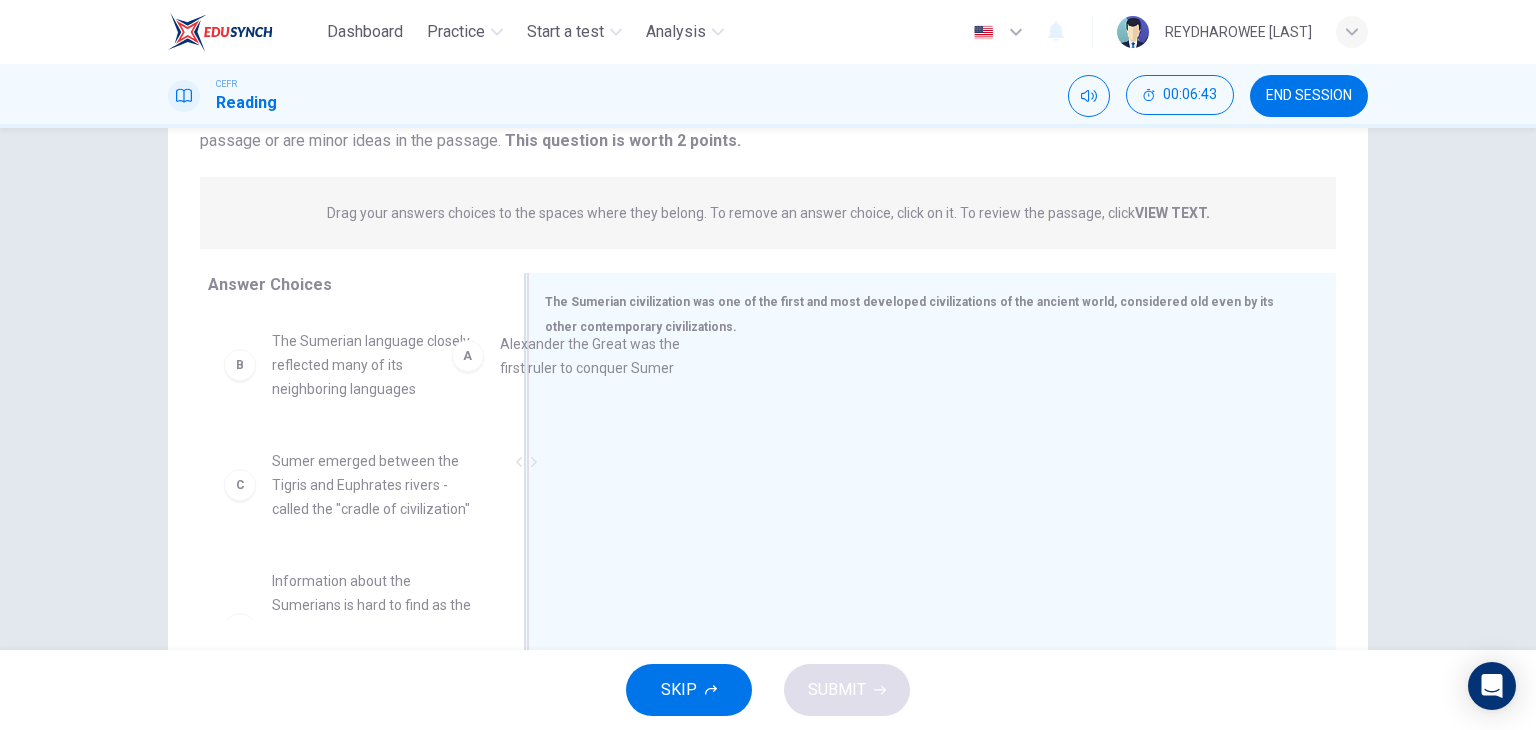 drag, startPoint x: 419, startPoint y: 378, endPoint x: 666, endPoint y: 380, distance: 247.0081 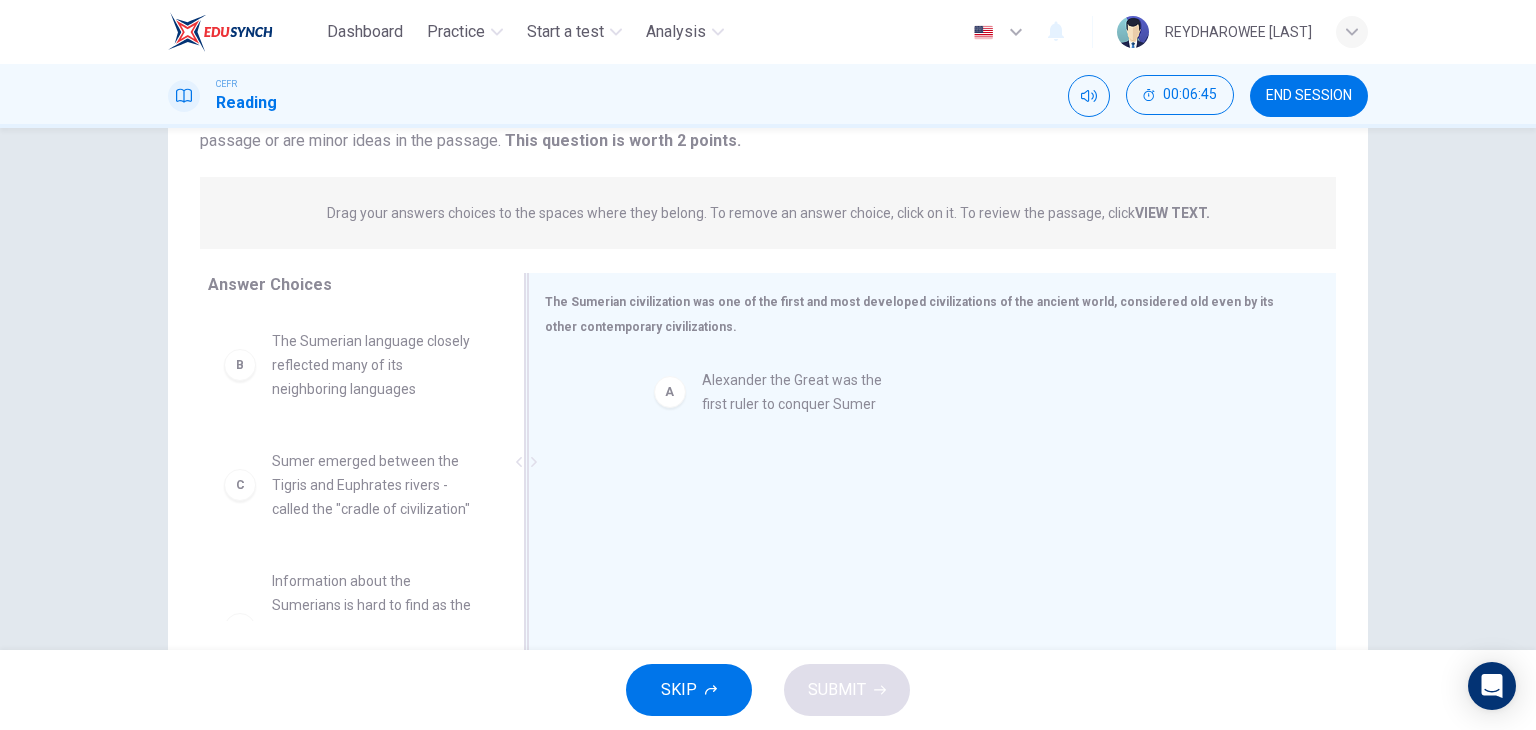 drag, startPoint x: 434, startPoint y: 363, endPoint x: 896, endPoint y: 403, distance: 463.72836 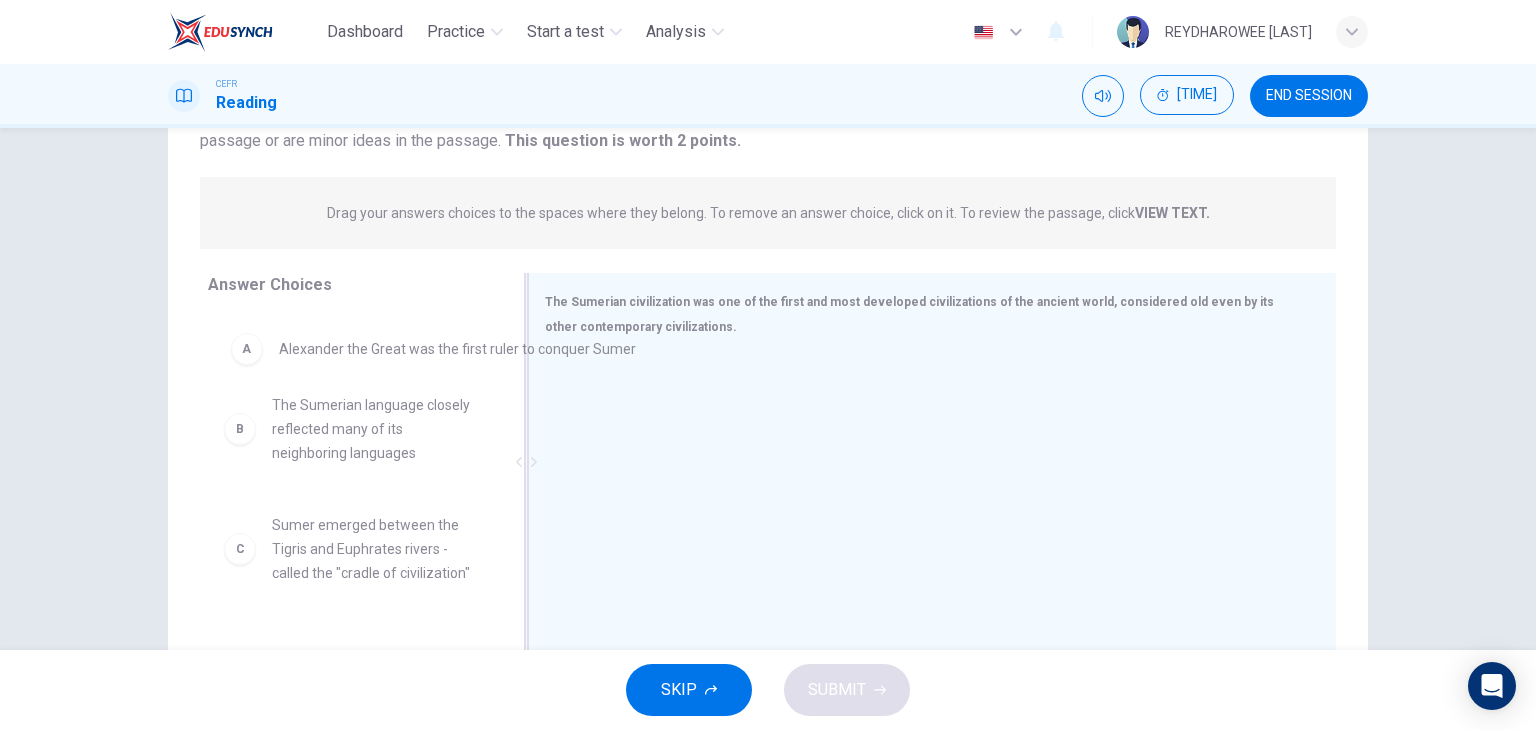 drag, startPoint x: 797, startPoint y: 405, endPoint x: 441, endPoint y: 367, distance: 358.02234 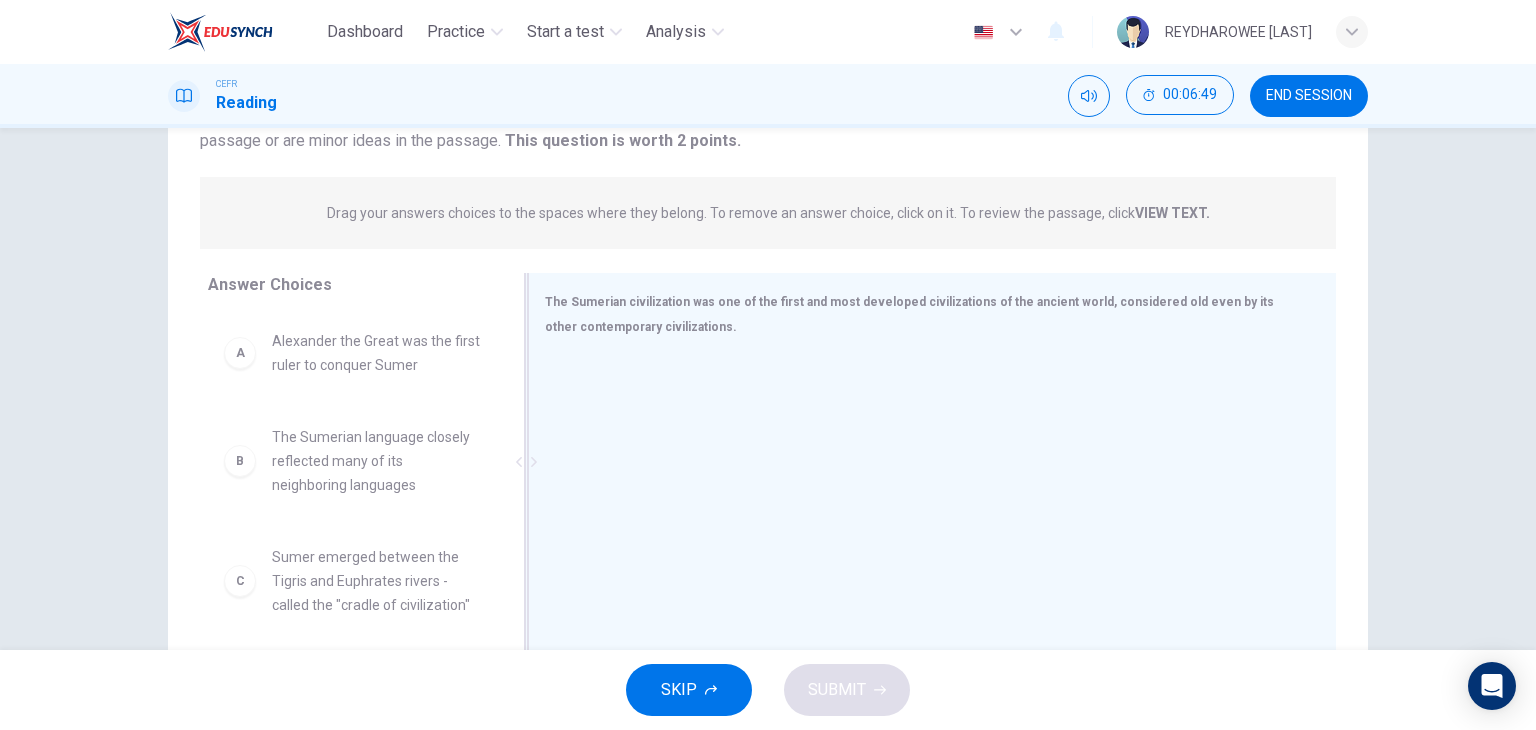 click on "VIEW TEXT." at bounding box center [1172, 213] 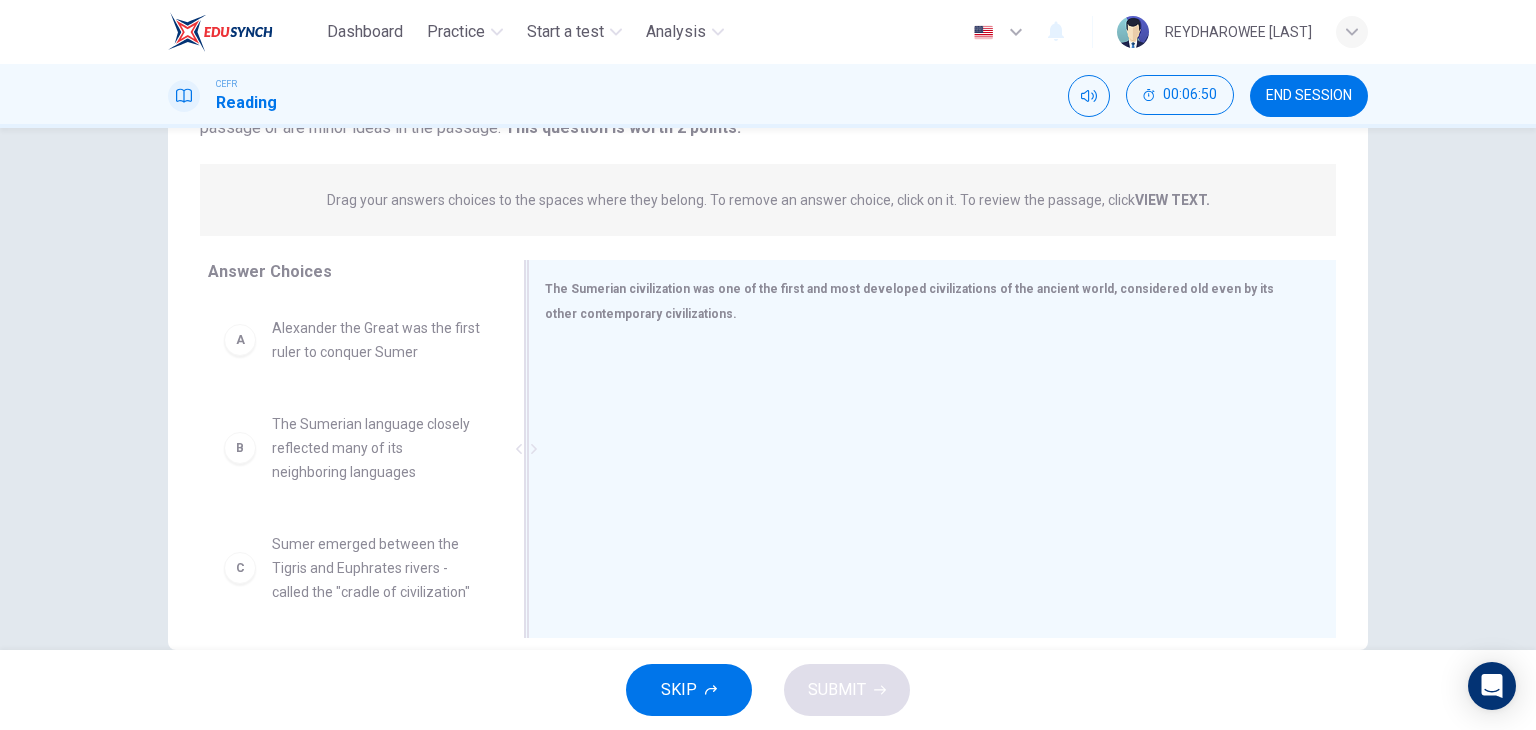 scroll, scrollTop: 253, scrollLeft: 0, axis: vertical 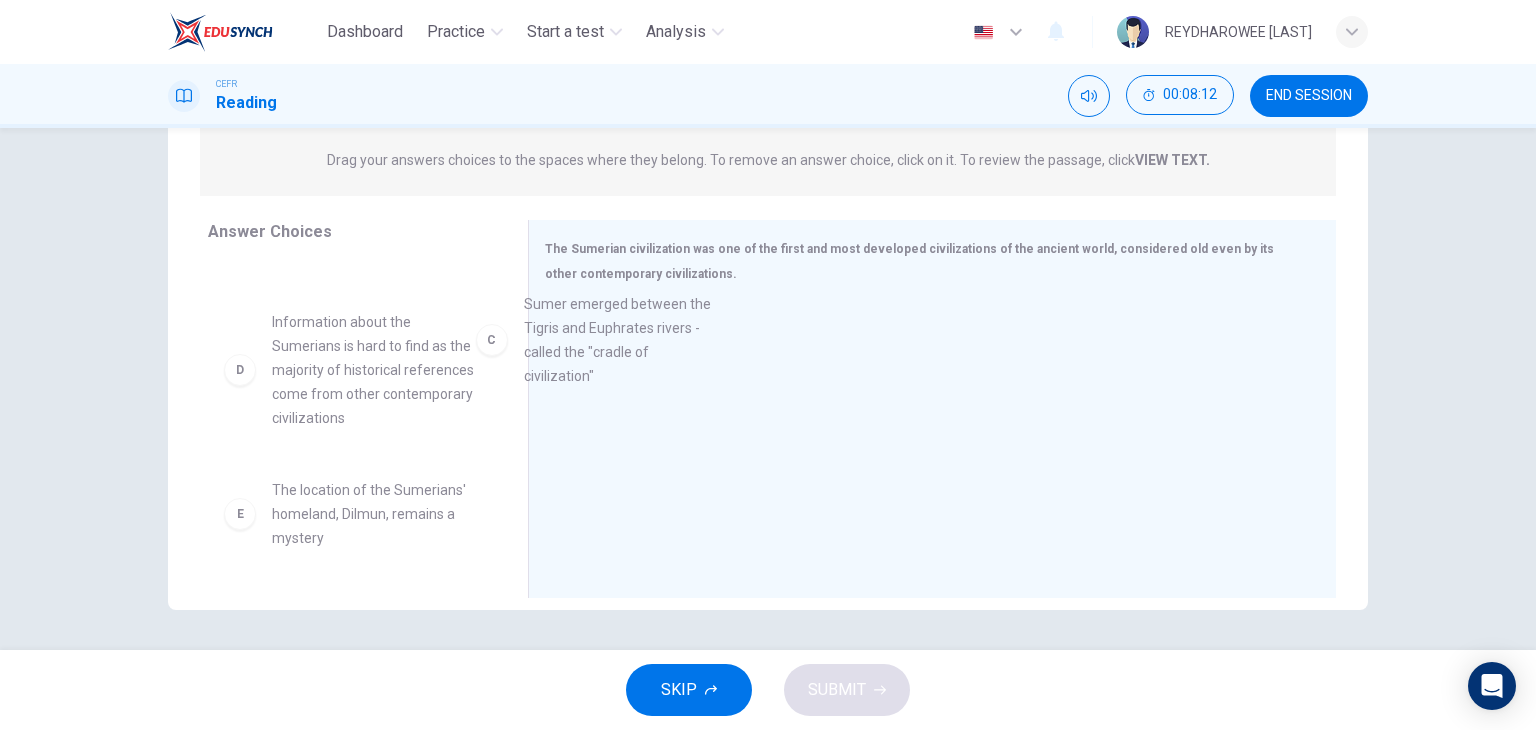 drag, startPoint x: 410, startPoint y: 333, endPoint x: 724, endPoint y: 333, distance: 314 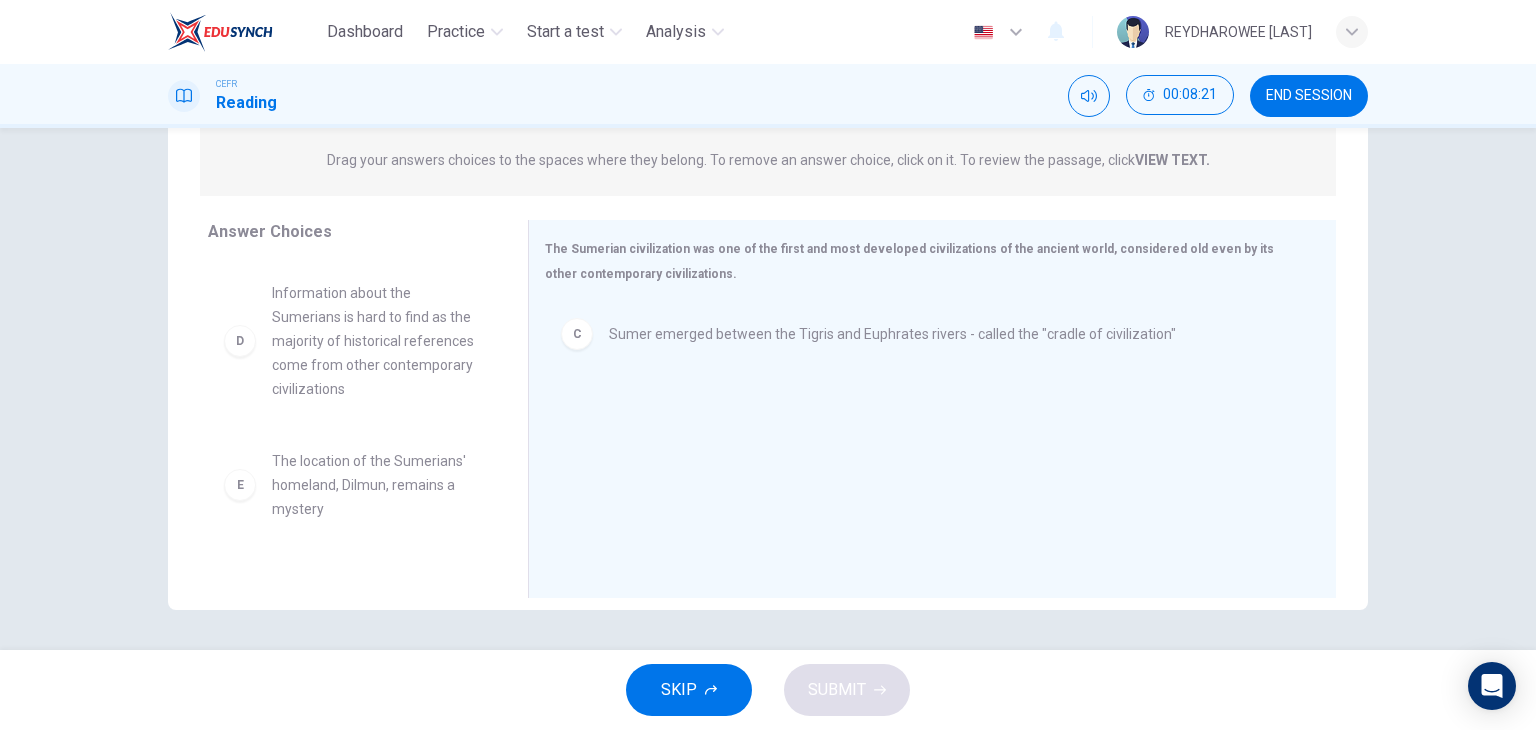 scroll, scrollTop: 200, scrollLeft: 0, axis: vertical 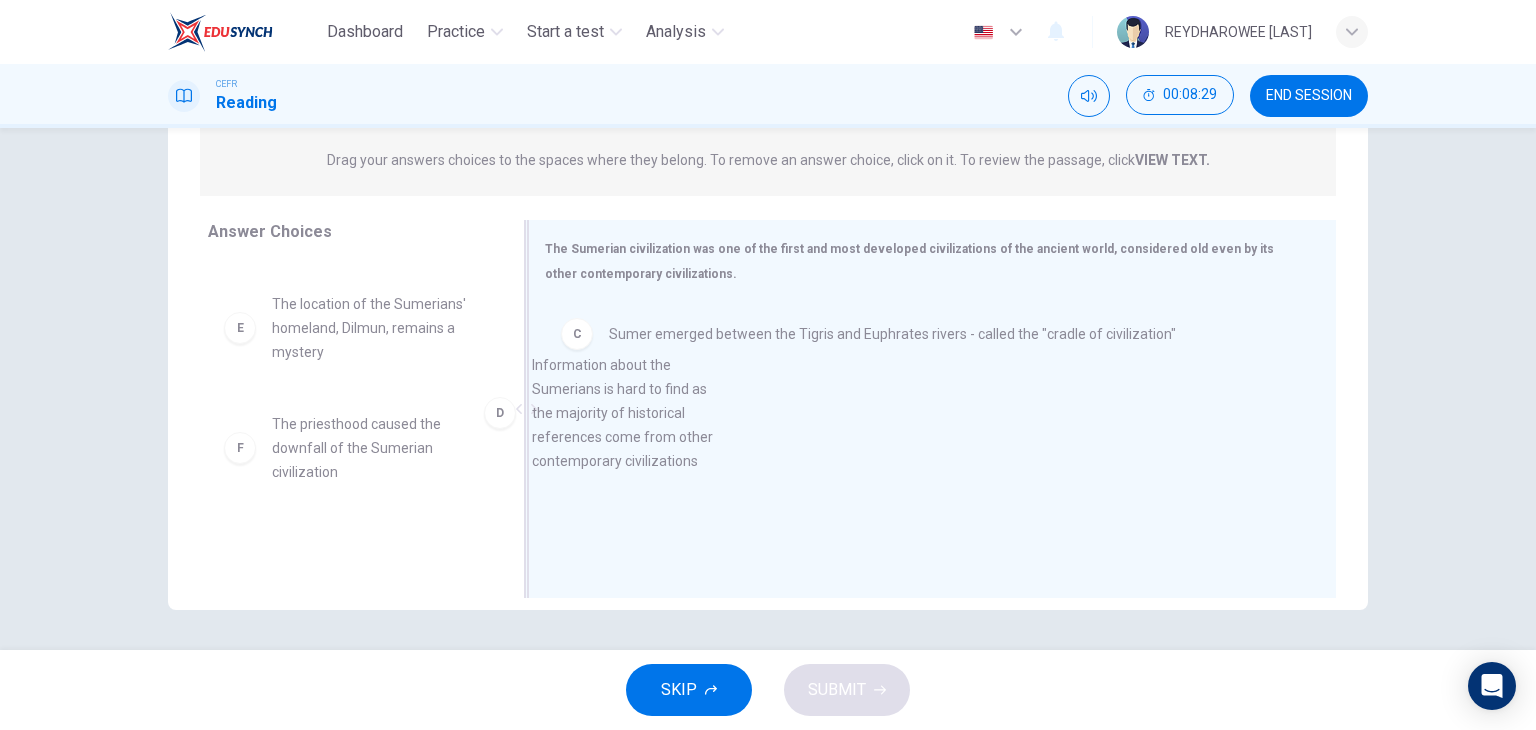 drag, startPoint x: 384, startPoint y: 354, endPoint x: 659, endPoint y: 417, distance: 282.12408 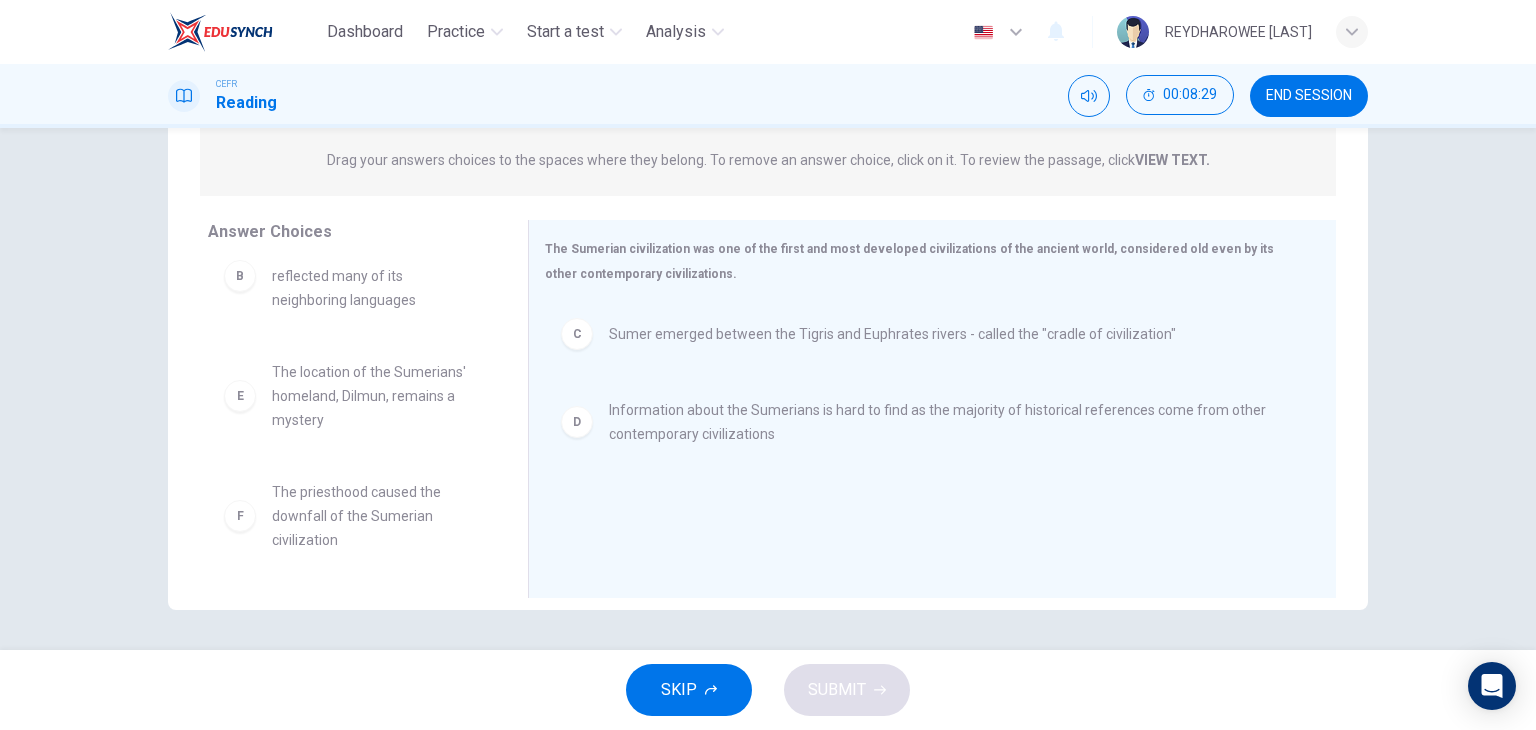 scroll, scrollTop: 132, scrollLeft: 0, axis: vertical 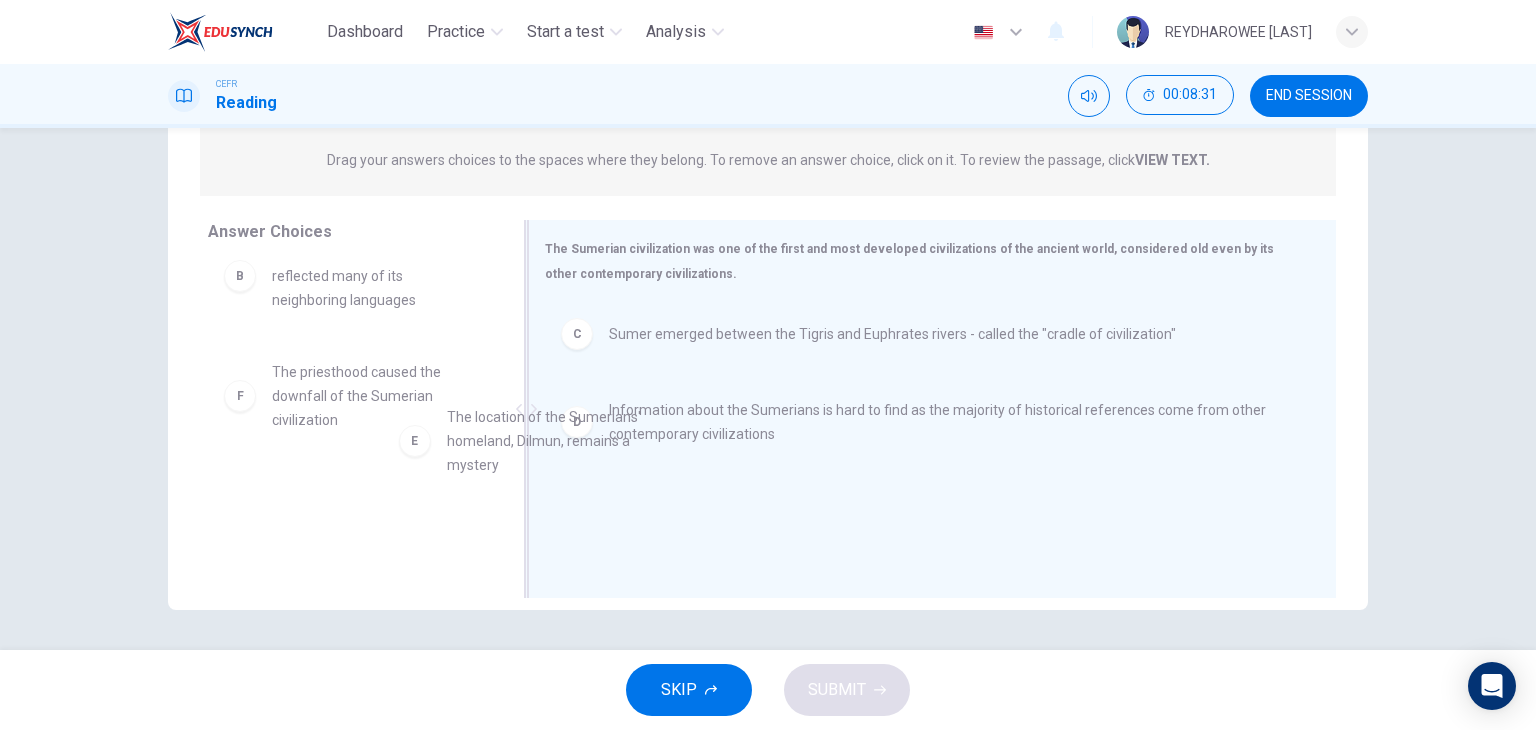 drag, startPoint x: 410, startPoint y: 399, endPoint x: 711, endPoint y: 498, distance: 316.86273 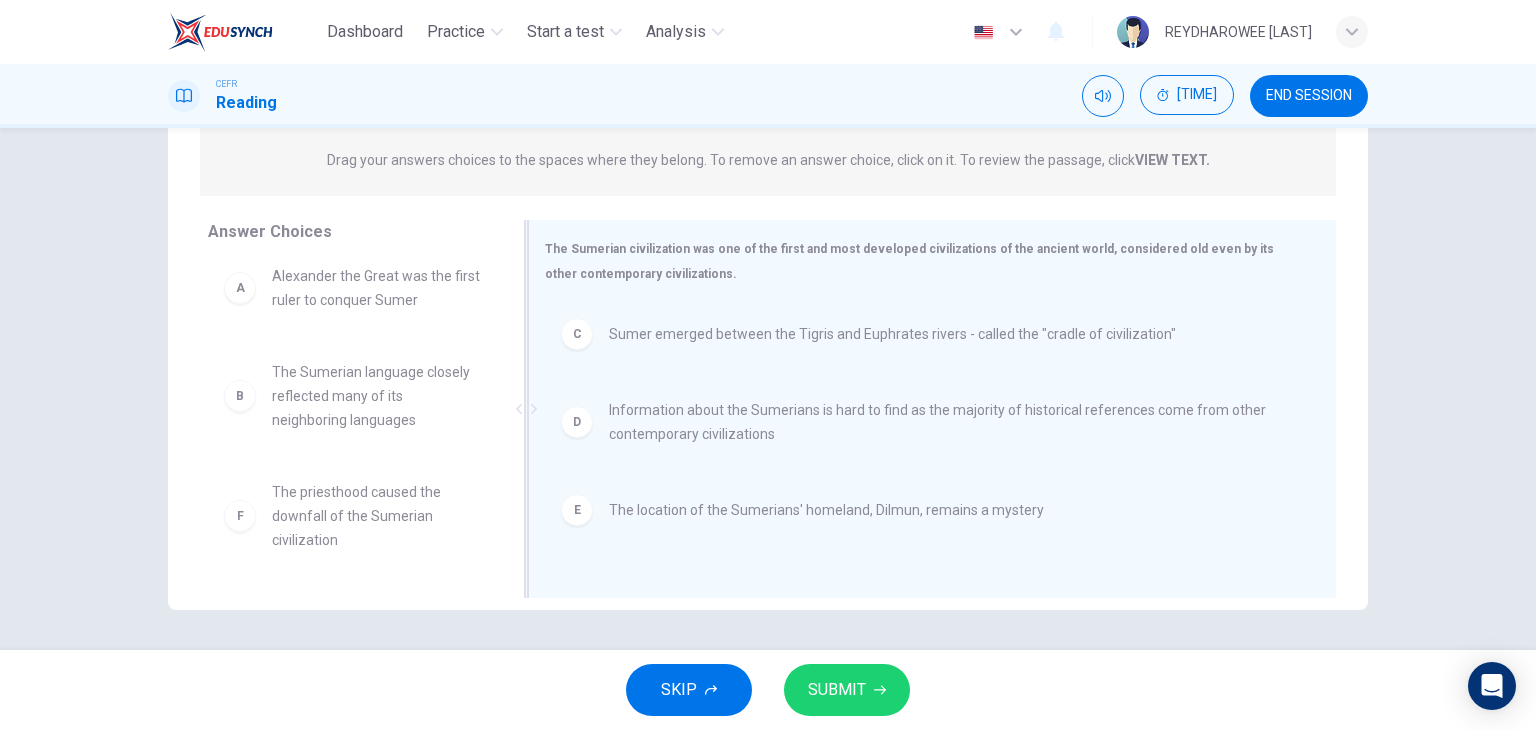 scroll, scrollTop: 12, scrollLeft: 0, axis: vertical 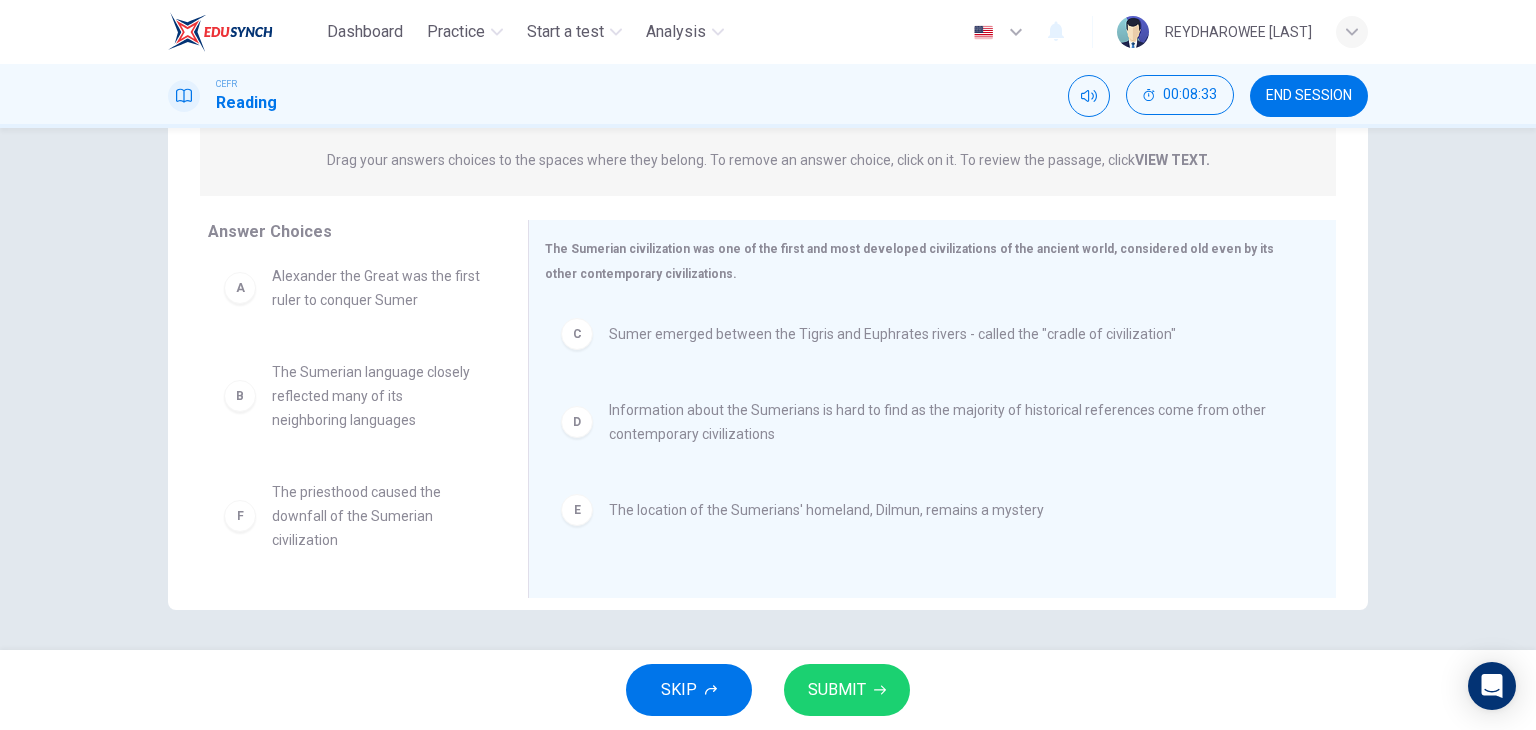 click on "SUBMIT" at bounding box center (847, 690) 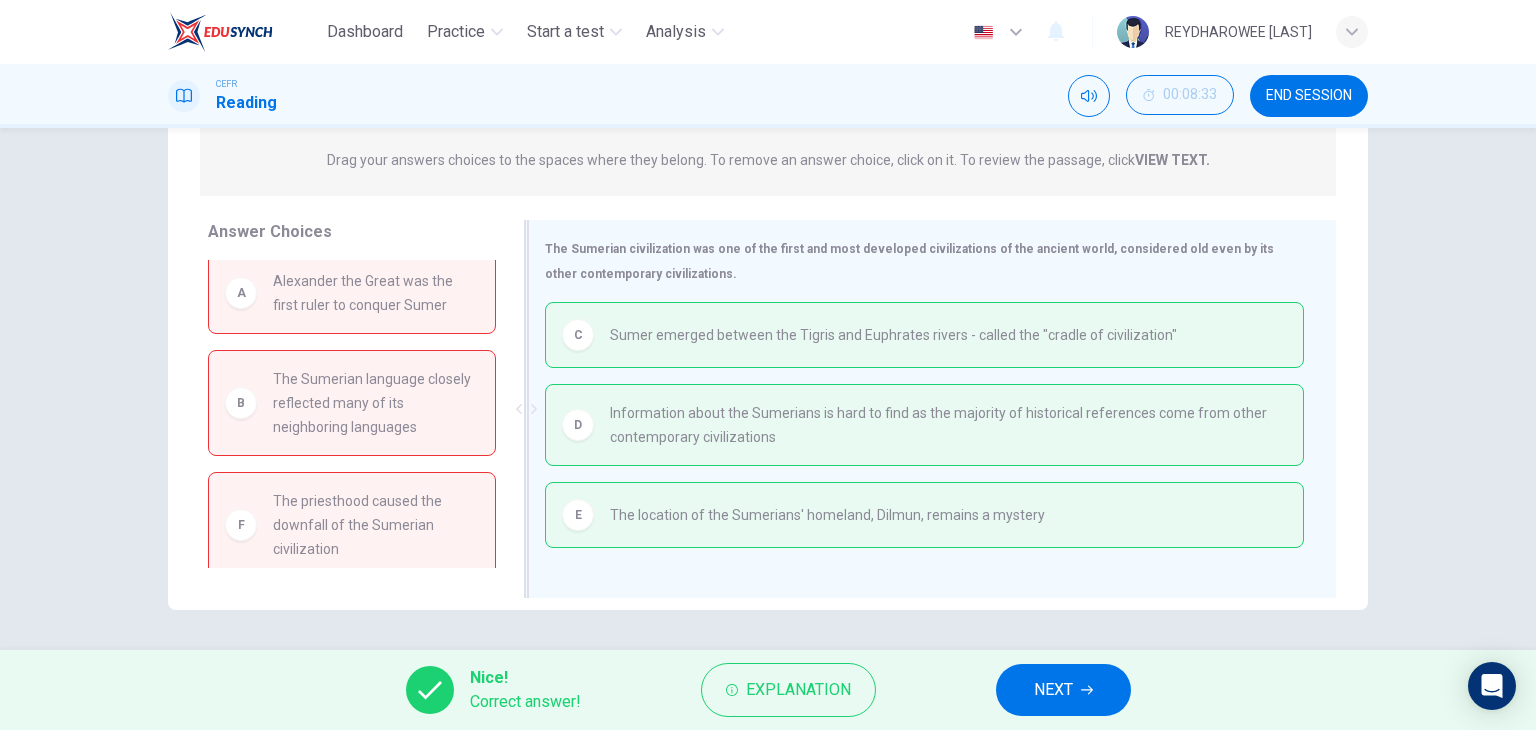 scroll, scrollTop: 16, scrollLeft: 0, axis: vertical 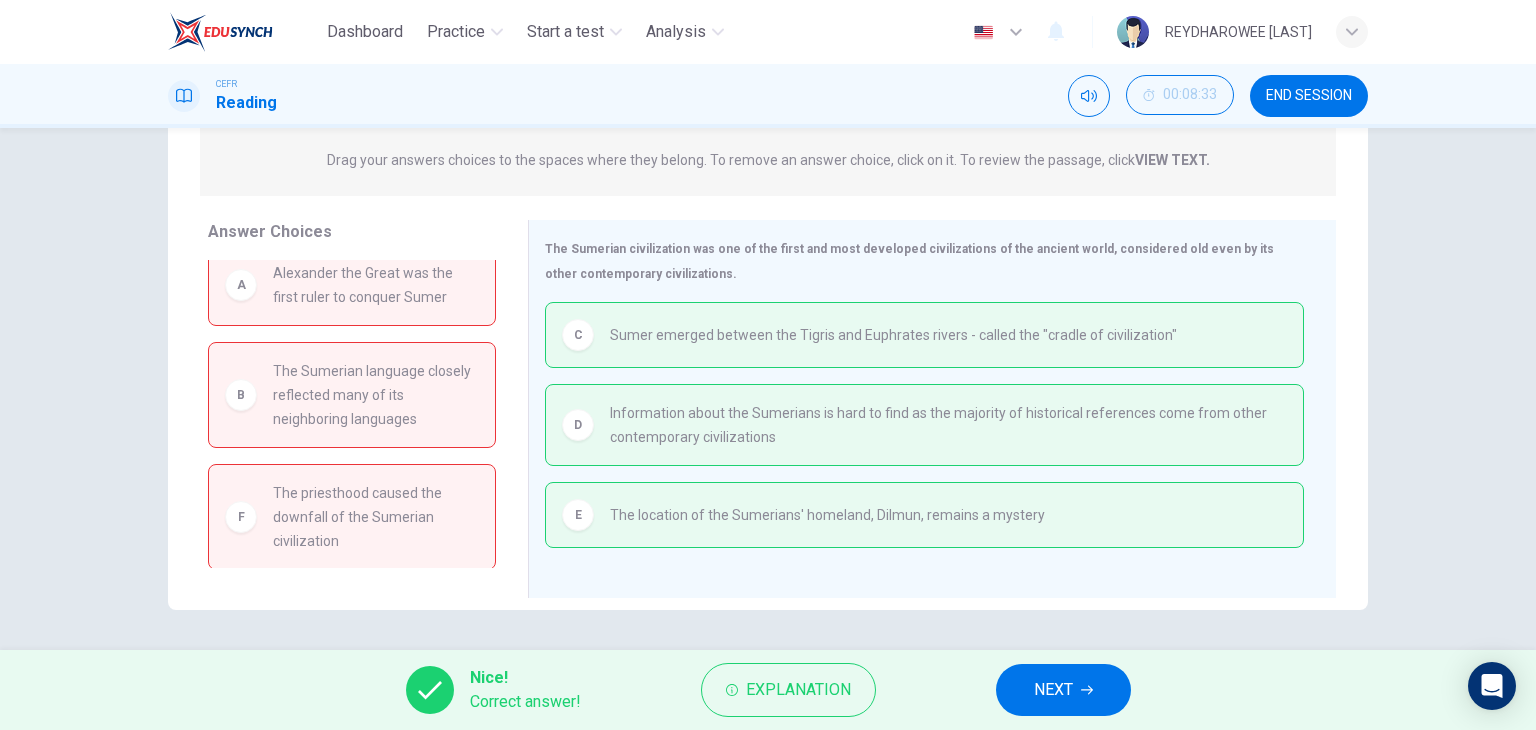 click on "NEXT" at bounding box center (1063, 690) 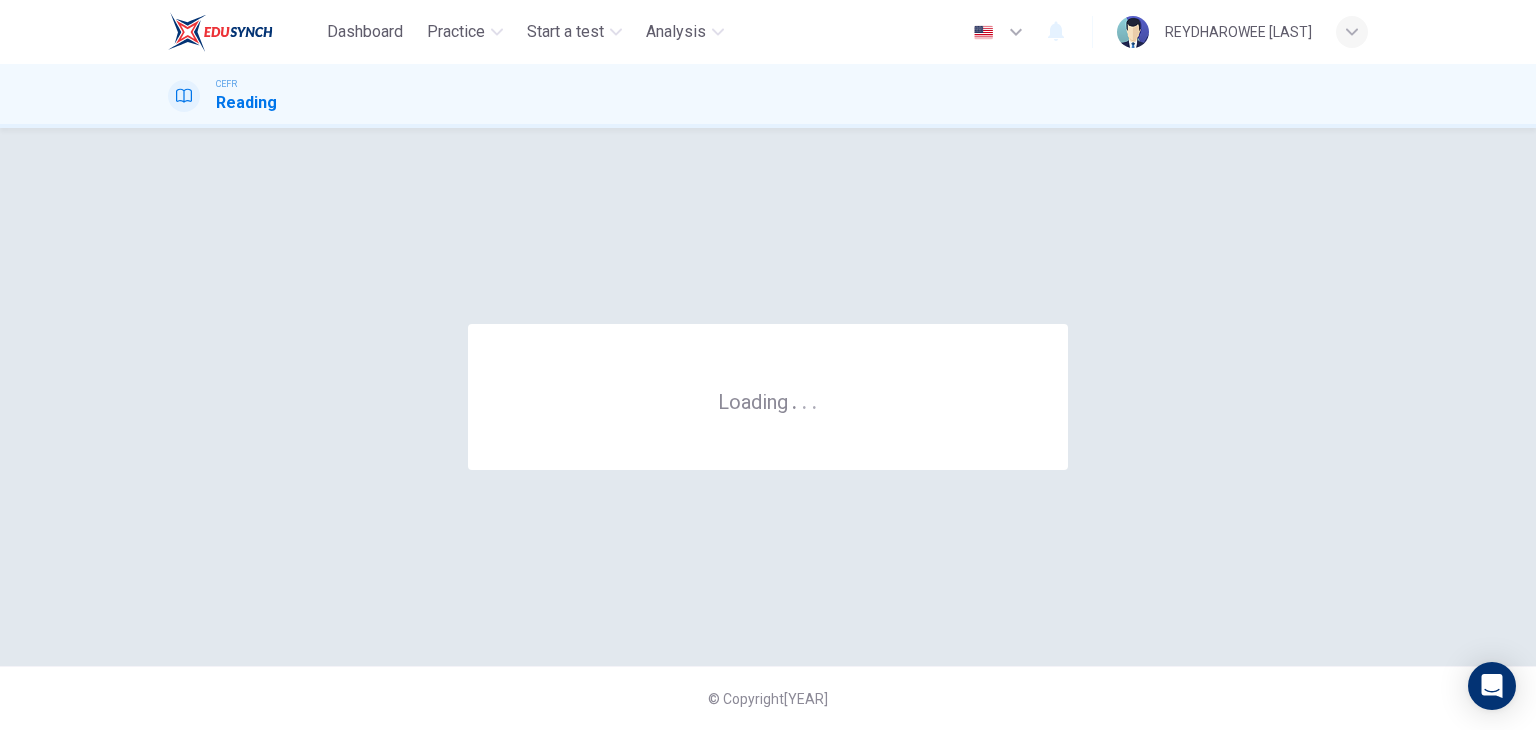 scroll, scrollTop: 0, scrollLeft: 0, axis: both 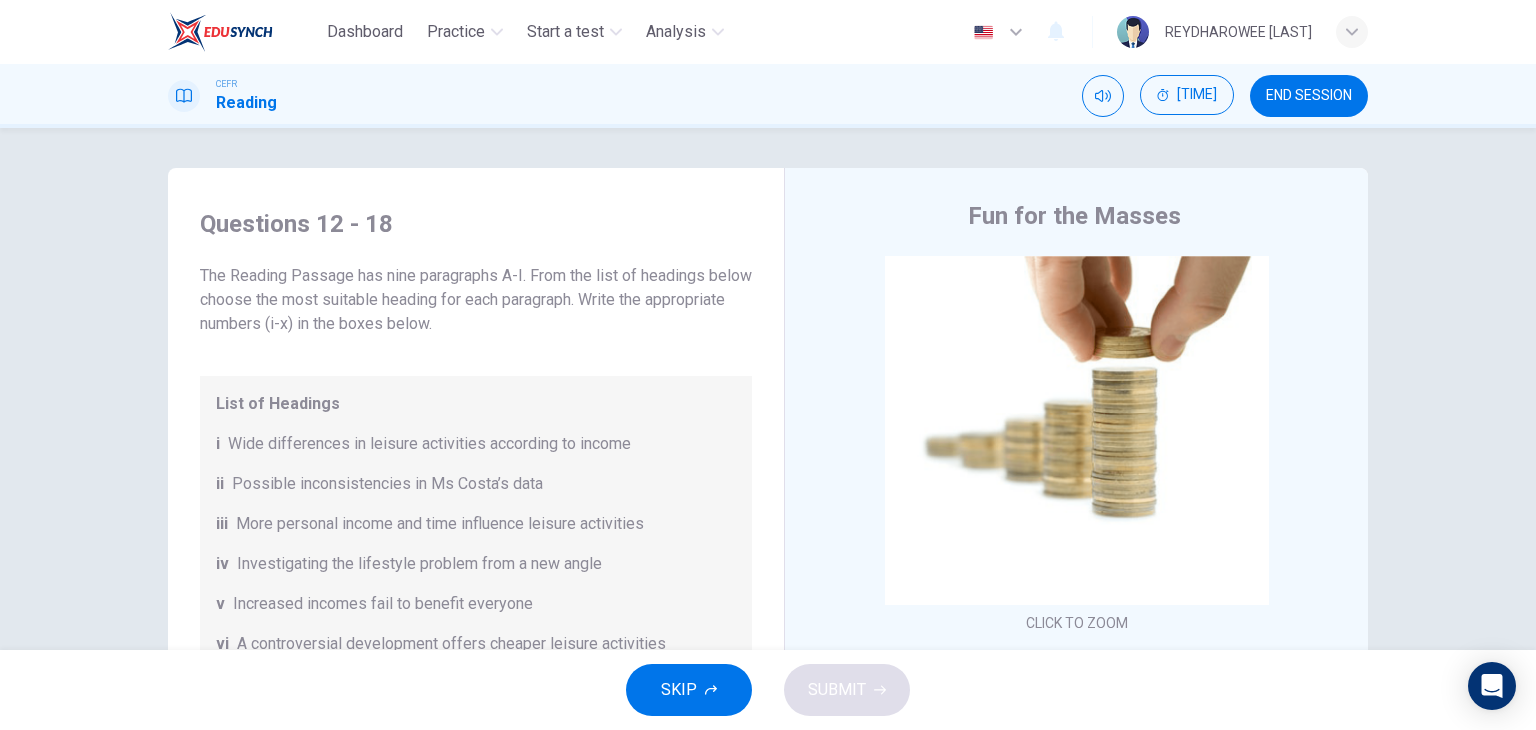 click on "END SESSION" at bounding box center [1309, 96] 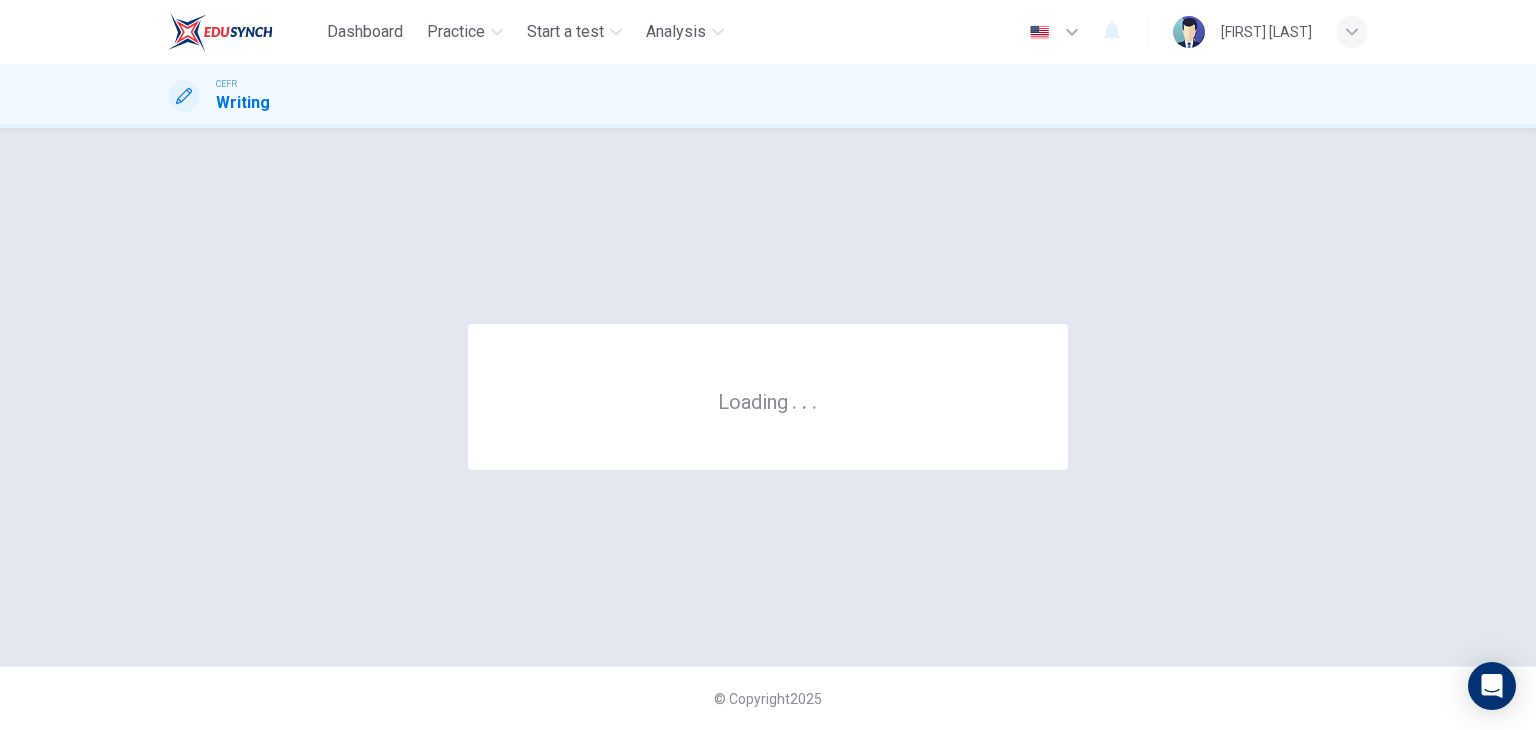 scroll, scrollTop: 0, scrollLeft: 0, axis: both 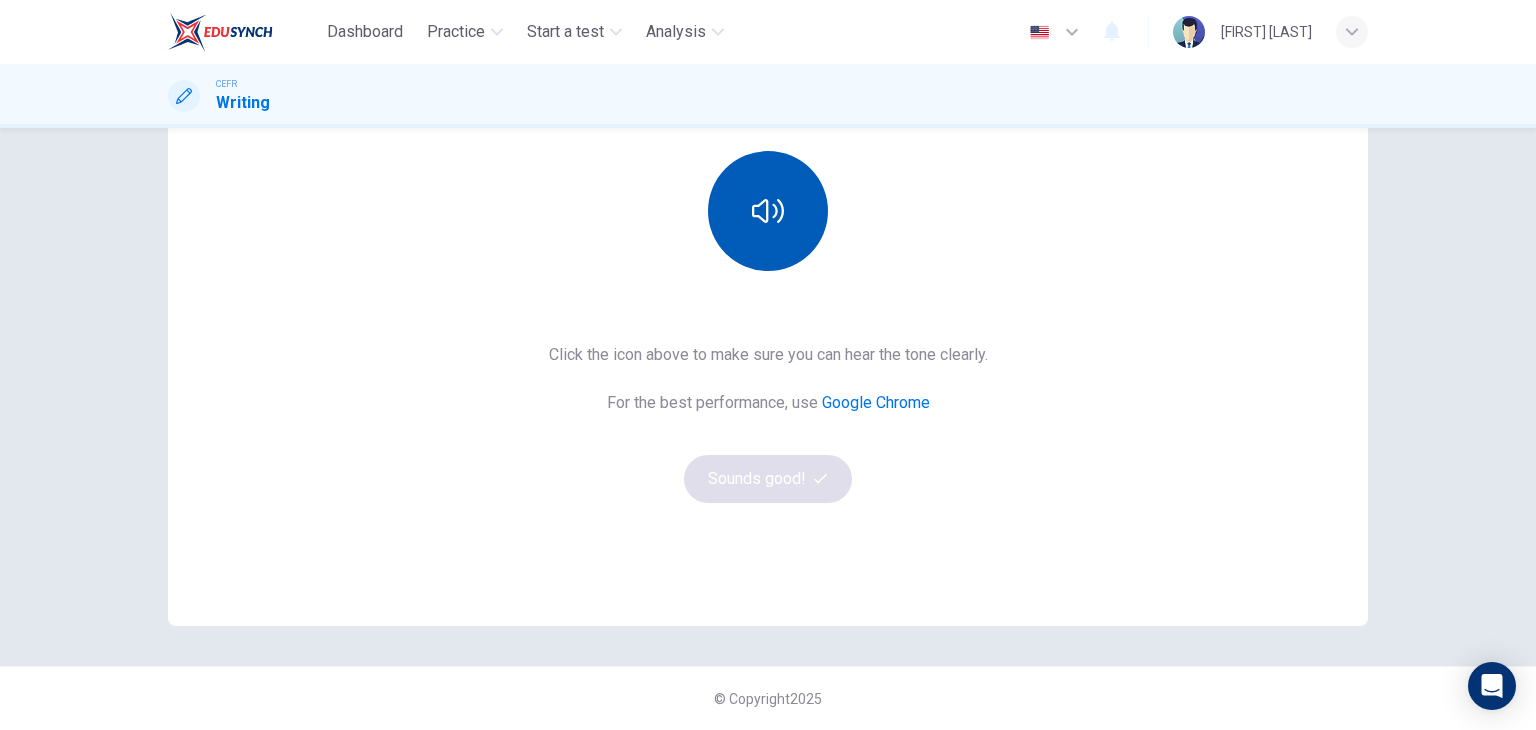 click at bounding box center [768, 211] 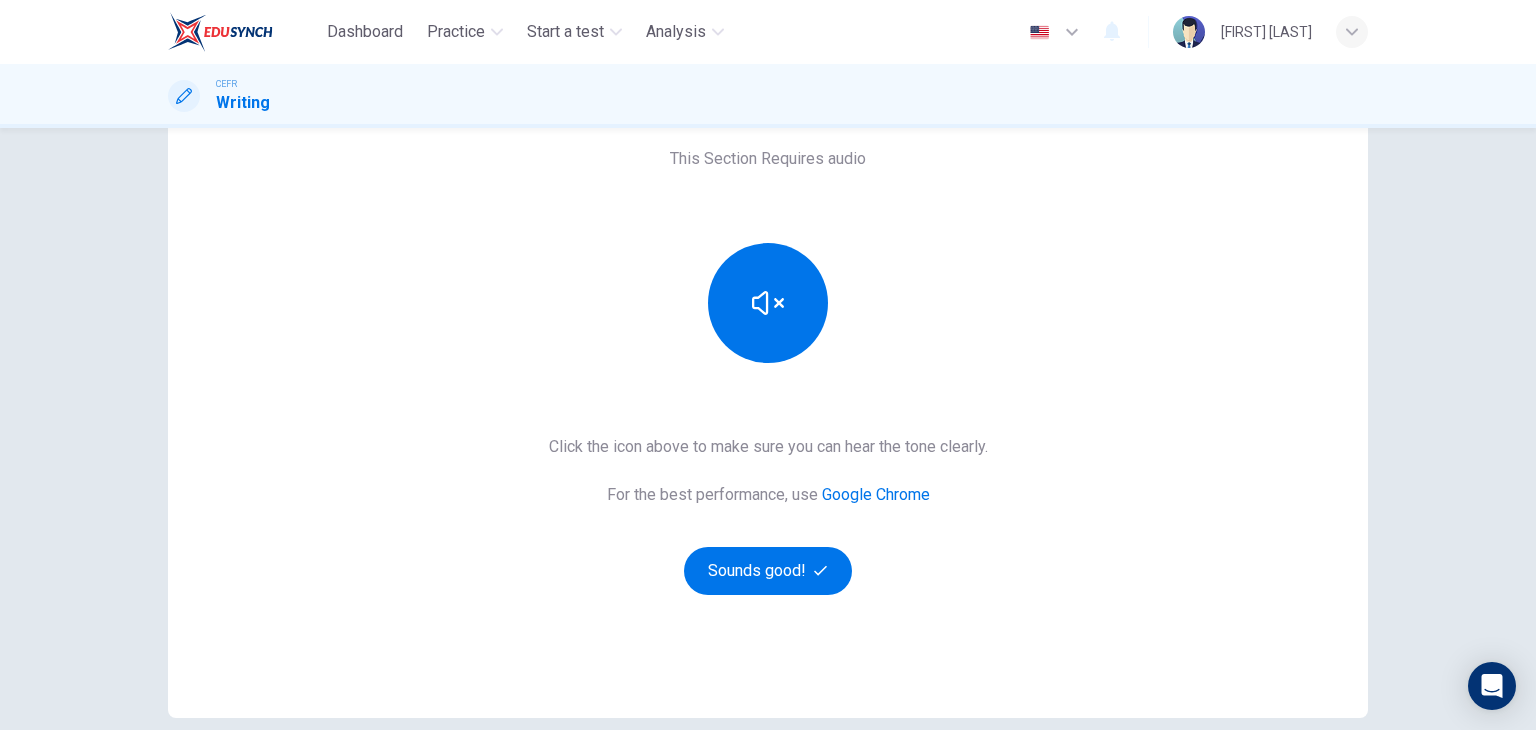 scroll, scrollTop: 137, scrollLeft: 0, axis: vertical 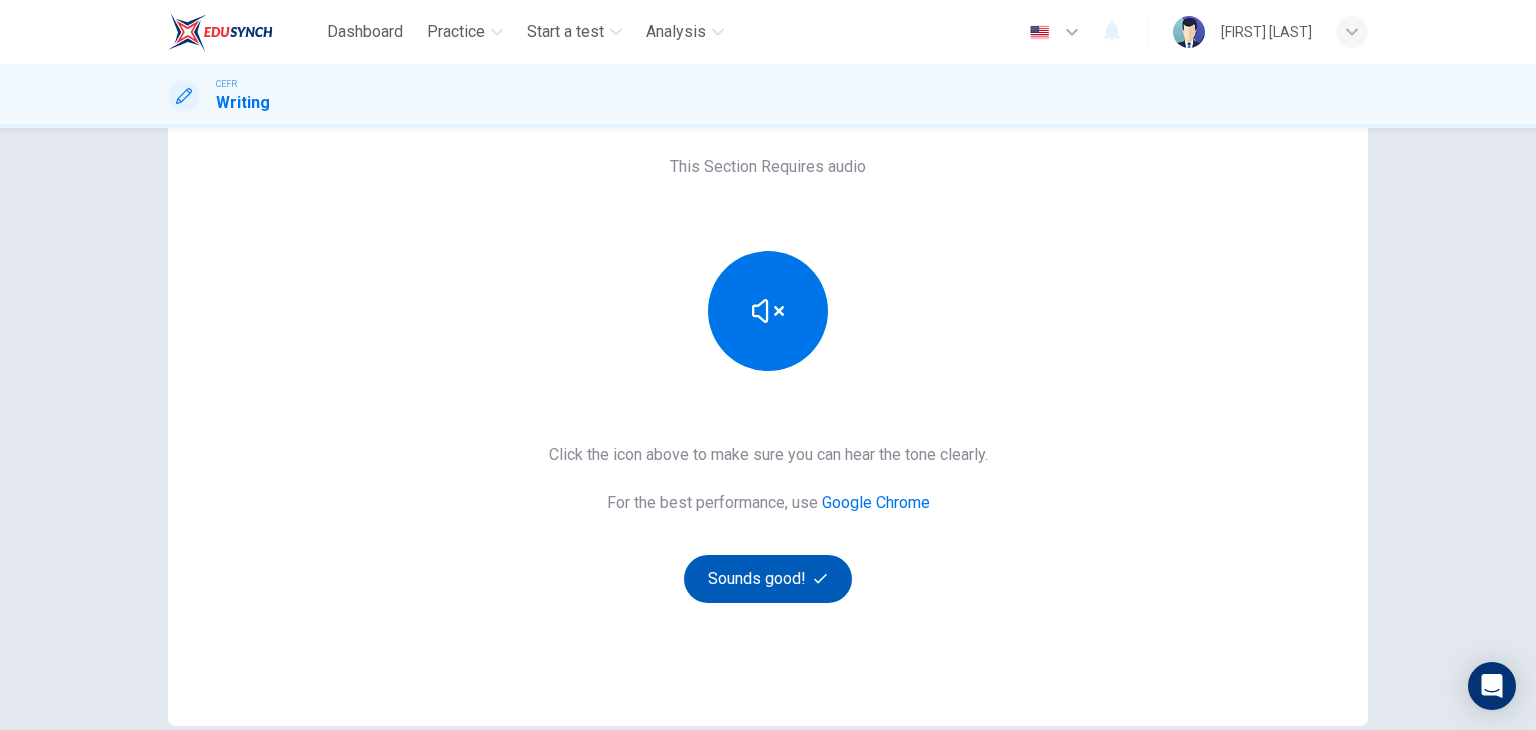 click on "Sounds good!" at bounding box center (768, 579) 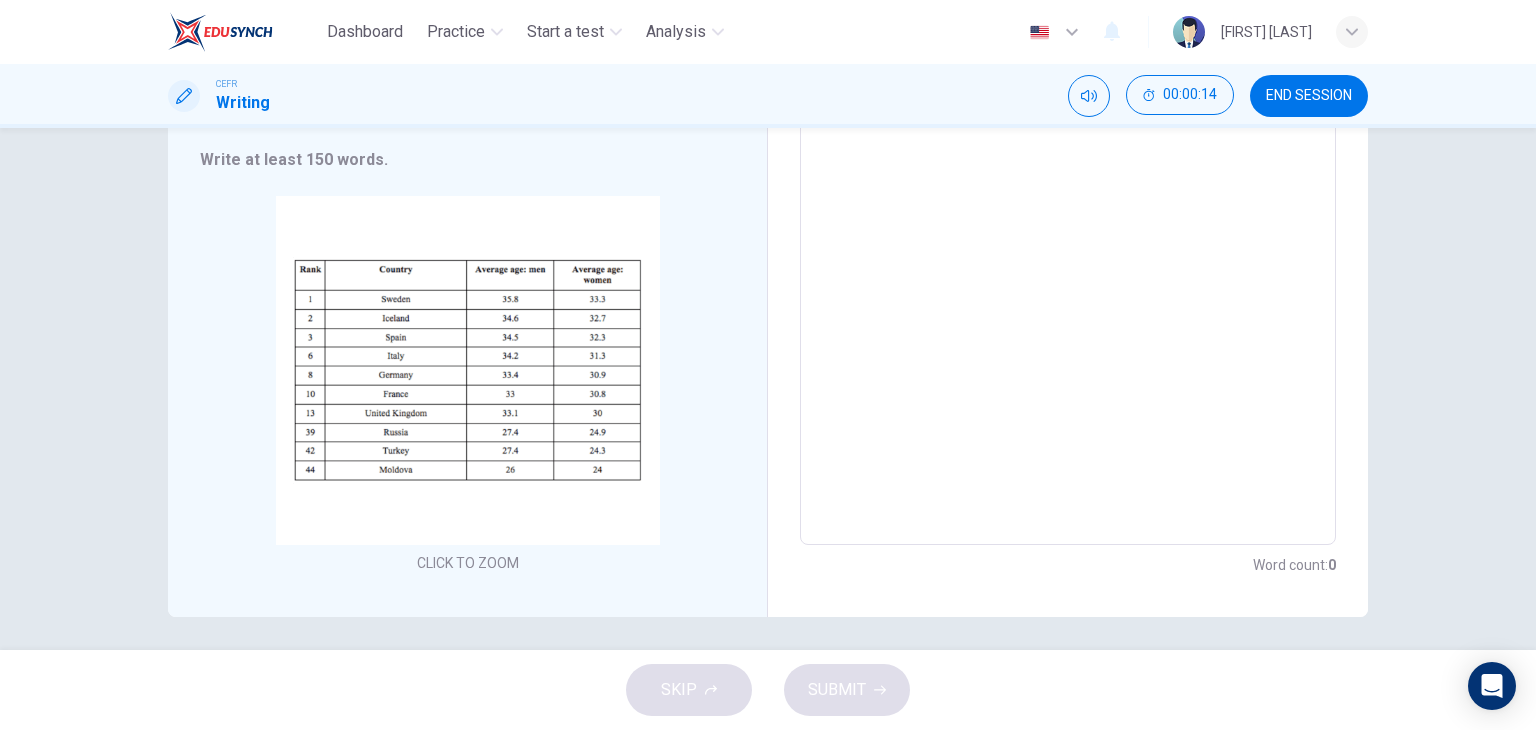 scroll, scrollTop: 291, scrollLeft: 0, axis: vertical 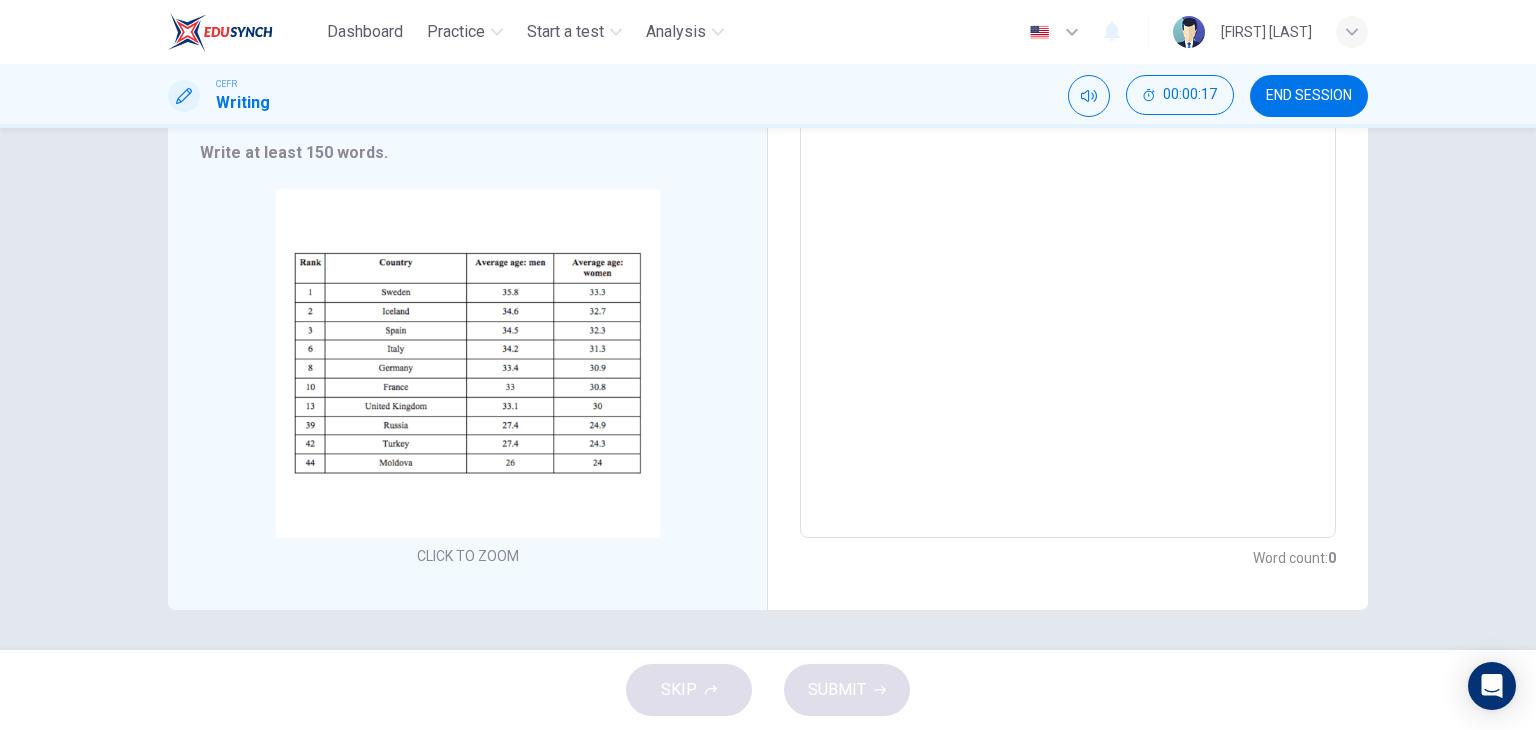 drag, startPoint x: 872, startPoint y: 358, endPoint x: 888, endPoint y: 424, distance: 67.911705 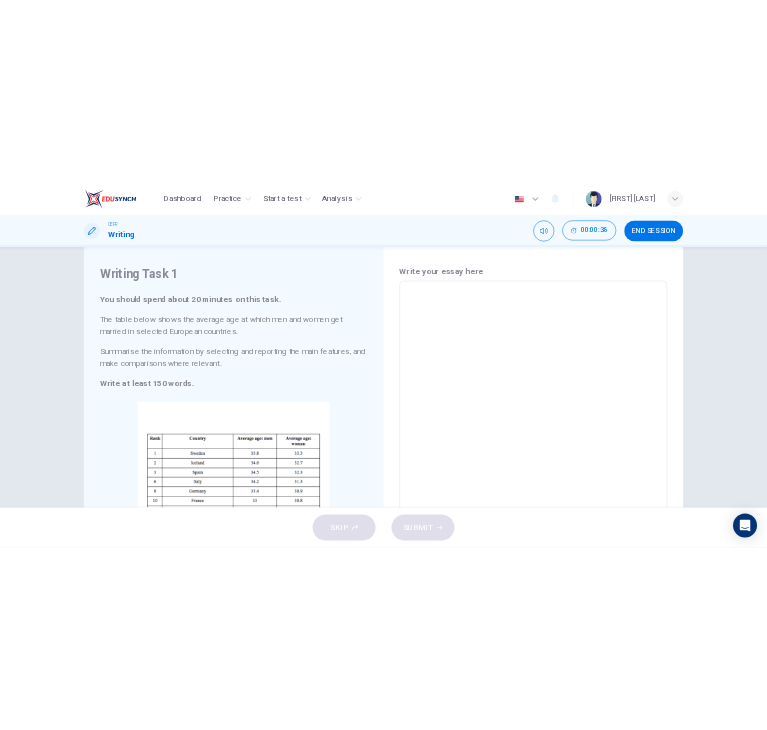 scroll, scrollTop: 200, scrollLeft: 0, axis: vertical 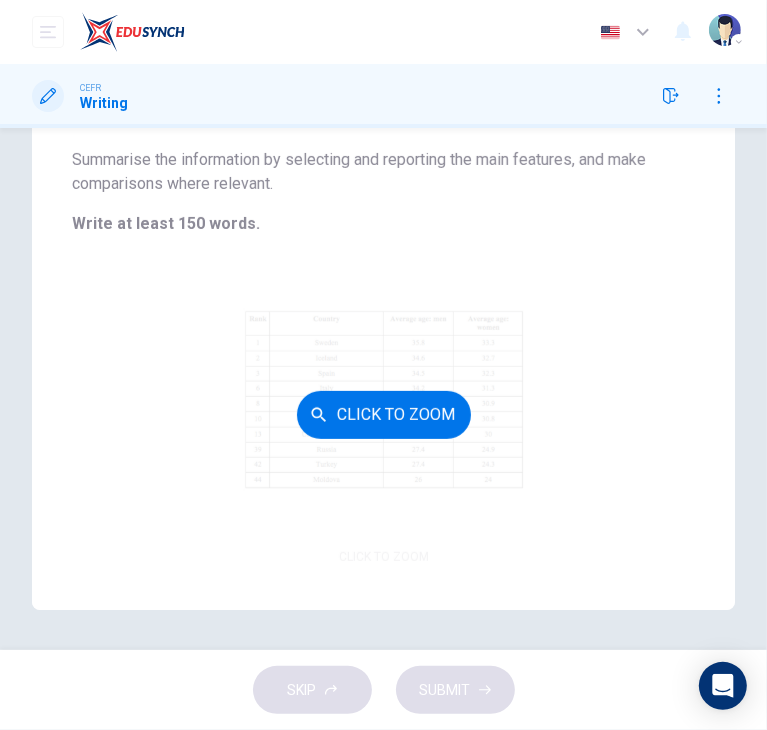 click on "Click to Zoom" at bounding box center (383, 415) 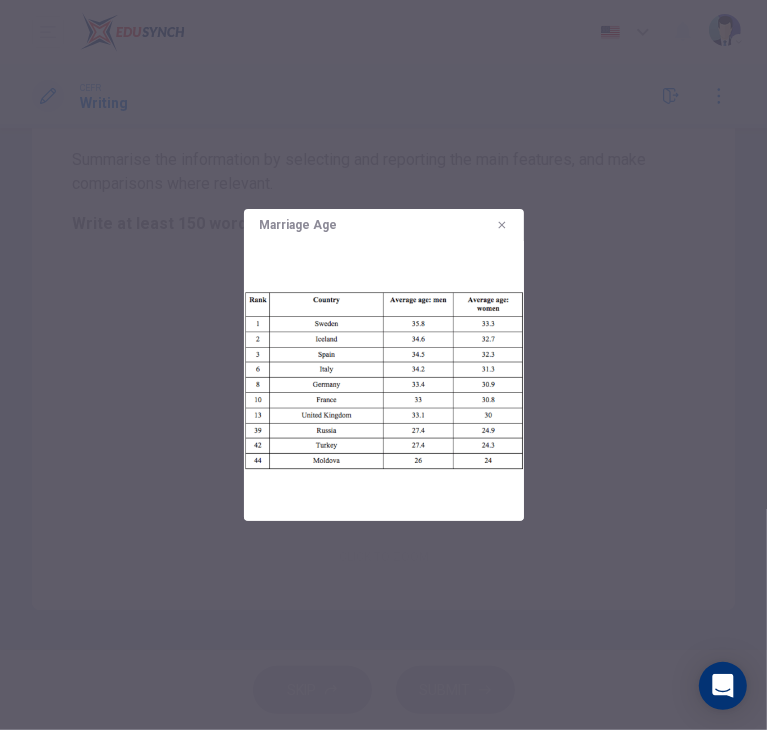 click at bounding box center [383, 365] 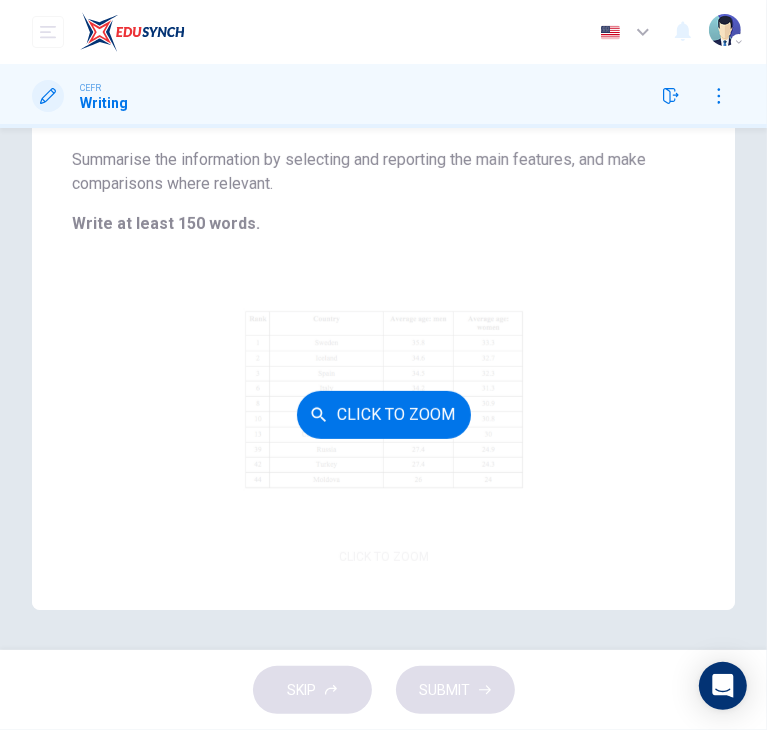 click on "Click to Zoom" at bounding box center (383, 415) 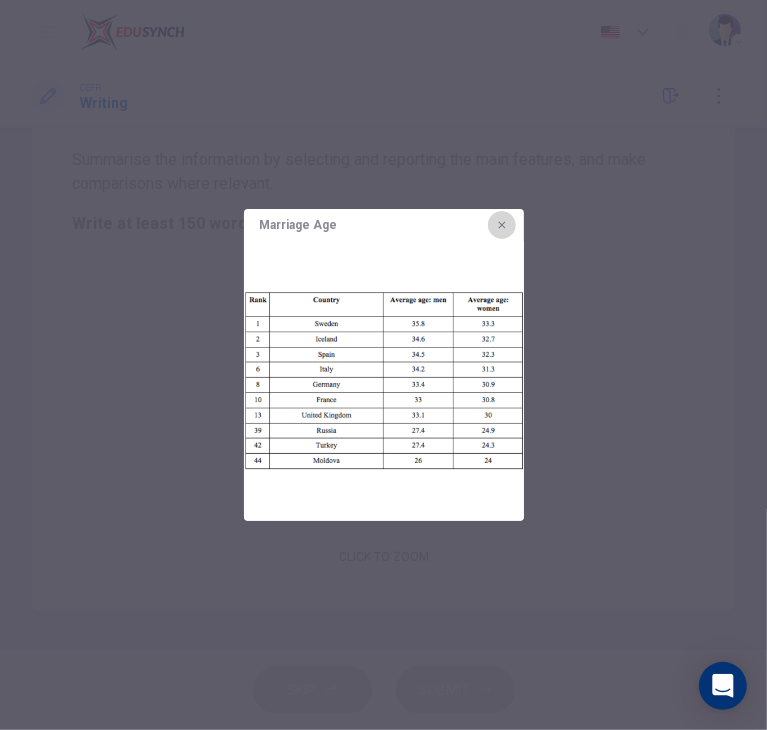 click at bounding box center (502, 225) 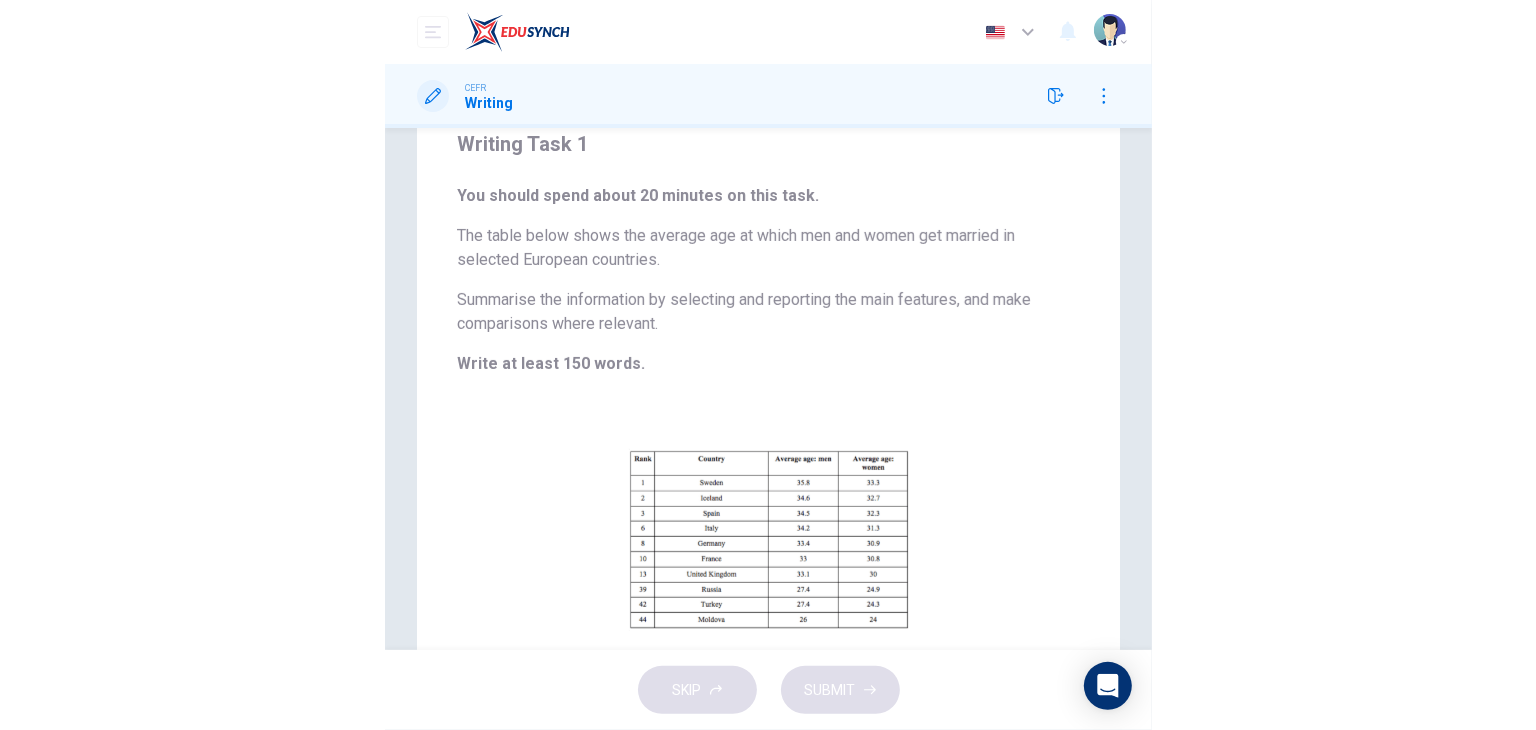 scroll, scrollTop: 153, scrollLeft: 0, axis: vertical 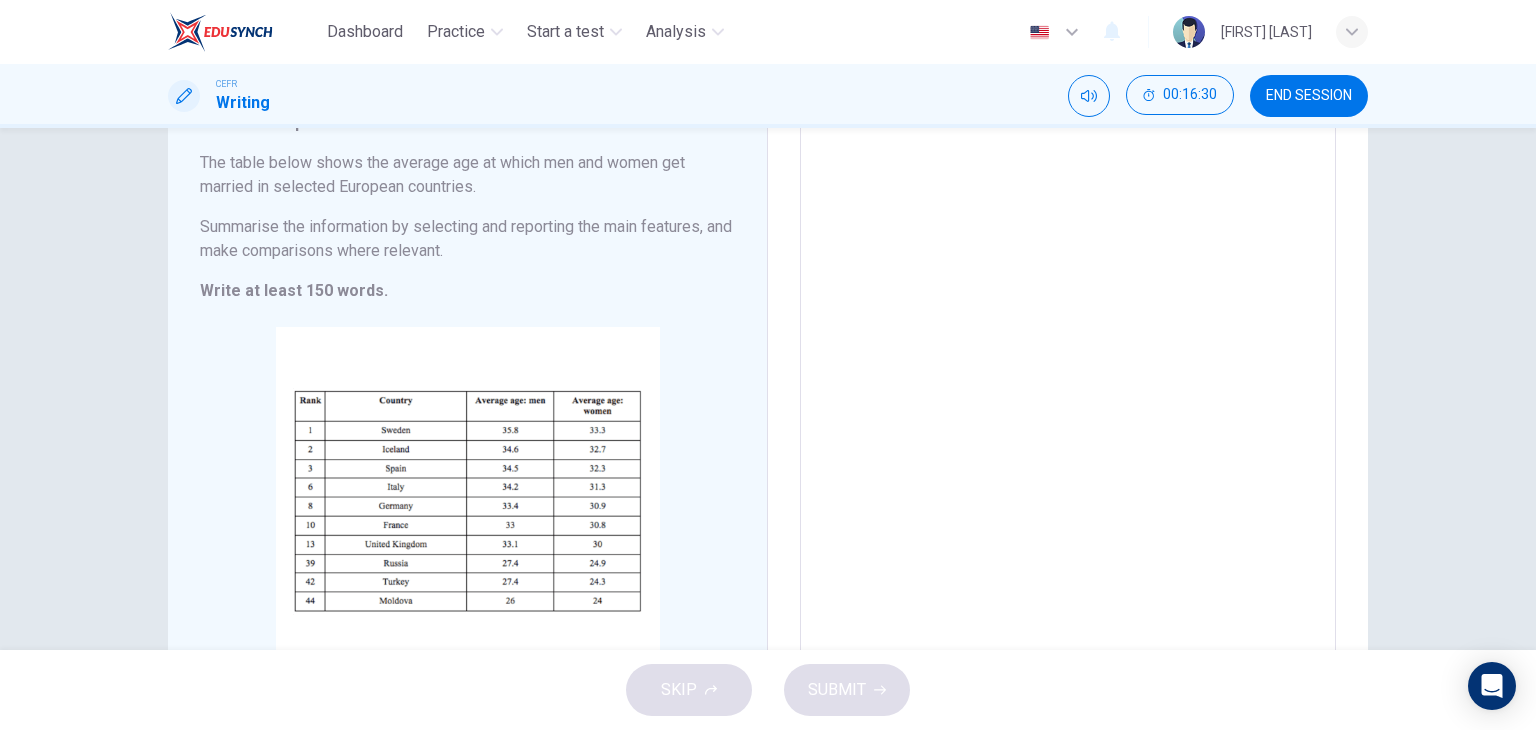 click at bounding box center [1068, 381] 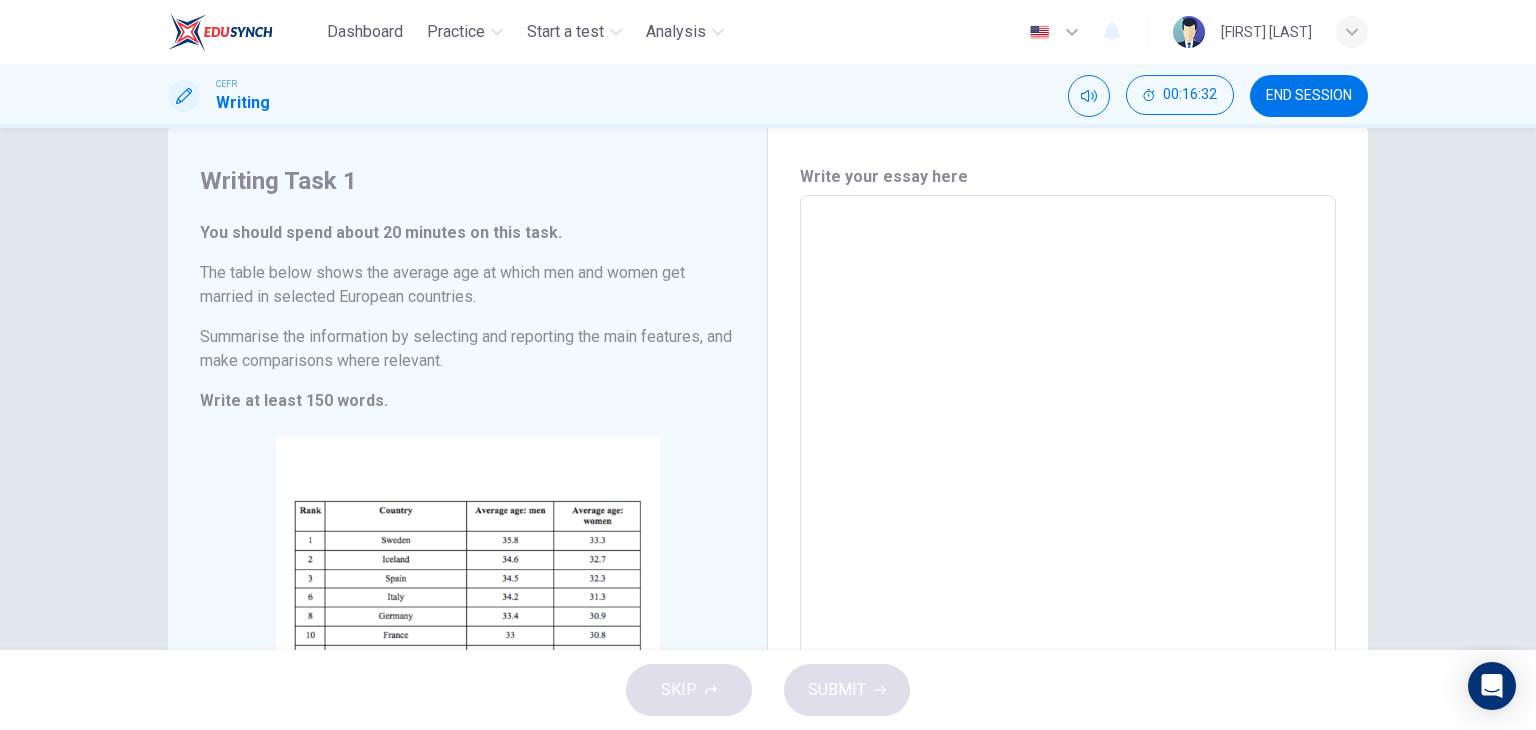 scroll, scrollTop: 0, scrollLeft: 0, axis: both 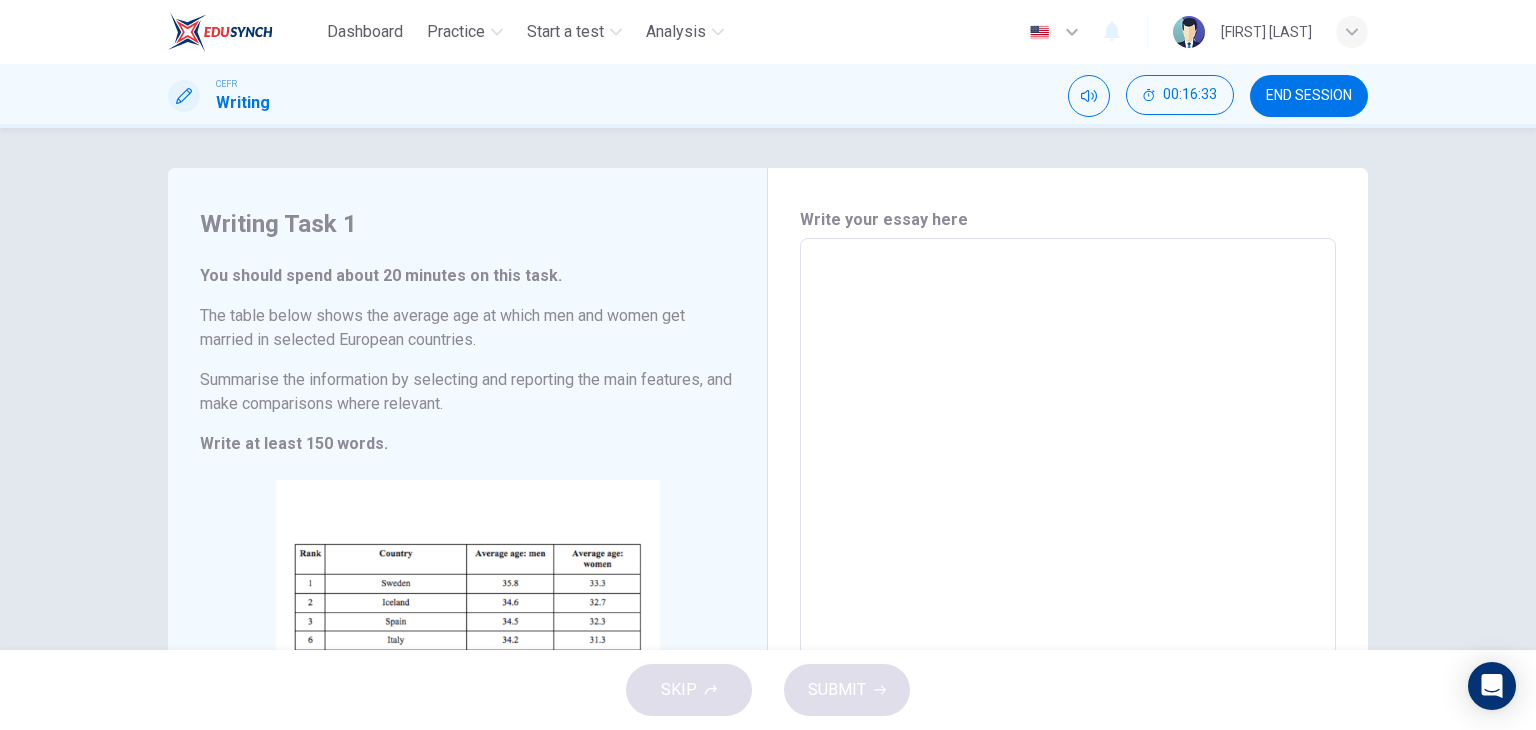 click at bounding box center [1068, 534] 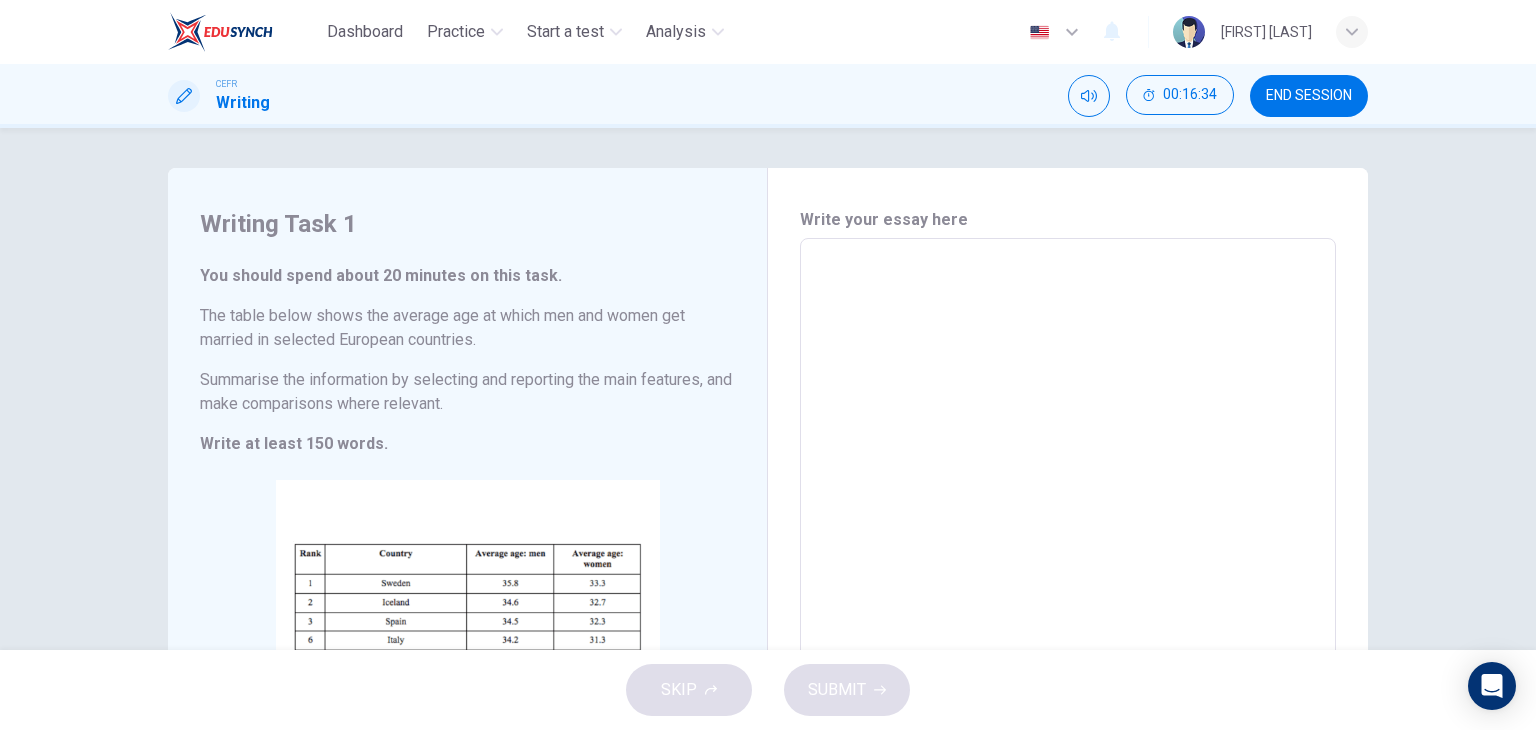 paste on "e" 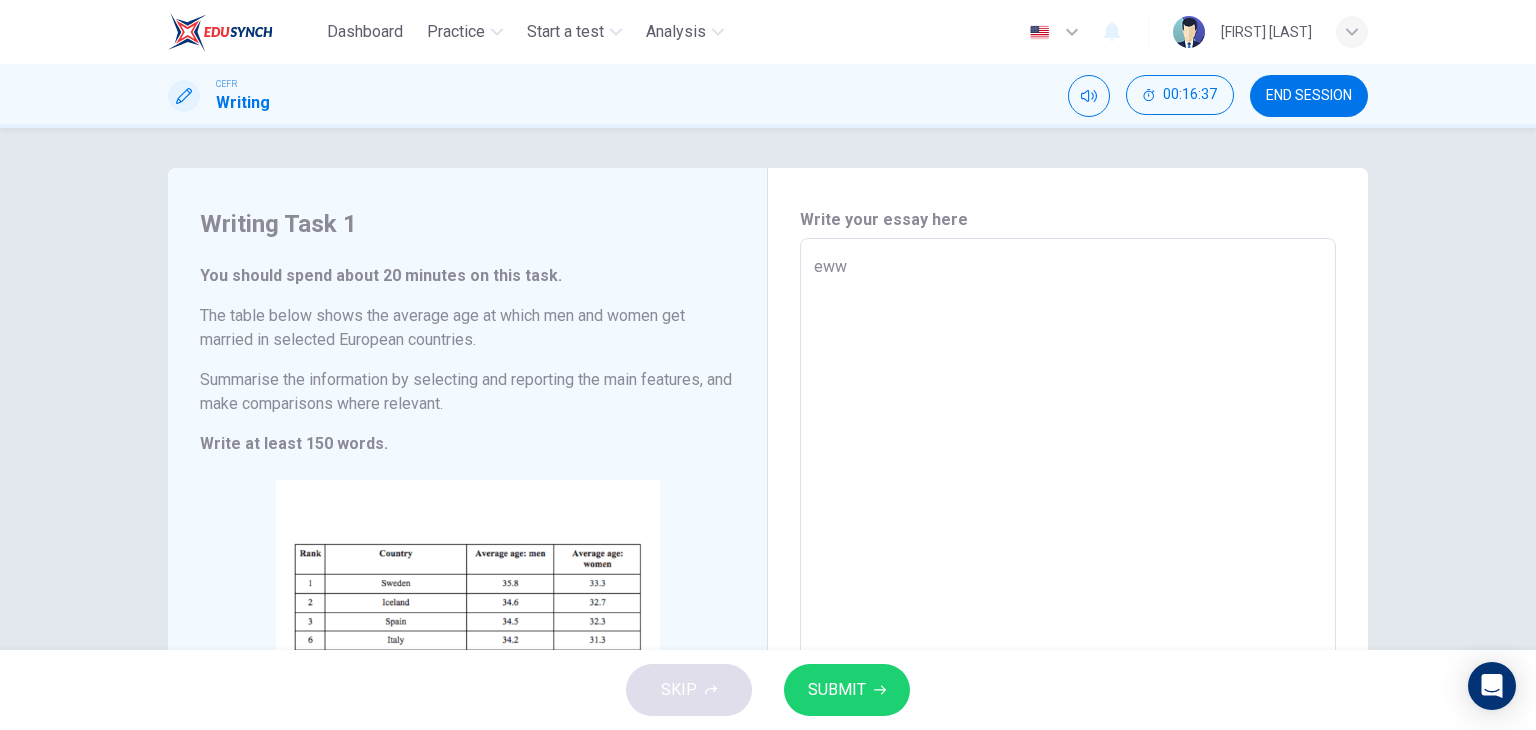 drag, startPoint x: 888, startPoint y: 275, endPoint x: 808, endPoint y: 271, distance: 80.09994 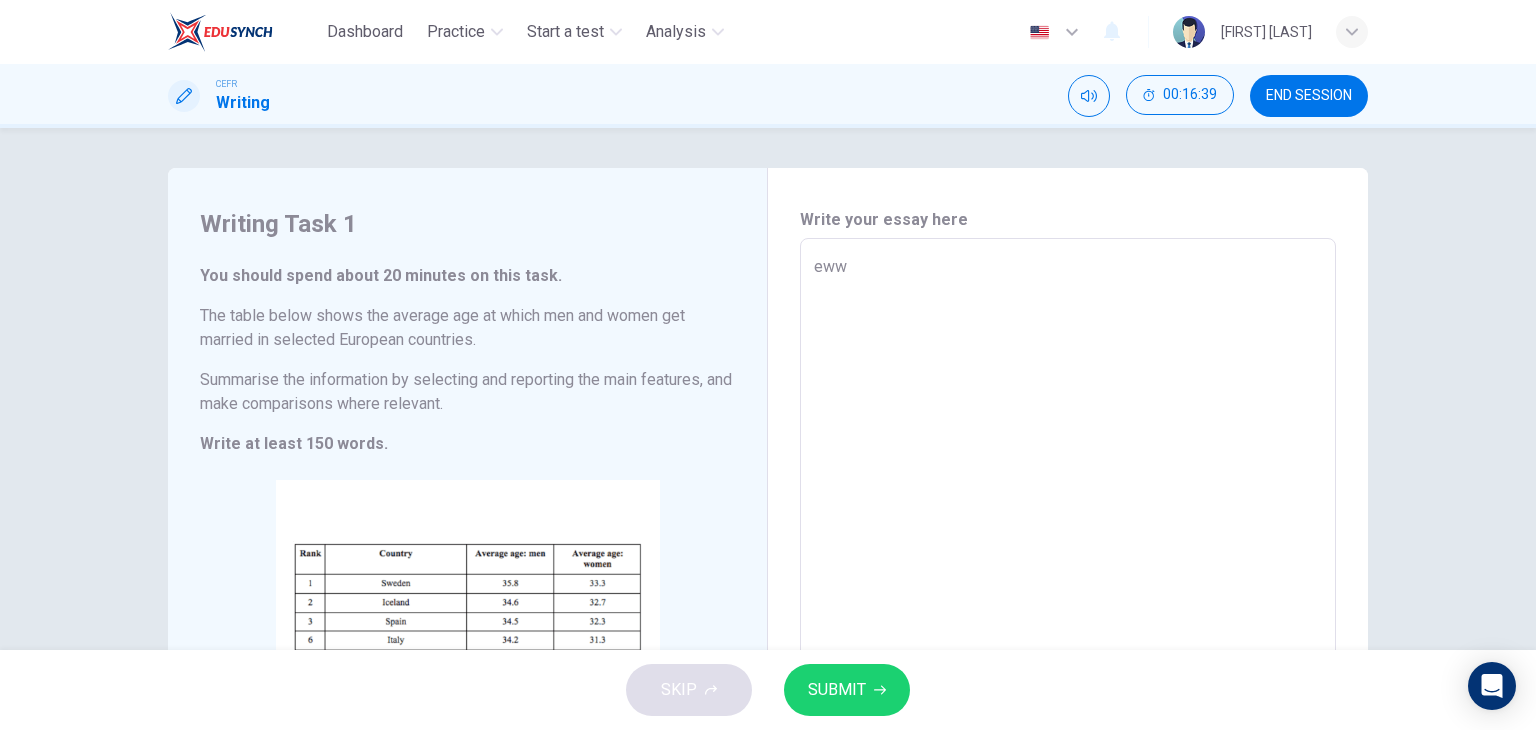 click on "eww" at bounding box center [1068, 534] 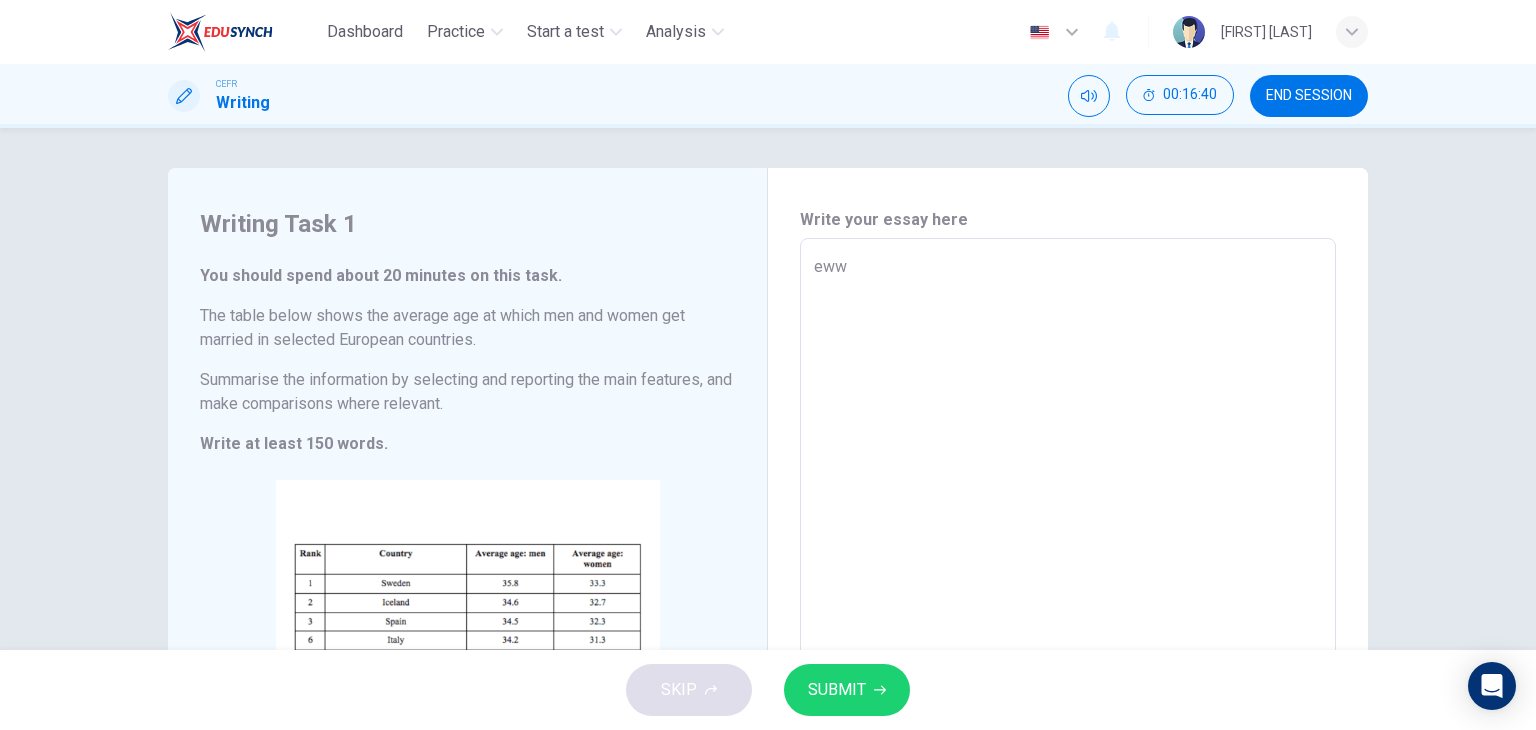 type on "eww" 